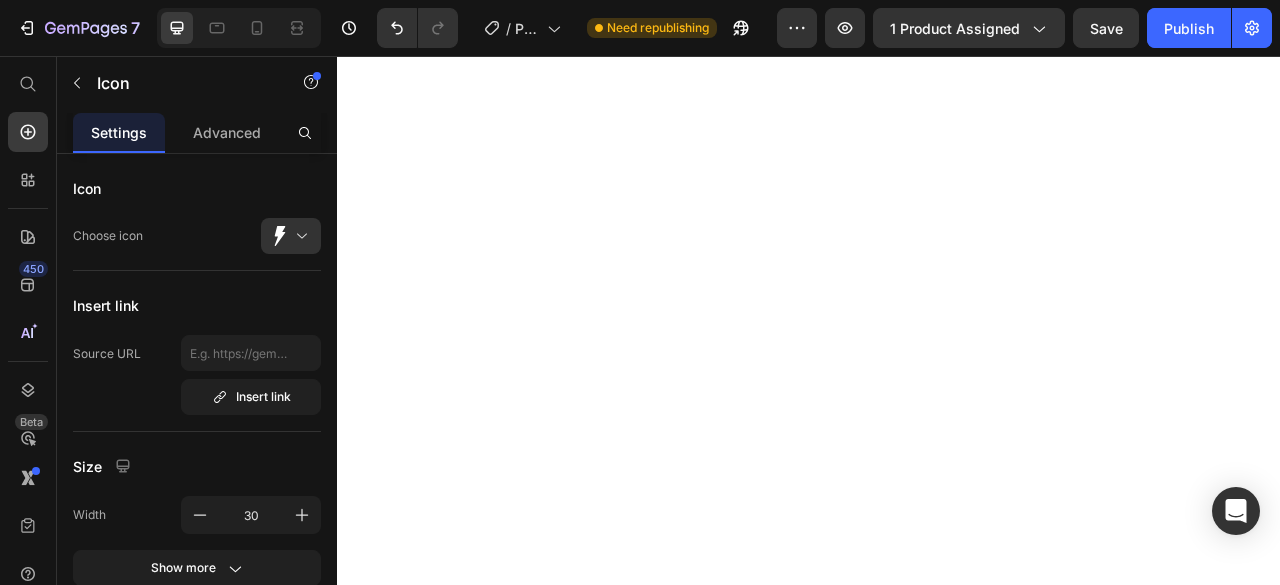 scroll, scrollTop: 0, scrollLeft: 0, axis: both 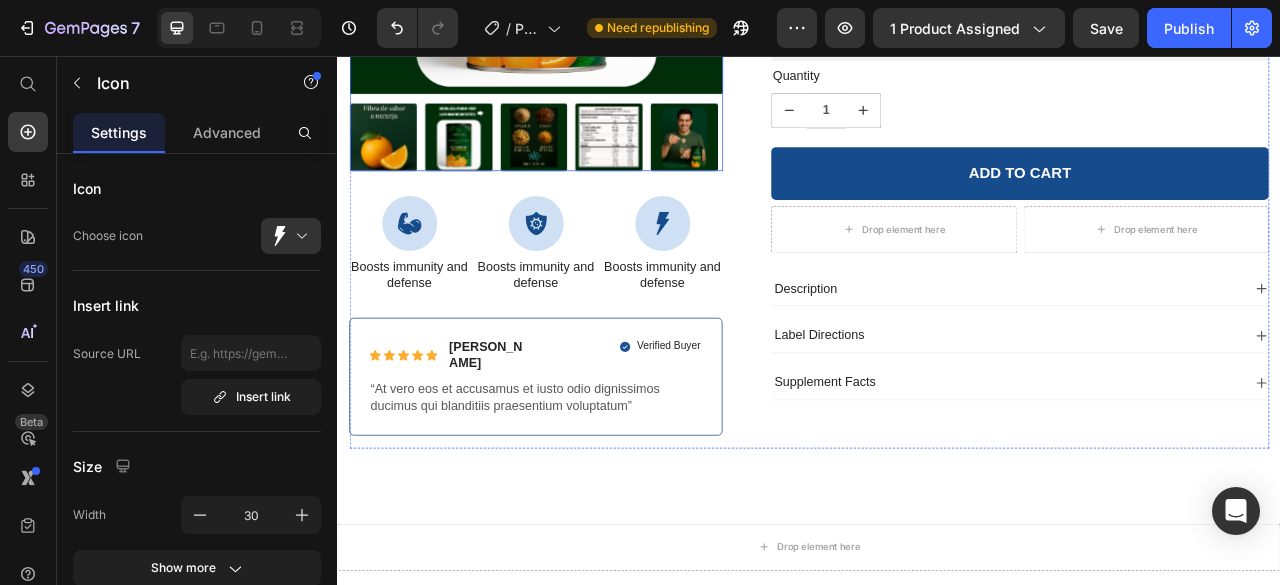 click on "100% Money-Back Guarantee Item List
60-Day Easy Returns Item List Row
Product Images
Icon Boosts immunity and defense Text Block
Icon Boosts immunity and defense Text Block
Icon Boosts immunity and defense Text Block Row Icon Icon Icon Icon Icon Icon List Briana M. Text Block Row Verified Buyer Item List Row “At vero eos et accusamus et iusto odio dignissimos ducimus qui blanditiis praesentium voluptatum” Text Block Row" at bounding box center (589, 92) 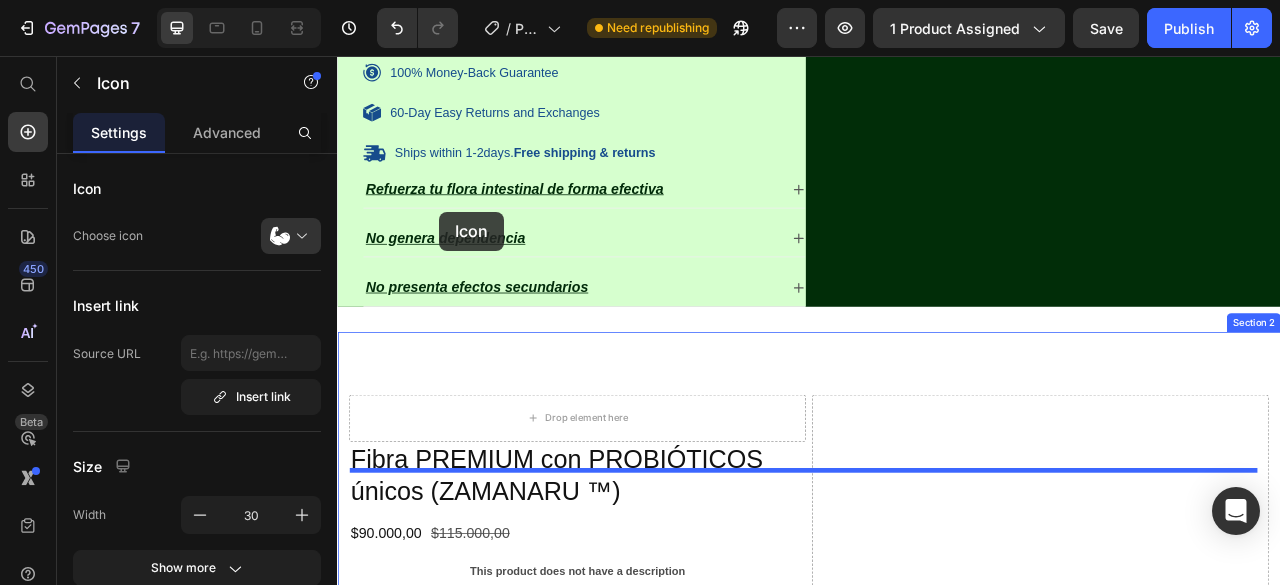 scroll, scrollTop: 1830, scrollLeft: 0, axis: vertical 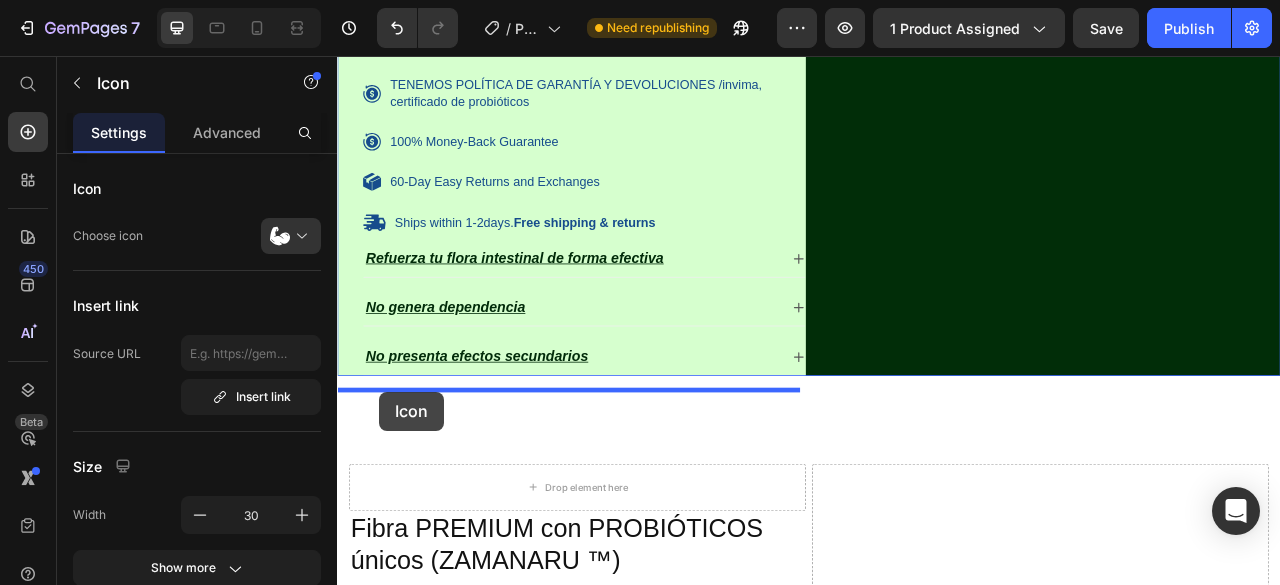 drag, startPoint x: 379, startPoint y: 221, endPoint x: 390, endPoint y: 483, distance: 262.2308 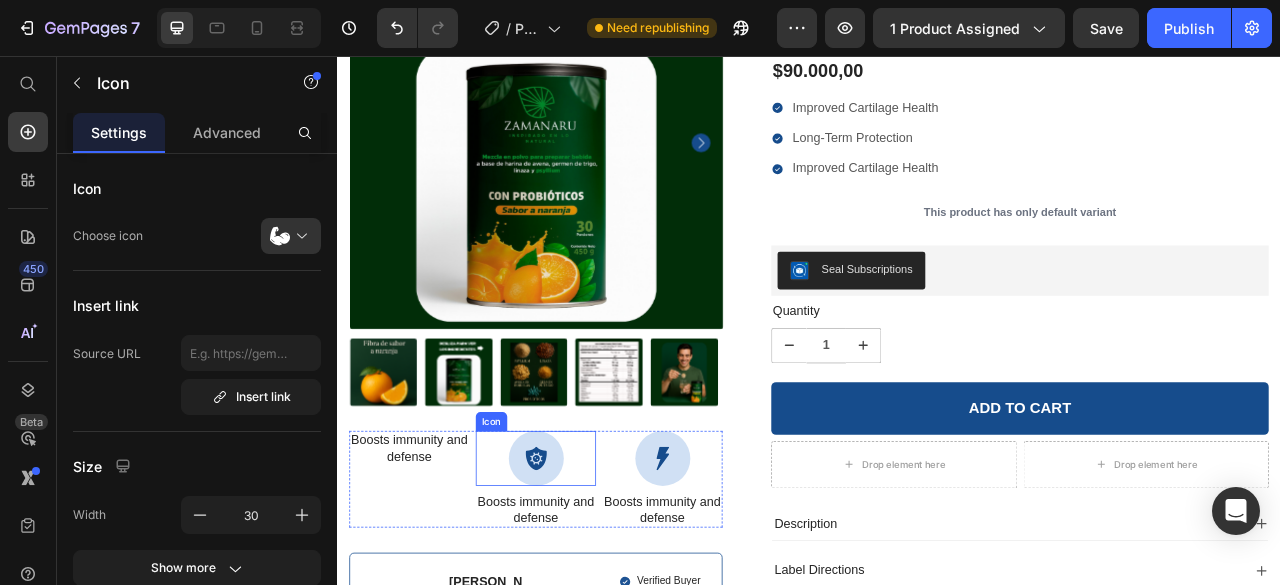 scroll, scrollTop: 3230, scrollLeft: 0, axis: vertical 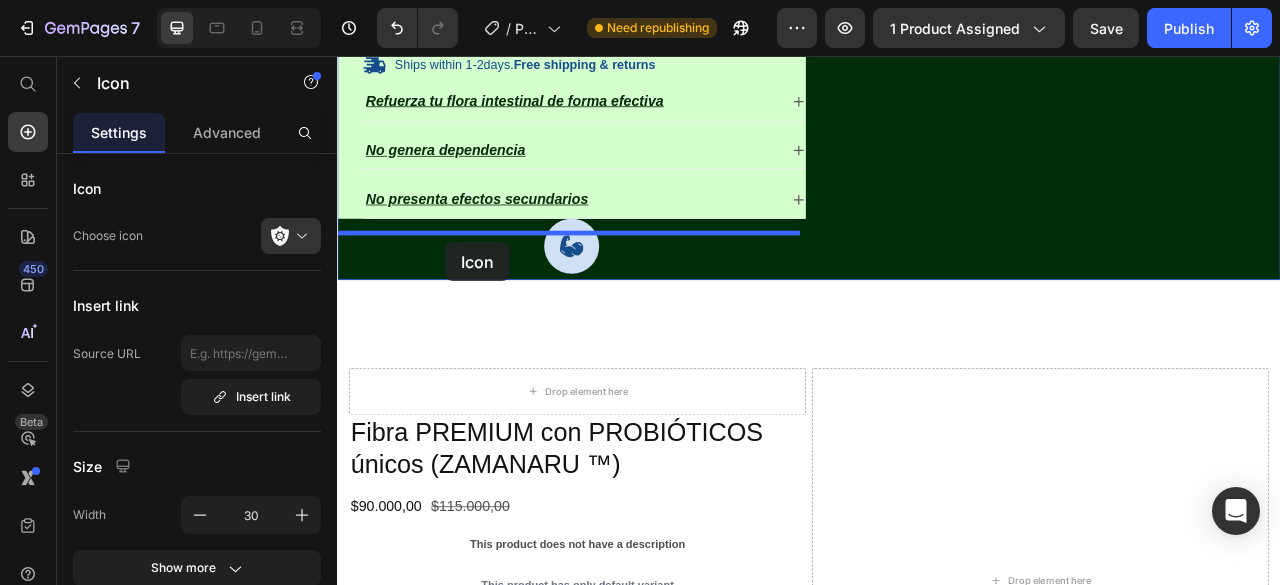 drag, startPoint x: 532, startPoint y: 416, endPoint x: 475, endPoint y: 293, distance: 135.56548 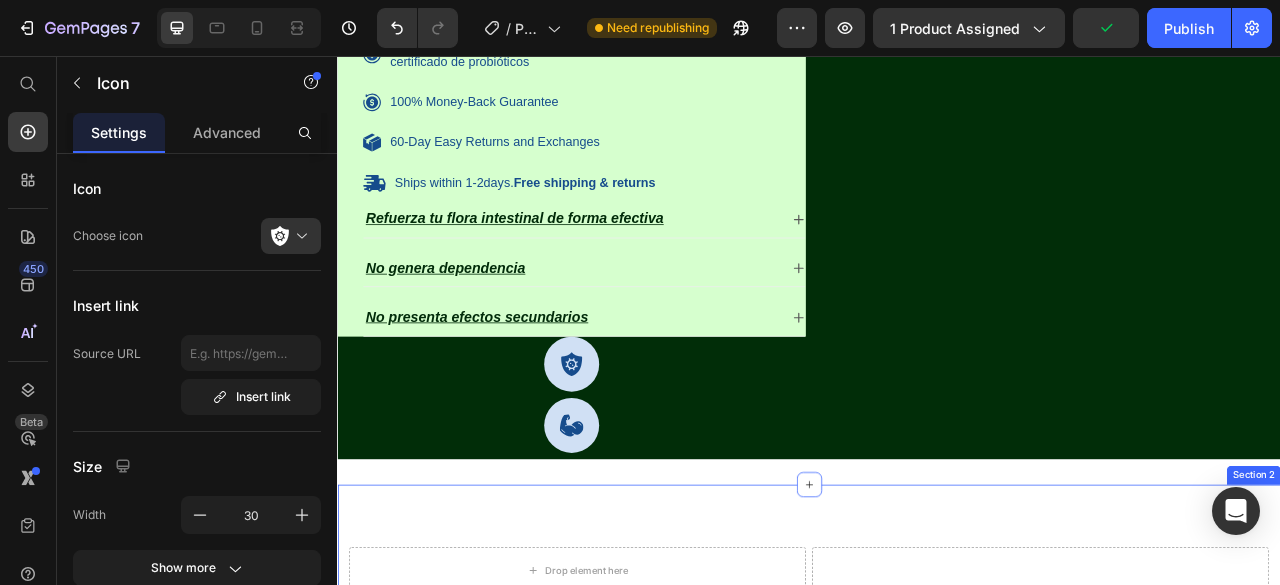 scroll, scrollTop: 2030, scrollLeft: 0, axis: vertical 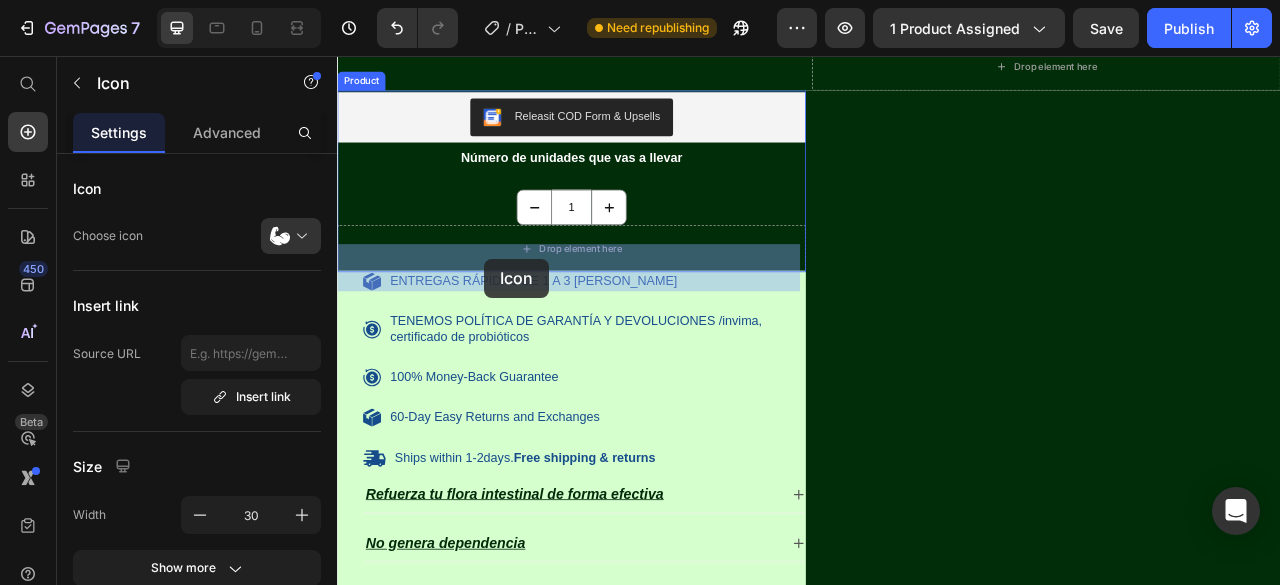 drag, startPoint x: 365, startPoint y: 350, endPoint x: 524, endPoint y: 314, distance: 163.02454 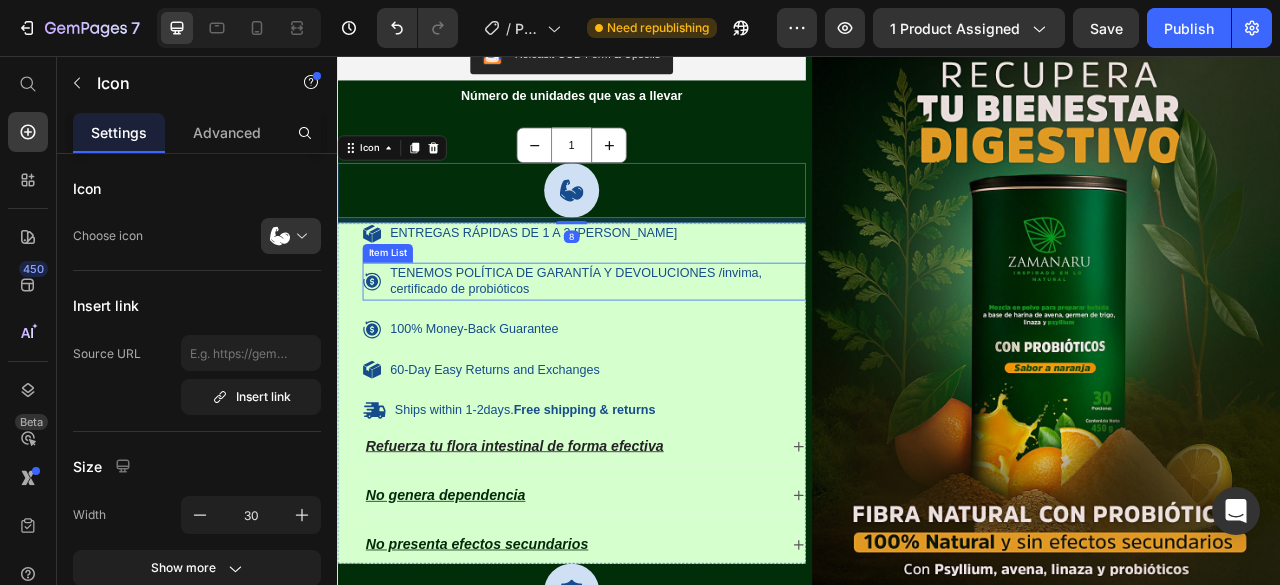 scroll, scrollTop: 1730, scrollLeft: 0, axis: vertical 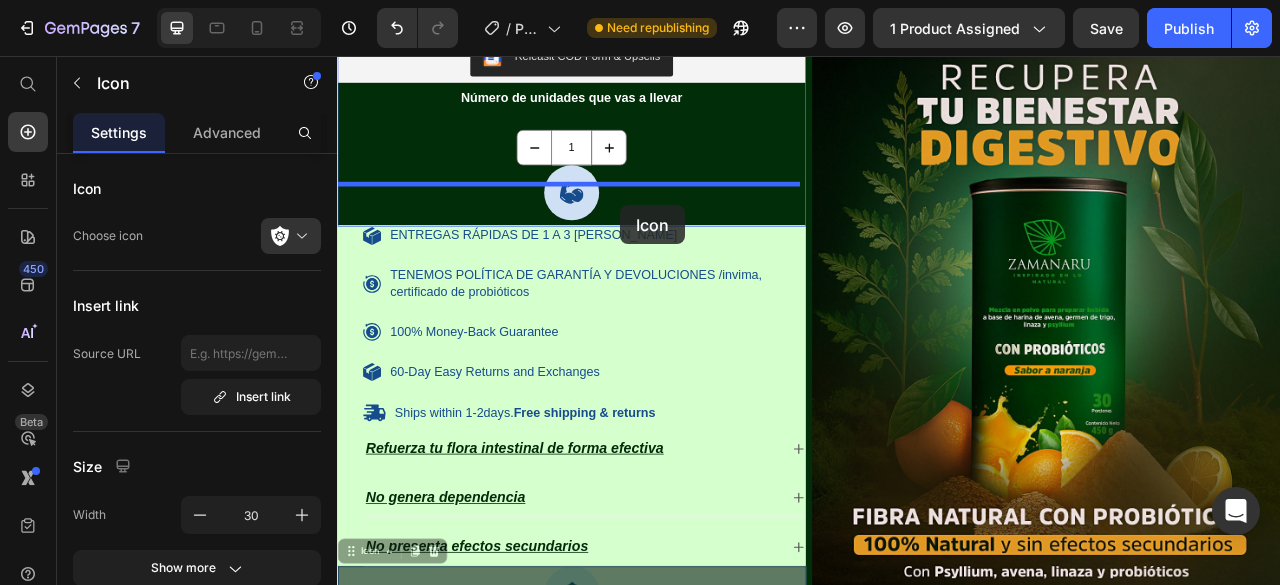 drag, startPoint x: 354, startPoint y: 589, endPoint x: 697, endPoint y: 246, distance: 485.07526 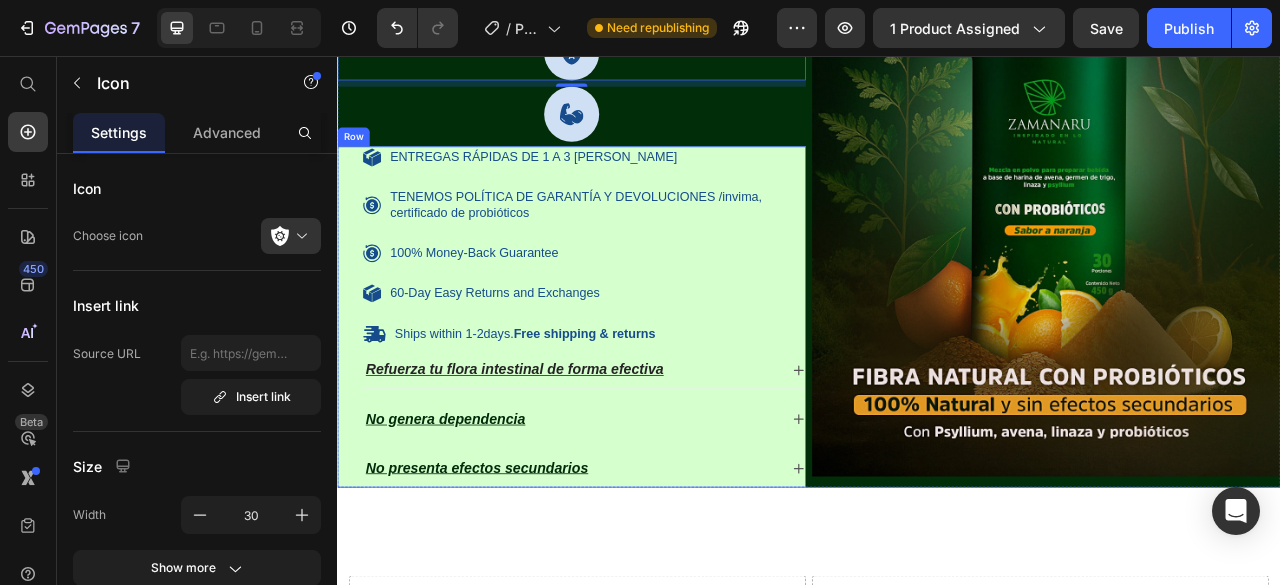 scroll, scrollTop: 1906, scrollLeft: 0, axis: vertical 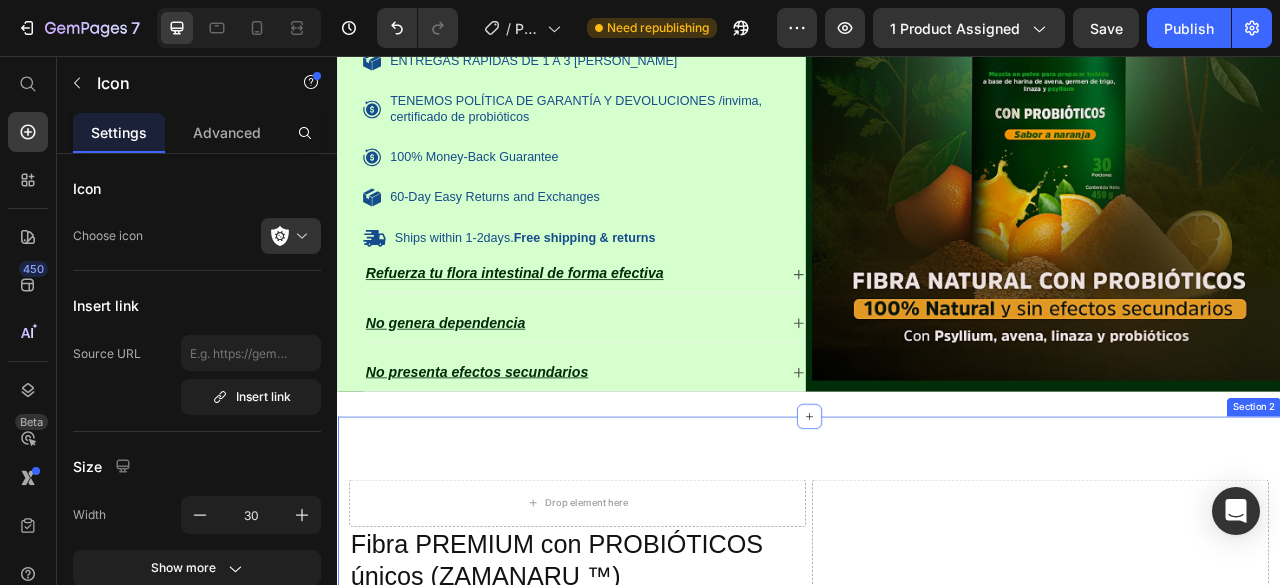 click on "Drop element here Fibra PREMIUM con PROBIÓTICOS únicos (ZAMANARU ™) Product Title $90.000,00 Product Price $115.000,00 Product Price Row This product does not have a description Product Description This product has only default variant Product Variants & Swatches Quantity Text Block 1 Product Quantity
Add to cart Add to Cart Buy it now Dynamic Checkout Product
Drop element here Row
100% Money-Back Guarantee Item List
60-Day Easy Returns Item List Row
Product Images Boosts immunity and defense Text Block Boosts immunity and defense Text Block
Icon Boosts immunity and defense Text Block Row Icon Icon Icon Icon Icon Icon List Briana M. Text Block Row Verified Buyer Item List Row “At vero eos et accusamus et iusto odio dignissimos ducimus qui blanditiis praesentium voluptatum” Text Block Row Icon Icon Icon Icon Icon Icon List 485 Reviews! Text Block Row $90.000,00" at bounding box center [937, 1328] 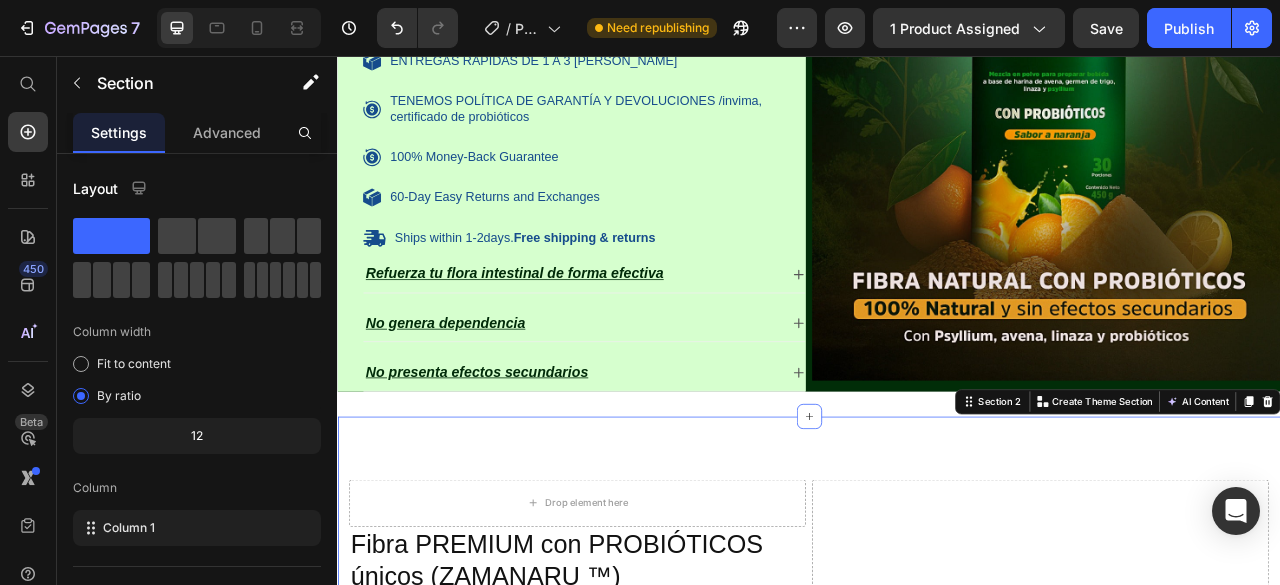 click on "Drop element here Fibra PREMIUM con PROBIÓTICOS únicos (ZAMANARU ™) Product Title $90.000,00 Product Price $115.000,00 Product Price Row This product does not have a description Product Description This product has only default variant Product Variants & Swatches Quantity Text Block 1 Product Quantity
Add to cart Add to Cart Buy it now Dynamic Checkout Product
Drop element here Row
100% Money-Back Guarantee Item List
60-Day Easy Returns Item List Row
Product Images Boosts immunity and defense Text Block Boosts immunity and defense Text Block
Icon Boosts immunity and defense Text Block Row Icon Icon Icon Icon Icon Icon List Briana M. Text Block Row Verified Buyer Item List Row “At vero eos et accusamus et iusto odio dignissimos ducimus qui blanditiis praesentium voluptatum” Text Block Row Icon Icon Icon Icon Icon Icon List 485 Reviews! Text Block Row $90.000,00" at bounding box center (937, 1328) 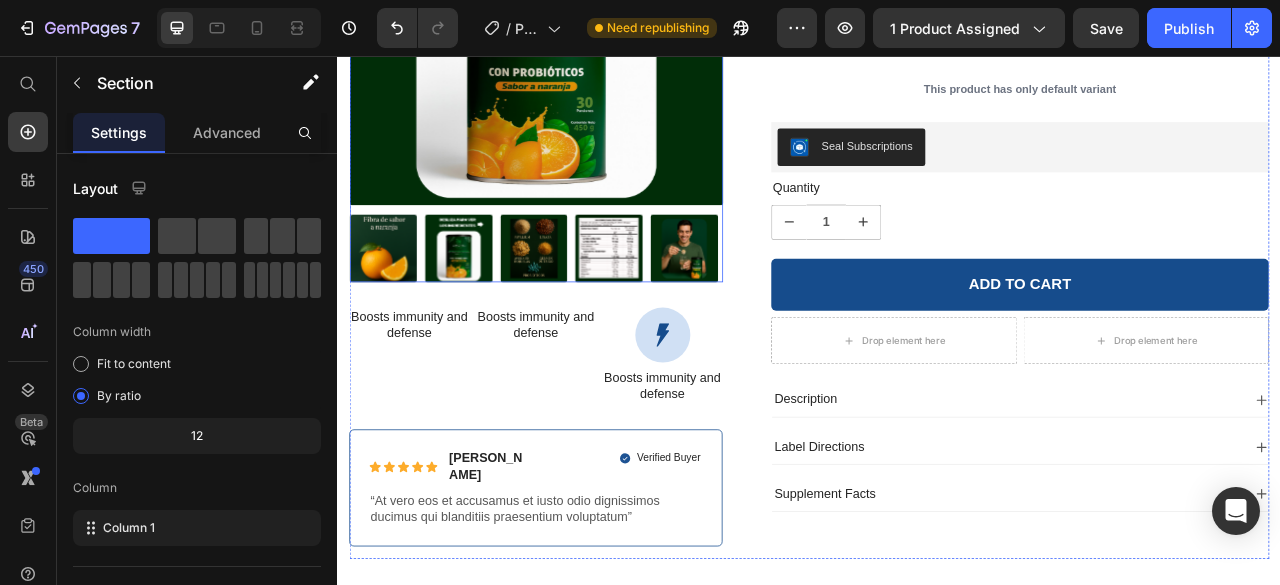 scroll, scrollTop: 3406, scrollLeft: 0, axis: vertical 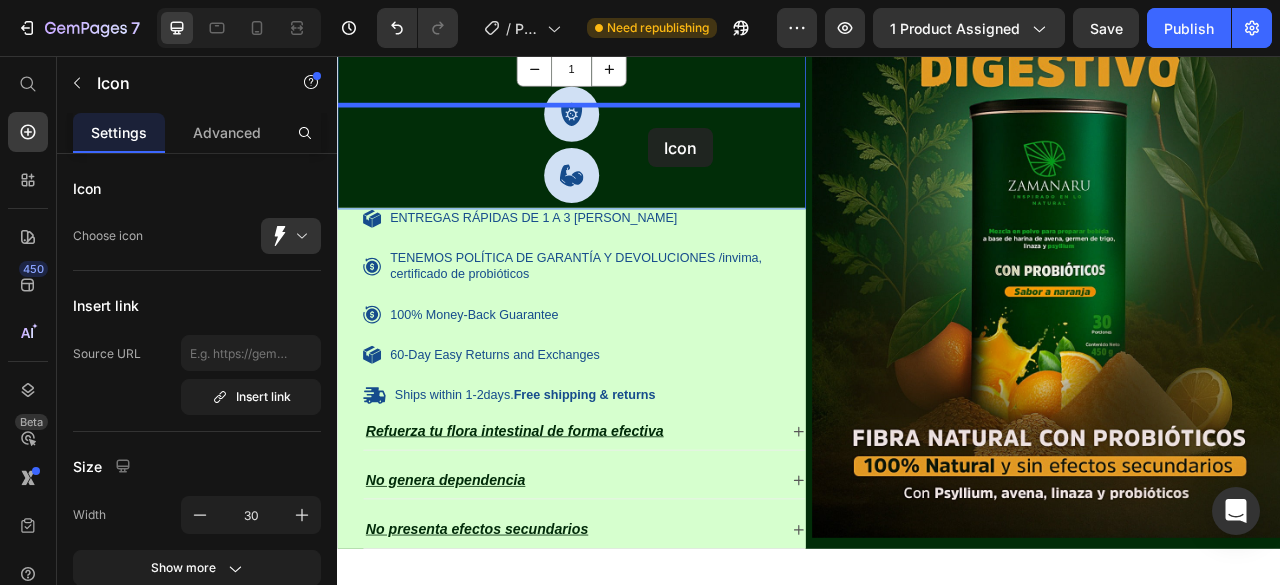 drag, startPoint x: 688, startPoint y: 256, endPoint x: 733, endPoint y: 148, distance: 117 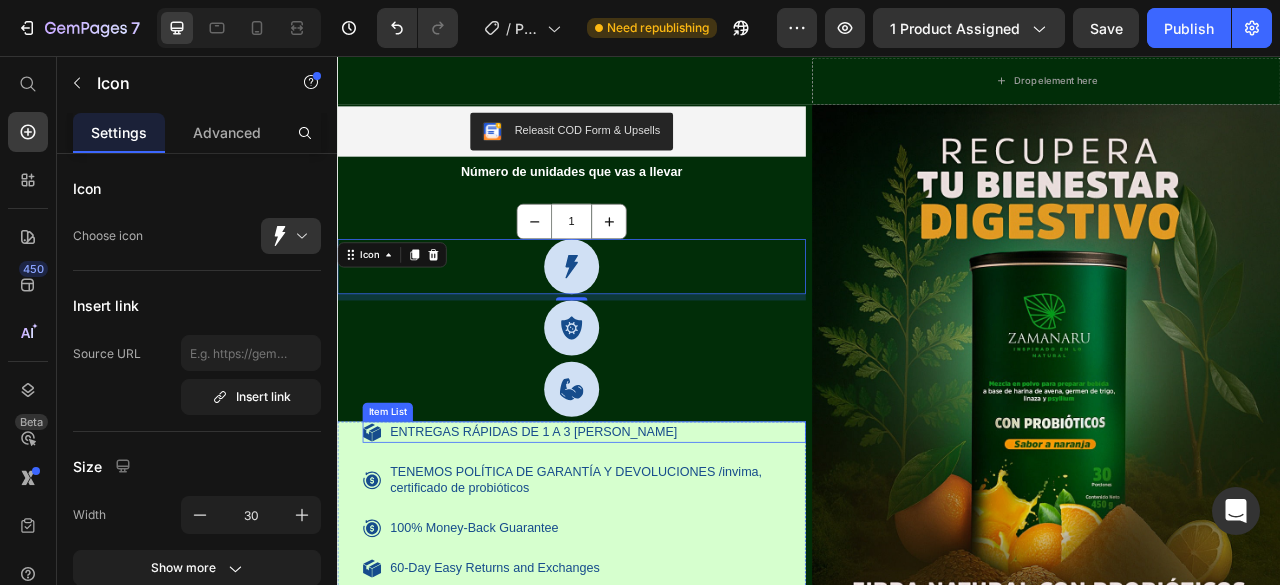 scroll, scrollTop: 1406, scrollLeft: 0, axis: vertical 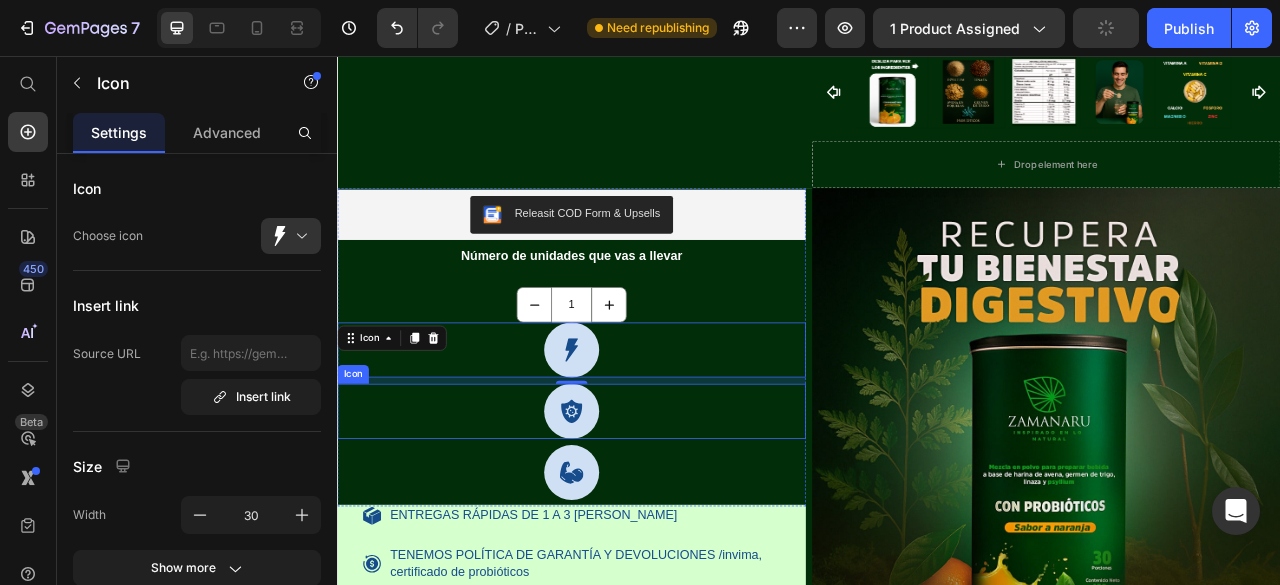 click on "Icon" at bounding box center (635, 508) 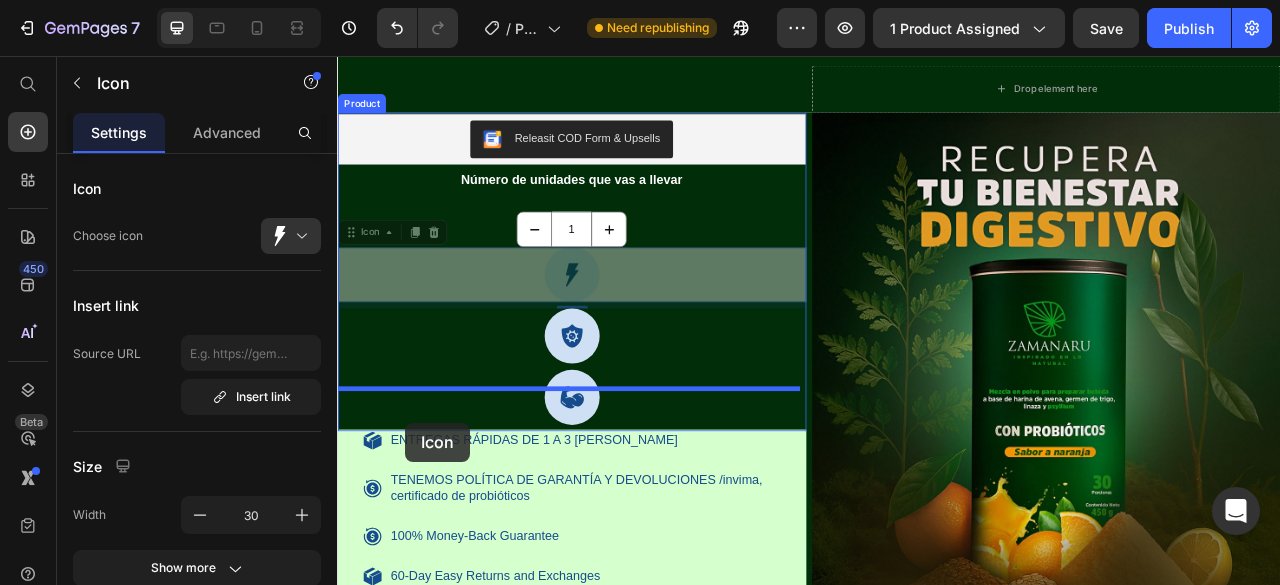 scroll, scrollTop: 1550, scrollLeft: 0, axis: vertical 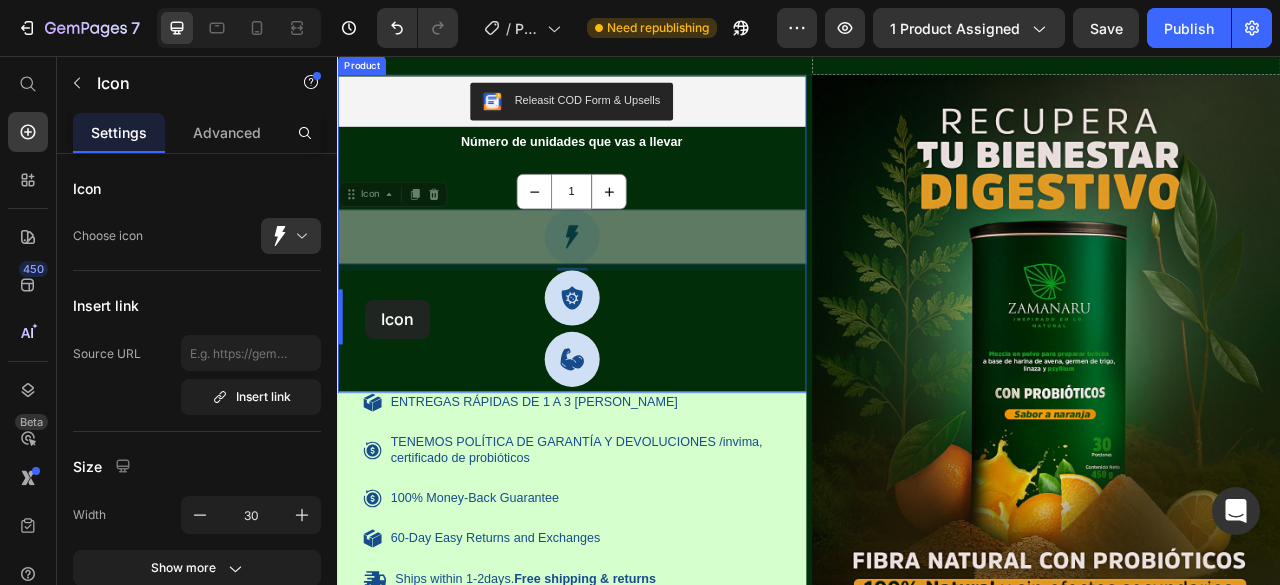 drag, startPoint x: 362, startPoint y: 410, endPoint x: 373, endPoint y: 366, distance: 45.35416 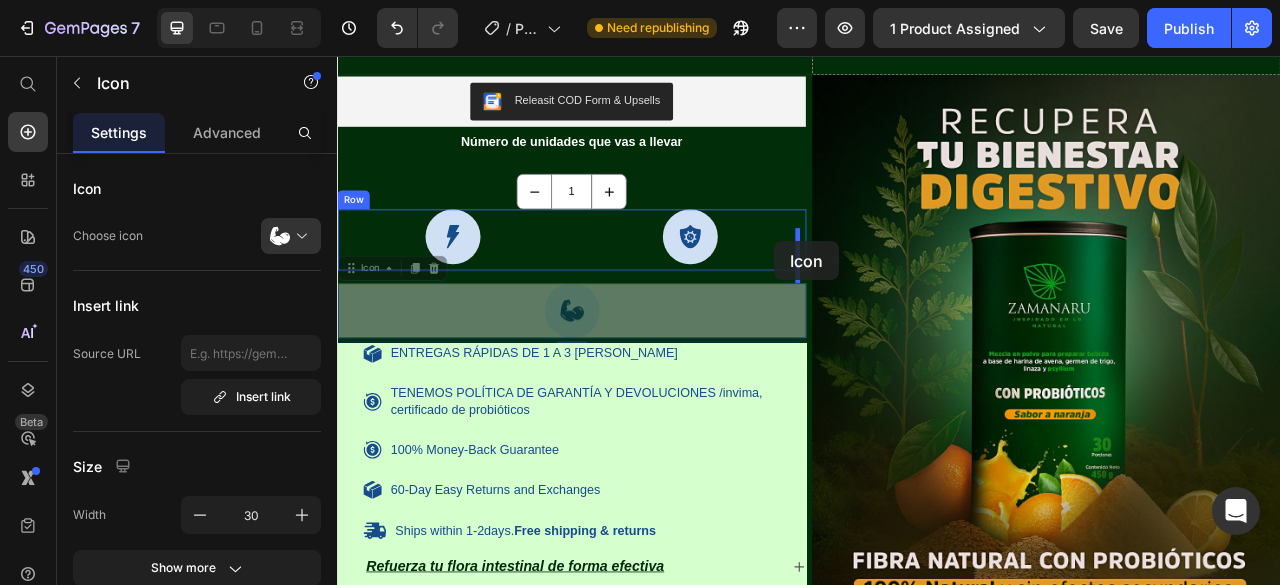 drag, startPoint x: 363, startPoint y: 359, endPoint x: 893, endPoint y: 292, distance: 534.21814 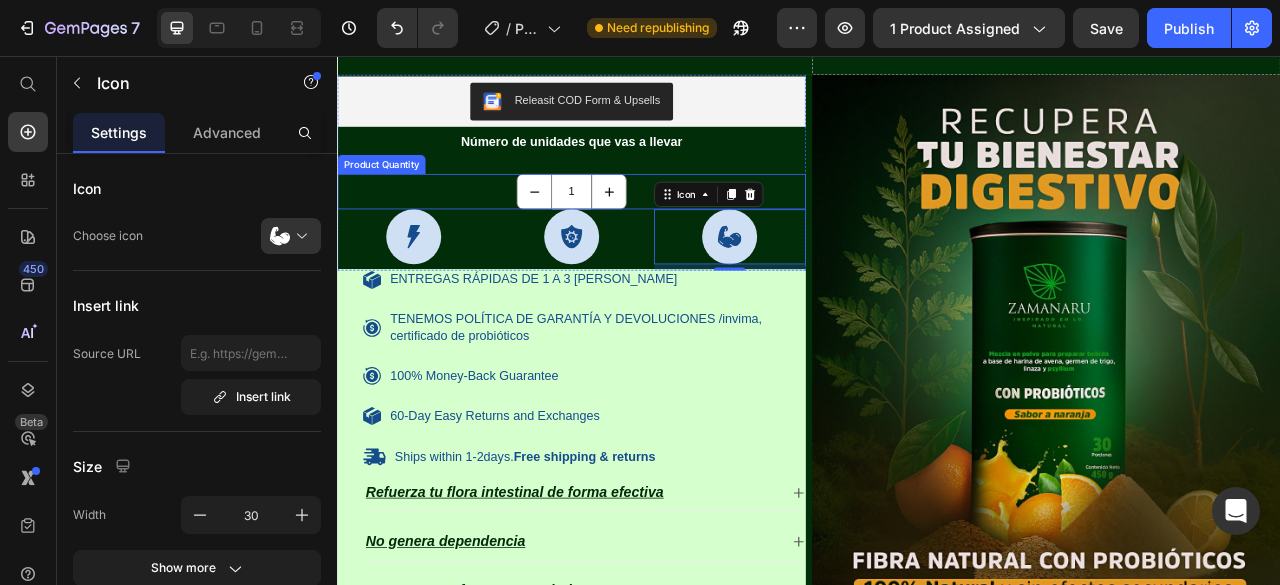 click on "1" at bounding box center (635, 228) 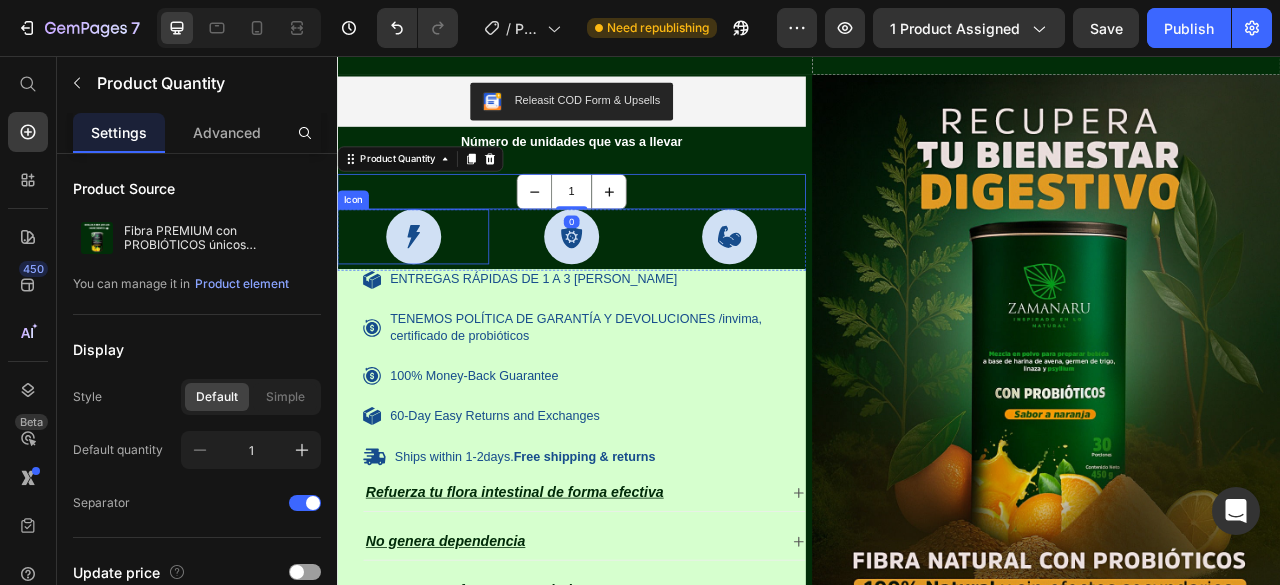 click on "Icon" at bounding box center [433, 286] 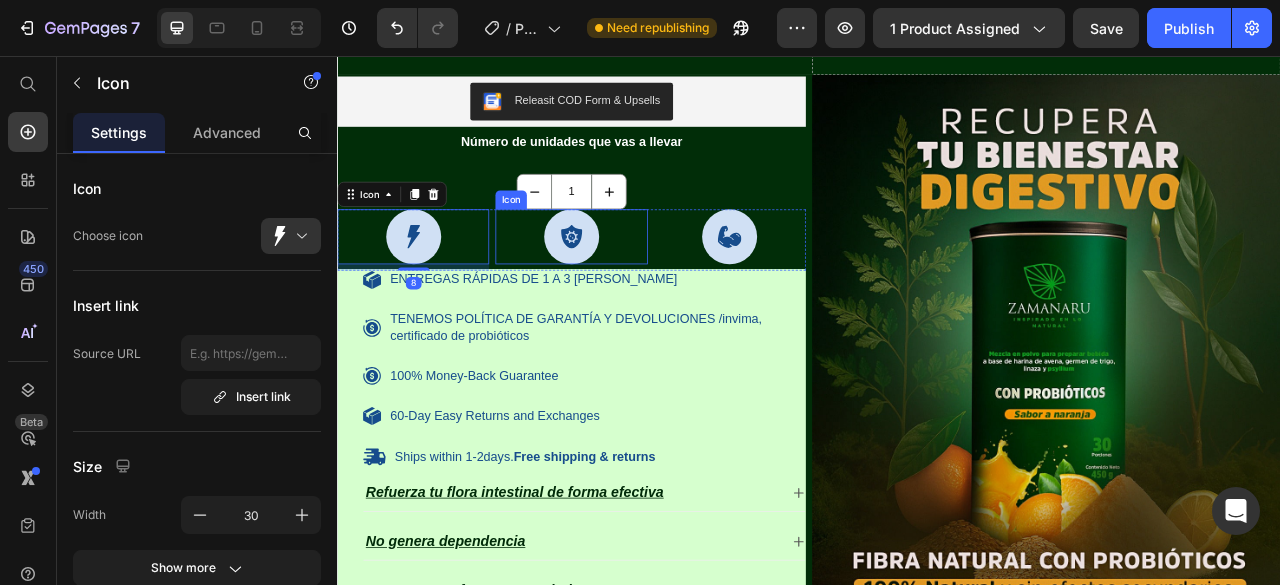 click on "Icon" at bounding box center [634, 286] 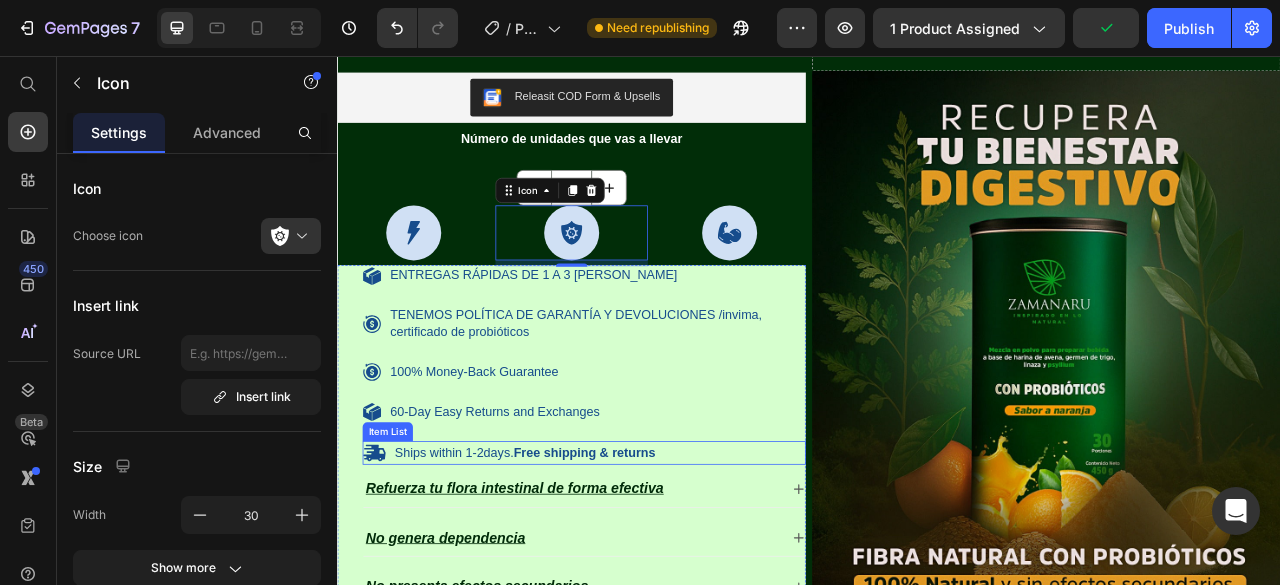 scroll, scrollTop: 1550, scrollLeft: 0, axis: vertical 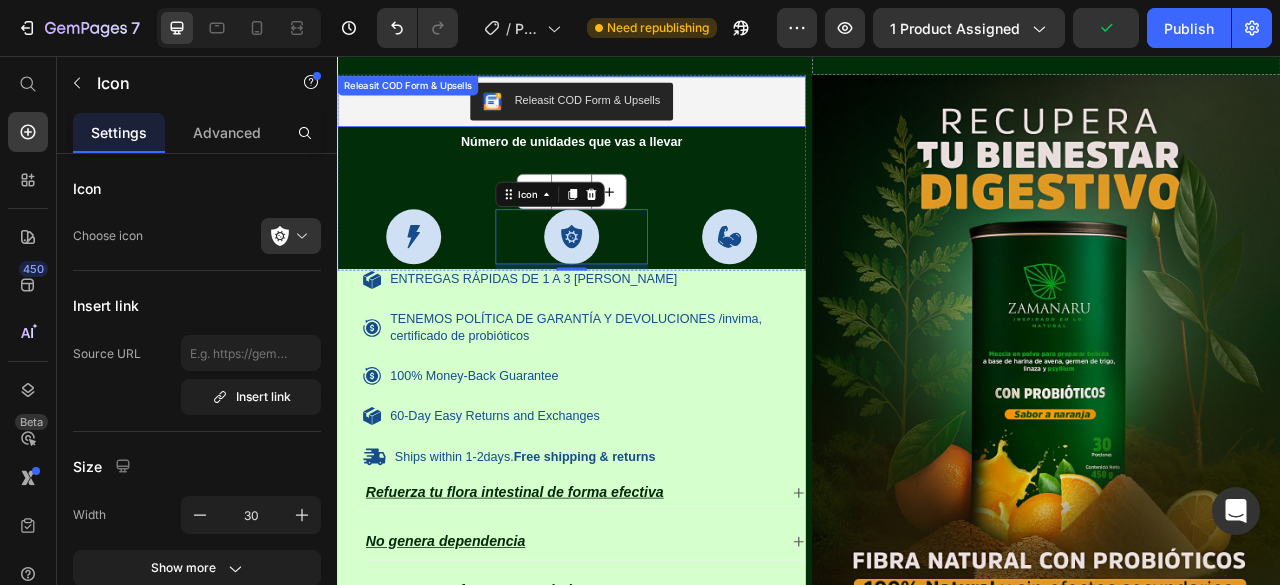 click on "Releasit COD Form & Upsells" at bounding box center [635, 114] 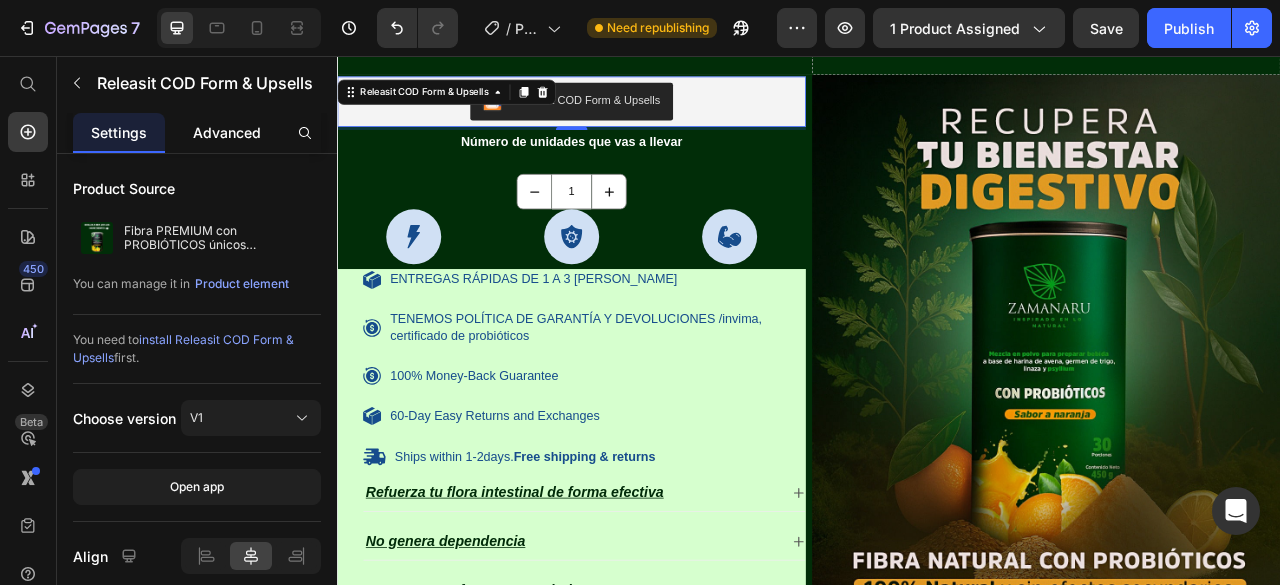 click on "Advanced" at bounding box center (227, 132) 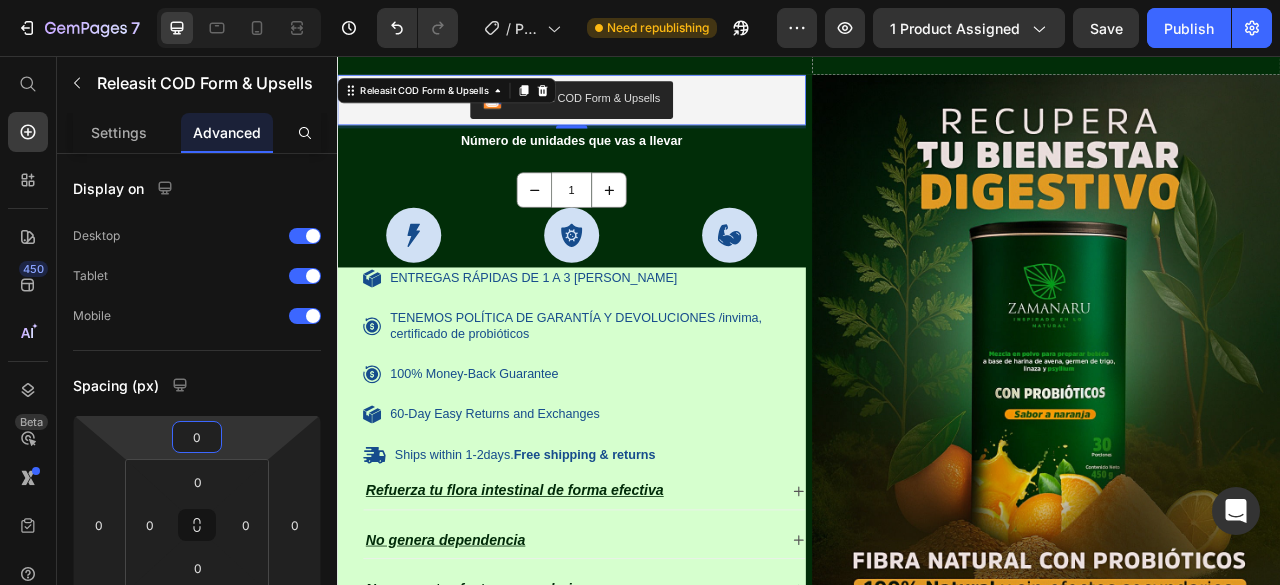 click on "7   /  Product Page - May 13, 16:58:32 Need republishing Preview 1 product assigned  Save   Publish  450 Beta Start with Sections Elements Hero Section Product Detail Brands Trusted Badges Guarantee Product Breakdown How to use Testimonials Compare Bundle FAQs Social Proof Brand Story Product List Collection Blog List Contact Sticky Add to Cart Custom Footer Browse Library 450 Layout
Row
Row
Row
Row Text
Heading
Text Block Button
Button
Button
Sticky Back to top Media
Image" at bounding box center [640, 0] 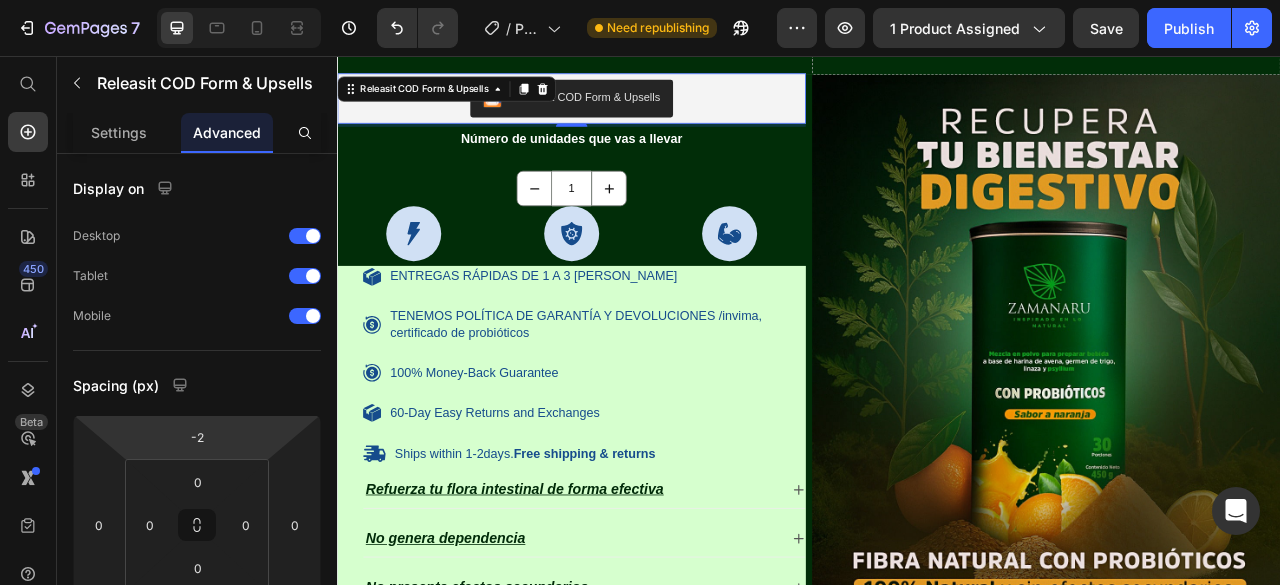 type on "0" 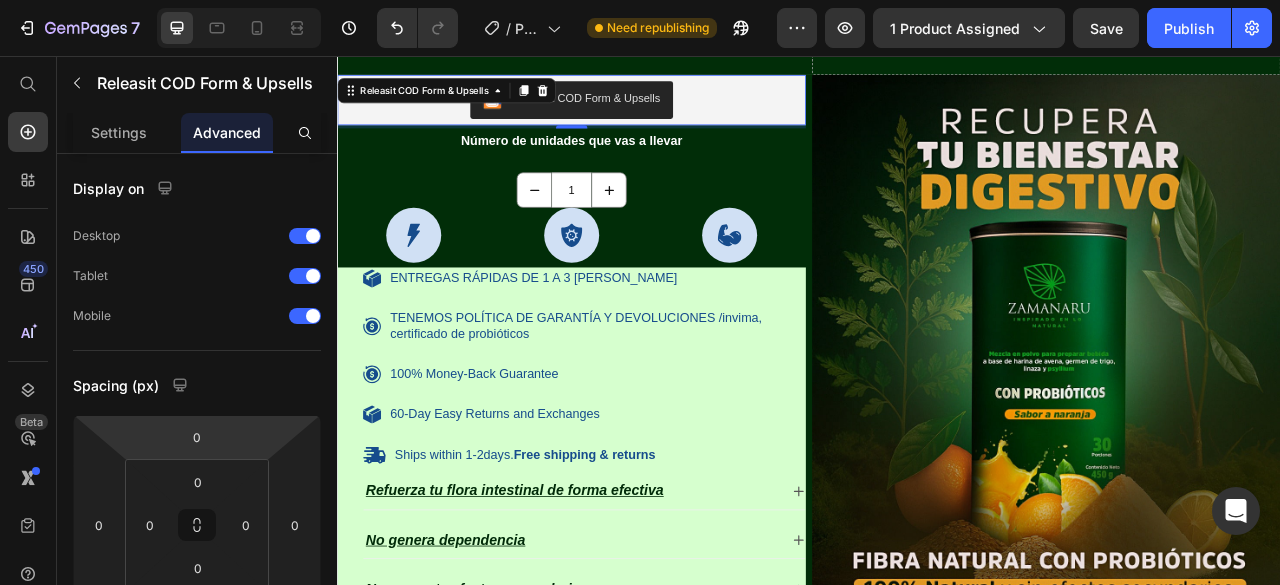click on "7   /  Product Page - May 13, 16:58:32 Need republishing Preview 1 product assigned  Save   Publish  450 Beta Start with Sections Elements Hero Section Product Detail Brands Trusted Badges Guarantee Product Breakdown How to use Testimonials Compare Bundle FAQs Social Proof Brand Story Product List Collection Blog List Contact Sticky Add to Cart Custom Footer Browse Library 450 Layout
Row
Row
Row
Row Text
Heading
Text Block Button
Button
Button
Sticky Back to top Media
Image" at bounding box center [640, 0] 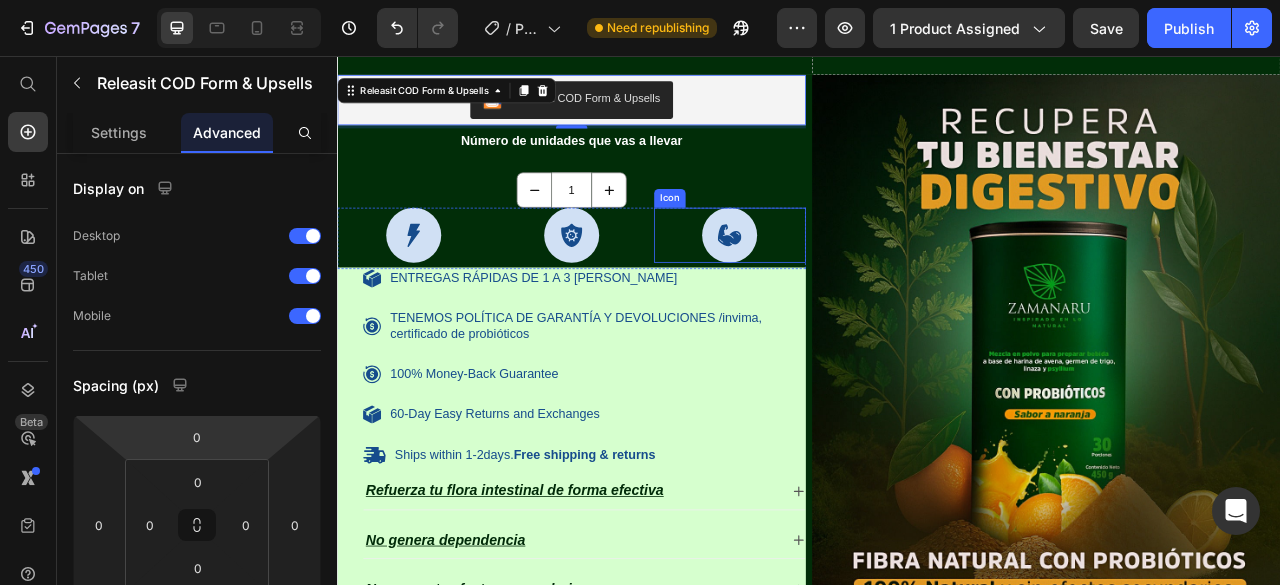 click on "Icon" at bounding box center (836, 284) 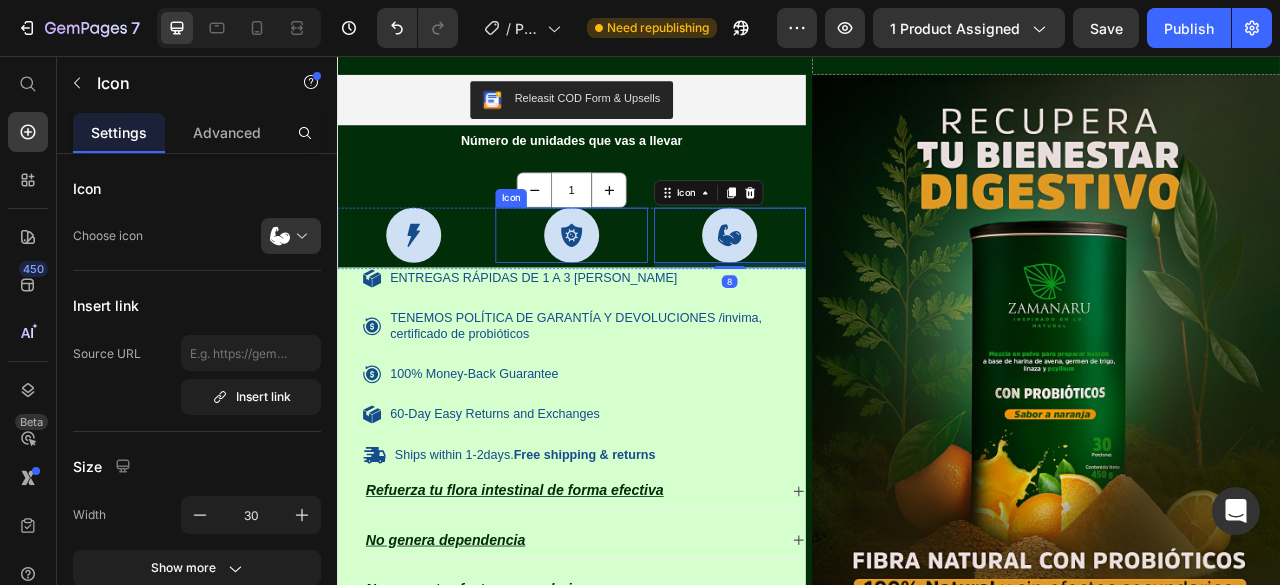 click on "Icon" at bounding box center [634, 284] 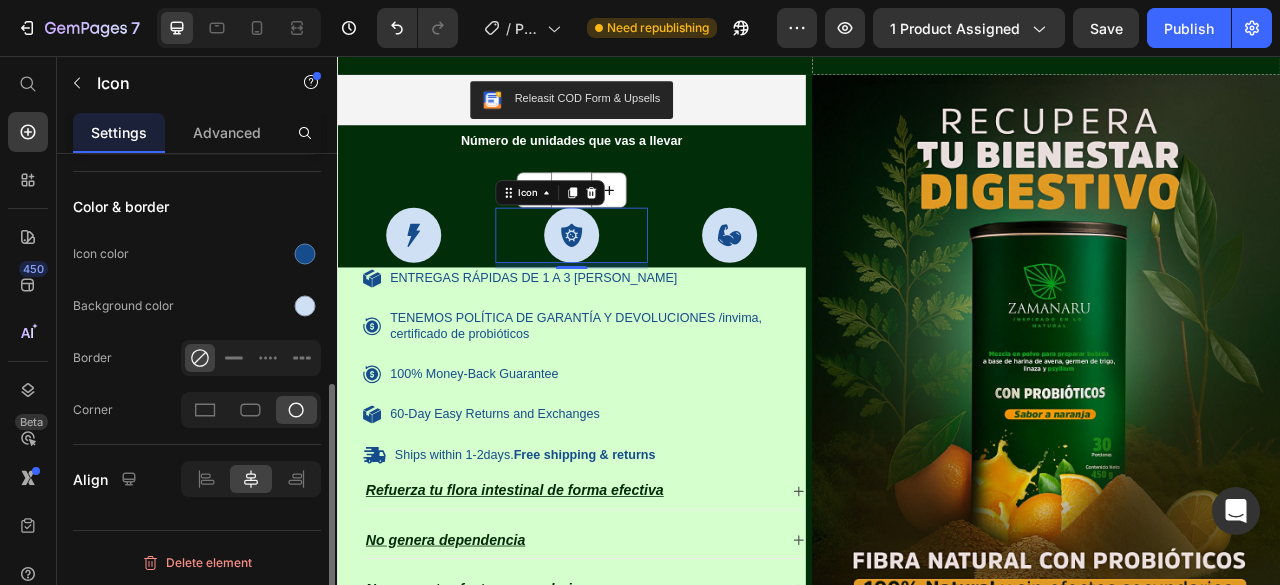 scroll, scrollTop: 231, scrollLeft: 0, axis: vertical 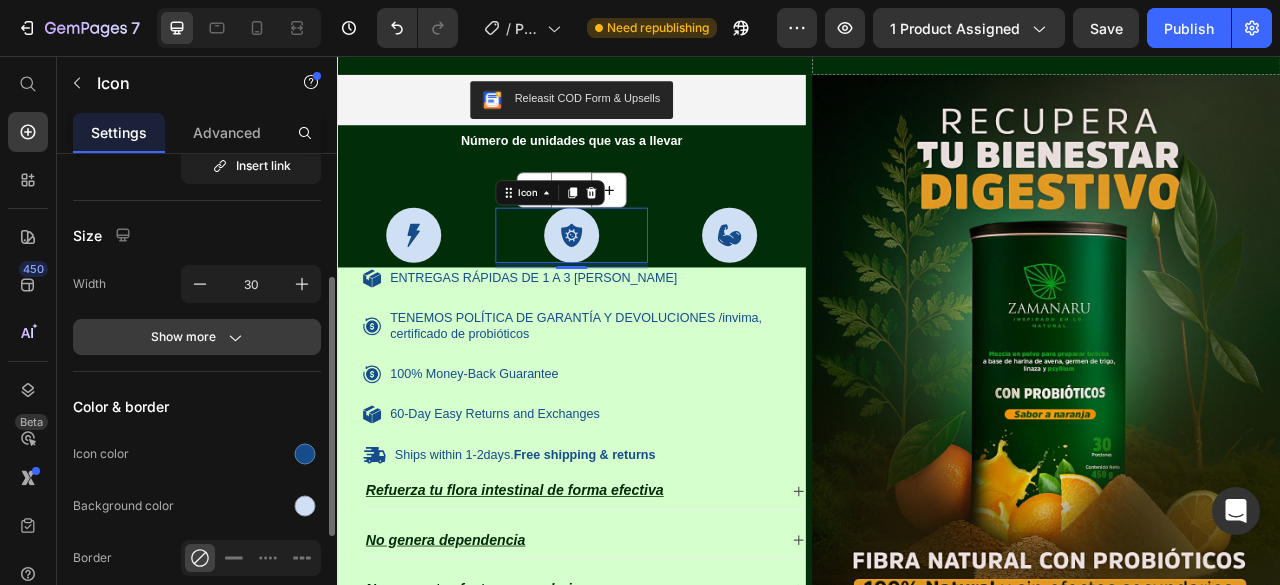 click on "Show more" at bounding box center (197, 337) 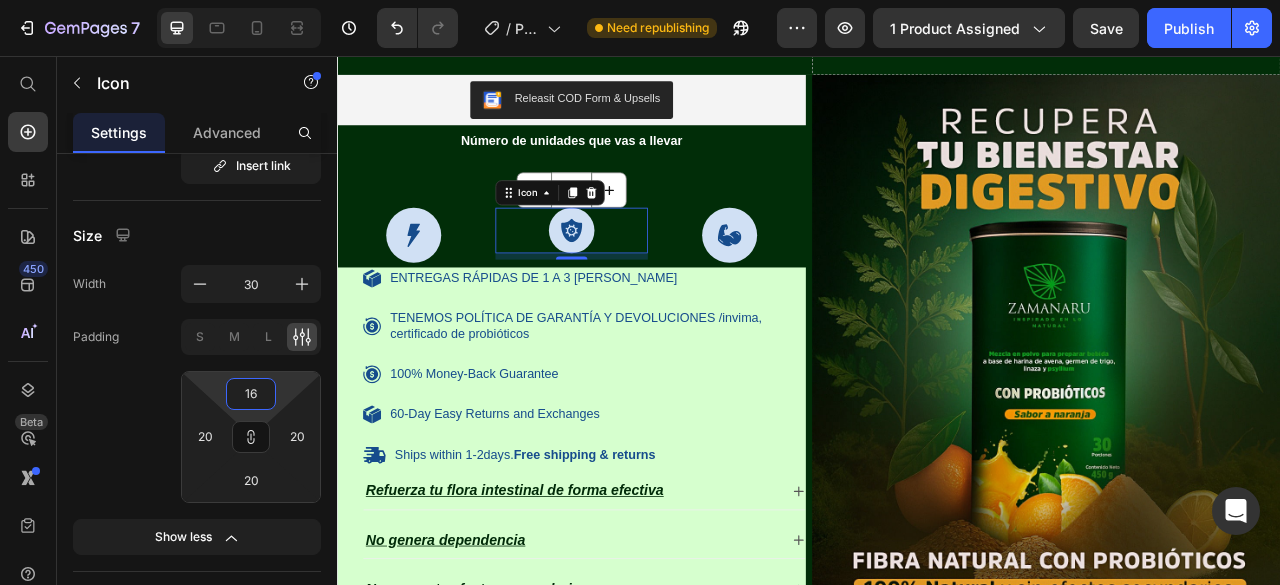 type on "20" 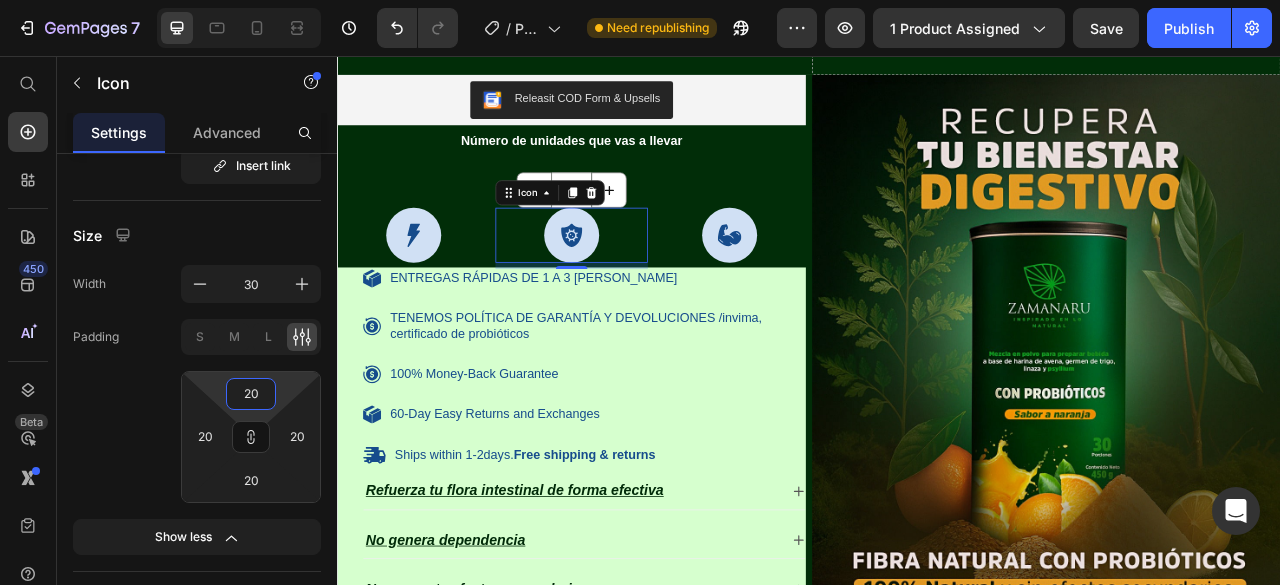 click on "7   /  Product Page - May 13, 16:58:32 Need republishing Preview 1 product assigned  Save   Publish  450 Beta Start with Sections Elements Hero Section Product Detail Brands Trusted Badges Guarantee Product Breakdown How to use Testimonials Compare Bundle FAQs Social Proof Brand Story Product List Collection Blog List Contact Sticky Add to Cart Custom Footer Browse Library 450 Layout
Row
Row
Row
Row Text
Heading
Text Block Button
Button
Button
Sticky Back to top Media
Image" at bounding box center [640, 0] 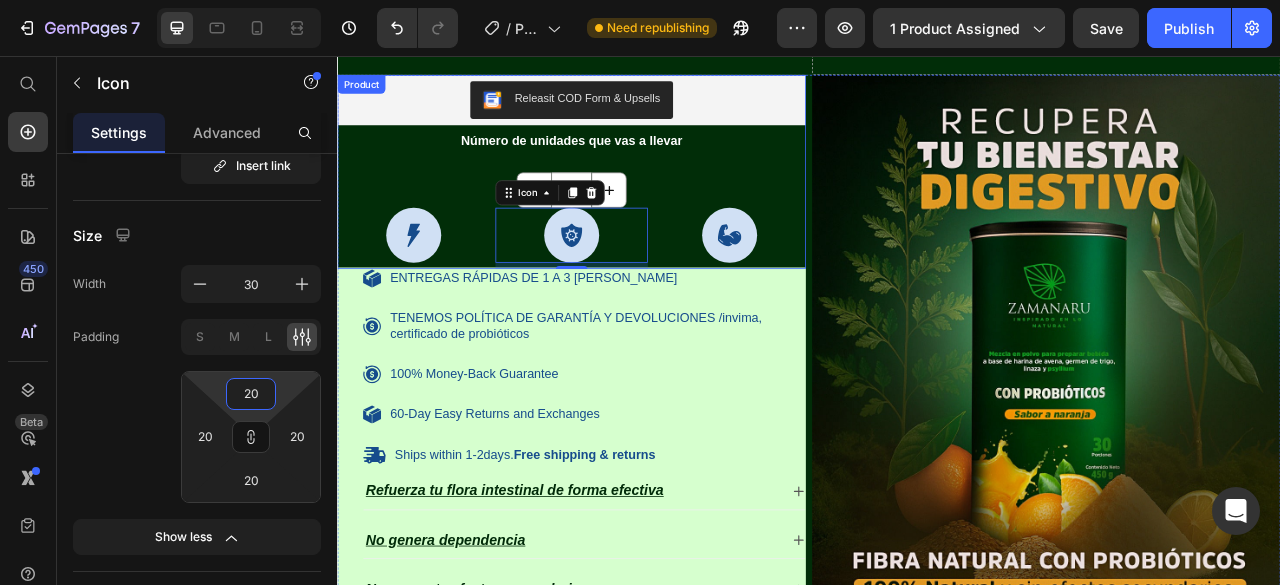 click on "Releasit COD Form & Upsells Releasit COD Form & Upsells Número de unidades que vas a llevar Text Block 1 Product Quantity" at bounding box center [635, 165] 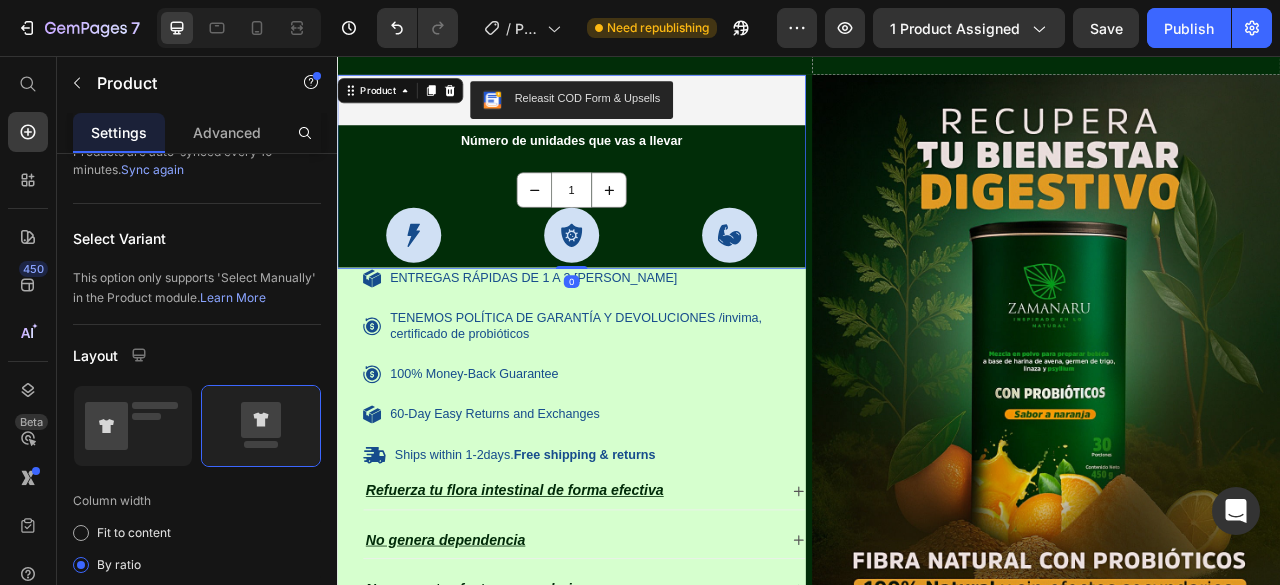 scroll, scrollTop: 0, scrollLeft: 0, axis: both 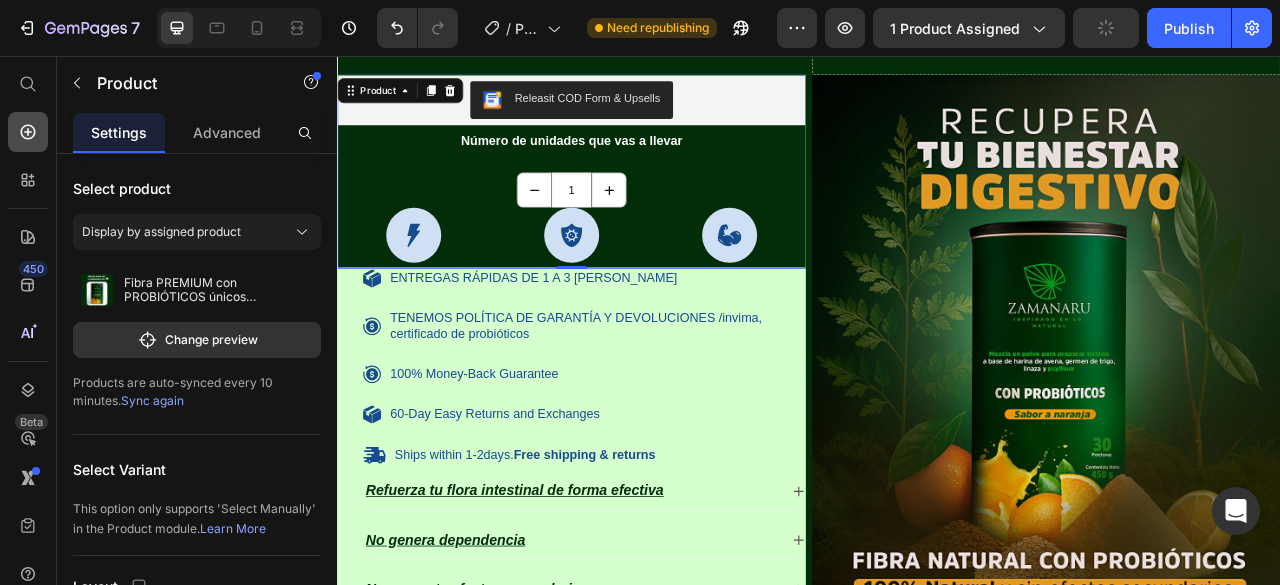 click 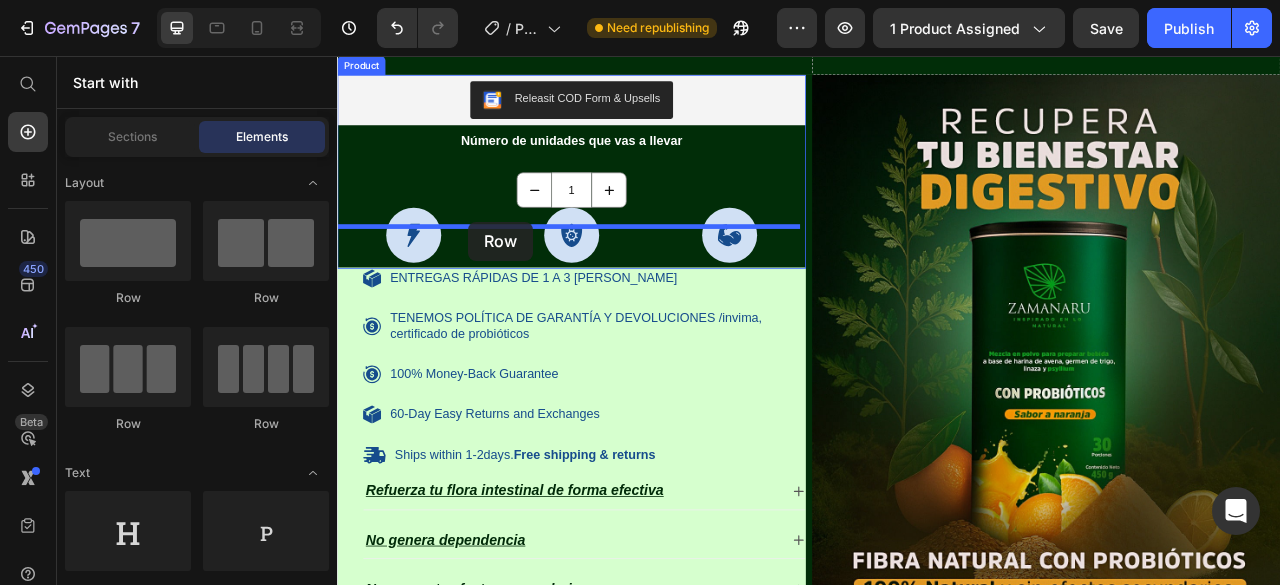 drag, startPoint x: 457, startPoint y: 331, endPoint x: 505, endPoint y: 267, distance: 80 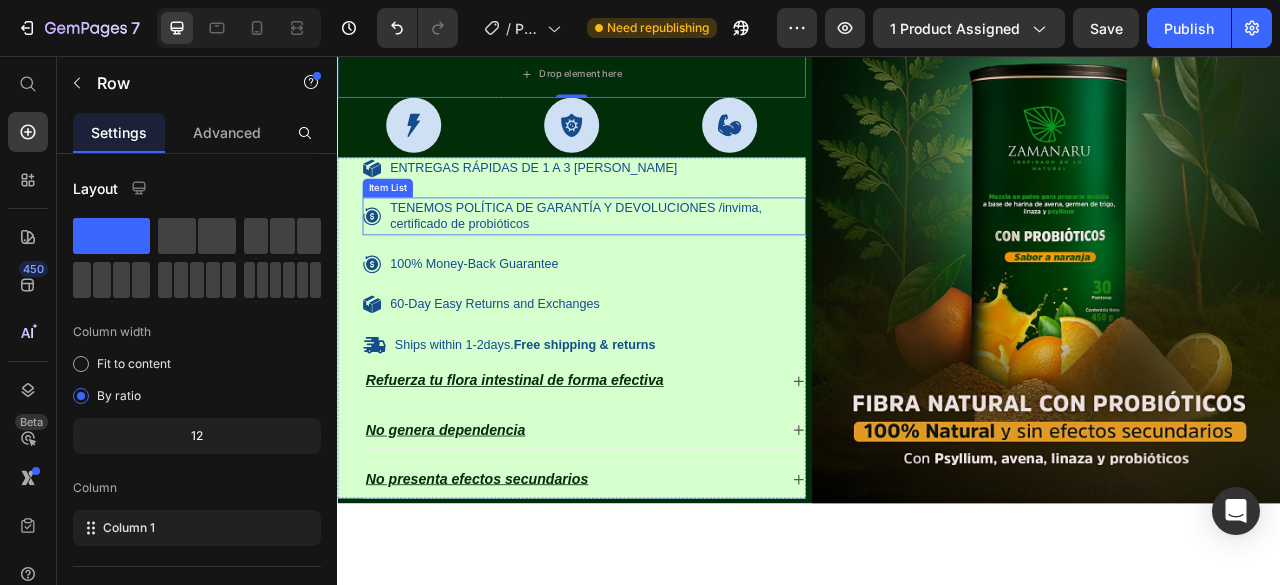 scroll, scrollTop: 1650, scrollLeft: 0, axis: vertical 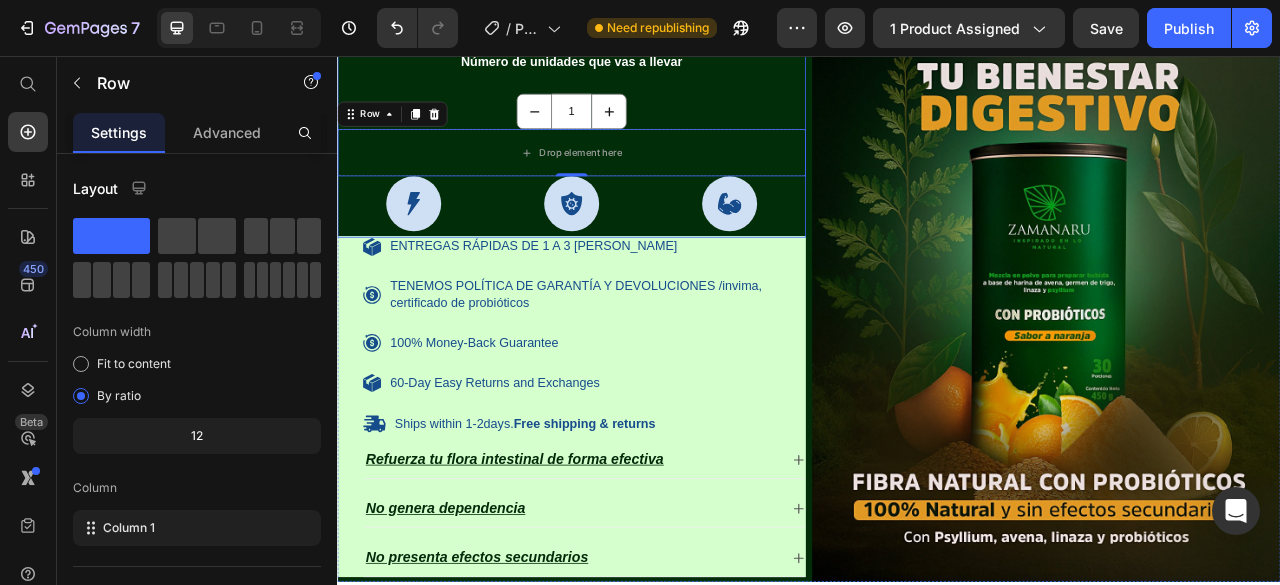 click on "1" at bounding box center (635, 126) 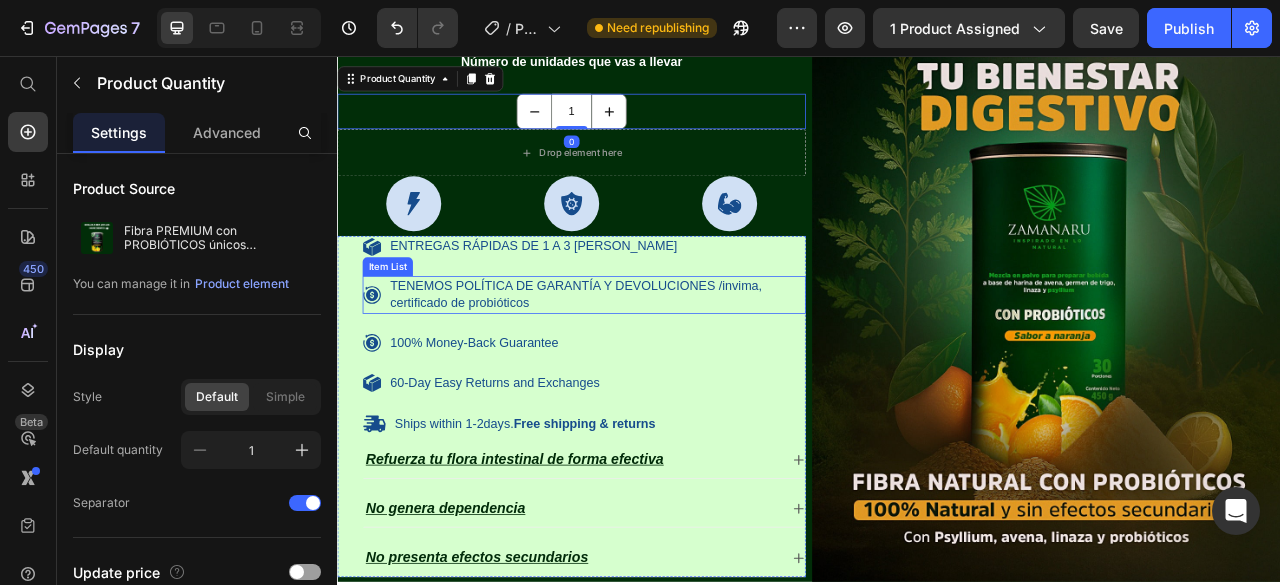 click on "TENEMOS POLÍTICA DE GARANTÍA Y DEVOLUCIONES /invima, certificado de probióticos" at bounding box center (667, 360) 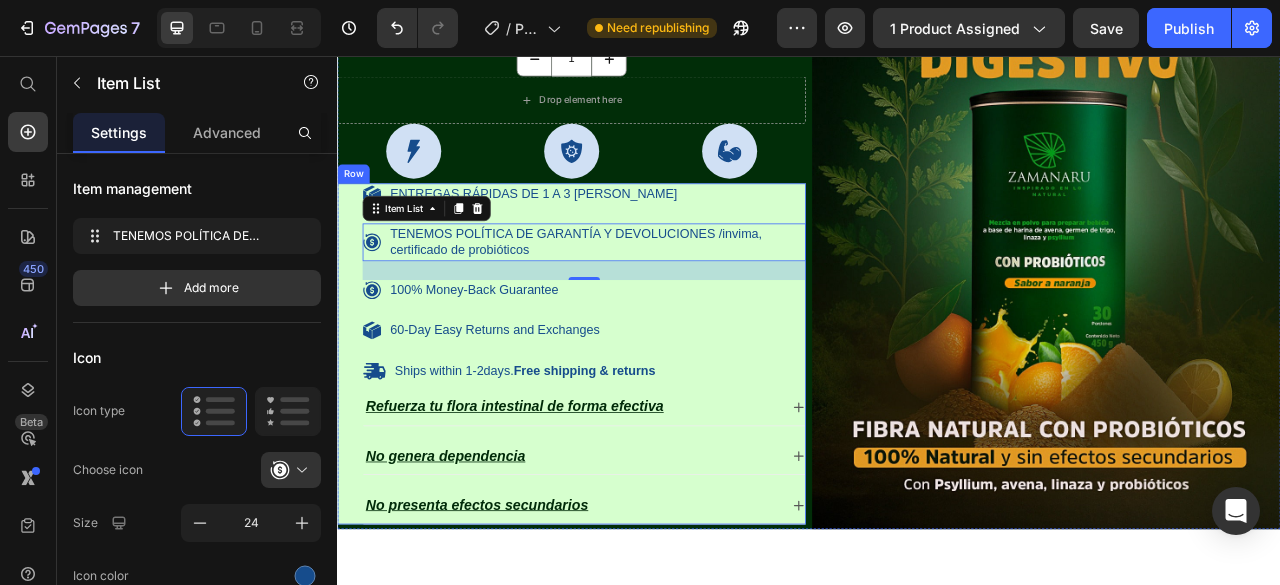 scroll, scrollTop: 1900, scrollLeft: 0, axis: vertical 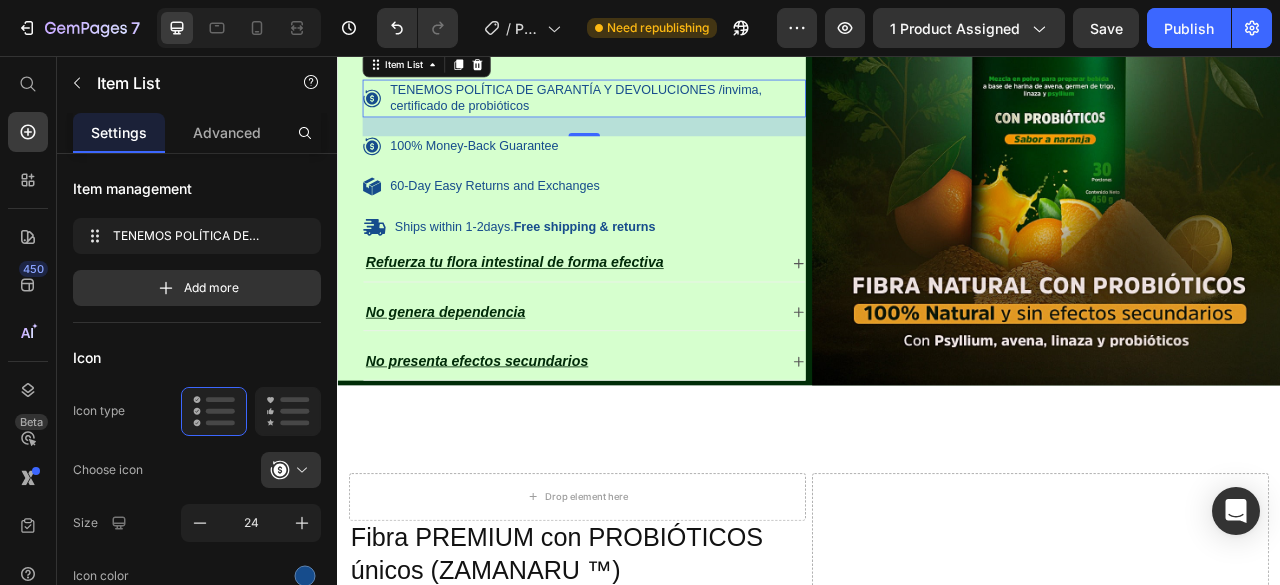 drag, startPoint x: 1180, startPoint y: 33, endPoint x: 1143, endPoint y: 36, distance: 37.12142 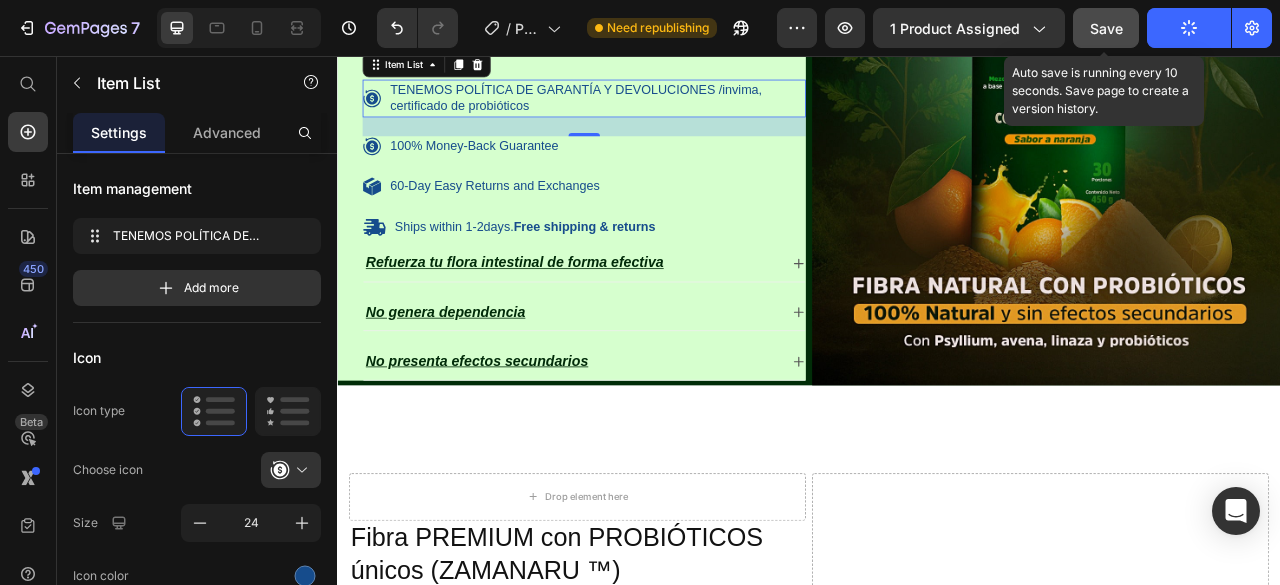 click on "Save" 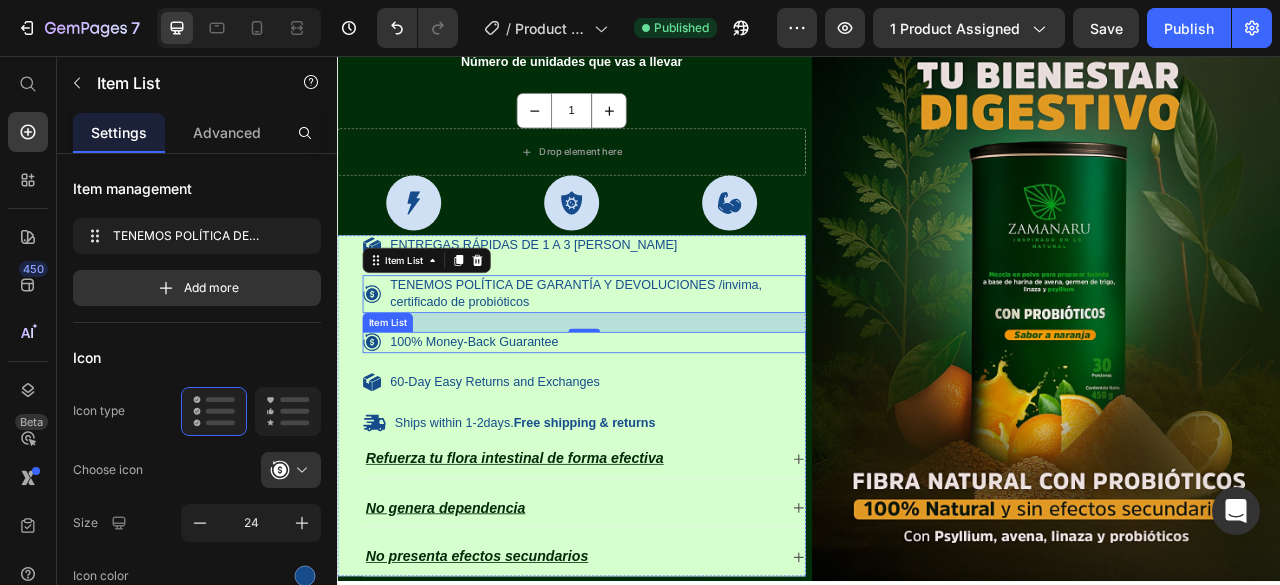 scroll, scrollTop: 1600, scrollLeft: 0, axis: vertical 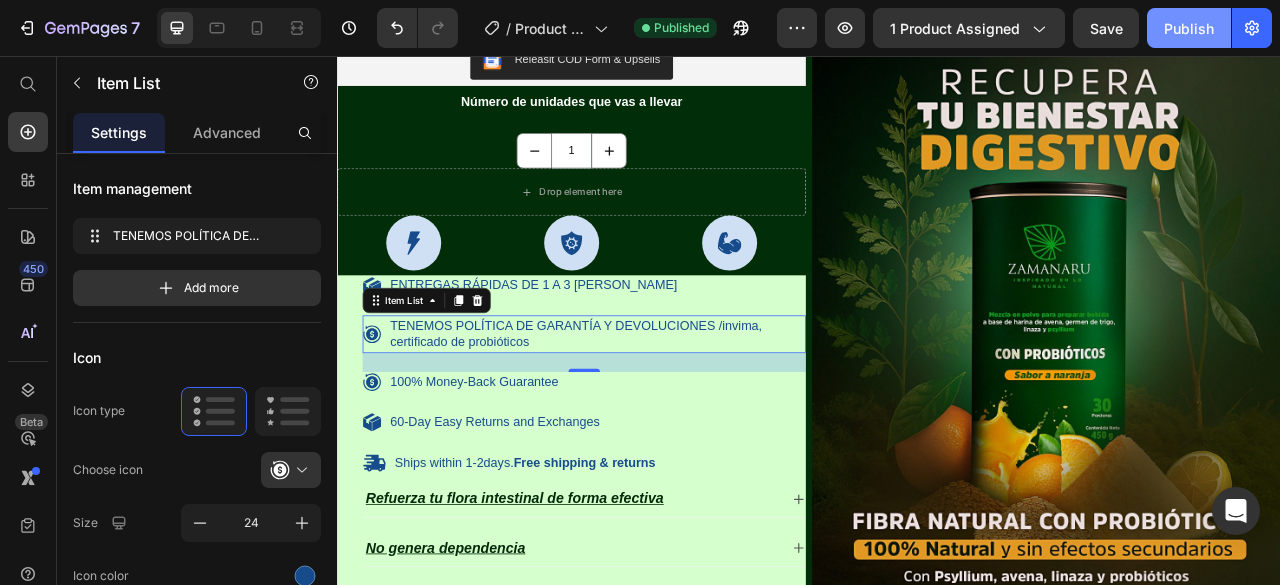 click on "Publish" at bounding box center (1189, 28) 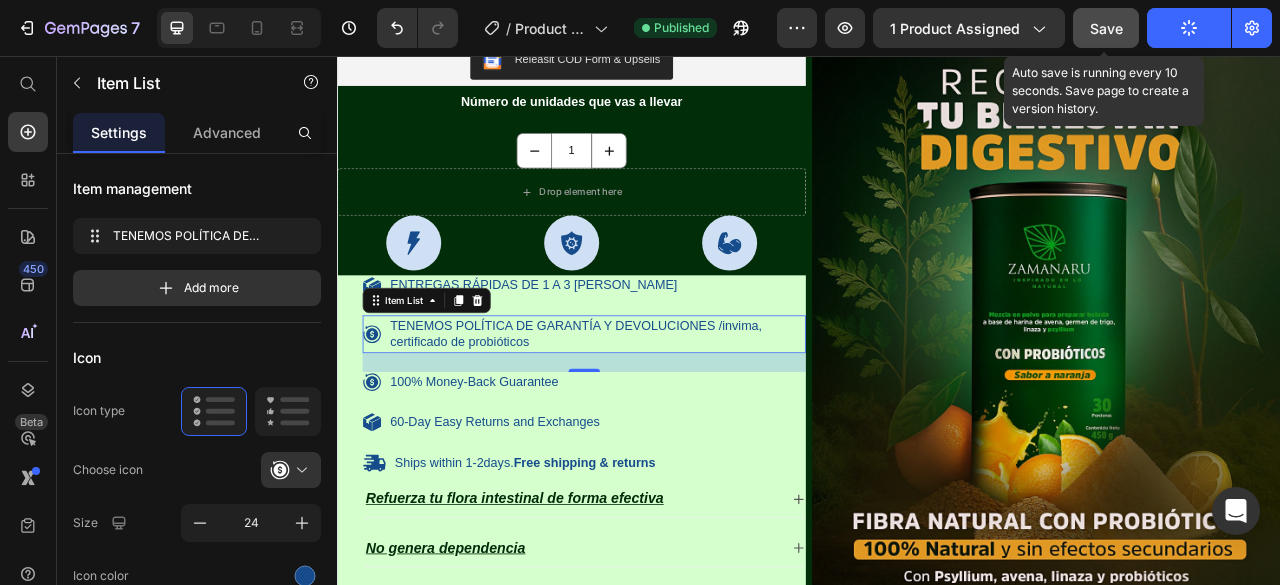 click on "Save" at bounding box center (1106, 28) 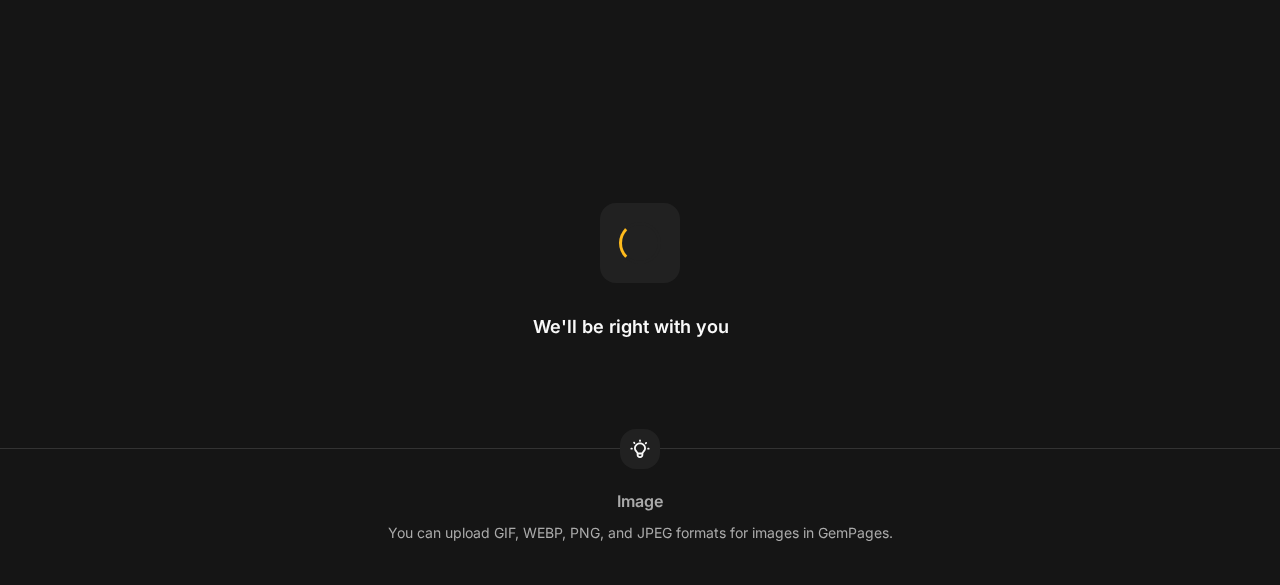 scroll, scrollTop: 0, scrollLeft: 0, axis: both 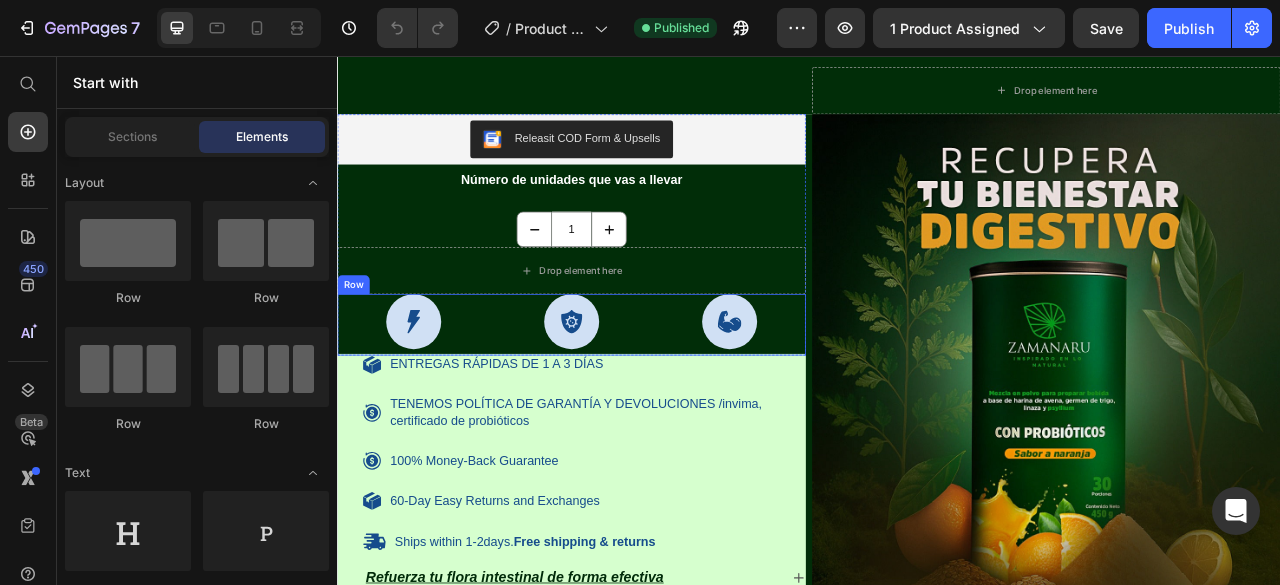 click on "Icon
Icon
Icon Row" at bounding box center (635, 398) 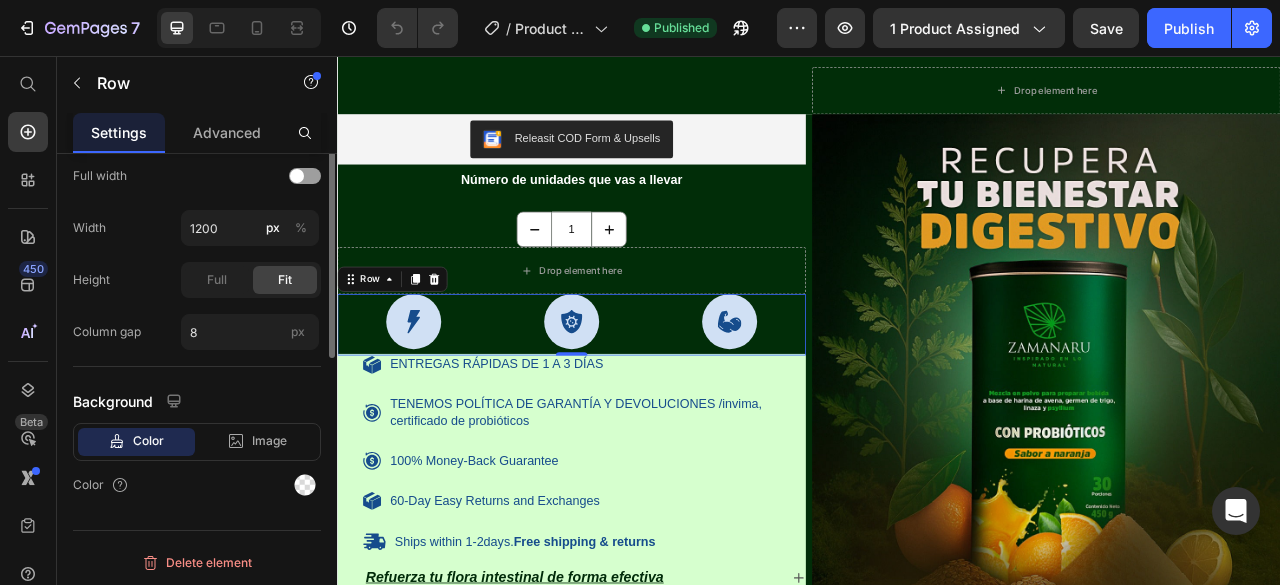 scroll, scrollTop: 470, scrollLeft: 0, axis: vertical 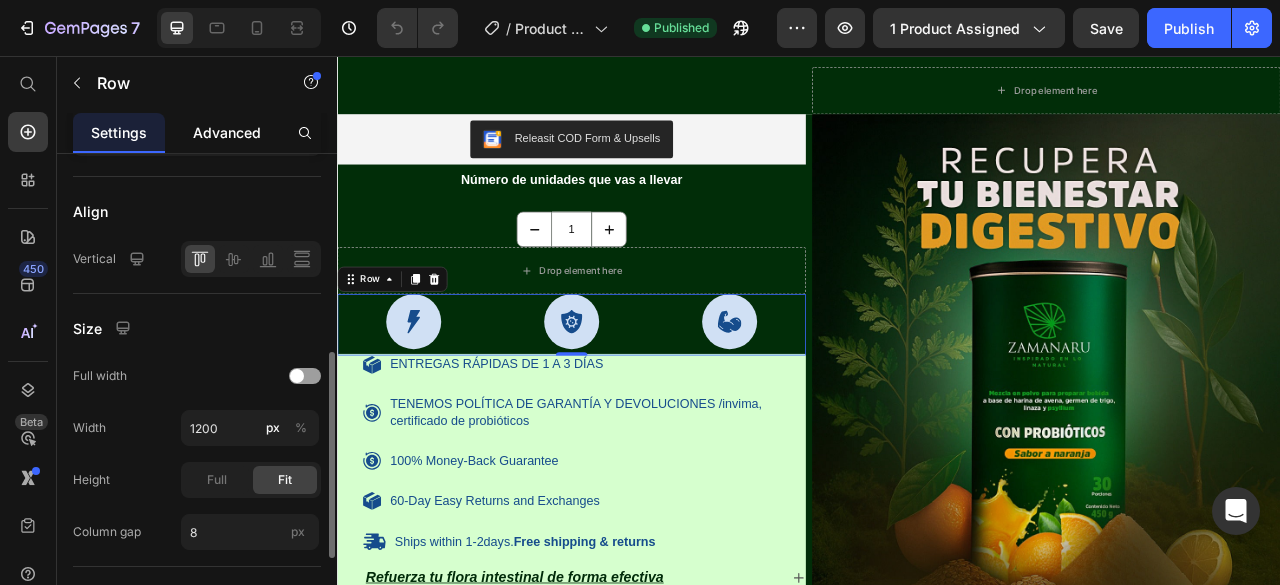 click on "Advanced" at bounding box center (227, 132) 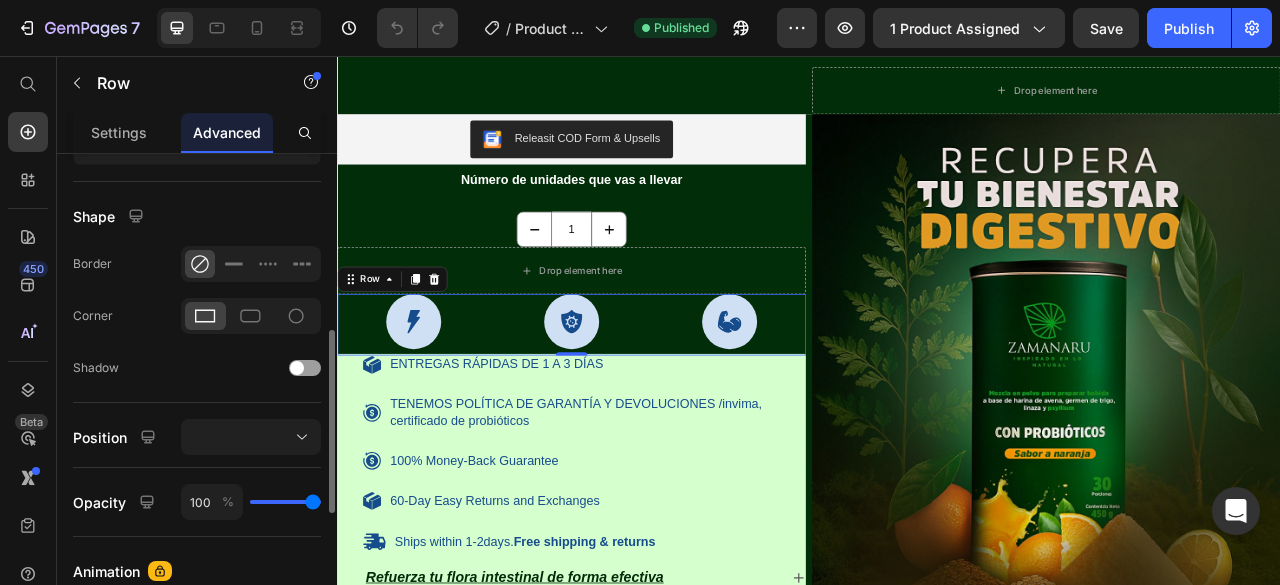 scroll, scrollTop: 0, scrollLeft: 0, axis: both 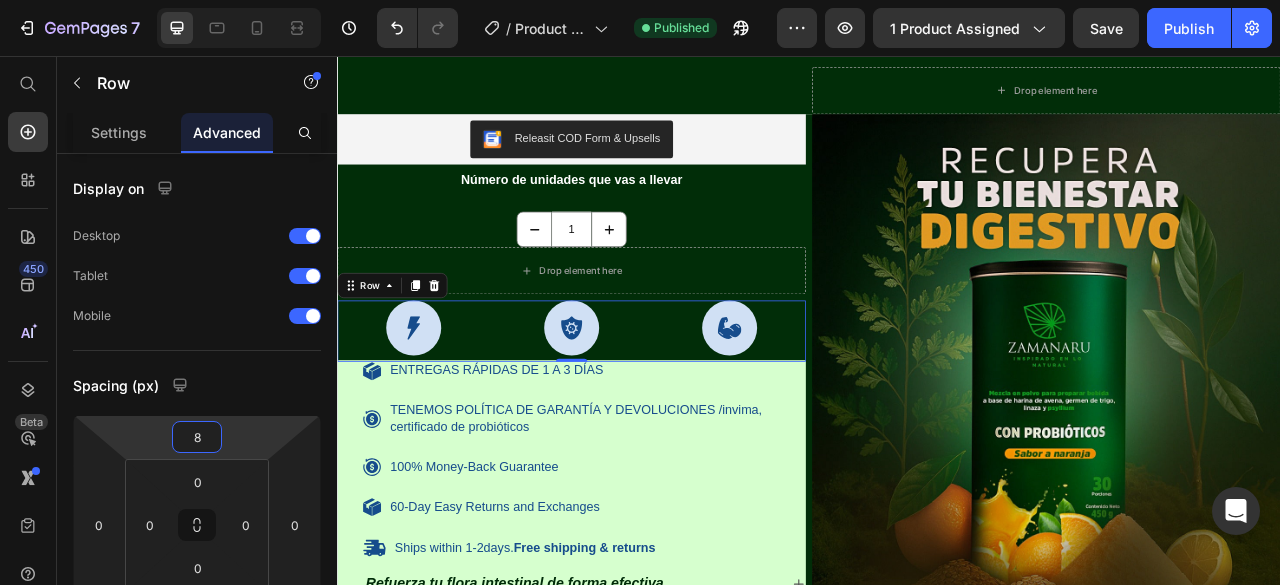click on "7   /  Product Page - [DATE] 16:58:32 Published Preview 1 product assigned  Save   Publish  450 Beta Start with Sections Elements Hero Section Product Detail Brands Trusted Badges Guarantee Product Breakdown How to use Testimonials Compare Bundle FAQs Social Proof Brand Story Product List Collection Blog List Contact Sticky Add to Cart Custom Footer Browse Library 450 Layout
Row
Row
Row
Row Text
Heading
Text Block Button
Button
Button
Sticky Back to top Media" at bounding box center (640, 0) 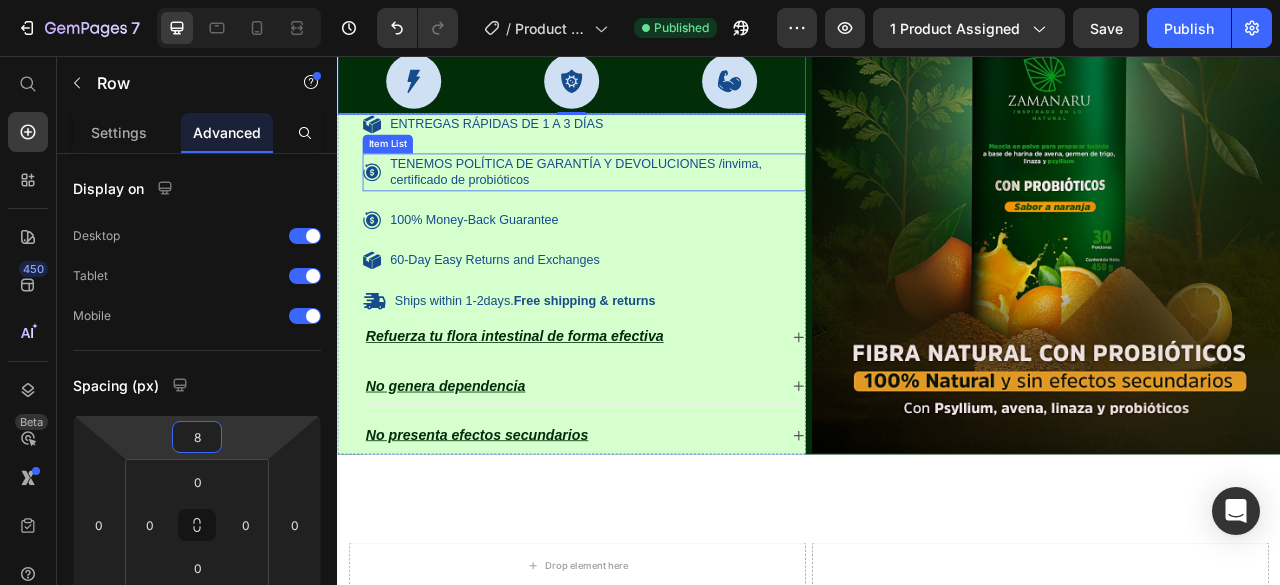 scroll, scrollTop: 1600, scrollLeft: 0, axis: vertical 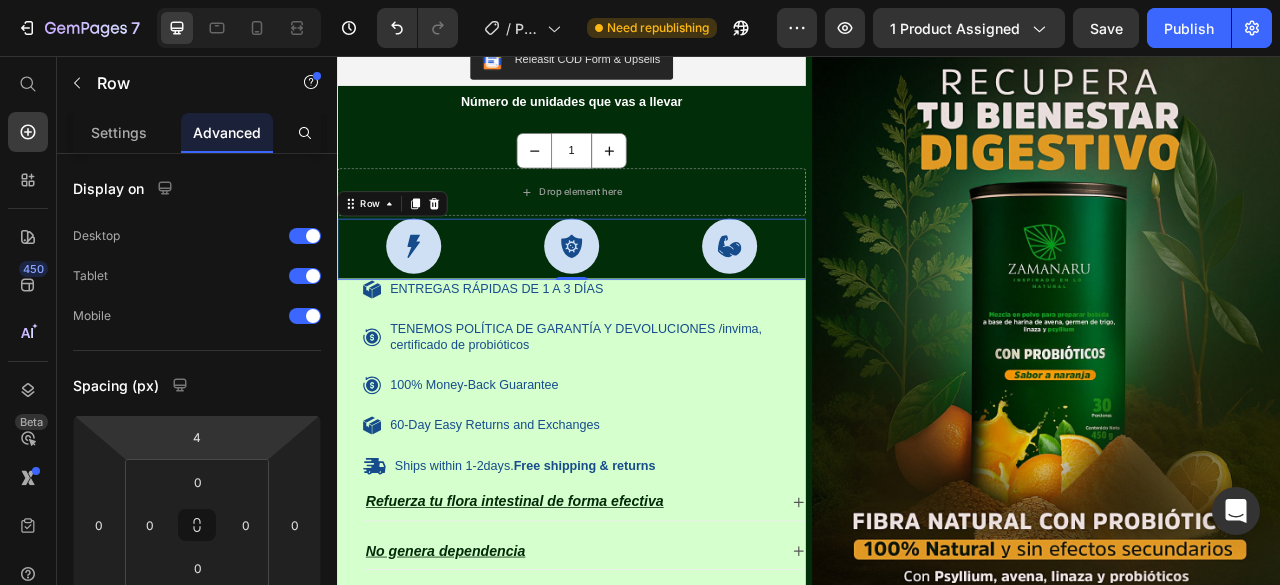 click on "7   /  Product Page - May 13, 16:58:32 Need republishing Preview 1 product assigned  Save   Publish  450 Beta Start with Sections Elements Hero Section Product Detail Brands Trusted Badges Guarantee Product Breakdown How to use Testimonials Compare Bundle FAQs Social Proof Brand Story Product List Collection Blog List Contact Sticky Add to Cart Custom Footer Browse Library 450 Layout
Row
Row
Row
Row Text
Heading
Text Block Button
Button
Button
Sticky Back to top Media
Image" at bounding box center (640, 0) 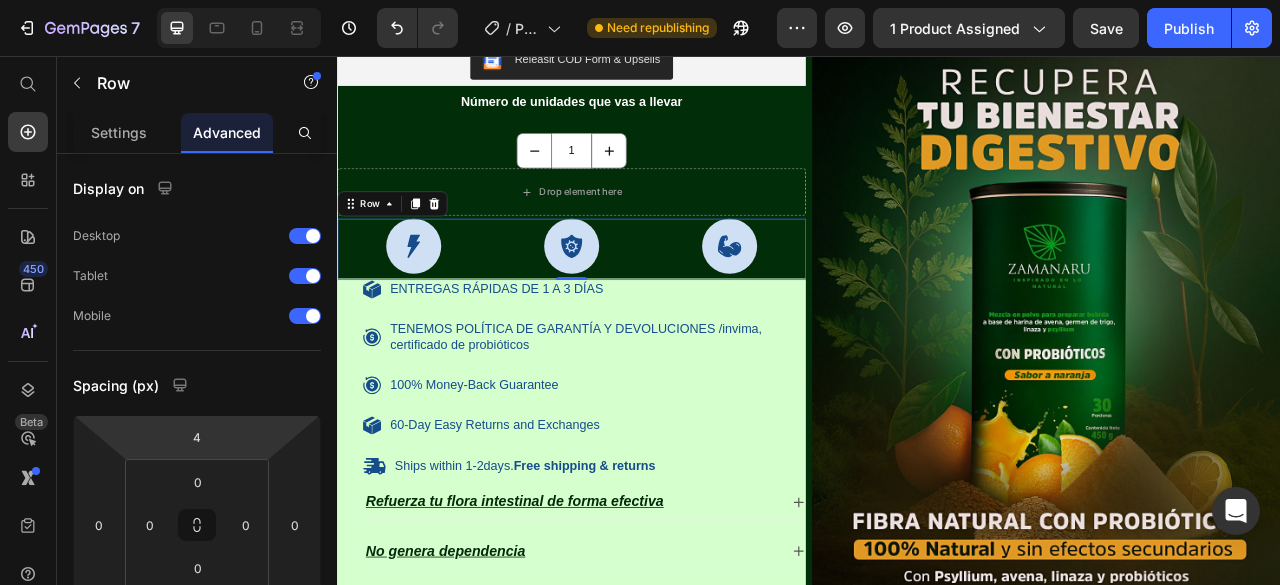 drag, startPoint x: 1202, startPoint y: 20, endPoint x: 1126, endPoint y: 48, distance: 80.99383 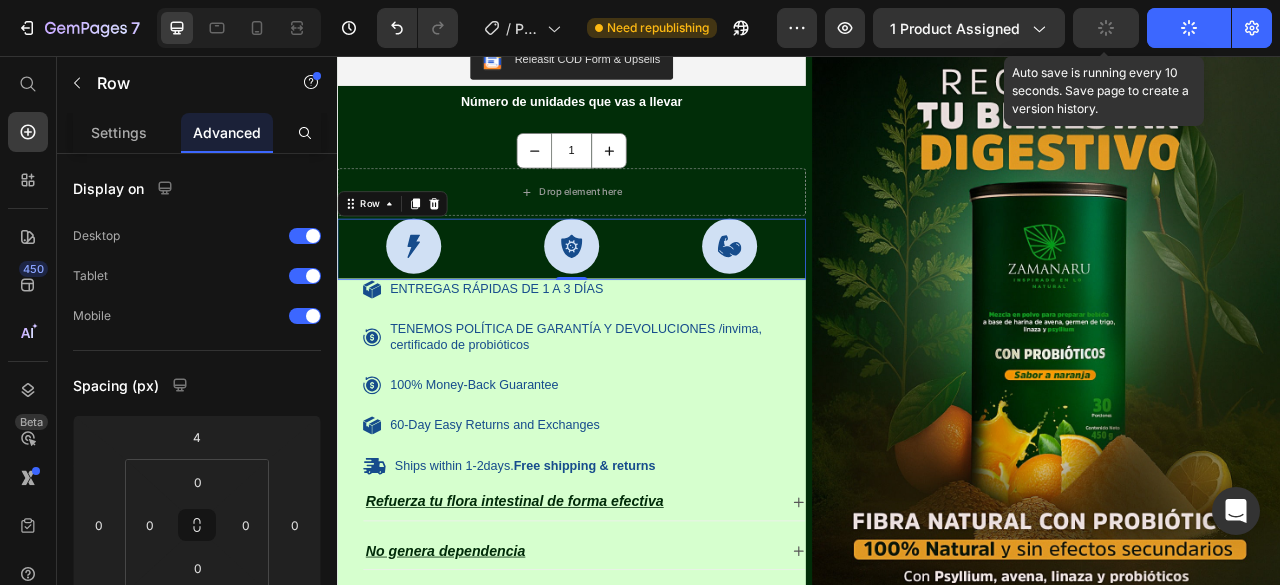 click 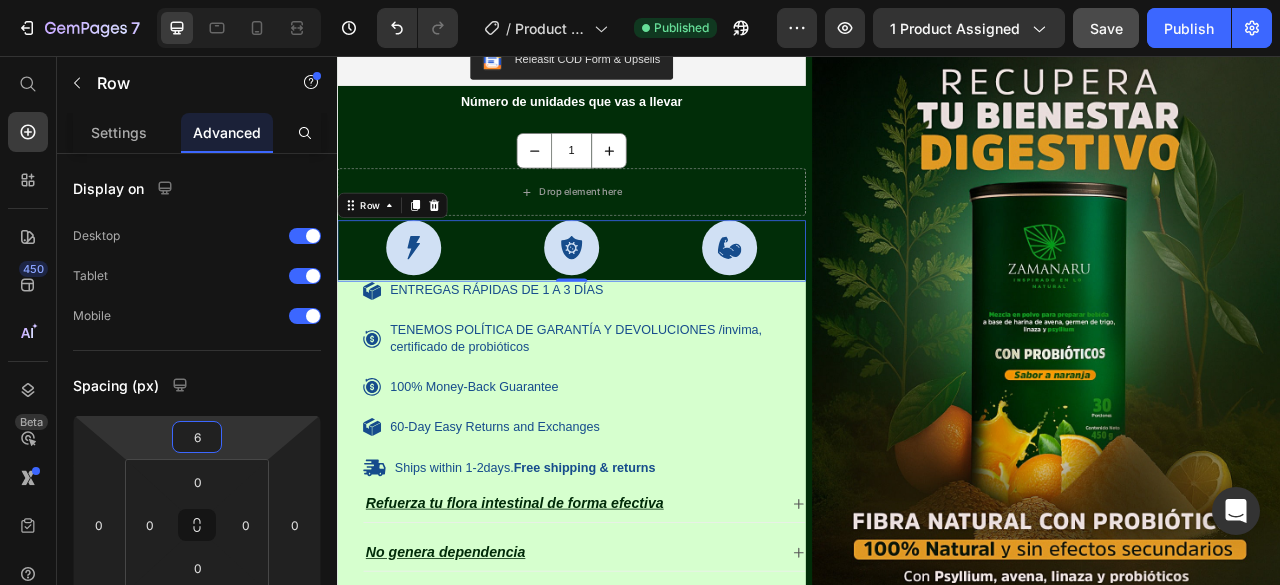 type on "8" 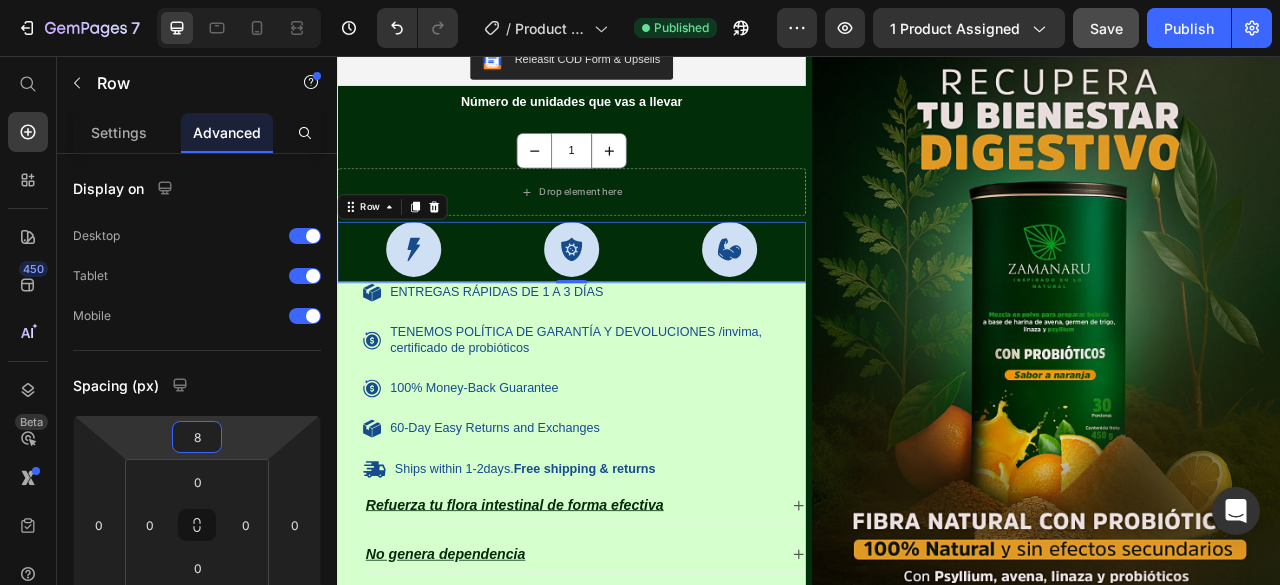 click on "7   /  Product Page - [DATE] 16:58:32 Published Preview 1 product assigned  Save   Publish  450 Beta Start with Sections Elements Hero Section Product Detail Brands Trusted Badges Guarantee Product Breakdown How to use Testimonials Compare Bundle FAQs Social Proof Brand Story Product List Collection Blog List Contact Sticky Add to Cart Custom Footer Browse Library 450 Layout
Row
Row
Row
Row Text
Heading
Text Block Button
Button
Button
Sticky Back to top Media" at bounding box center (640, 0) 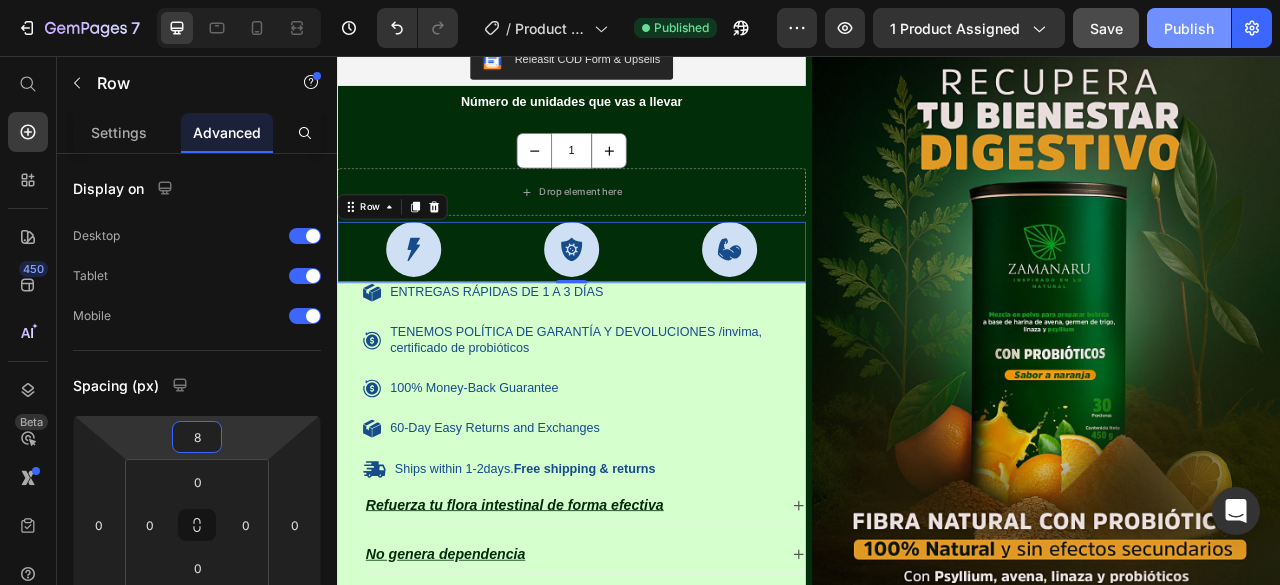 click on "Publish" at bounding box center (1189, 28) 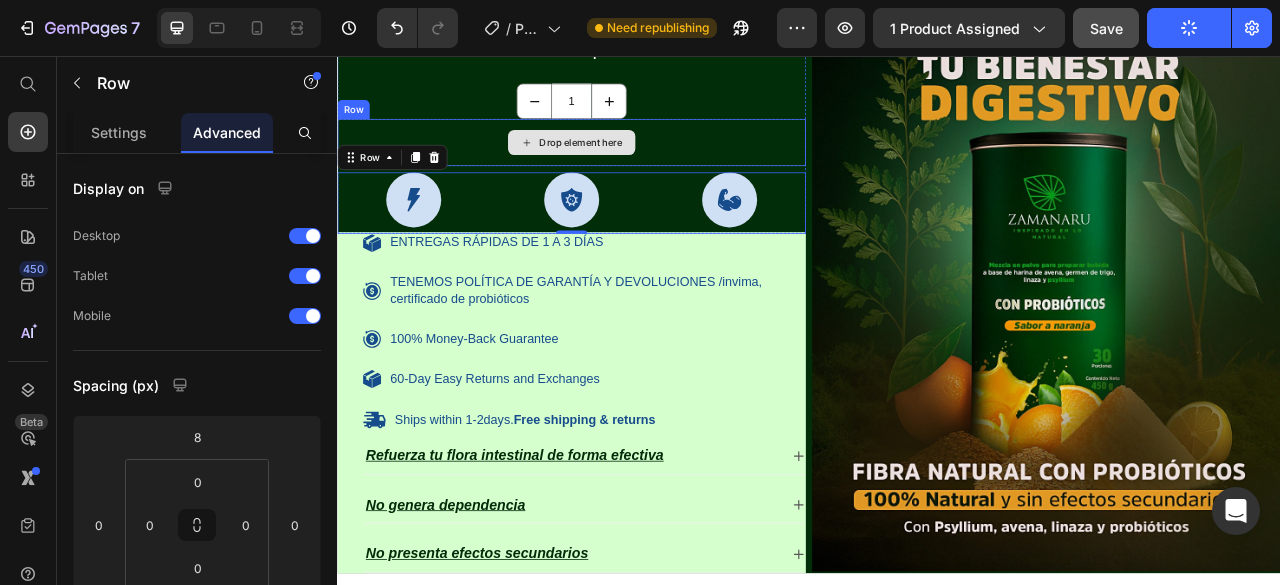 scroll, scrollTop: 1300, scrollLeft: 0, axis: vertical 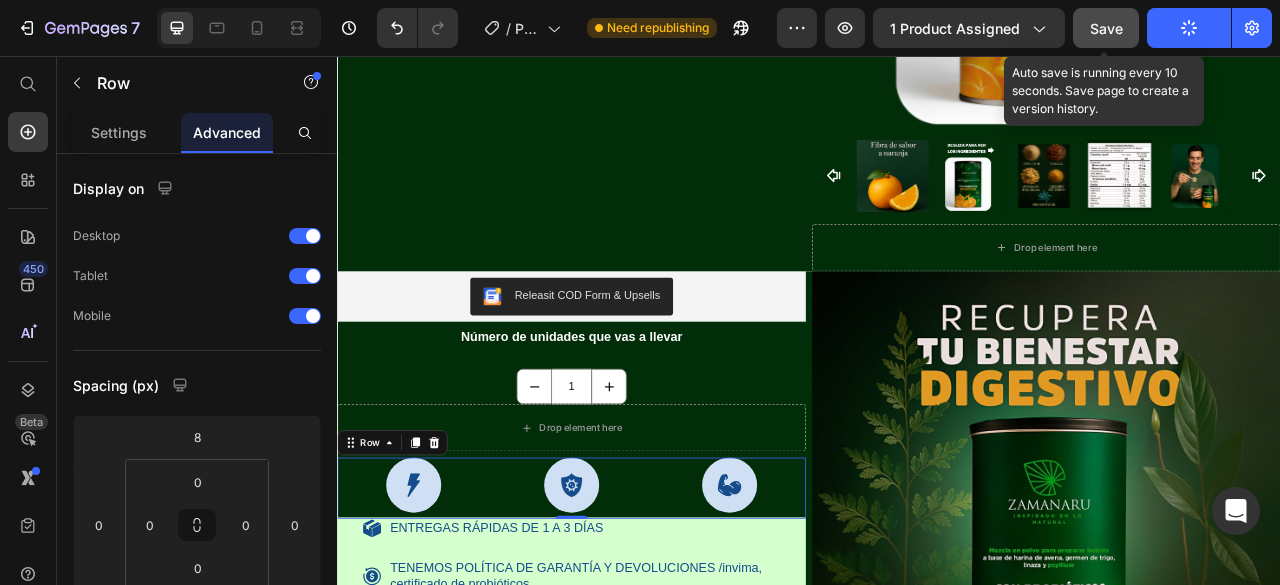 click on "Save" 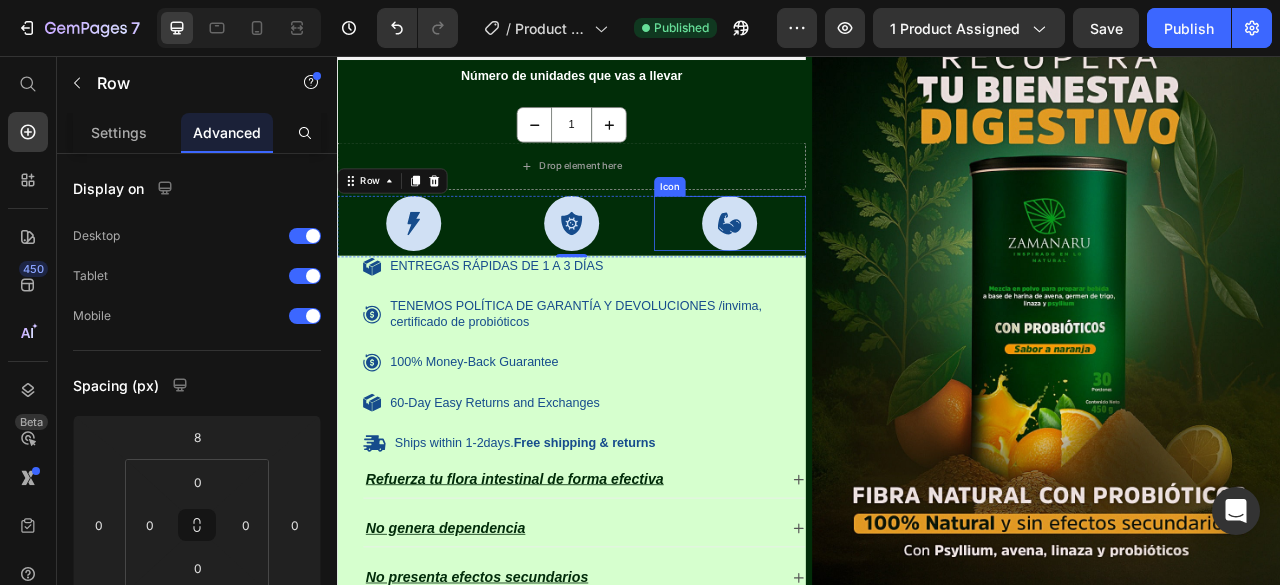 scroll, scrollTop: 1700, scrollLeft: 0, axis: vertical 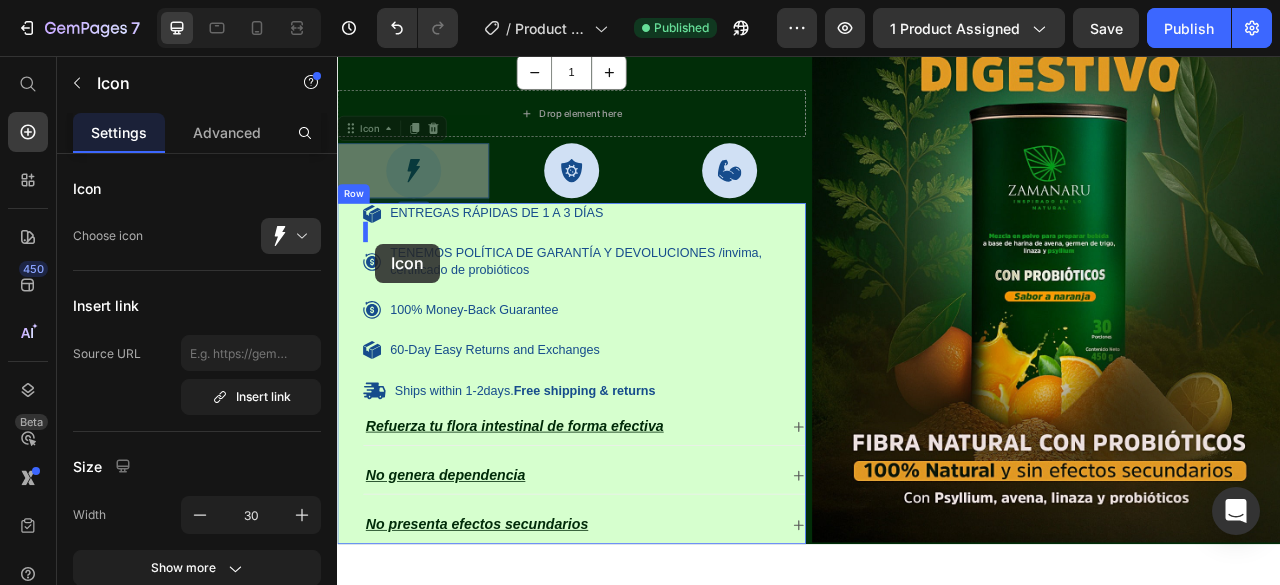 drag, startPoint x: 402, startPoint y: 215, endPoint x: 385, endPoint y: 295, distance: 81.78631 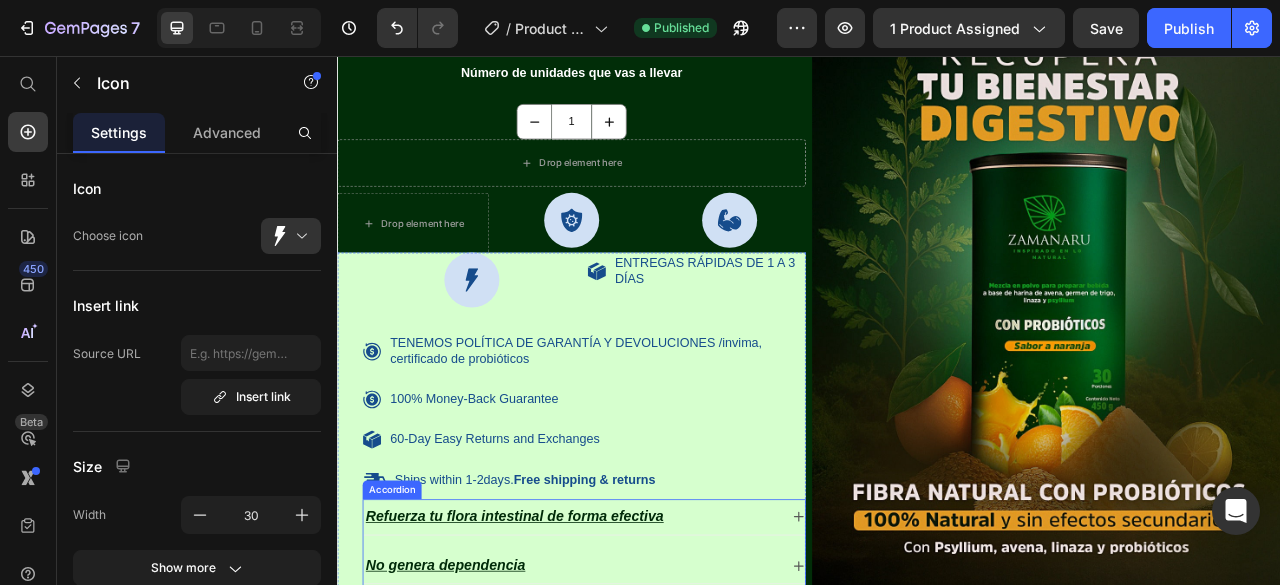 scroll, scrollTop: 1600, scrollLeft: 0, axis: vertical 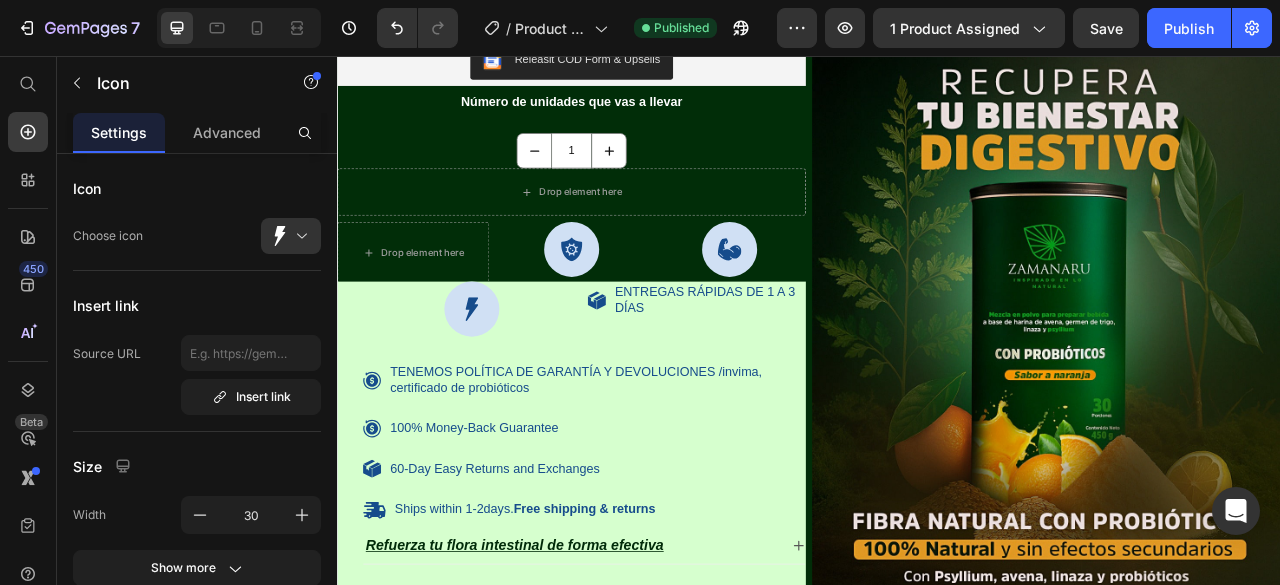 click at bounding box center (508, 378) 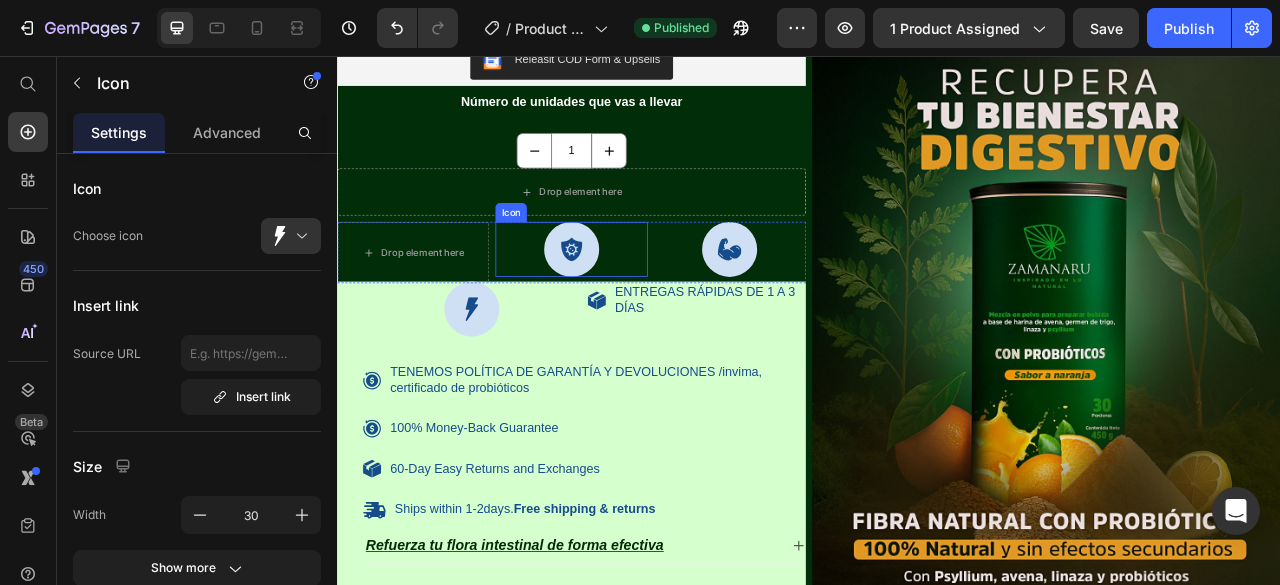 click at bounding box center (635, 302) 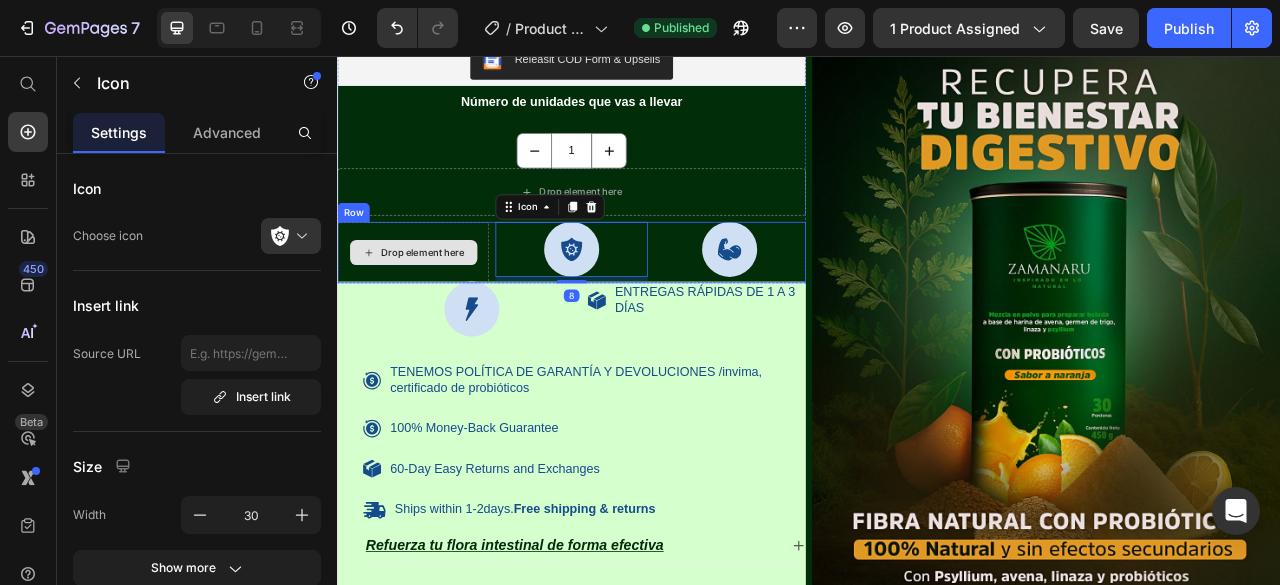 click on "Drop element here" at bounding box center (433, 306) 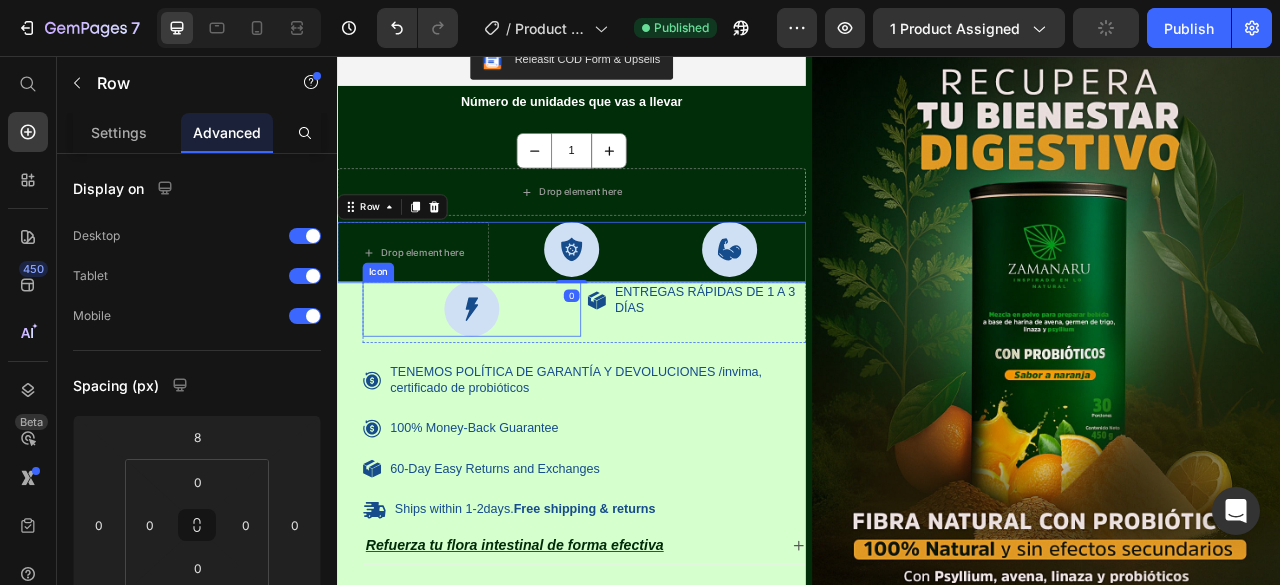 click 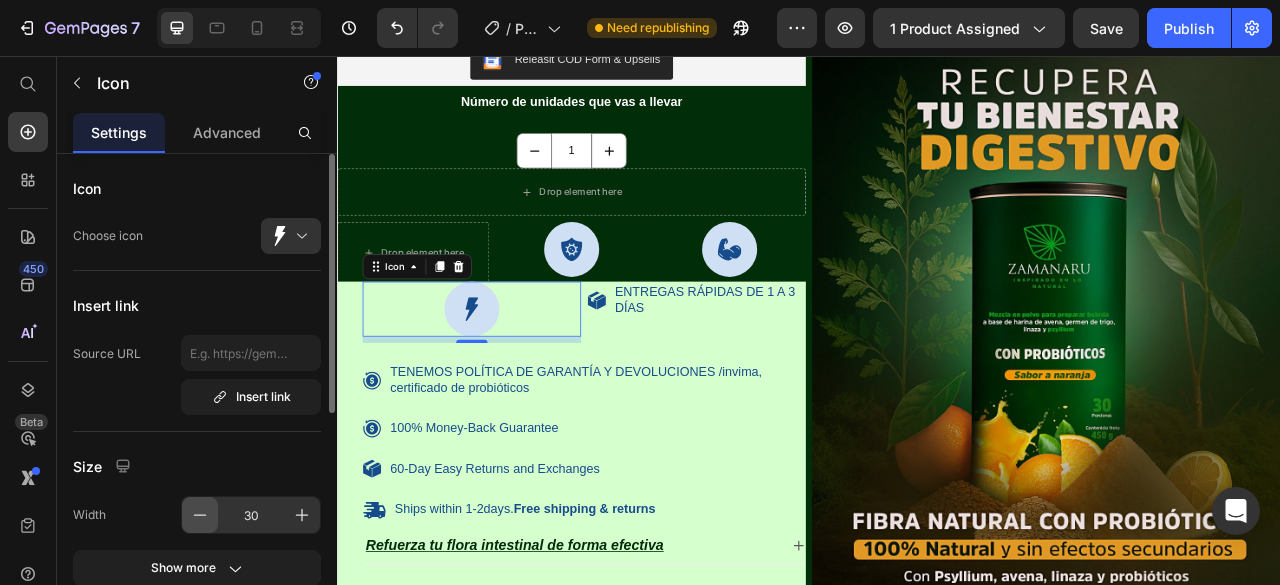 click 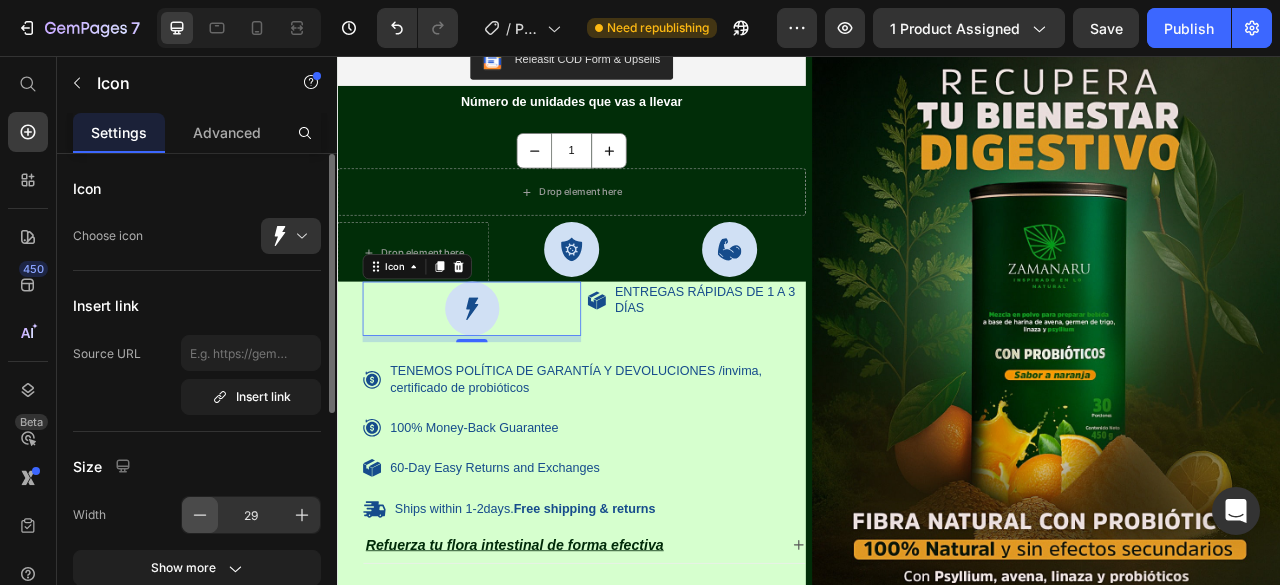 click 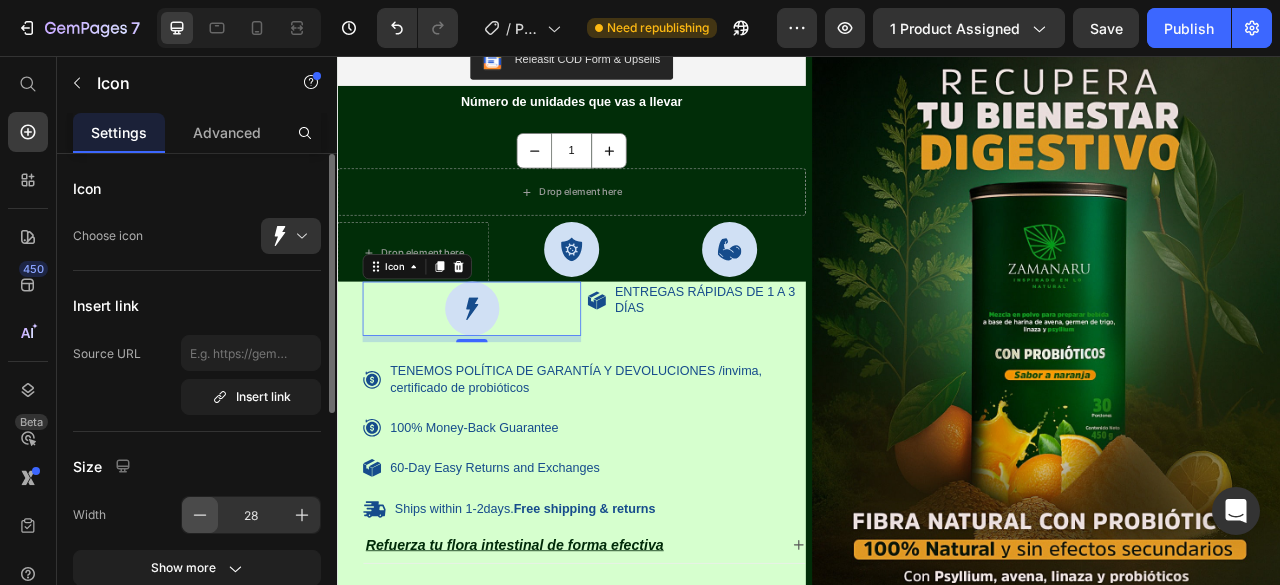 click 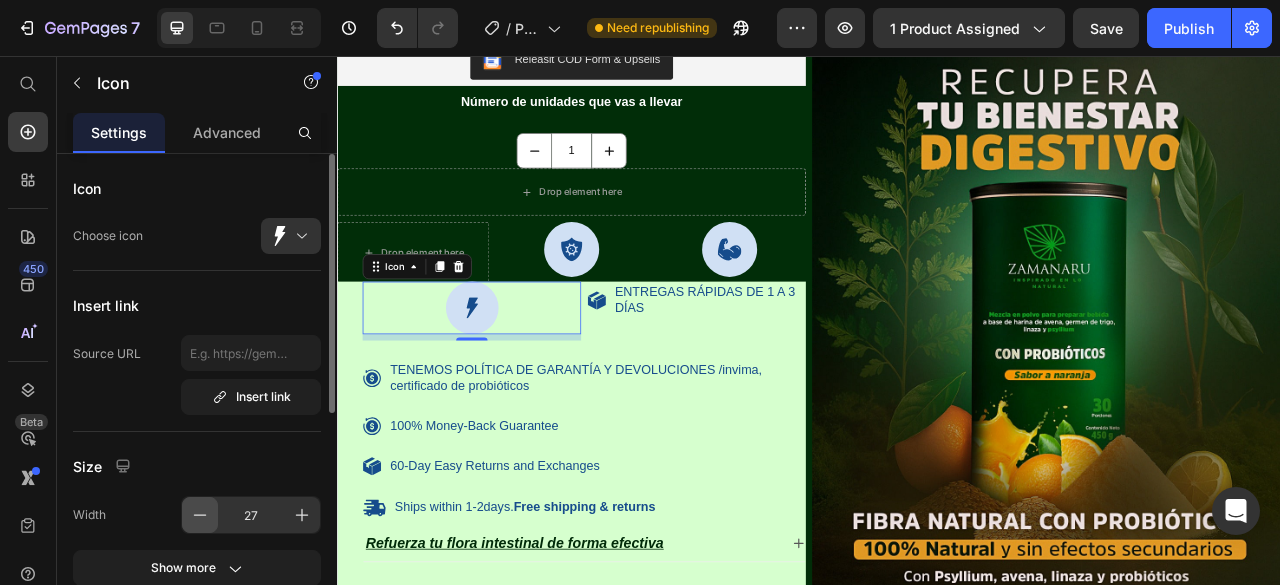 click 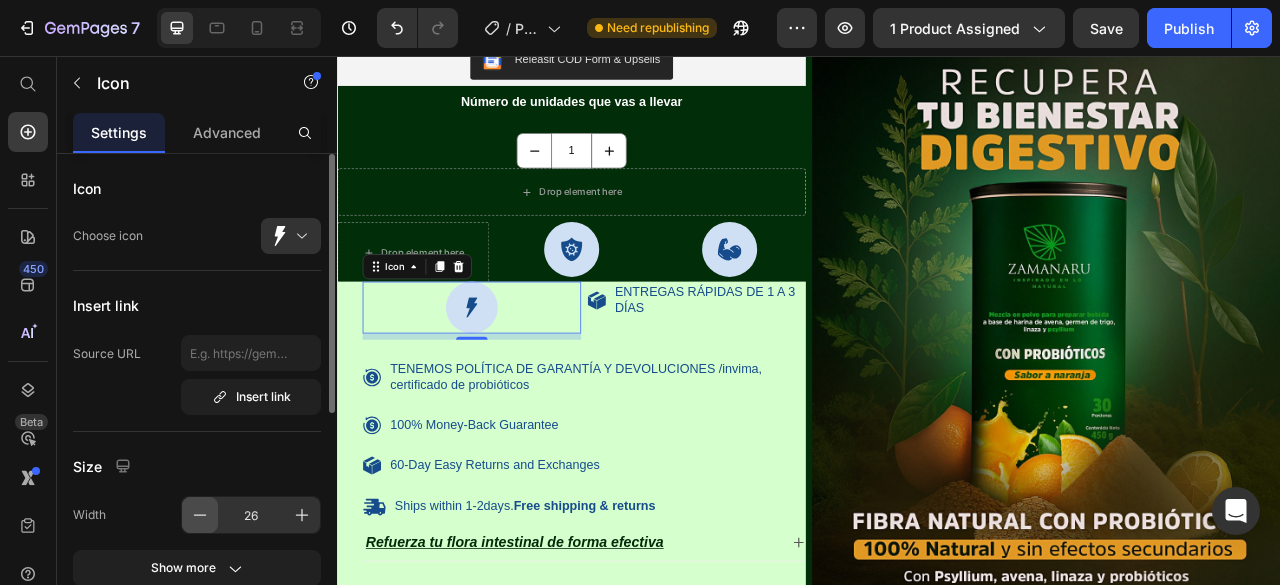 click 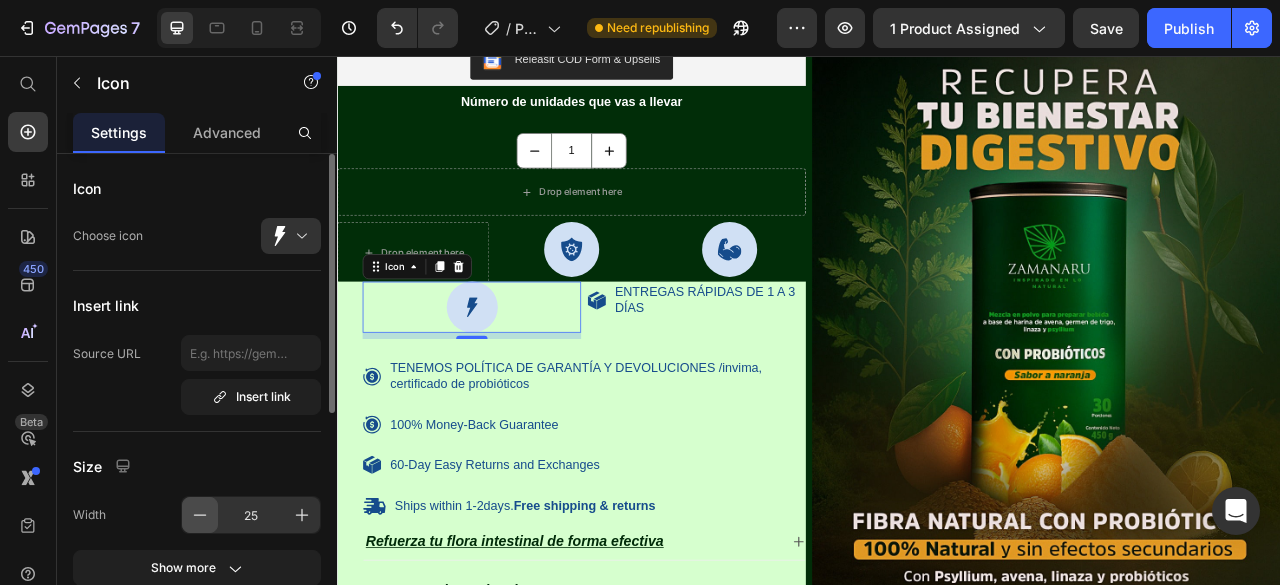 click 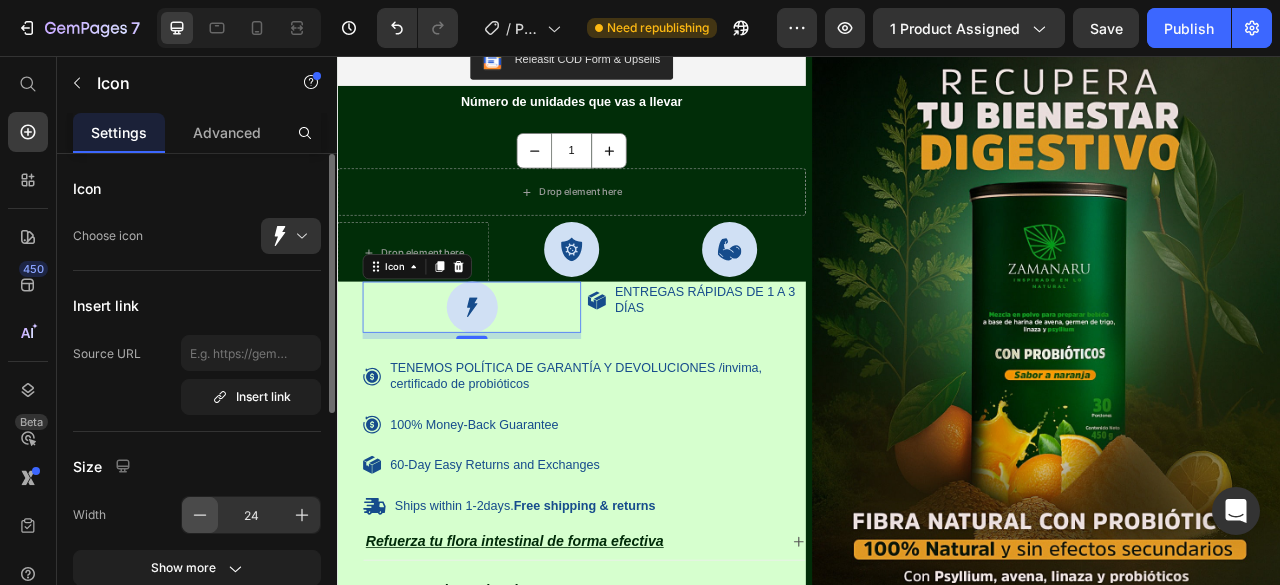 click 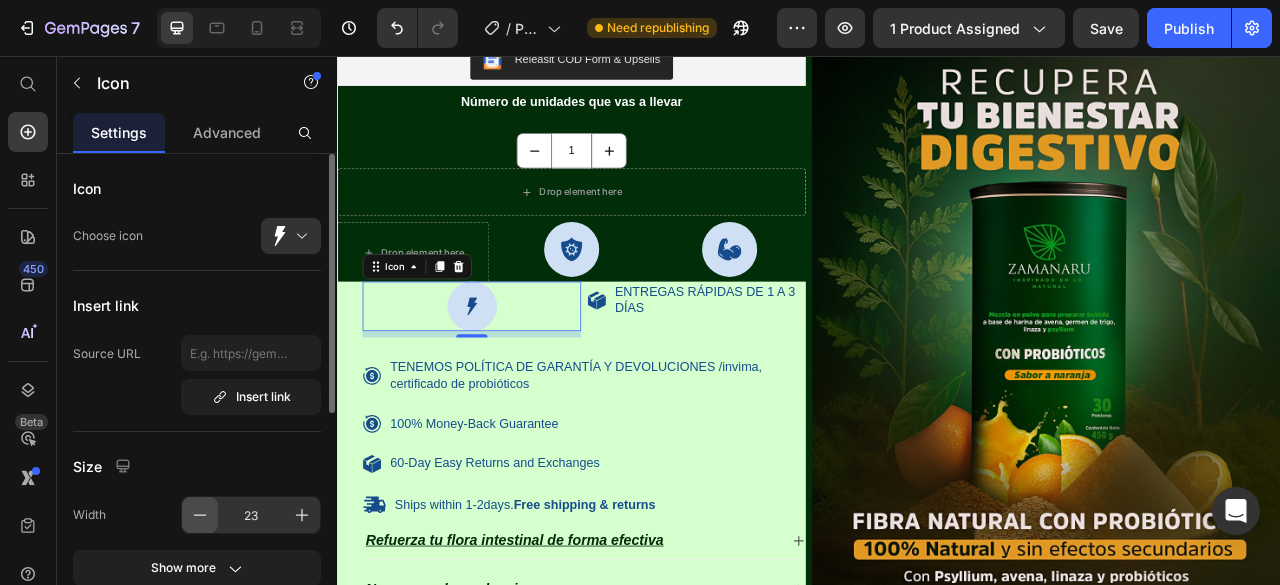 click 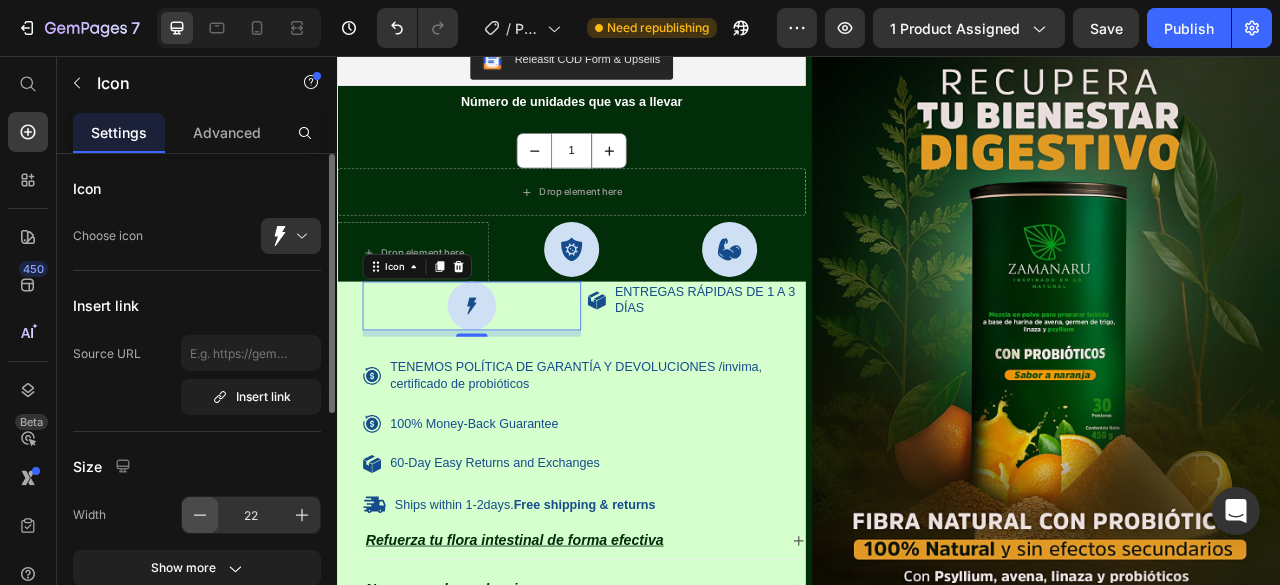 click 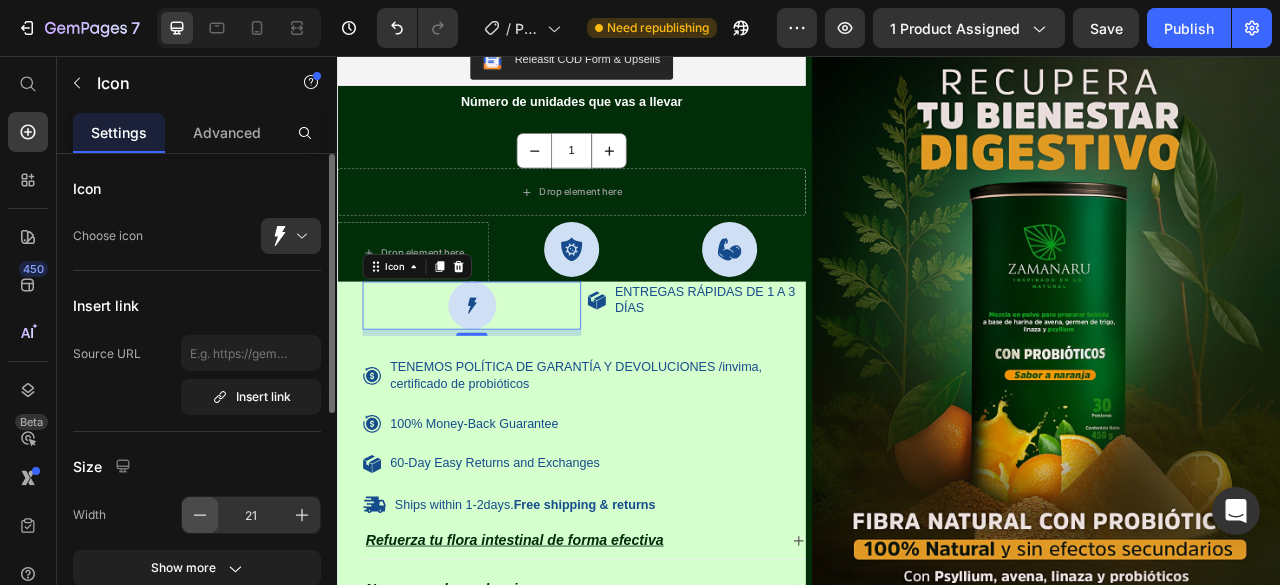 click 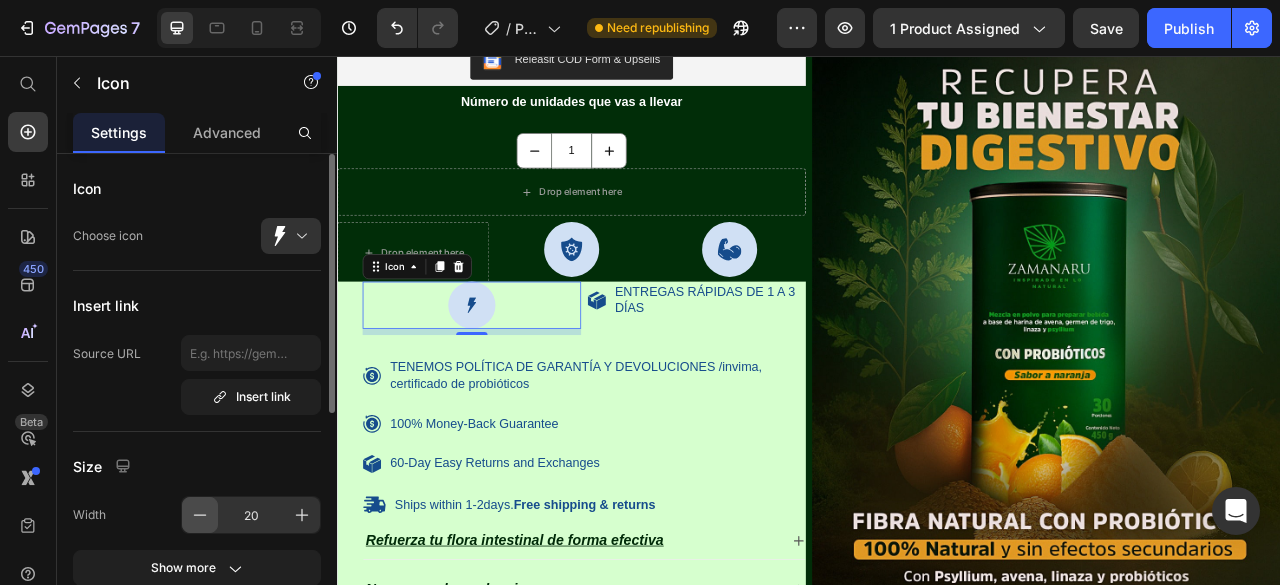 click 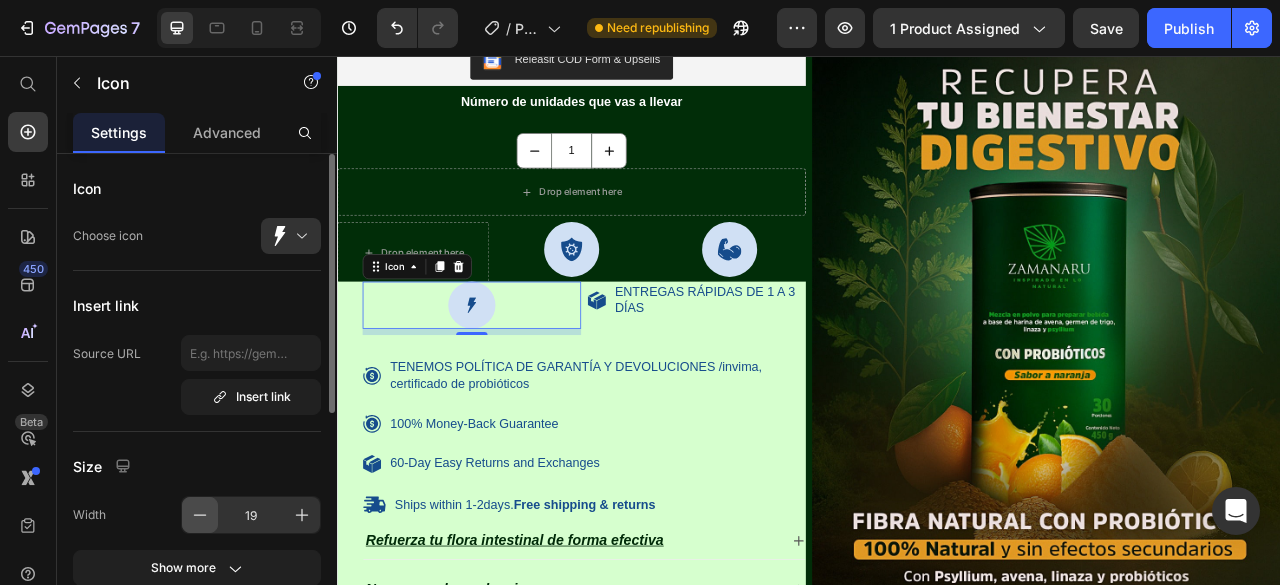 click 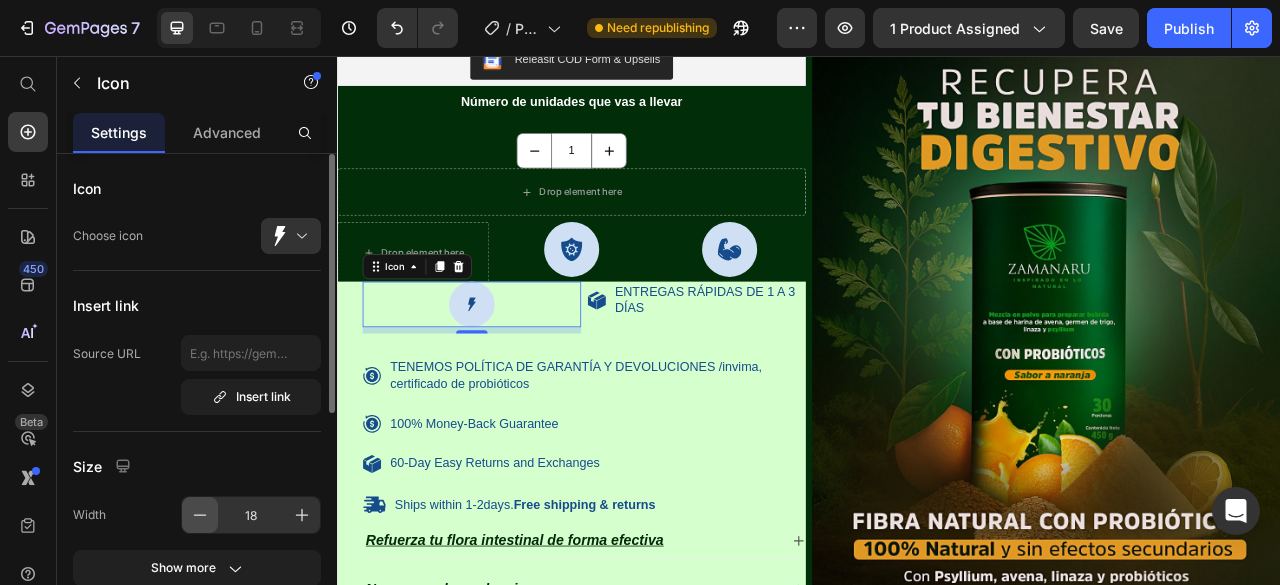 click 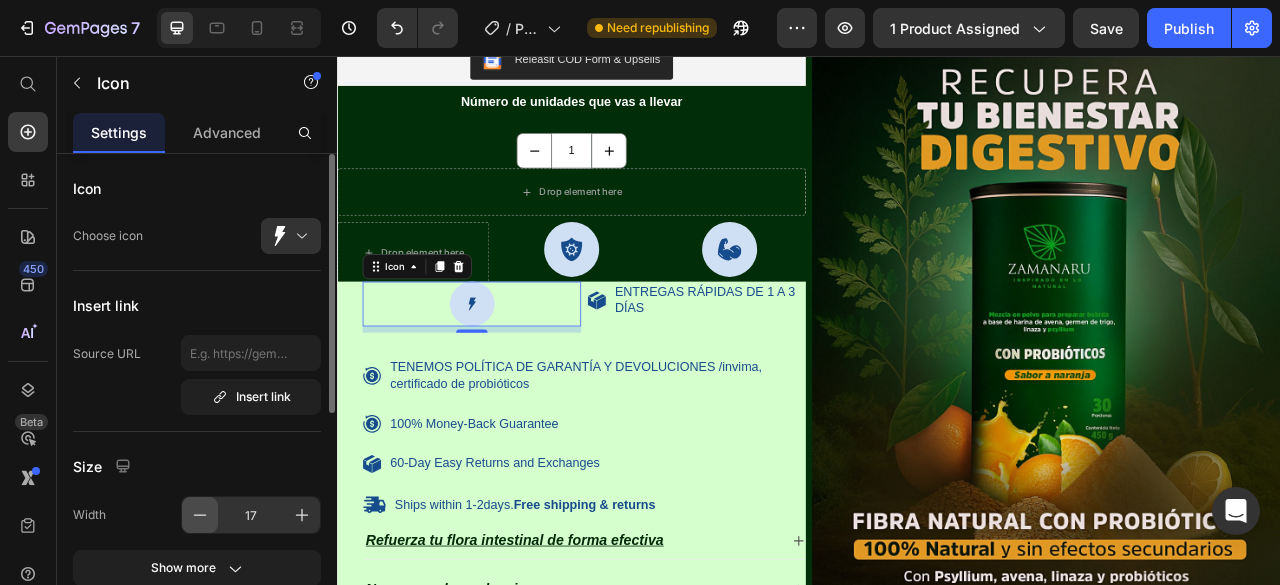 click 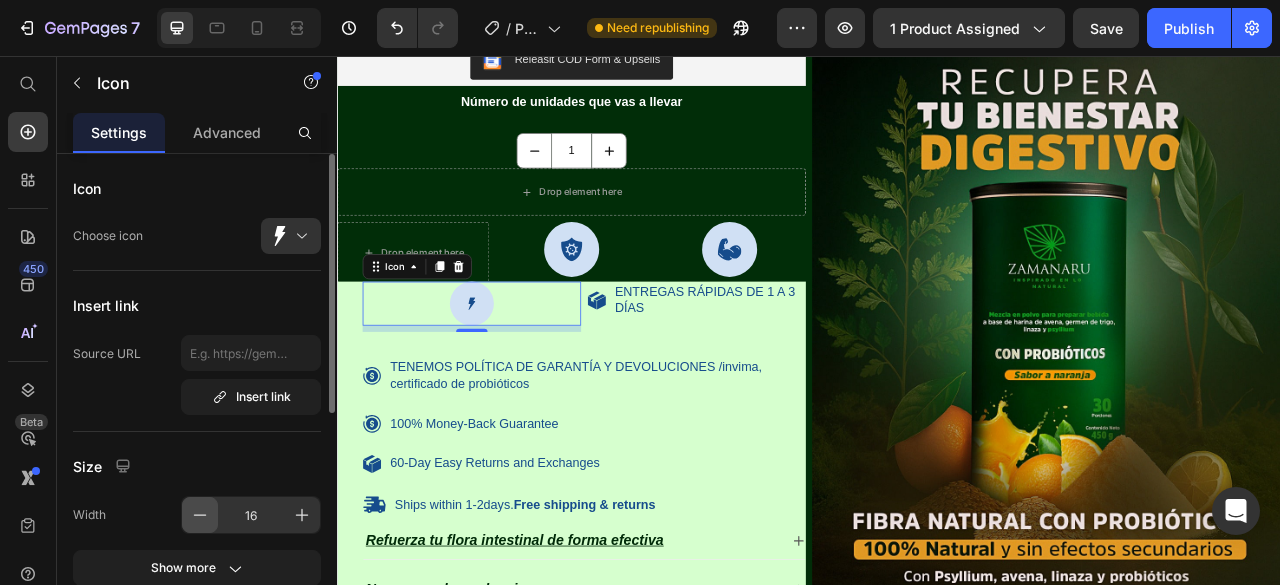 click 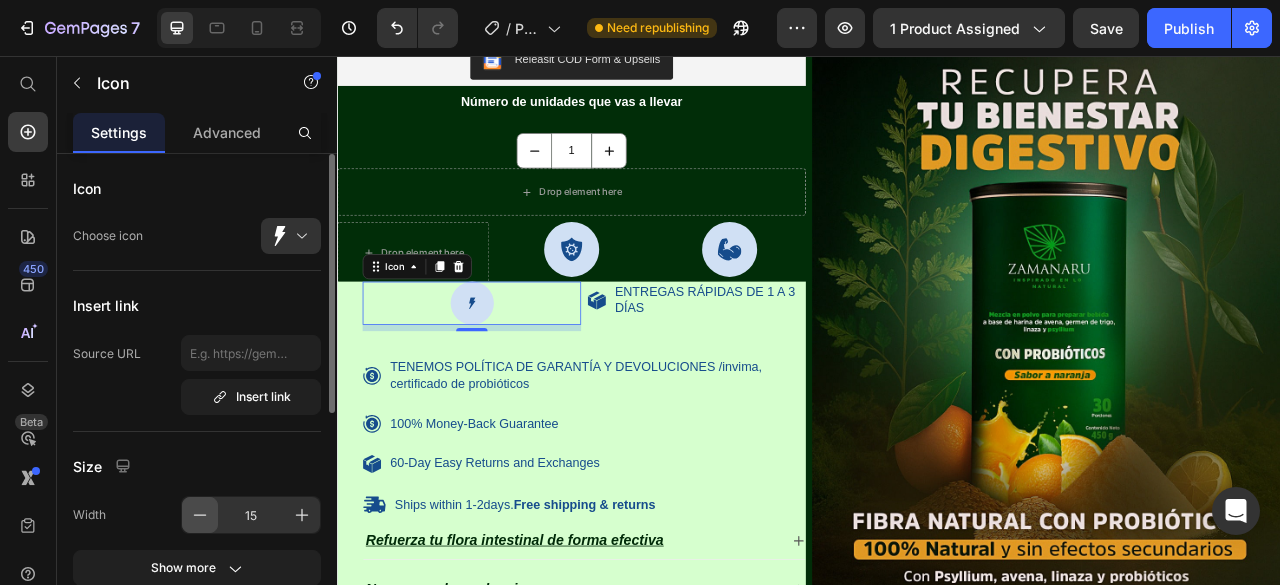 click 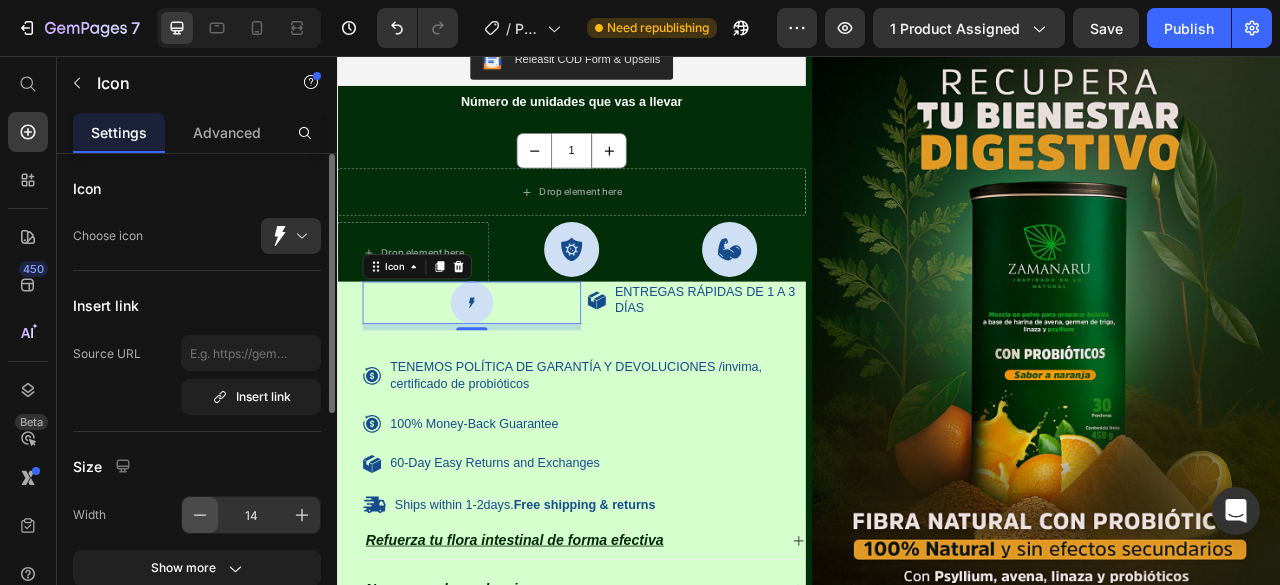 click 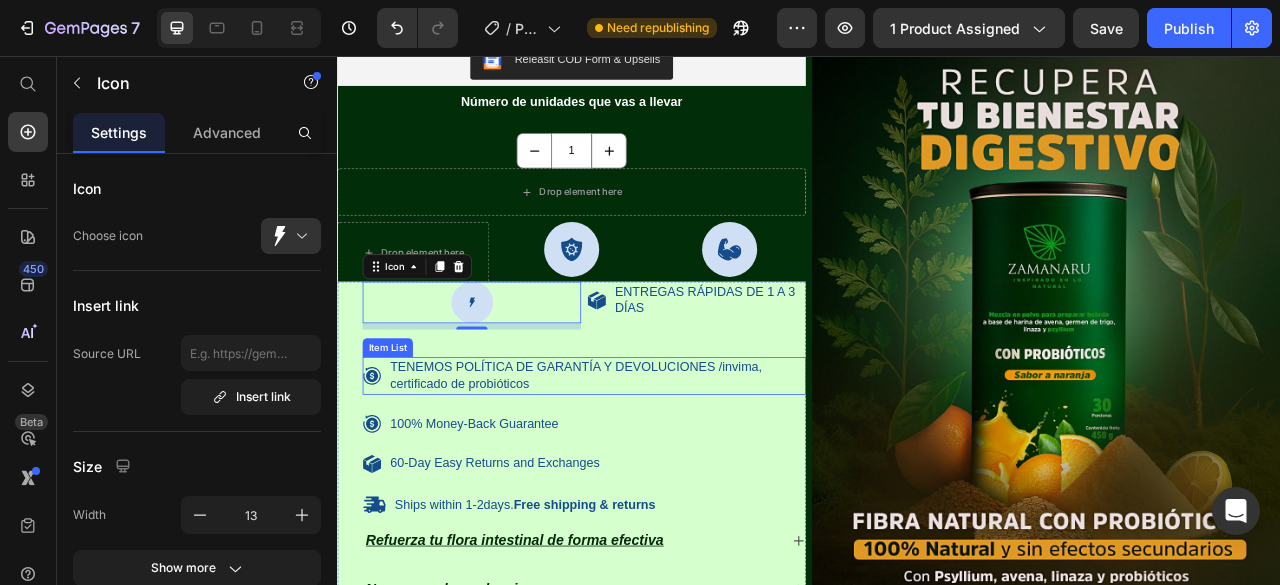 click on "TENEMOS POLÍTICA DE GARANTÍA Y DEVOLUCIONES /invima, certificado de probióticos" at bounding box center (667, 463) 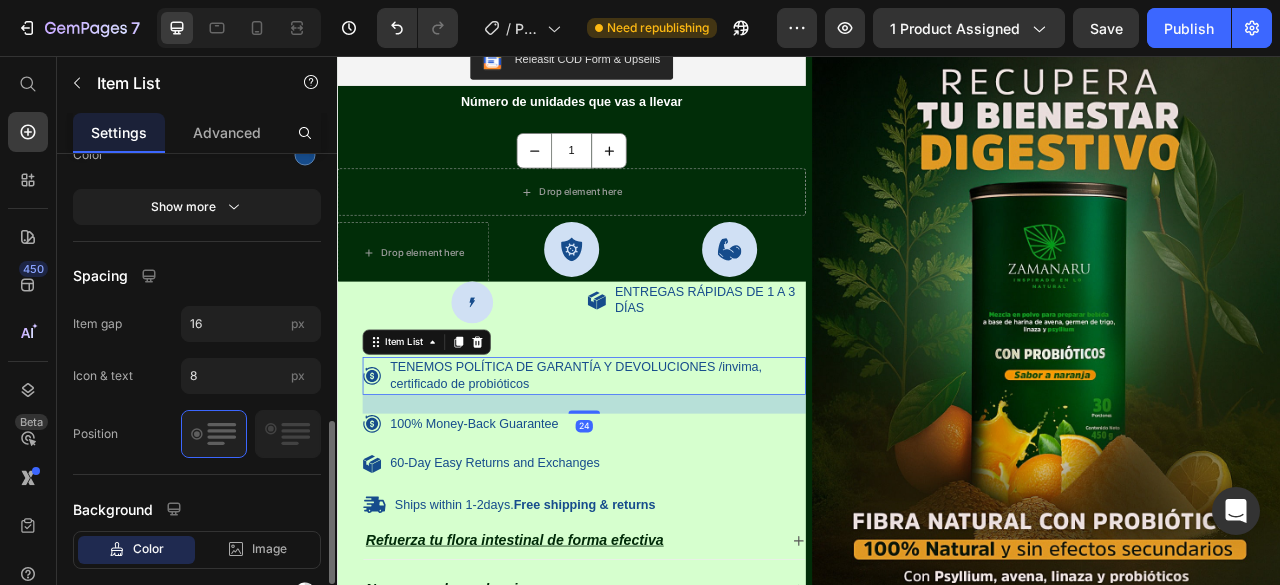 scroll, scrollTop: 975, scrollLeft: 0, axis: vertical 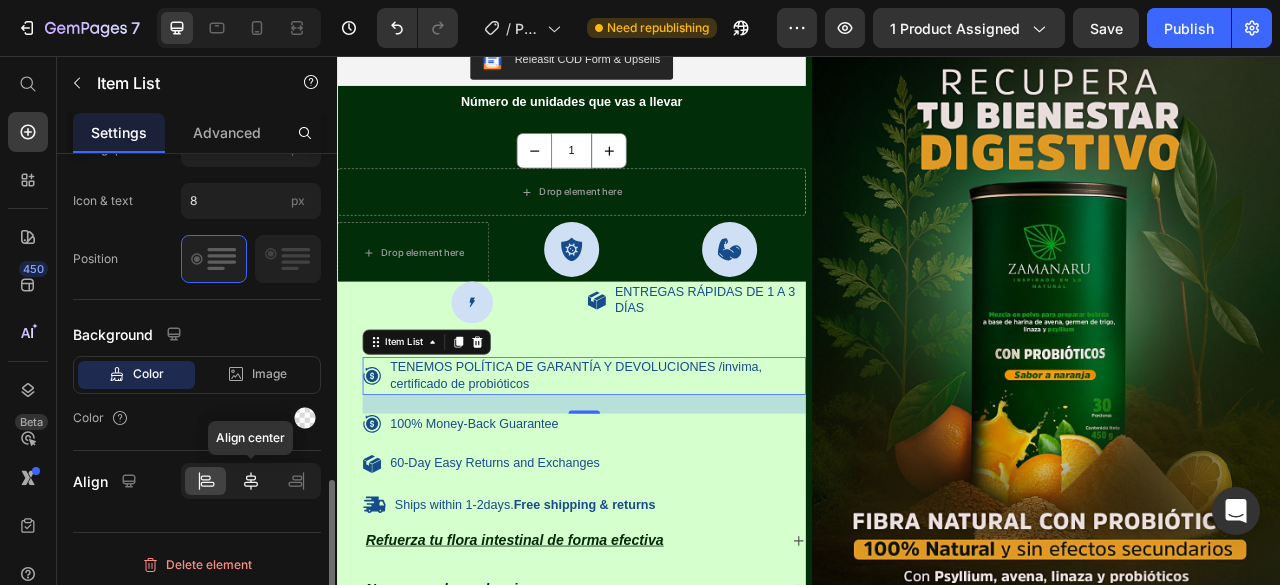 click 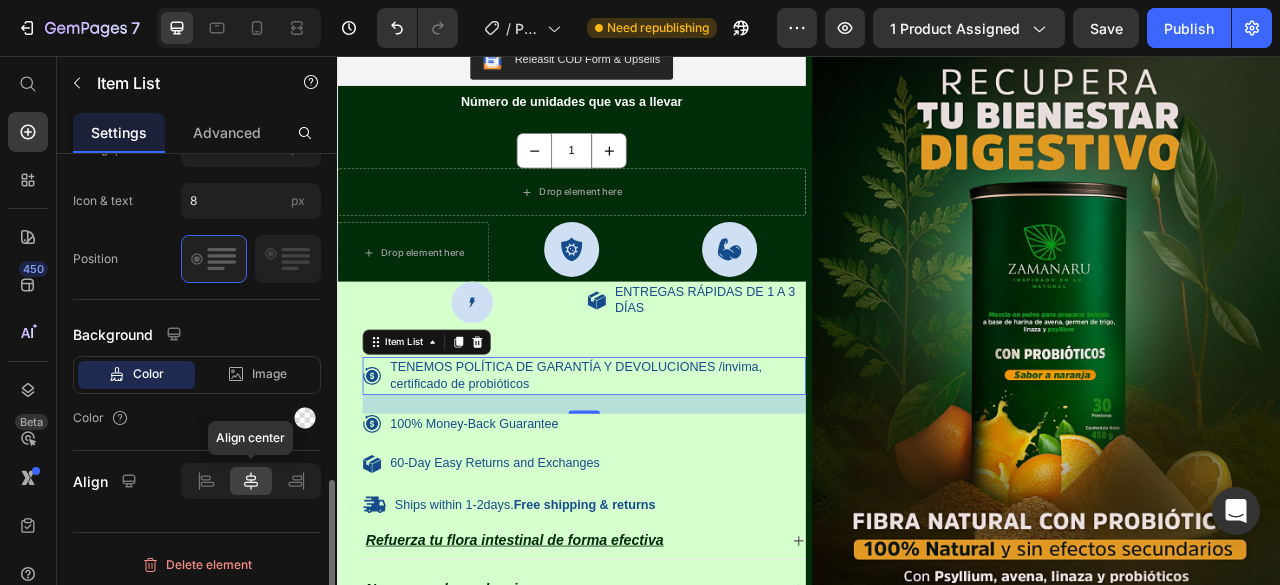 click 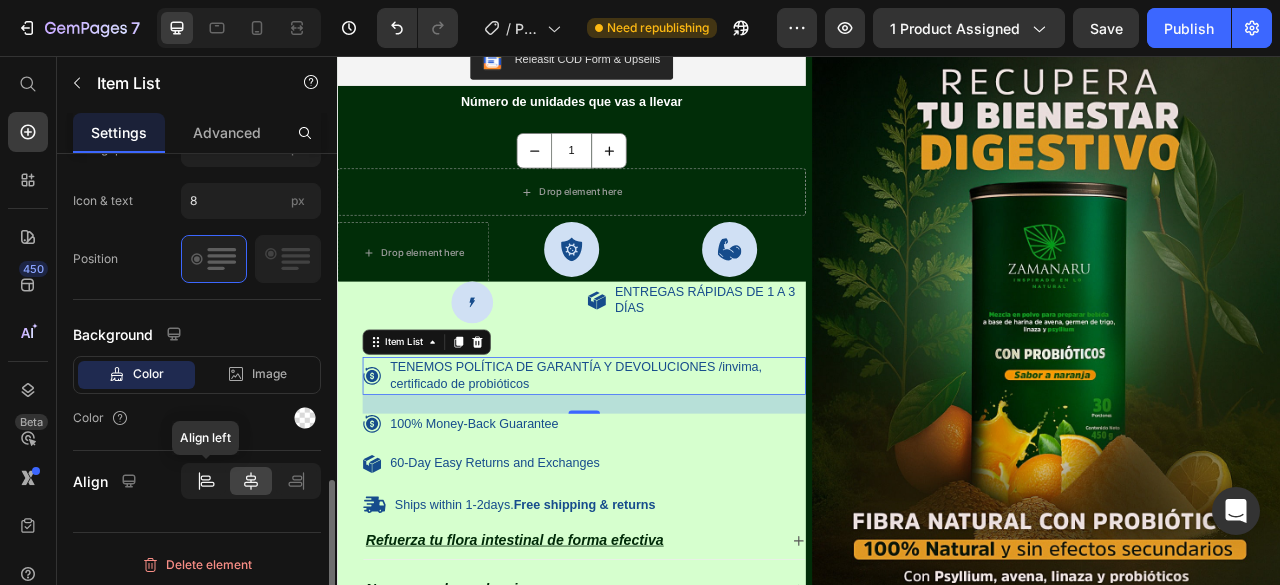 click 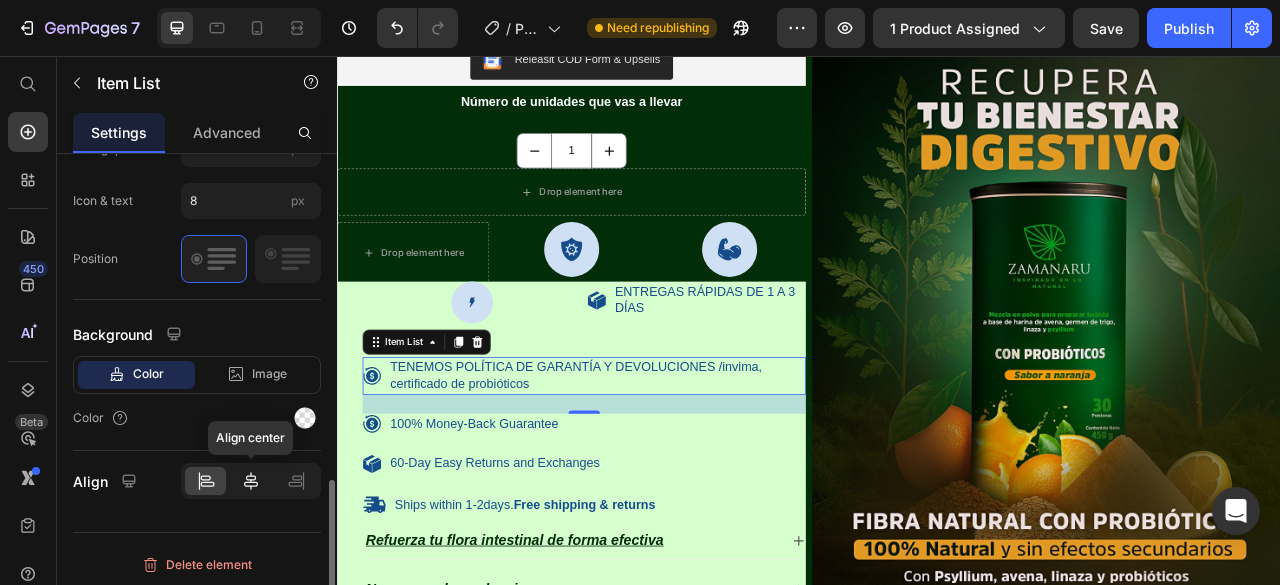 click 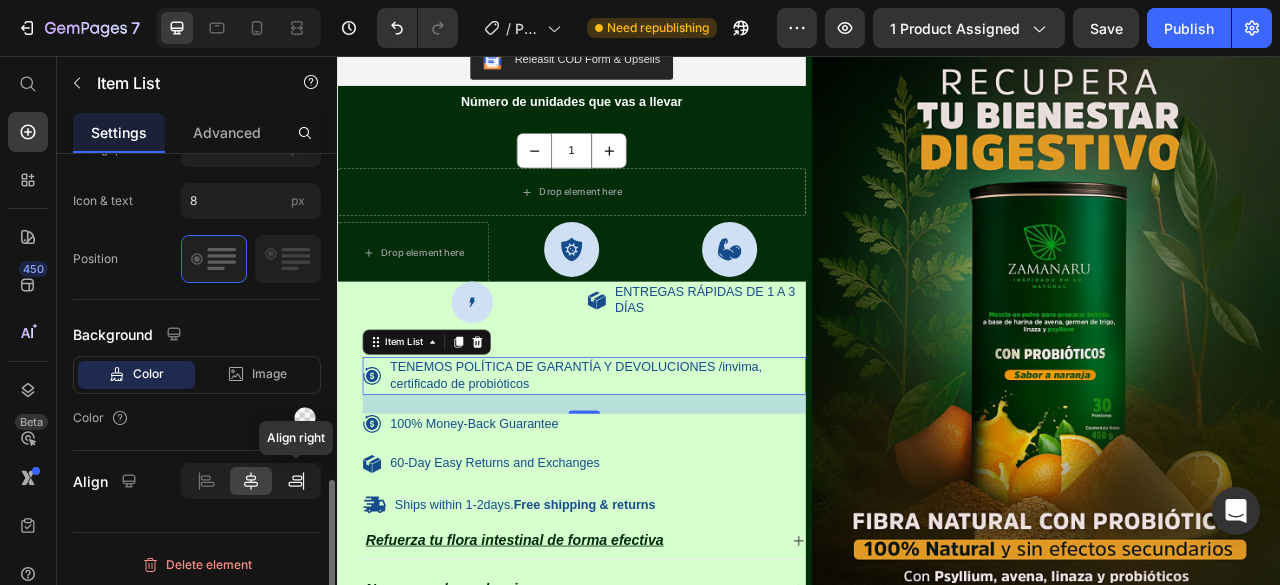 click 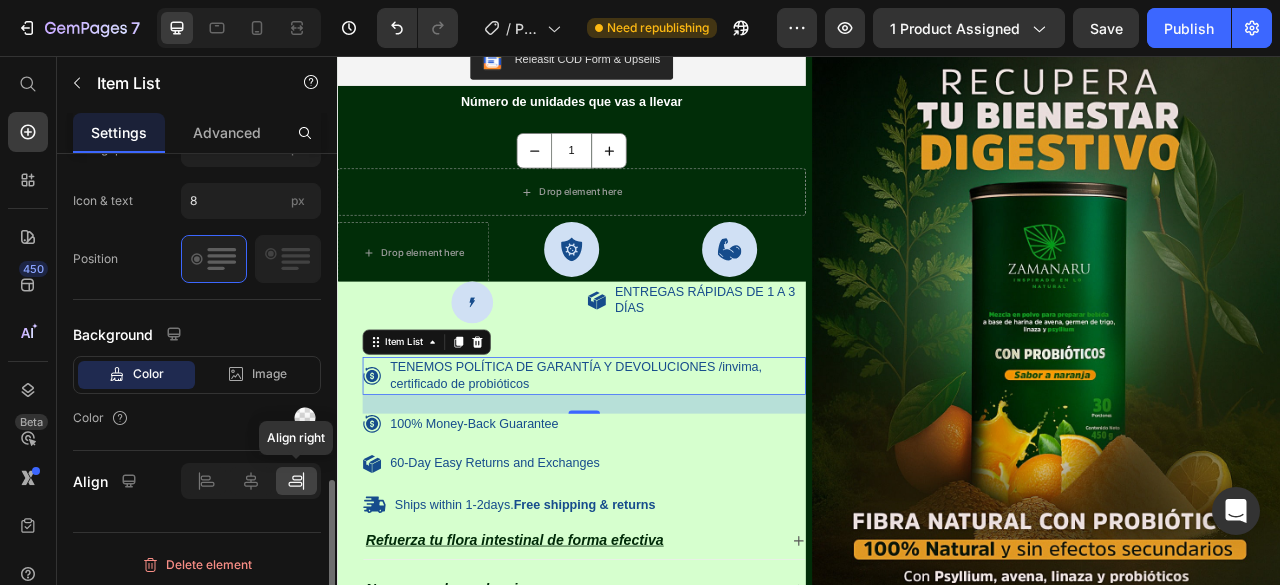click 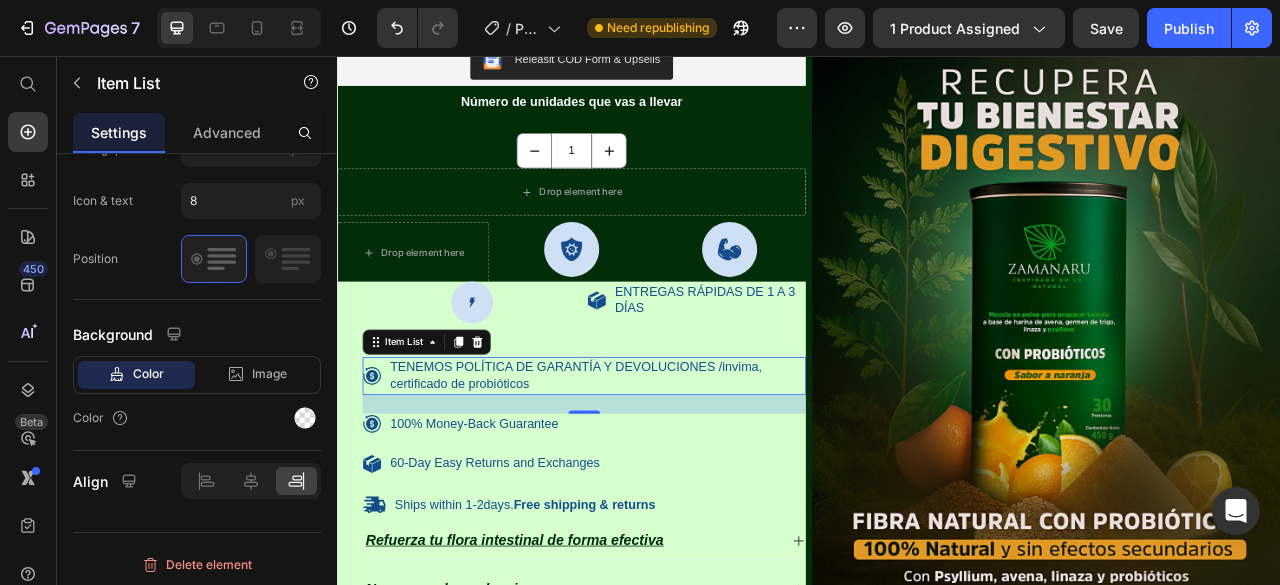 click on "TENEMOS POLÍTICA DE GARANTÍA Y DEVOLUCIONES /invima, certificado de probióticos" at bounding box center (667, 463) 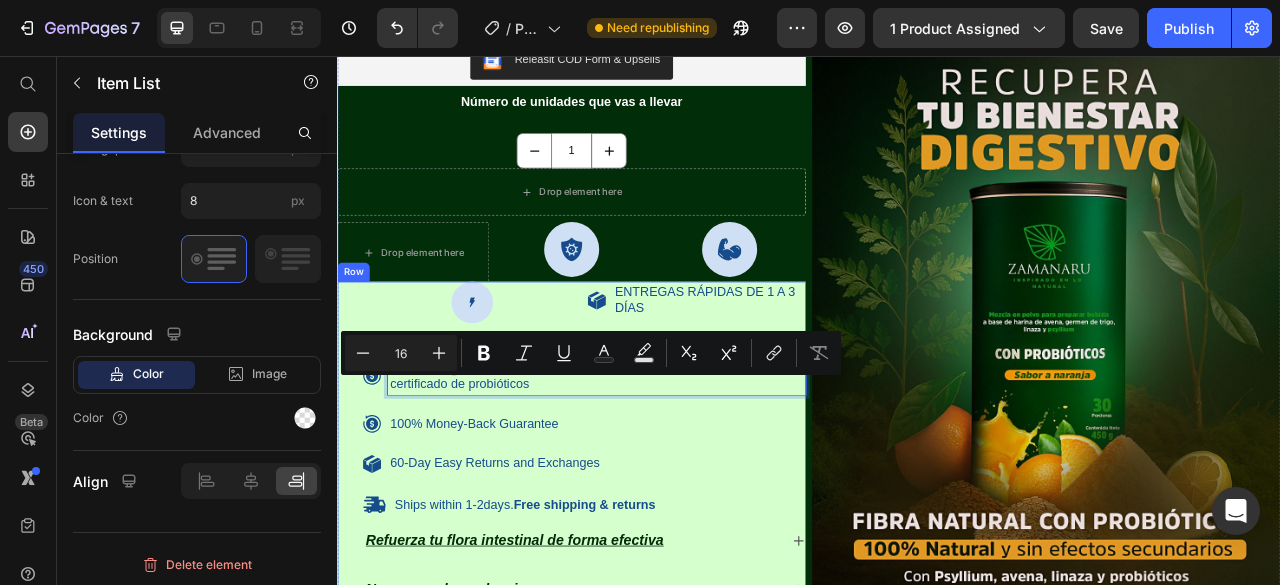 click on "TENEMOS POLÍTICA DE GARANTÍA Y DEVOLUCIONES /invima, certificado de probióticos" at bounding box center [651, 463] 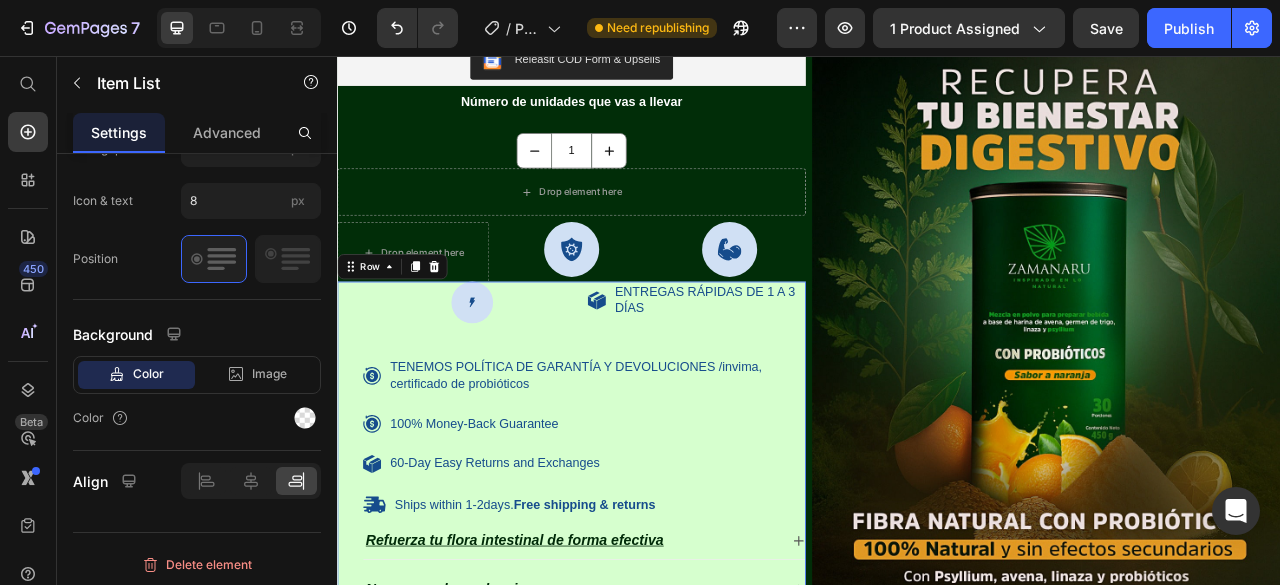 click on "Icon
ENTREGAS RÁPIDAS DE 1 A 3 DÍAS Item List Row
TENEMOS POLÍTICA DE GARANTÍA Y DEVOLUCIONES /invima, certificado de probióticos Item List
100% Money-Back Guarantee Item List
60-Day Easy Returns and Exchanges Item List
Ships within 1-2days.  Free shipping & returns Item List
Refuerza tu flora intestinal de forma efectiva
No genera dependencia
No presenta efectos secundarios Accordion Row   0" at bounding box center (635, 582) 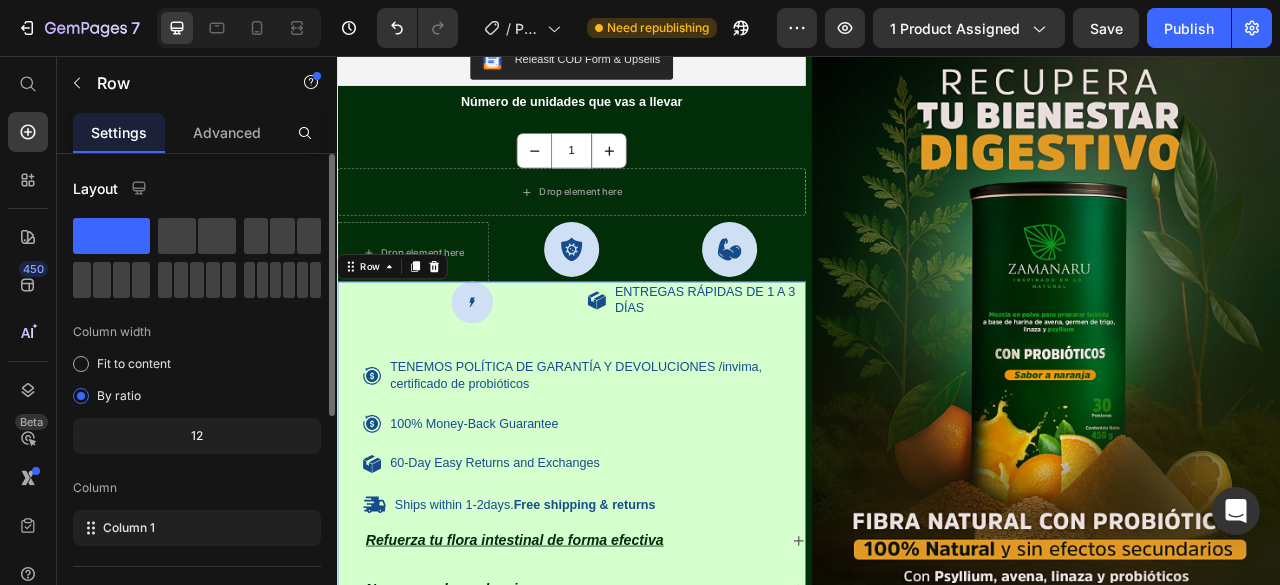 click 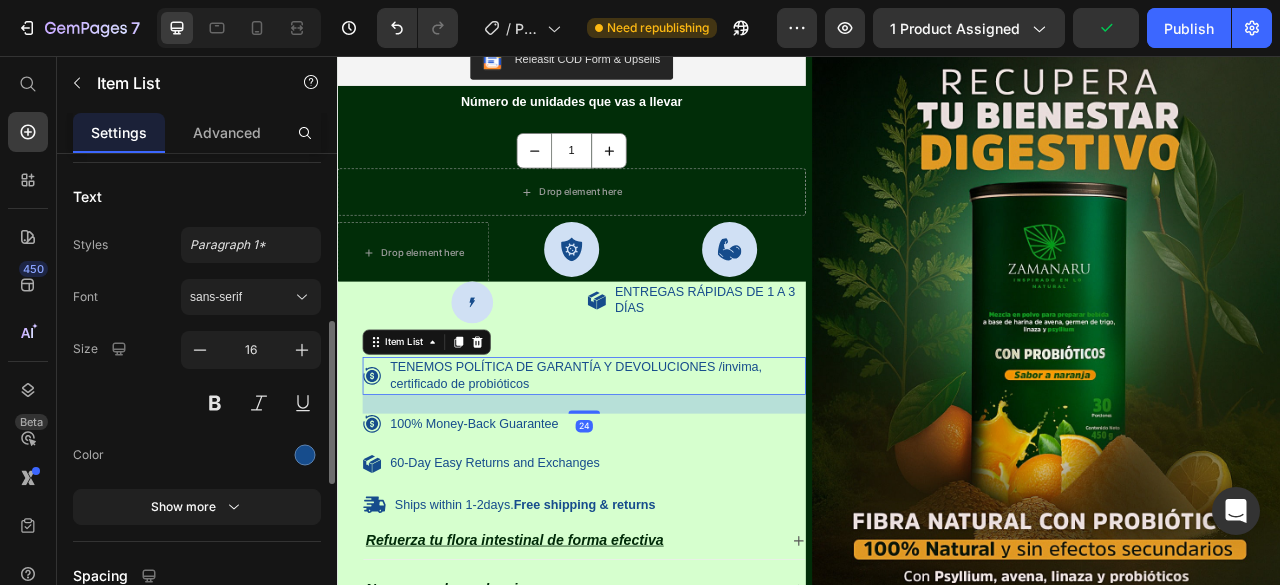 scroll, scrollTop: 975, scrollLeft: 0, axis: vertical 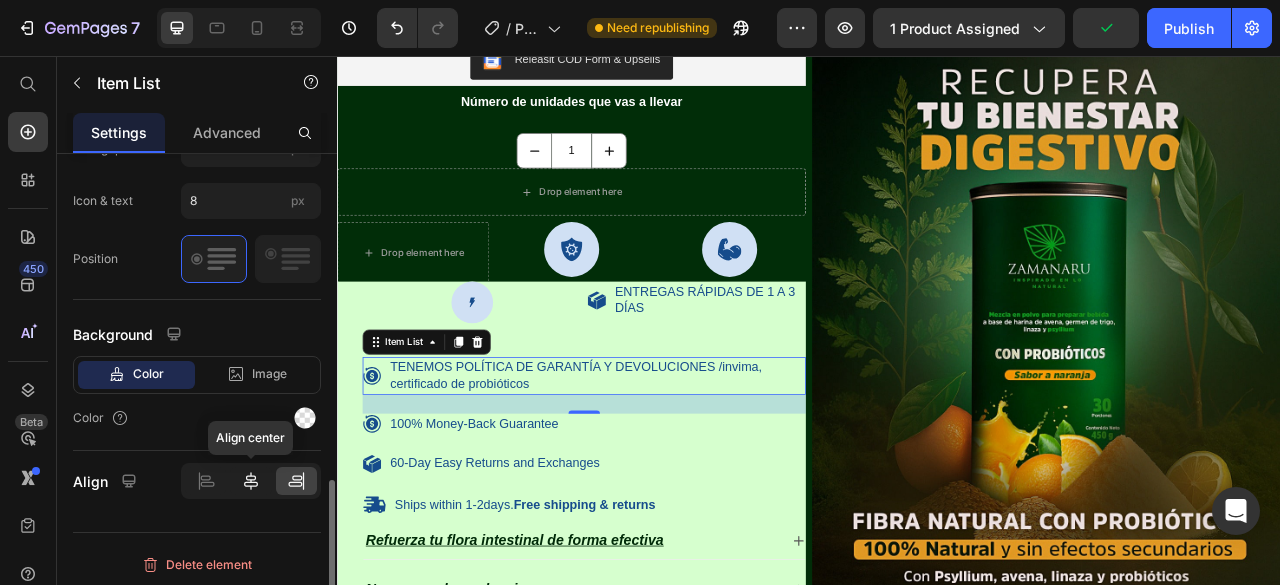 click 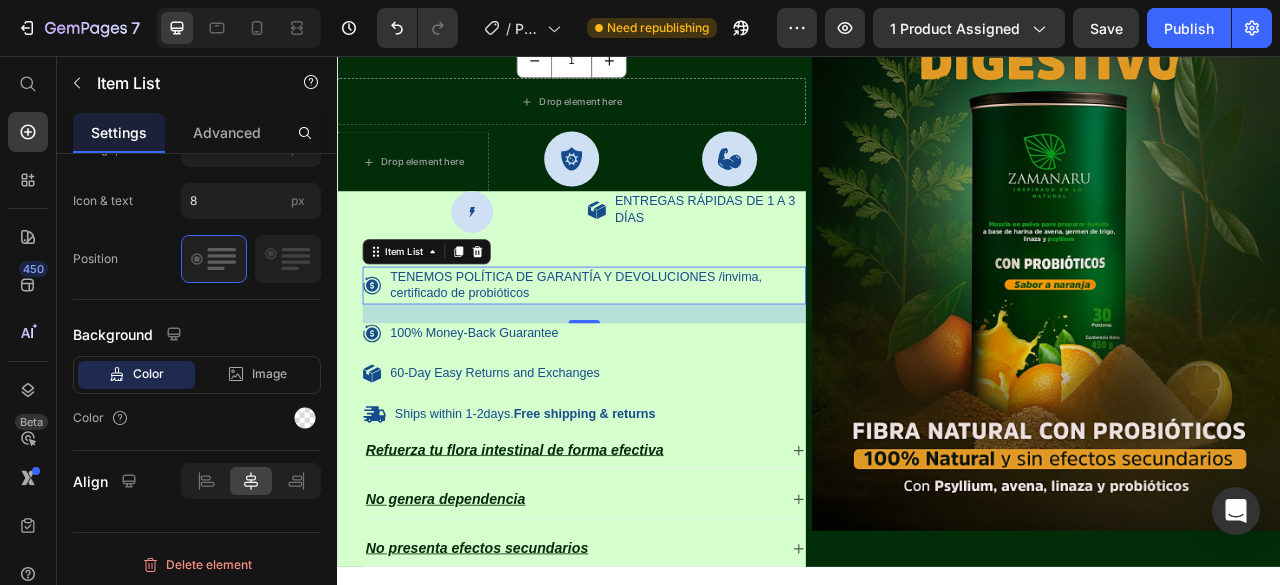 scroll, scrollTop: 1700, scrollLeft: 0, axis: vertical 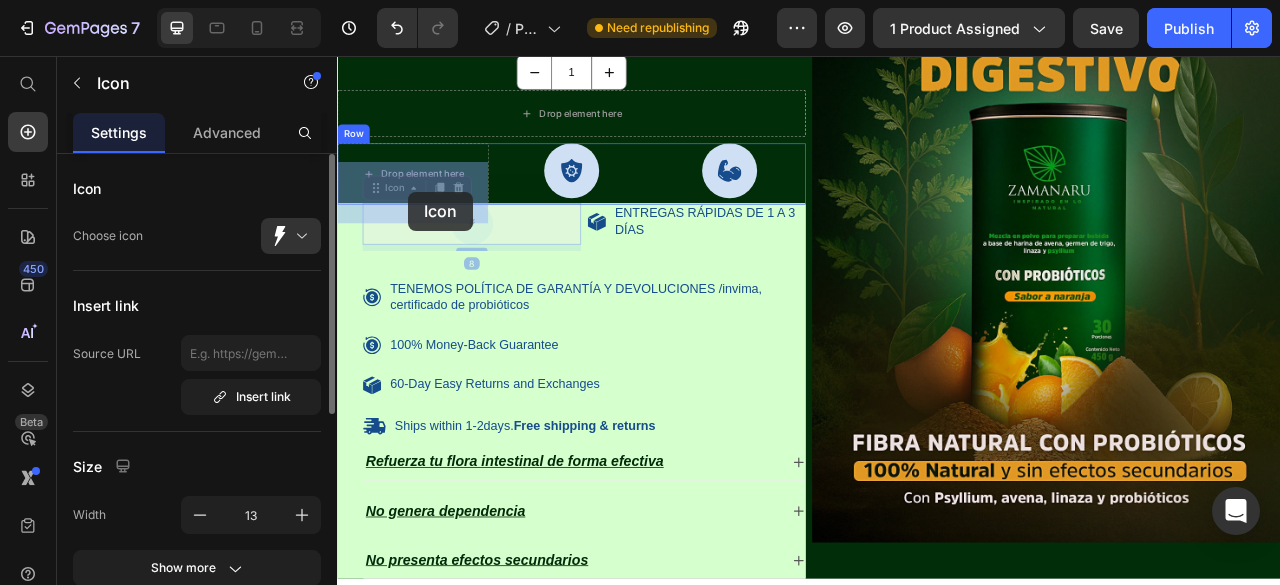 drag, startPoint x: 519, startPoint y: 281, endPoint x: 427, endPoint y: 229, distance: 105.67876 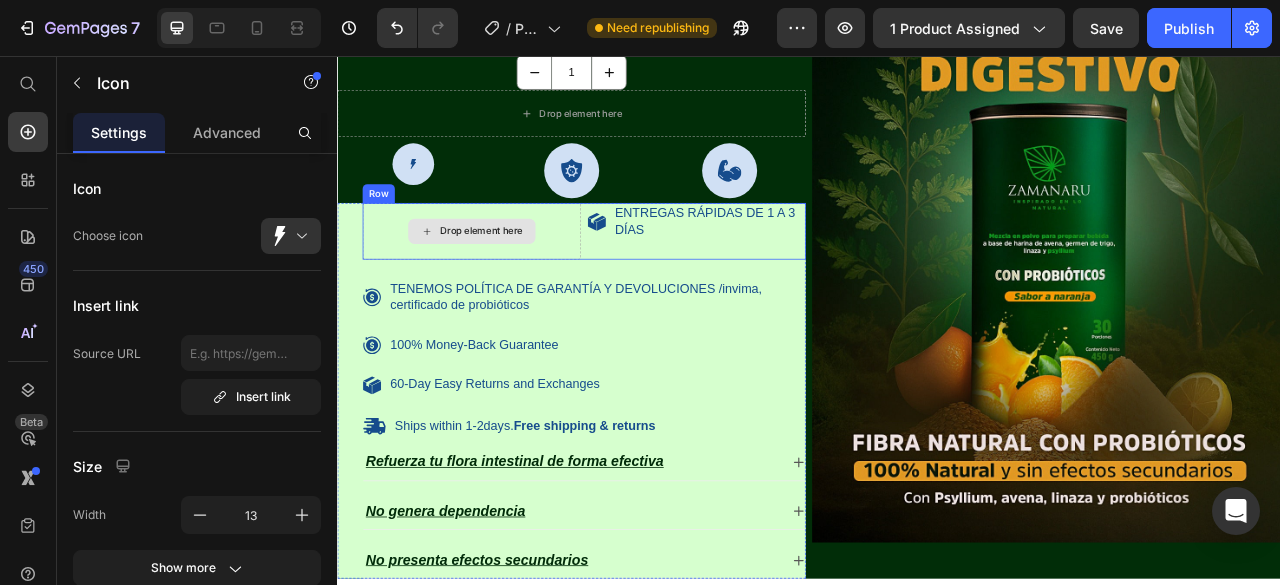 click on "Drop element here" at bounding box center [508, 279] 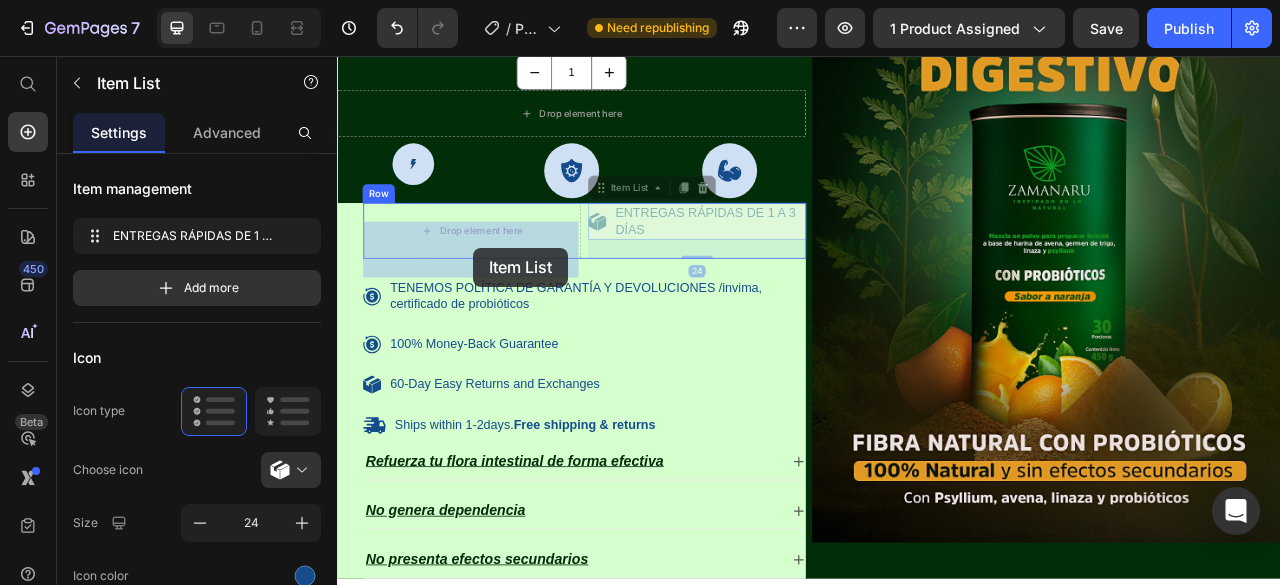 drag, startPoint x: 602, startPoint y: 292, endPoint x: 510, endPoint y: 300, distance: 92.34717 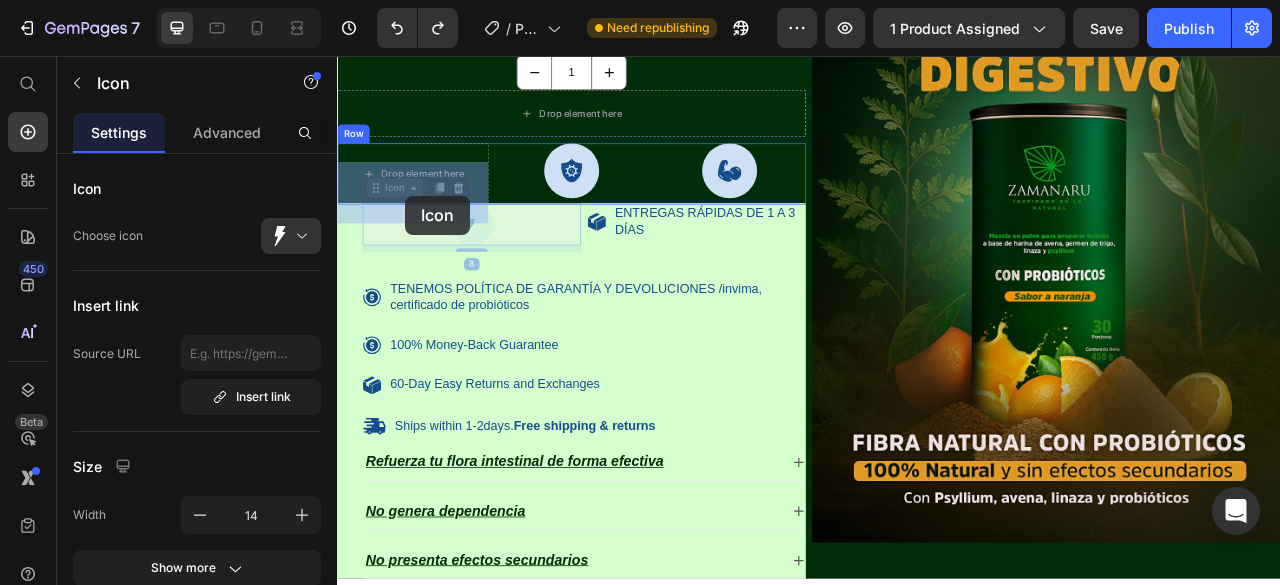 drag, startPoint x: 502, startPoint y: 298, endPoint x: 433, endPoint y: 250, distance: 84.05355 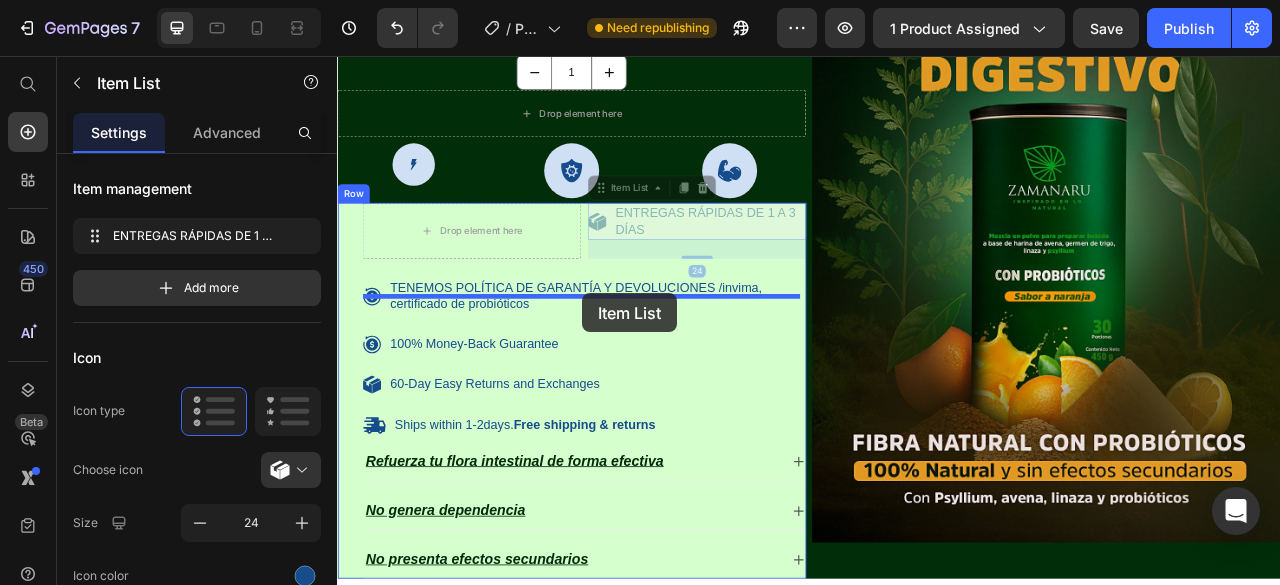 drag, startPoint x: 692, startPoint y: 310, endPoint x: 649, endPoint y: 358, distance: 64.44377 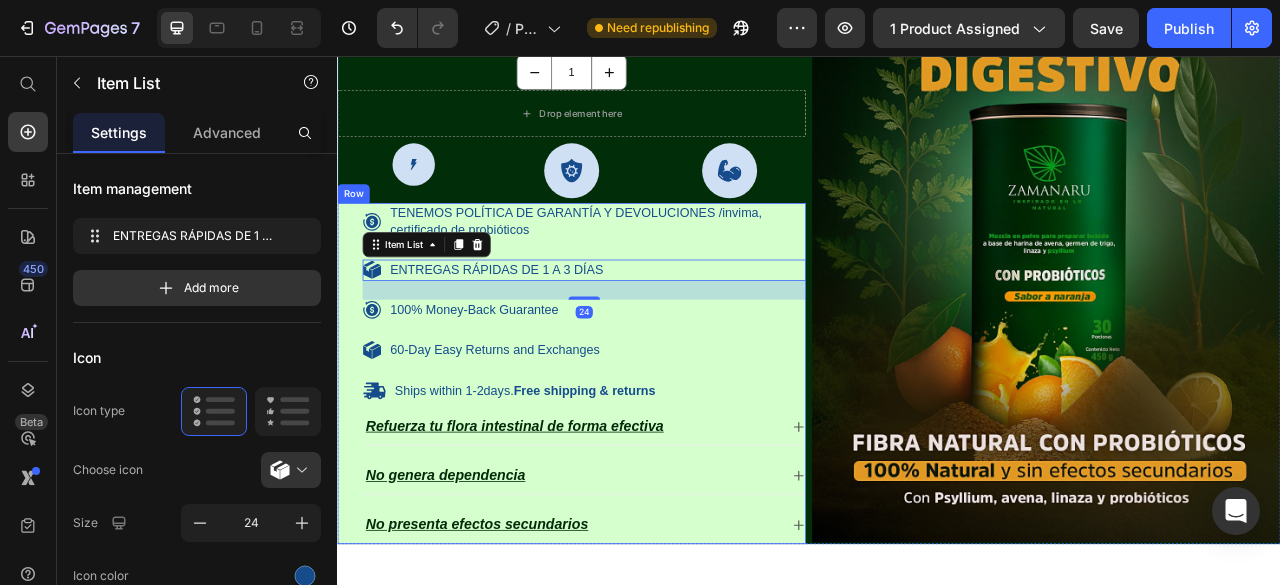 click on "TENEMOS POLÍTICA DE GARANTÍA Y DEVOLUCIONES /invima, certificado de probióticos Item List
ENTREGAS RÁPIDAS DE 1 A 3 DÍAS Item List   24
100% Money-Back Guarantee Item List
60-Day Easy Returns and Exchanges Item List
Ships within 1-2days.  Free shipping & returns Item List
Refuerza tu flora intestinal de forma efectiva
No genera dependencia
No presenta efectos secundarios Accordion" at bounding box center (651, 459) 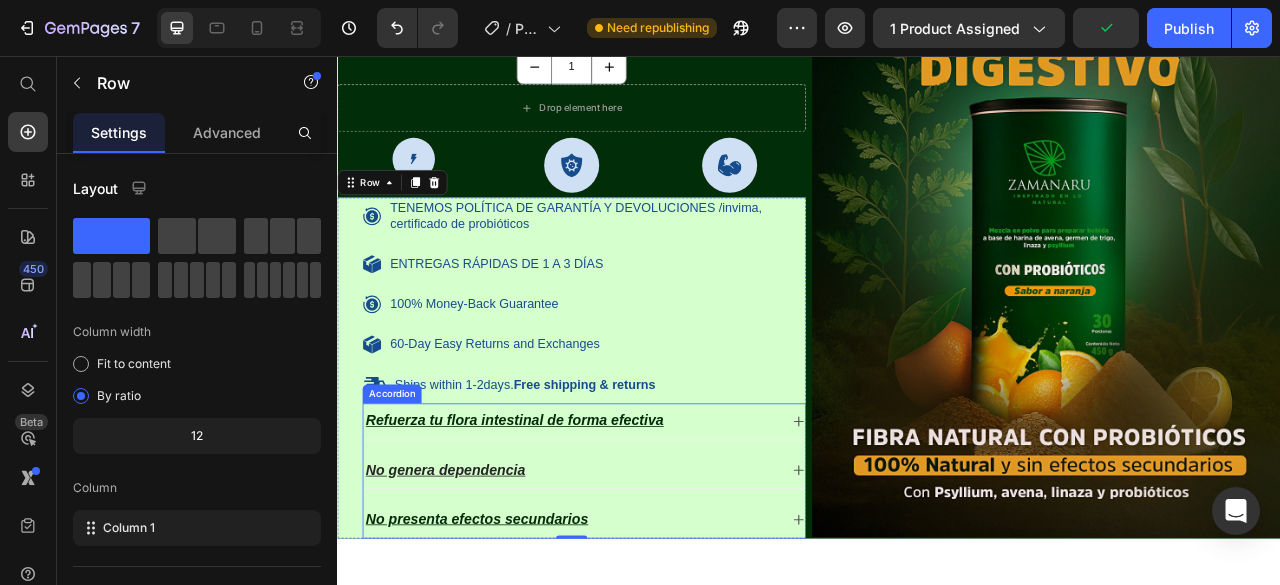 scroll, scrollTop: 1700, scrollLeft: 0, axis: vertical 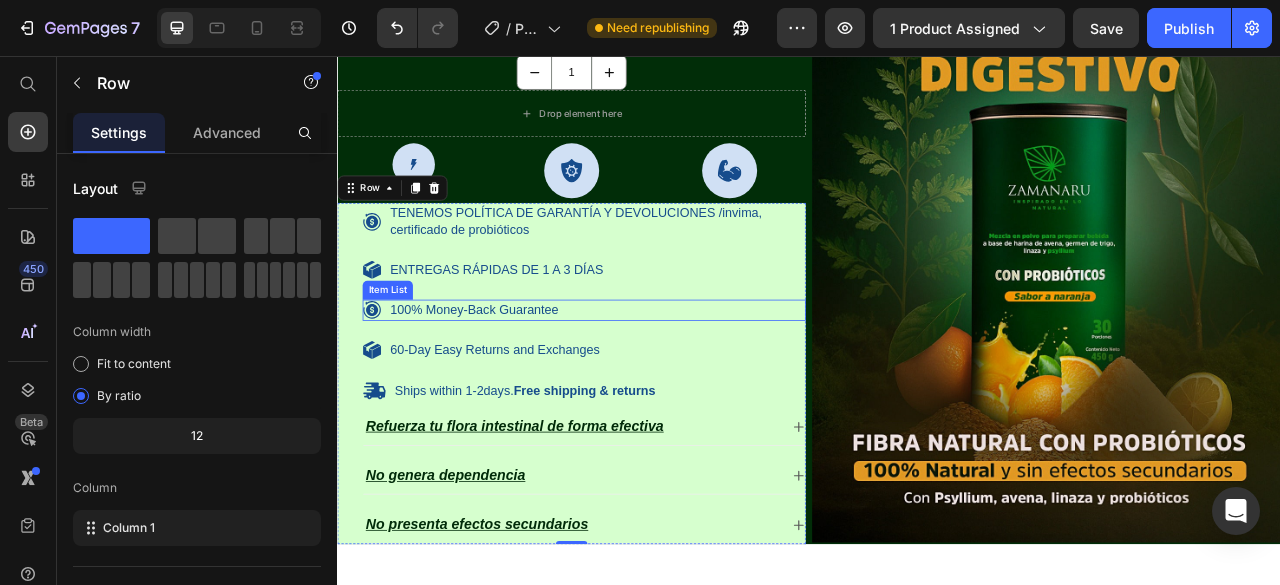 click on "100% Money-Back Guarantee" at bounding box center [651, 379] 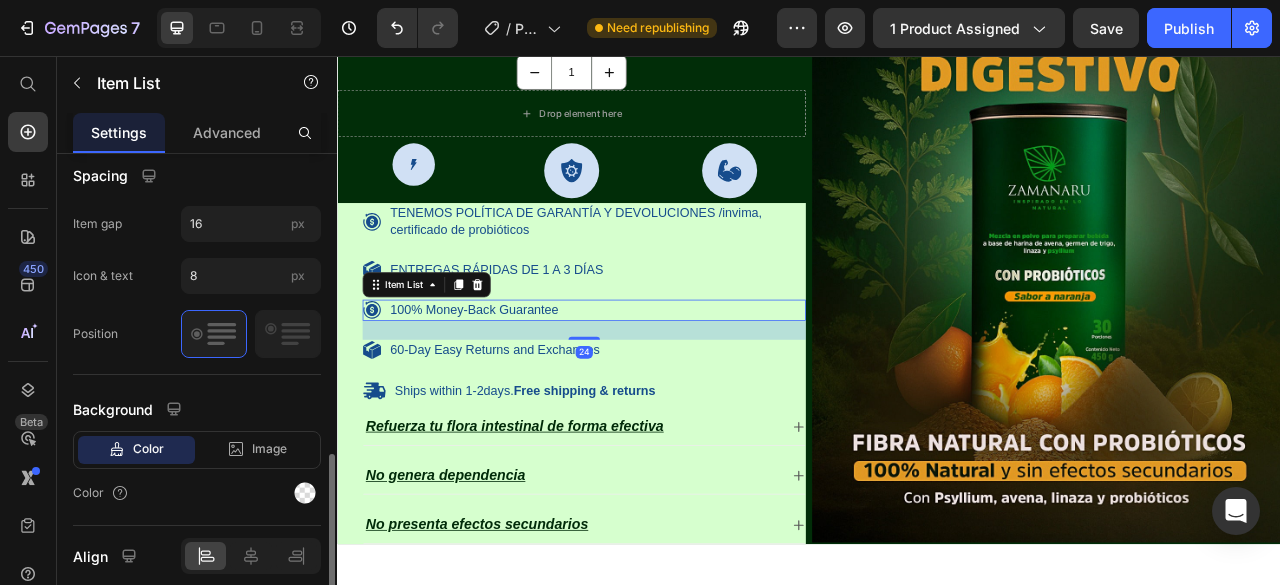 scroll, scrollTop: 975, scrollLeft: 0, axis: vertical 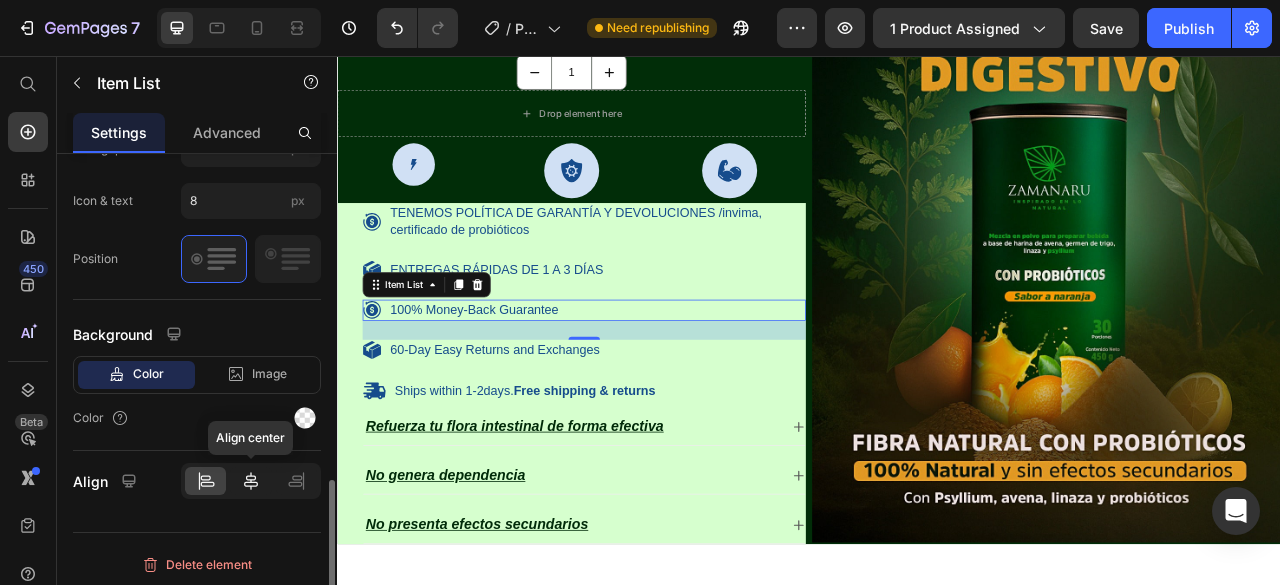 click 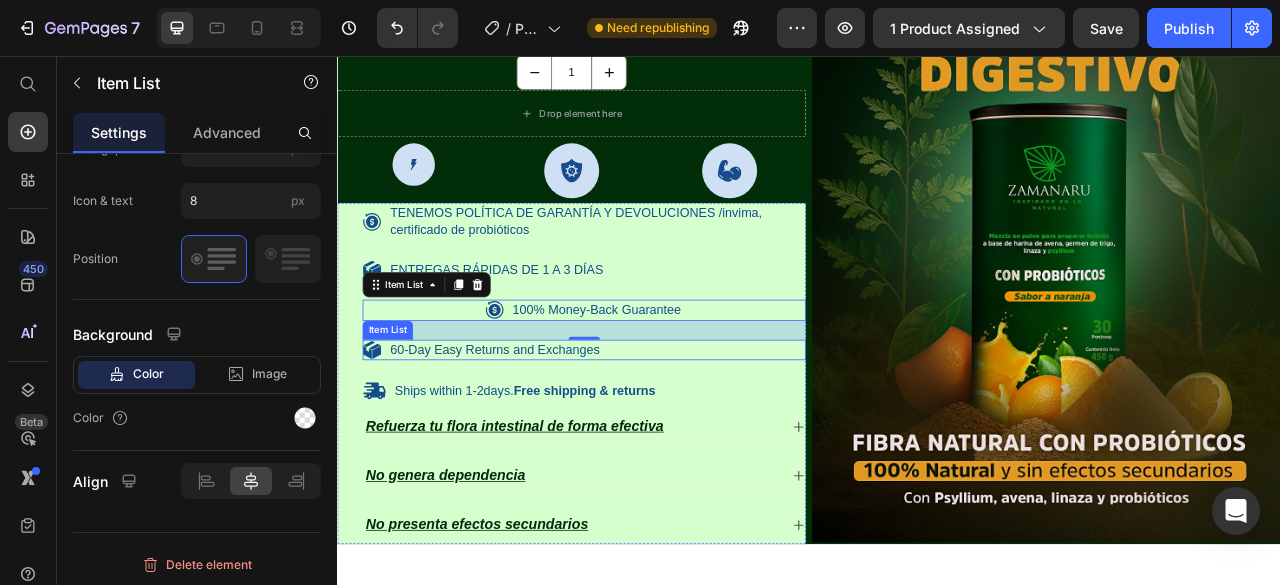 click on "60-Day Easy Returns and Exchanges" at bounding box center [537, 430] 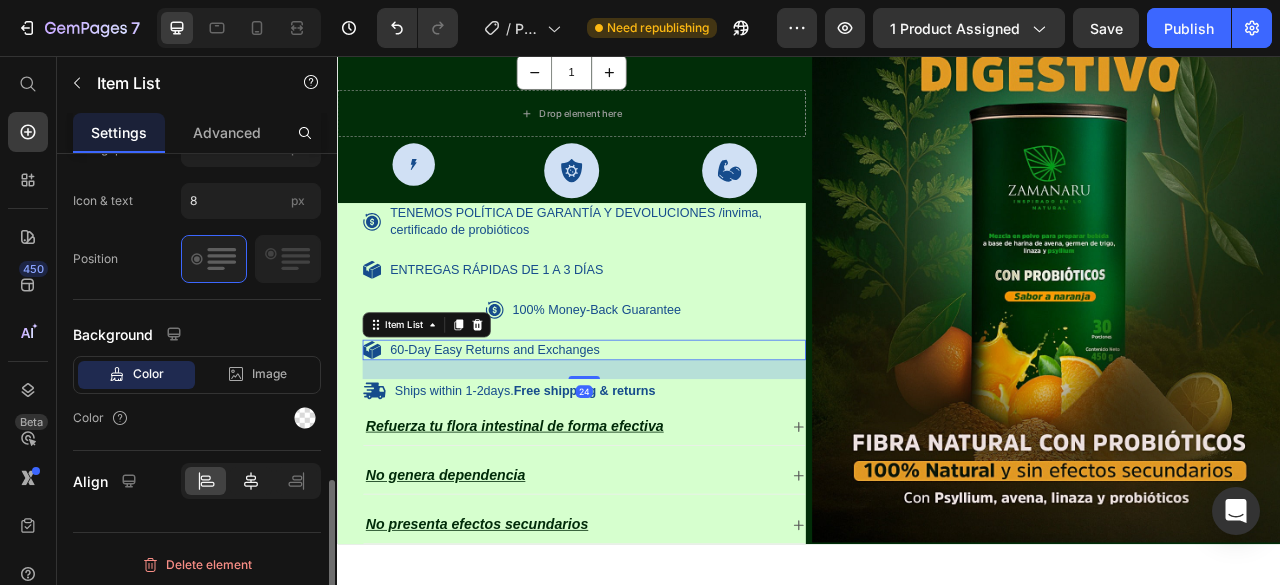 click 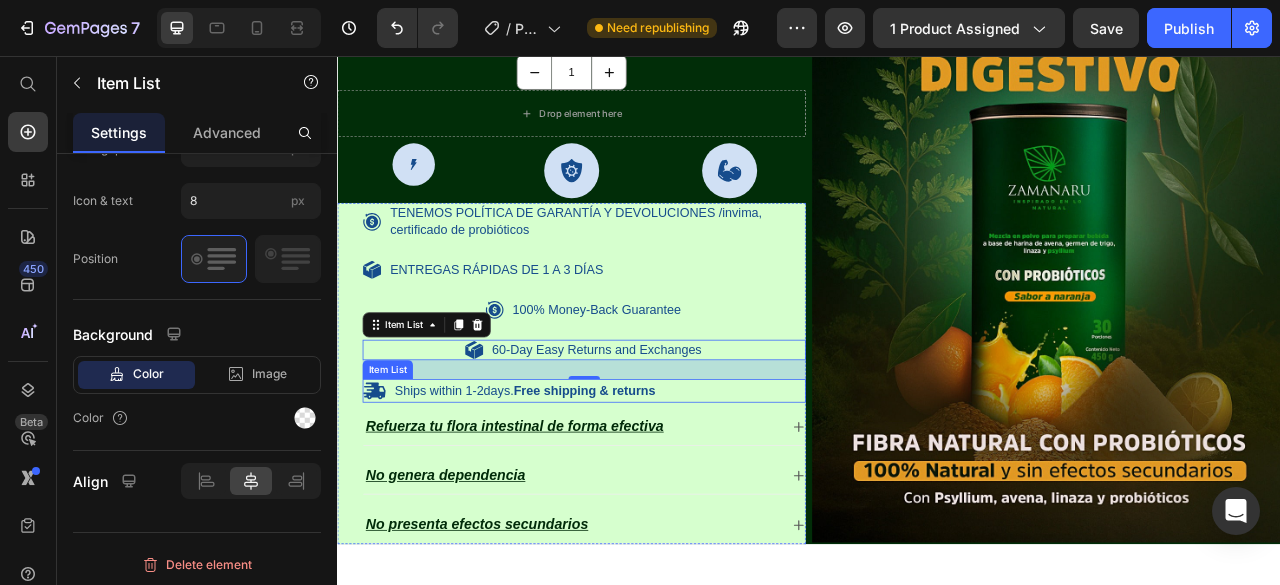 click on "Ships within 1-2days.  Free shipping & returns" at bounding box center (576, 482) 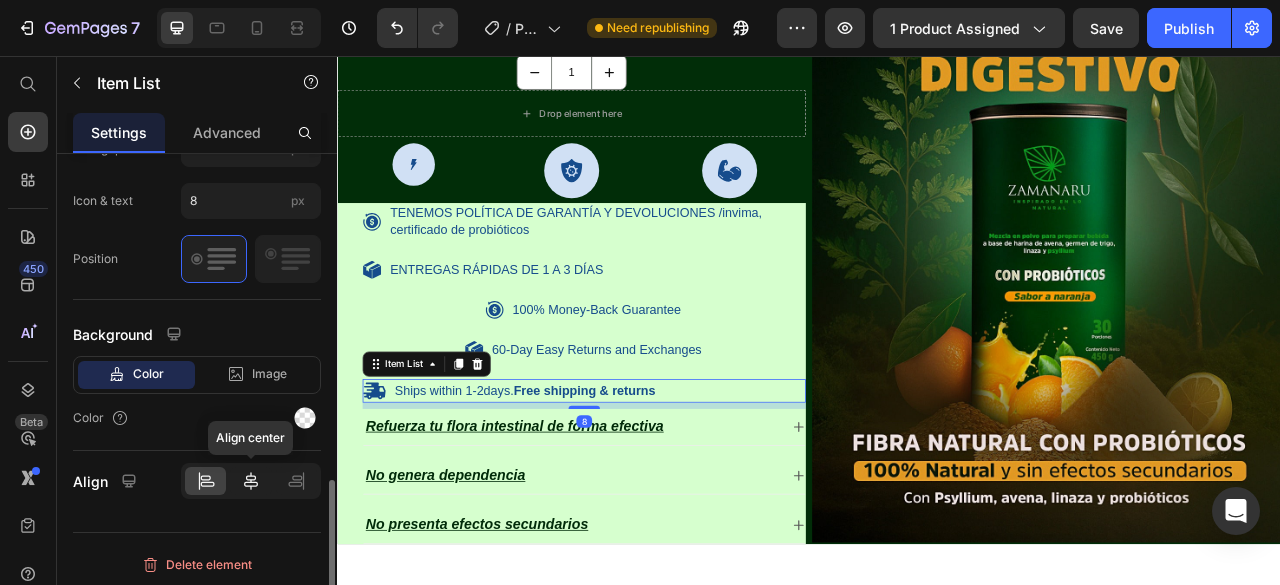 click 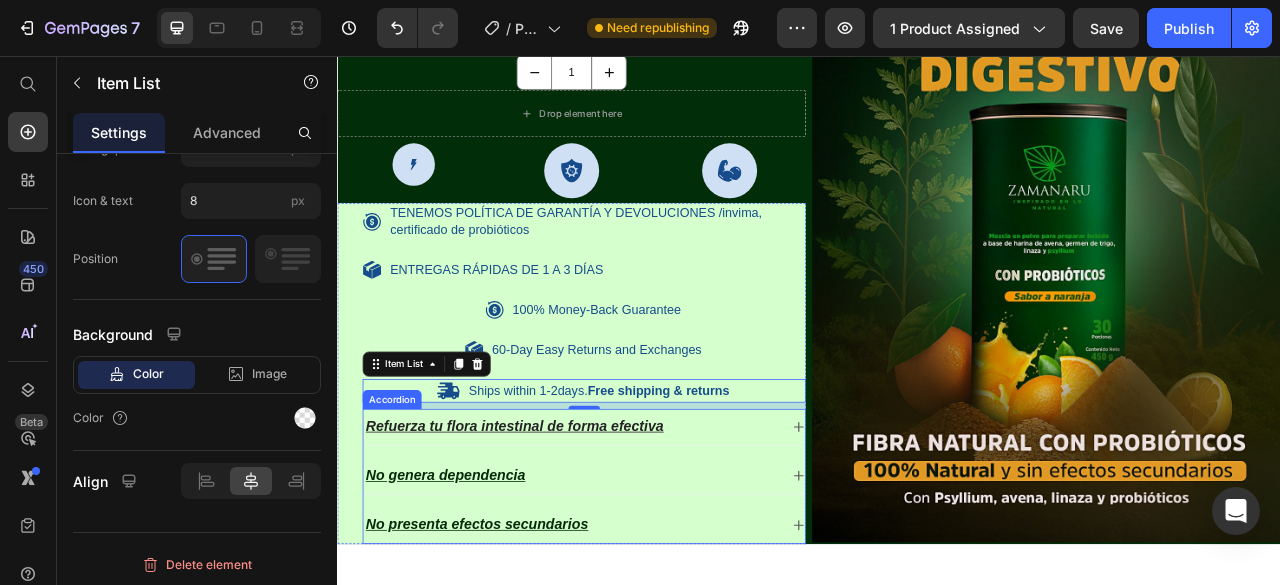 click on "Refuerza tu flora intestinal de forma efectiva" at bounding box center (562, 527) 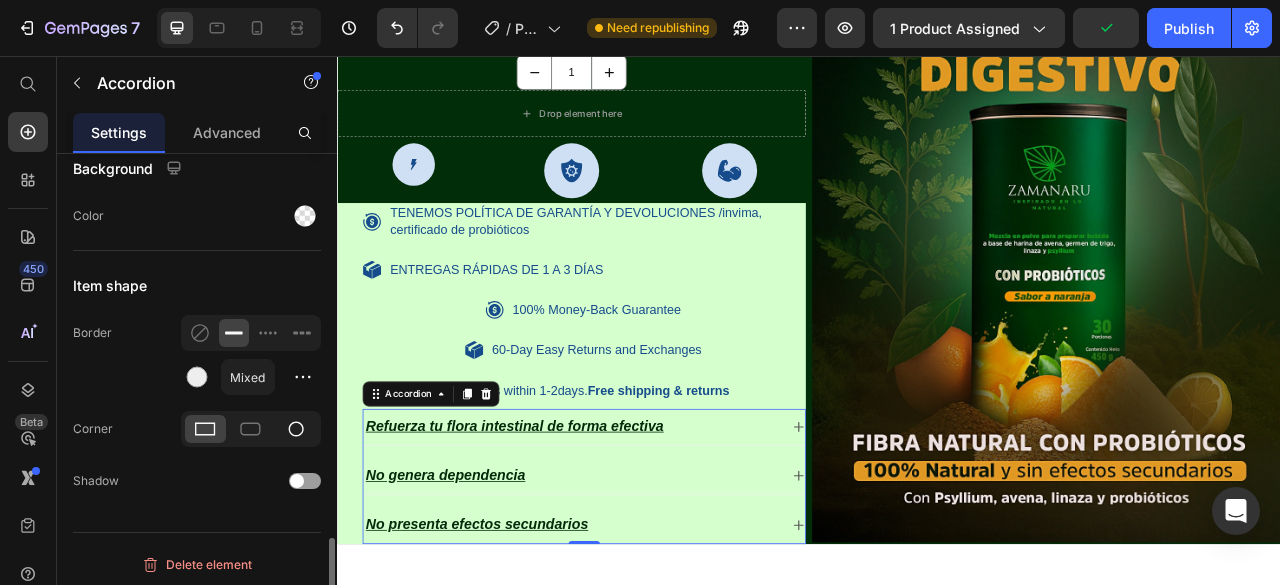 scroll, scrollTop: 1671, scrollLeft: 0, axis: vertical 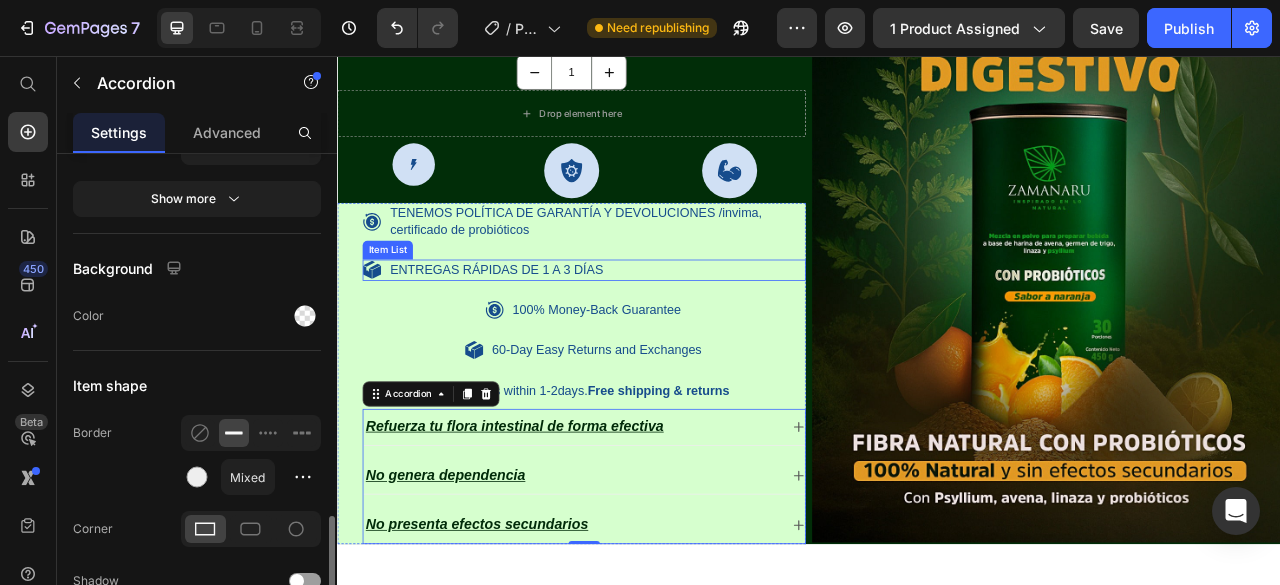 click on "ENTREGAS RÁPIDAS DE 1 A 3 DÍAS" at bounding box center (539, 328) 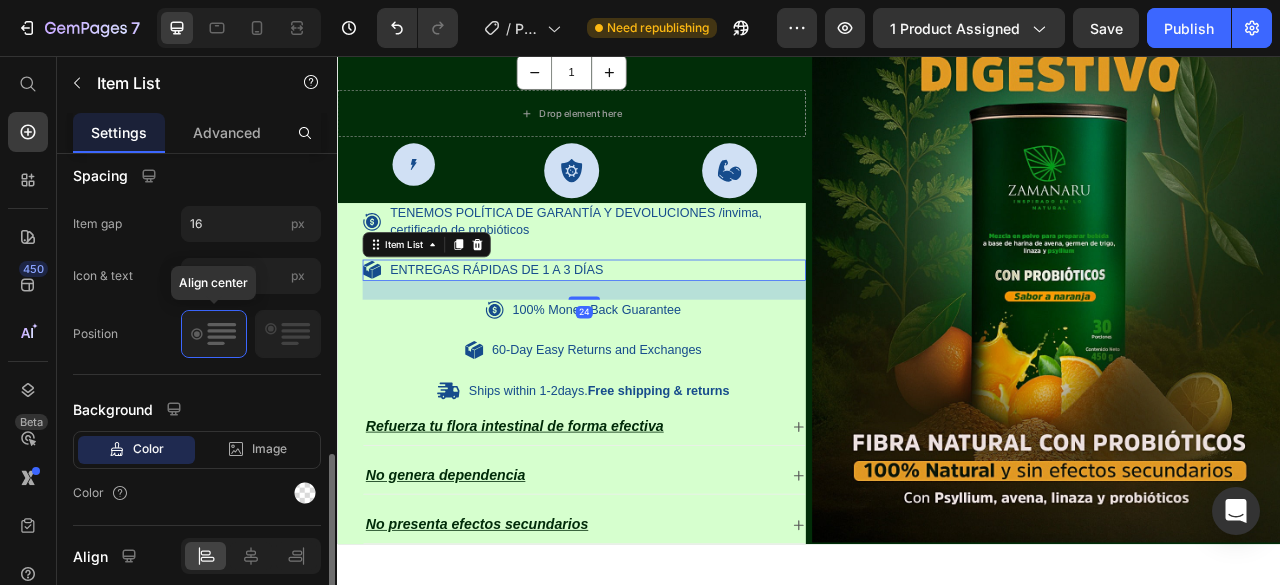 scroll, scrollTop: 975, scrollLeft: 0, axis: vertical 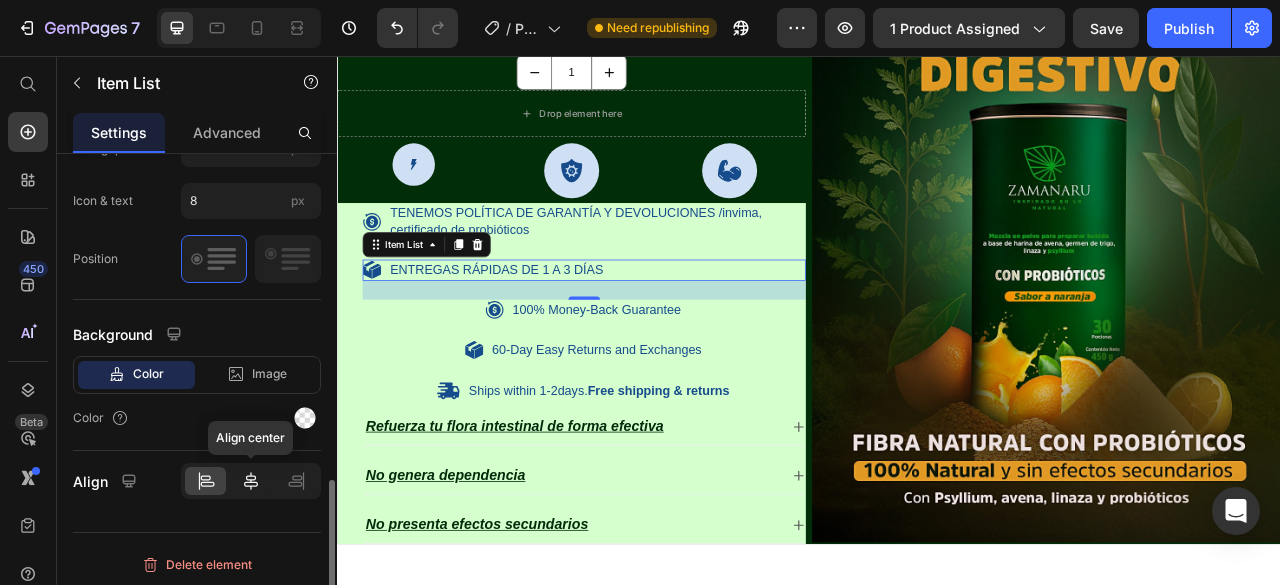 click 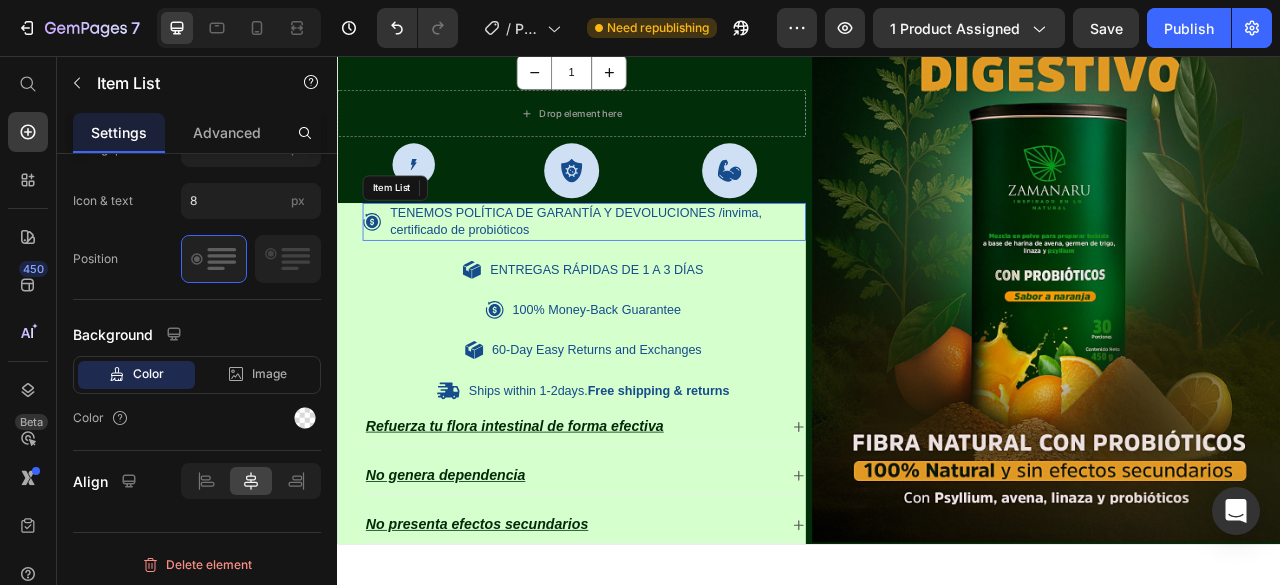 click 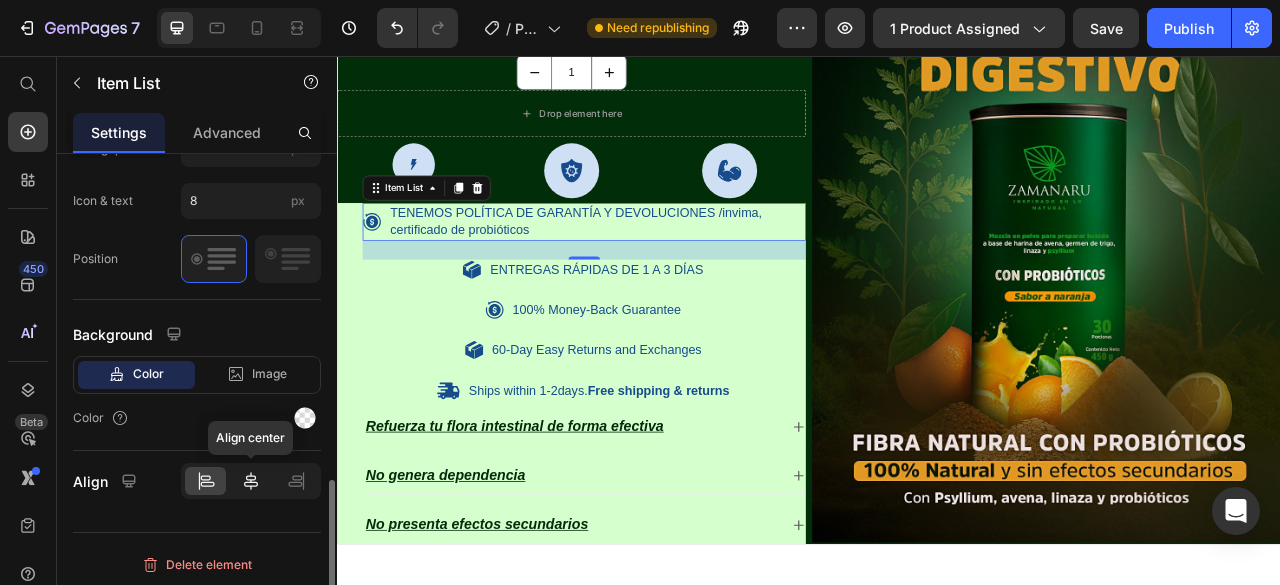click 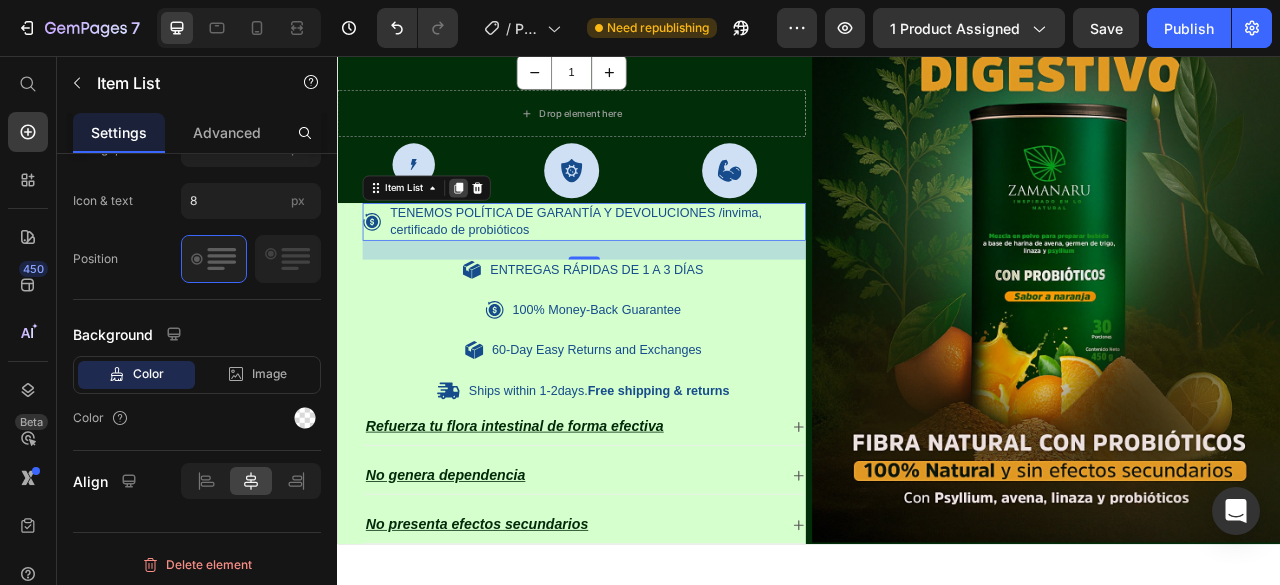 click 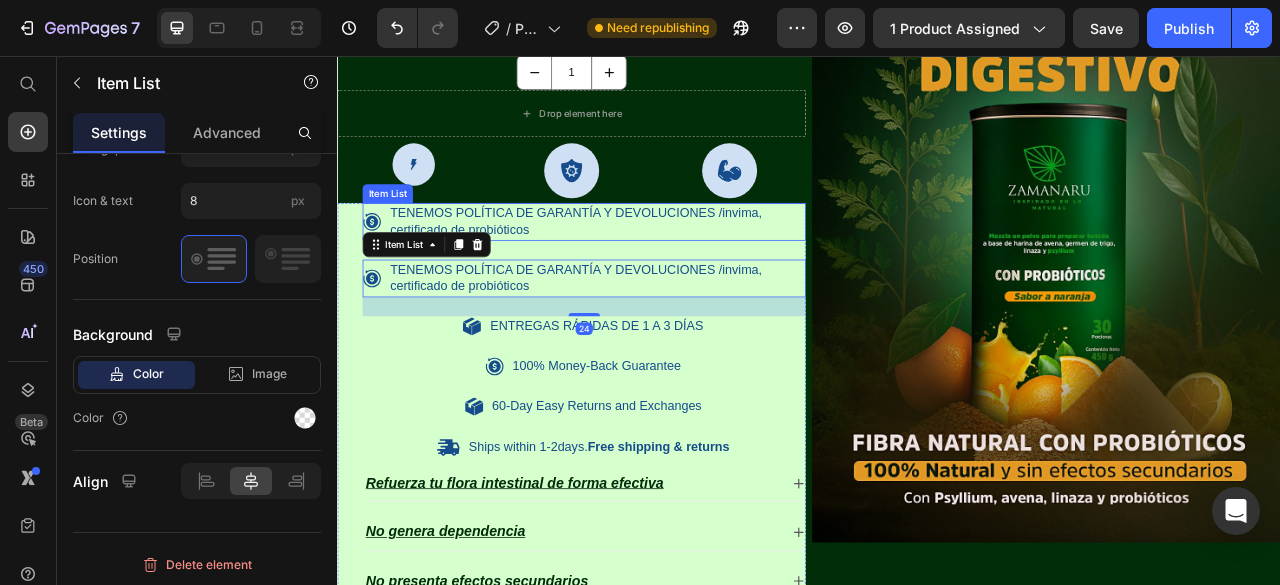 click on "TENEMOS POLÍTICA DE GARANTÍA Y DEVOLUCIONES /invima, certificado de probióticos" at bounding box center (667, 267) 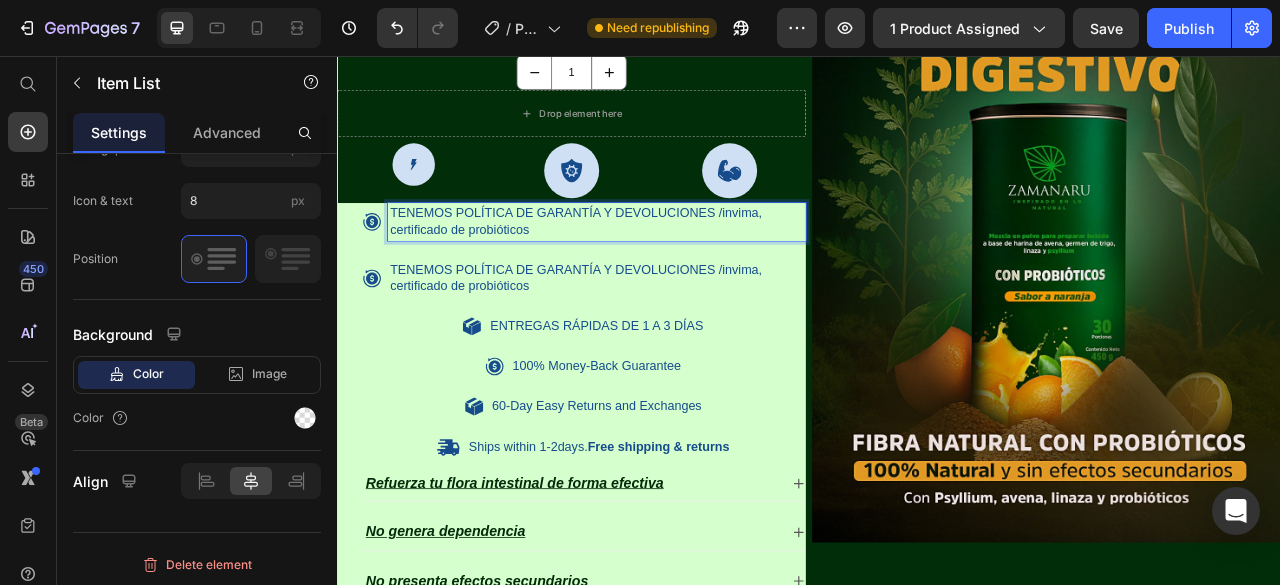 click on "TENEMOS POLÍTICA DE GARANTÍA Y DEVOLUCIONES /invima, certificado de probióticos" at bounding box center [667, 267] 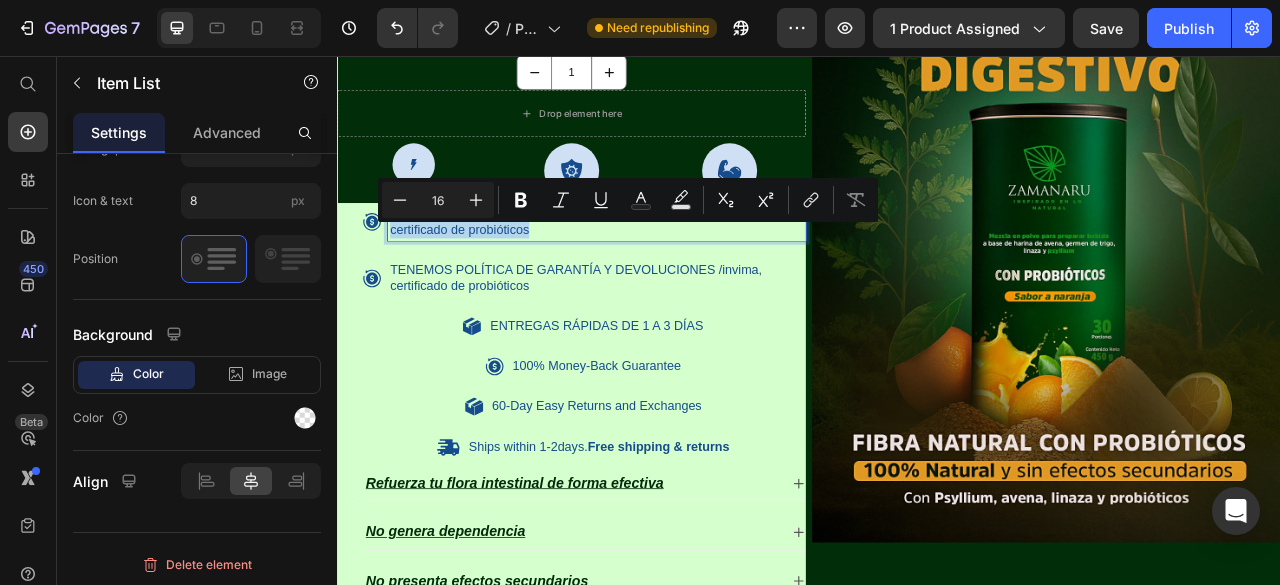 drag, startPoint x: 823, startPoint y: 282, endPoint x: 874, endPoint y: 300, distance: 54.08327 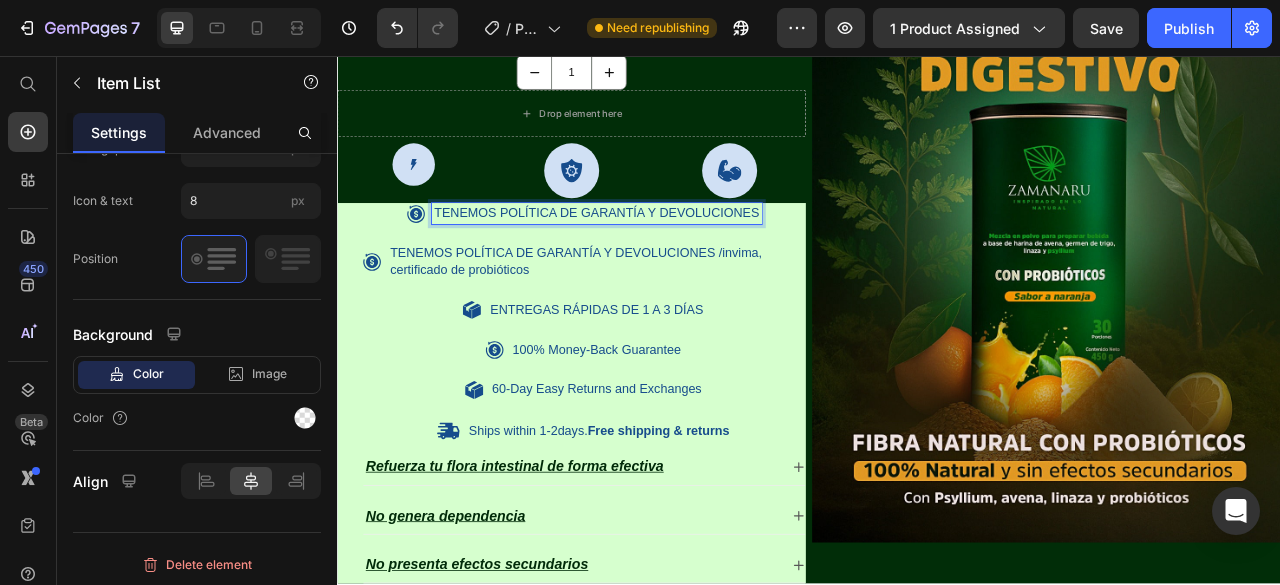 click 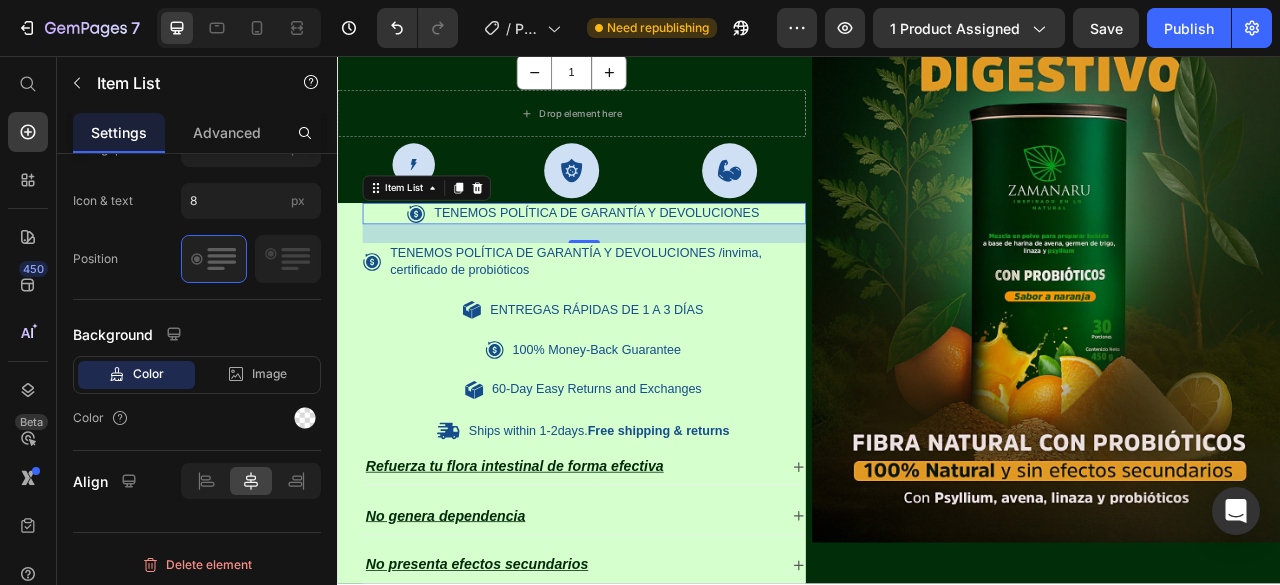 click 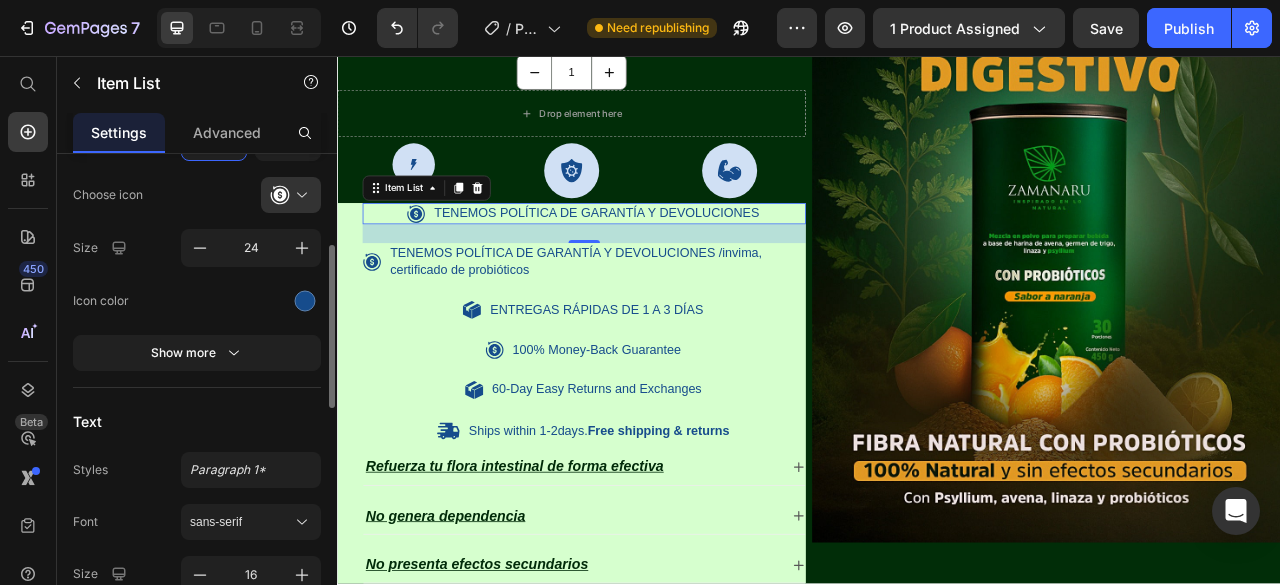 scroll, scrollTop: 175, scrollLeft: 0, axis: vertical 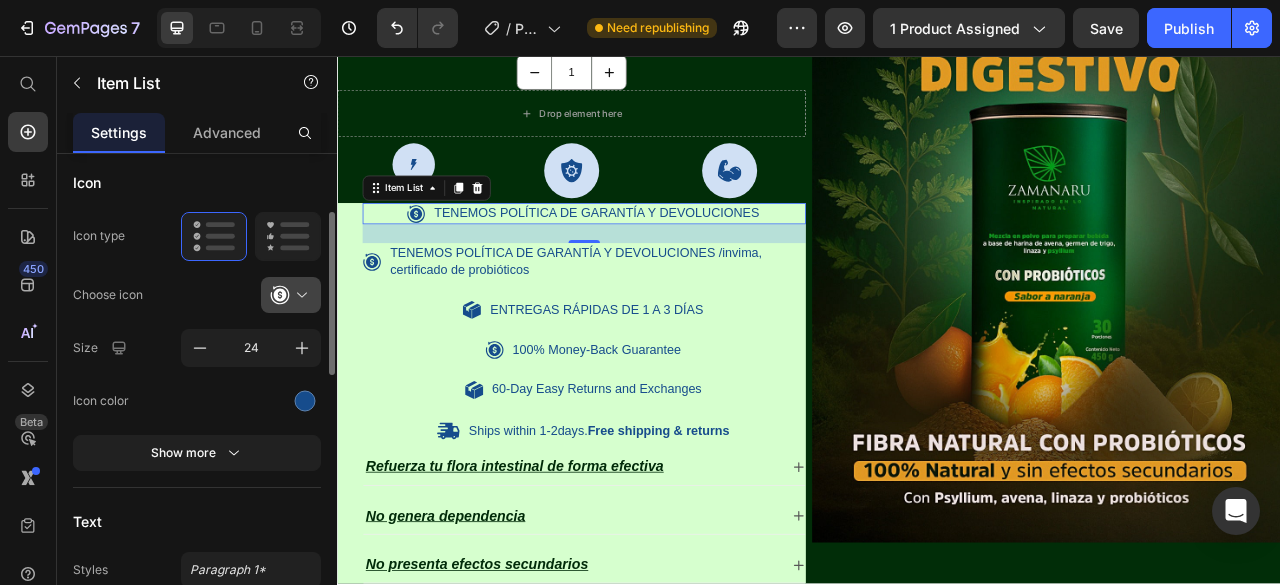 click at bounding box center [299, 295] 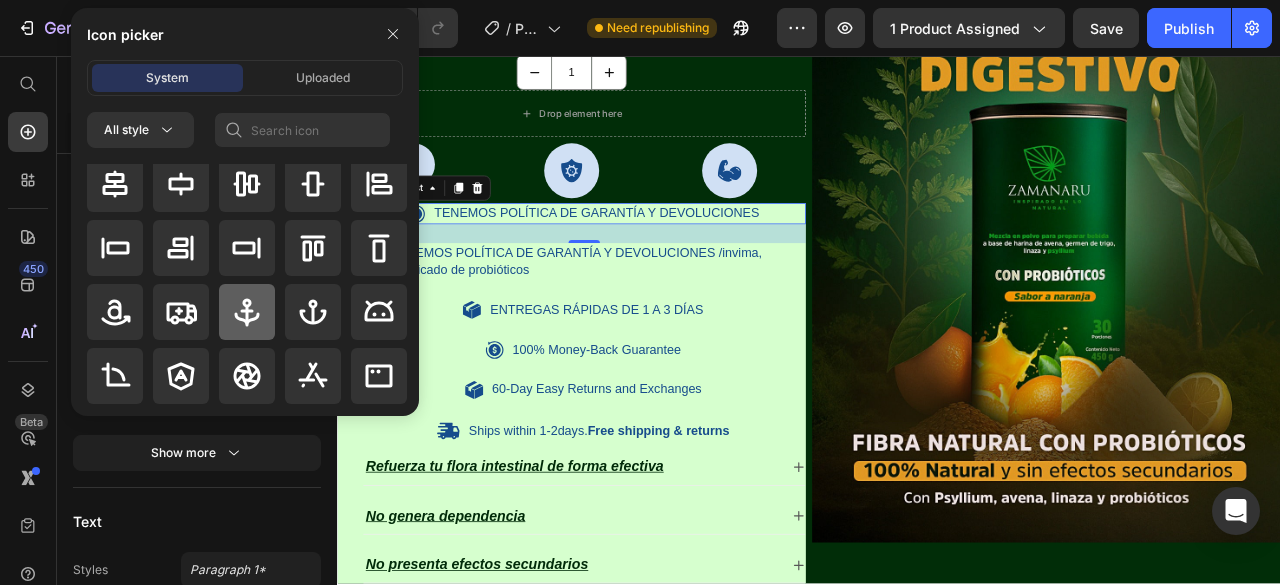 scroll, scrollTop: 400, scrollLeft: 0, axis: vertical 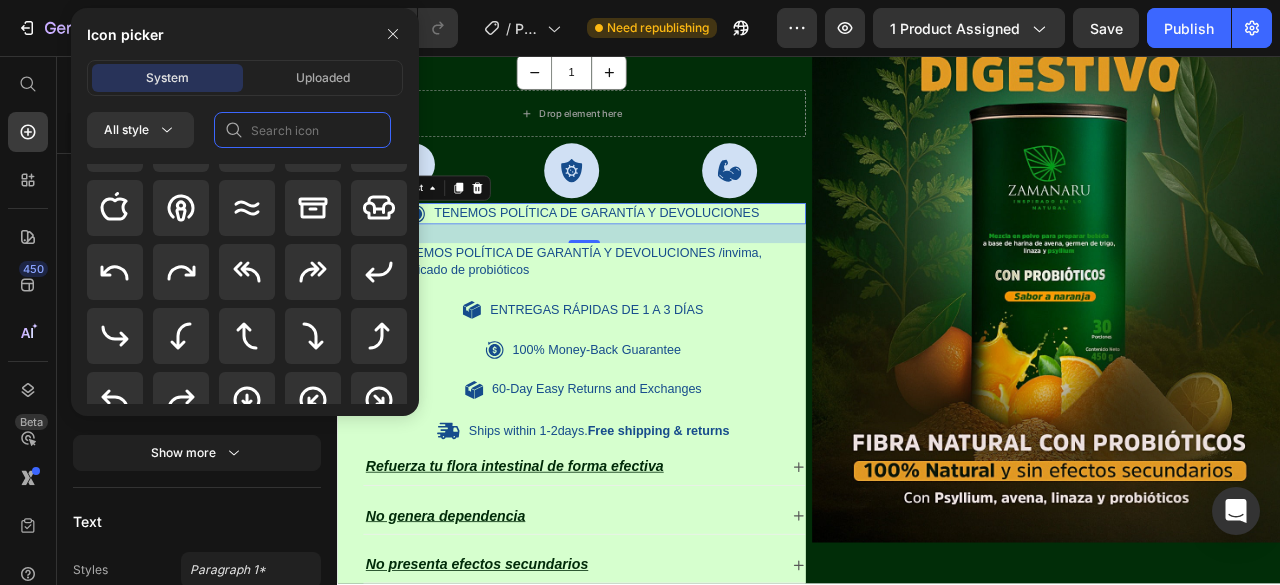 click 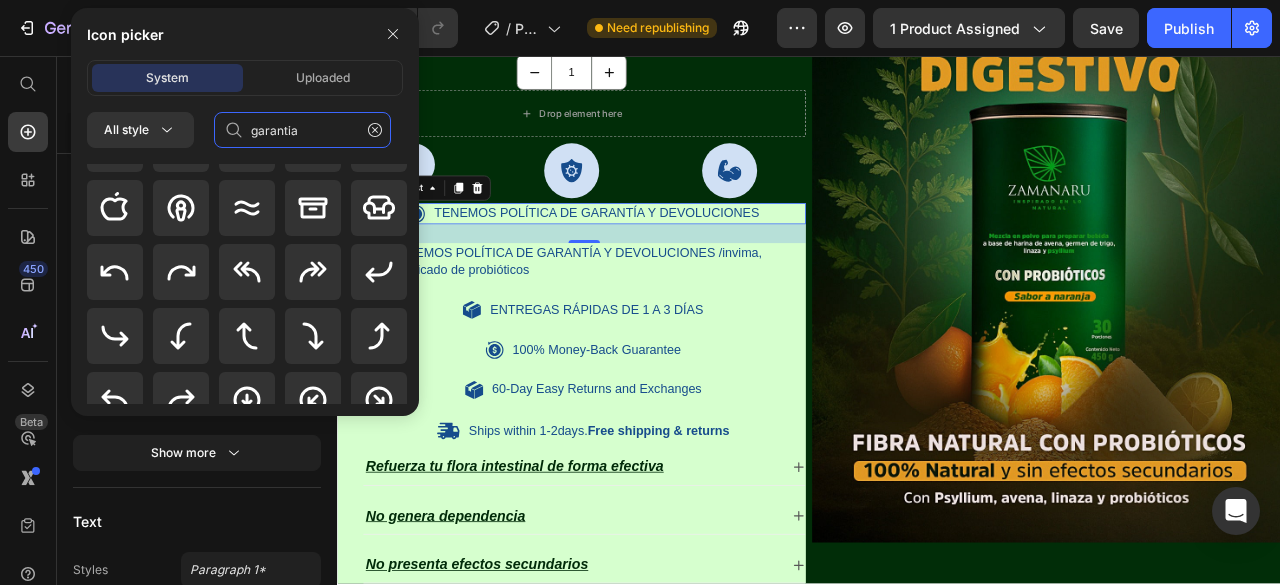 scroll, scrollTop: 0, scrollLeft: 0, axis: both 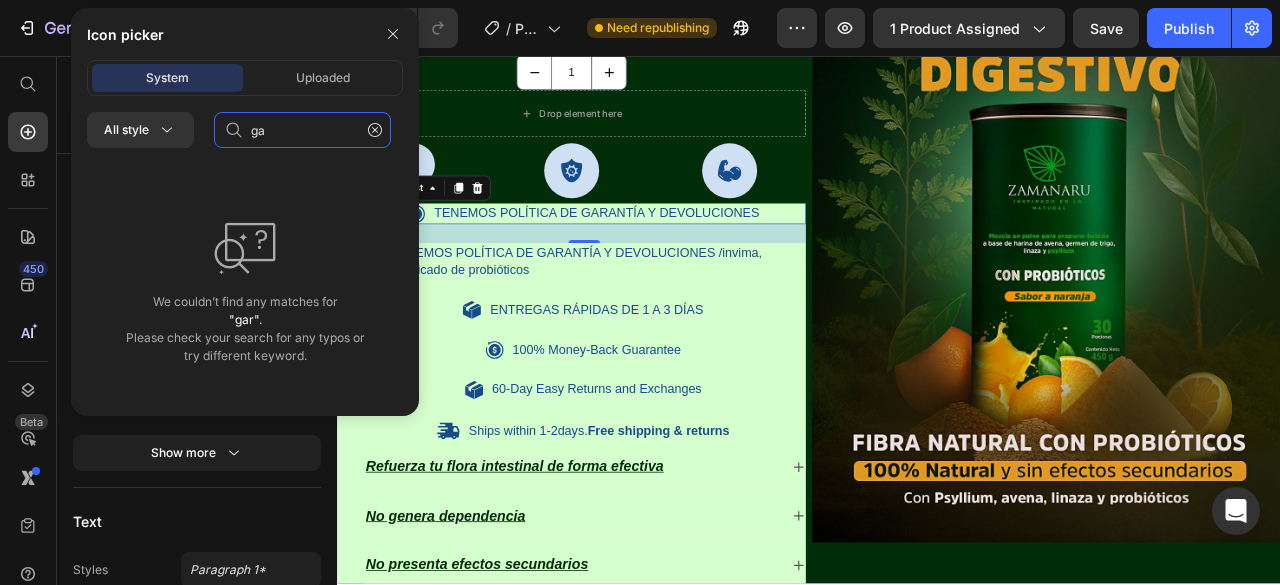 type on "g" 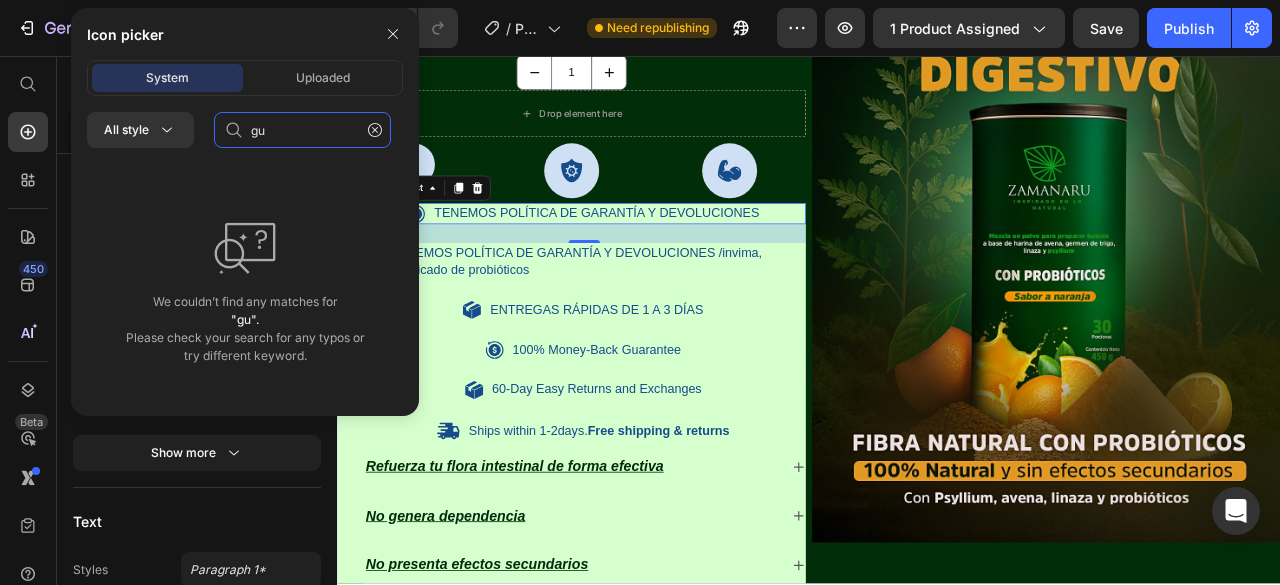 type on "g" 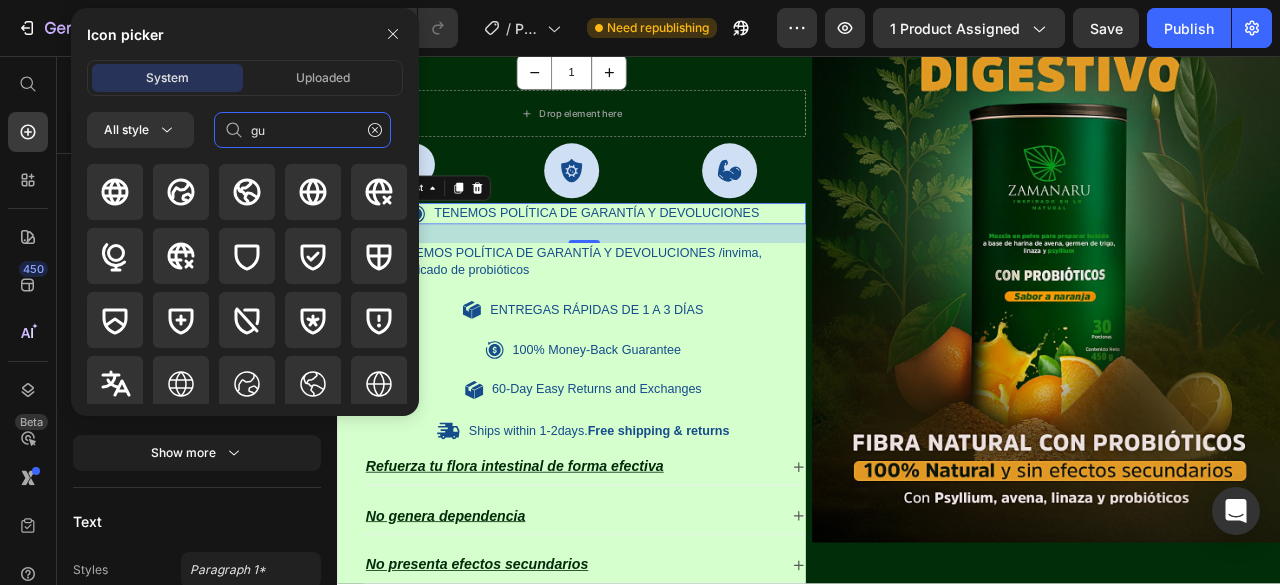 type on "g" 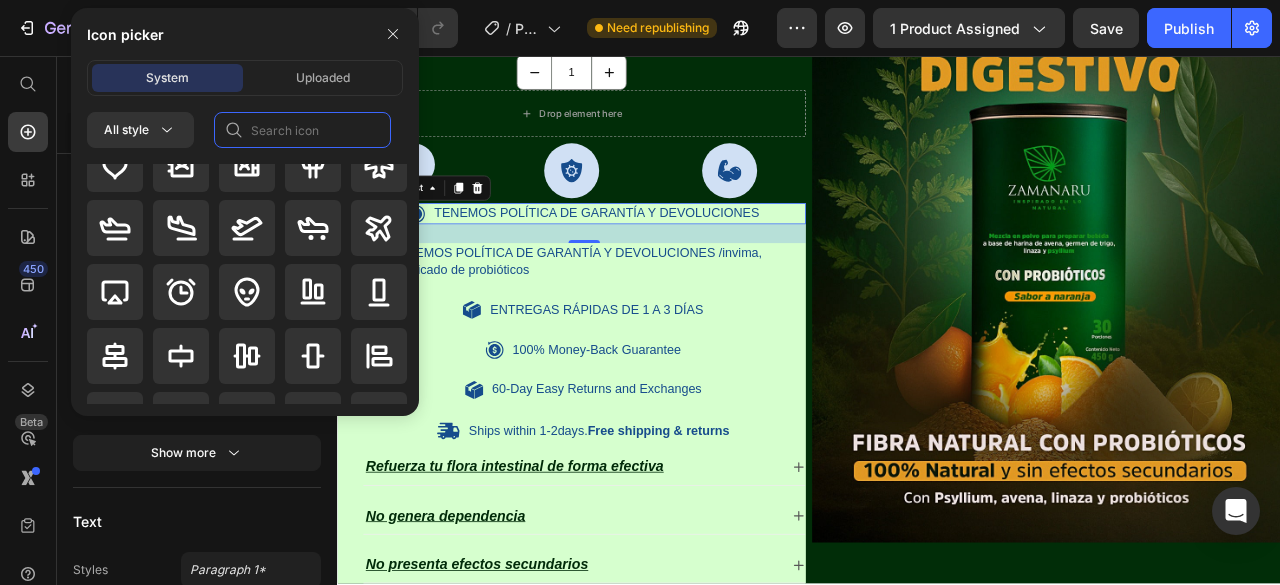 scroll, scrollTop: 0, scrollLeft: 0, axis: both 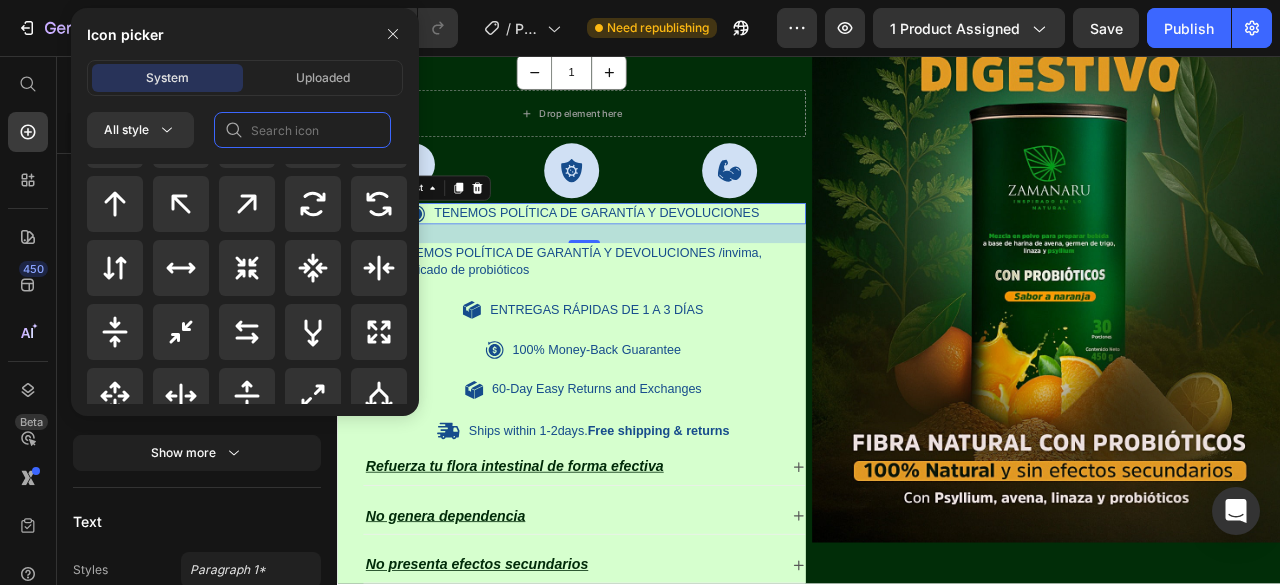click 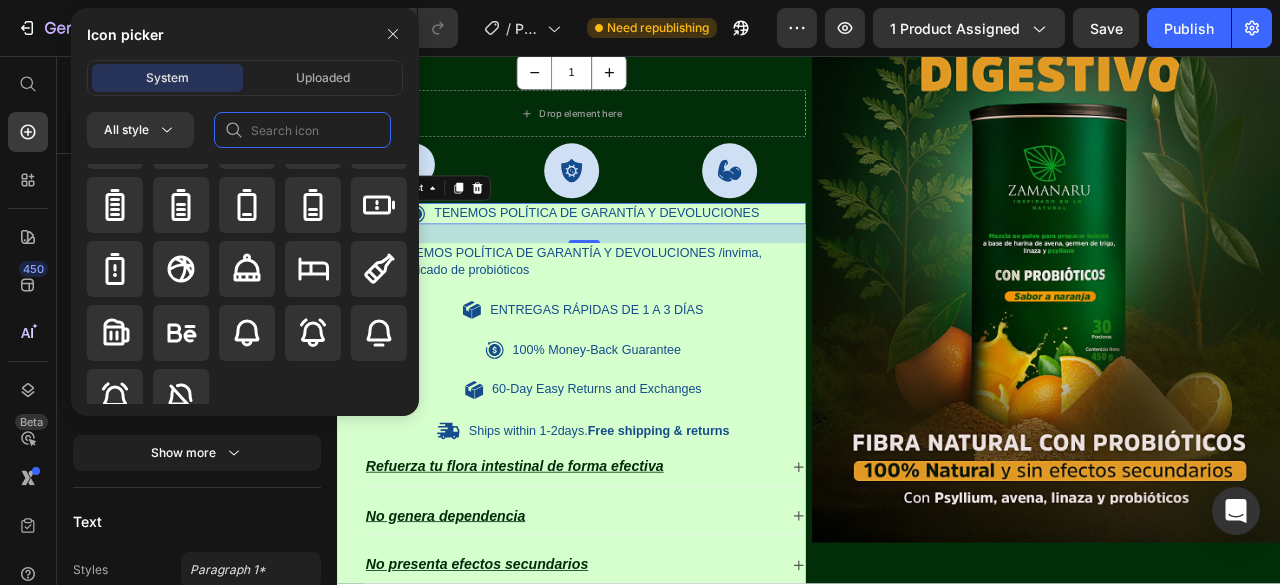 scroll, scrollTop: 1992, scrollLeft: 0, axis: vertical 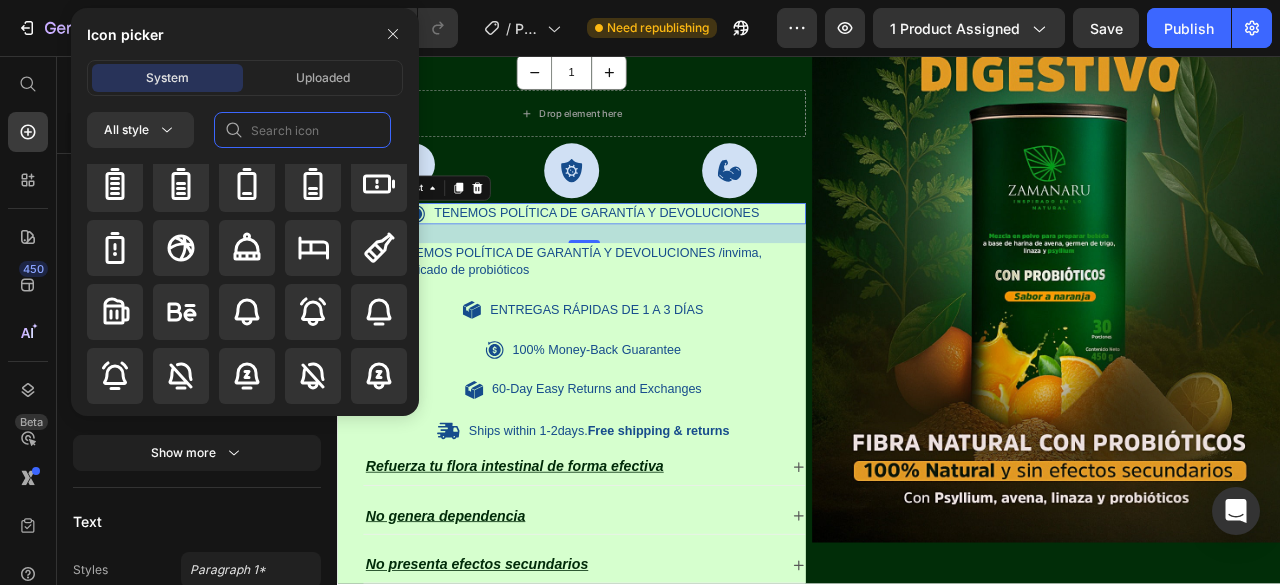click 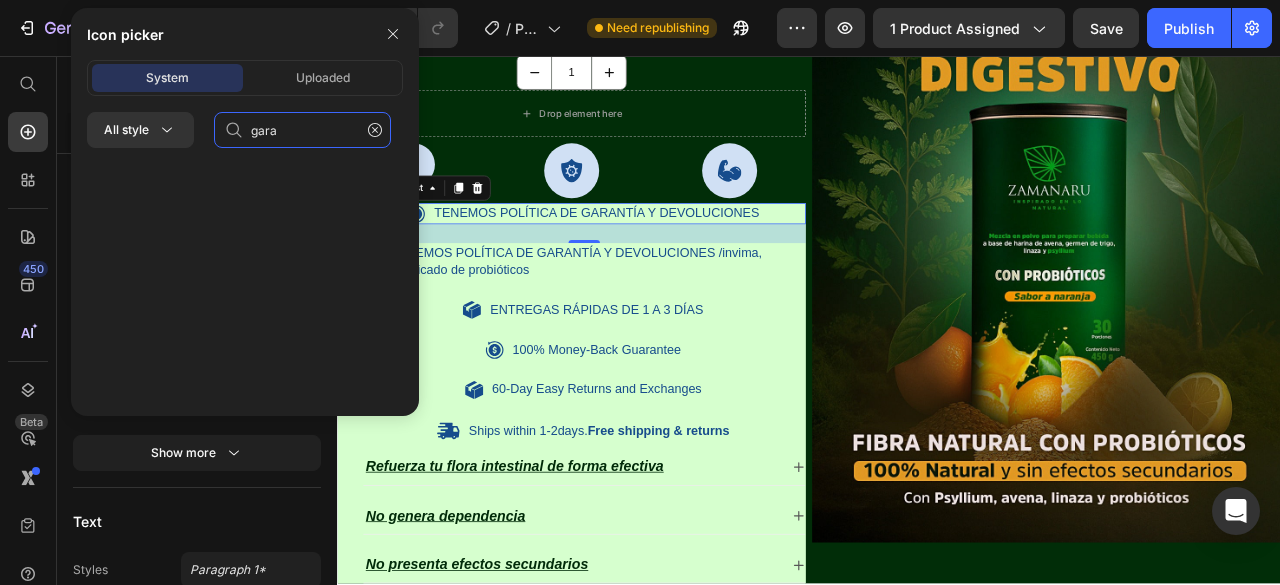 scroll, scrollTop: 0, scrollLeft: 0, axis: both 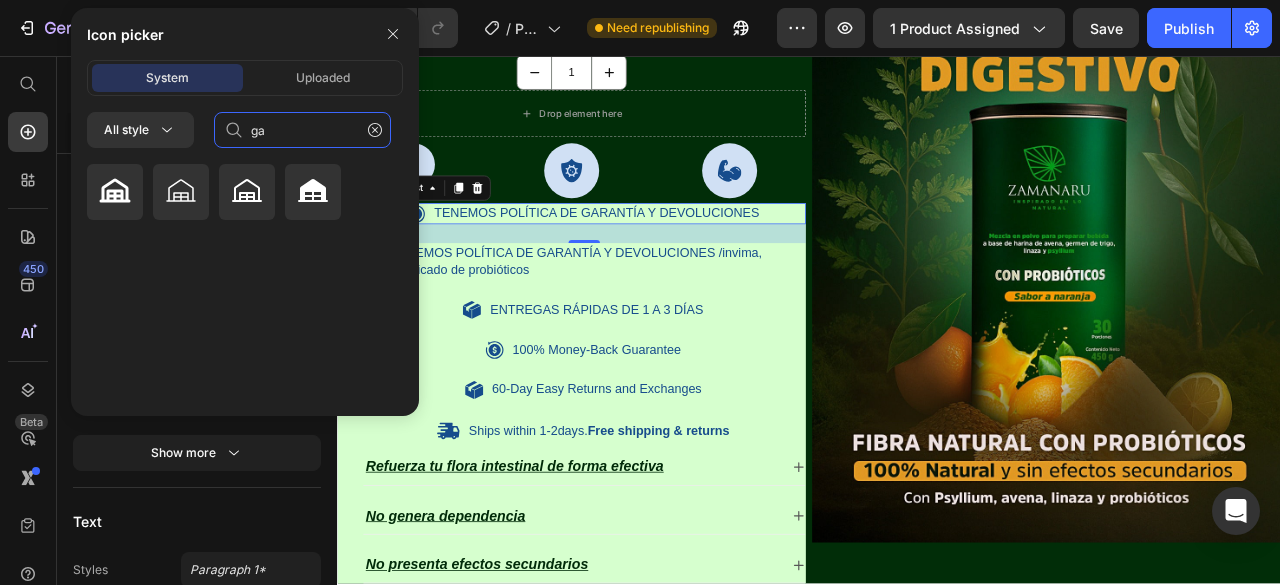type on "g" 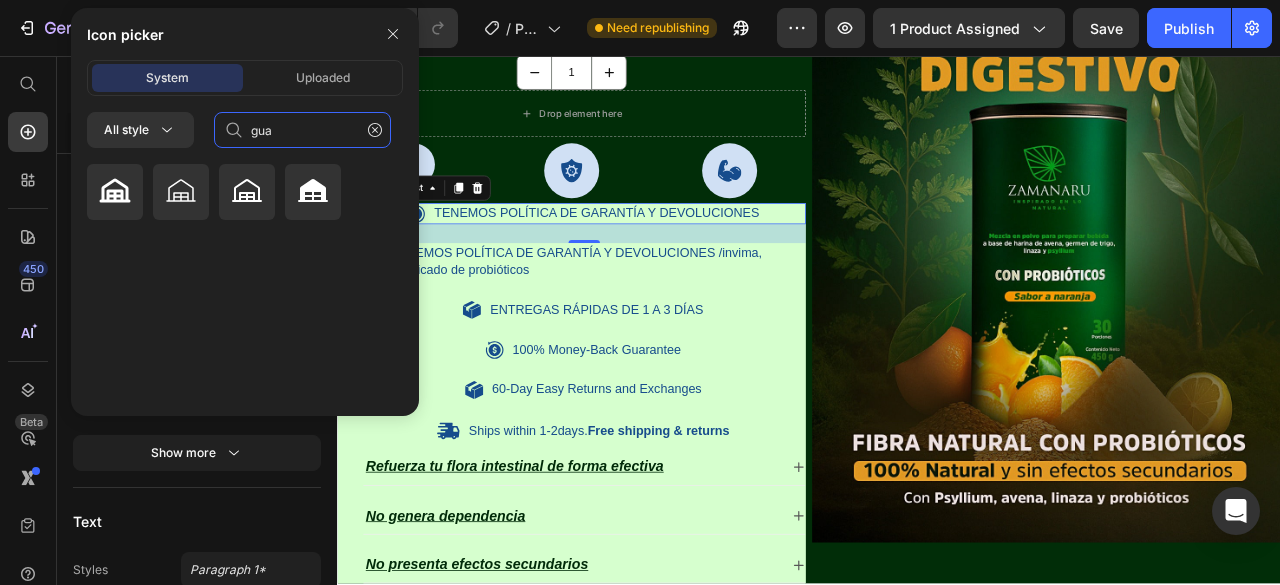 type on "guar" 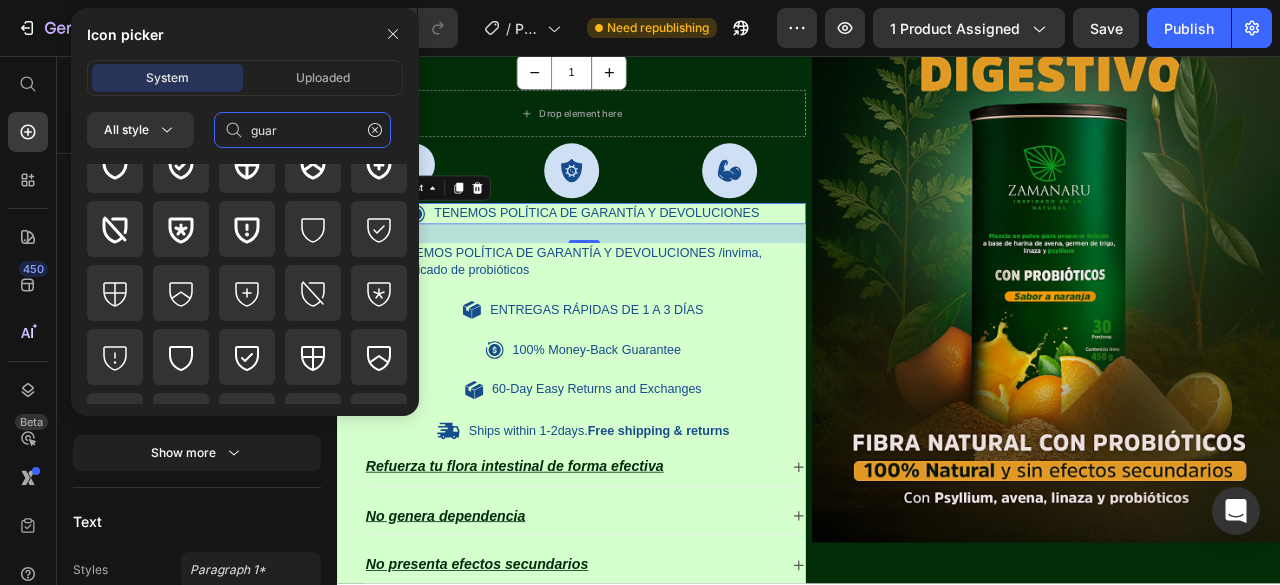 scroll, scrollTop: 0, scrollLeft: 0, axis: both 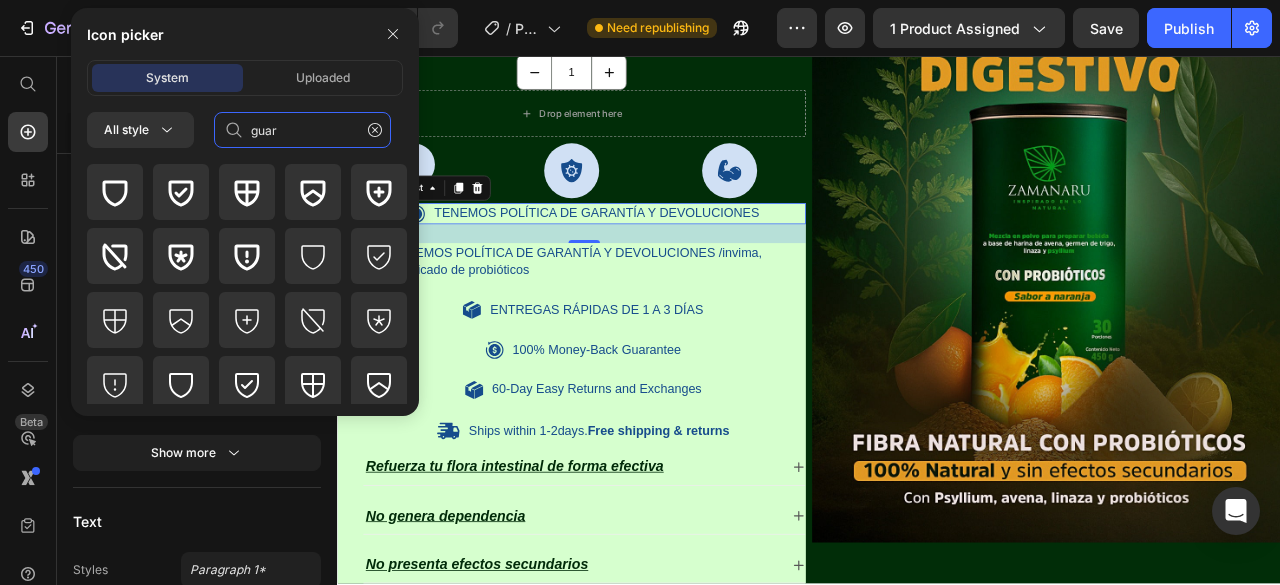 click on "guar" 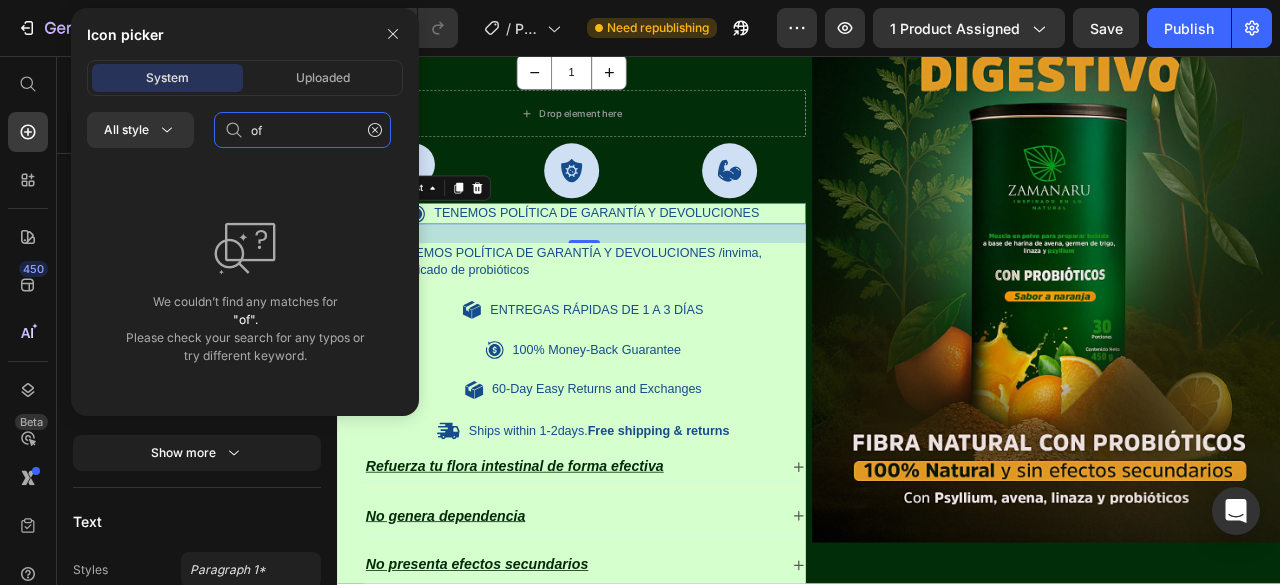 type on "o" 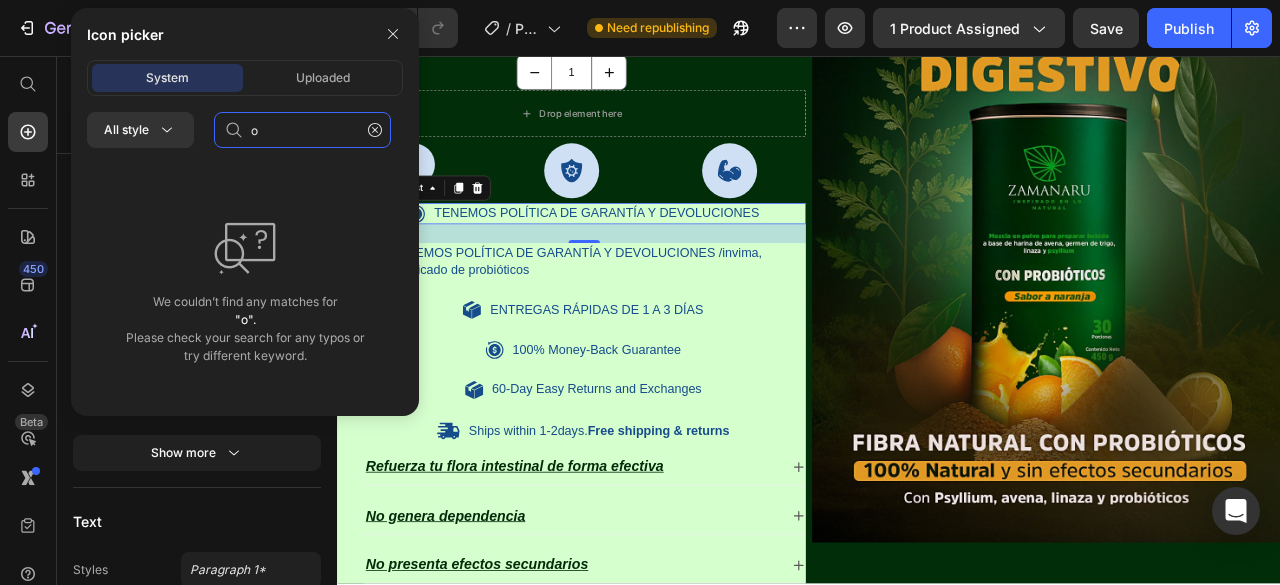 type 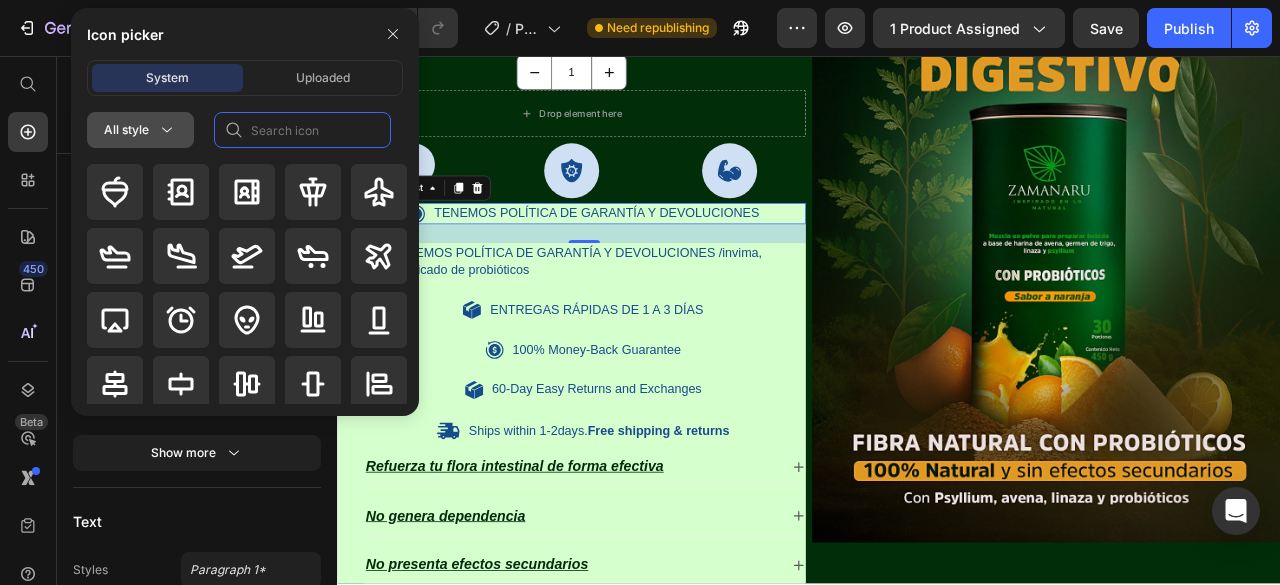 click 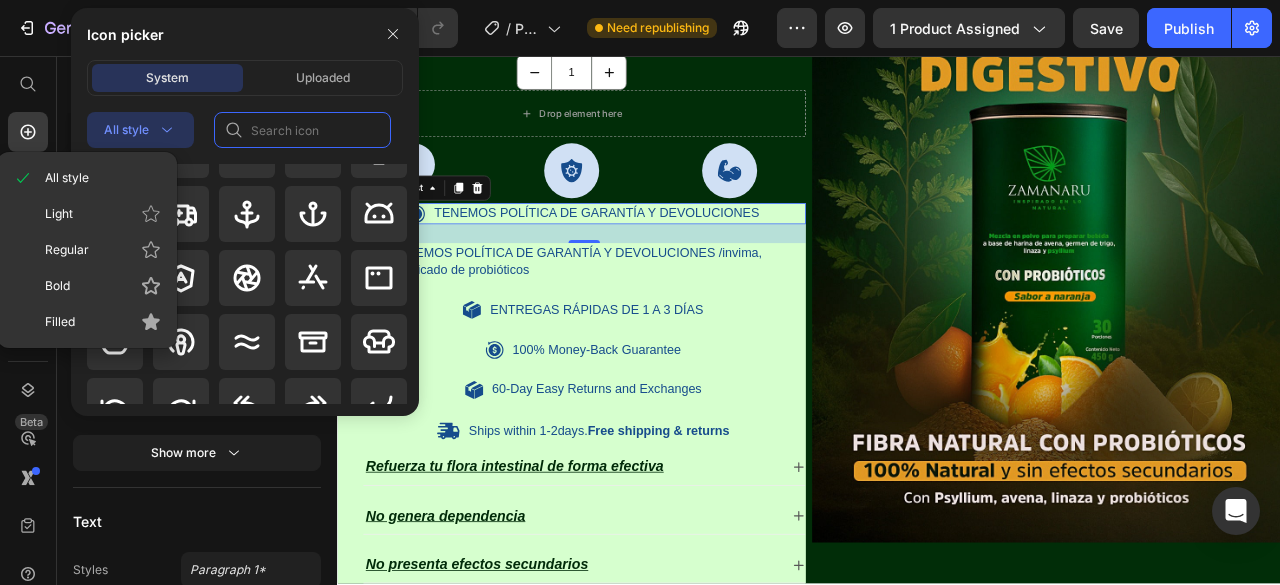 scroll, scrollTop: 300, scrollLeft: 0, axis: vertical 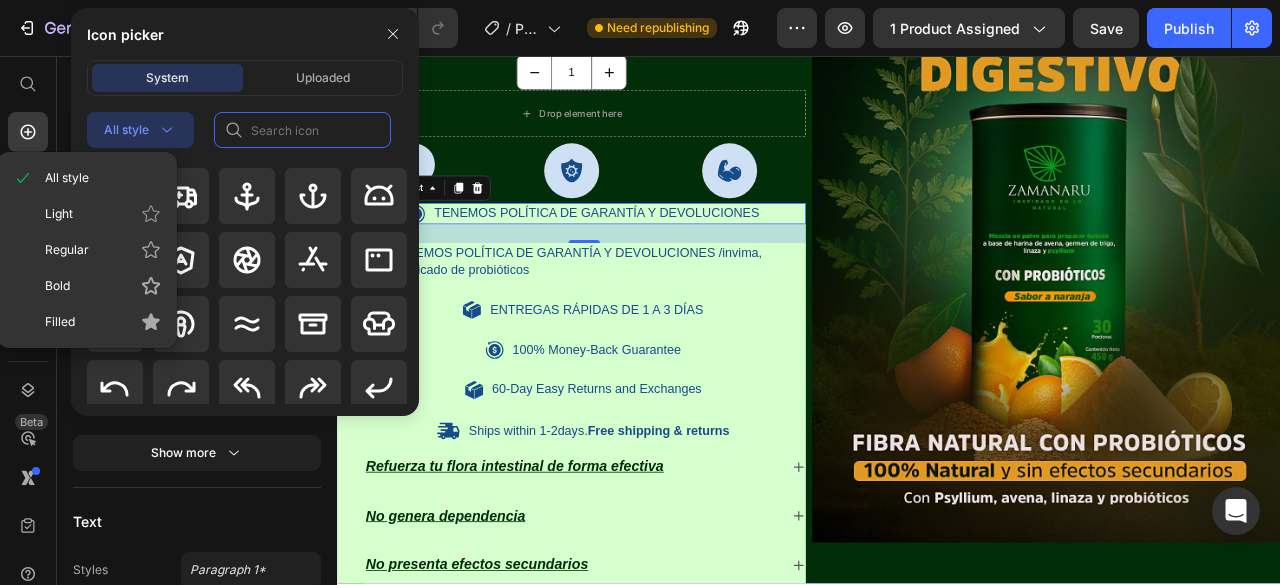 click 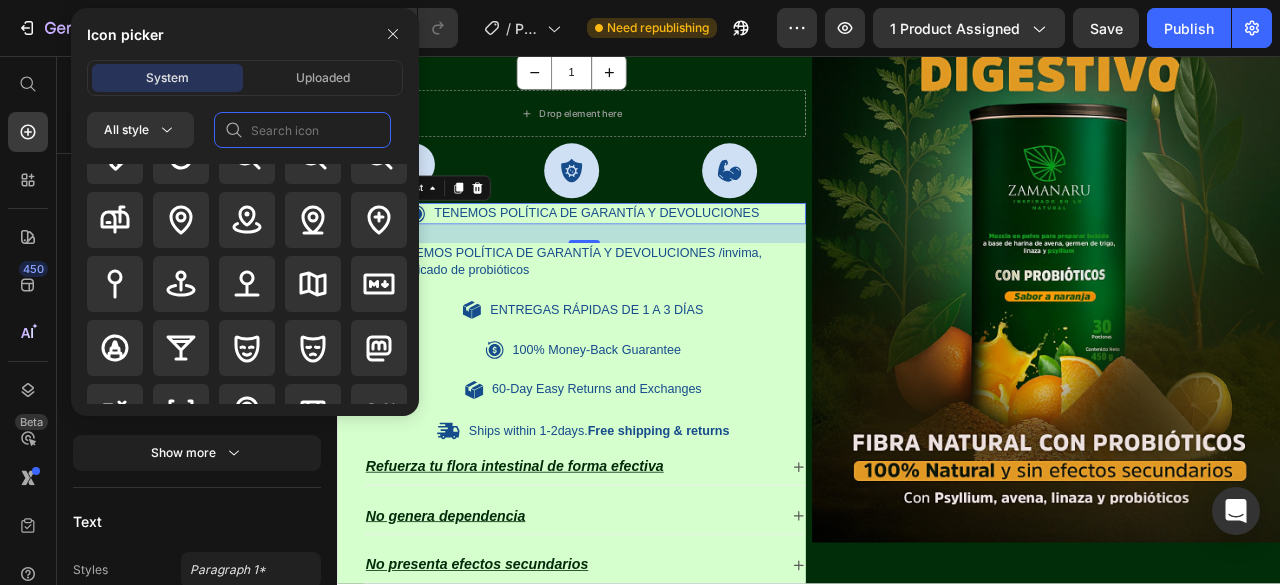 scroll, scrollTop: 9896, scrollLeft: 0, axis: vertical 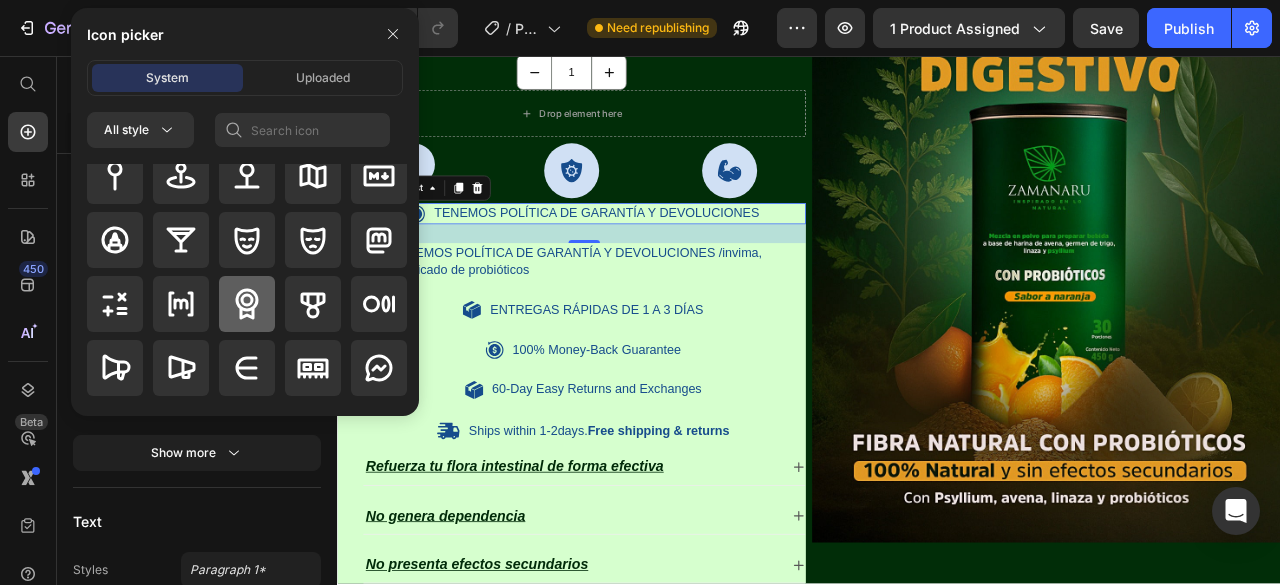 click 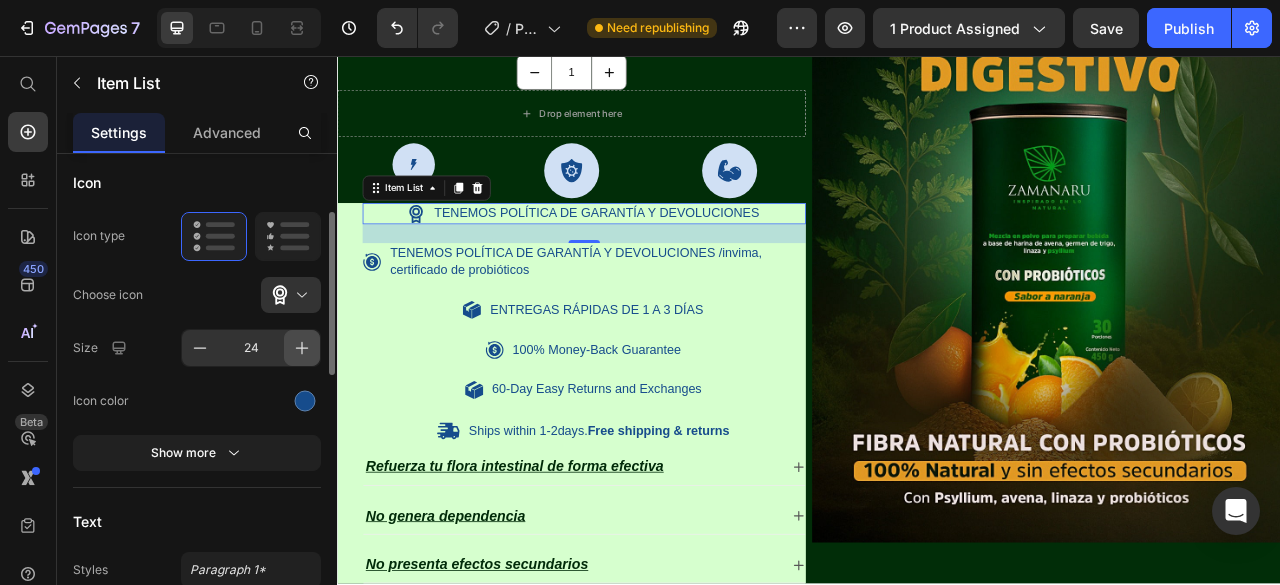 click 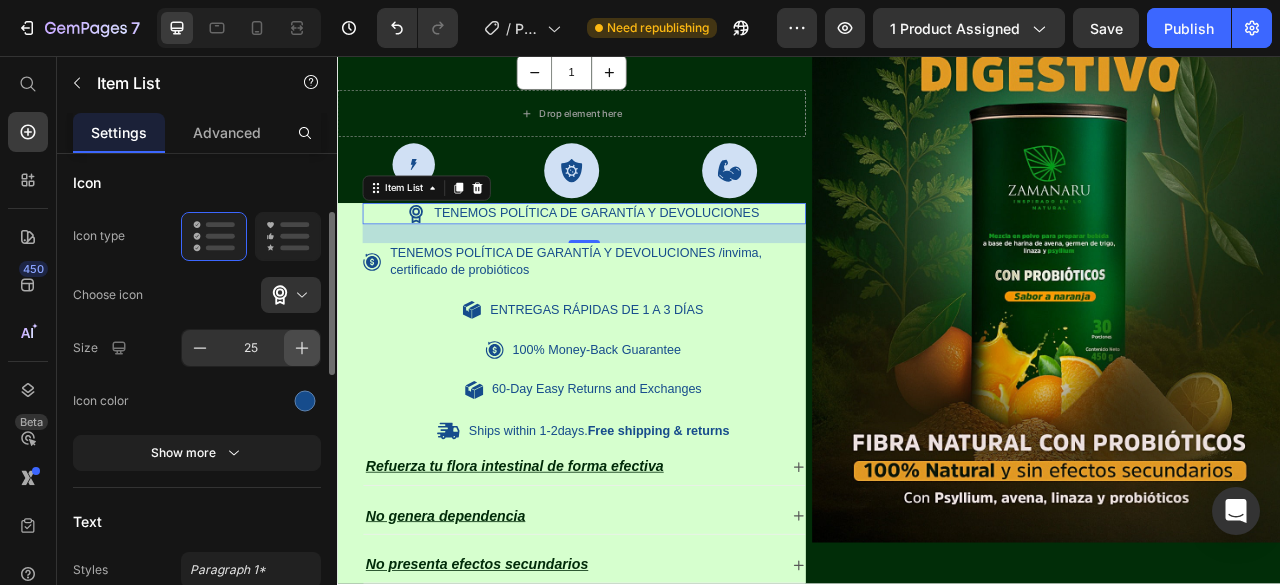 click 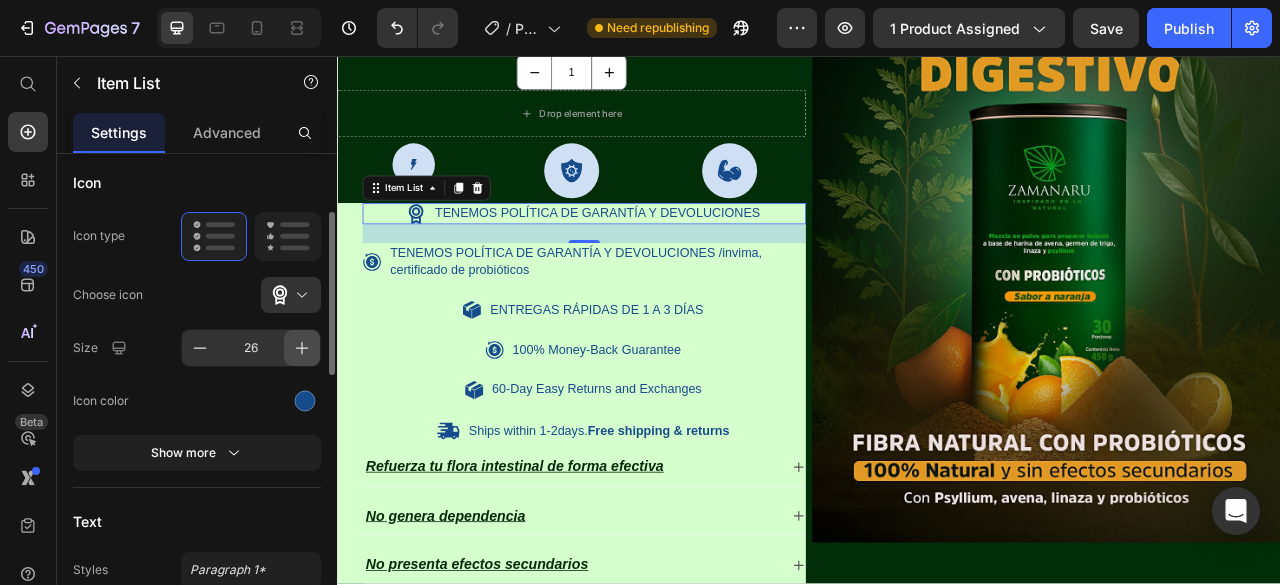 click 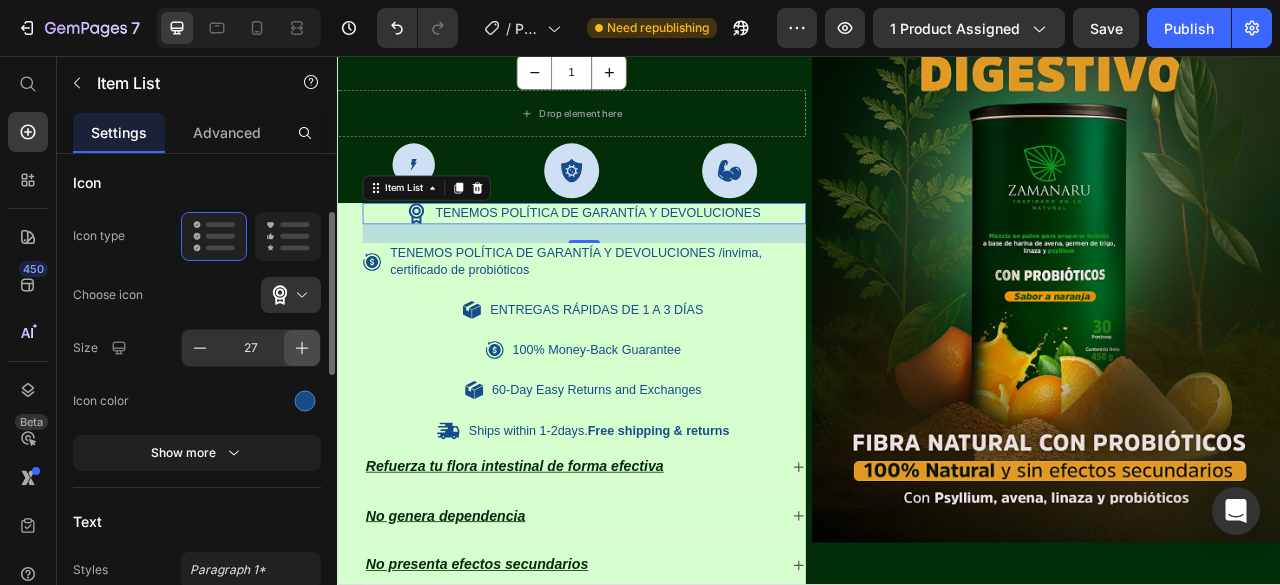 click 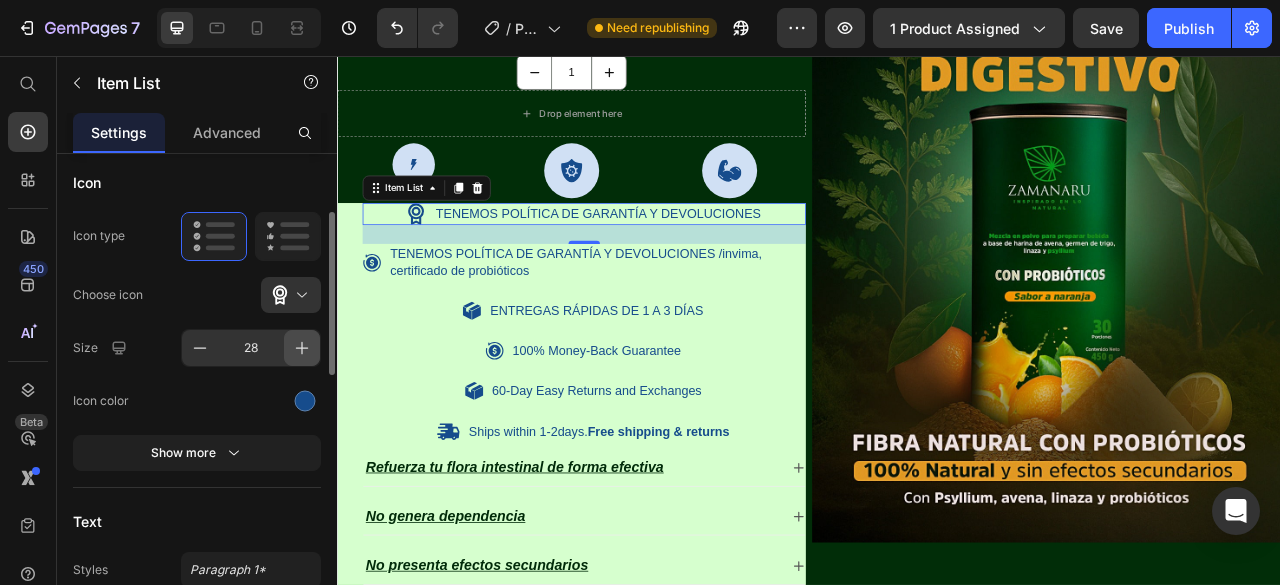click 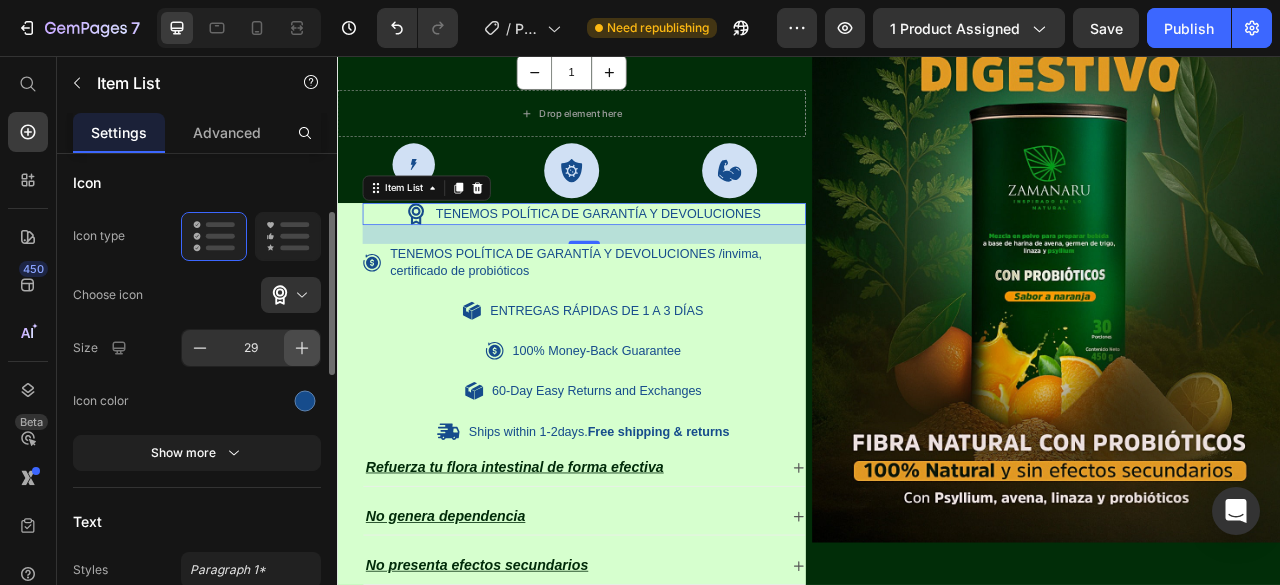 click 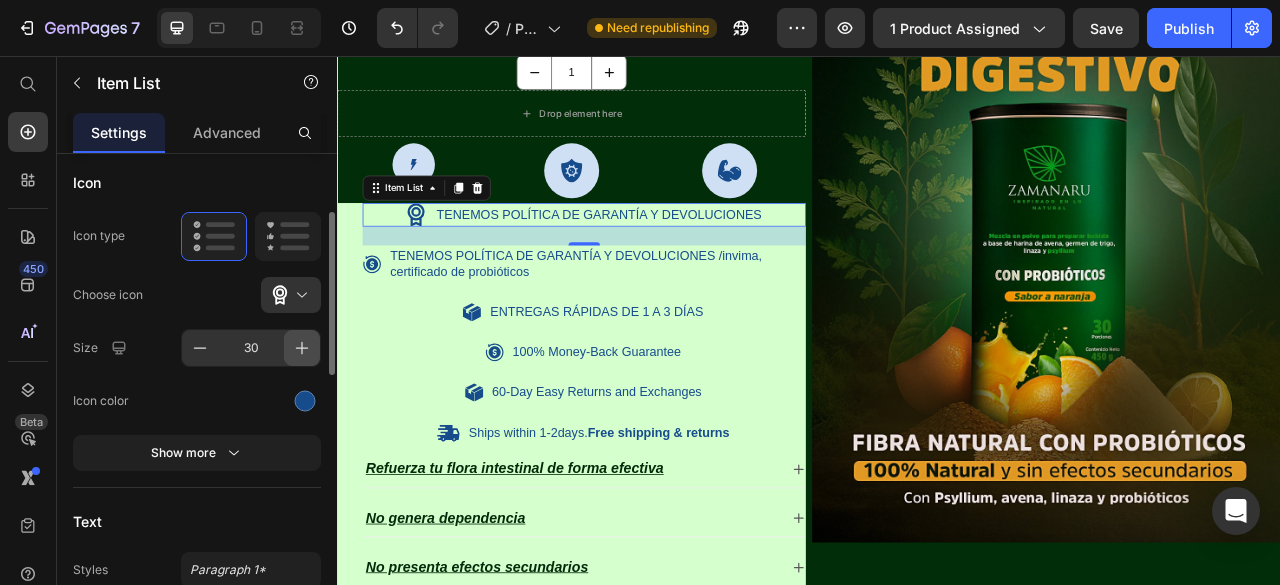 click 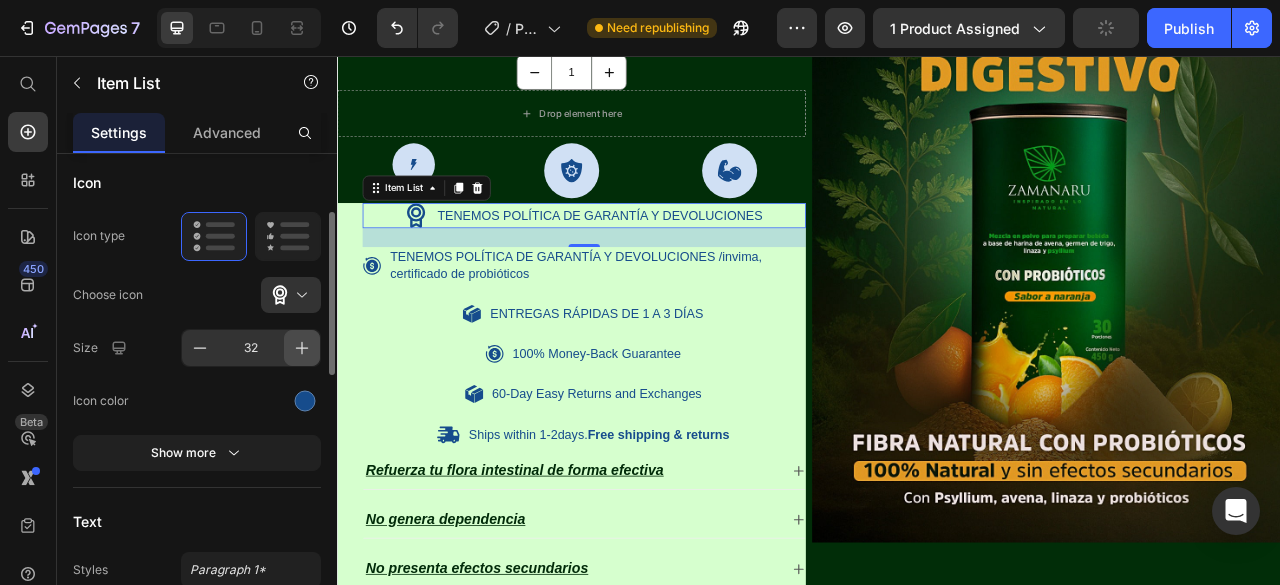 click 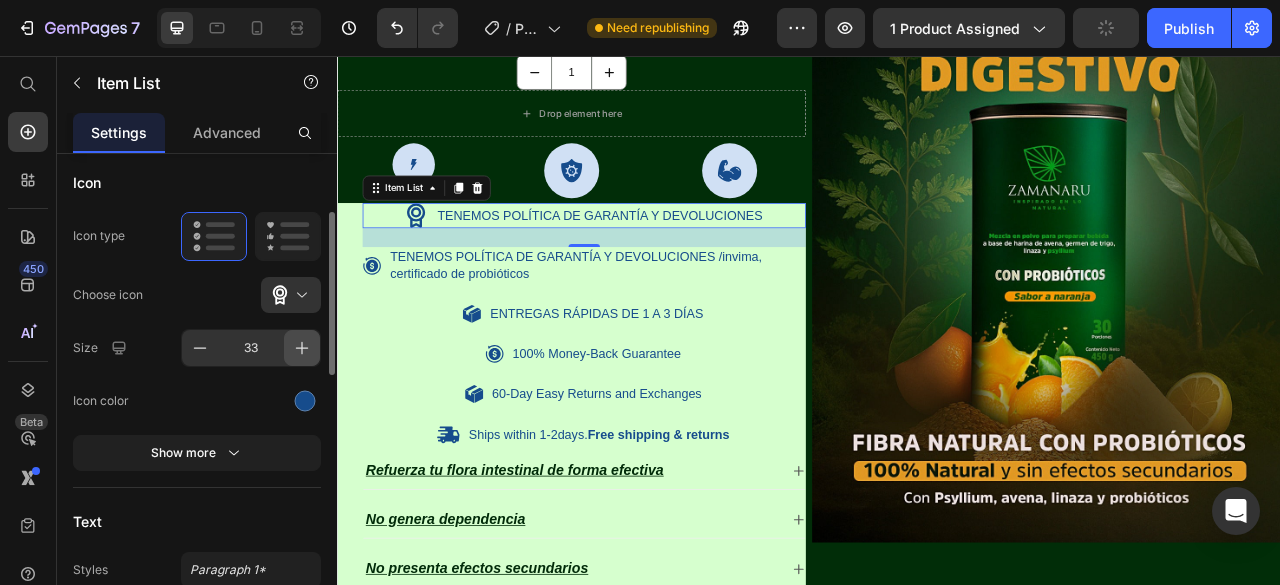 click 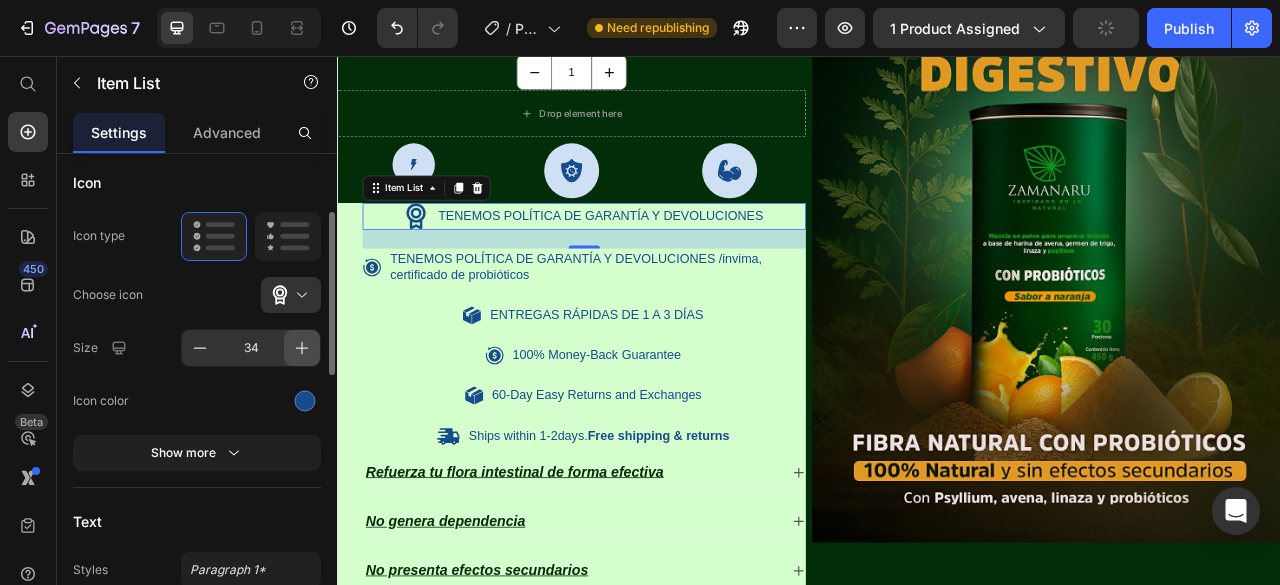 click 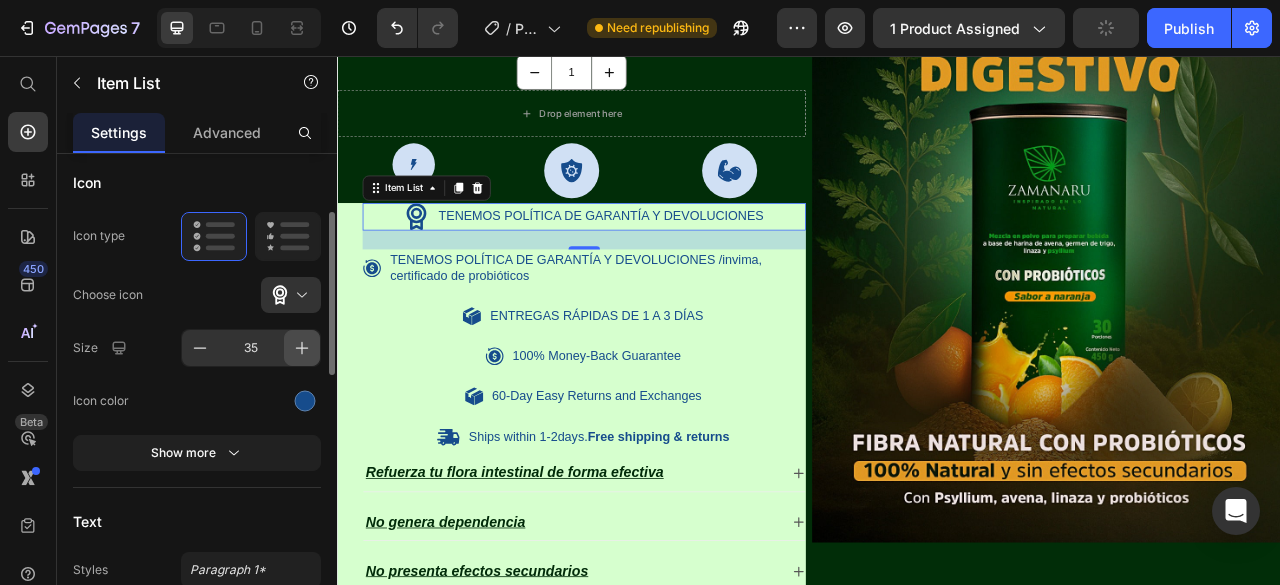 click 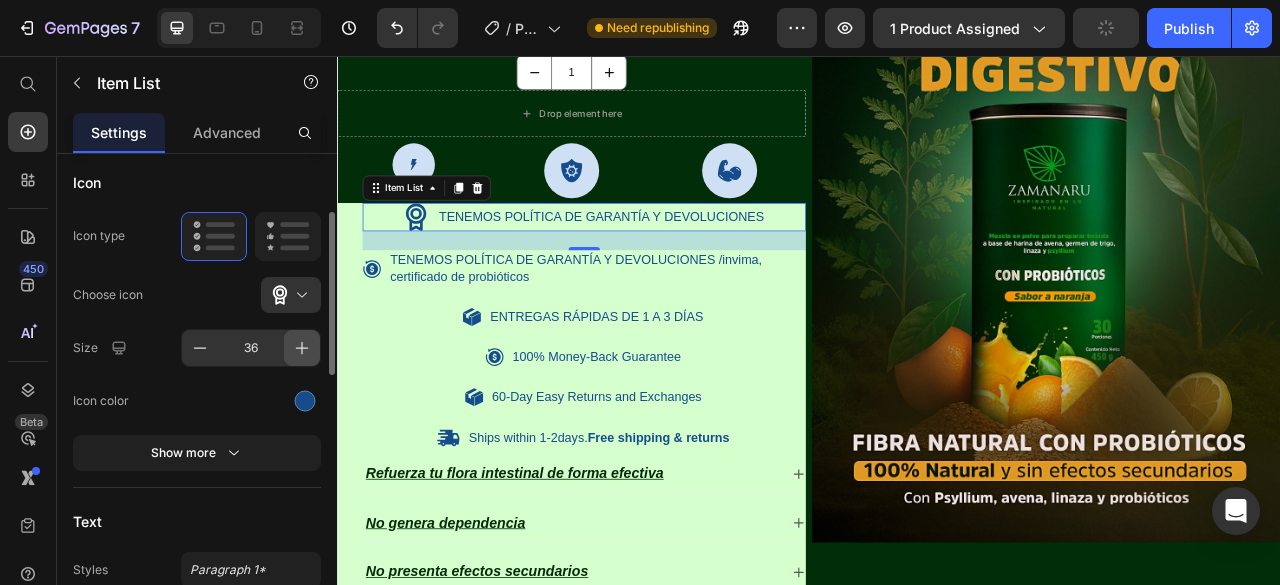 click 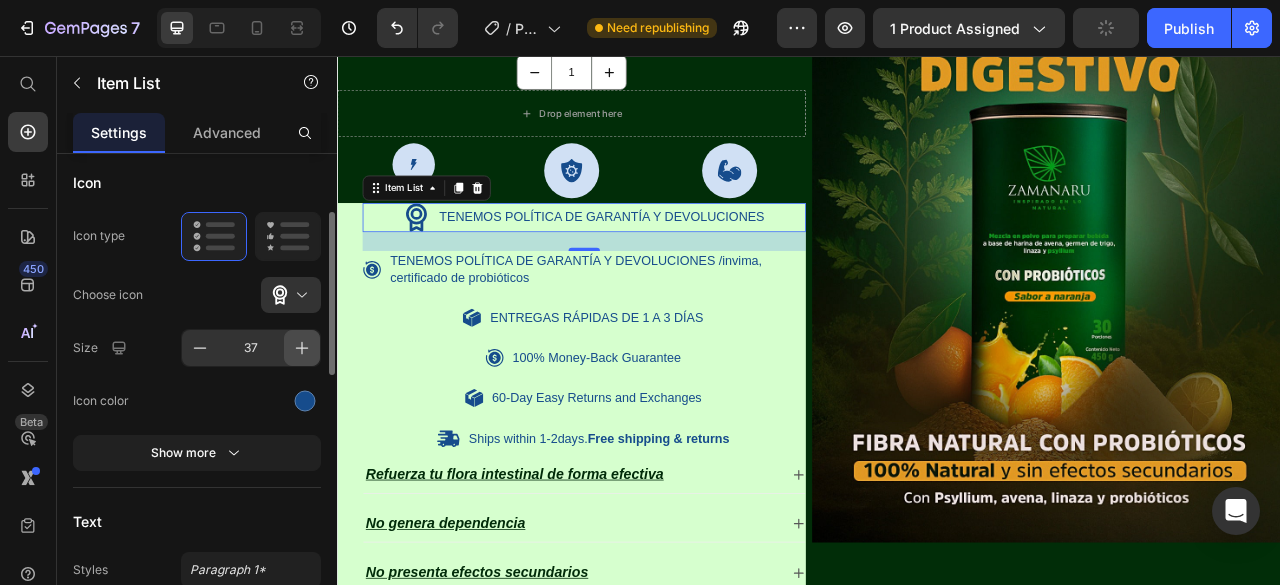 click 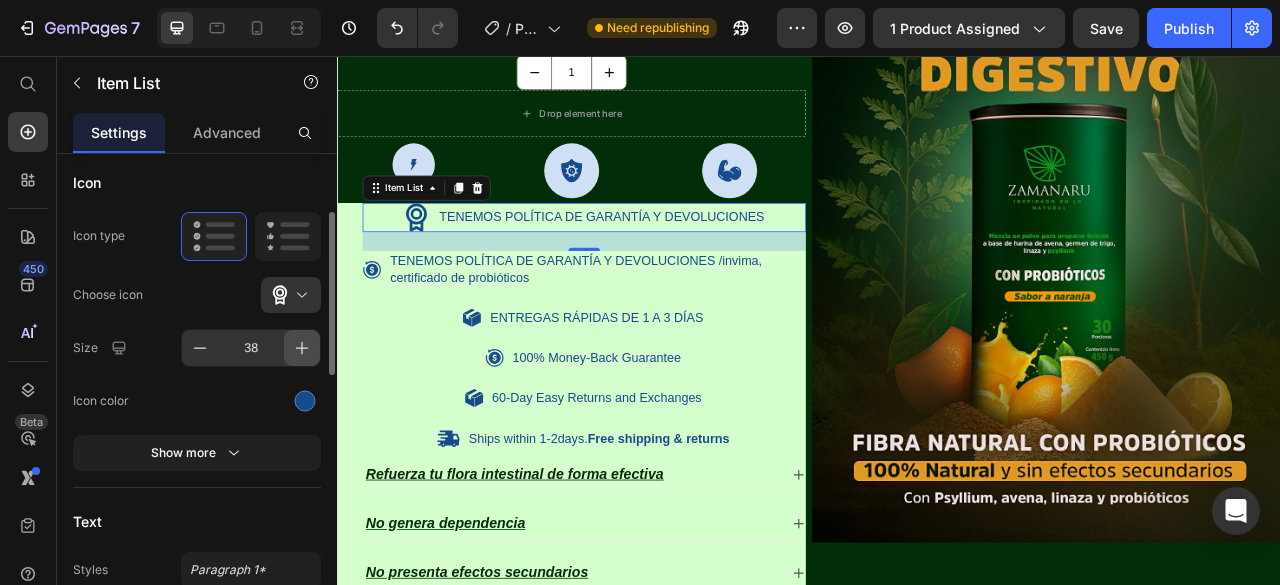 click 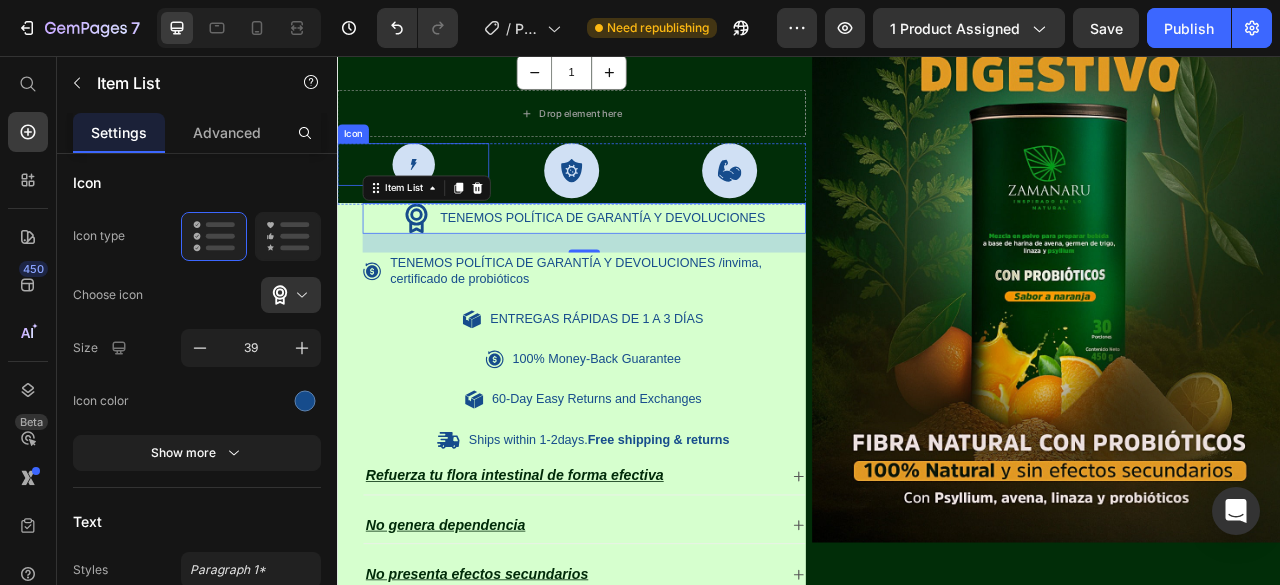 click at bounding box center (434, 194) 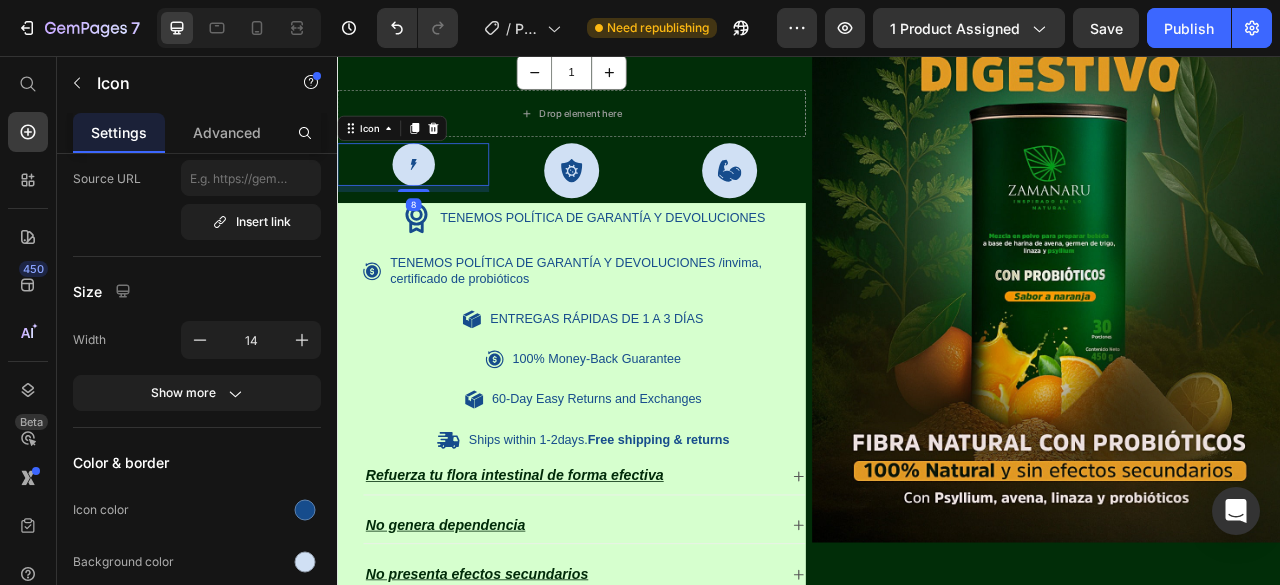 scroll, scrollTop: 0, scrollLeft: 0, axis: both 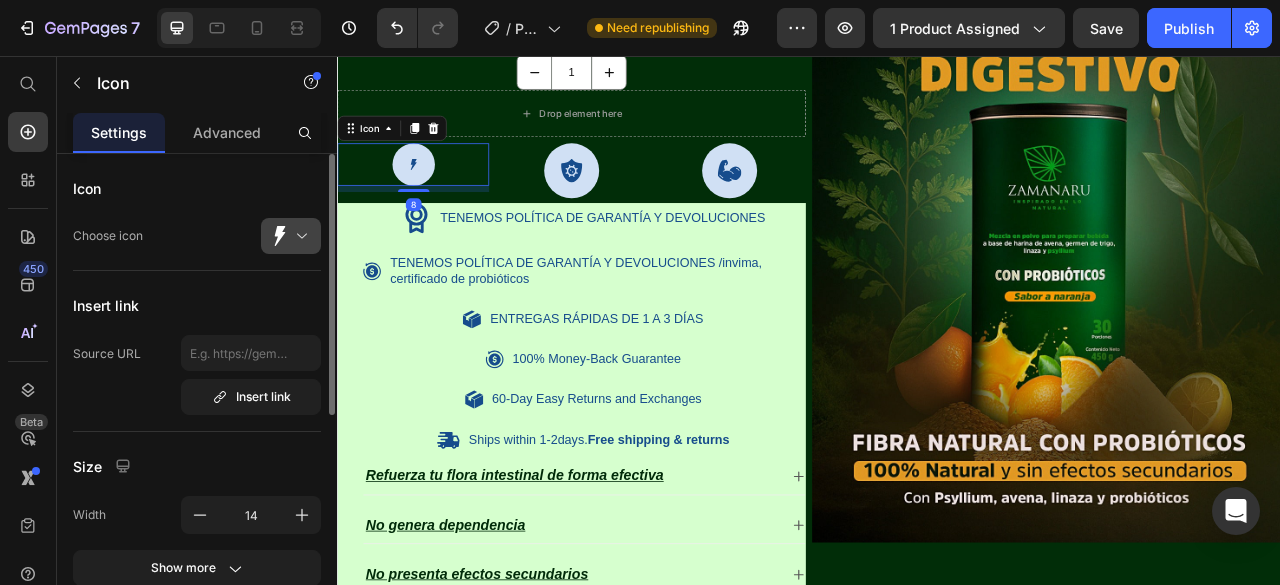 click at bounding box center [299, 236] 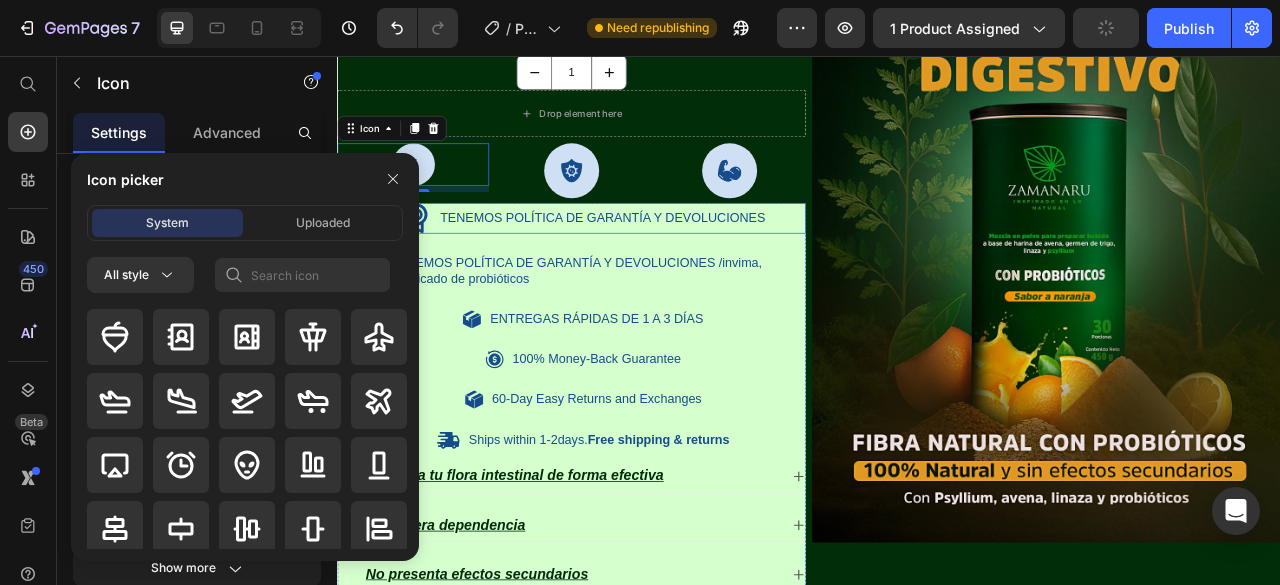 click on "TENEMOS POLÍTICA DE GARANTÍA Y DEVOLUCIONES" at bounding box center (675, 262) 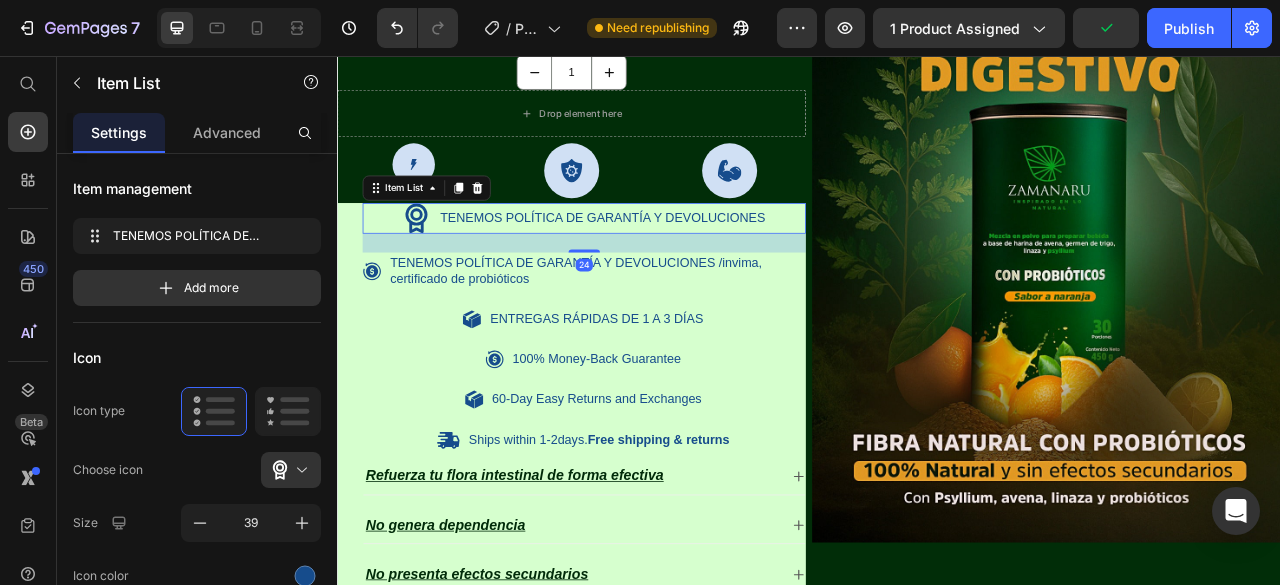 click 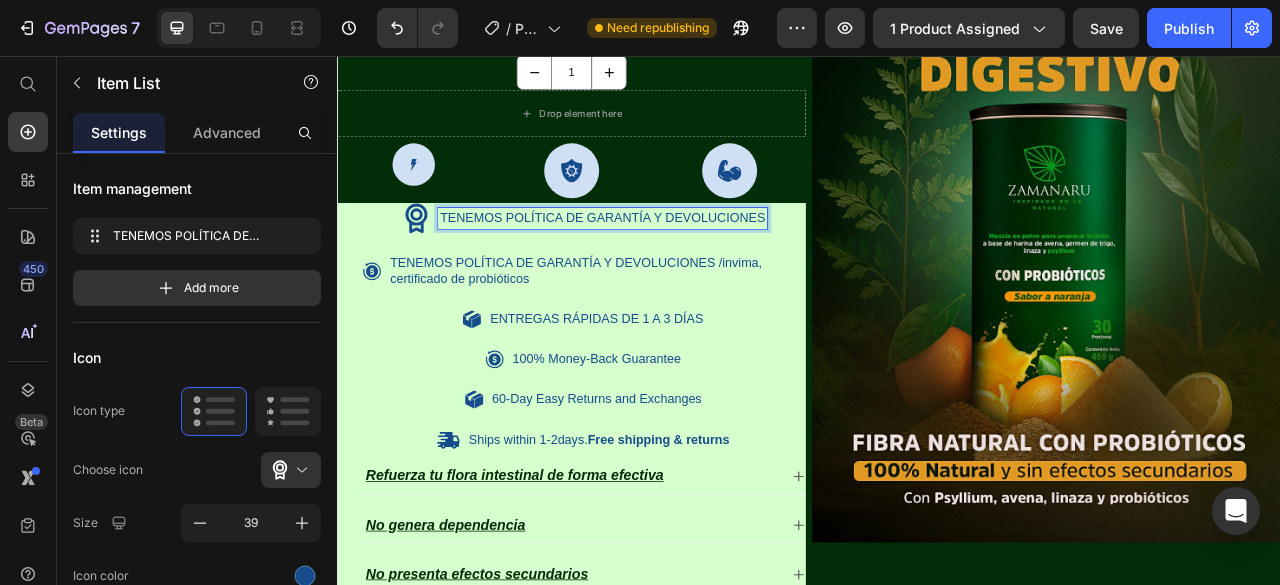 click 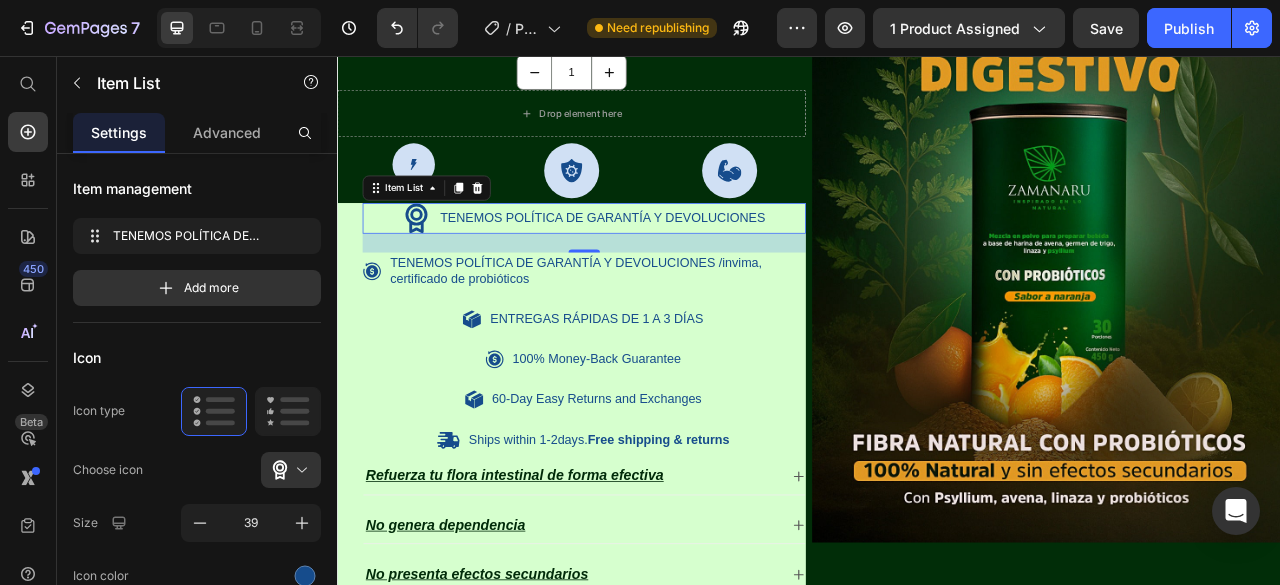 click 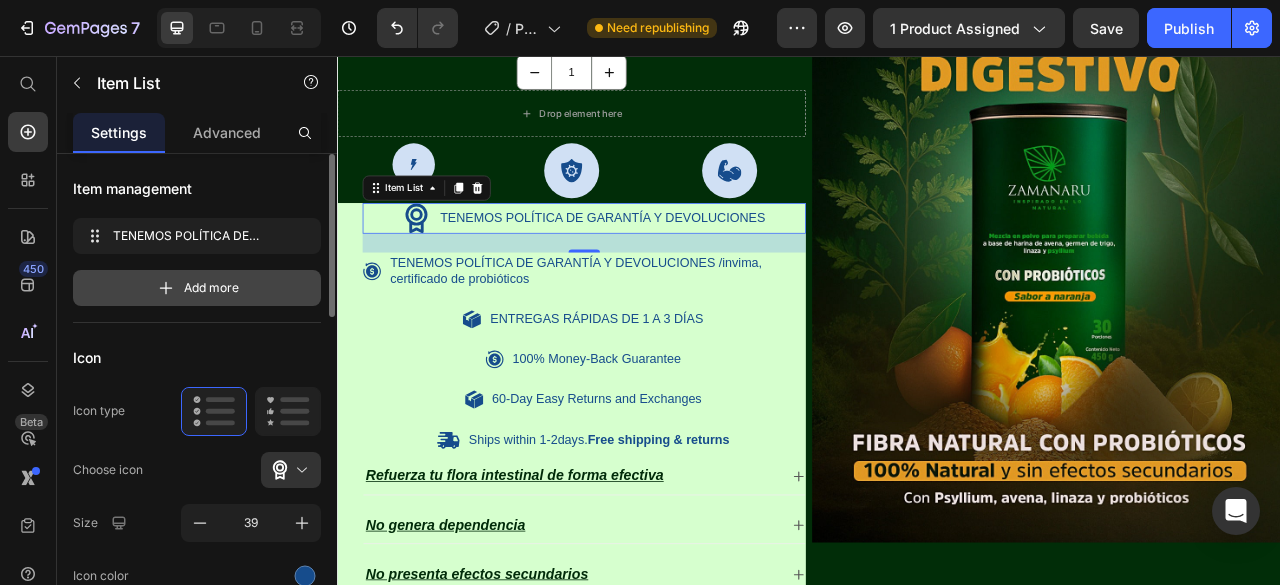 scroll, scrollTop: 100, scrollLeft: 0, axis: vertical 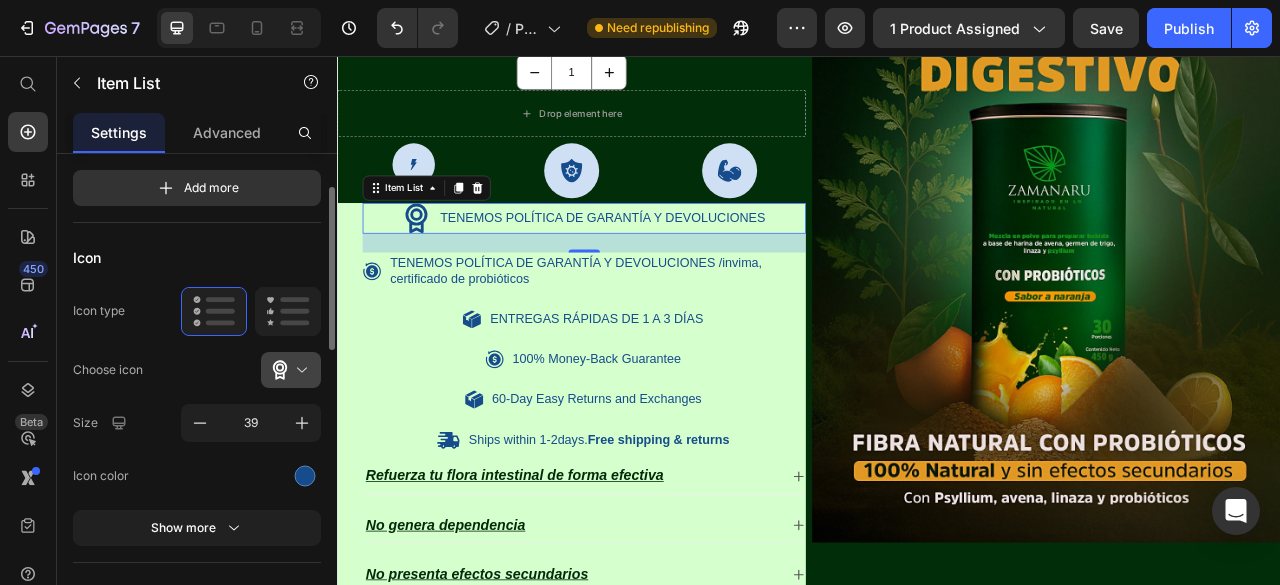 click at bounding box center [299, 370] 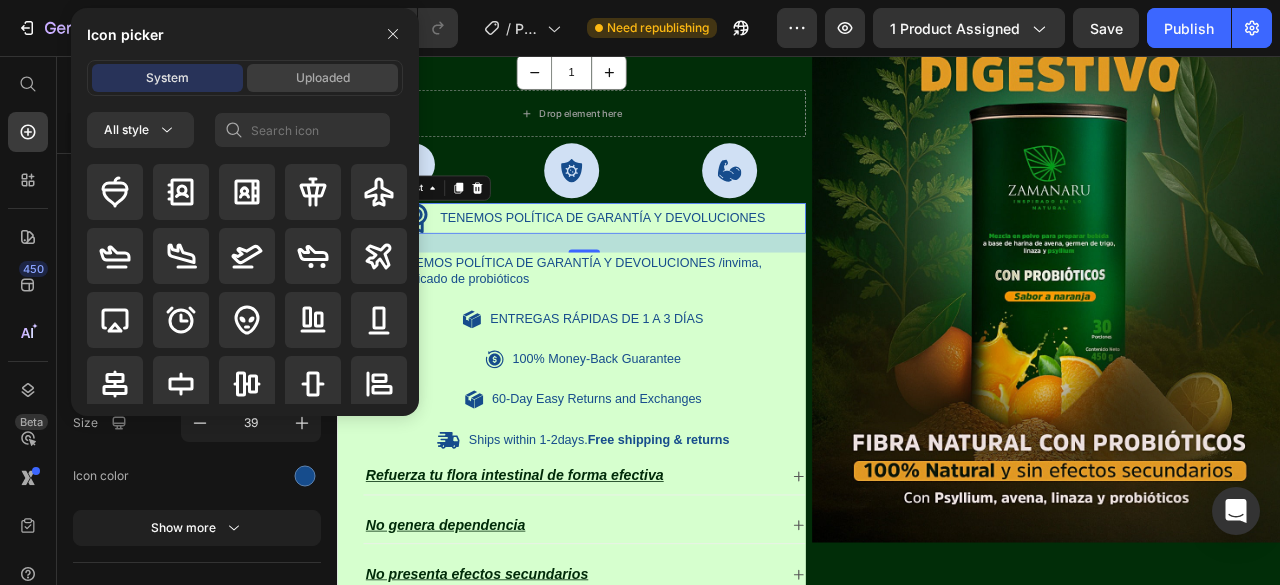 click on "Uploaded" at bounding box center (323, 78) 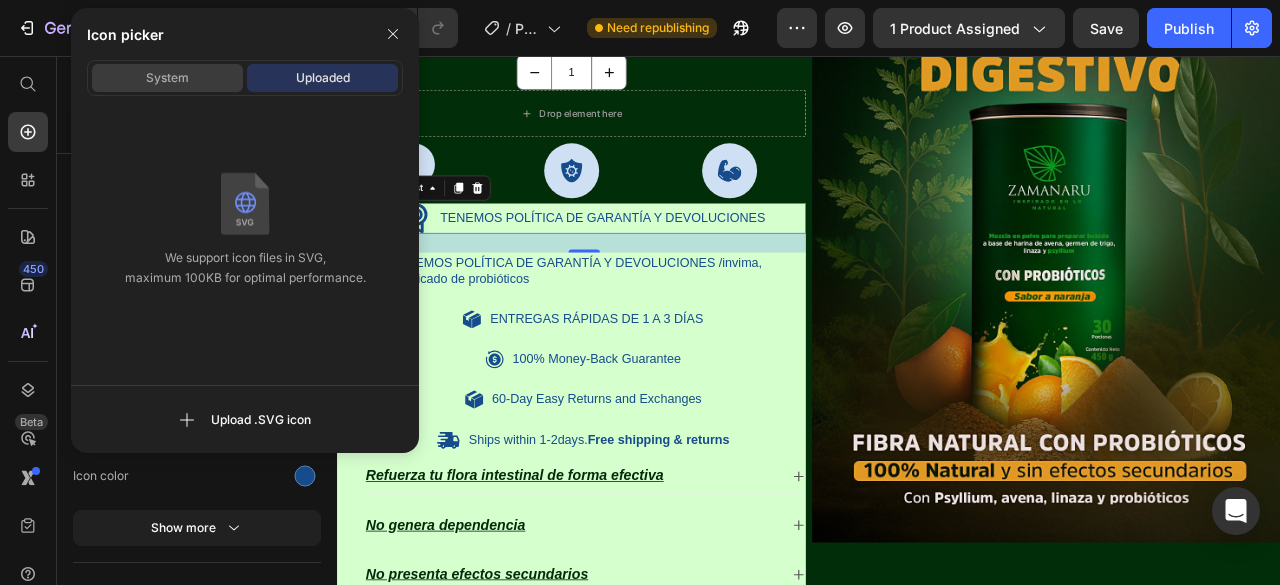 click on "System" at bounding box center [167, 78] 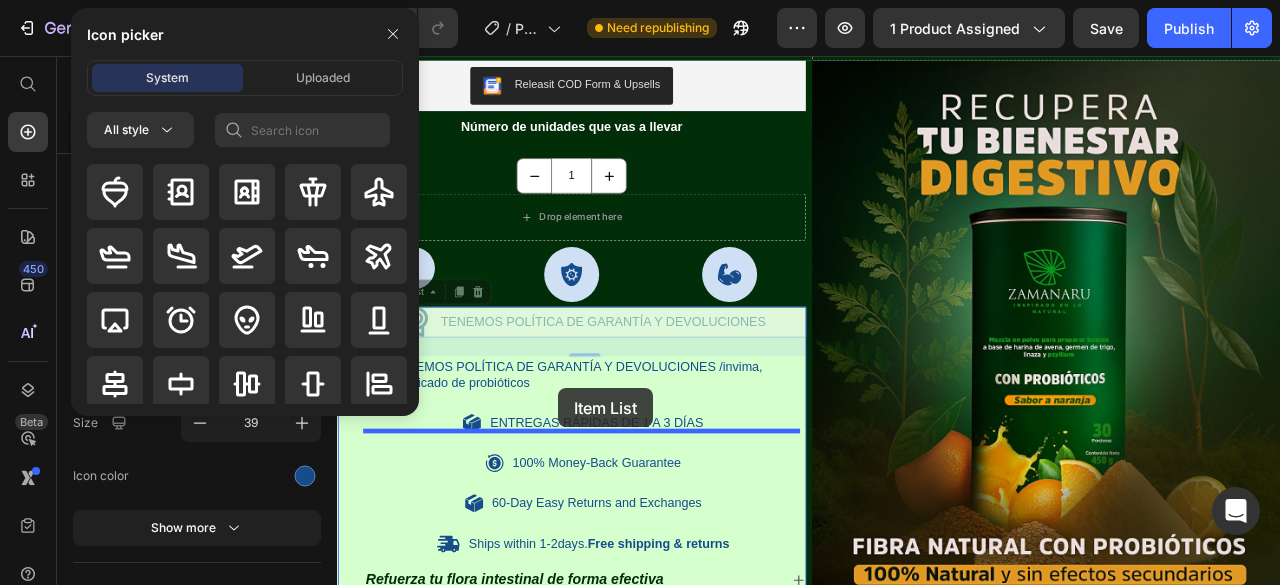 scroll, scrollTop: 1602, scrollLeft: 0, axis: vertical 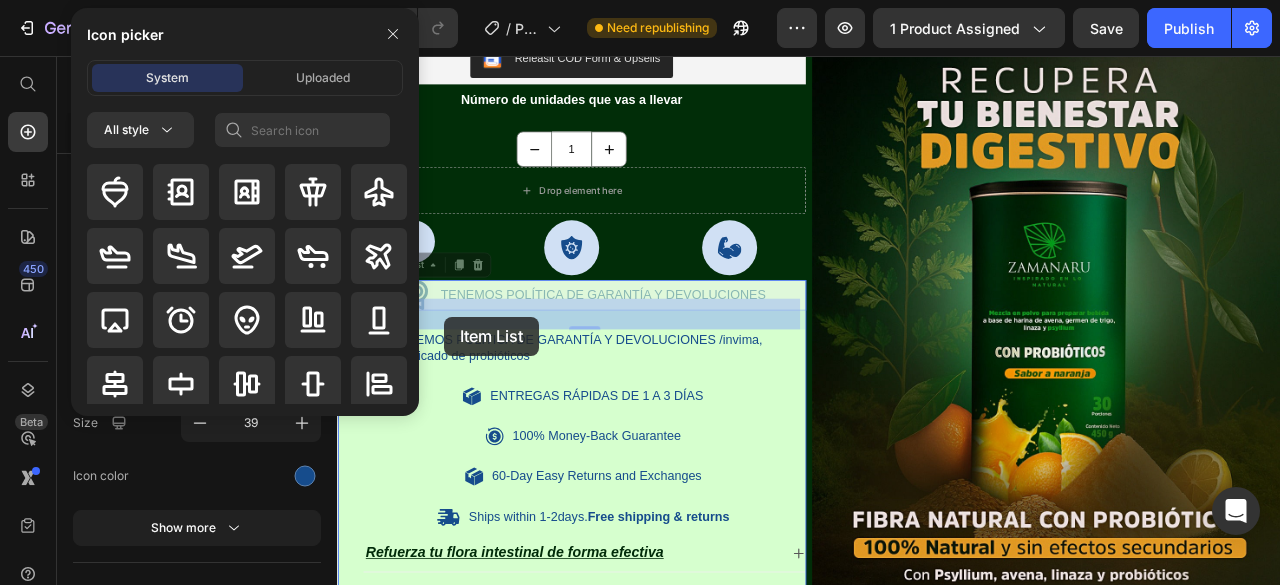 drag, startPoint x: 431, startPoint y: 589, endPoint x: 471, endPoint y: 386, distance: 206.90337 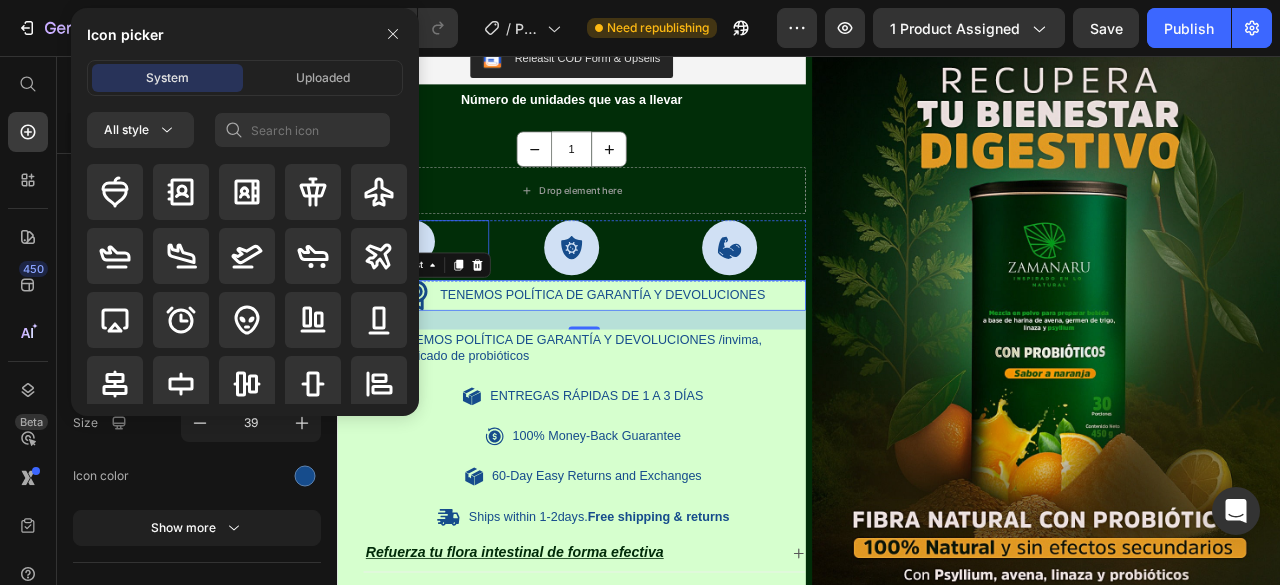 click on "Icon" at bounding box center [433, 292] 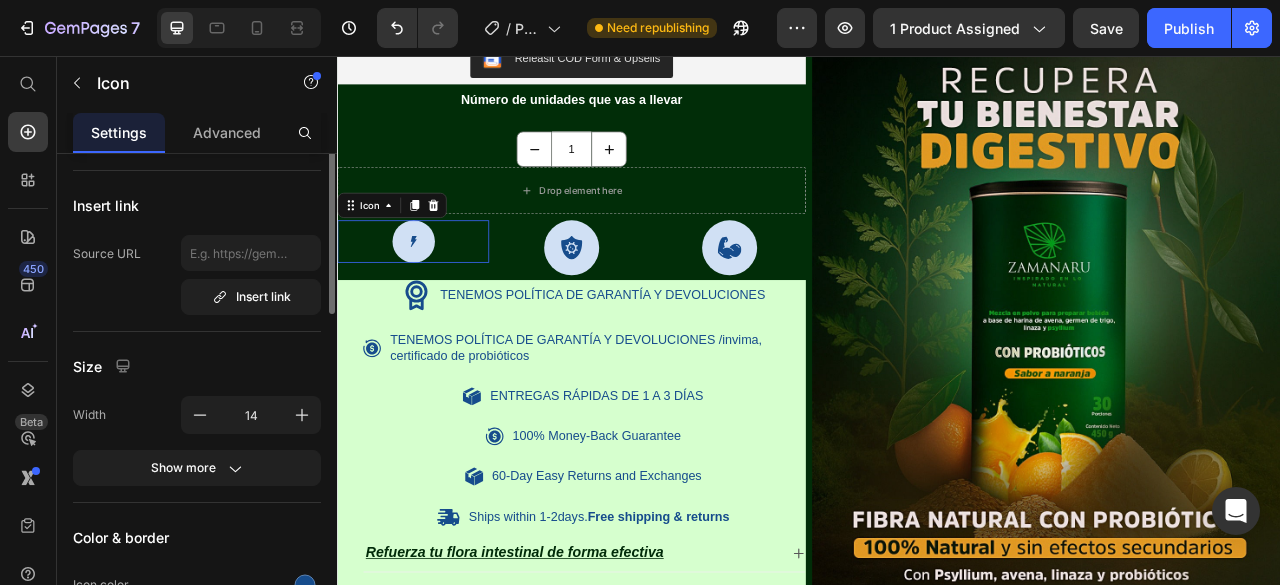 scroll, scrollTop: 0, scrollLeft: 0, axis: both 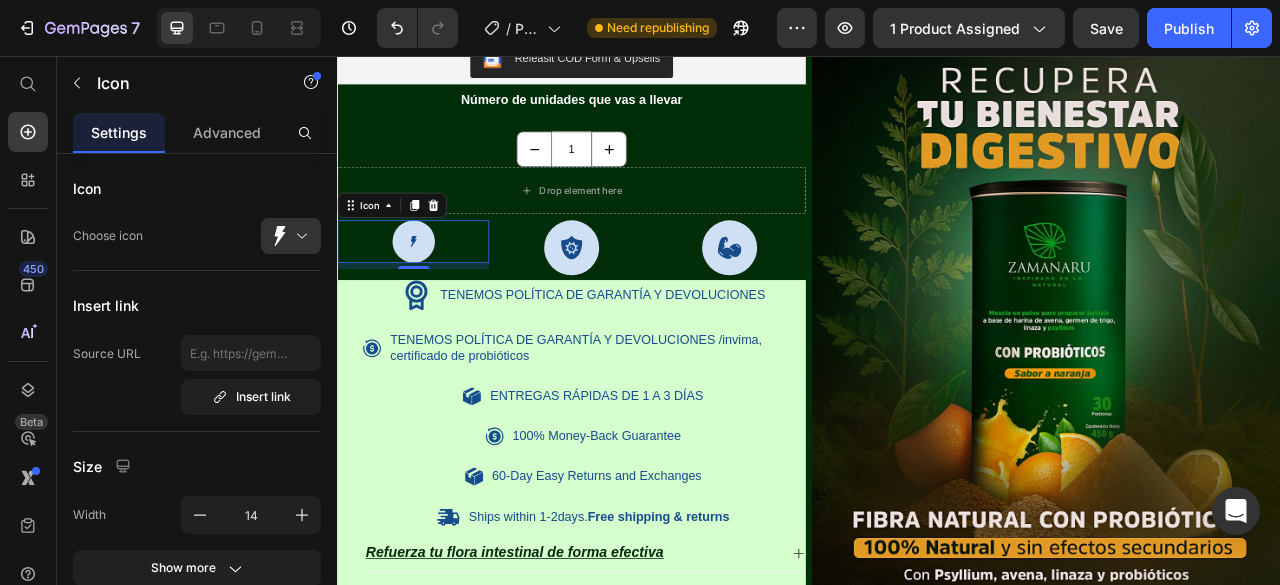 click 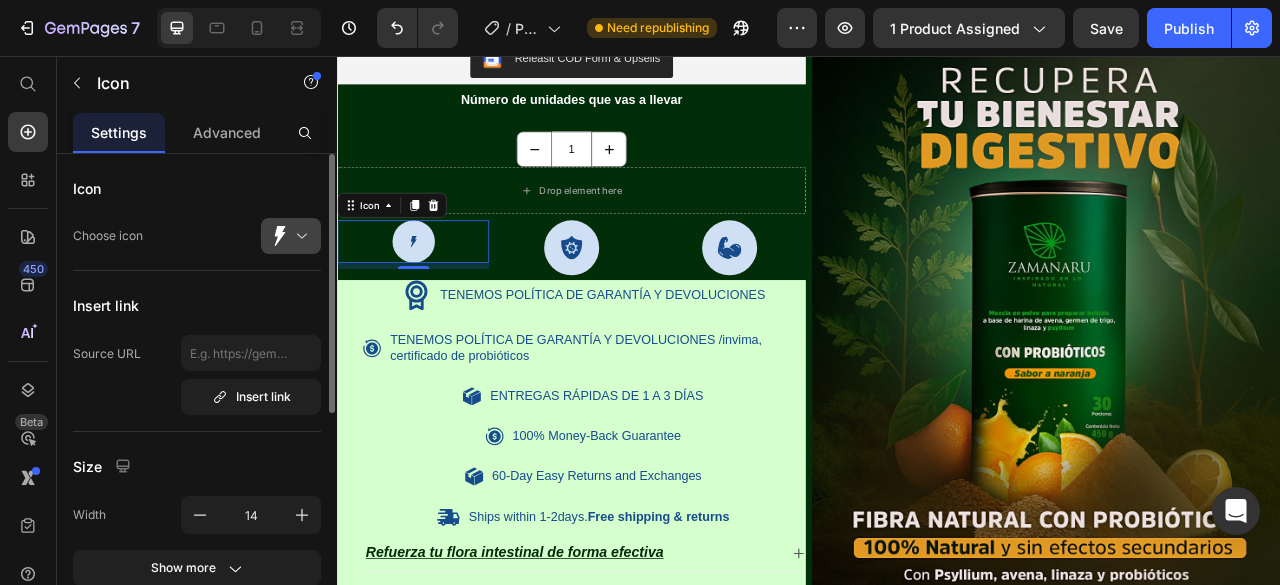 click at bounding box center (299, 236) 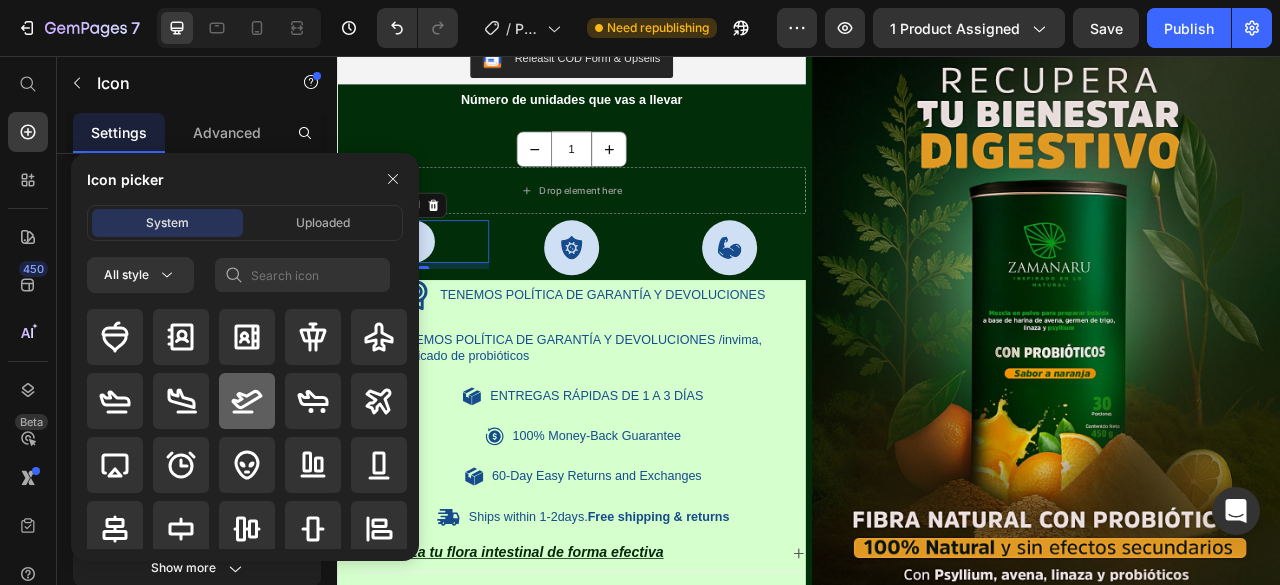 click 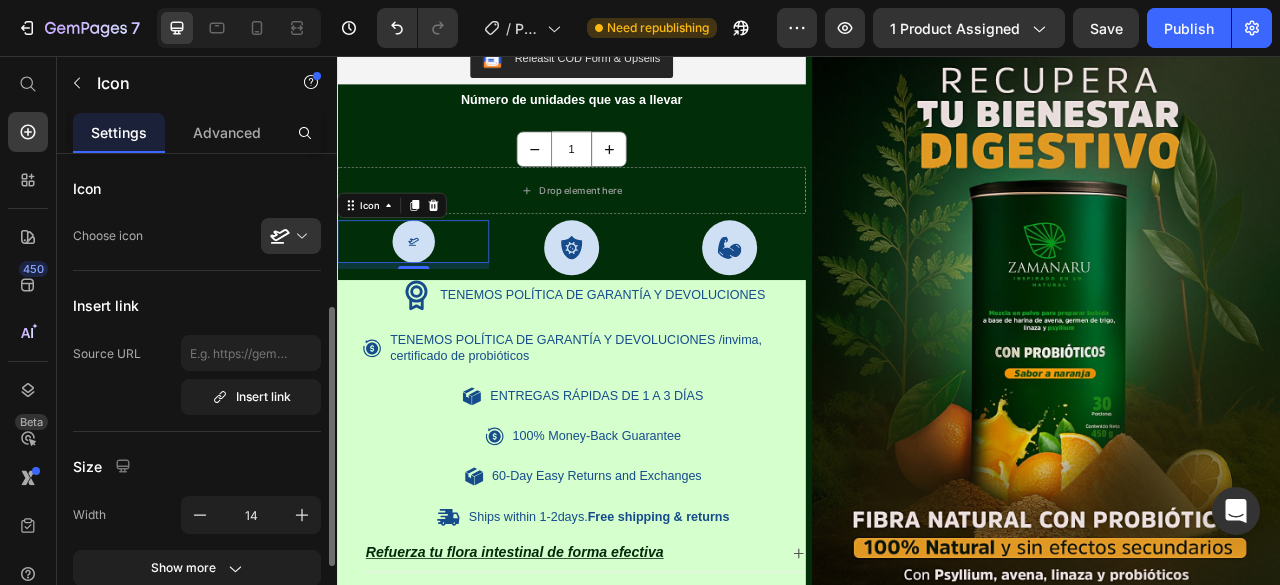 scroll, scrollTop: 100, scrollLeft: 0, axis: vertical 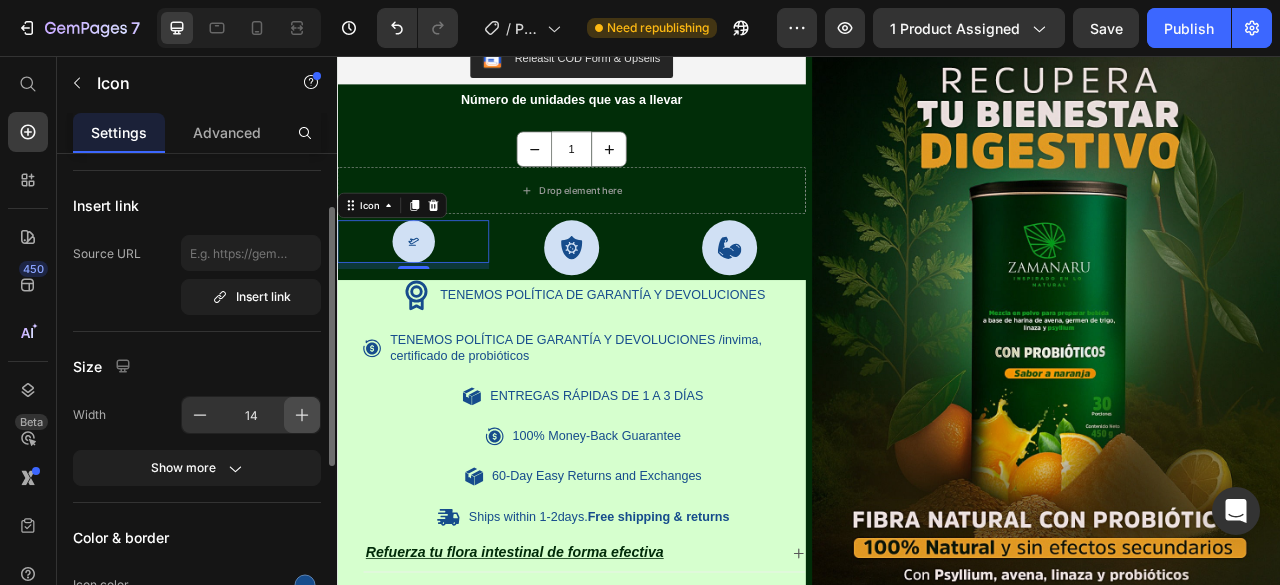 click 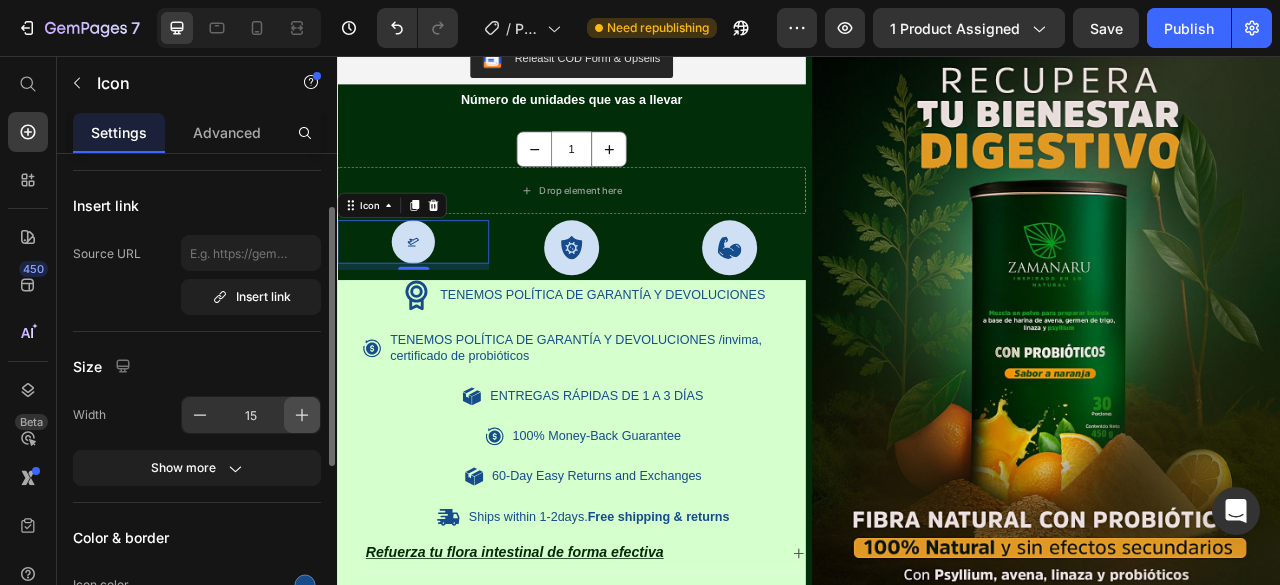 click 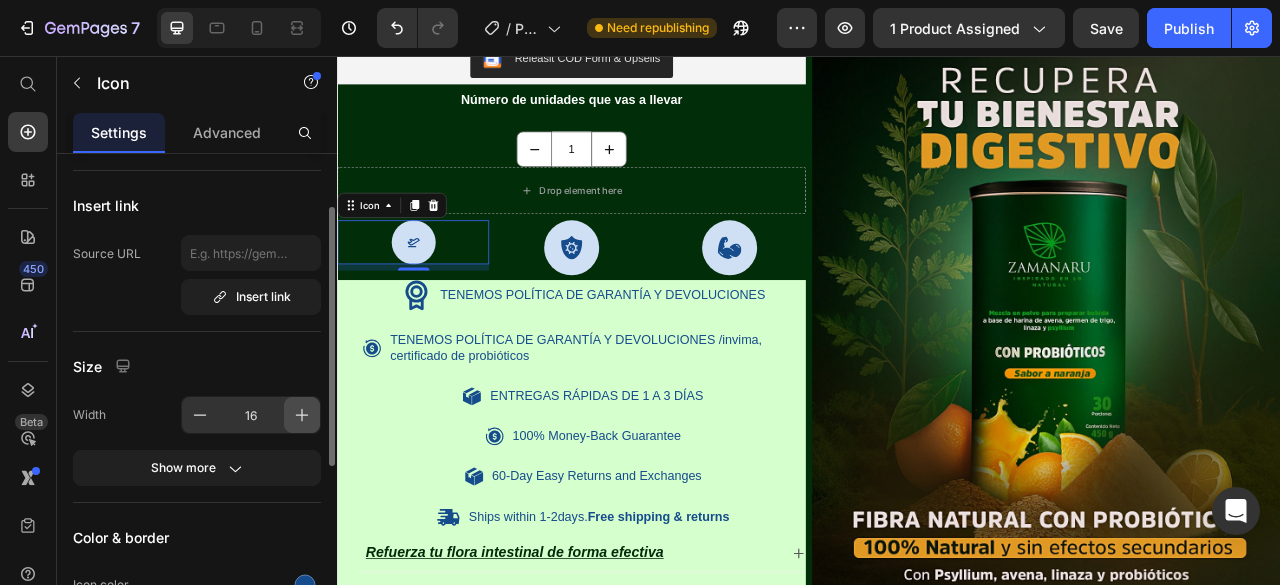 click 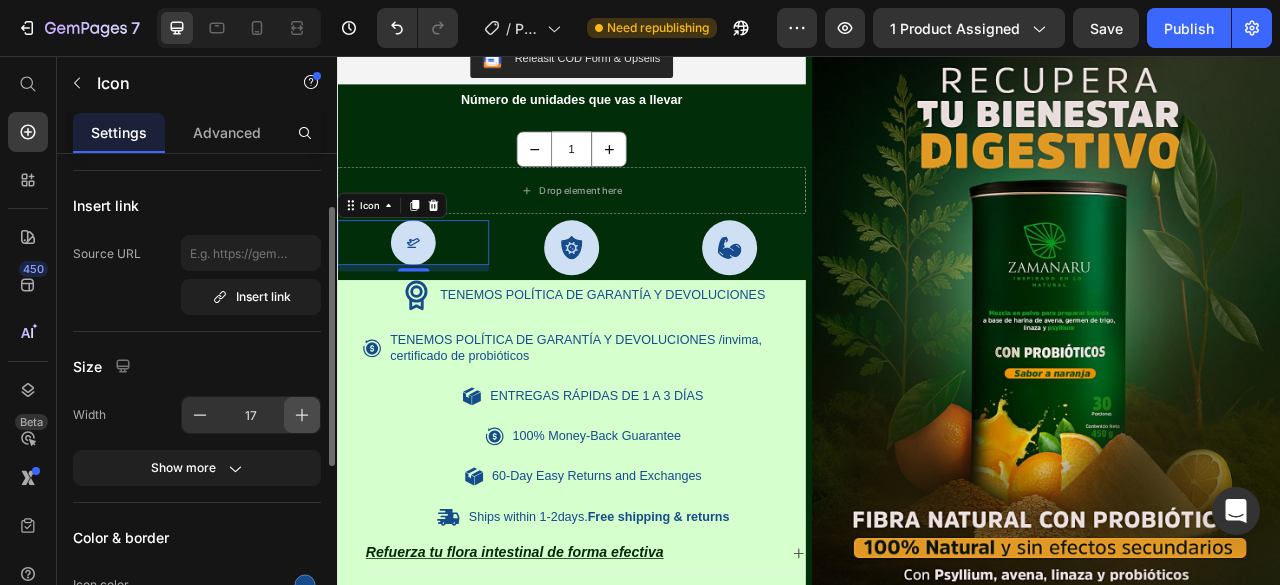click 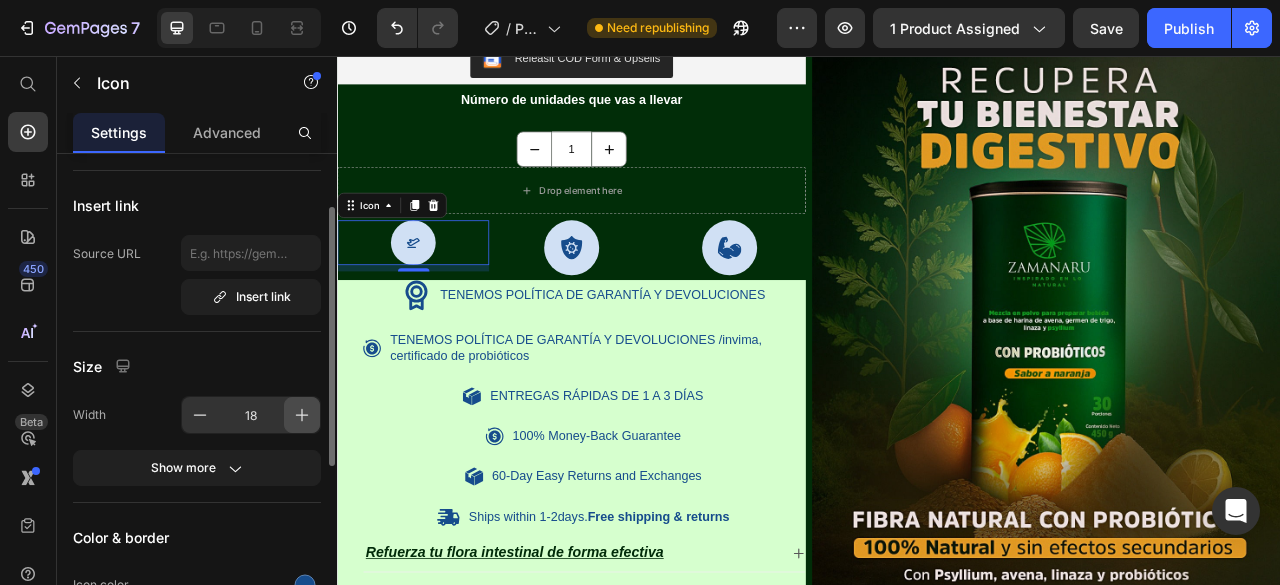 click 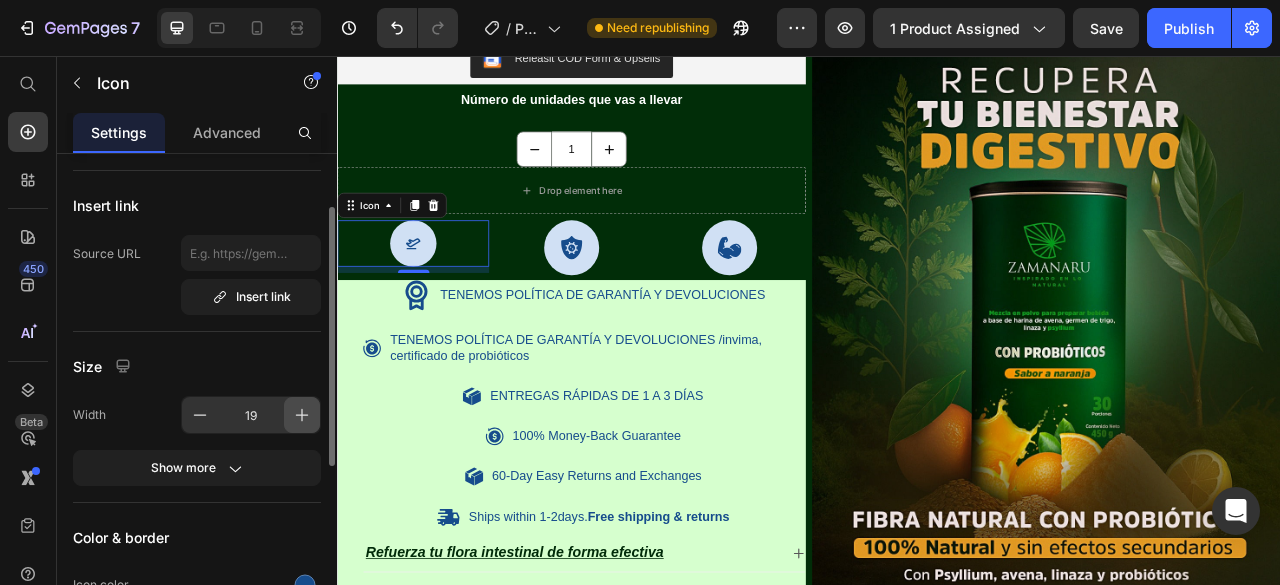 click 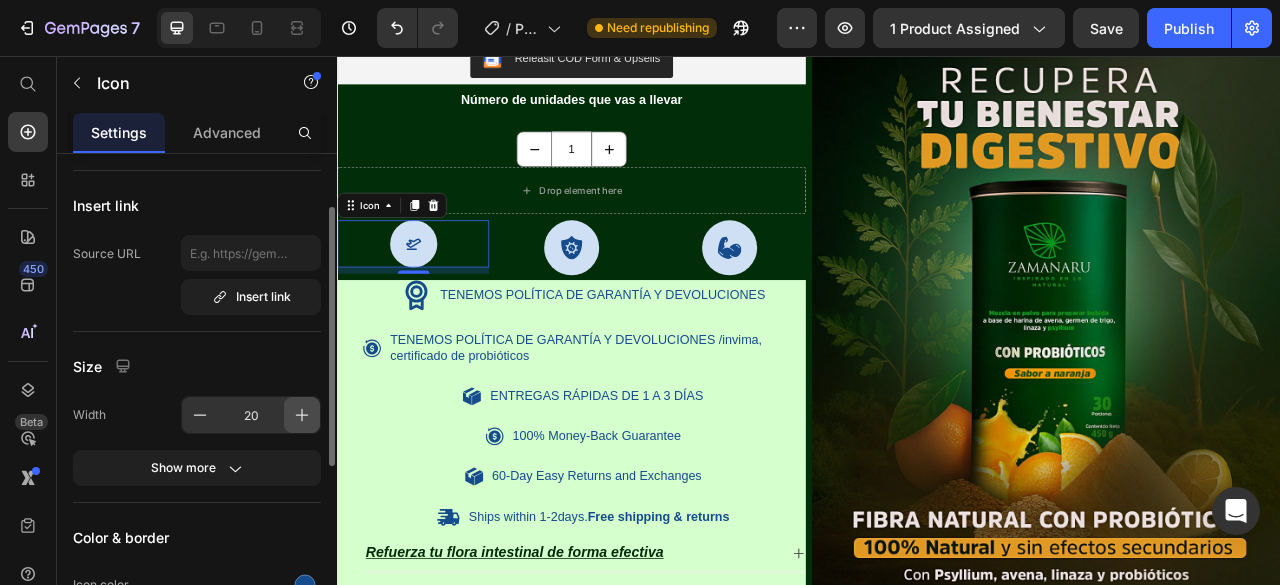 click 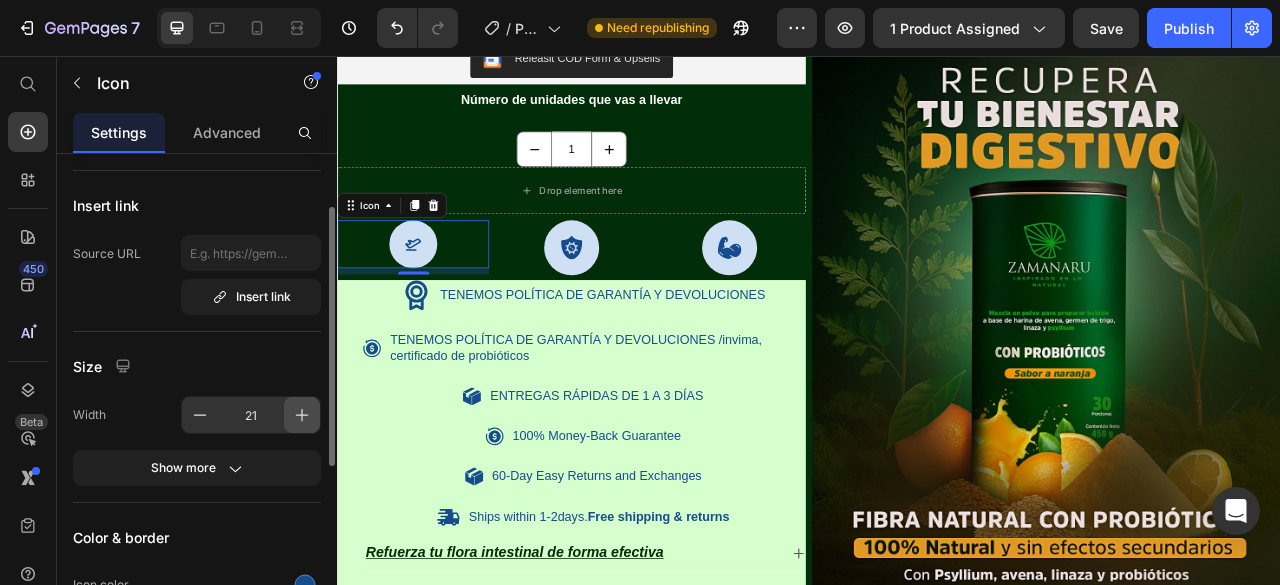click 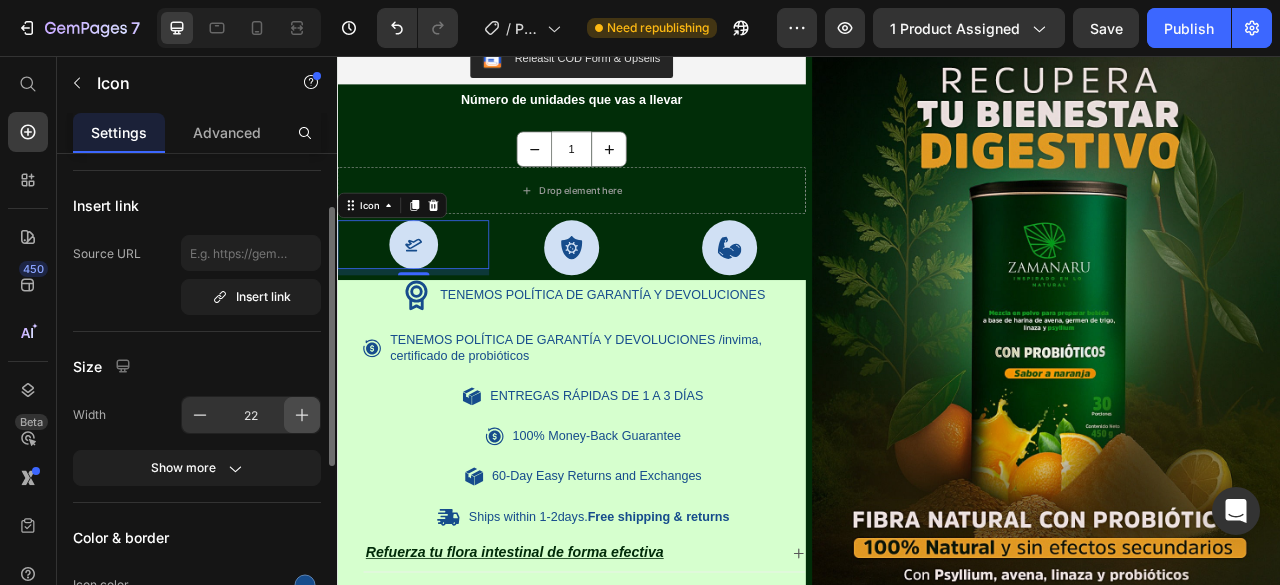 click 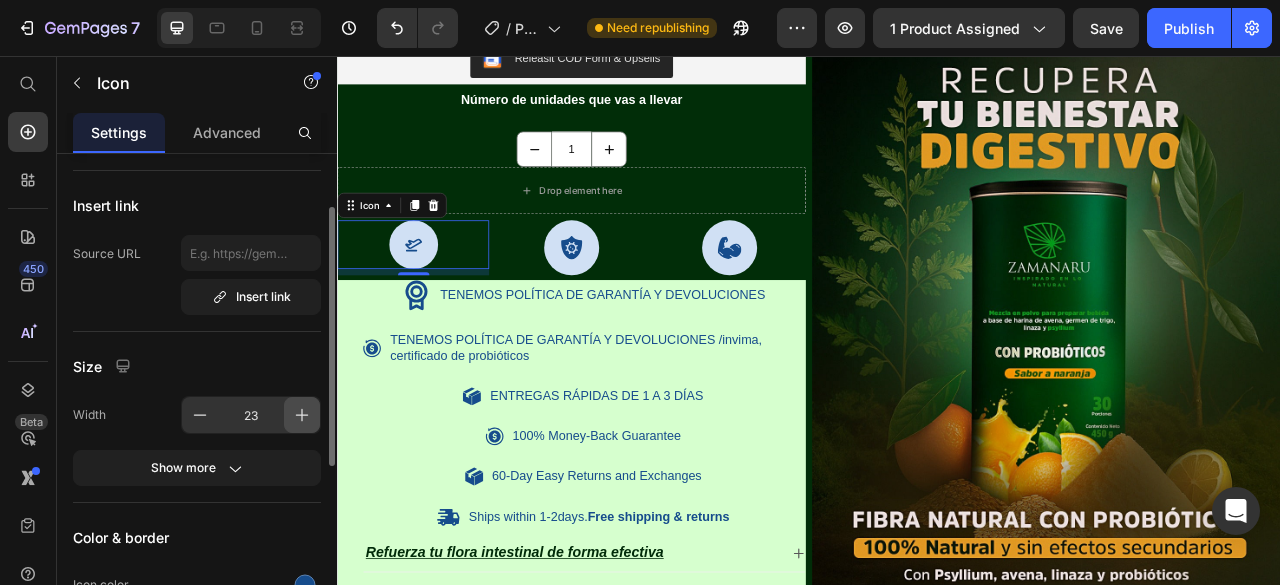 click 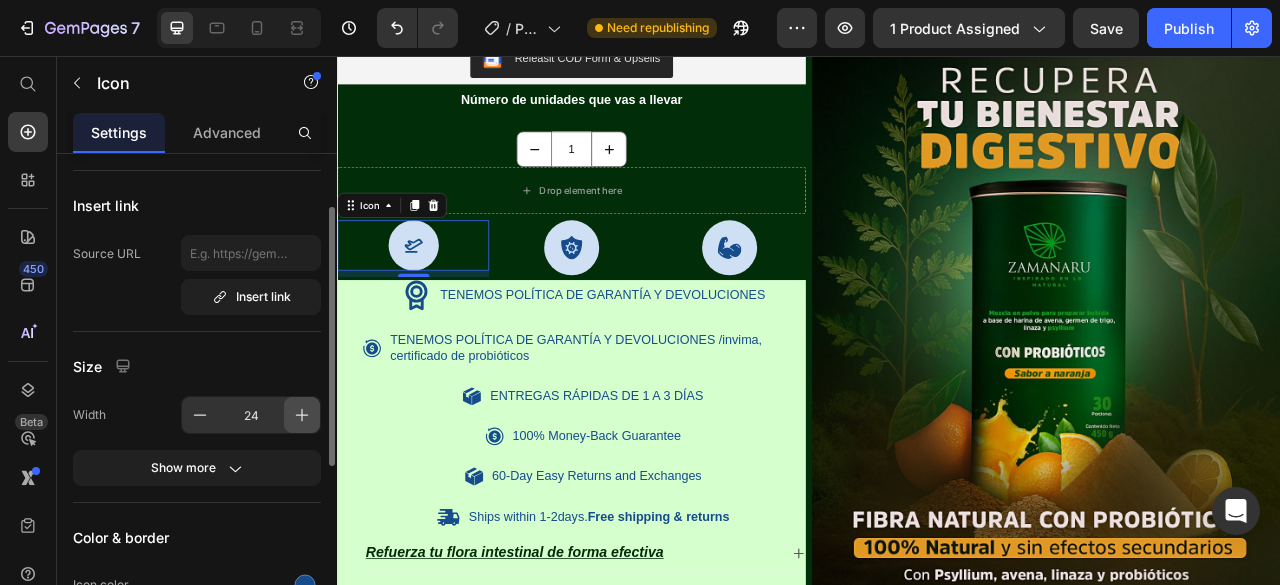 click 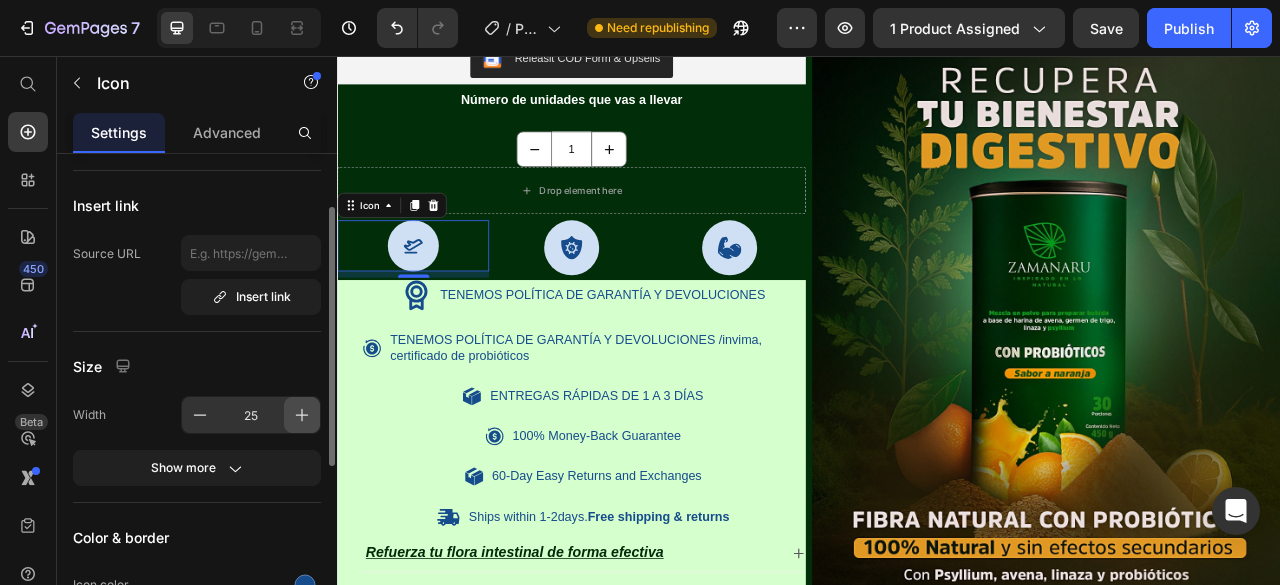 click 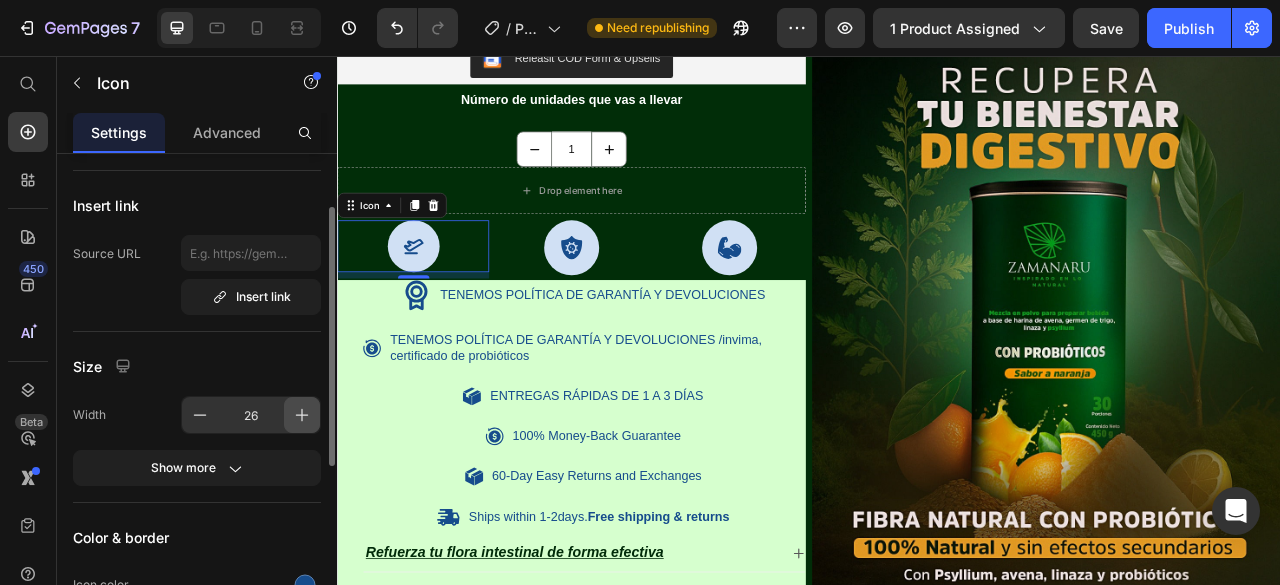 click 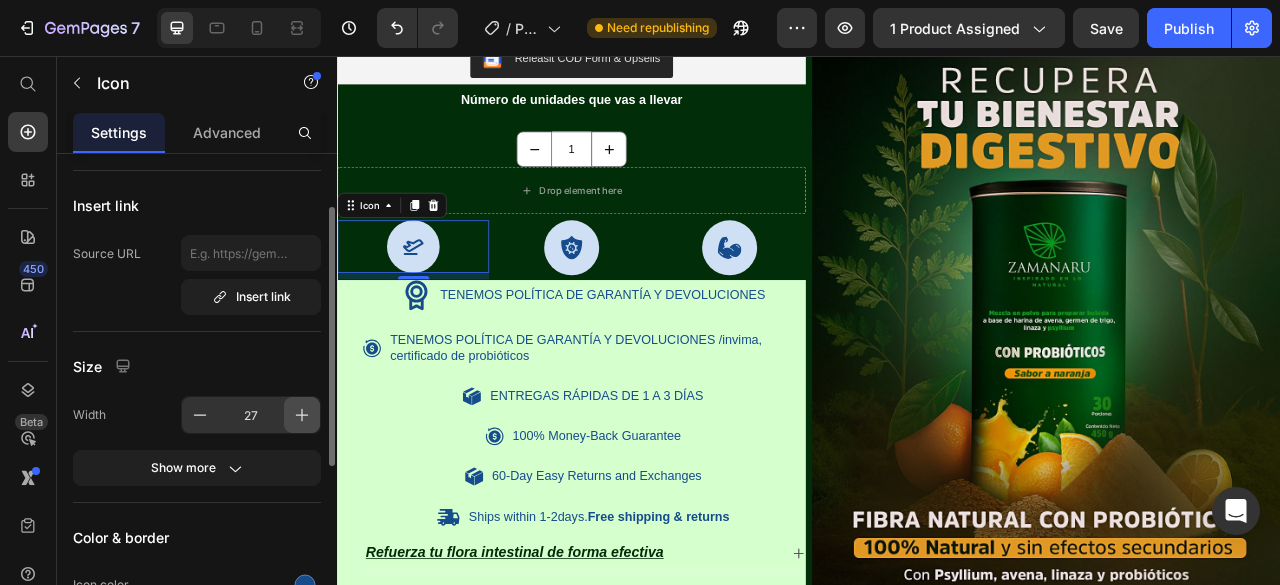 click 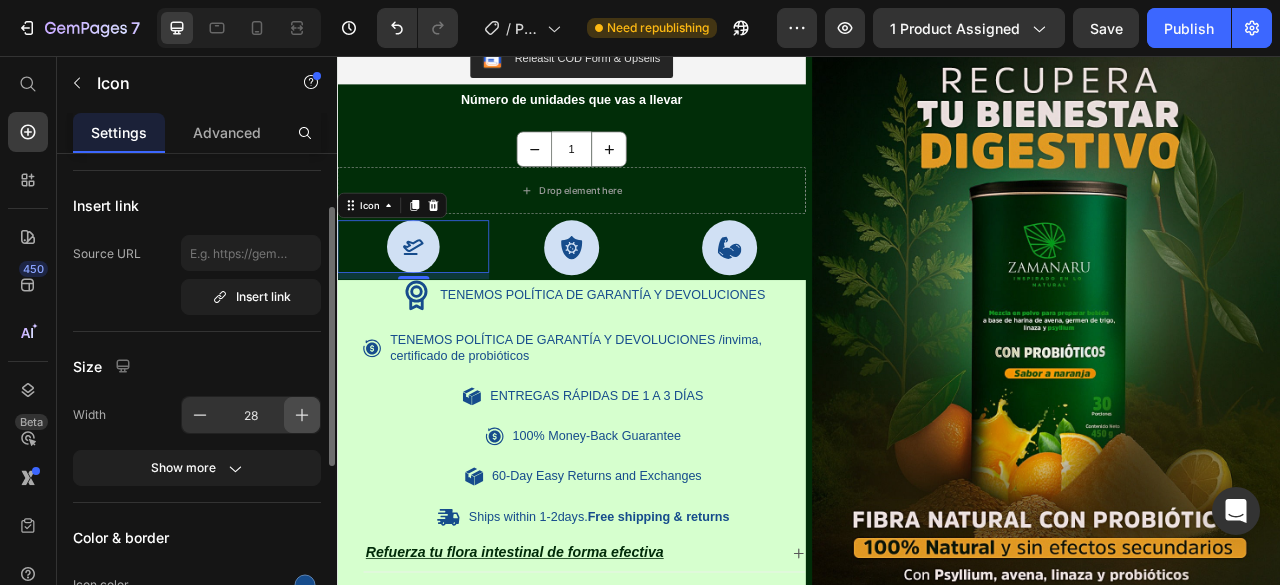 click 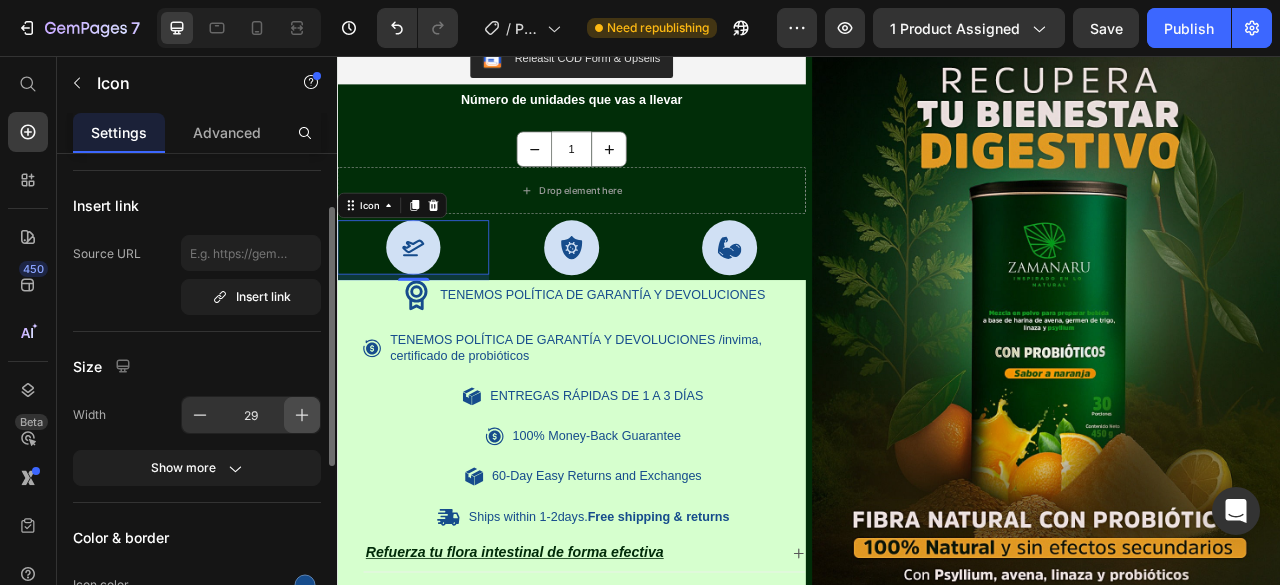 click 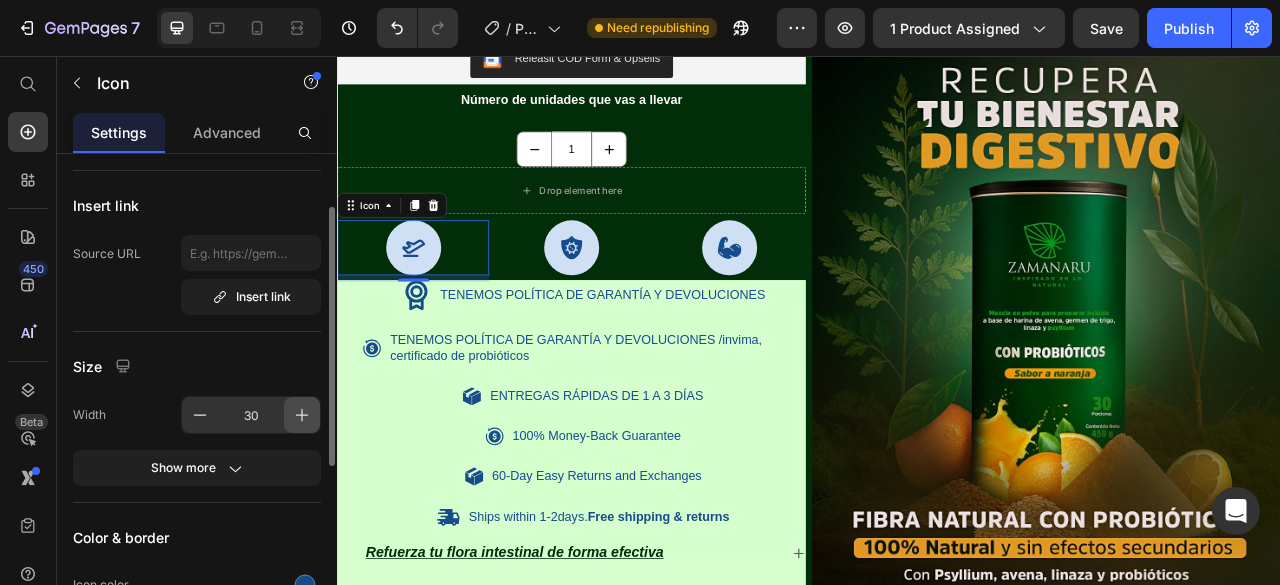 click 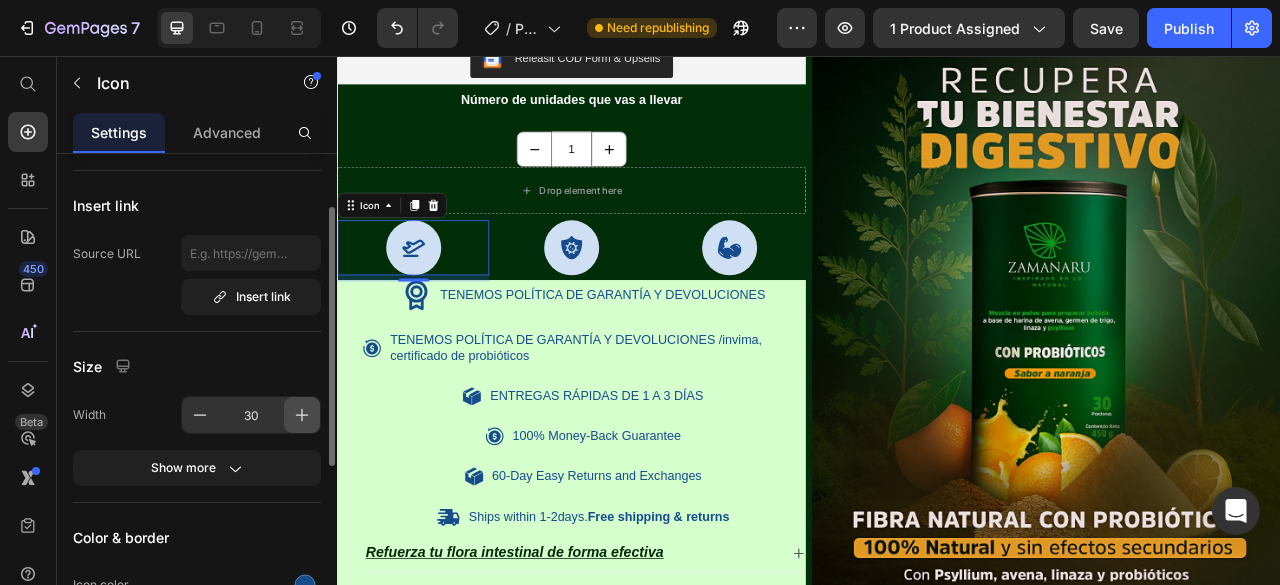 type on "31" 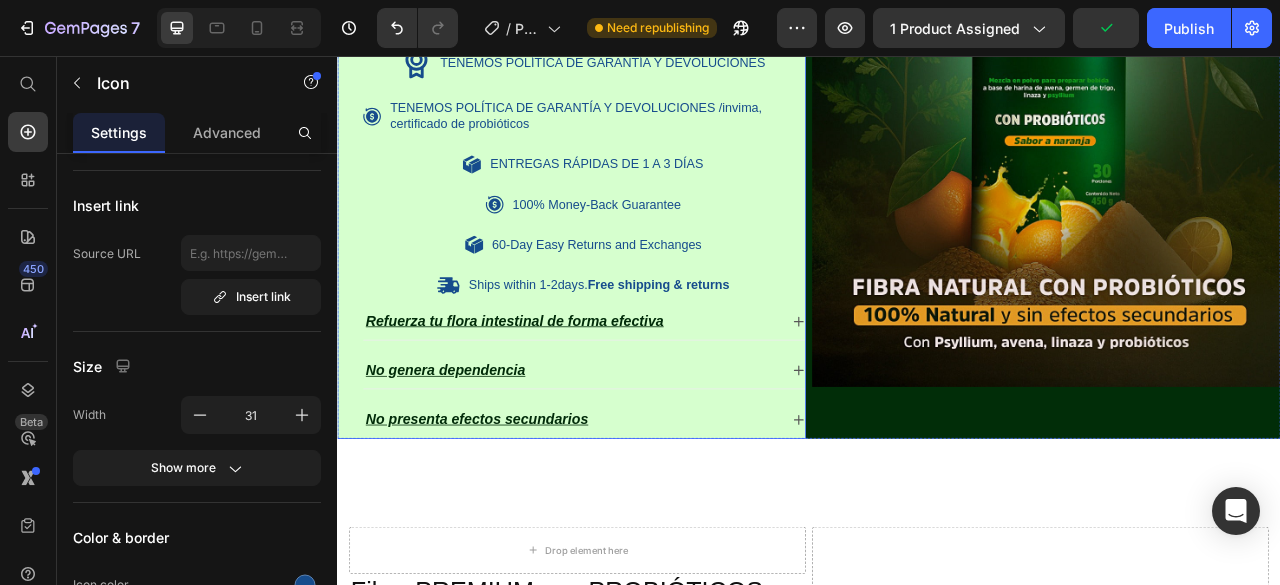 scroll, scrollTop: 1702, scrollLeft: 0, axis: vertical 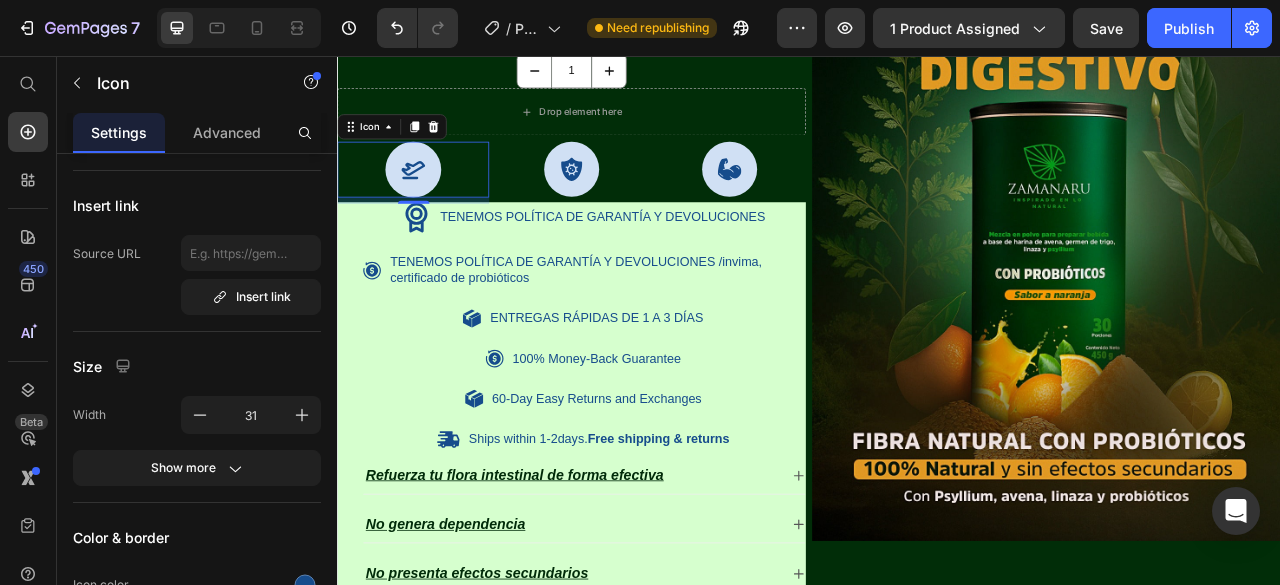 click on "Icon   8" at bounding box center (433, 200) 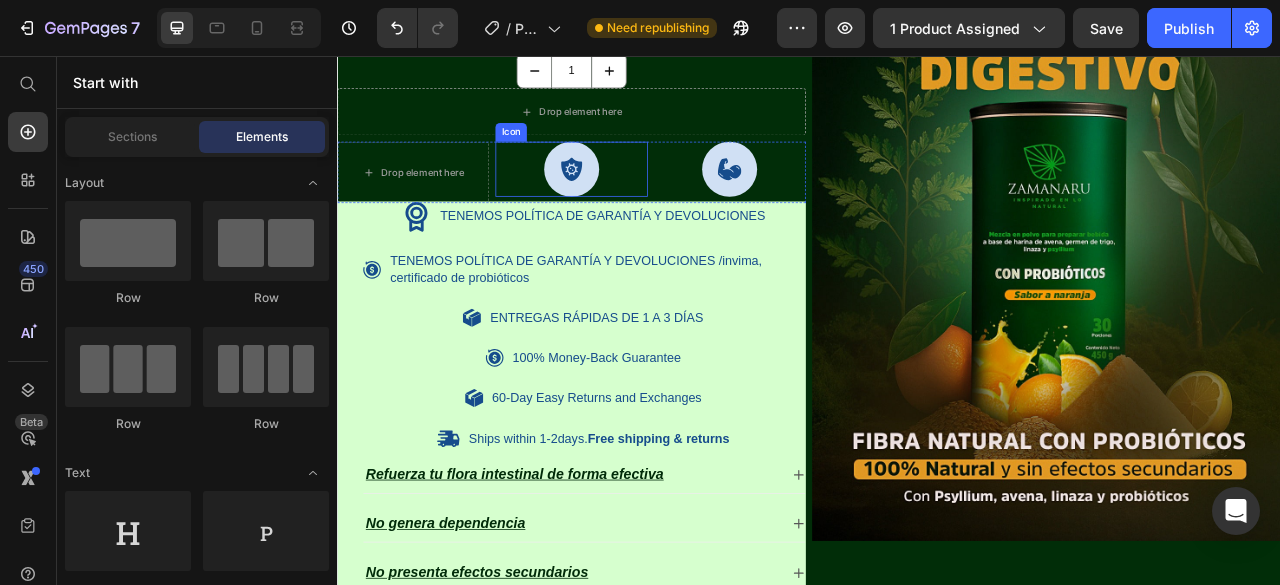 click on "Icon" at bounding box center [634, 200] 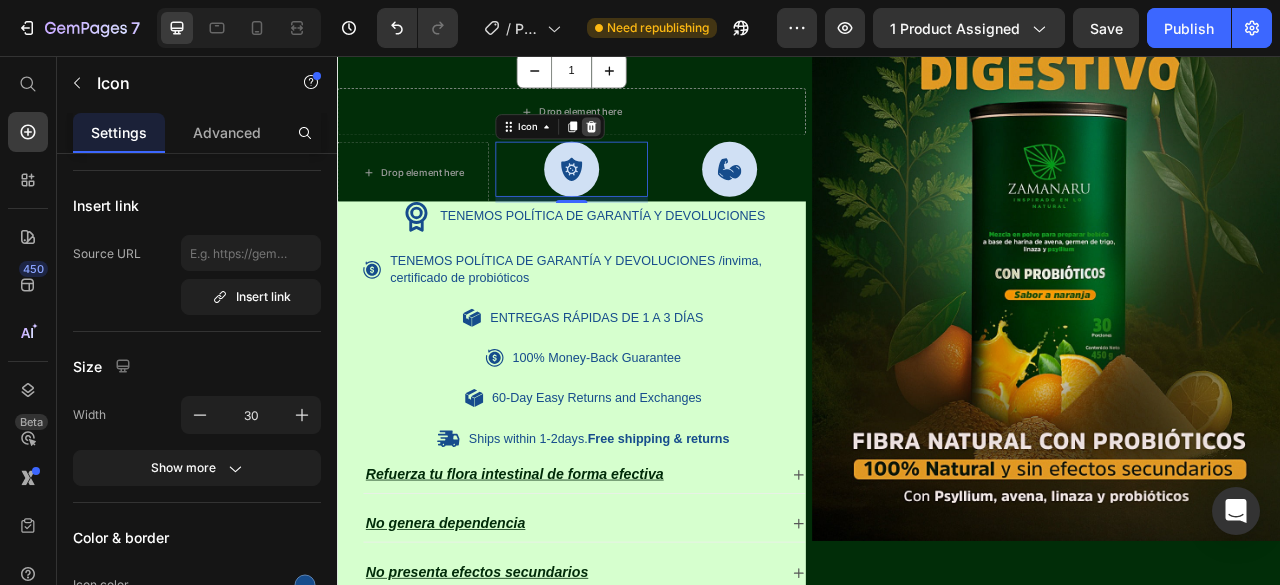 click 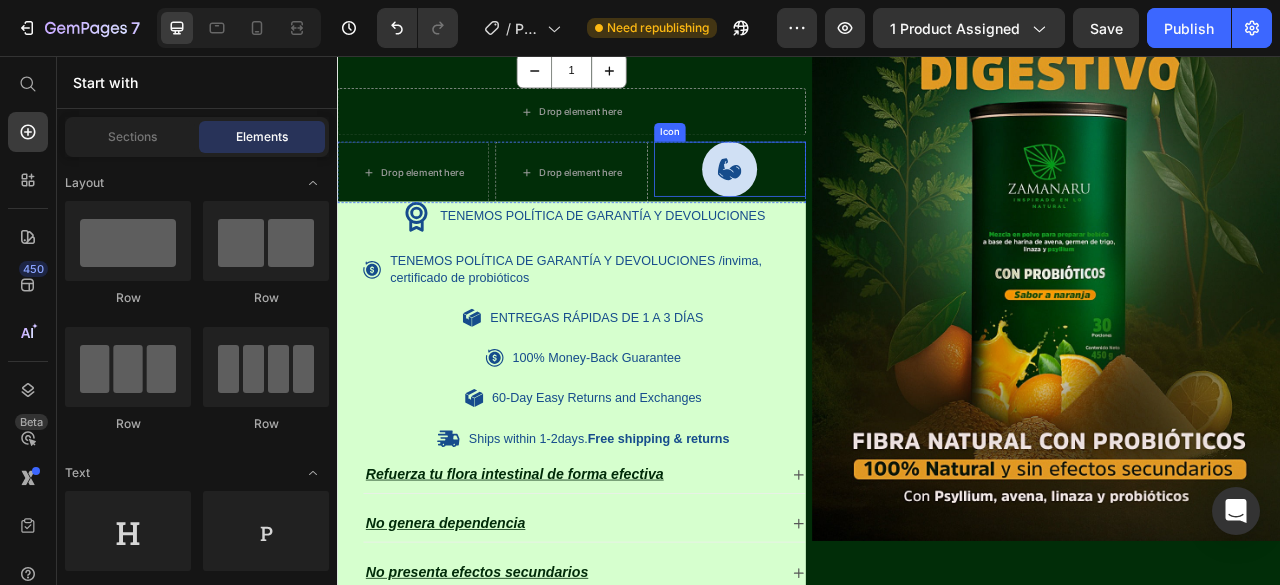 click on "Icon" at bounding box center (836, 200) 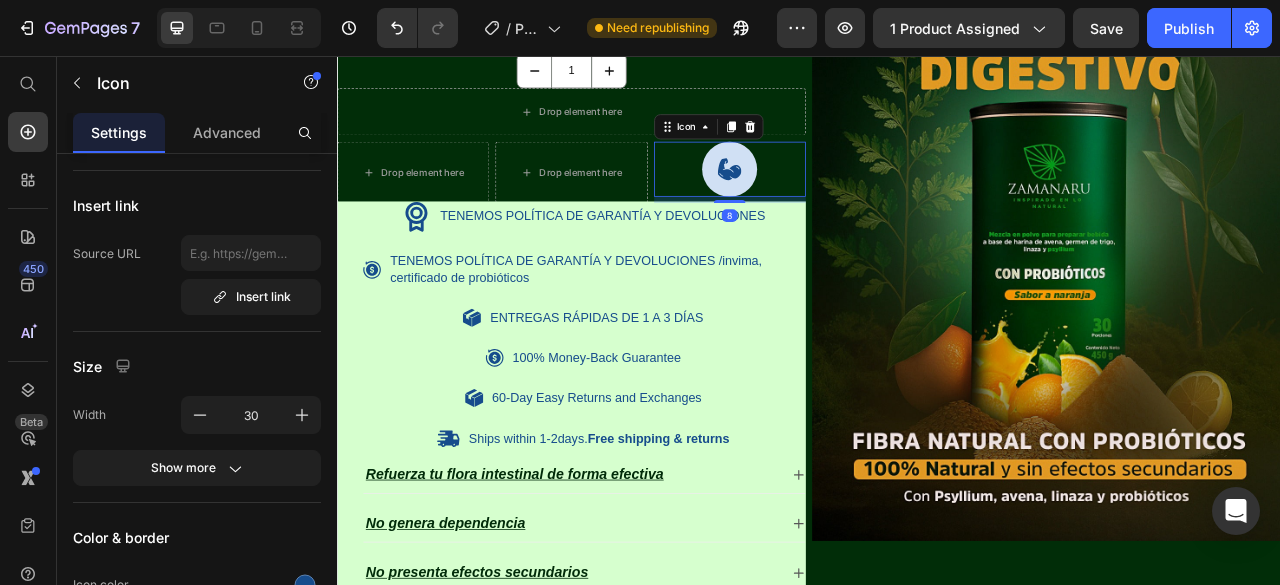 click 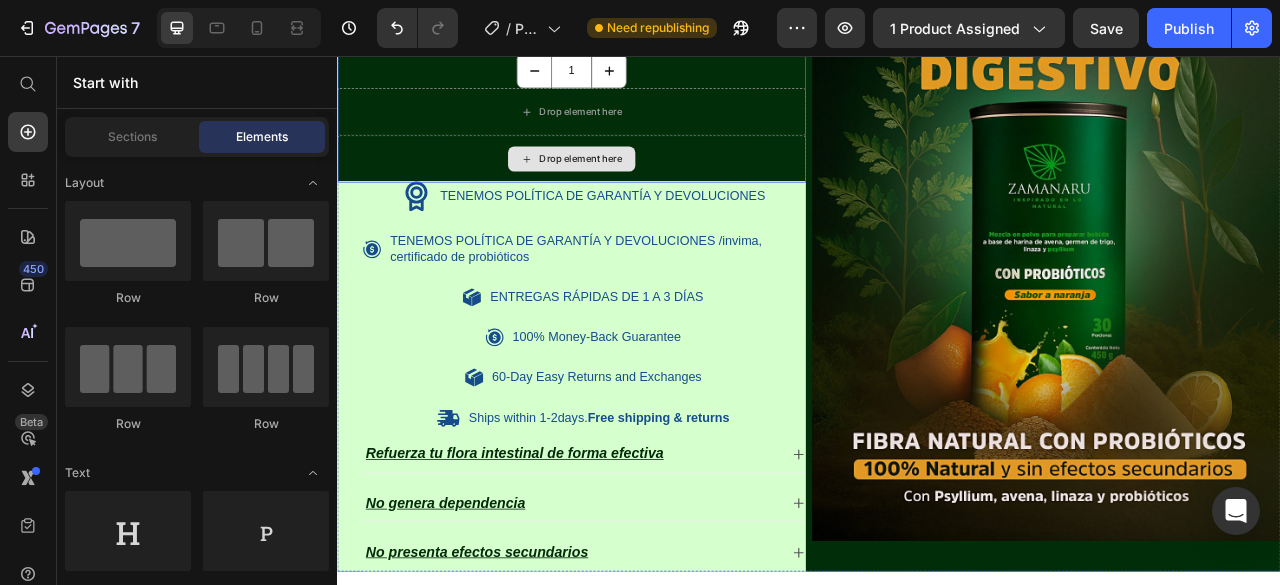 click on "Drop element here" at bounding box center (635, 187) 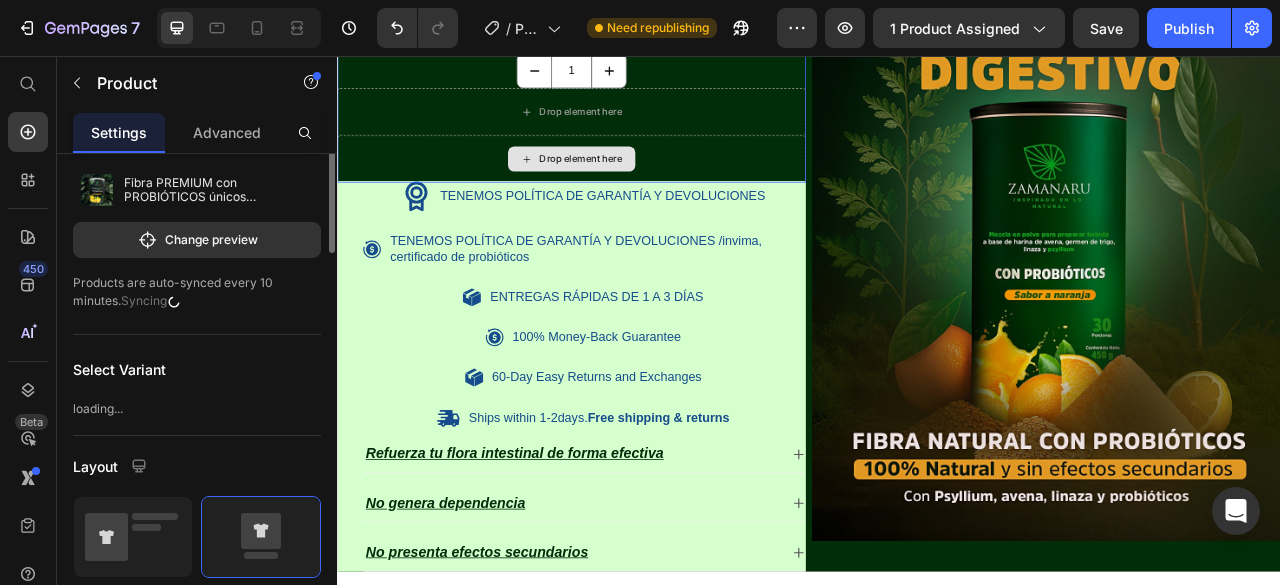 scroll, scrollTop: 0, scrollLeft: 0, axis: both 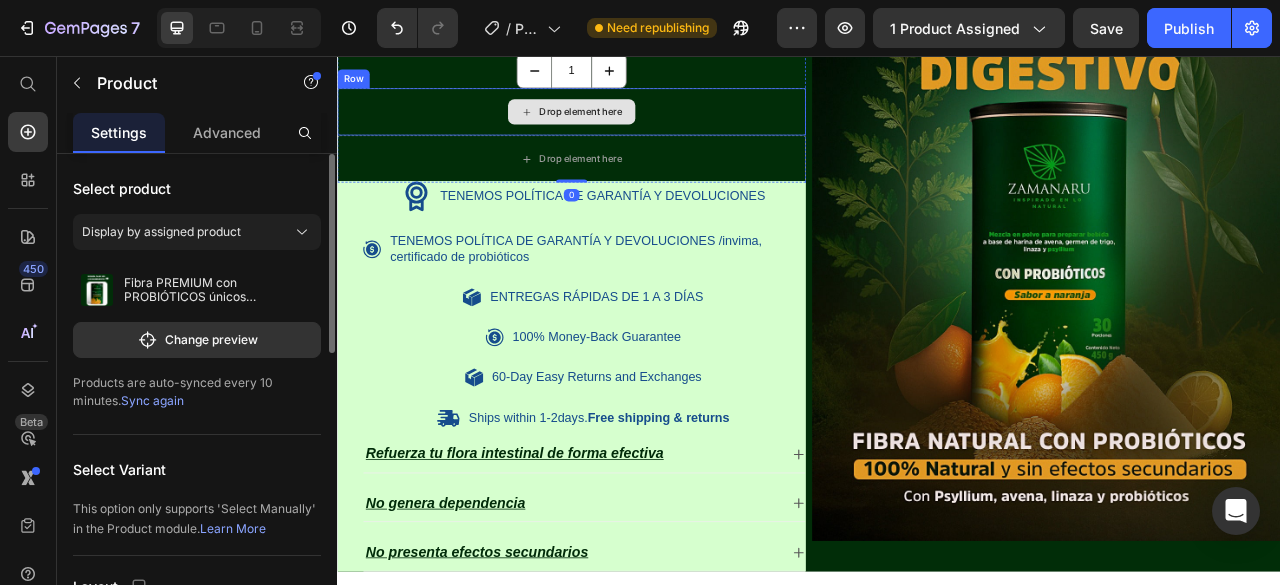 click on "Drop element here" at bounding box center [635, 127] 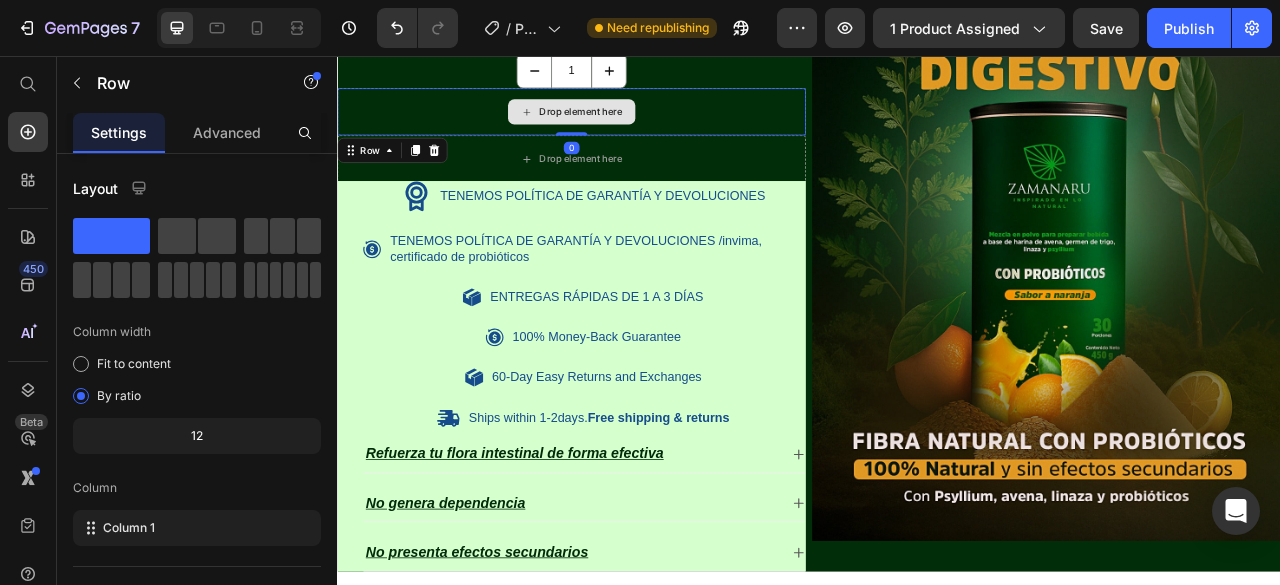 click on "Drop element here" at bounding box center (635, 127) 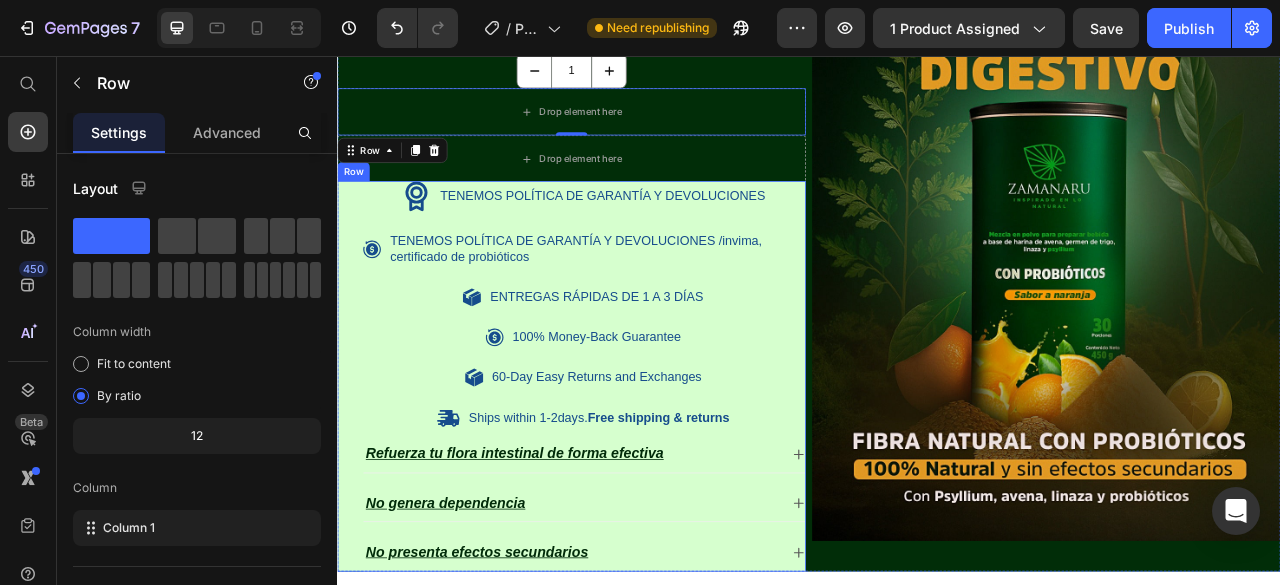 click on "Row" at bounding box center (357, 203) 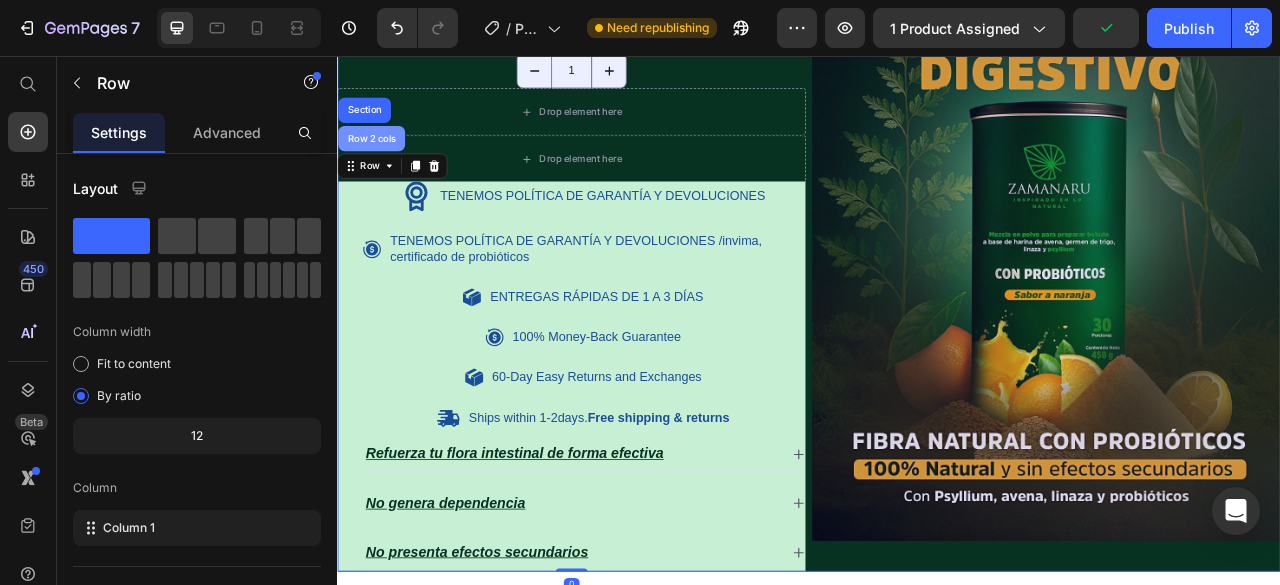 click on "Row 2 cols" at bounding box center [380, 161] 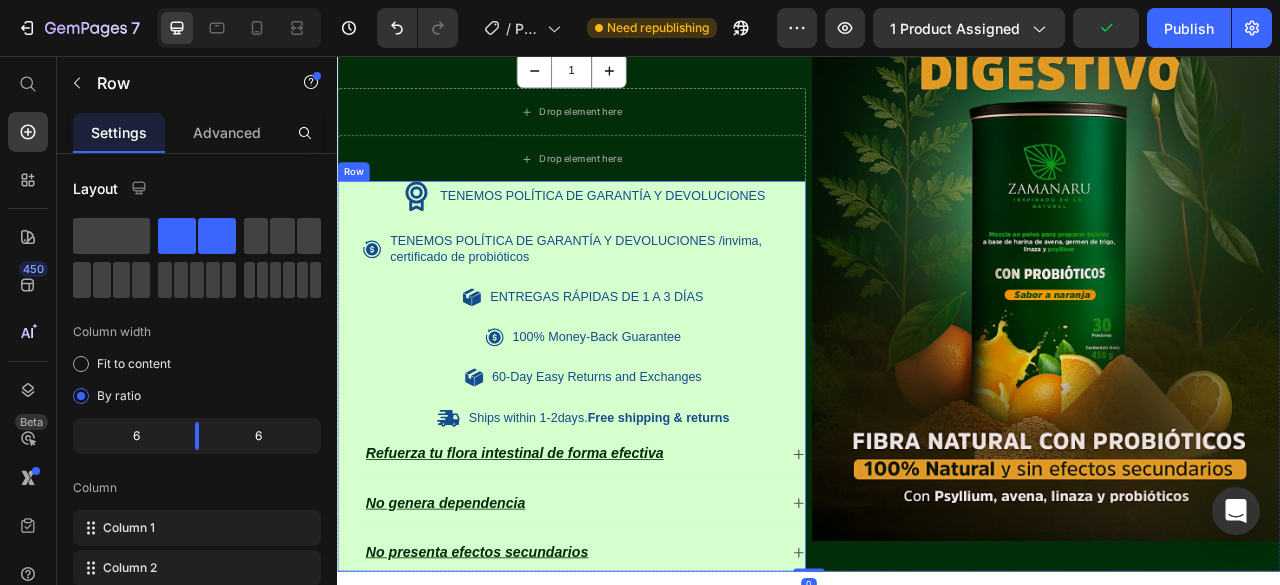 click on "TENEMOS POLÍTICA DE GARANTÍA Y DEVOLUCIONES  Item List
TENEMOS POLÍTICA DE GARANTÍA Y DEVOLUCIONES /invima, certificado de probióticos Item List
ENTREGAS RÁPIDAS DE 1 A 3 DÍAS Item List
100% Money-Back Guarantee Item List
60-Day Easy Returns and Exchanges Item List
Ships within 1-2days.  Free shipping & returns Item List
Refuerza tu flora intestinal de forma efectiva
No genera dependencia
No presenta efectos secundarios Accordion Row" at bounding box center [635, 463] 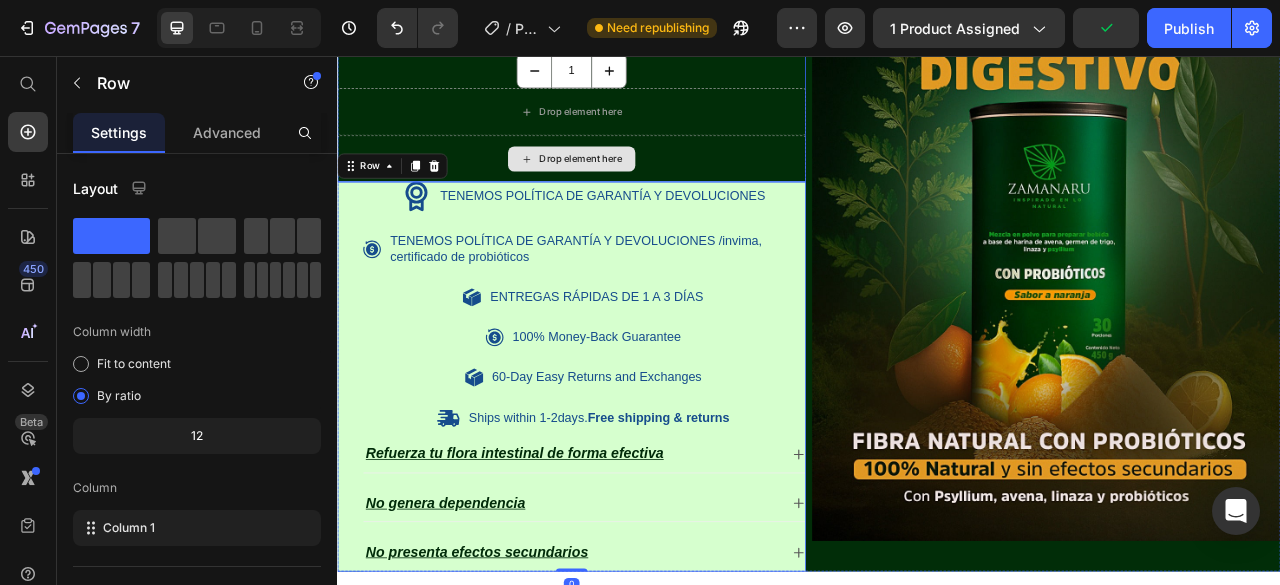 click on "Drop element here" at bounding box center [635, 187] 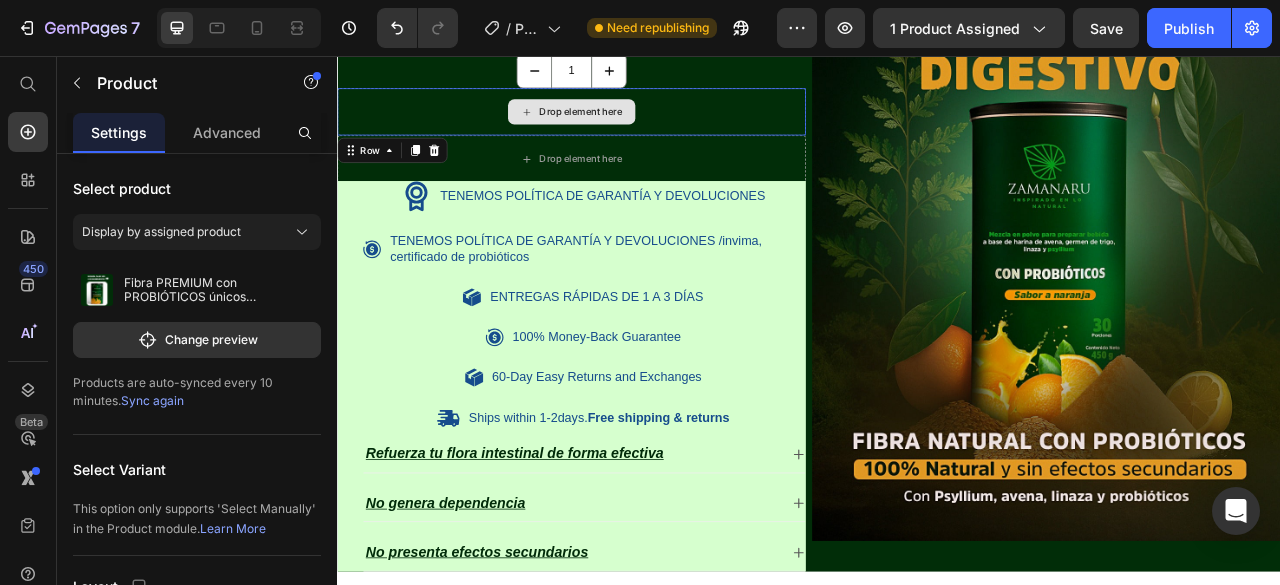 click on "Drop element here" at bounding box center (635, 127) 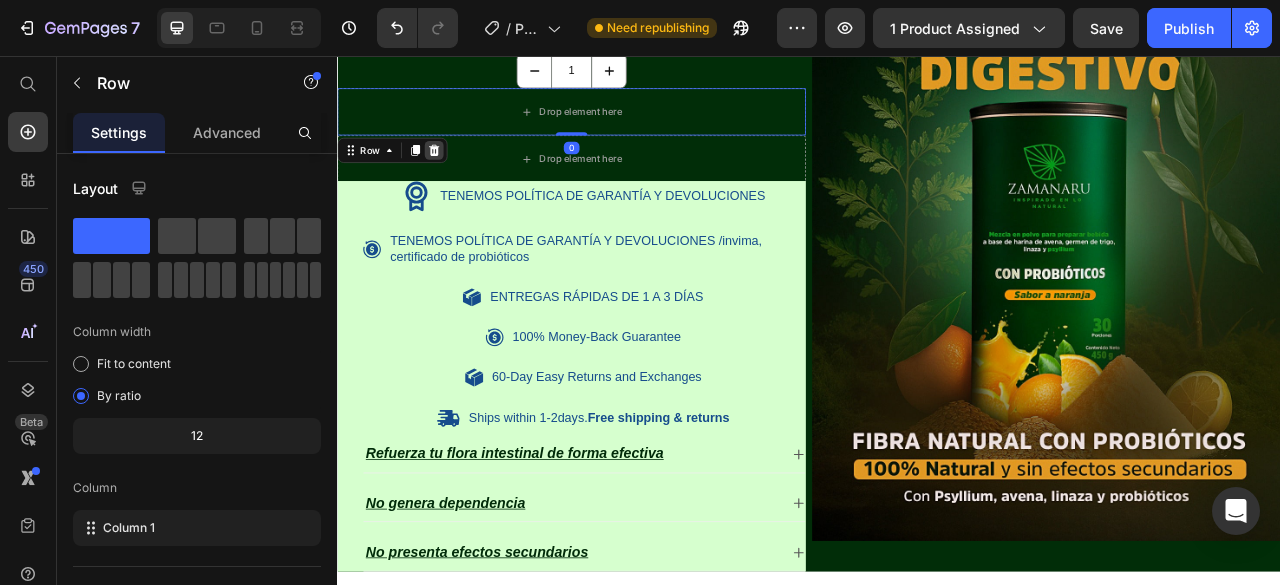click 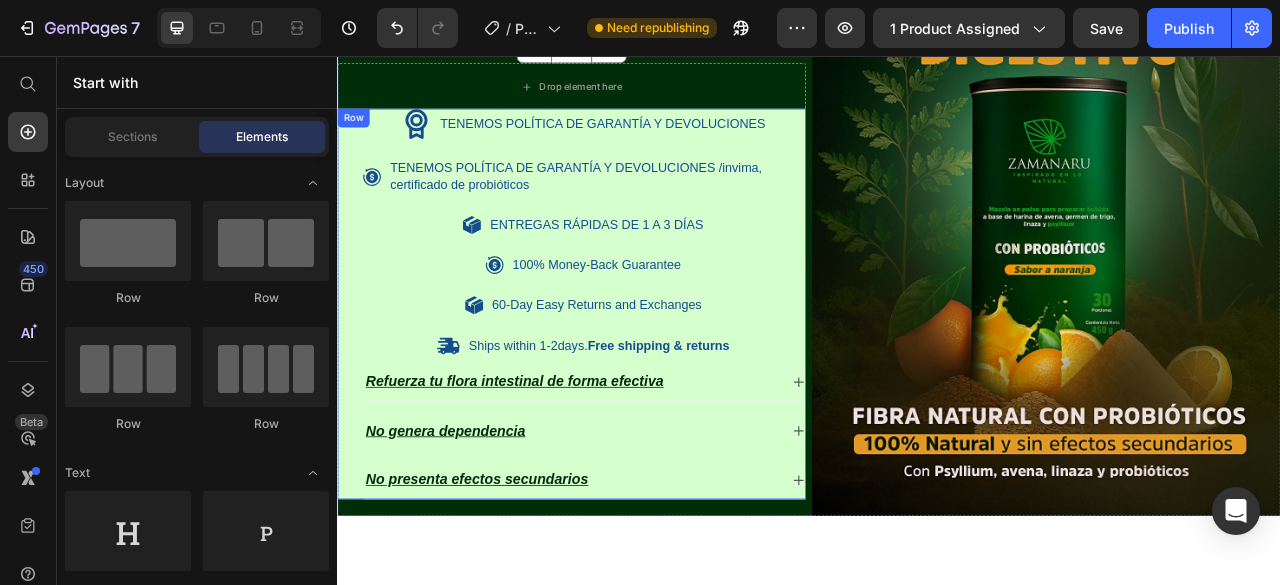 scroll, scrollTop: 1702, scrollLeft: 0, axis: vertical 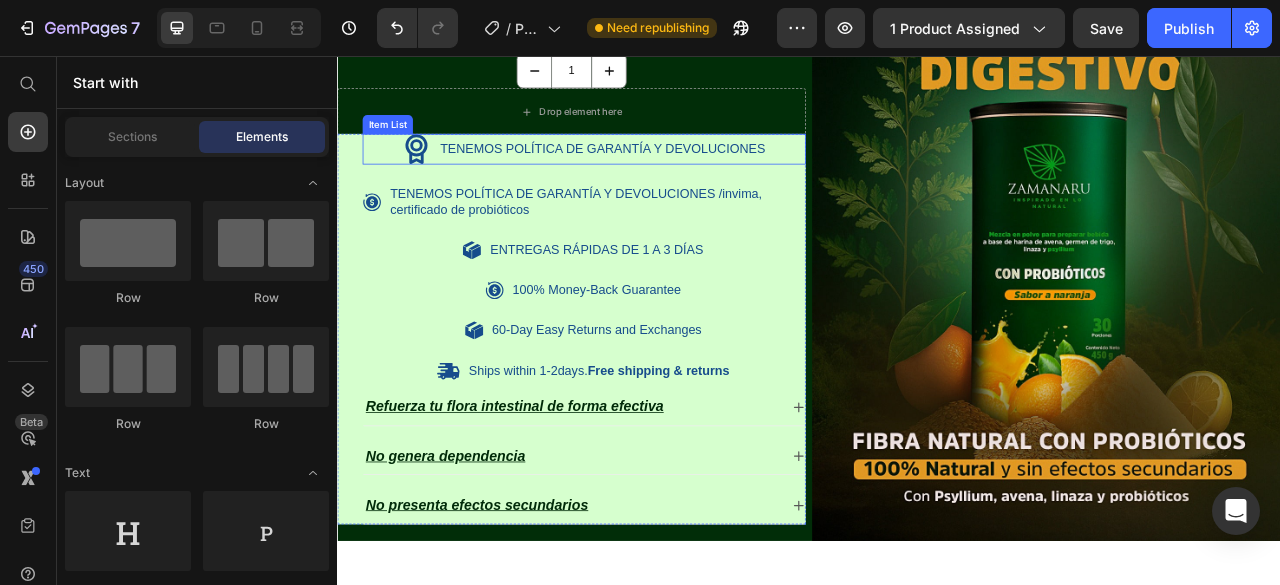 click 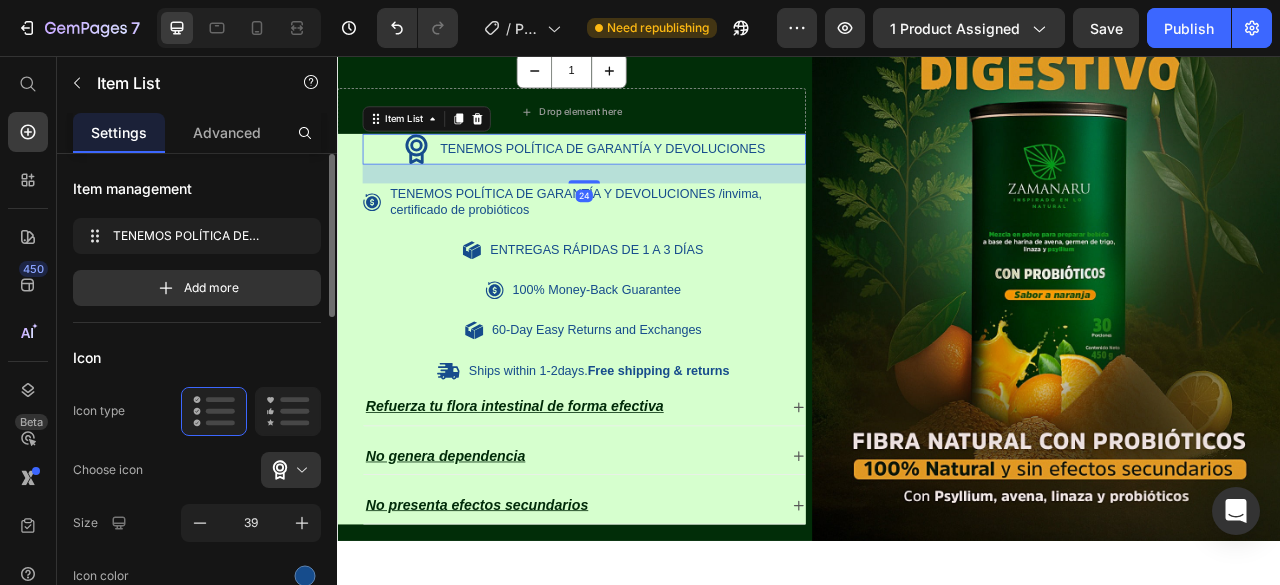 scroll, scrollTop: 100, scrollLeft: 0, axis: vertical 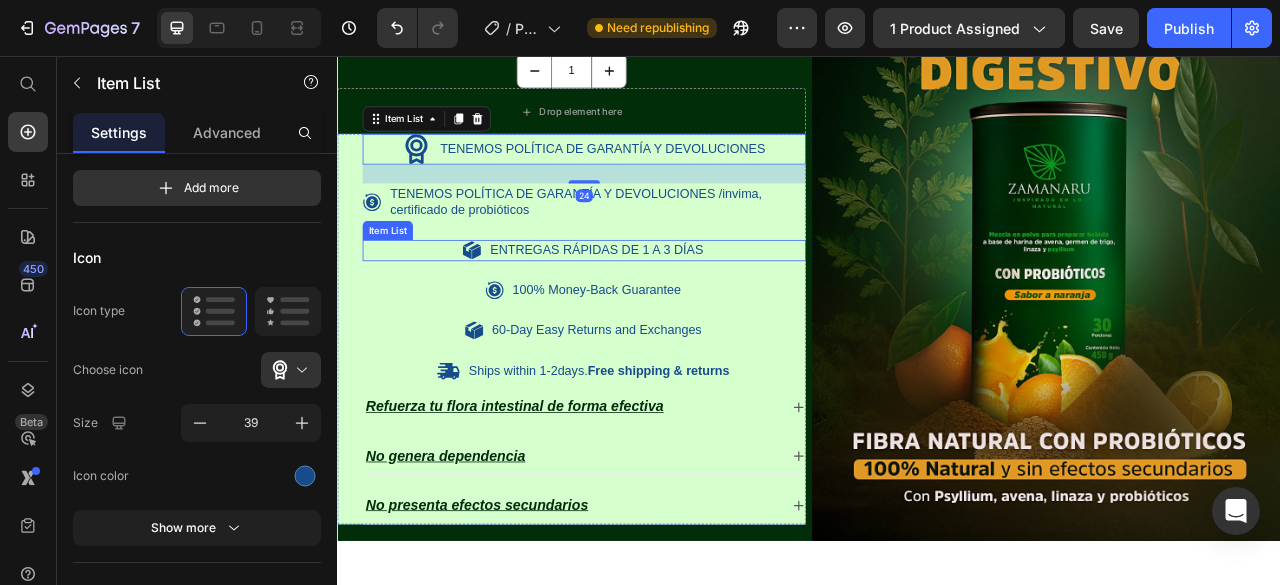 click 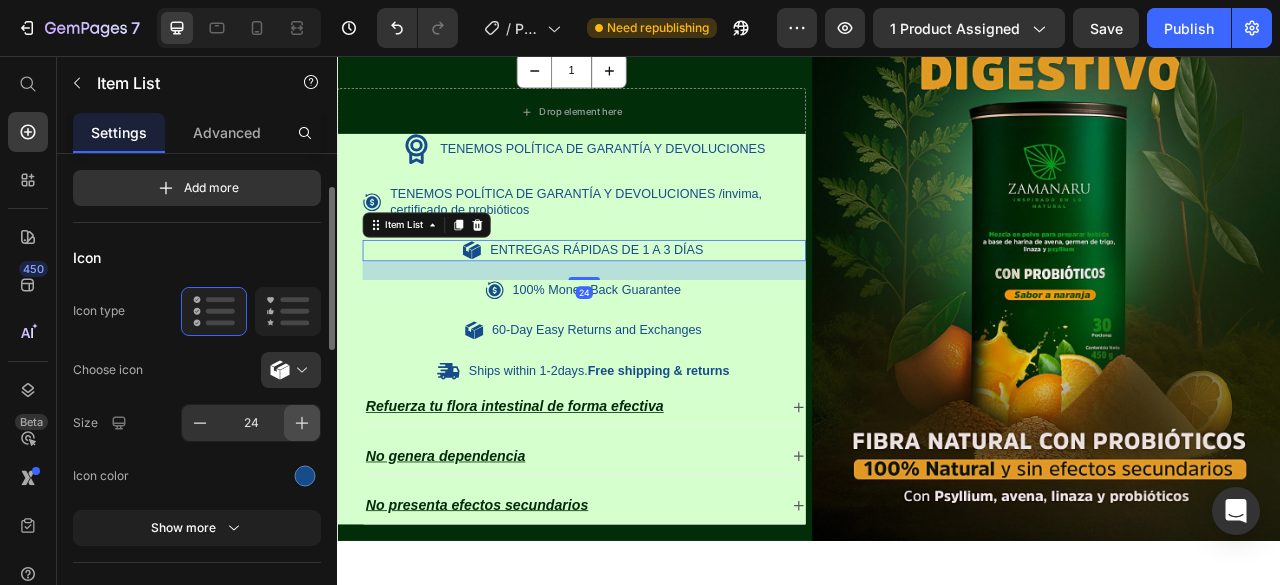 click 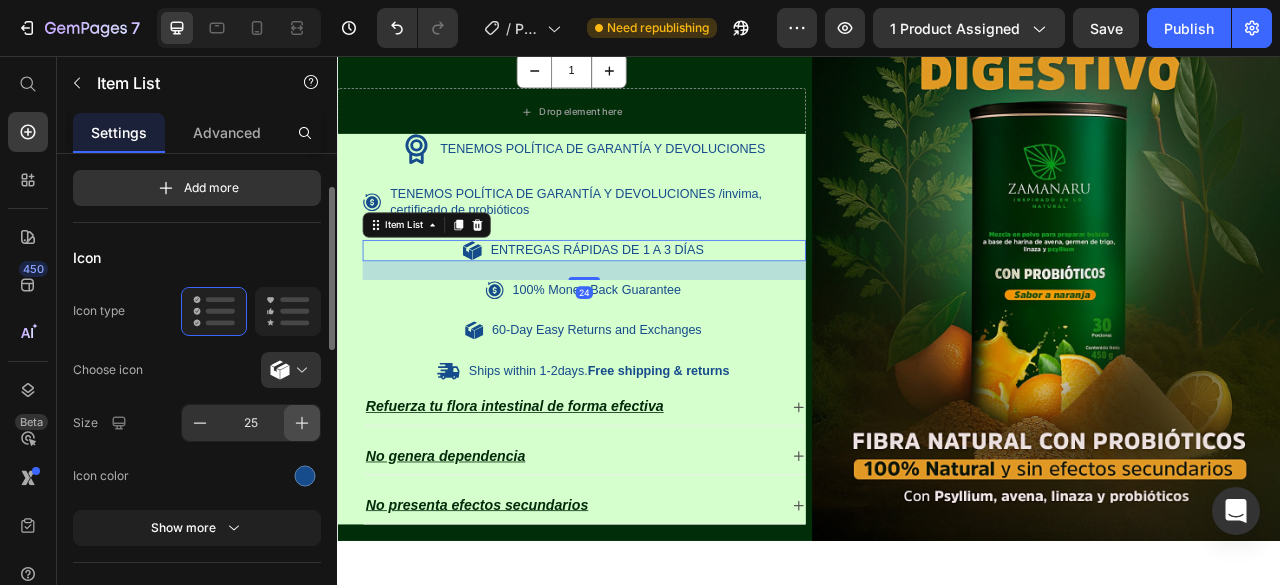 click 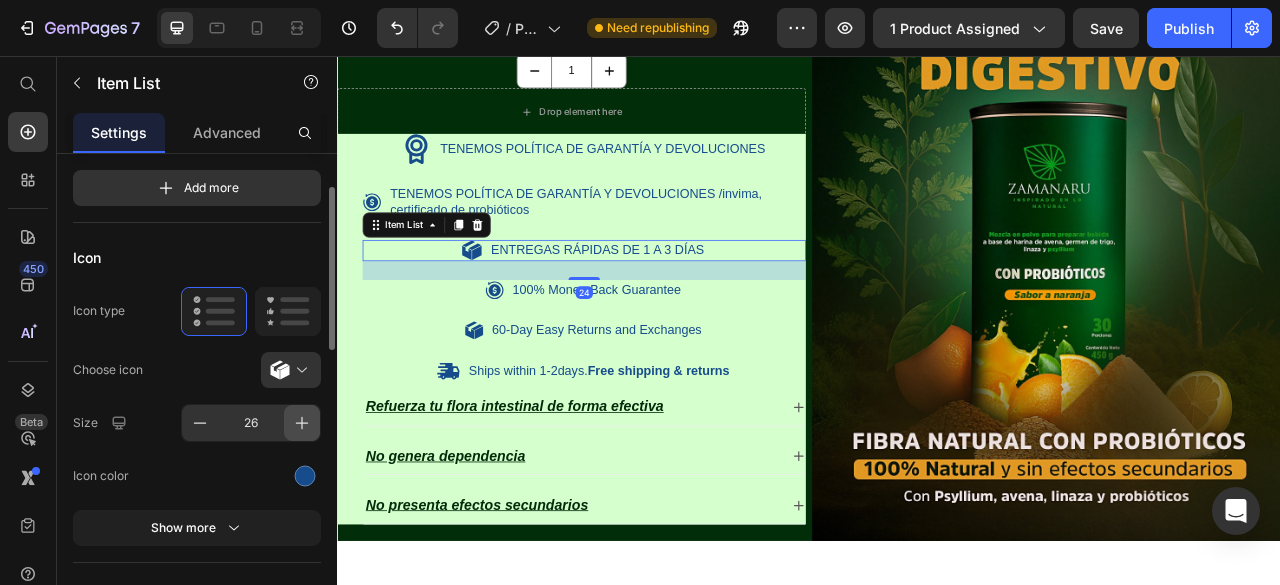 click 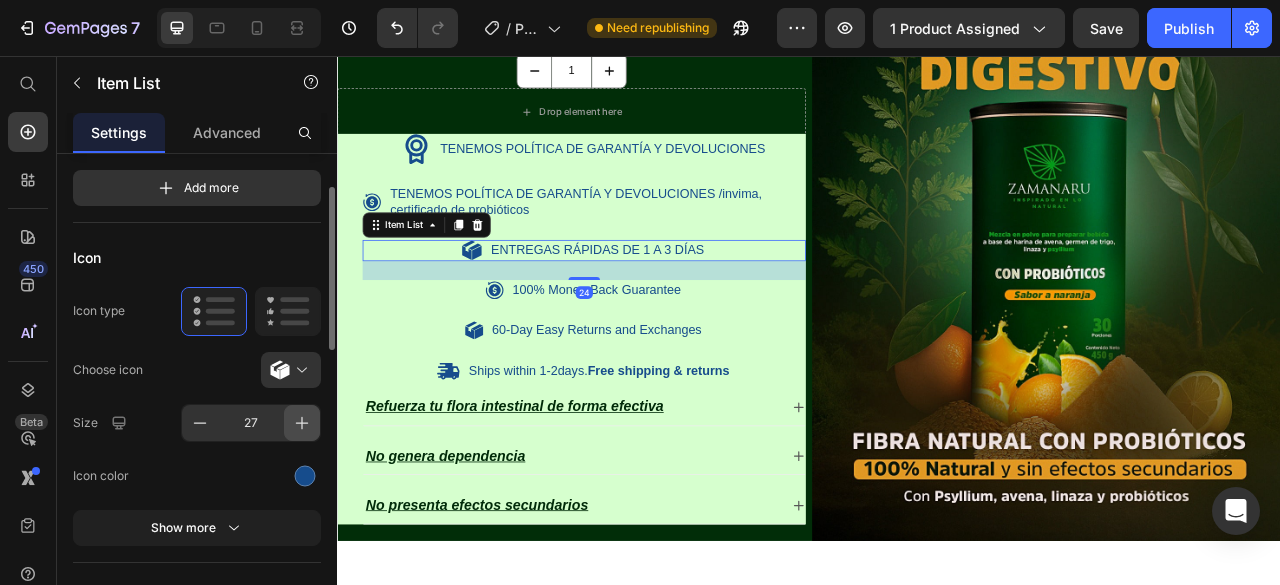 click 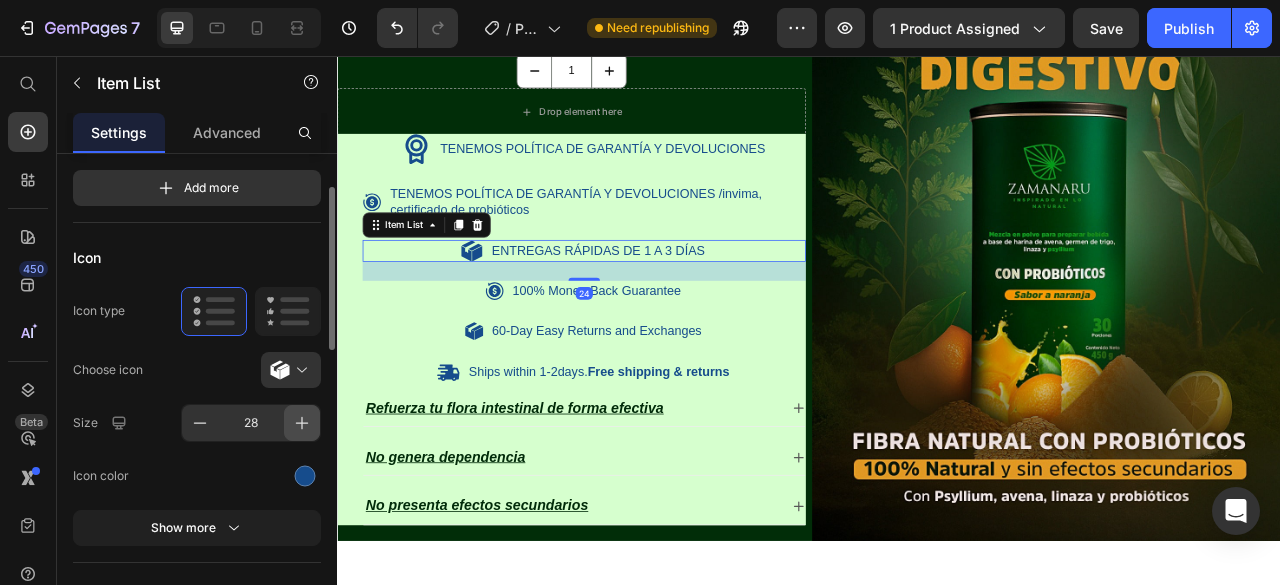 click 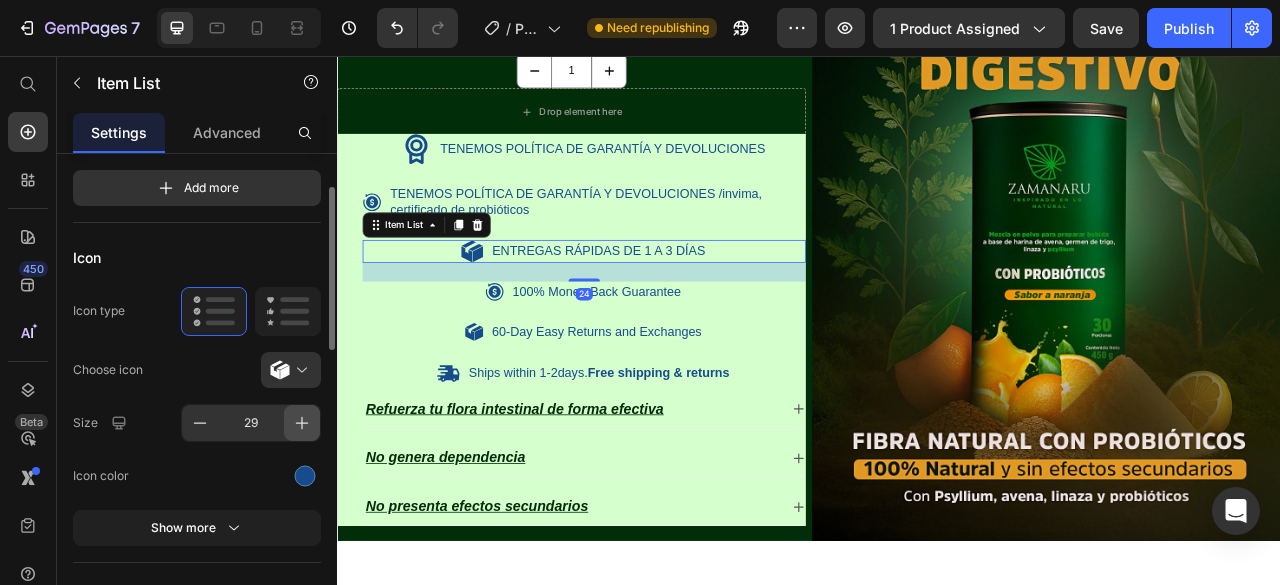 click 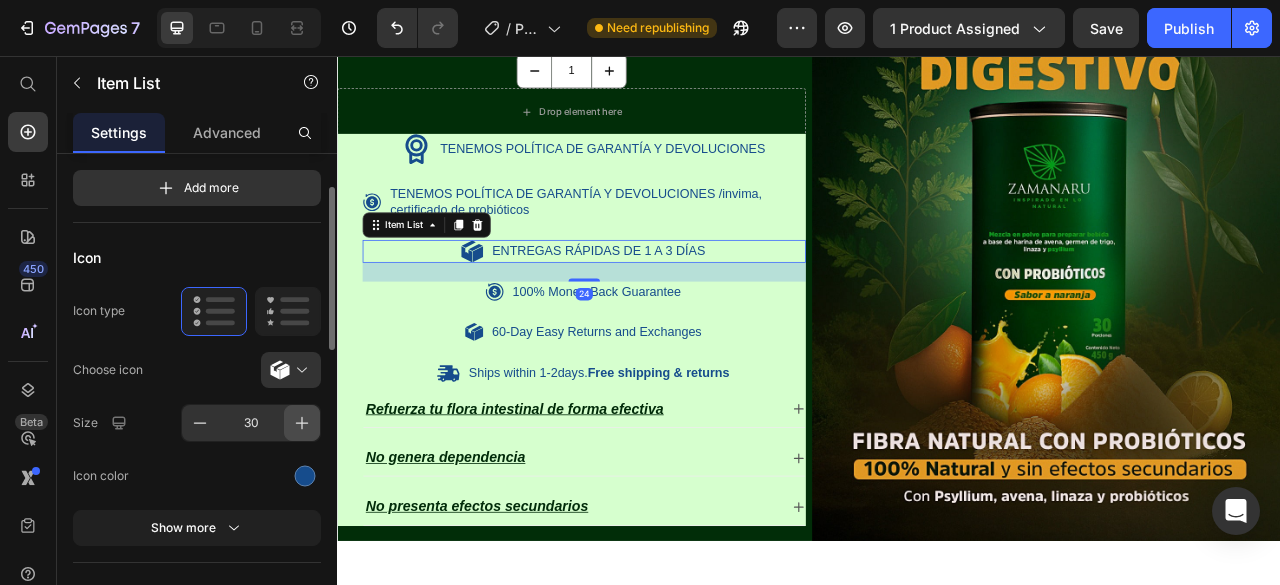 click 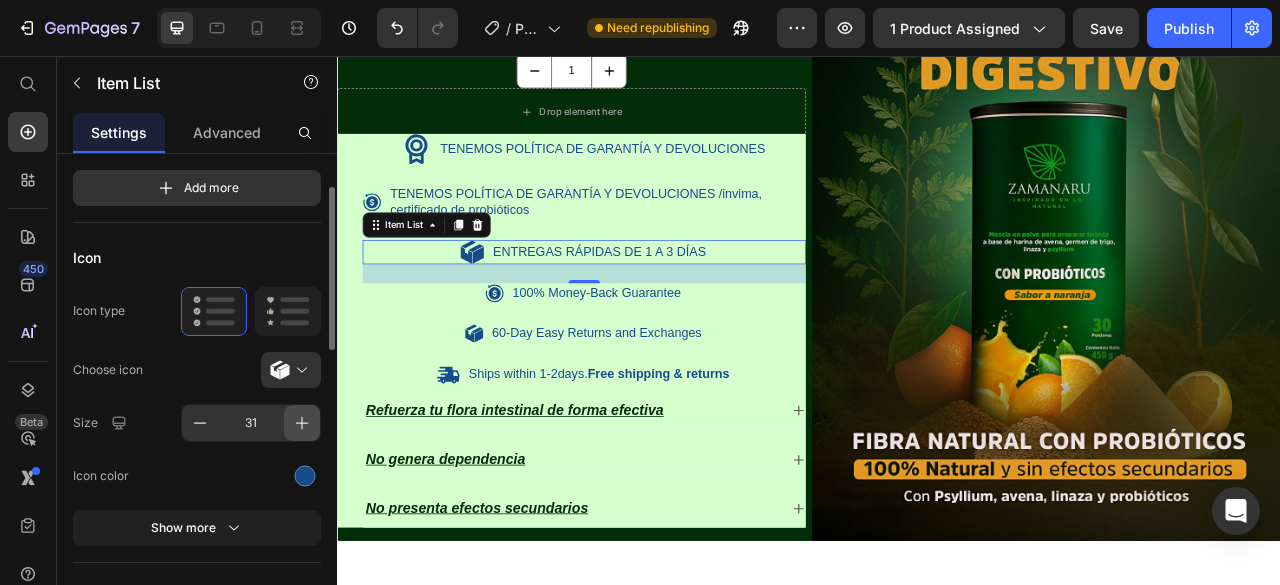 click 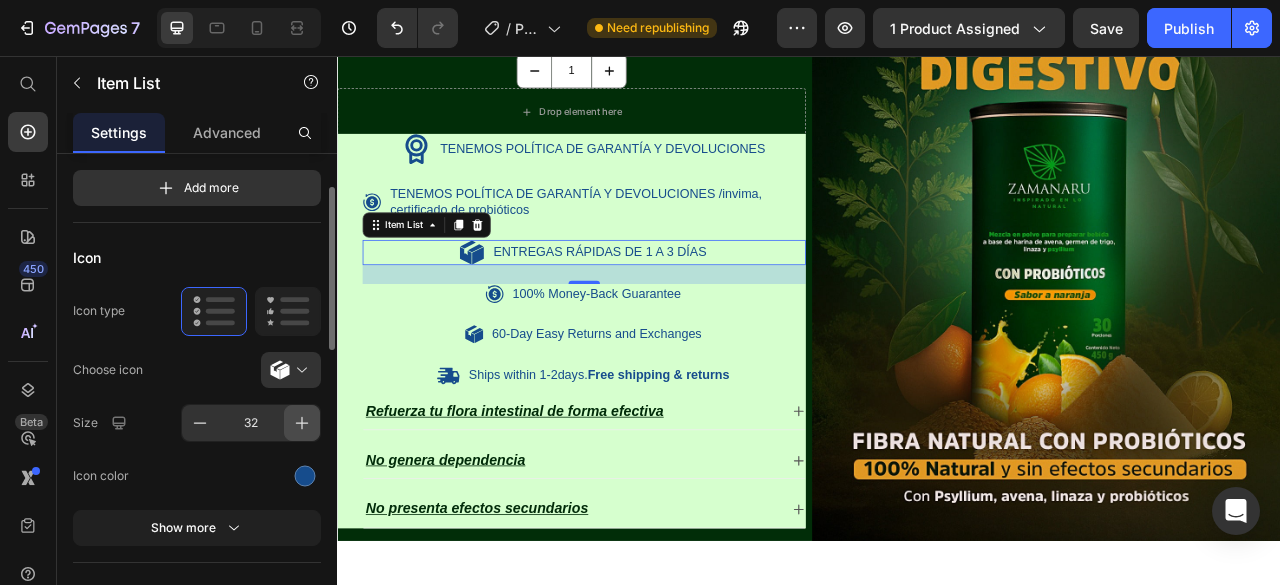 click 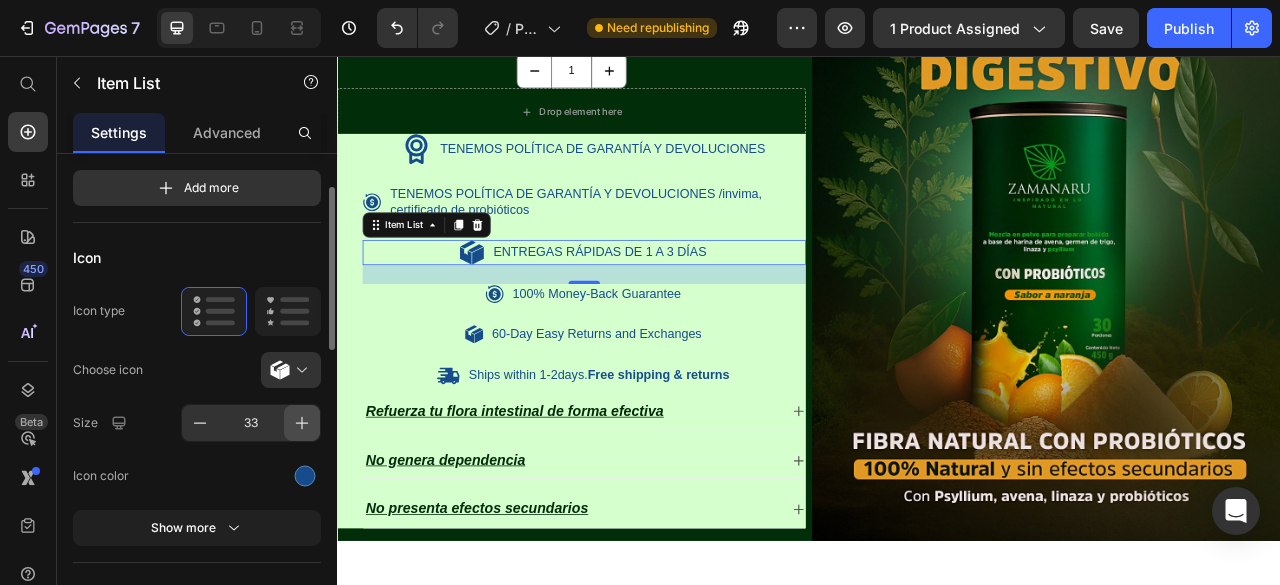 click 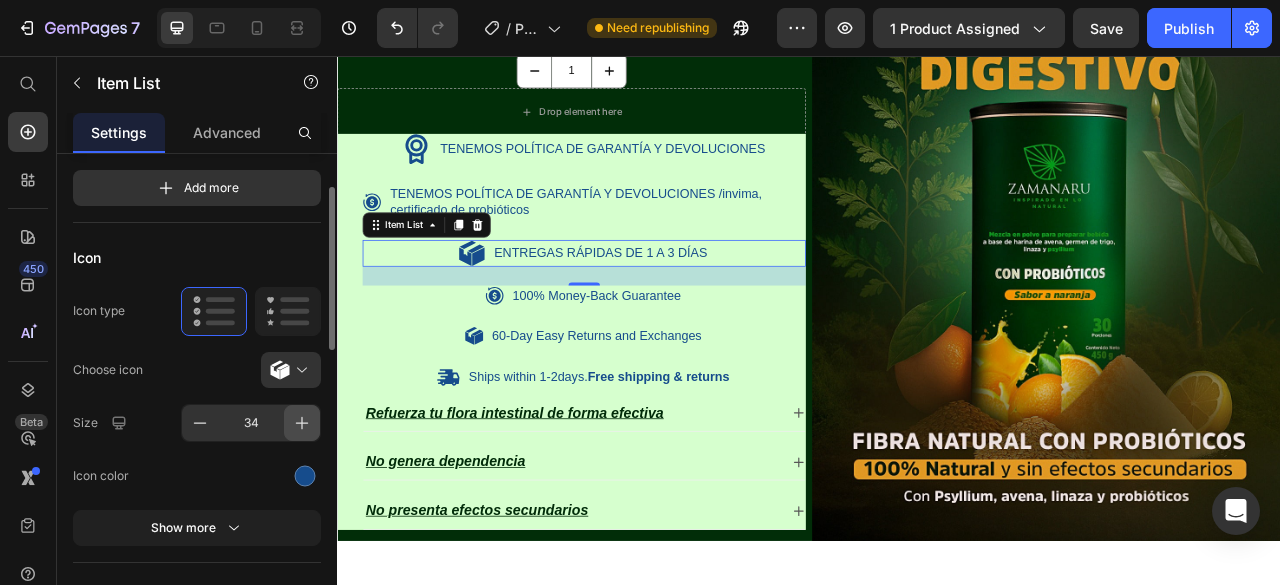 click 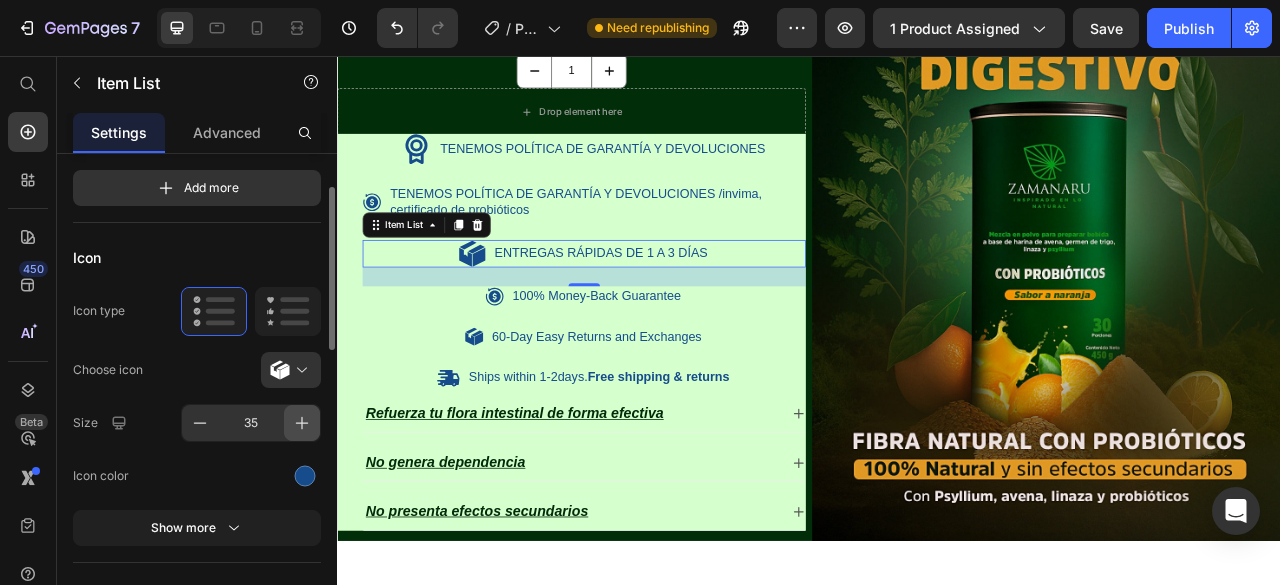 click 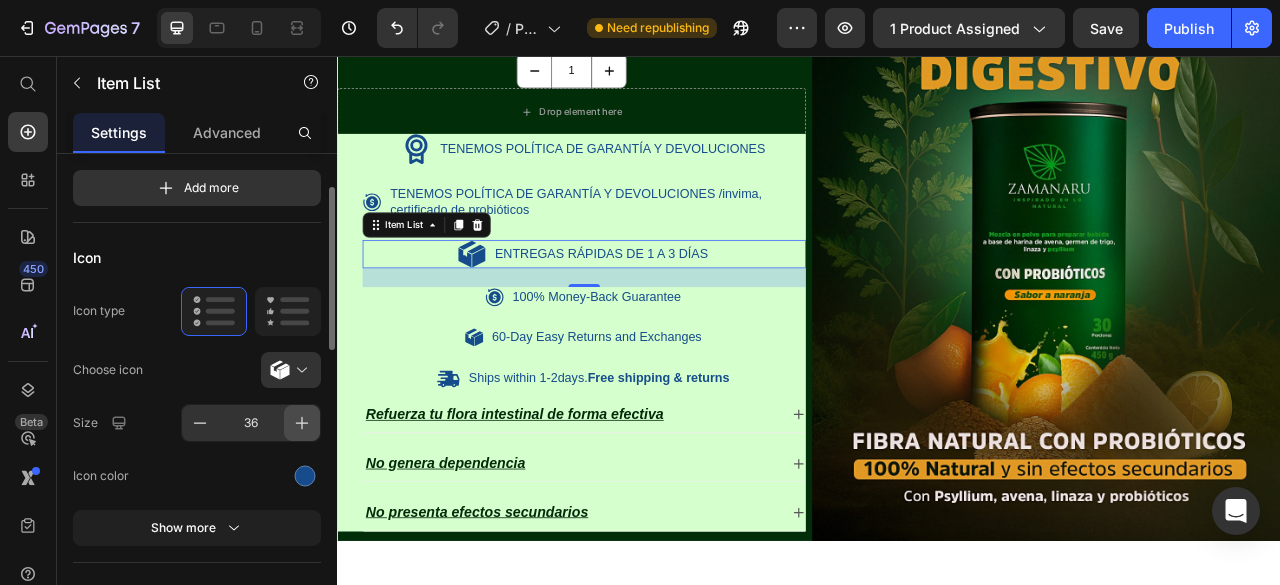 click 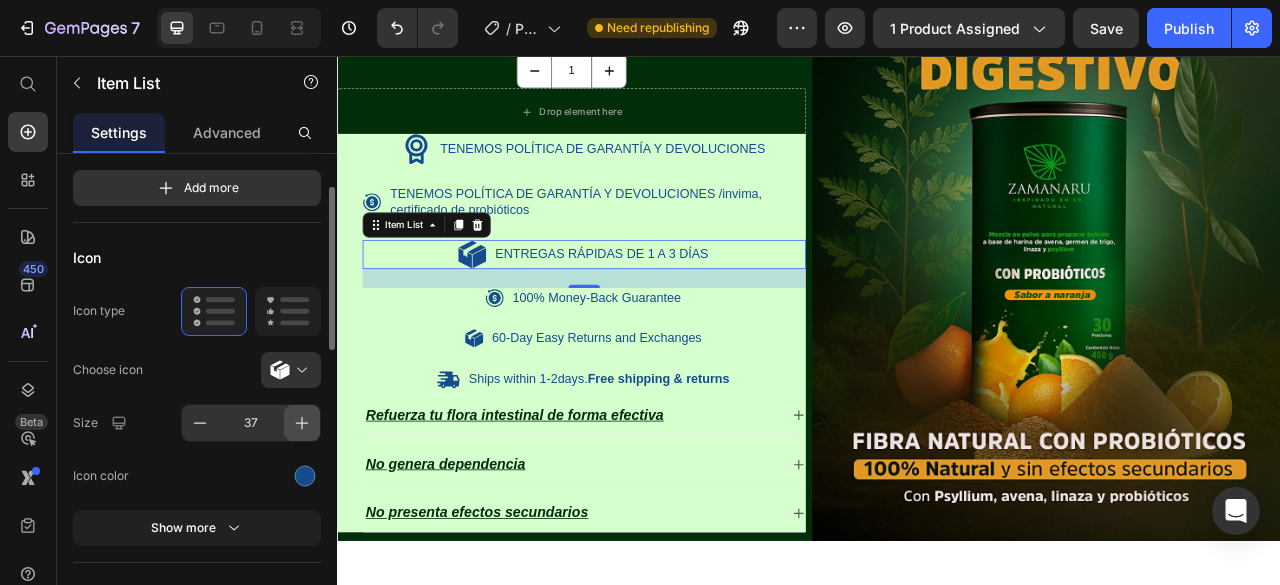 click 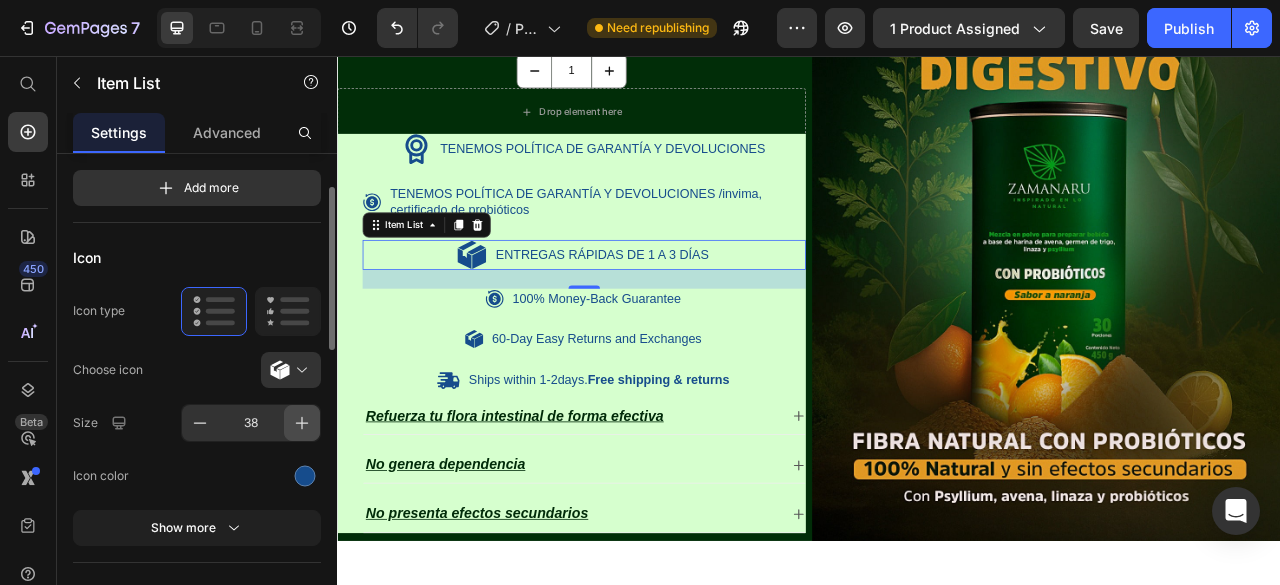click 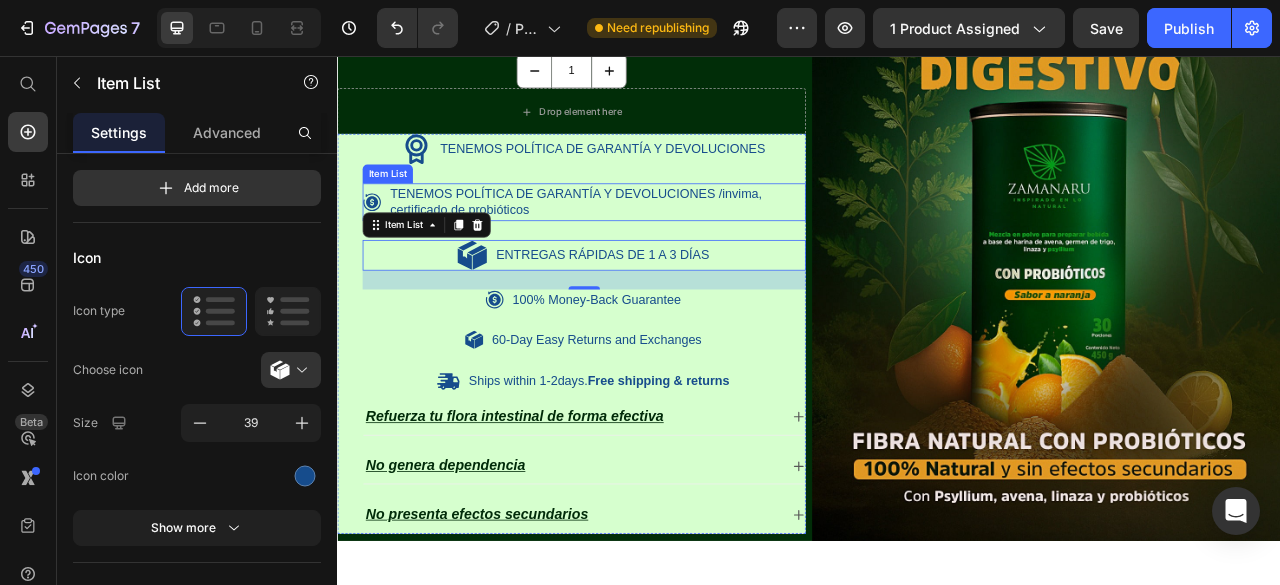 click on "TENEMOS POLÍTICA DE GARANTÍA Y DEVOLUCIONES /invima, certificado de probióticos" at bounding box center (667, 242) 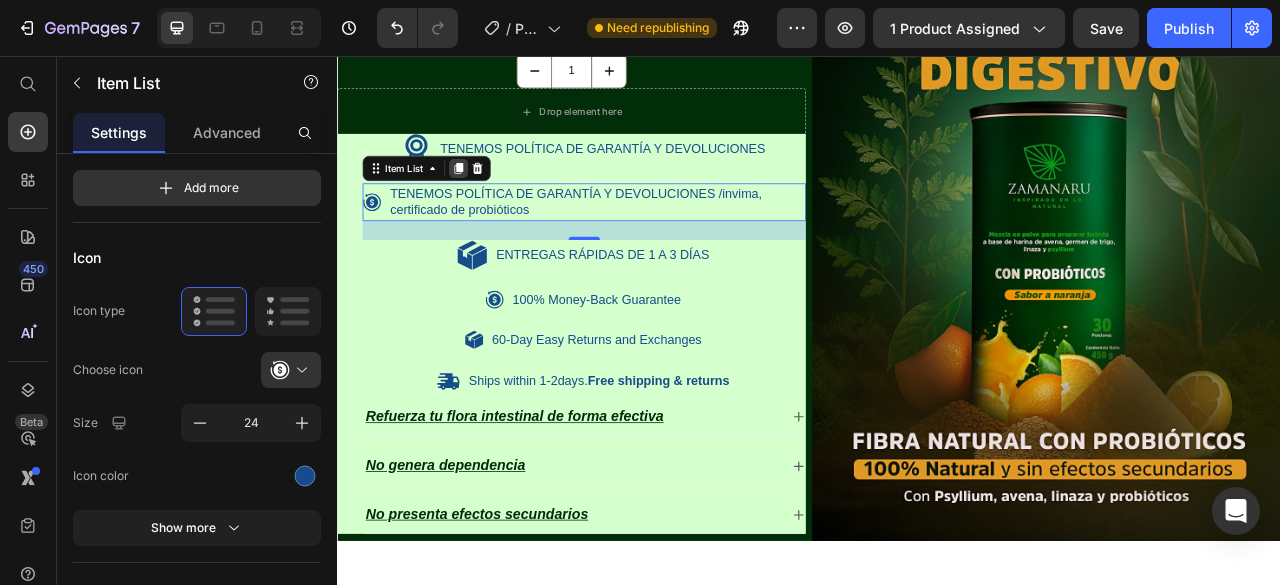 click 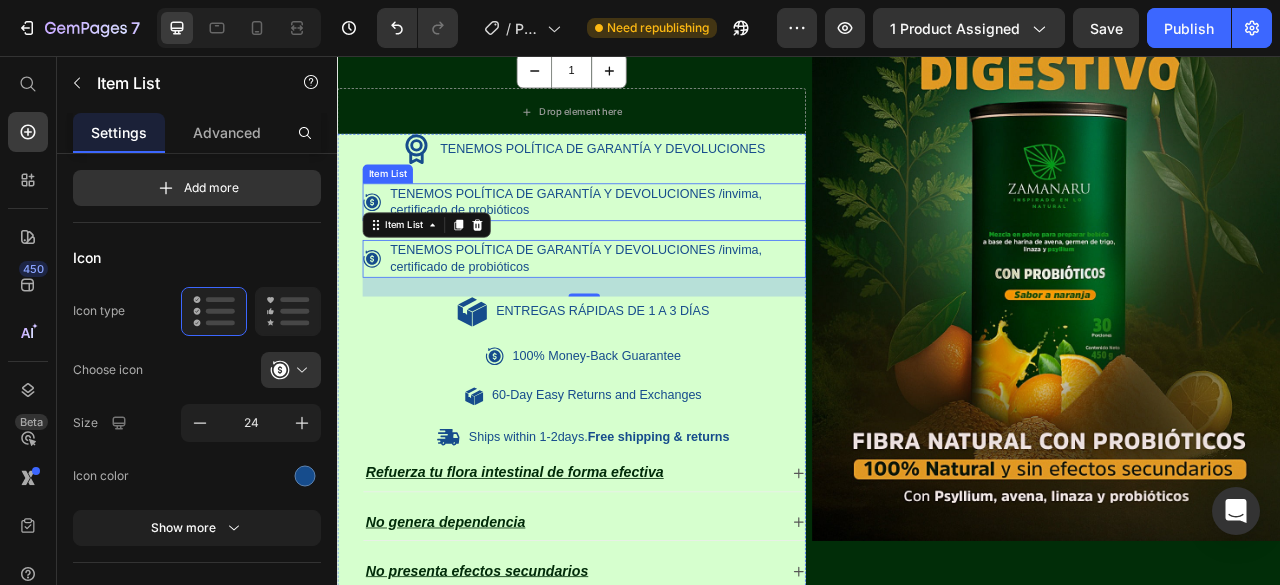 click on "TENEMOS POLÍTICA DE GARANTÍA Y DEVOLUCIONES /invima, certificado de probióticos" at bounding box center (667, 242) 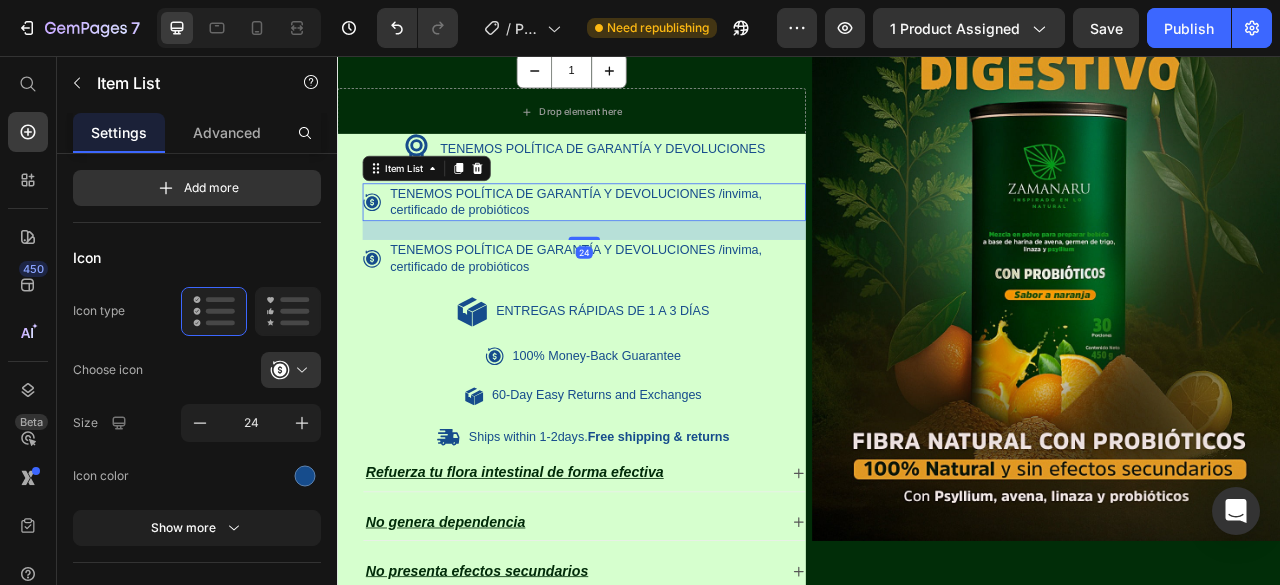 click on "TENEMOS POLÍTICA DE GARANTÍA Y DEVOLUCIONES /invima, certificado de probióticos" at bounding box center [667, 242] 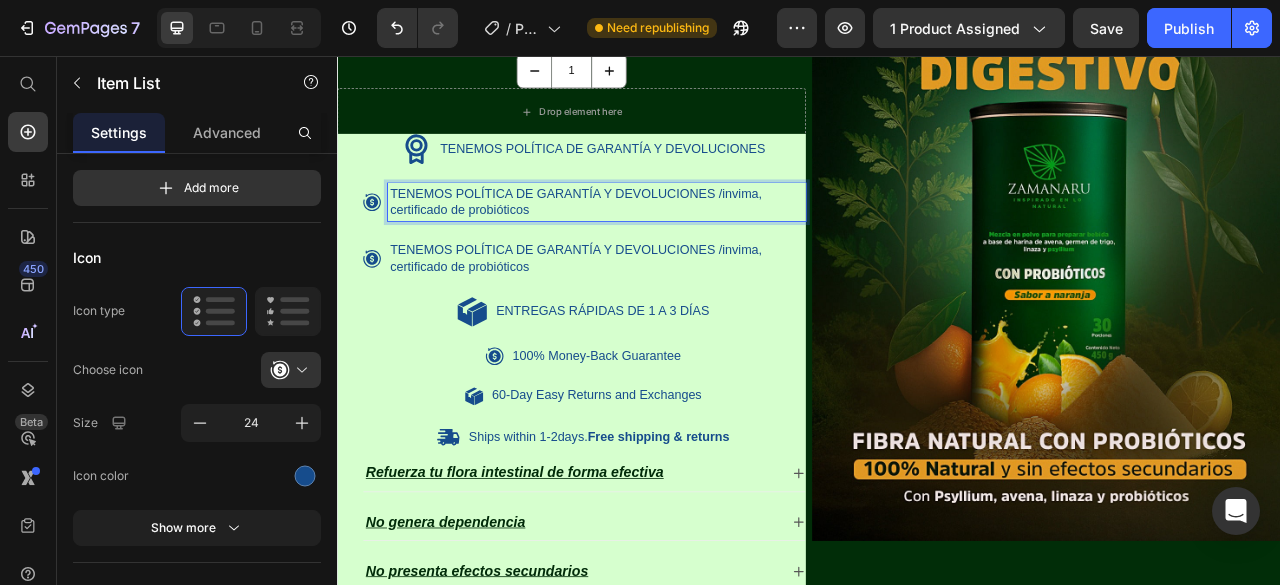 click on "TENEMOS POLÍTICA DE GARANTÍA Y DEVOLUCIONES /invima, certificado de probióticos" at bounding box center [667, 242] 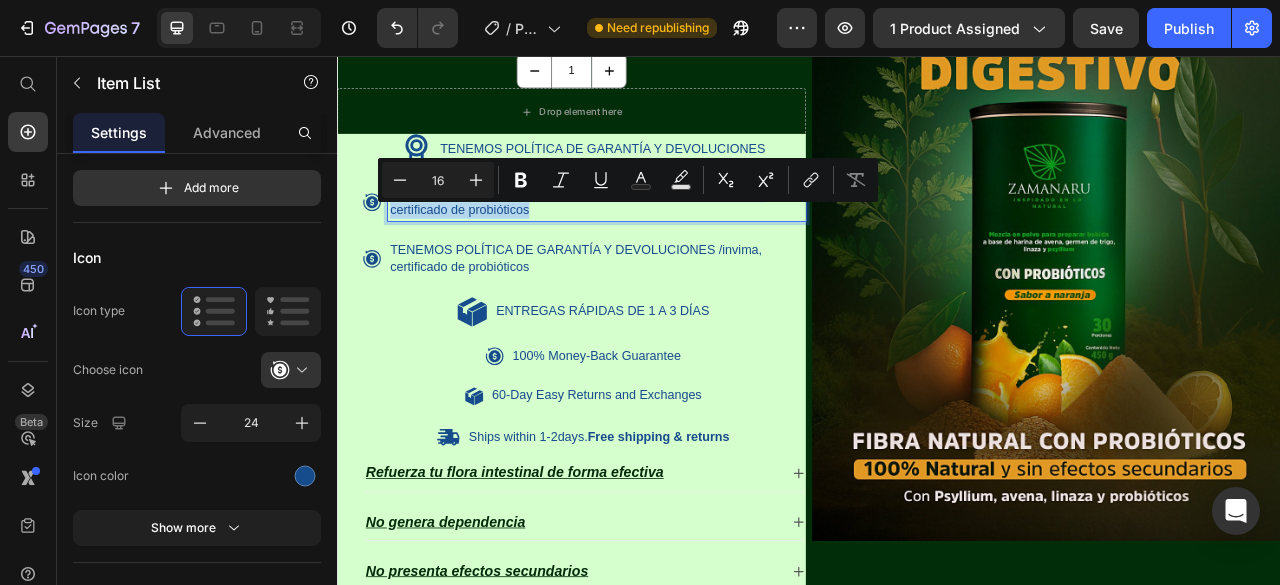 drag, startPoint x: 548, startPoint y: 276, endPoint x: 403, endPoint y: 255, distance: 146.5128 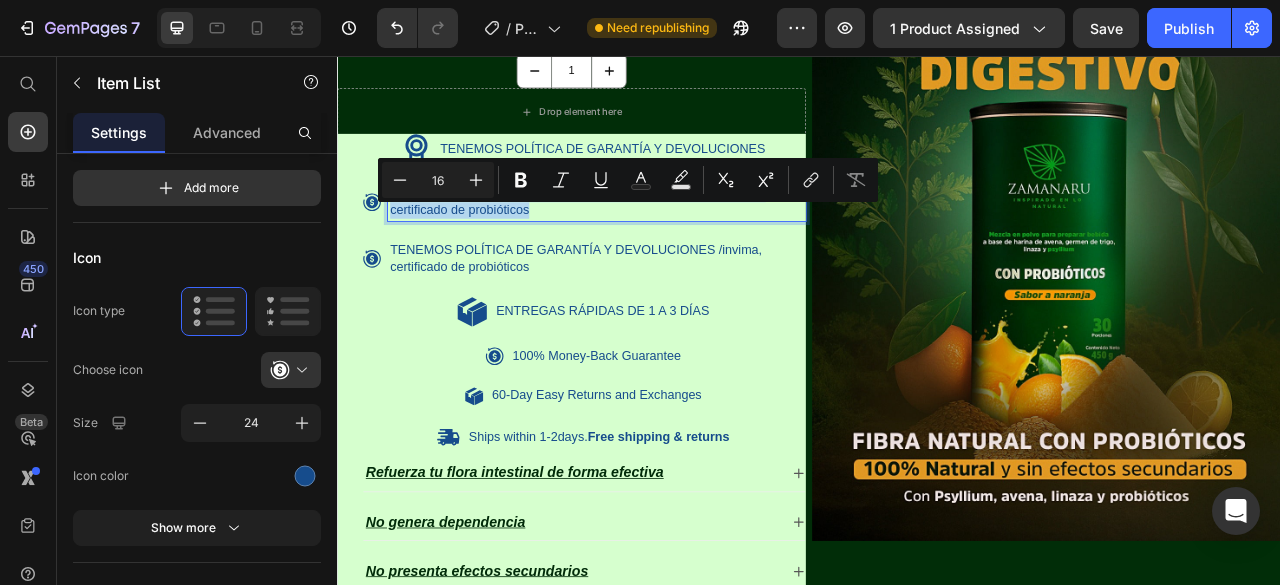 click on "TENEMOS POLÍTICA DE GARANTÍA Y DEVOLUCIONES /invima, certificado de probióticos" at bounding box center (667, 242) 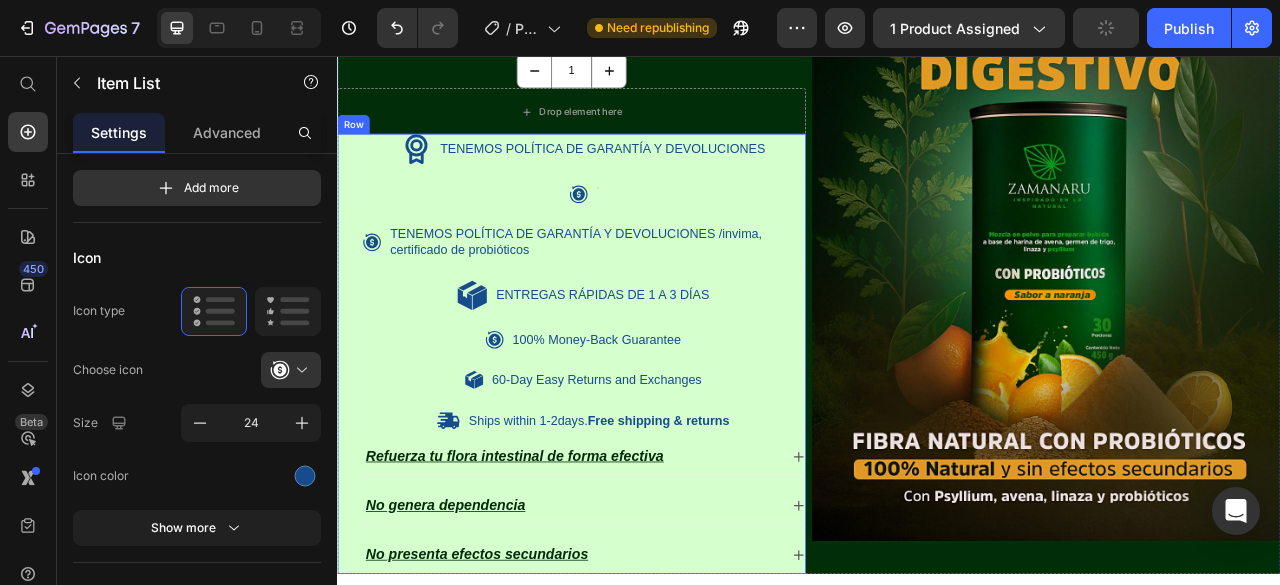 scroll, scrollTop: 1693, scrollLeft: 0, axis: vertical 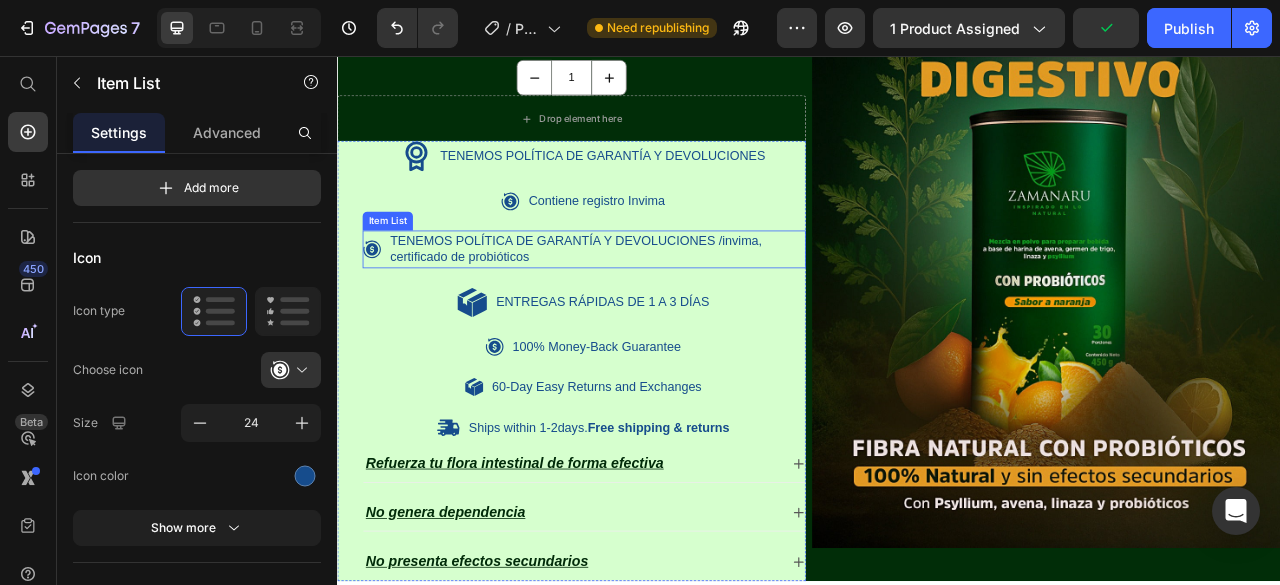 click on "TENEMOS POLÍTICA DE GARANTÍA Y DEVOLUCIONES /invima, certificado de probióticos" at bounding box center (667, 302) 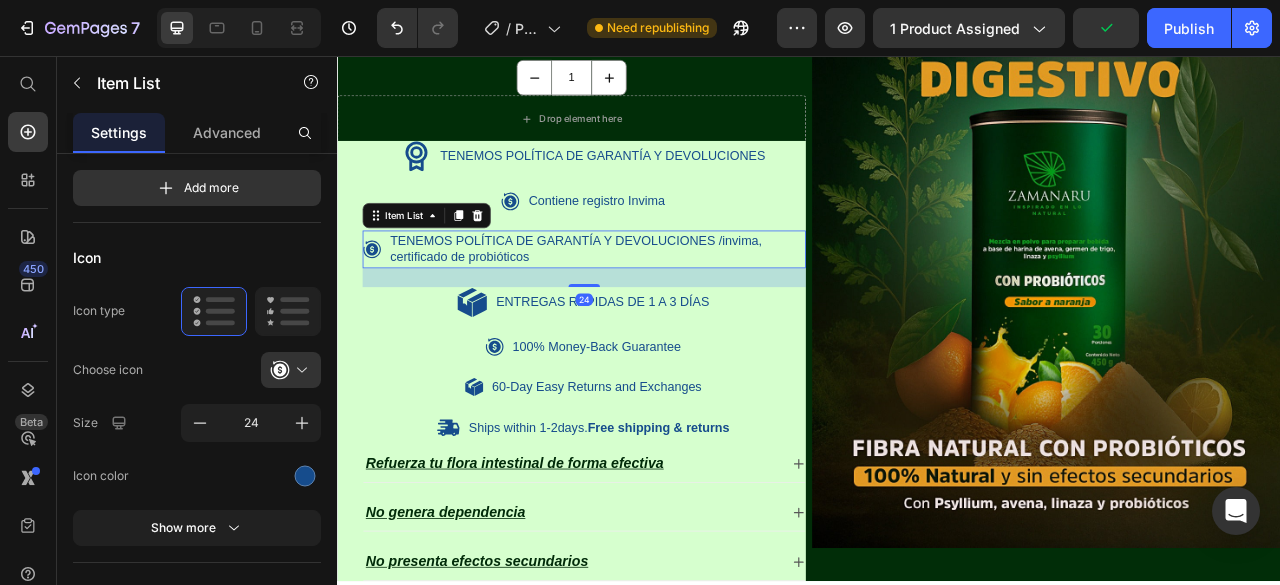 click on "TENEMOS POLÍTICA DE GARANTÍA Y DEVOLUCIONES /invima, certificado de probióticos" at bounding box center (667, 302) 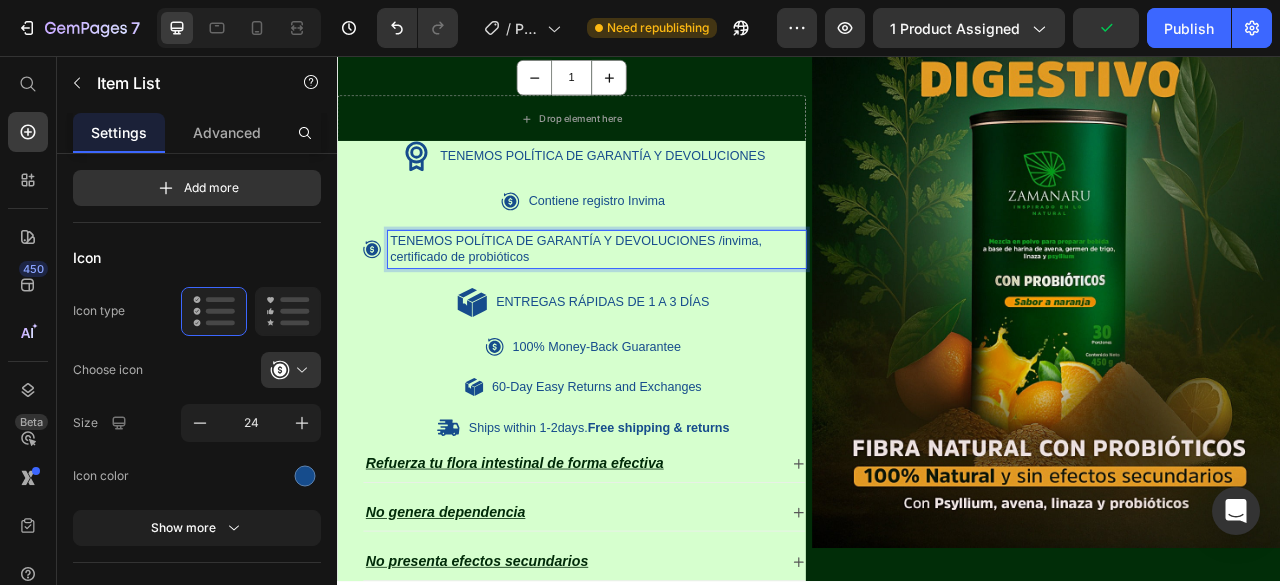 click on "TENEMOS POLÍTICA DE GARANTÍA Y DEVOLUCIONES /invima, certificado de probióticos" at bounding box center [667, 302] 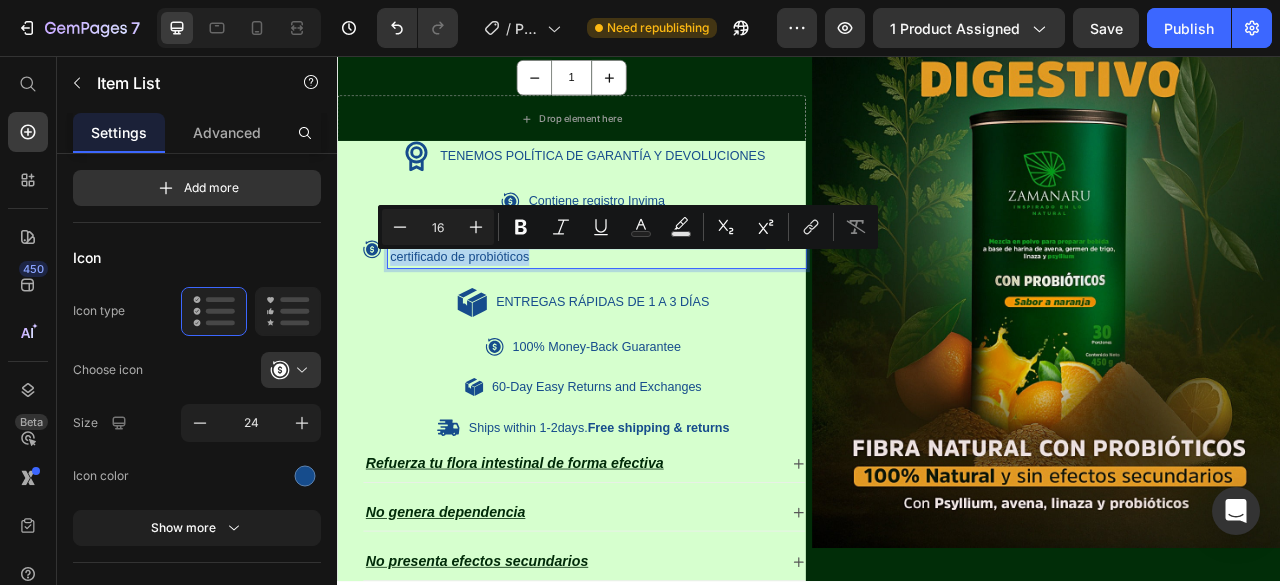 drag, startPoint x: 579, startPoint y: 329, endPoint x: 396, endPoint y: 314, distance: 183.61372 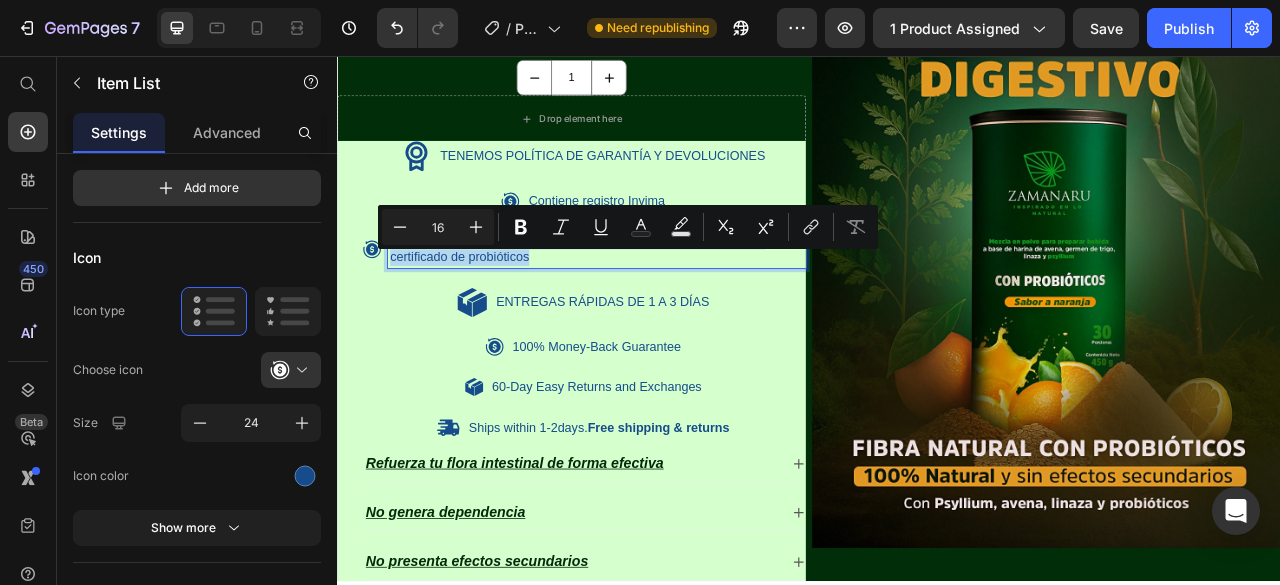 click on "TENEMOS POLÍTICA DE GARANTÍA Y DEVOLUCIONES /invima, certificado de probióticos" at bounding box center (651, 302) 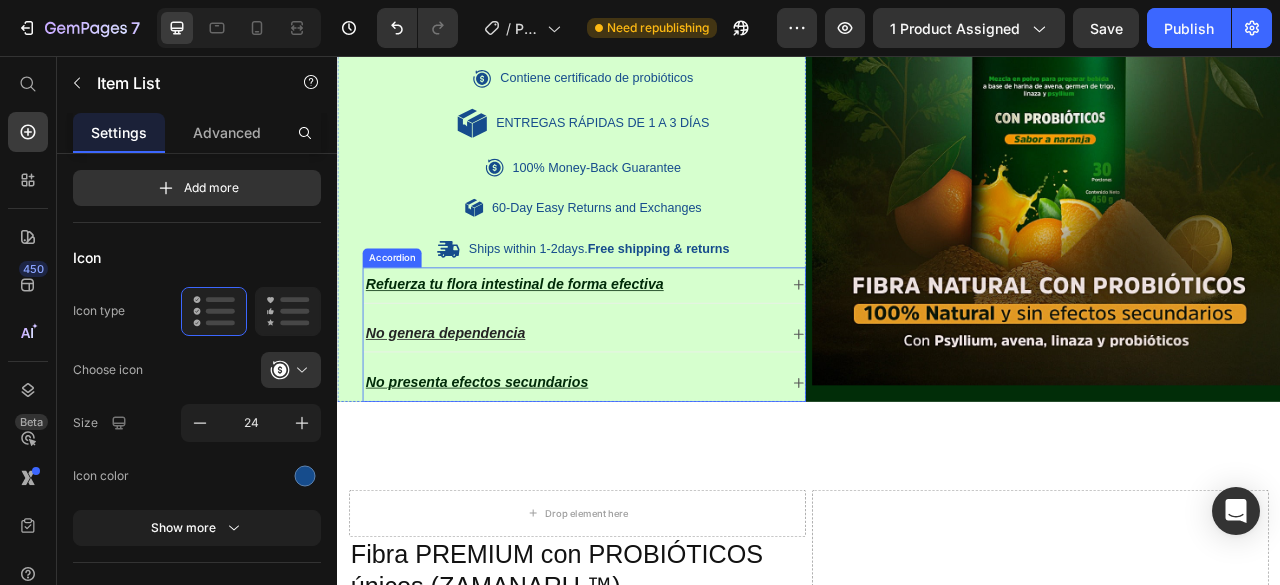 scroll, scrollTop: 1784, scrollLeft: 0, axis: vertical 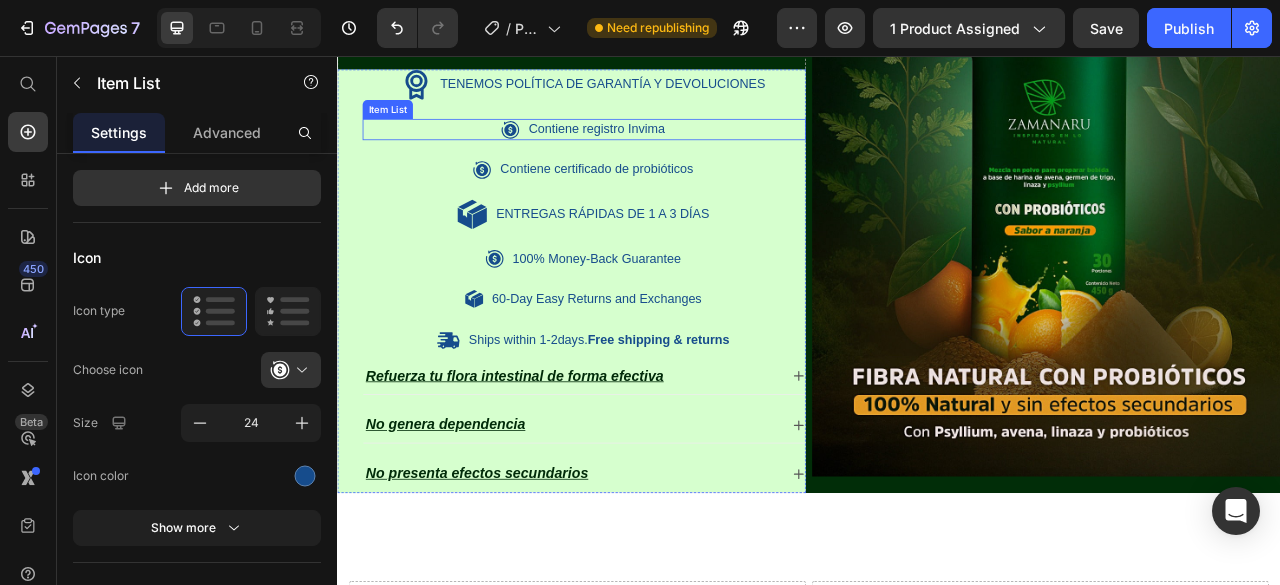 click 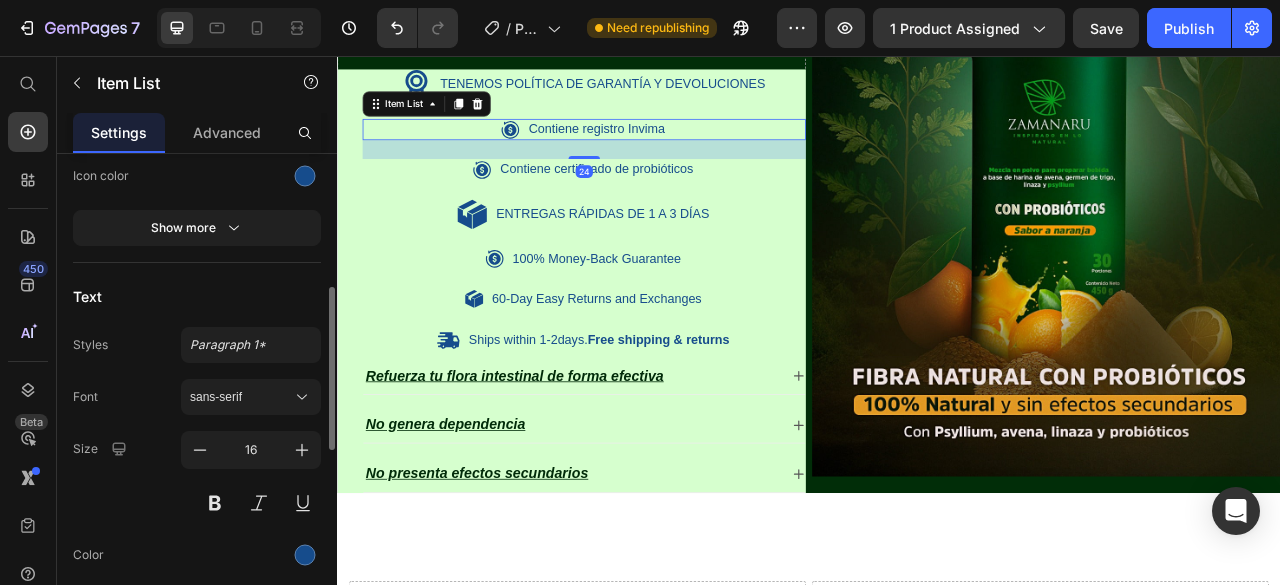 scroll, scrollTop: 200, scrollLeft: 0, axis: vertical 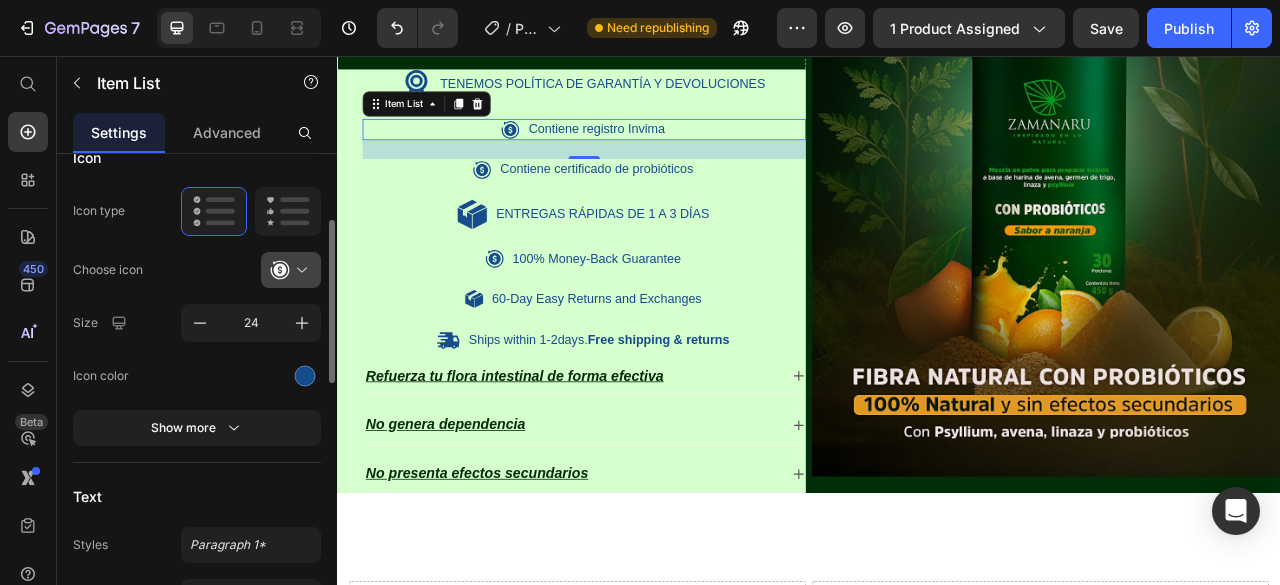 click at bounding box center [299, 270] 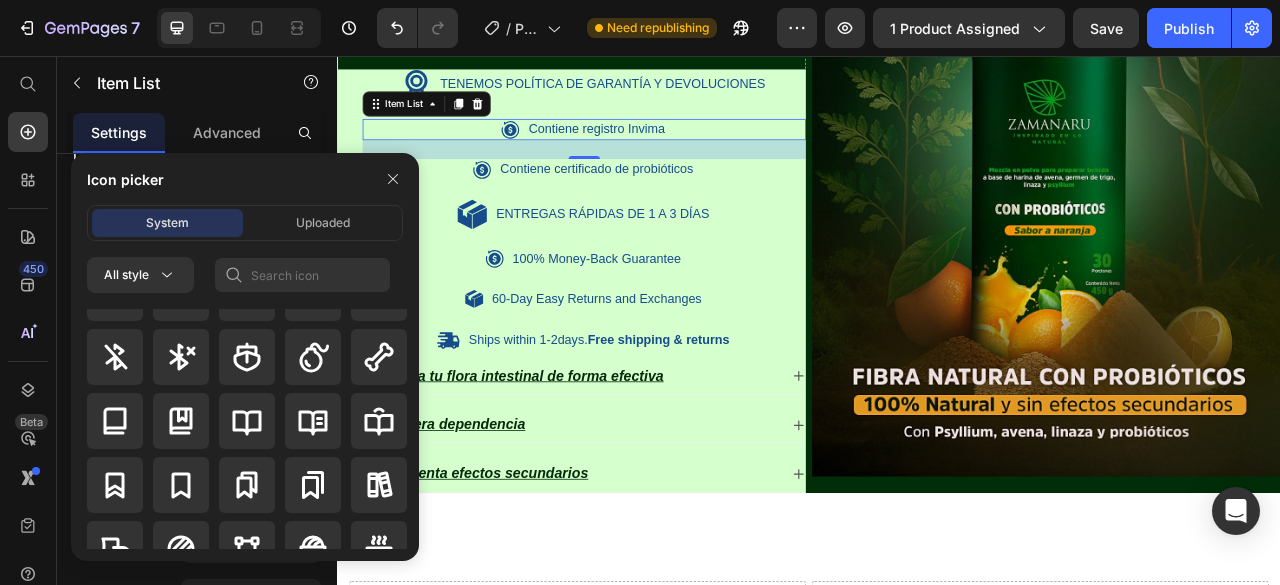 scroll, scrollTop: 2400, scrollLeft: 0, axis: vertical 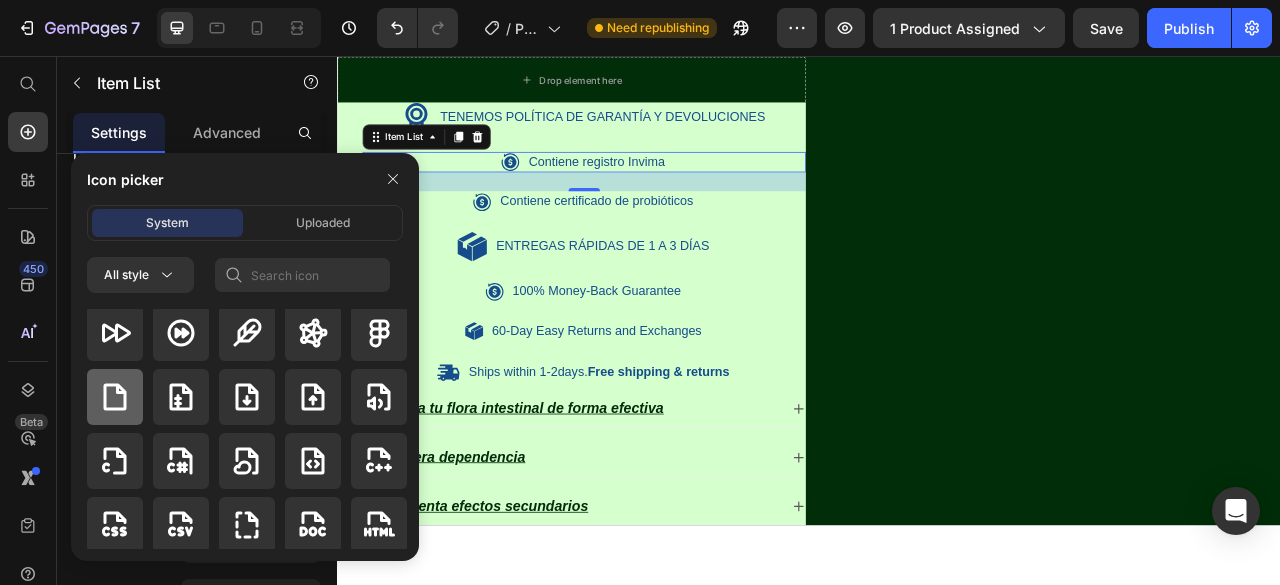 click 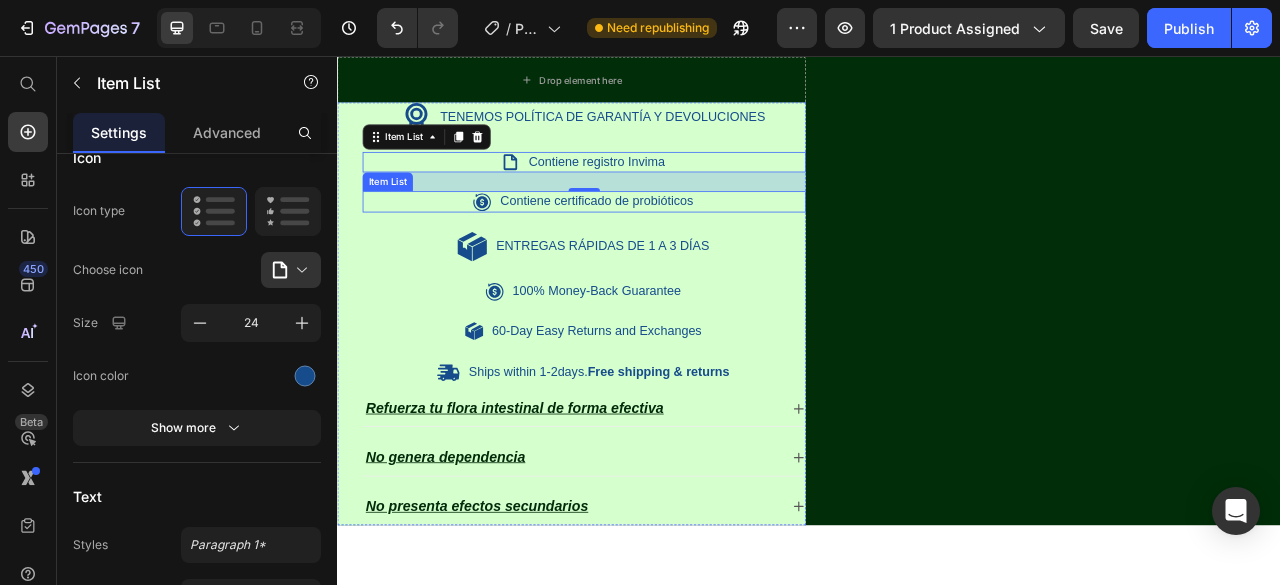click 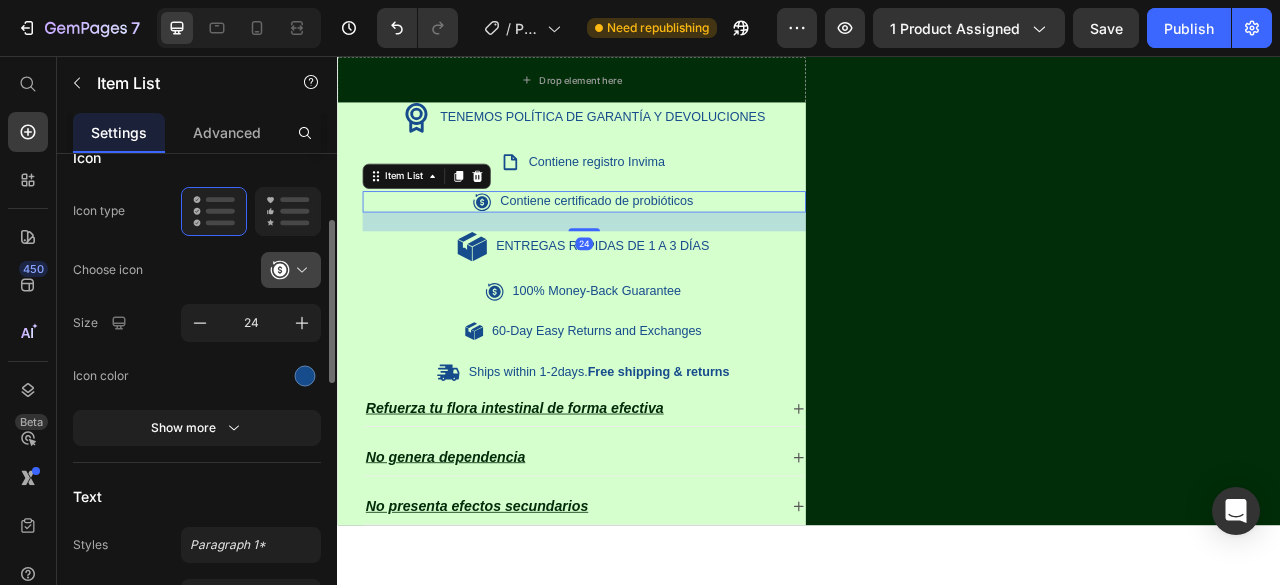 click at bounding box center (299, 270) 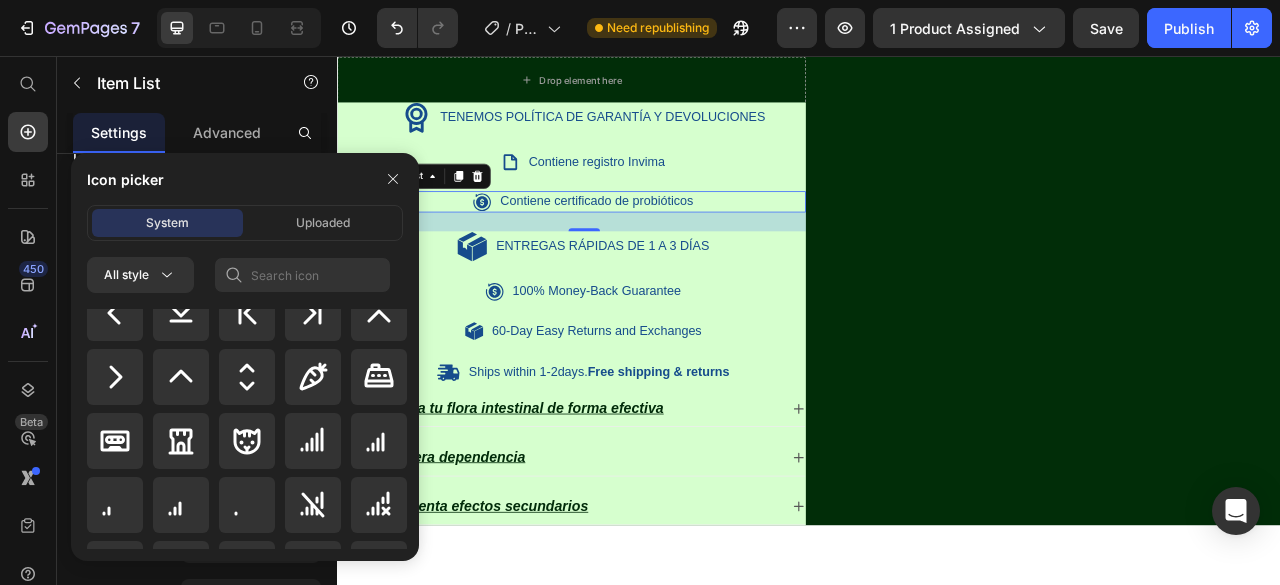 scroll, scrollTop: 3400, scrollLeft: 0, axis: vertical 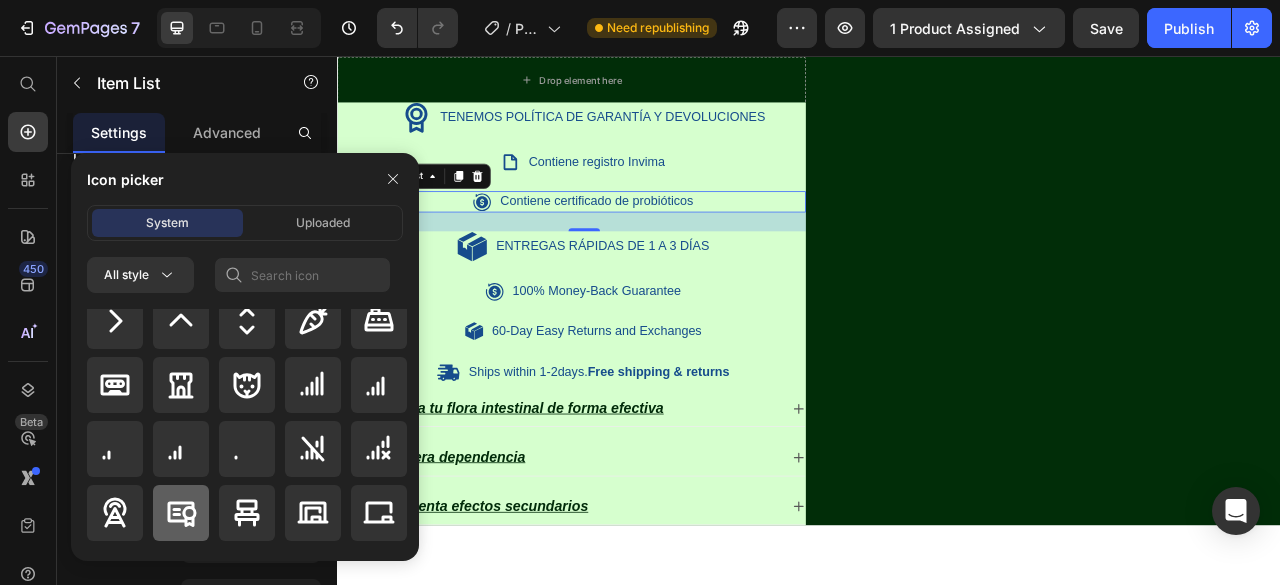click 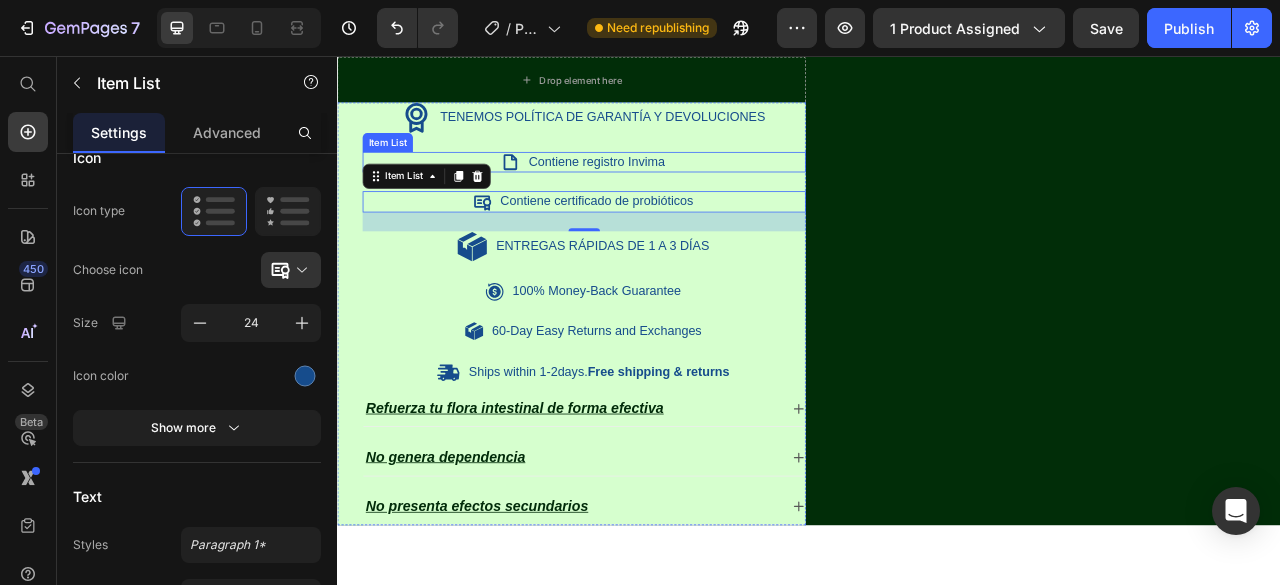 click 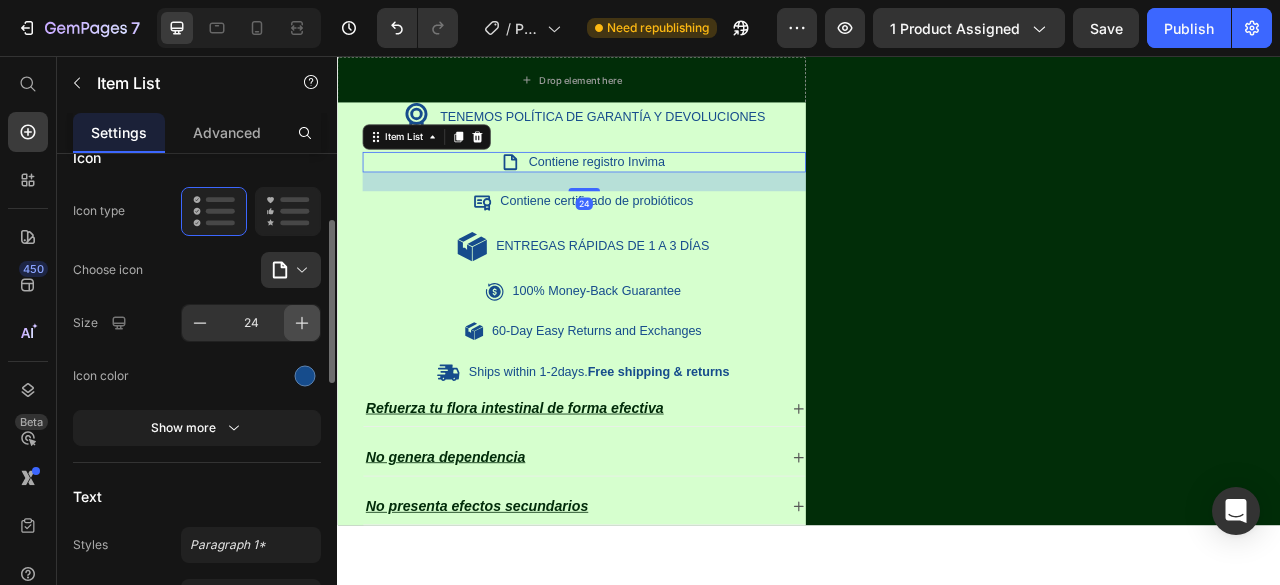 click 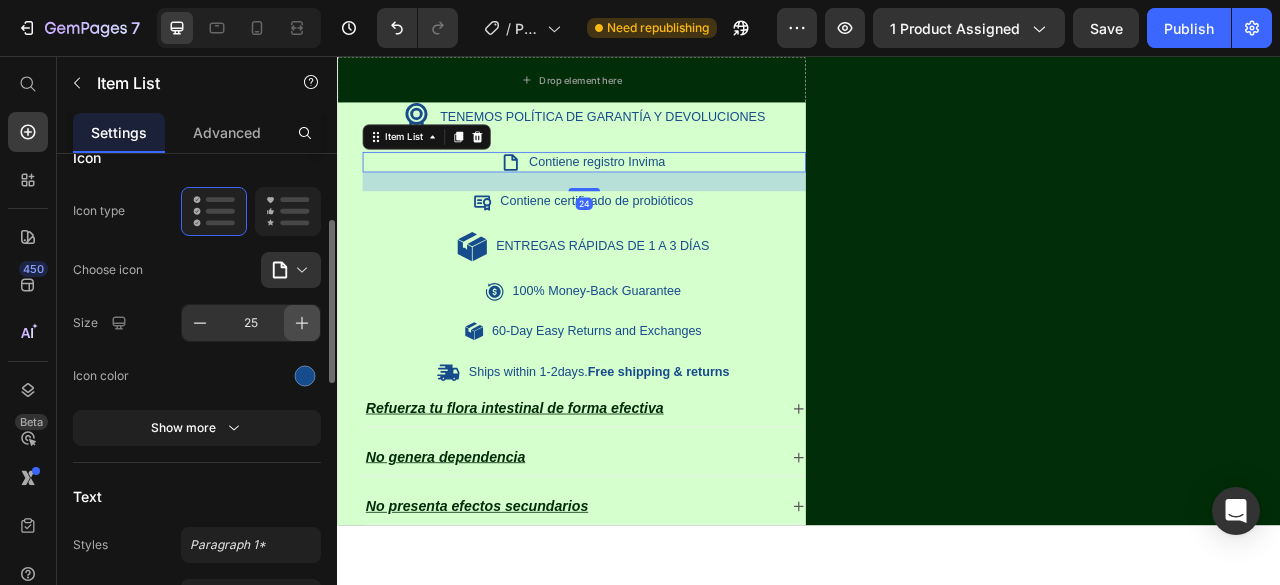 click 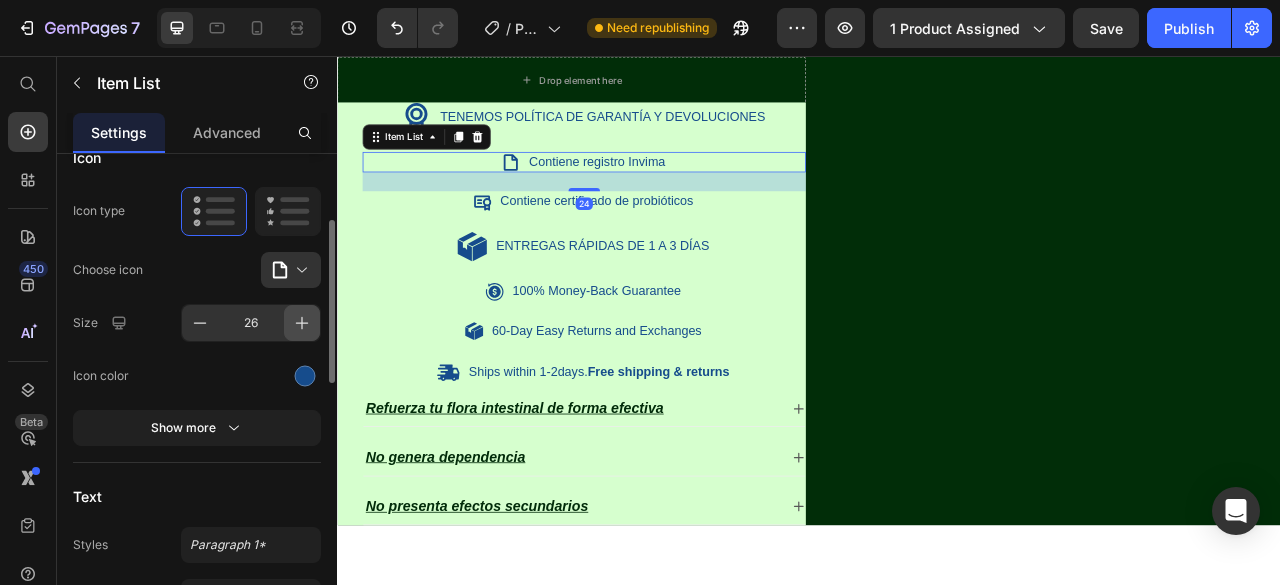 click 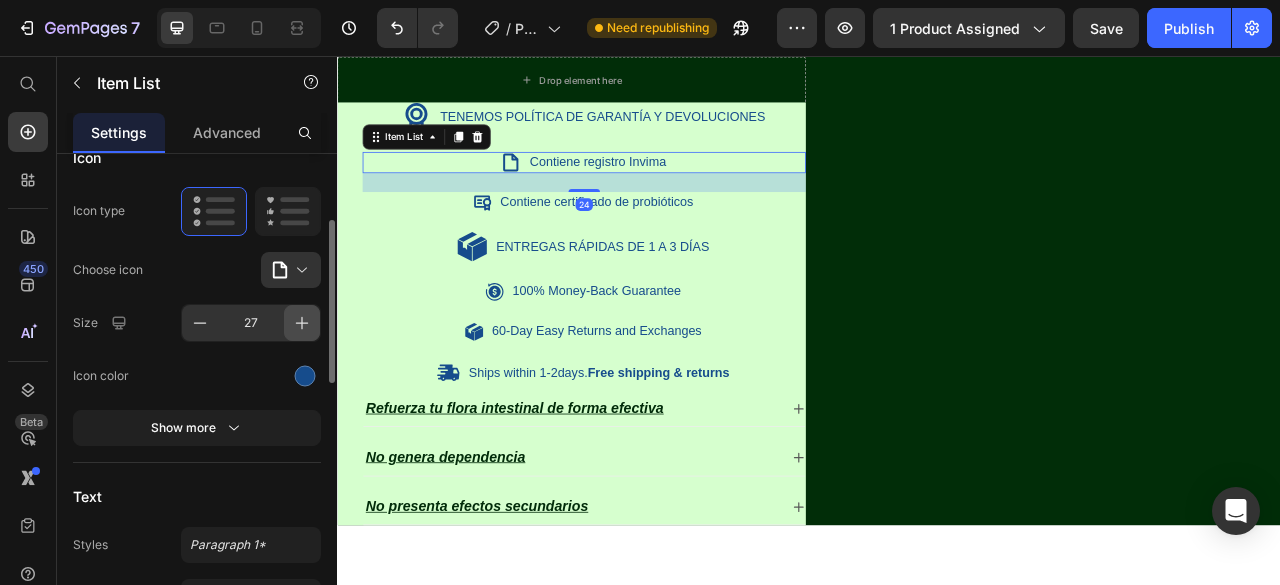 click 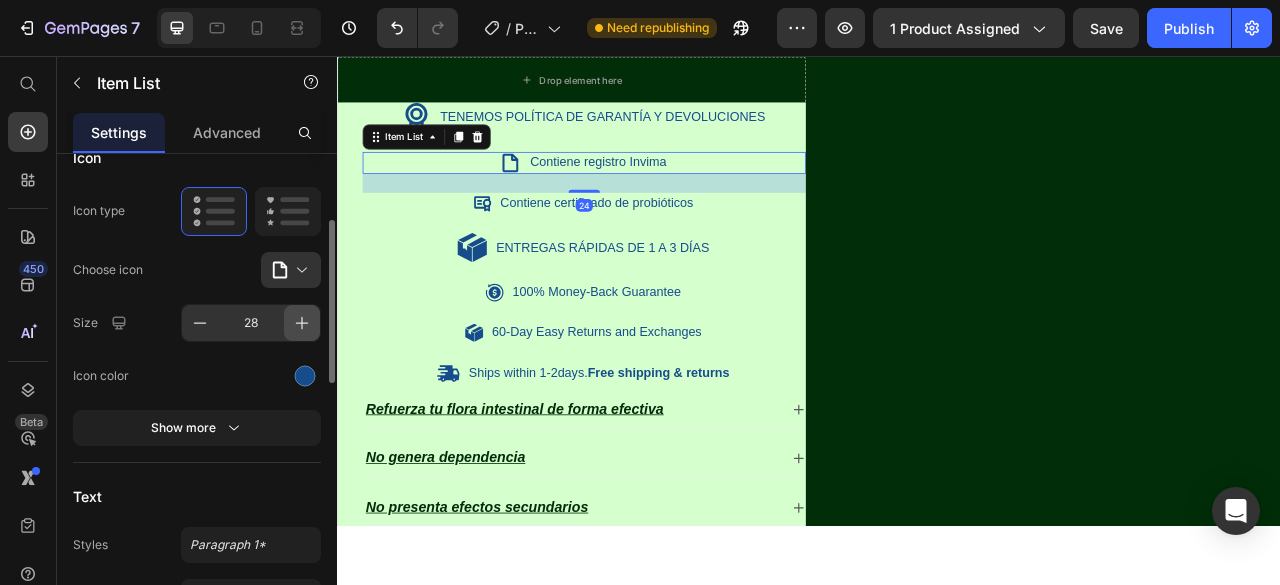 click 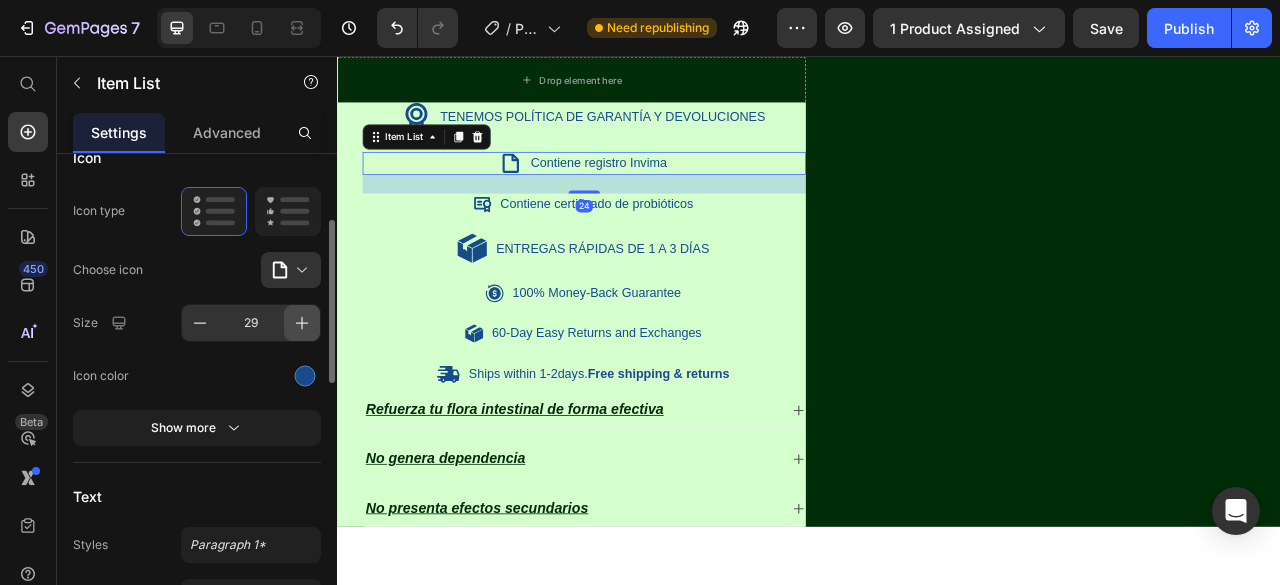 click 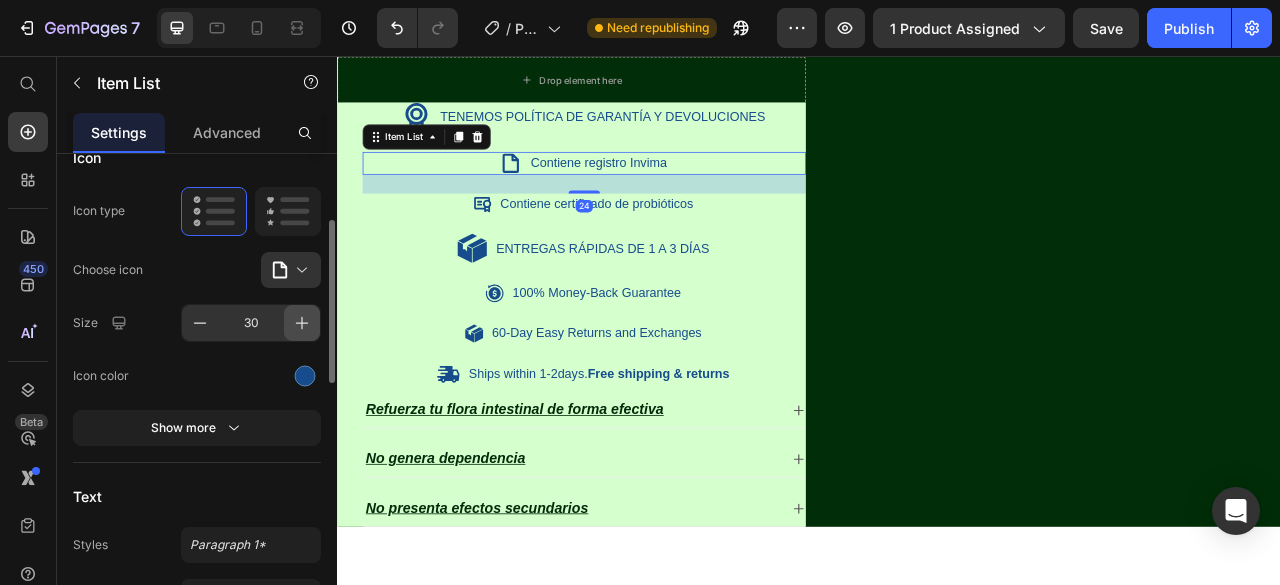 click 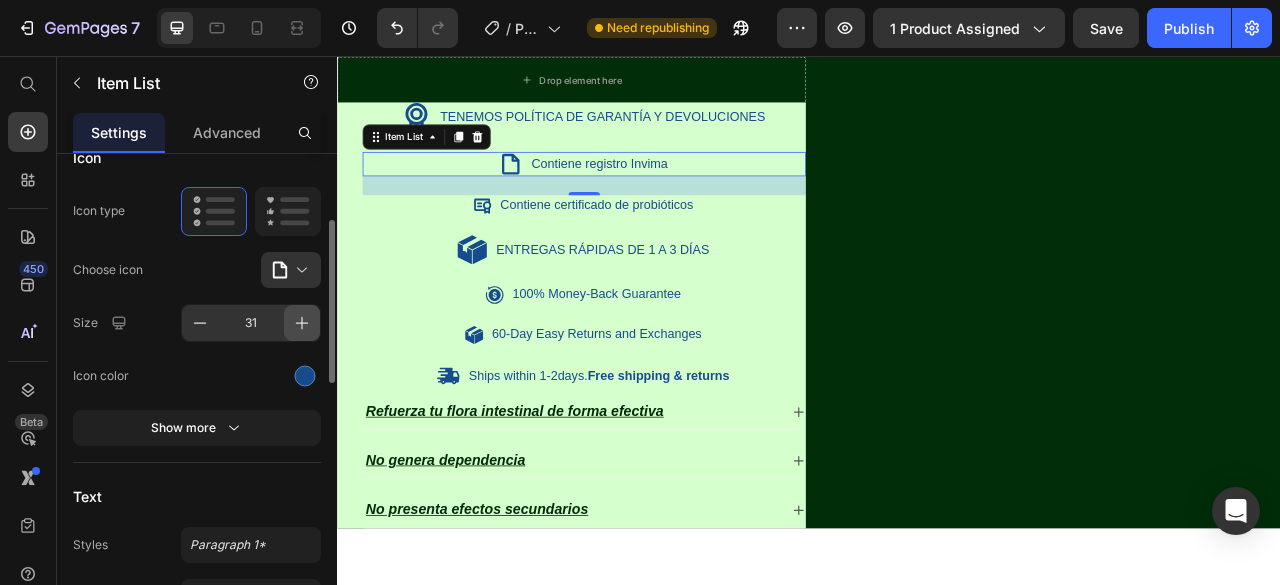 click 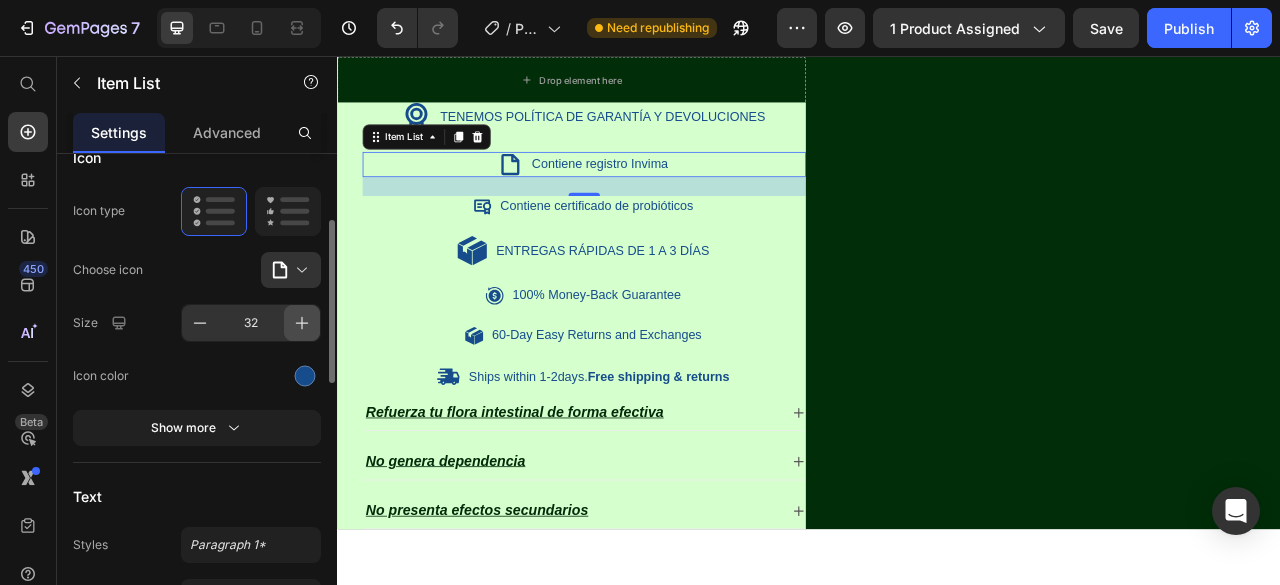 click 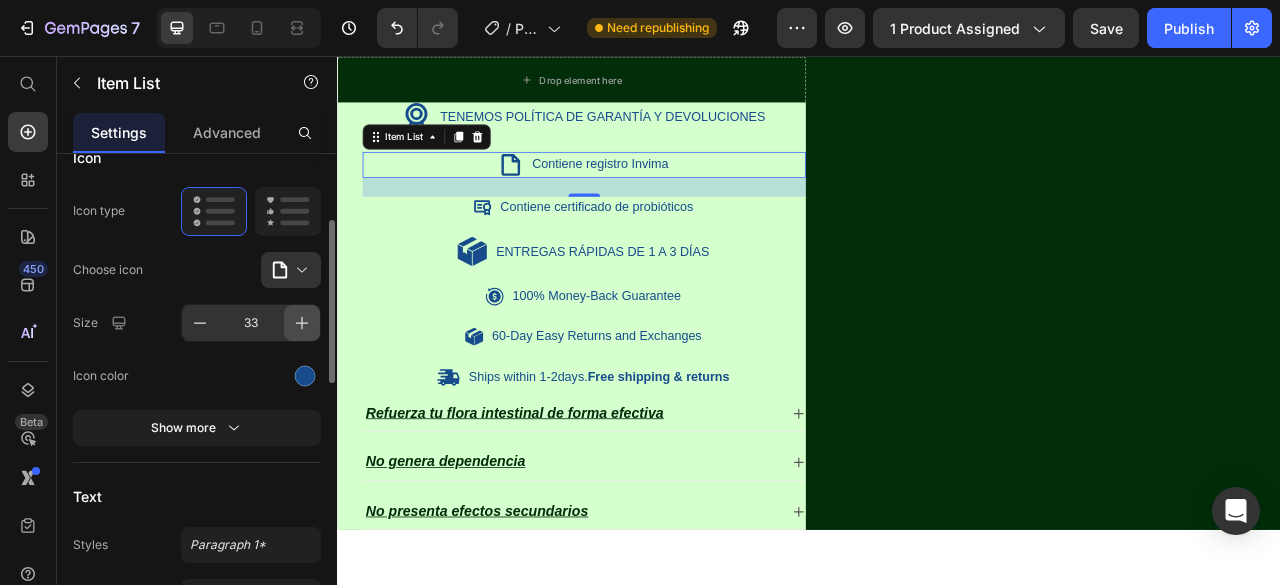 click 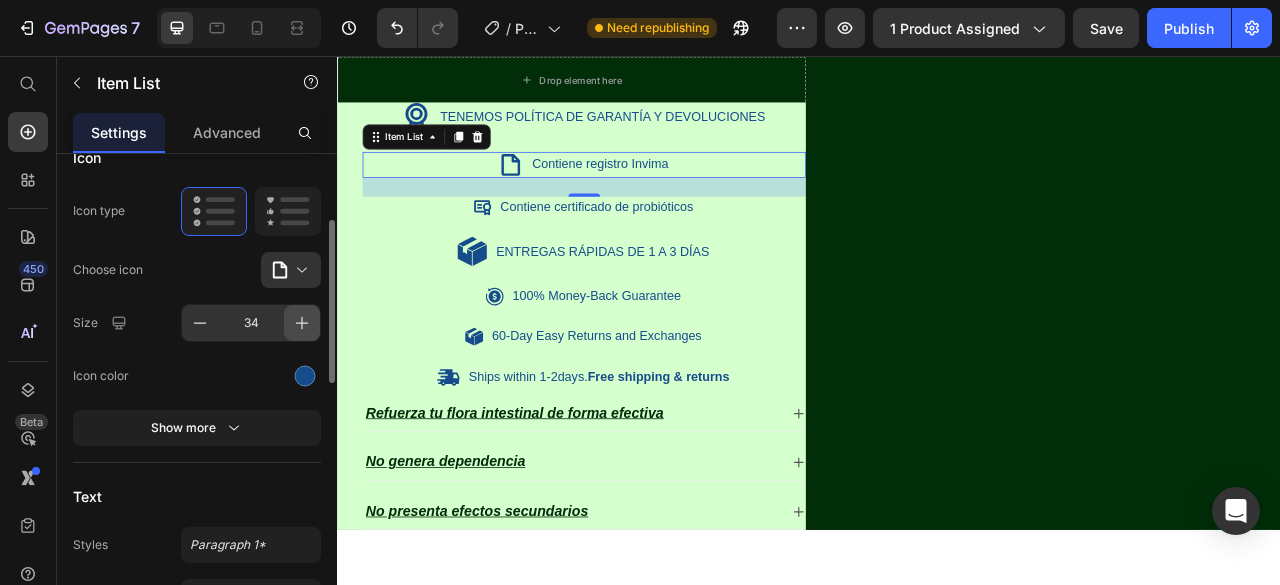 click 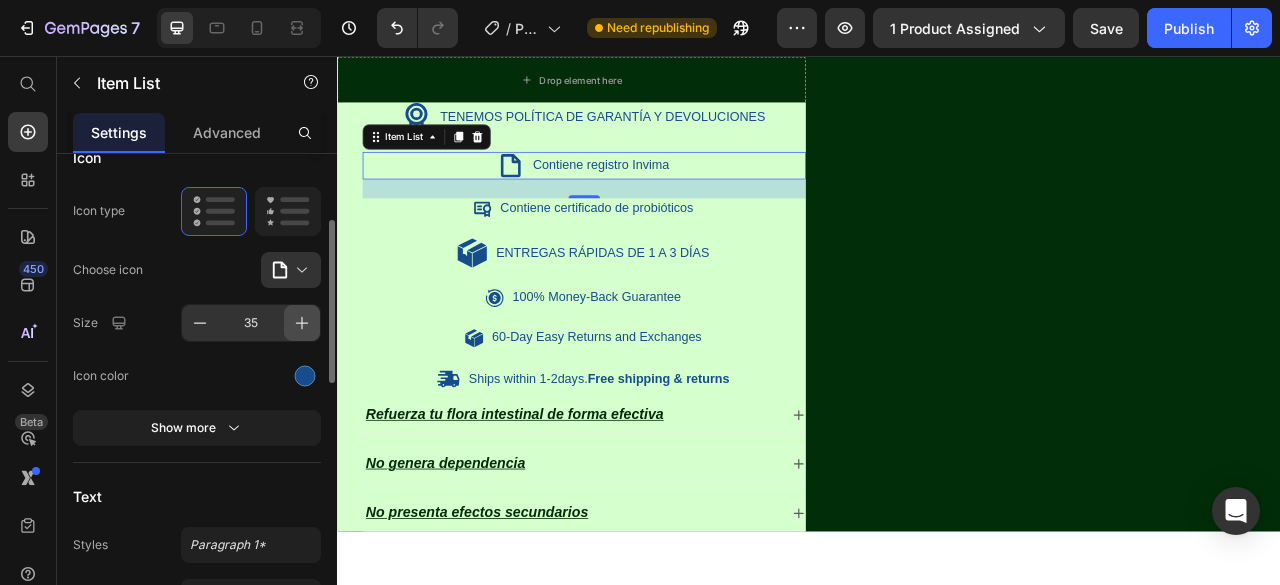 click 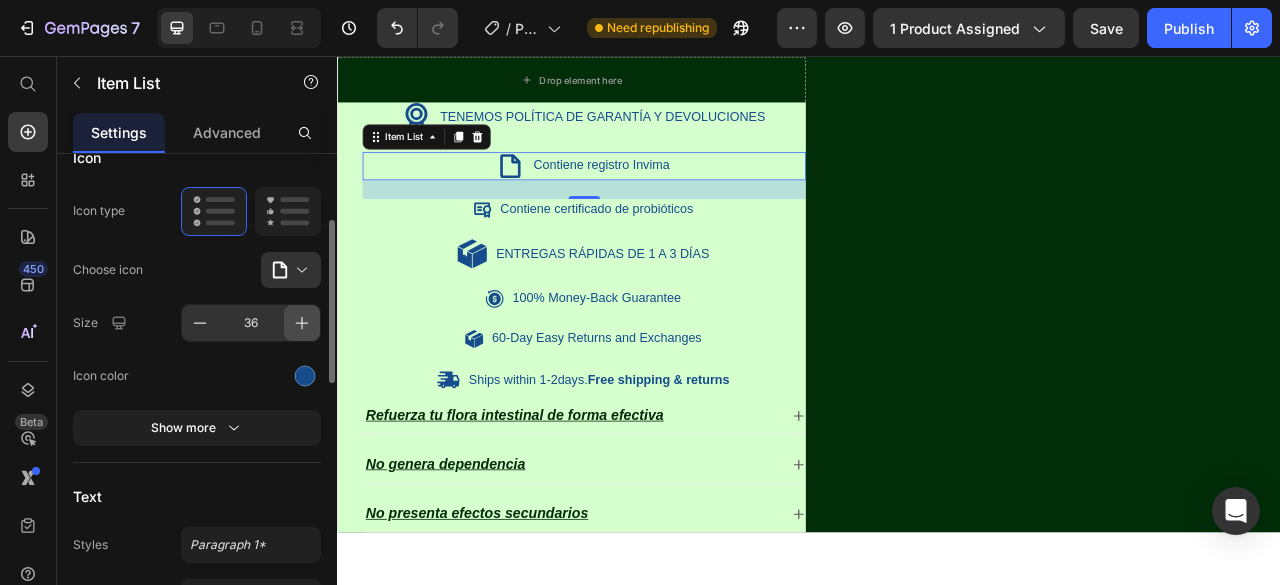 click 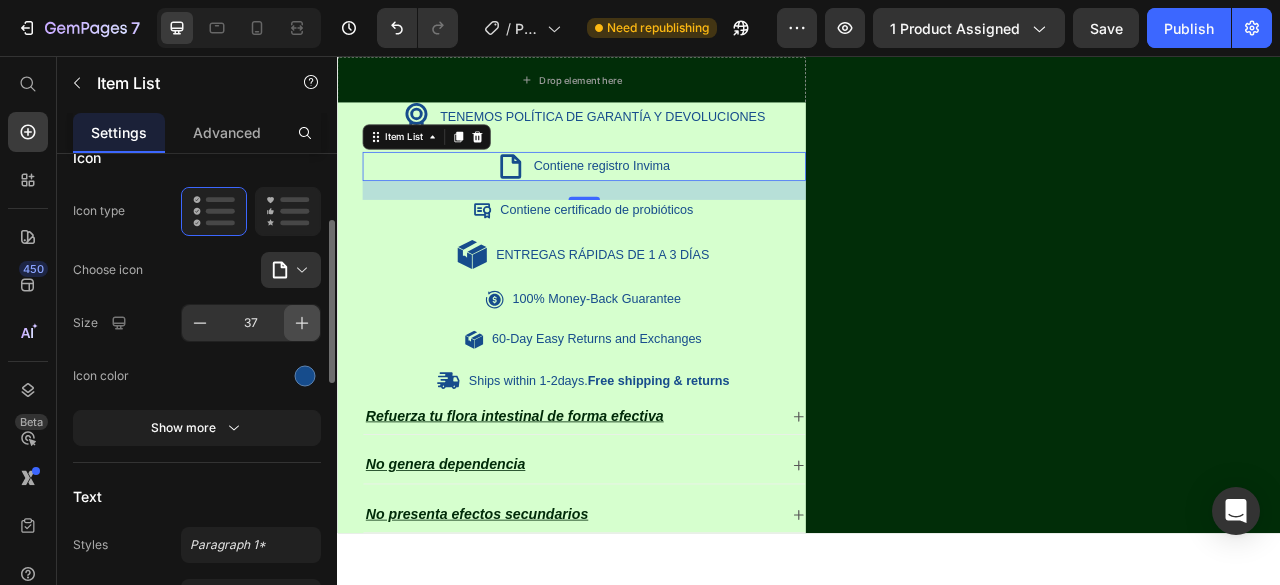 click 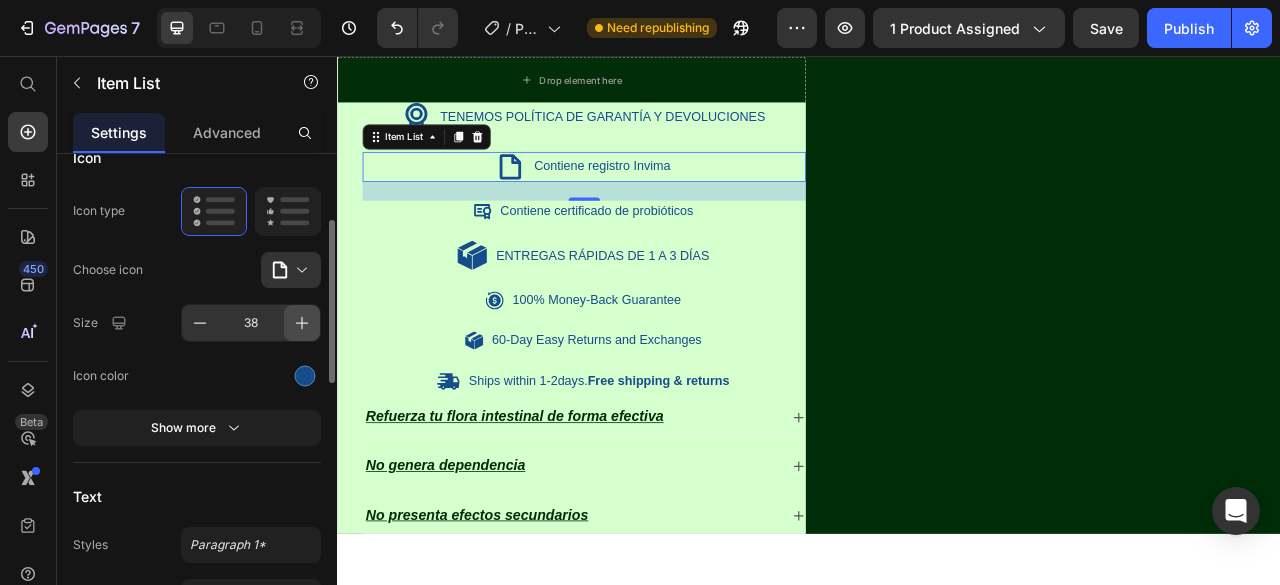 click 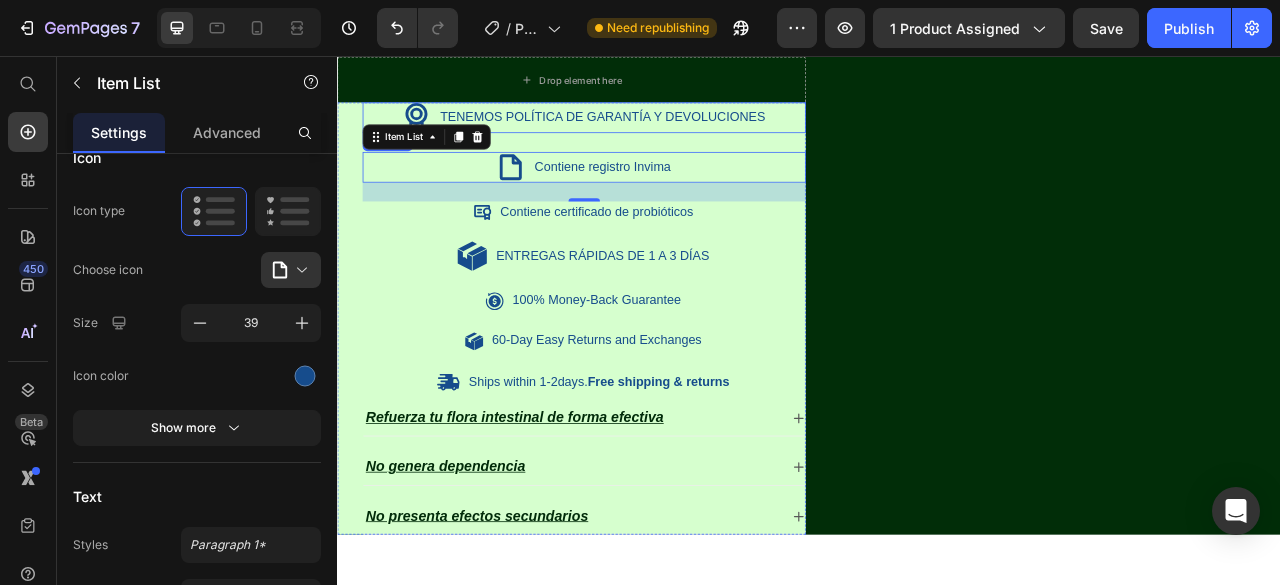 click 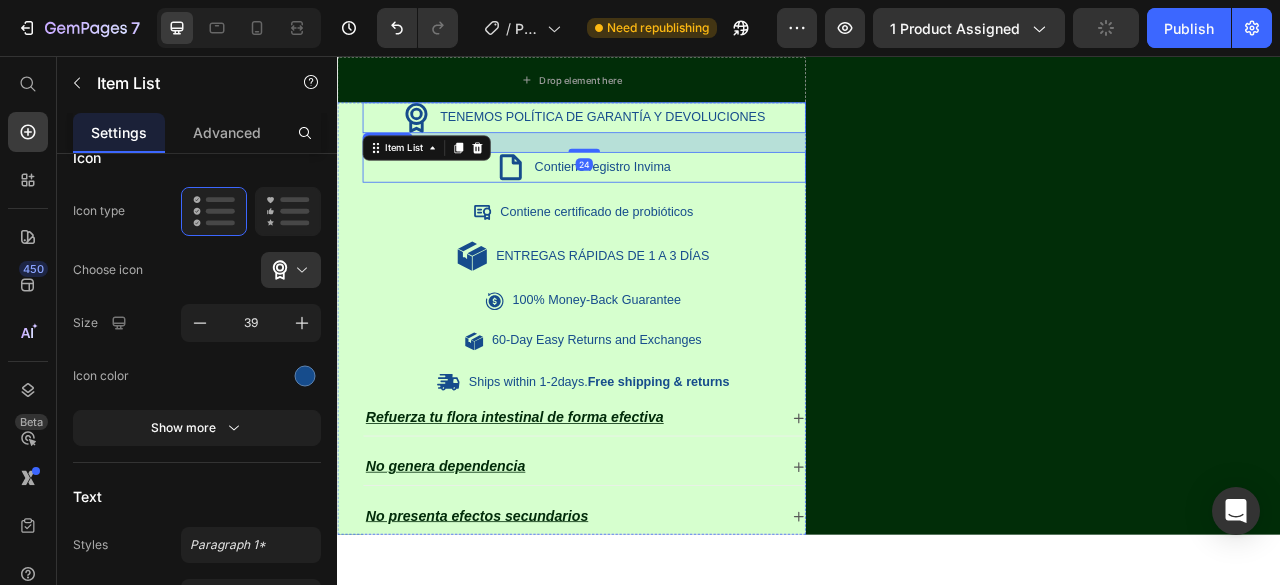click 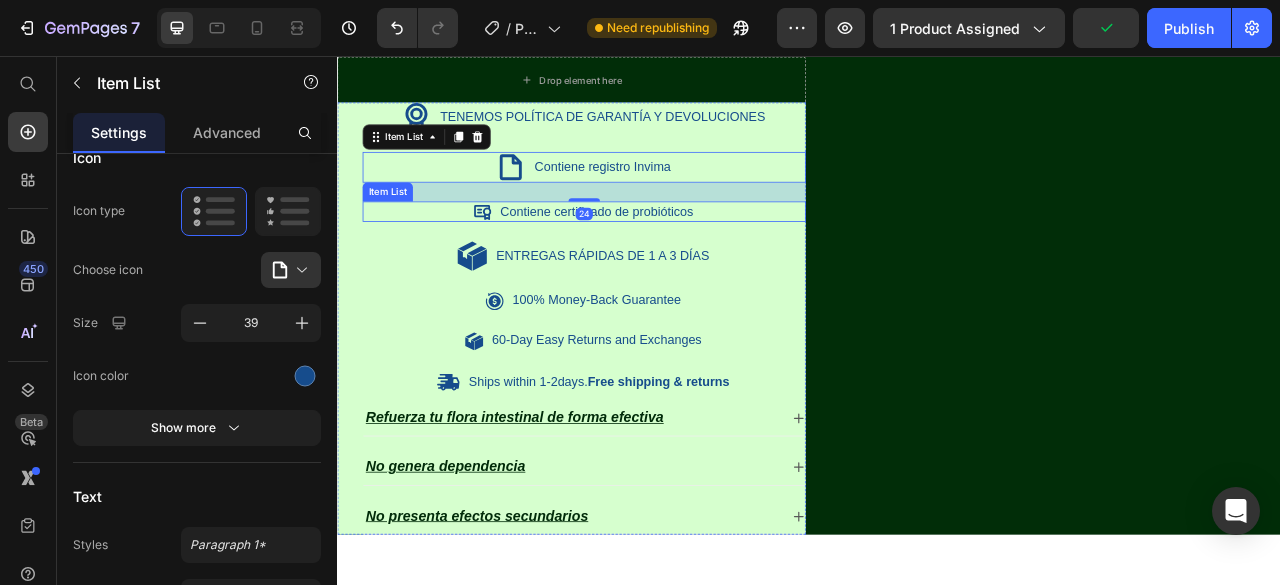 click 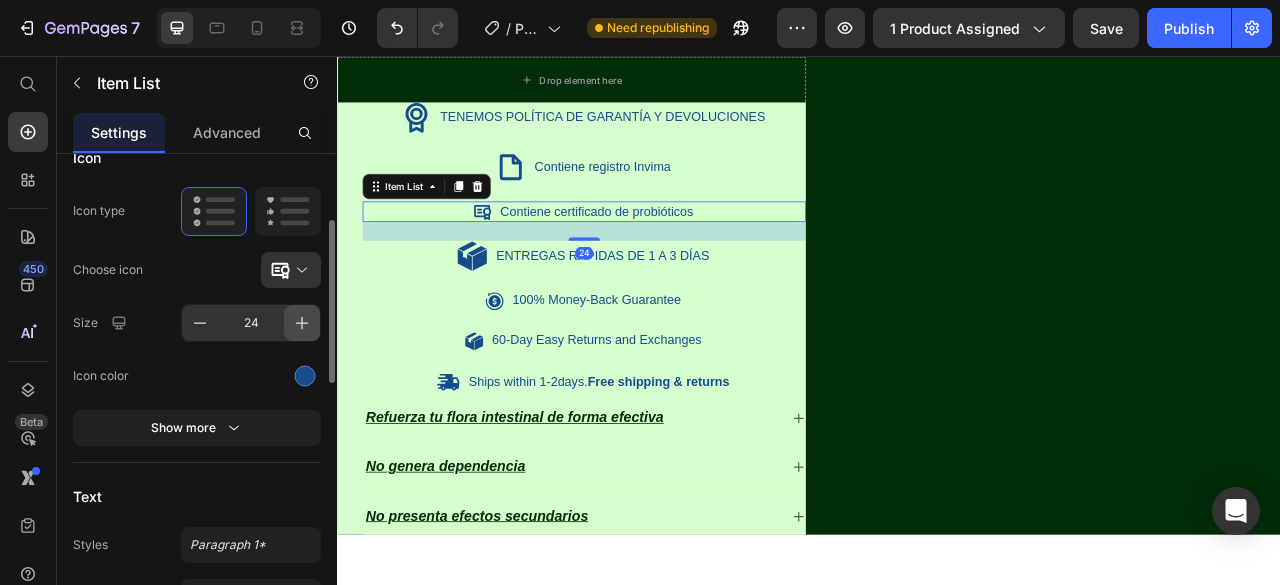click 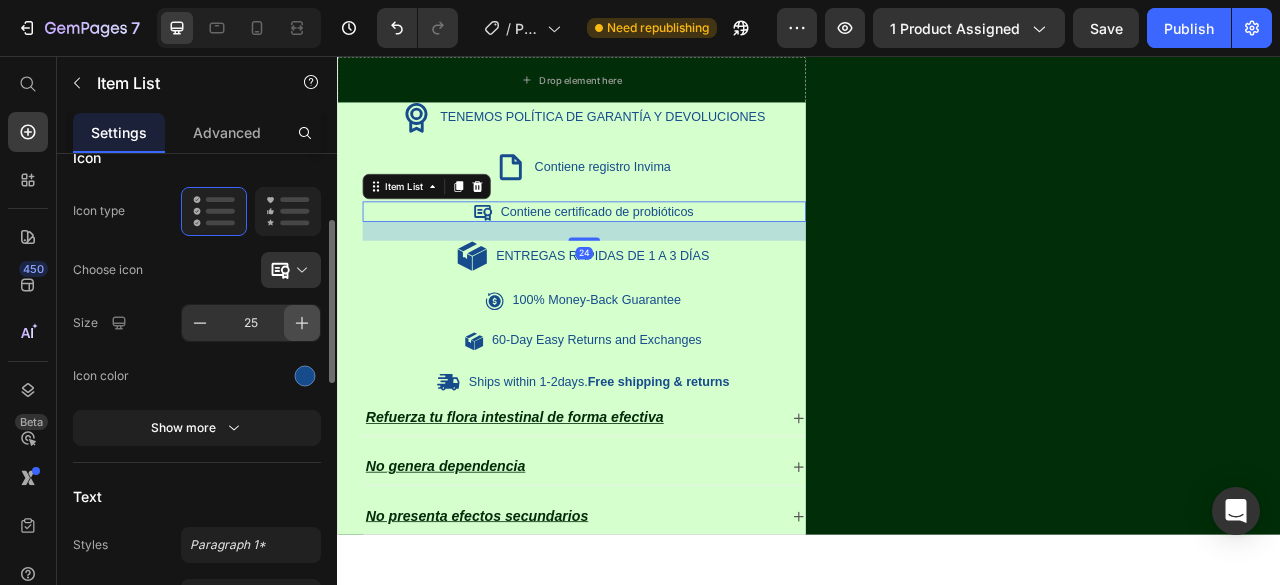 click 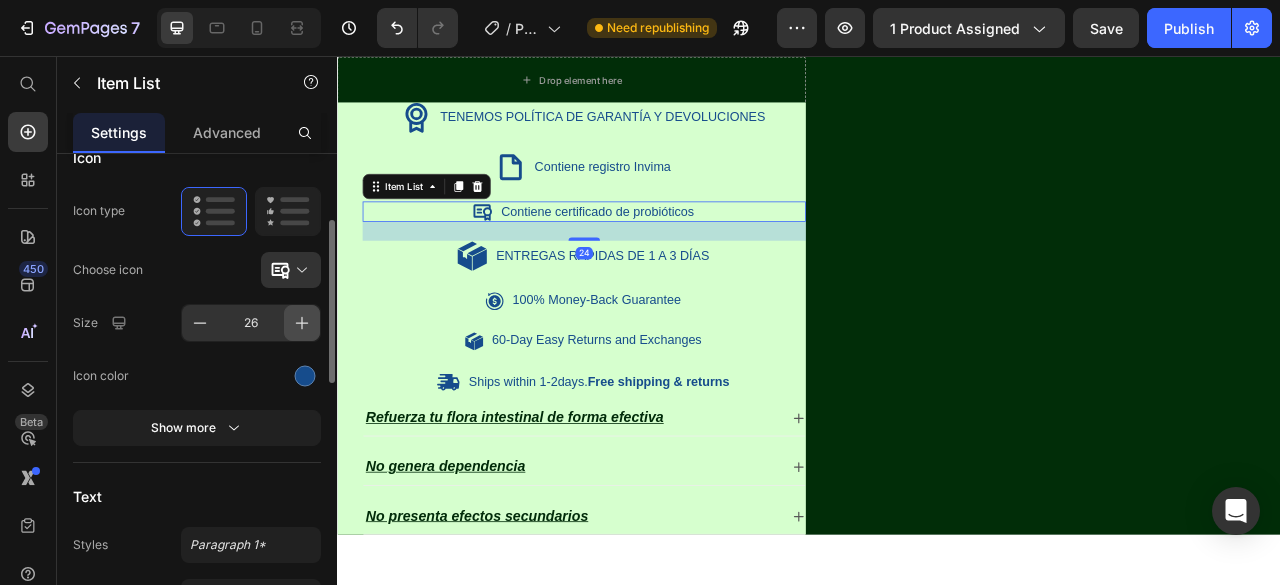 click 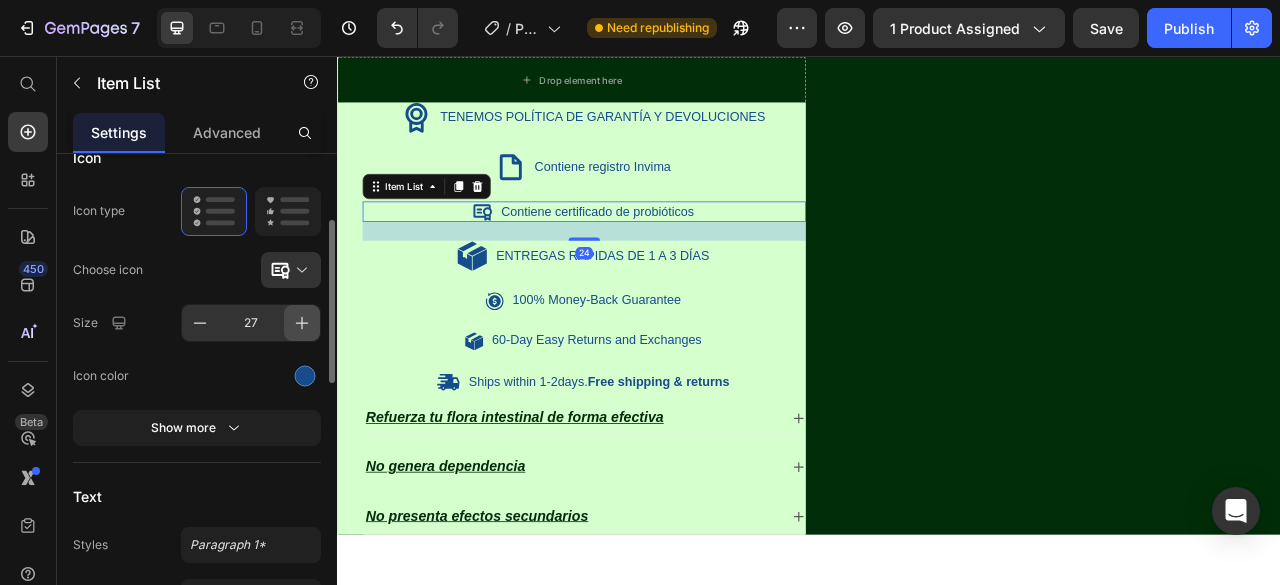 click 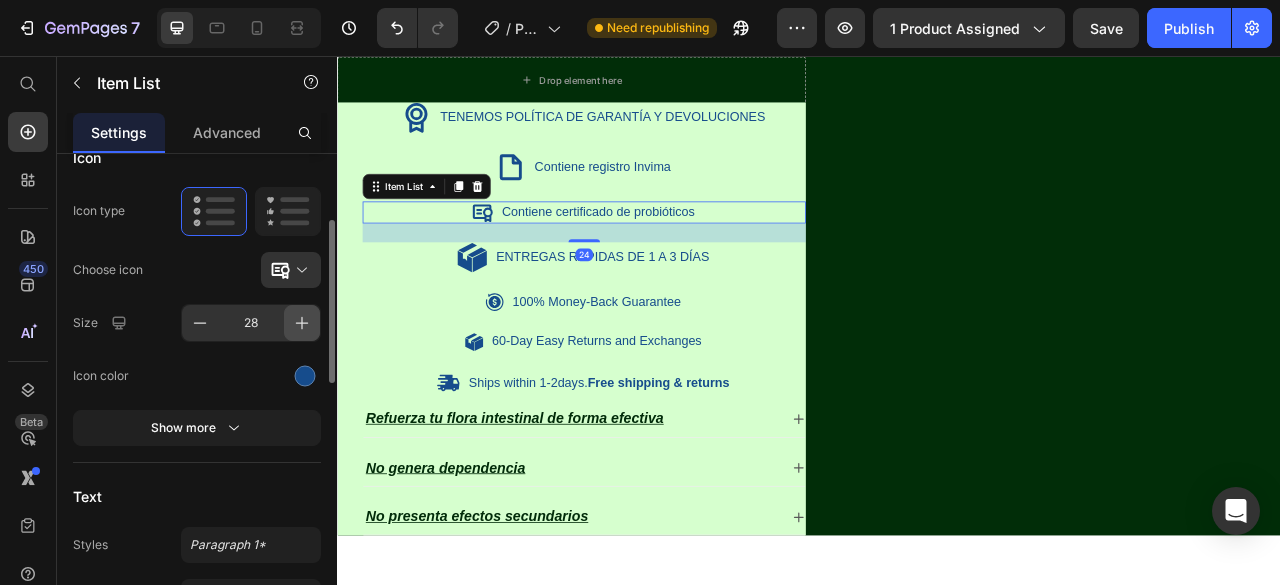 click 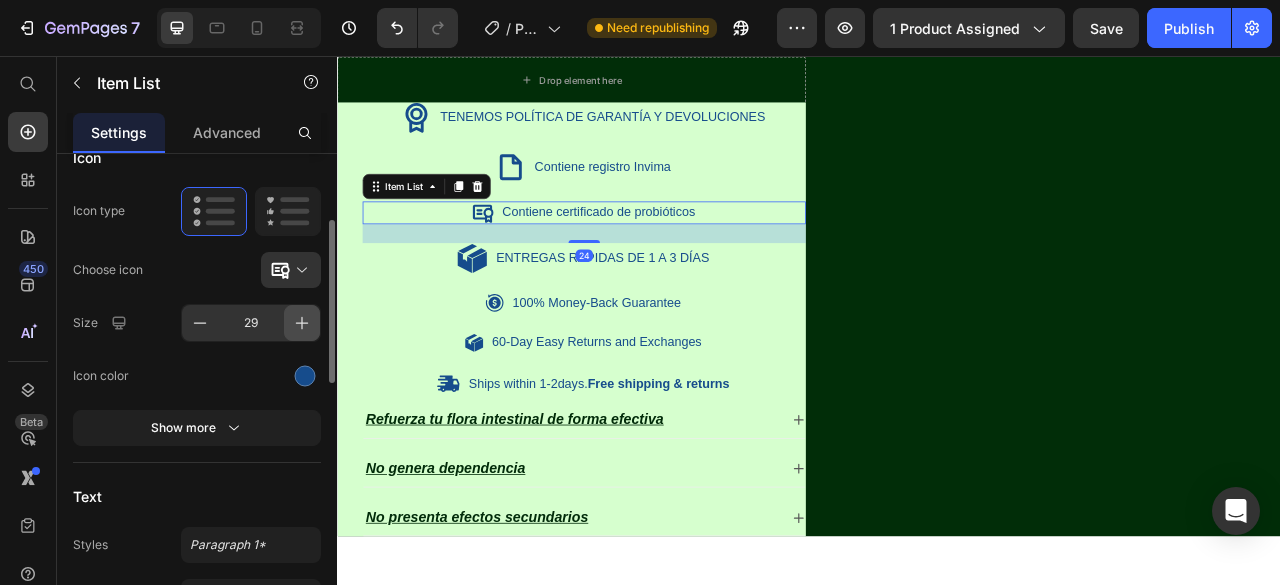 click 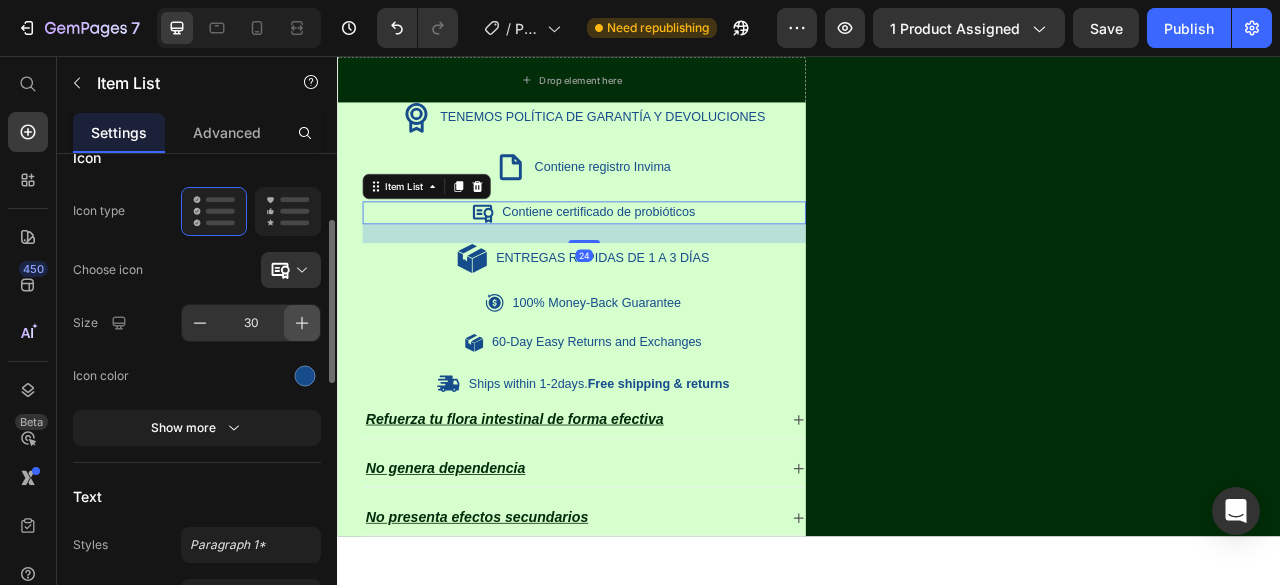 click 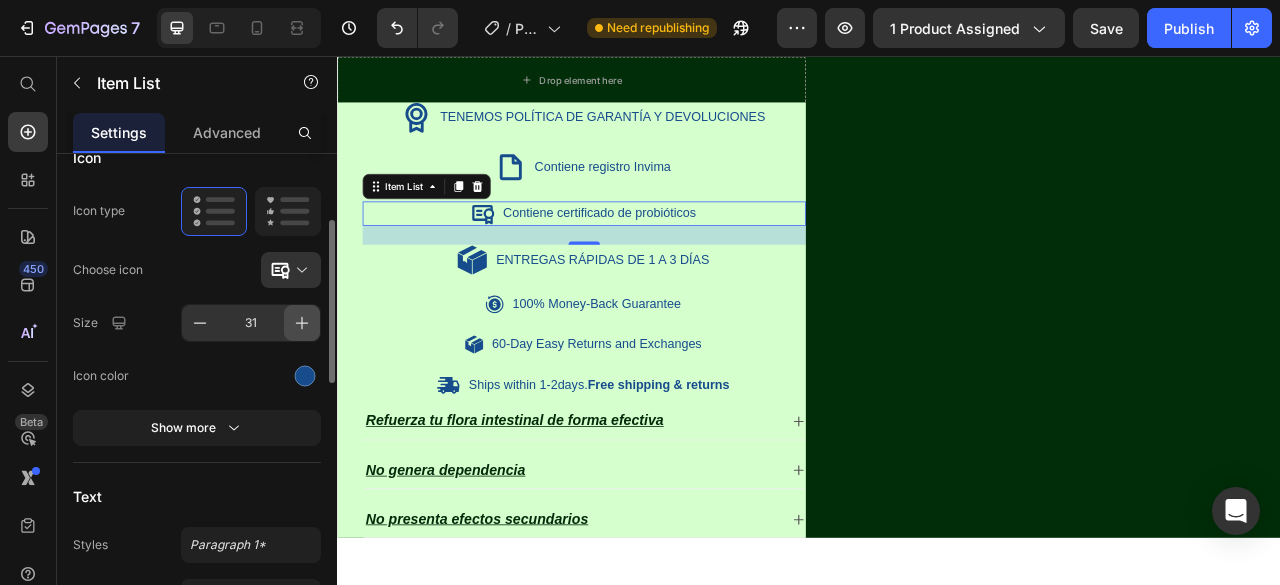 click 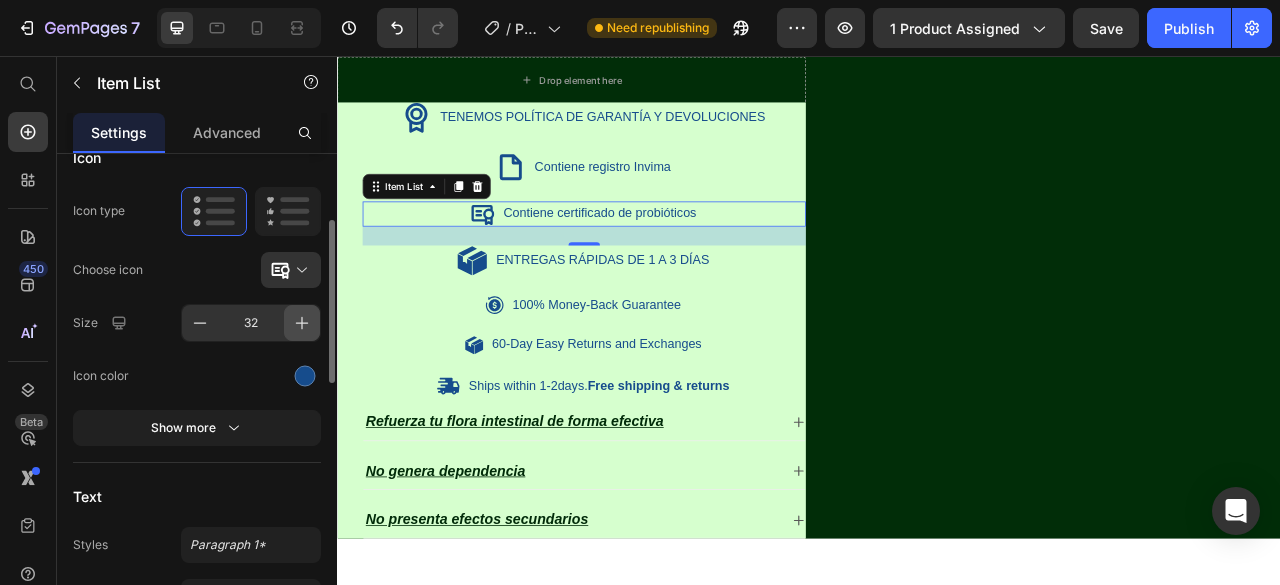 click 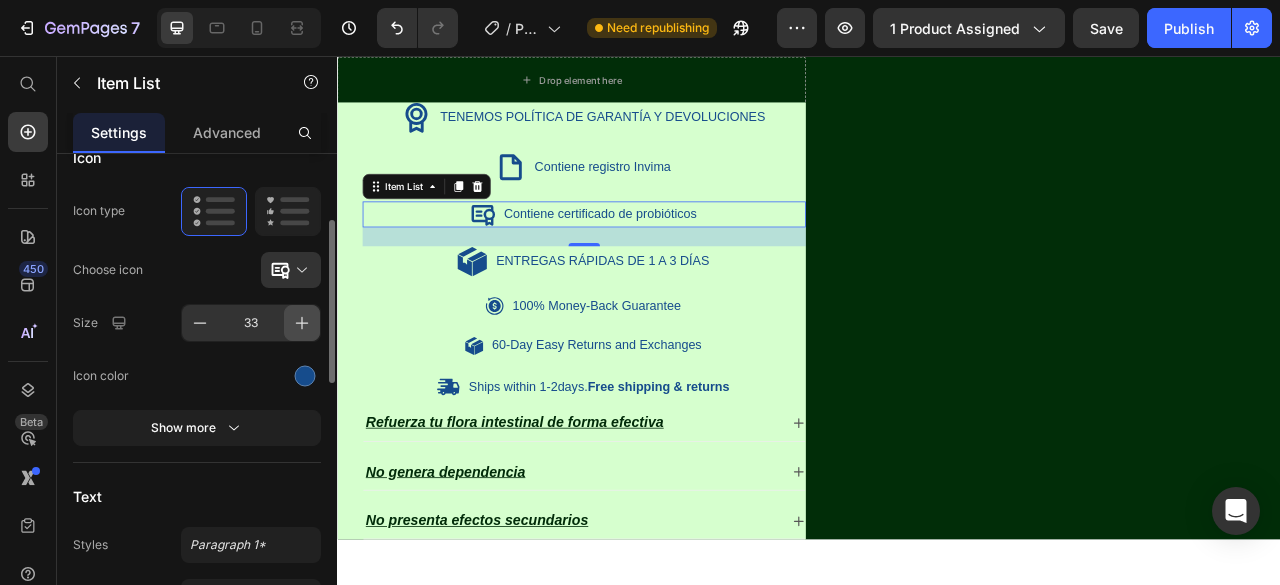 click 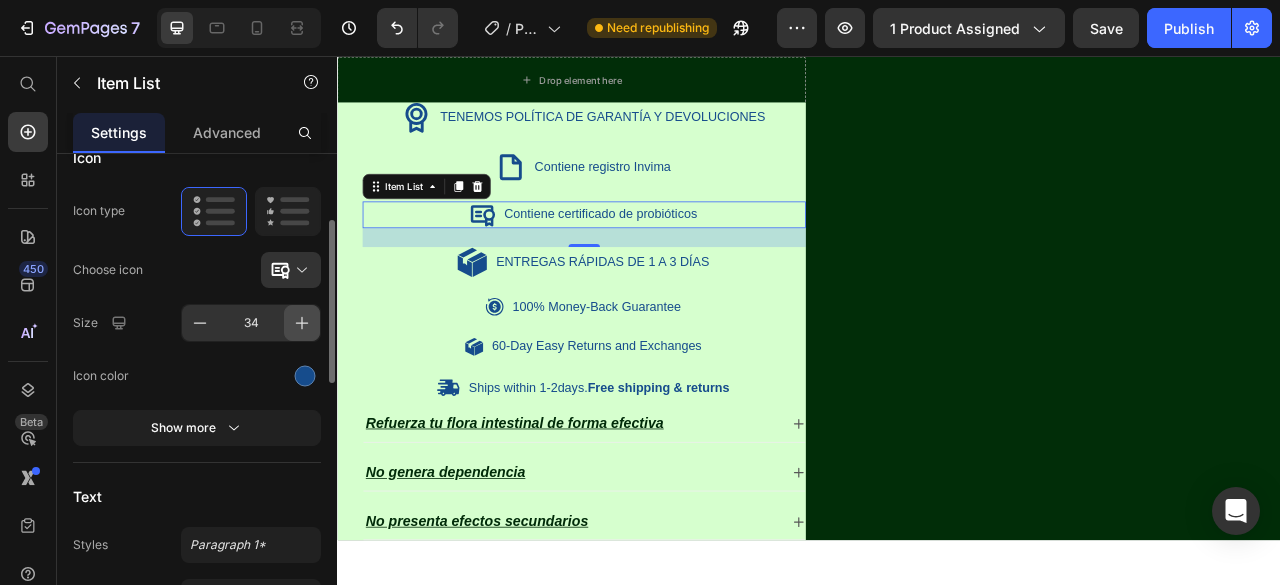 click 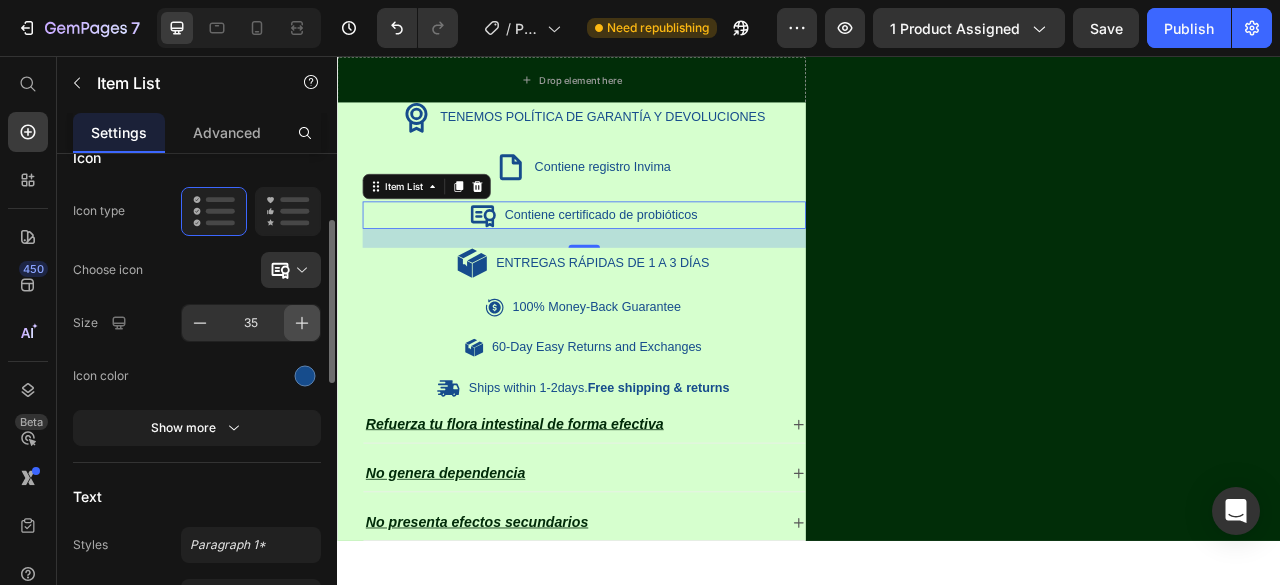 click 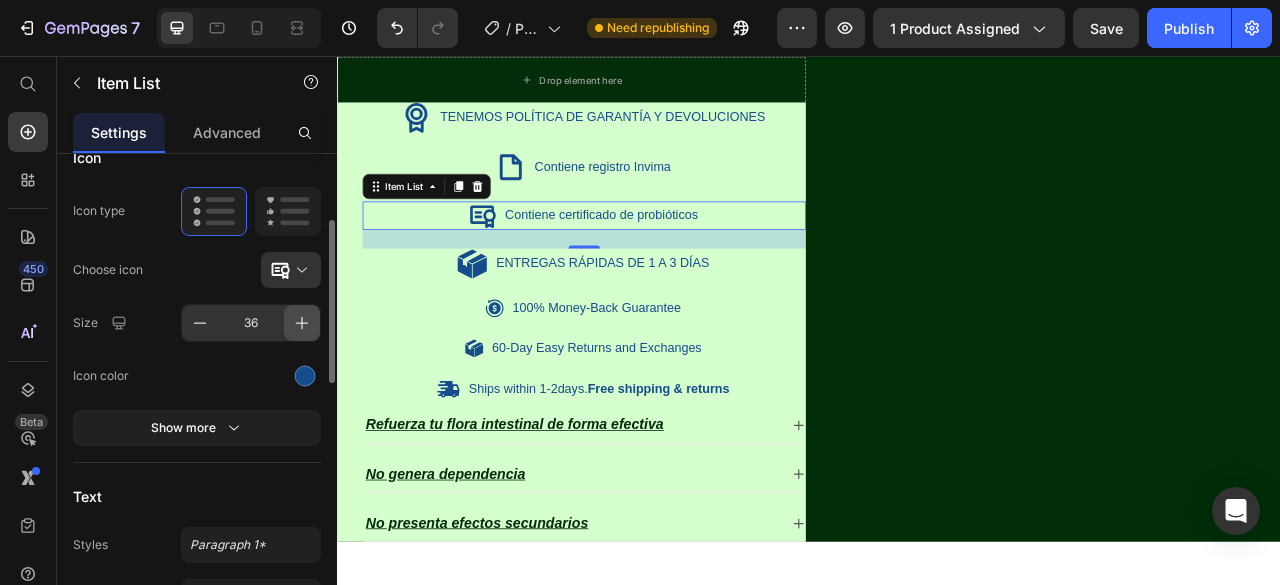 click 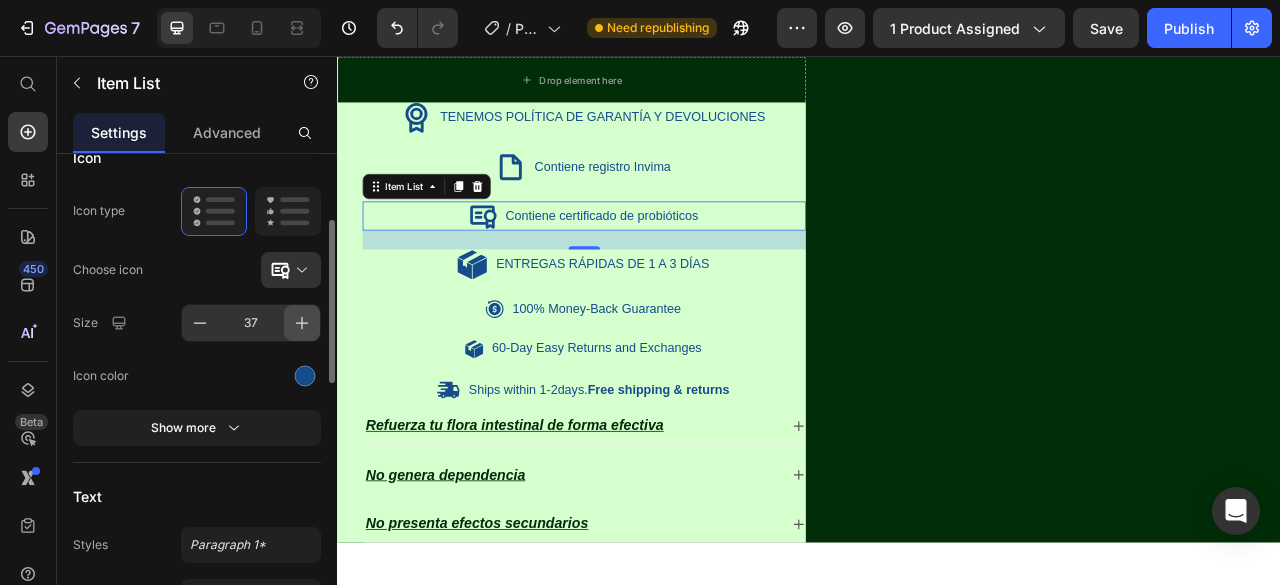 click 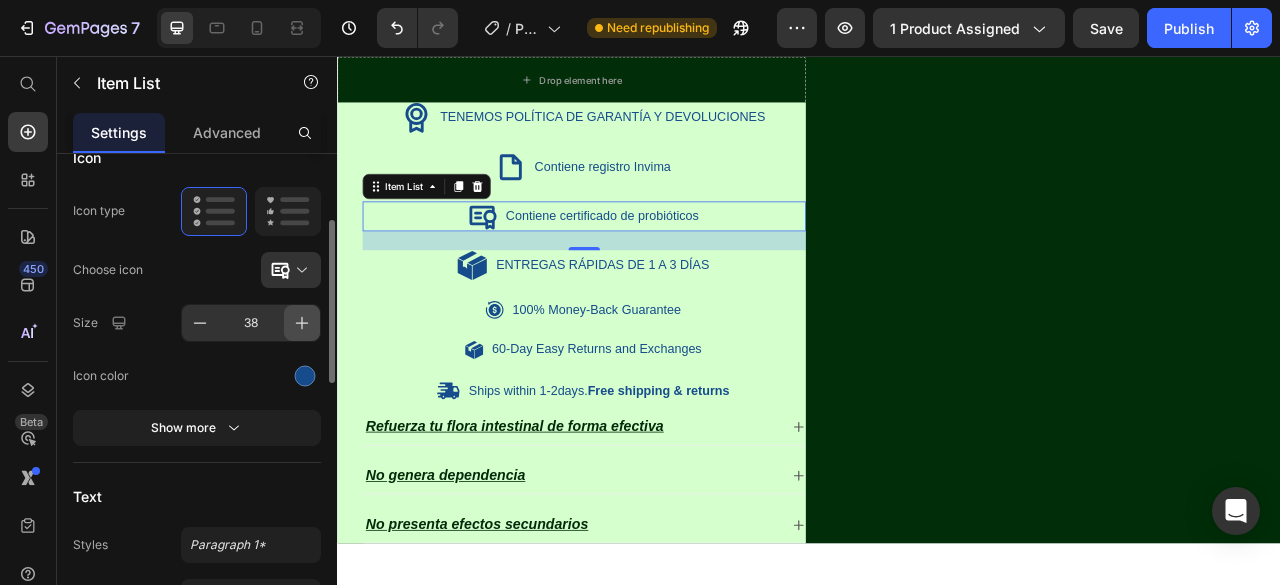 click 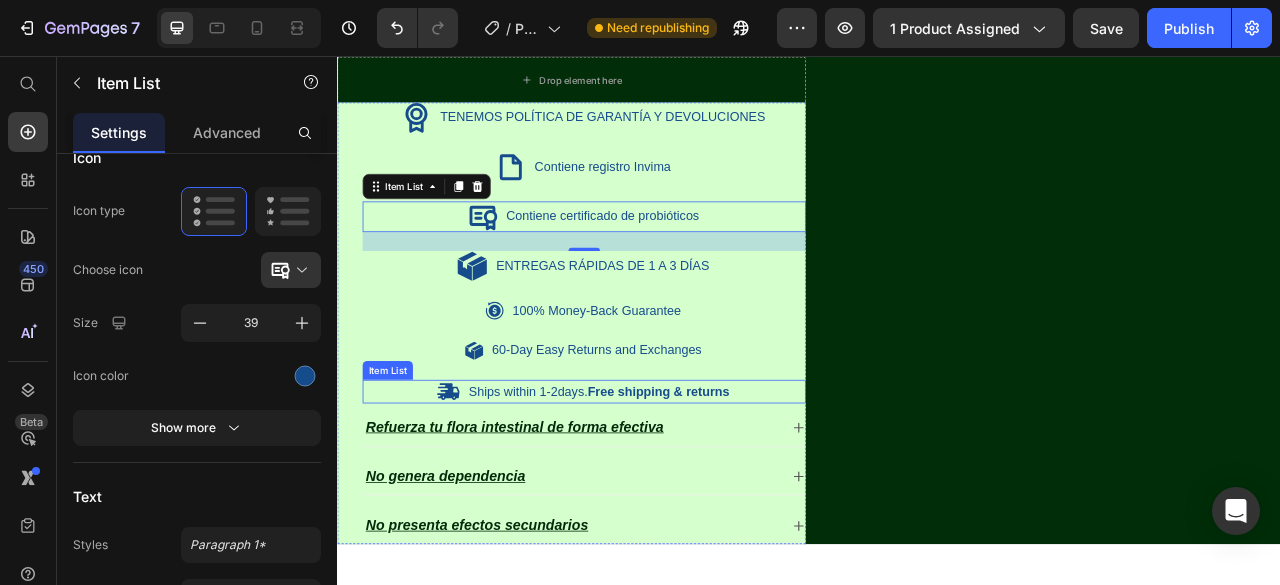 click 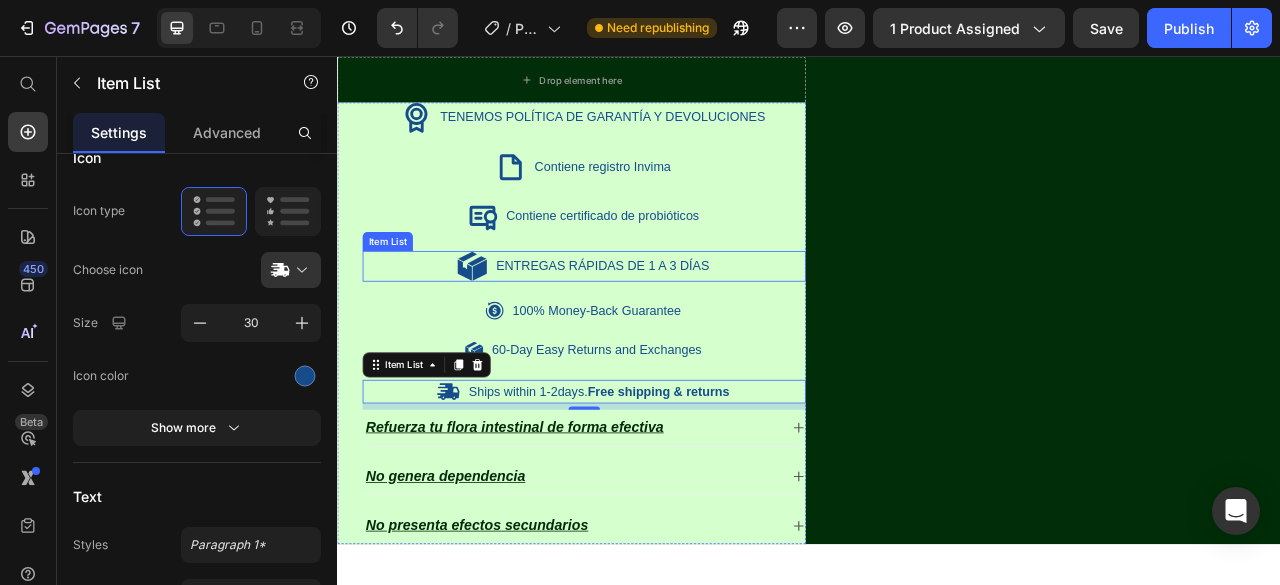click on "ENTREGAS RÁPIDAS DE 1 A 3 DÍAS" at bounding box center [674, 323] 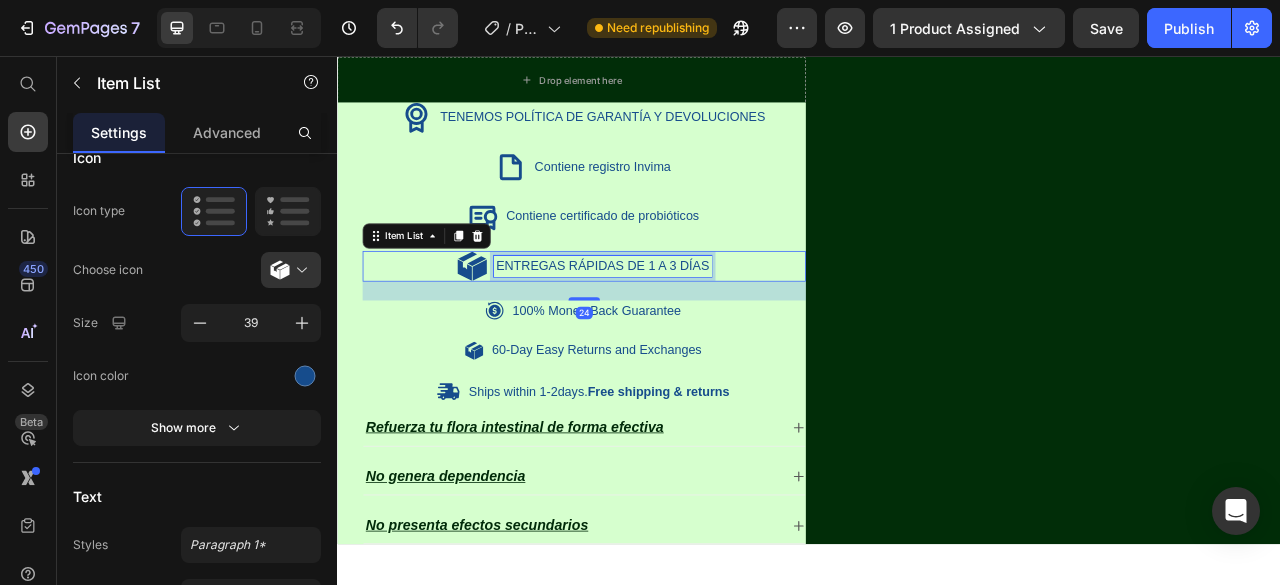 click on "ENTREGAS RÁPIDAS DE 1 A 3 DÍAS" at bounding box center [674, 323] 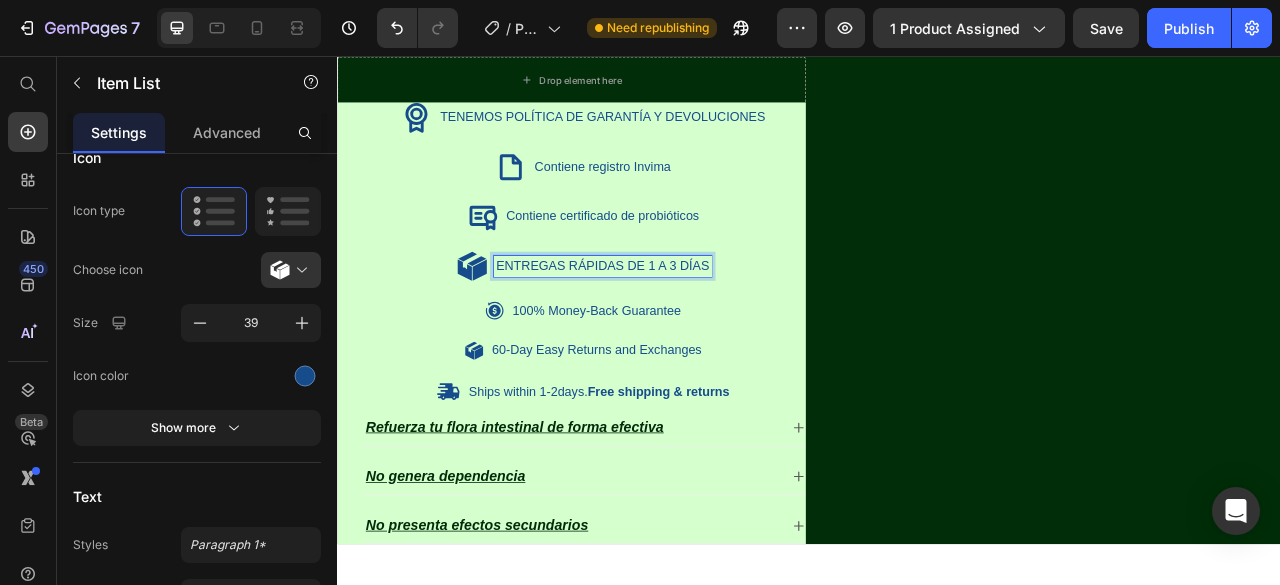click on "ENTREGAS RÁPIDAS DE 1 A 3 DÍAS" at bounding box center [674, 323] 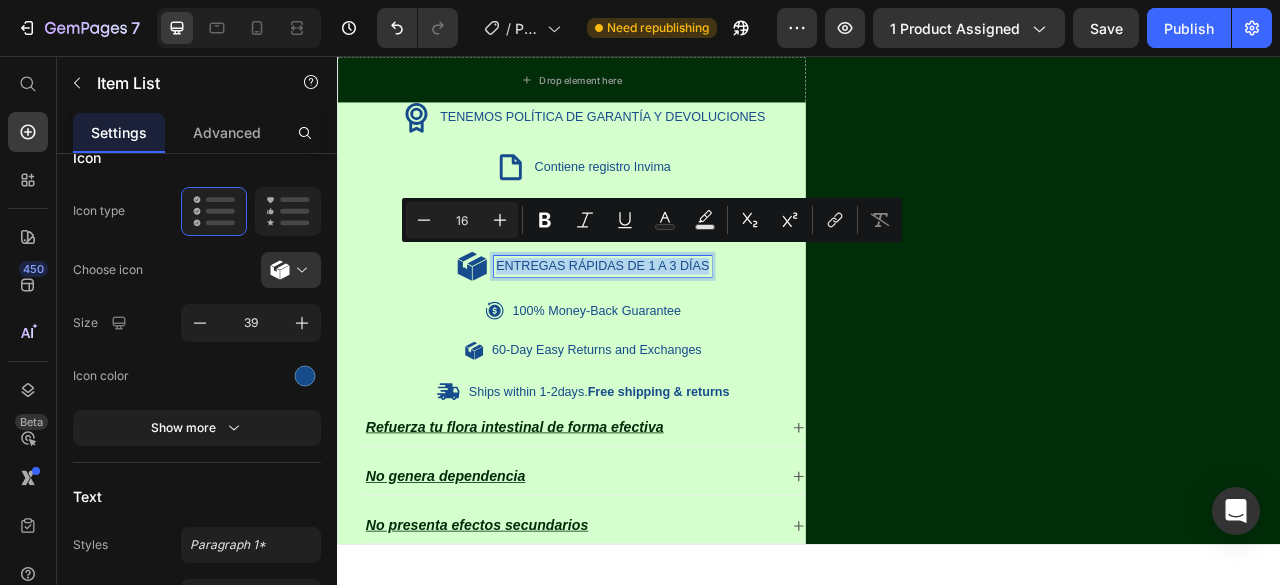 drag, startPoint x: 804, startPoint y: 308, endPoint x: 533, endPoint y: 316, distance: 271.11804 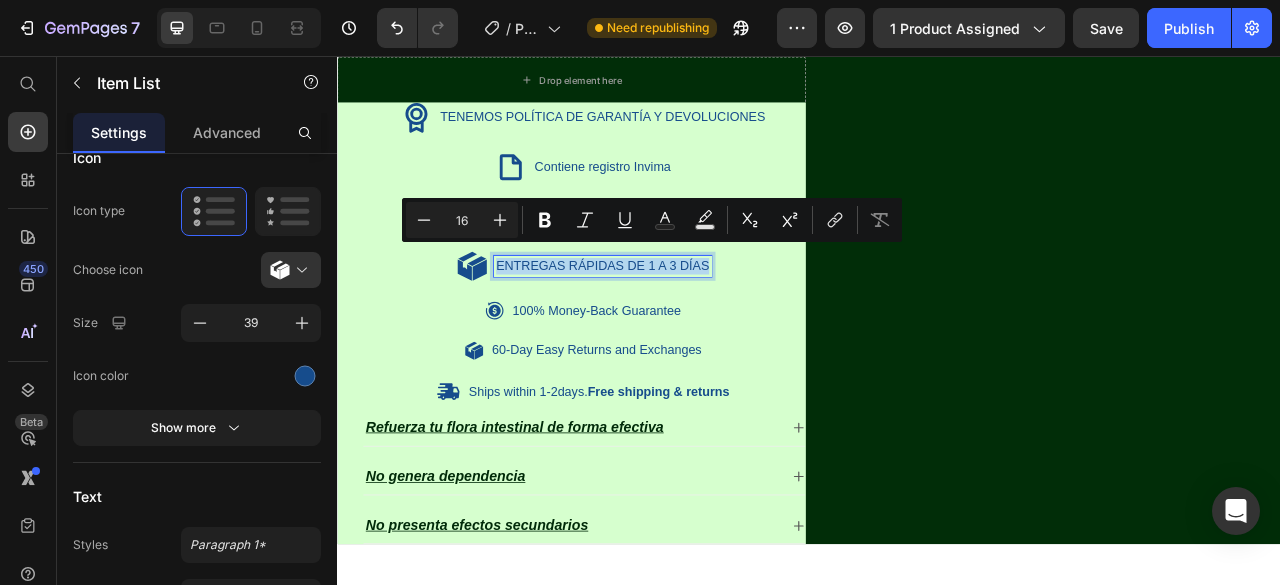 click on "ENTREGAS RÁPIDAS DE 1 A 3 DÍAS" at bounding box center [674, 323] 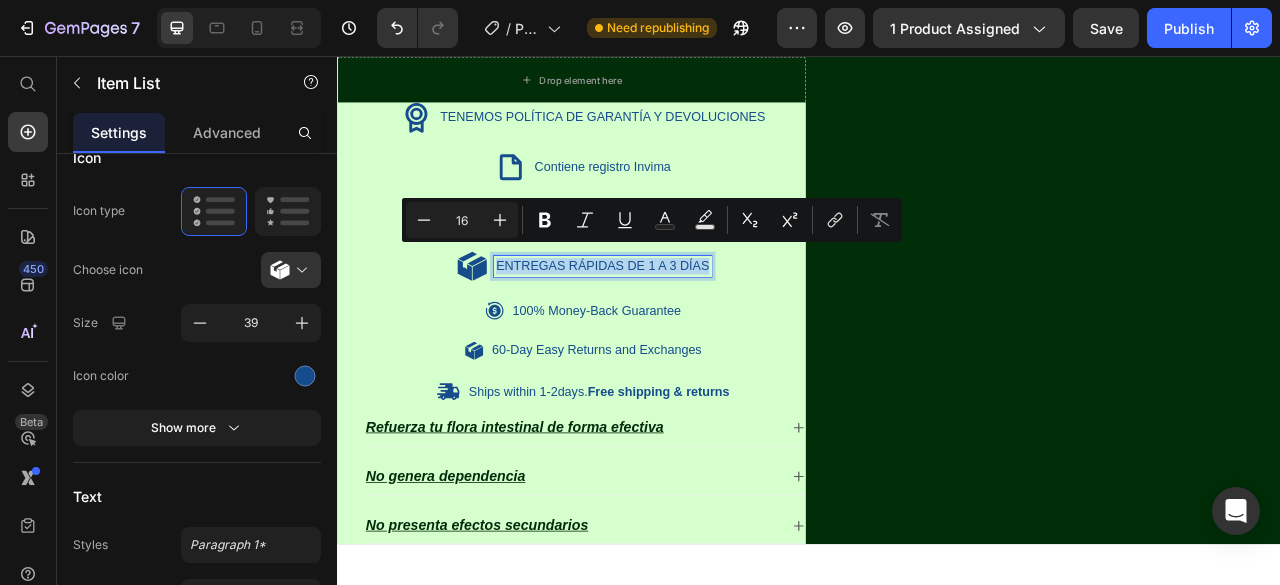 copy on "ENTREGAS RÁPIDAS DE 1 A 3 DÍAS" 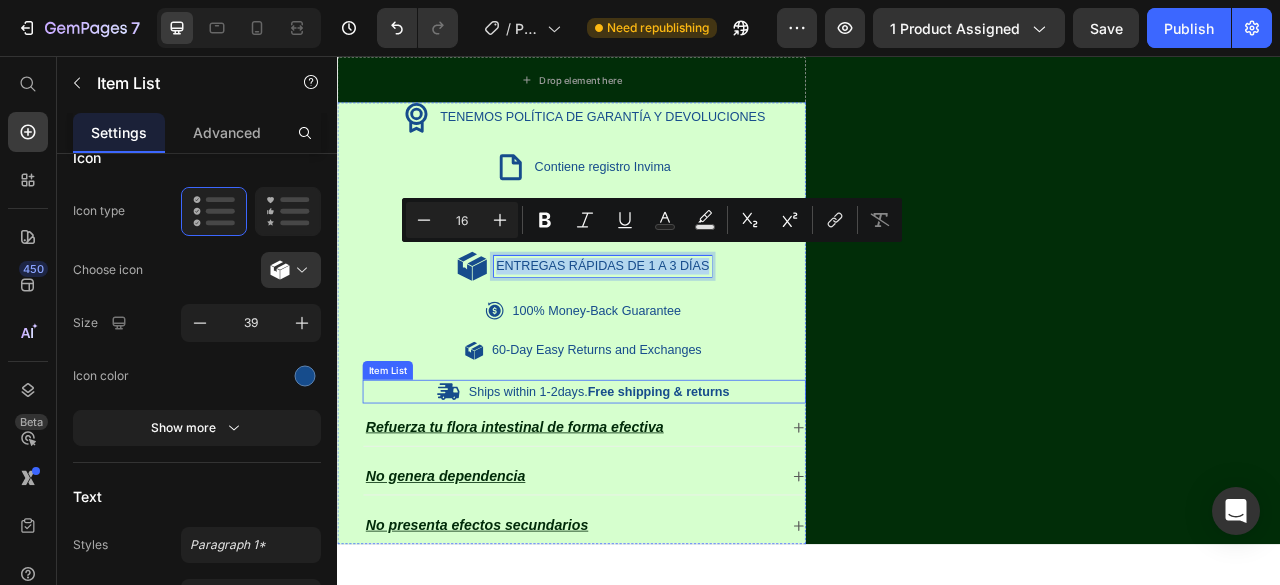 click on "Ships within 1-2days.  Free shipping & returns" at bounding box center [670, 483] 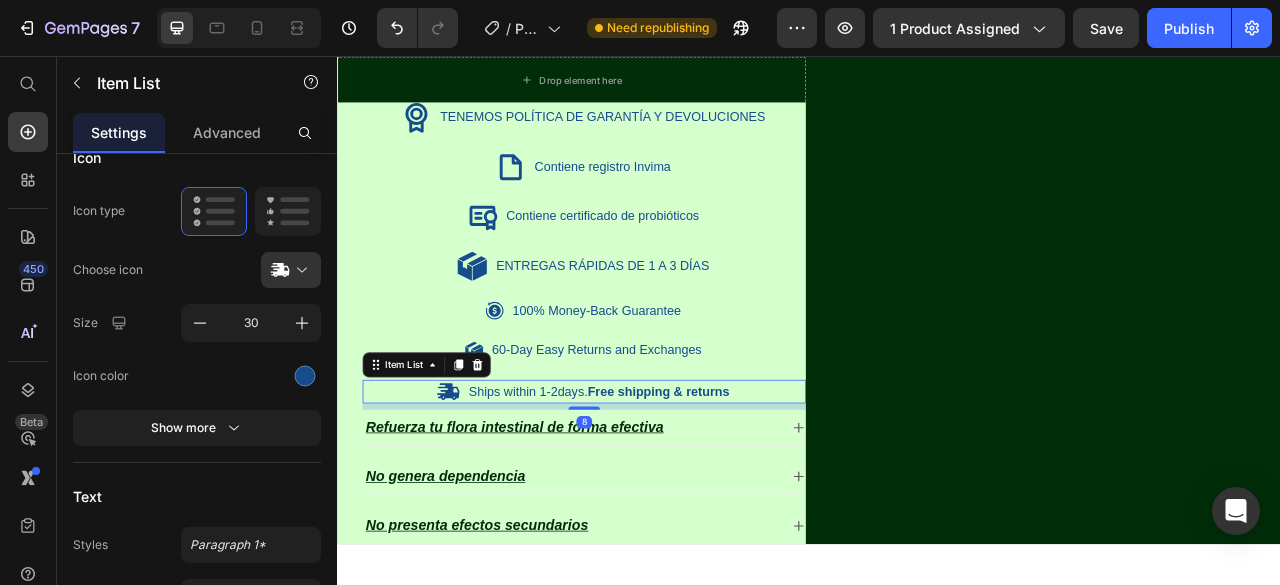 click on "Ships within 1-2days.  Free shipping & returns" at bounding box center [670, 483] 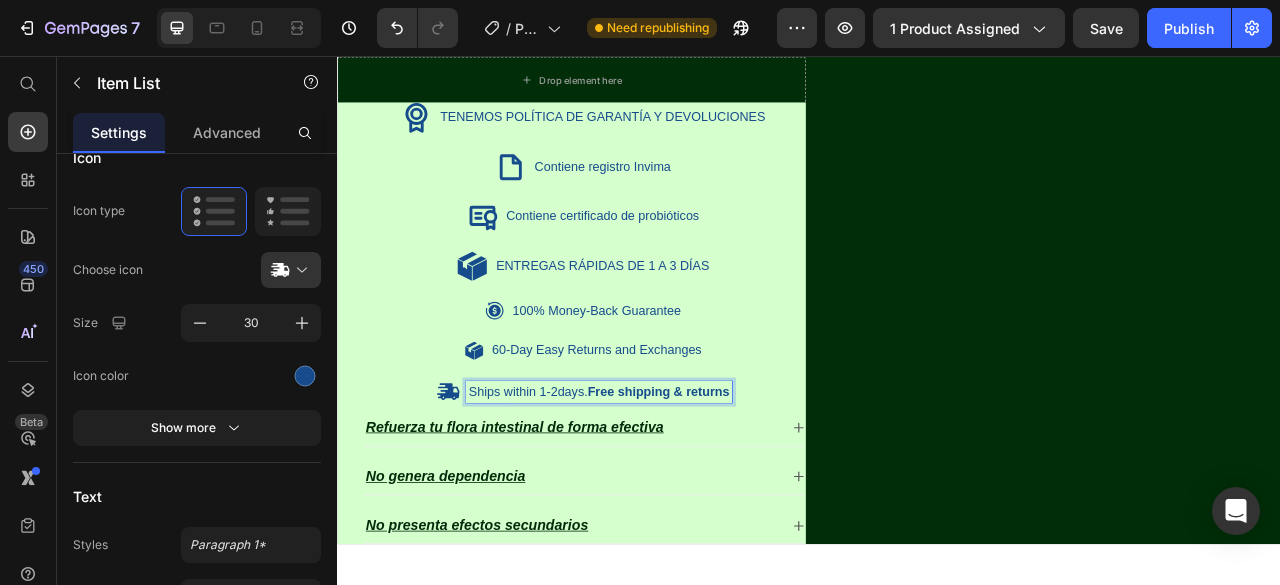 click on "Free shipping & returns" at bounding box center [745, 482] 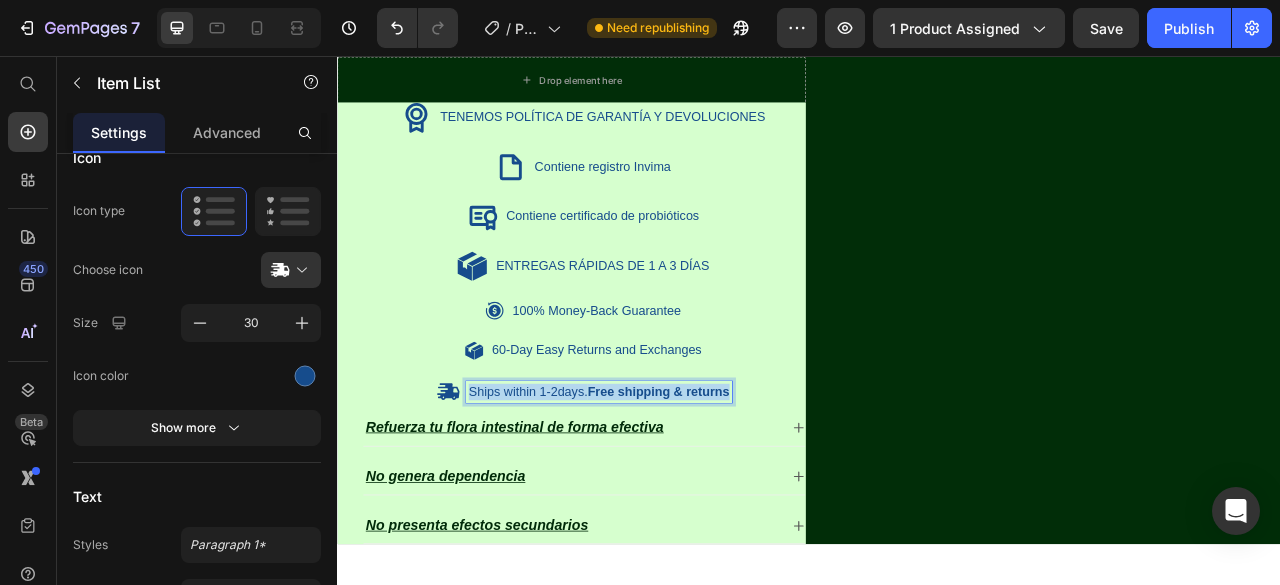 drag, startPoint x: 832, startPoint y: 467, endPoint x: 501, endPoint y: 477, distance: 331.15103 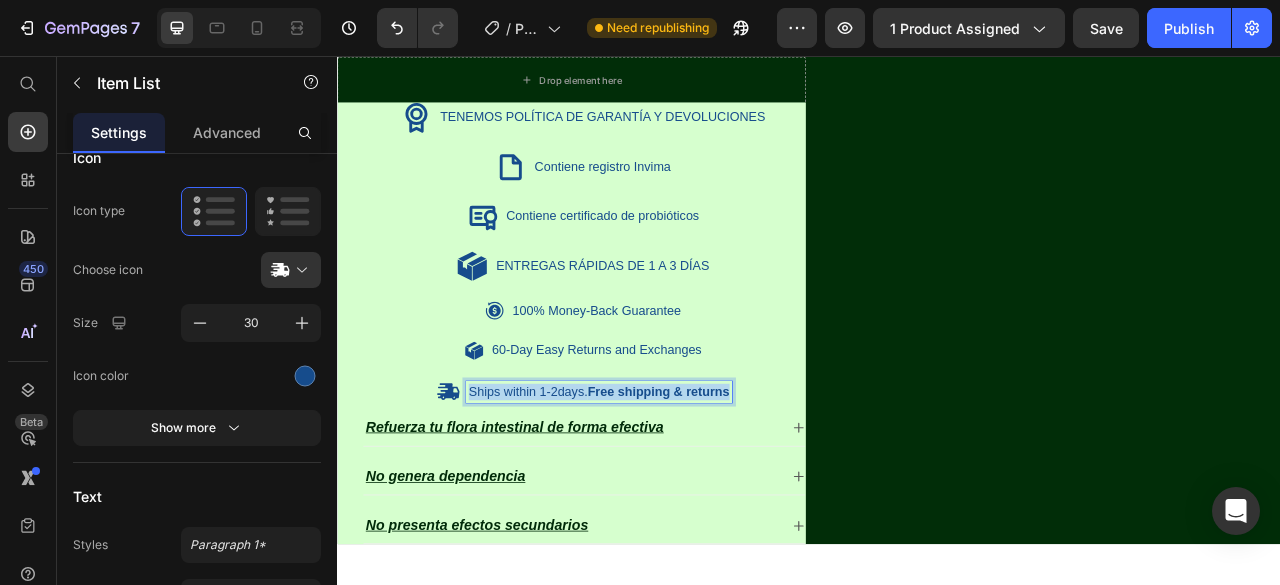 click on "Ships within 1-2days.  Free shipping & returns" at bounding box center (670, 483) 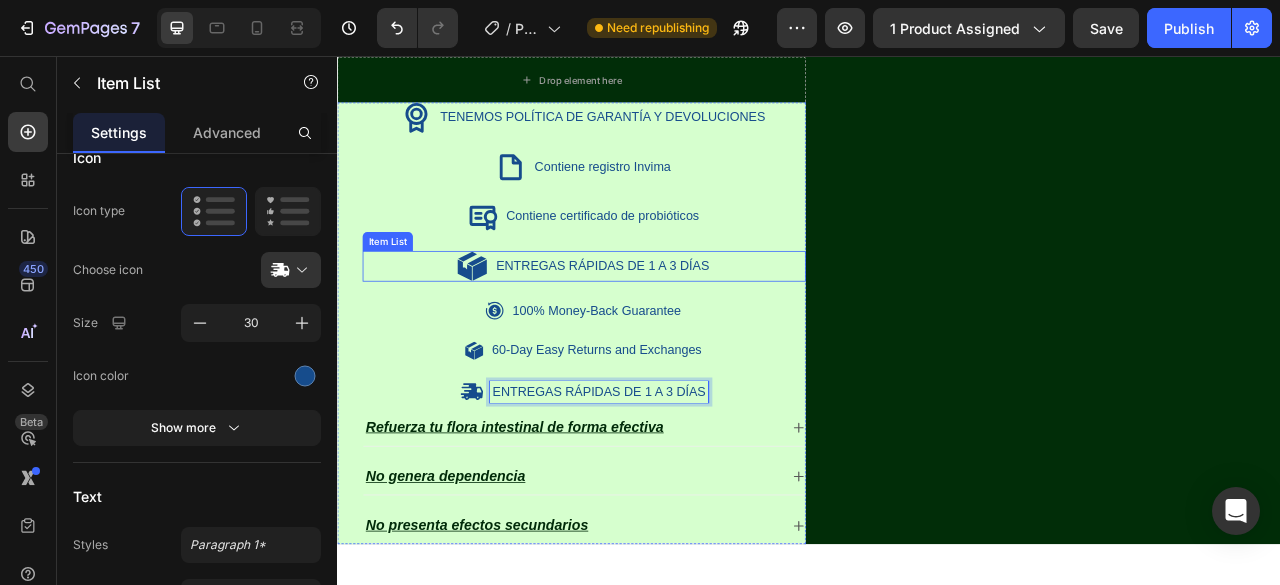 click 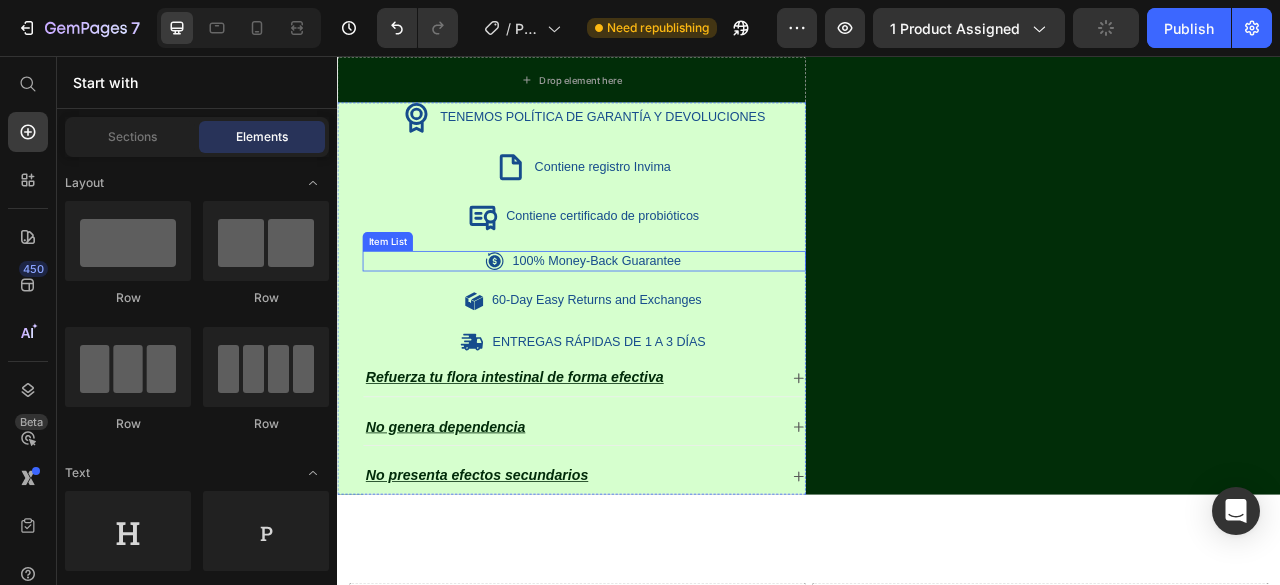 click 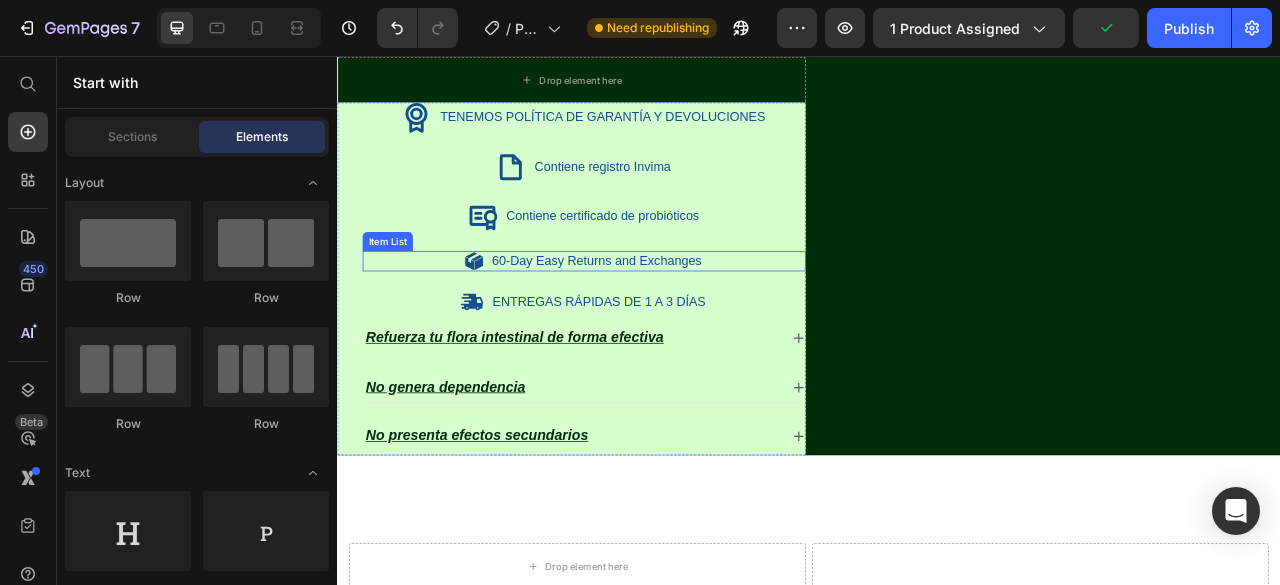 click 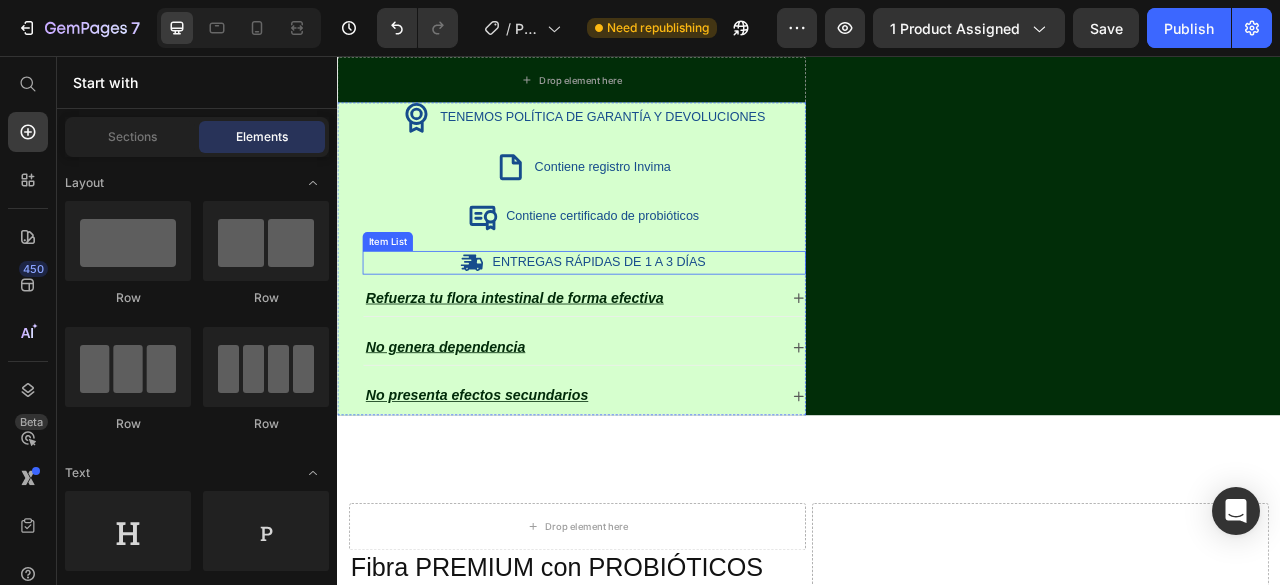 click 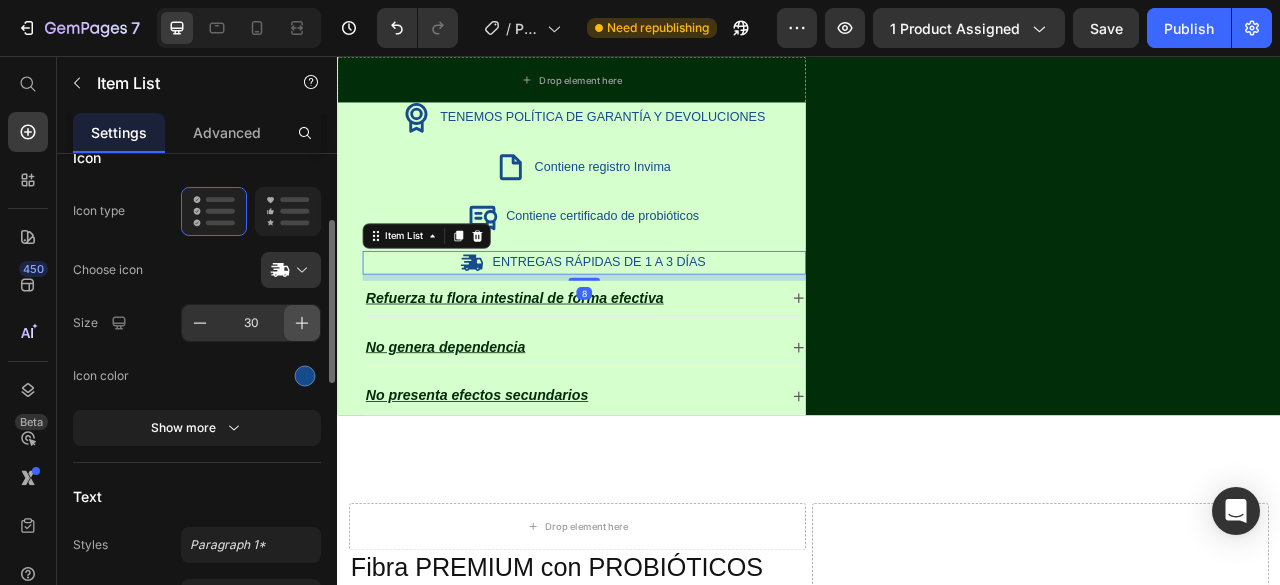 click 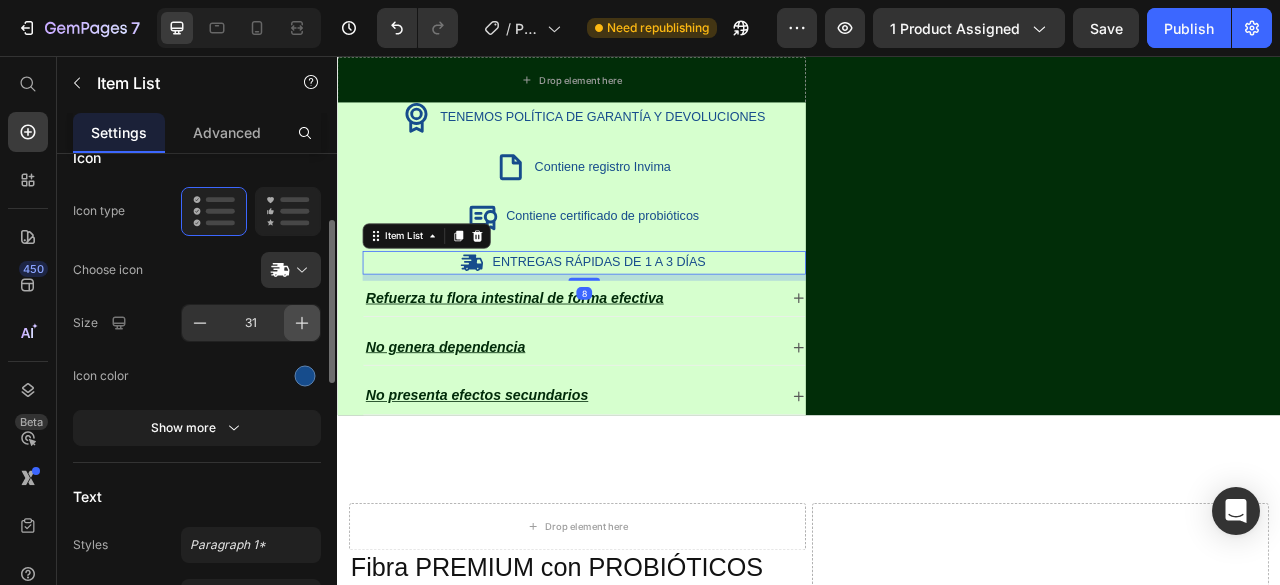 click 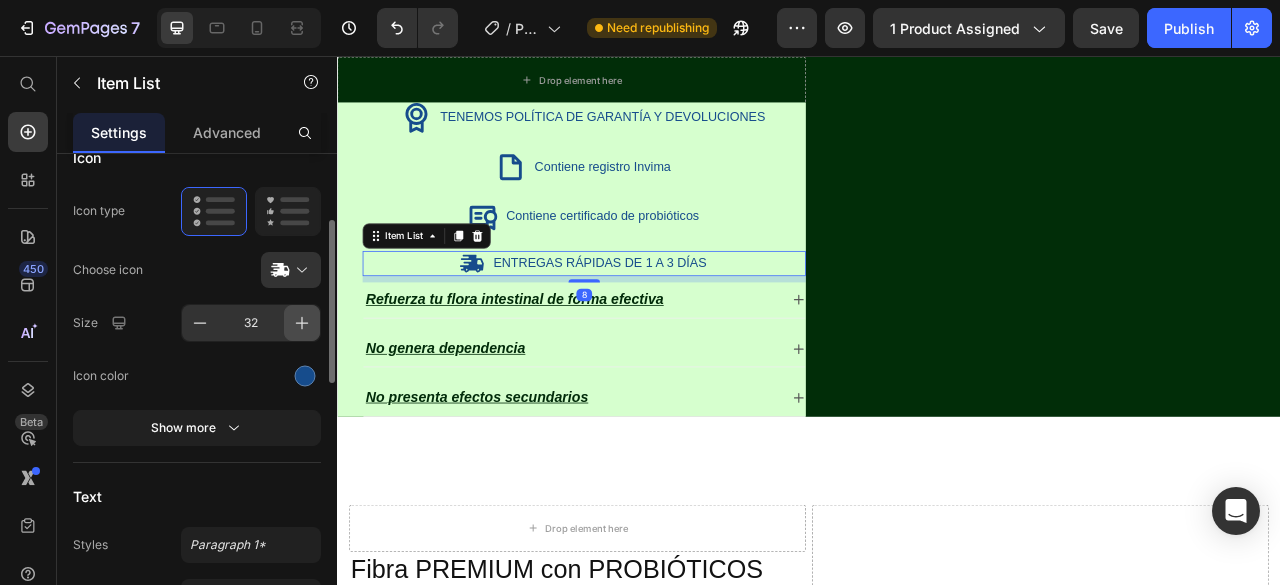 click 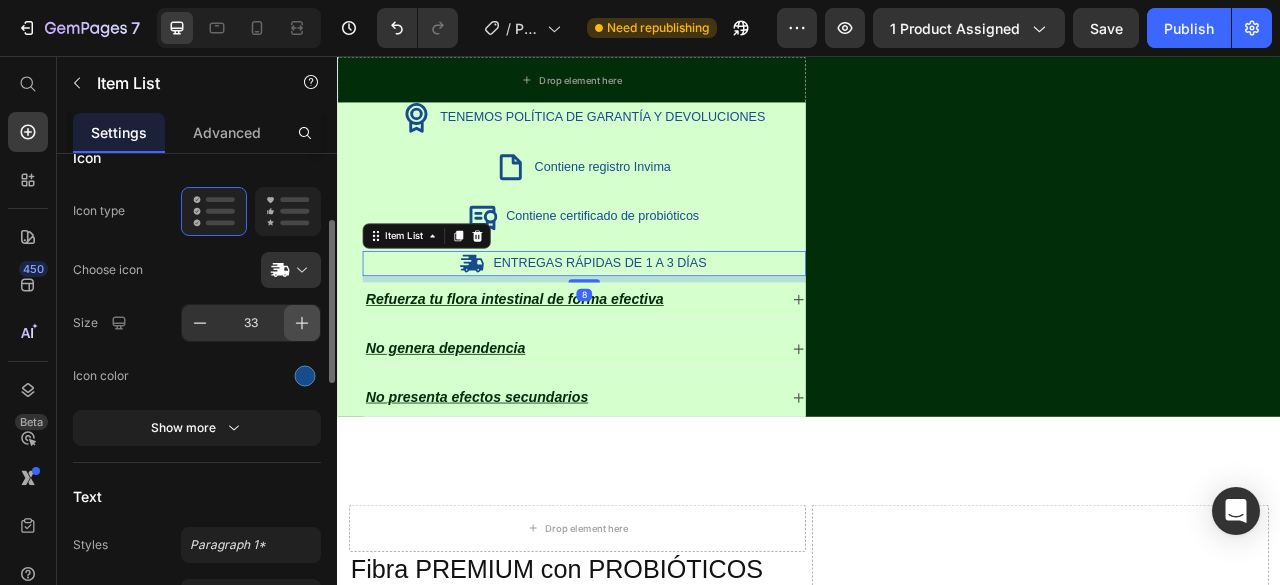 click 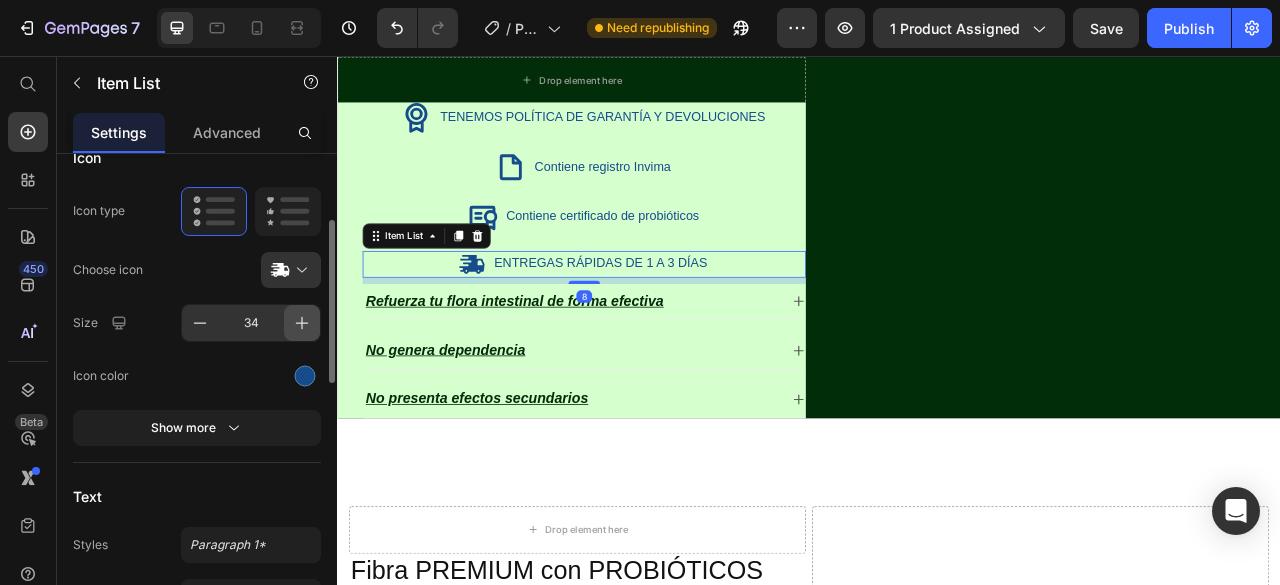 click 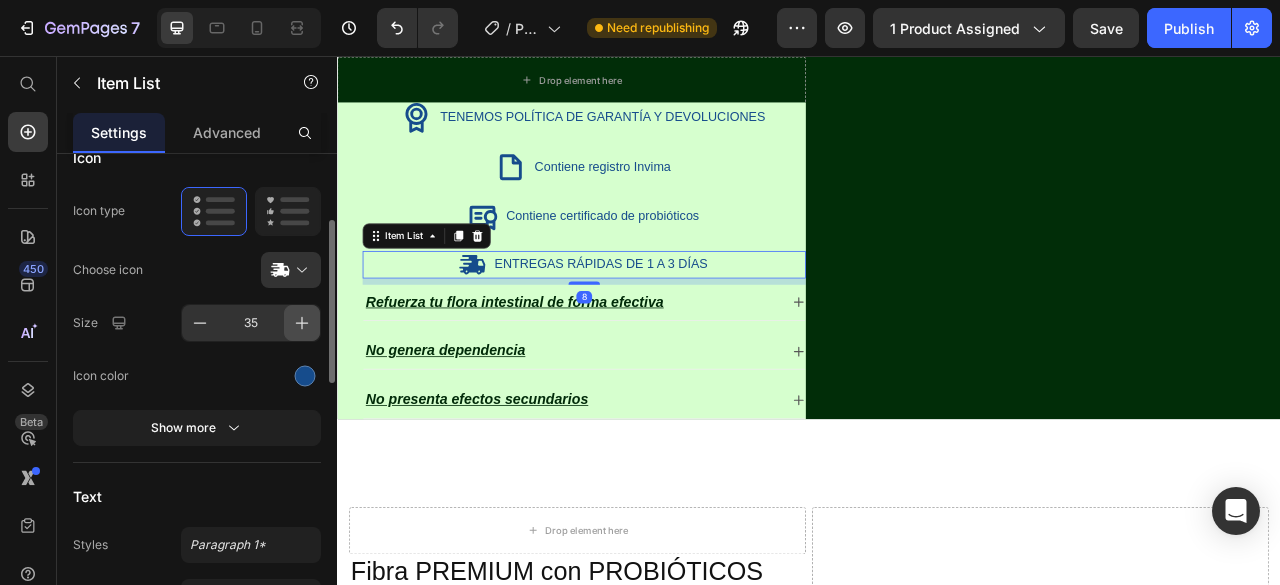 click 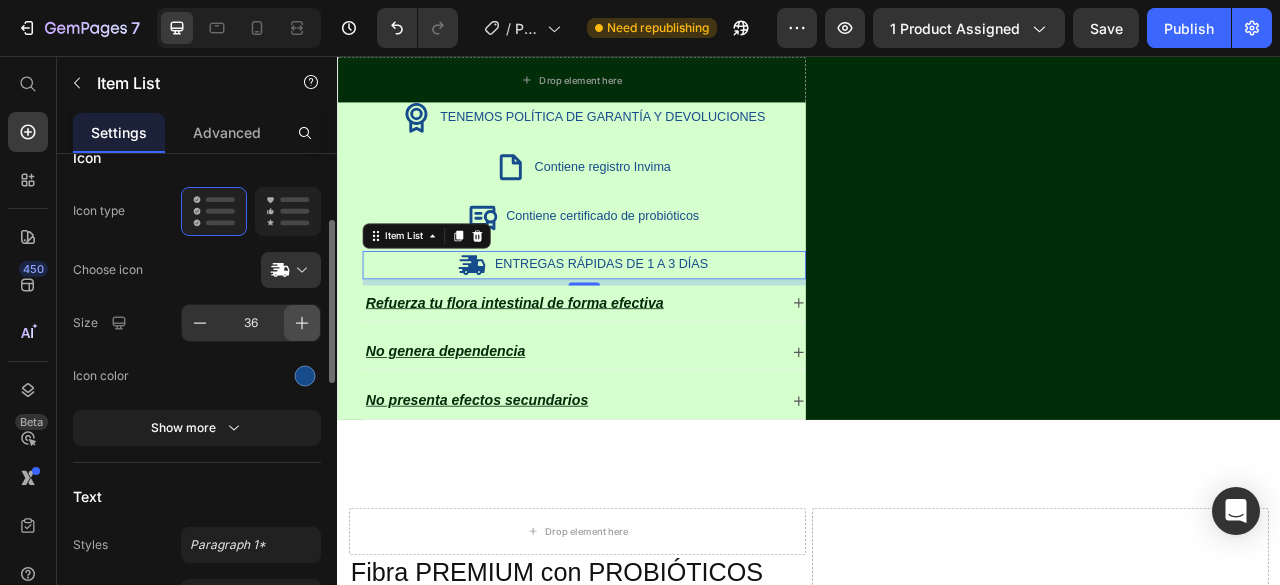 click 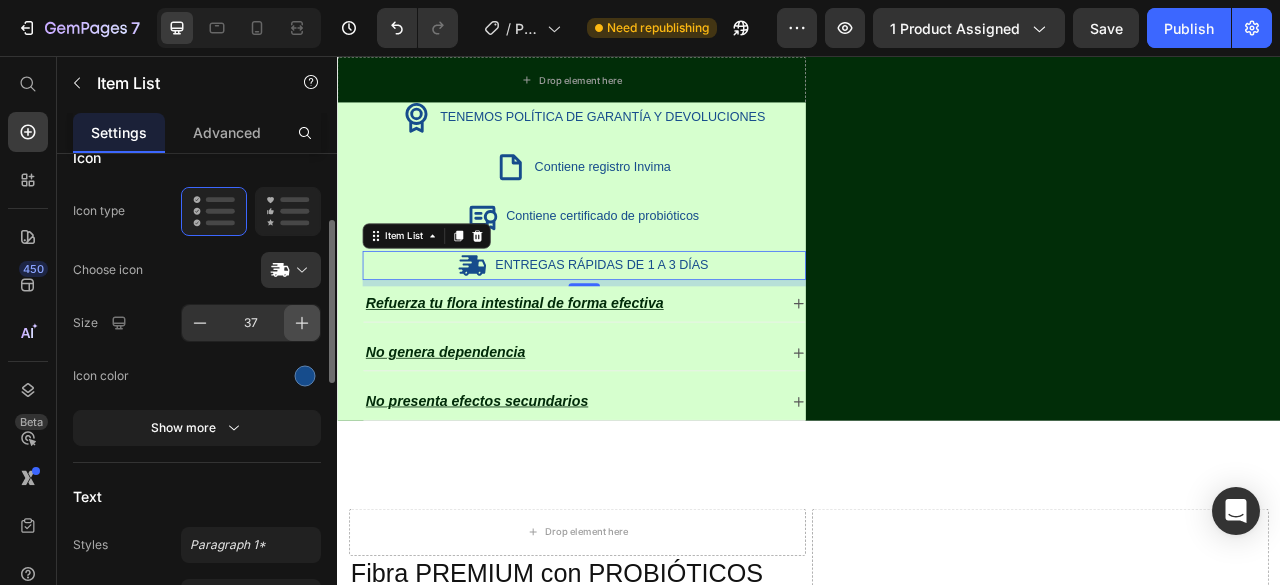 click 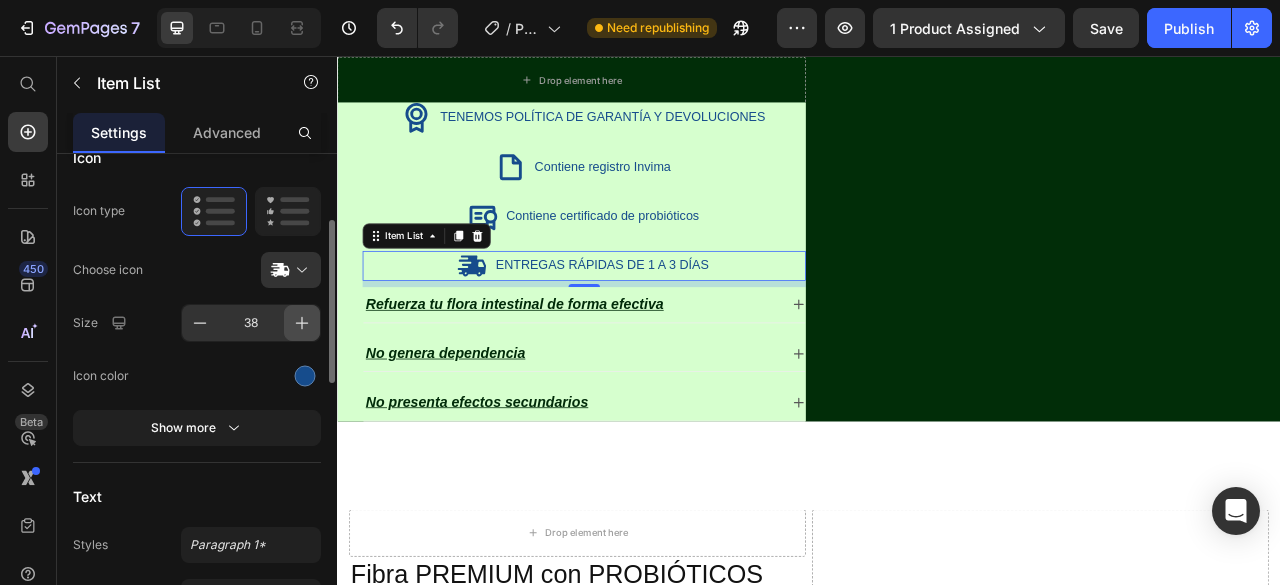 click 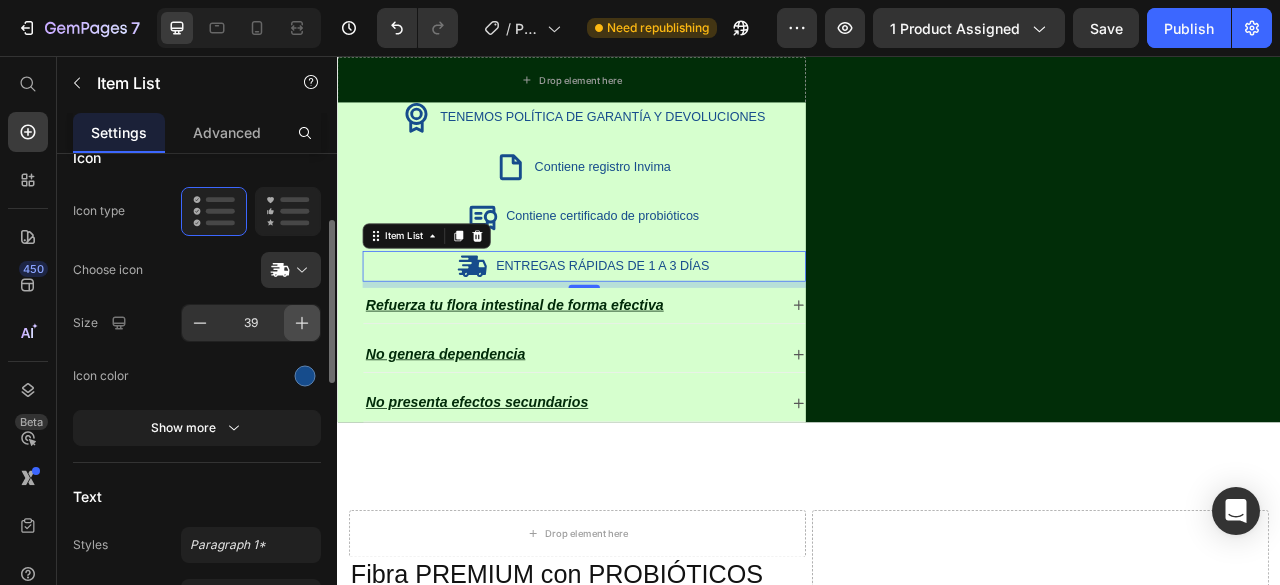 click 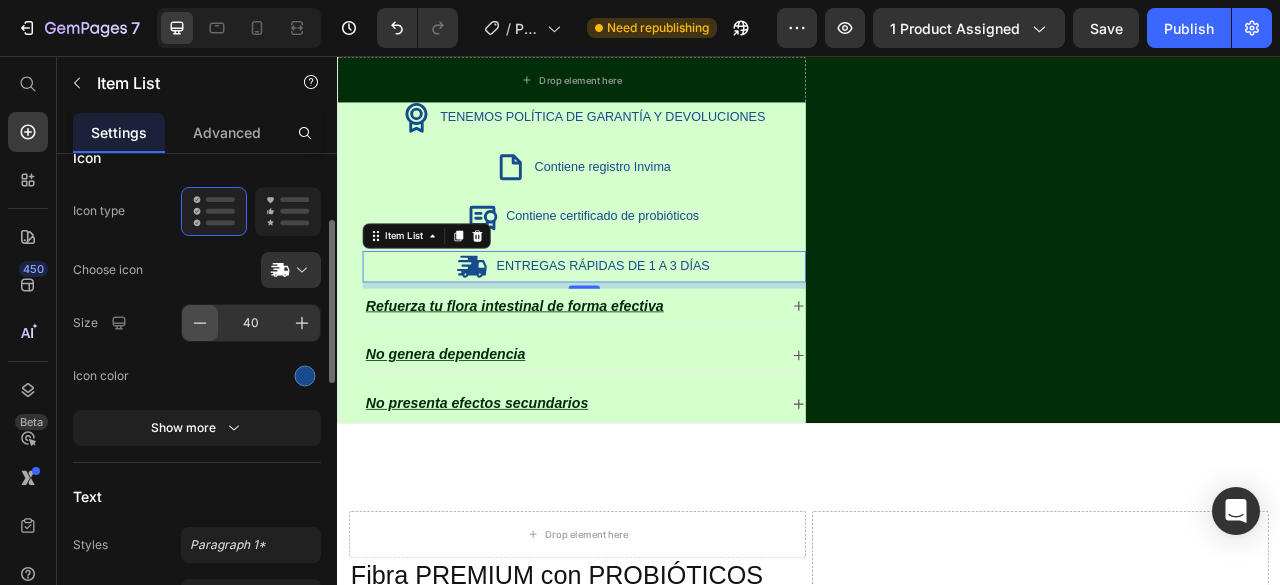 click 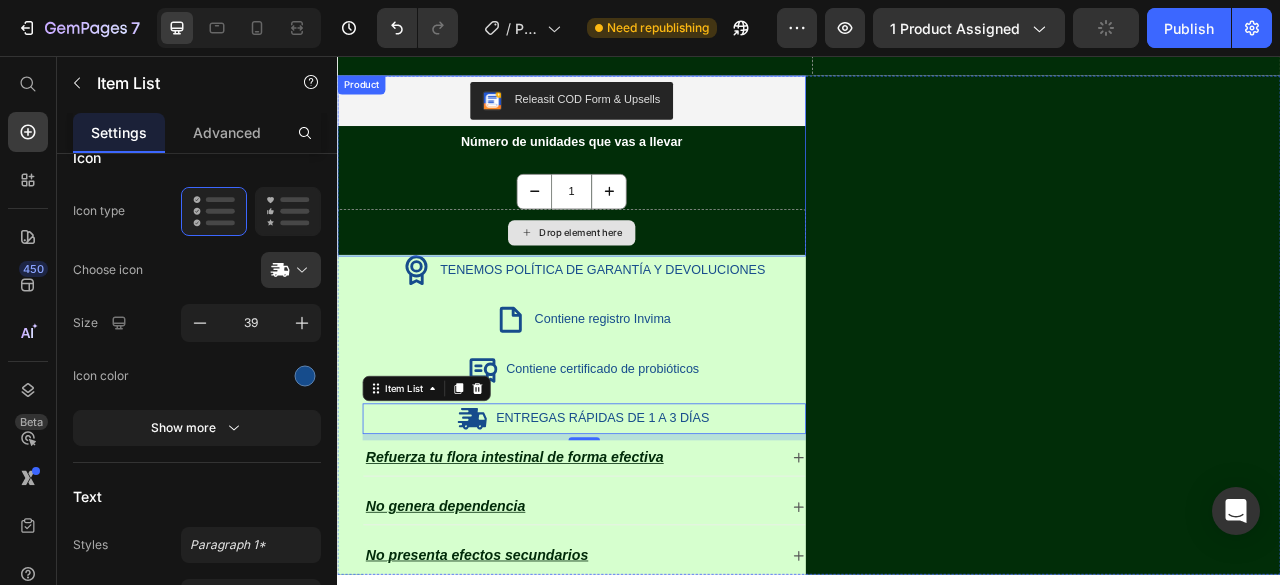 scroll, scrollTop: 1584, scrollLeft: 0, axis: vertical 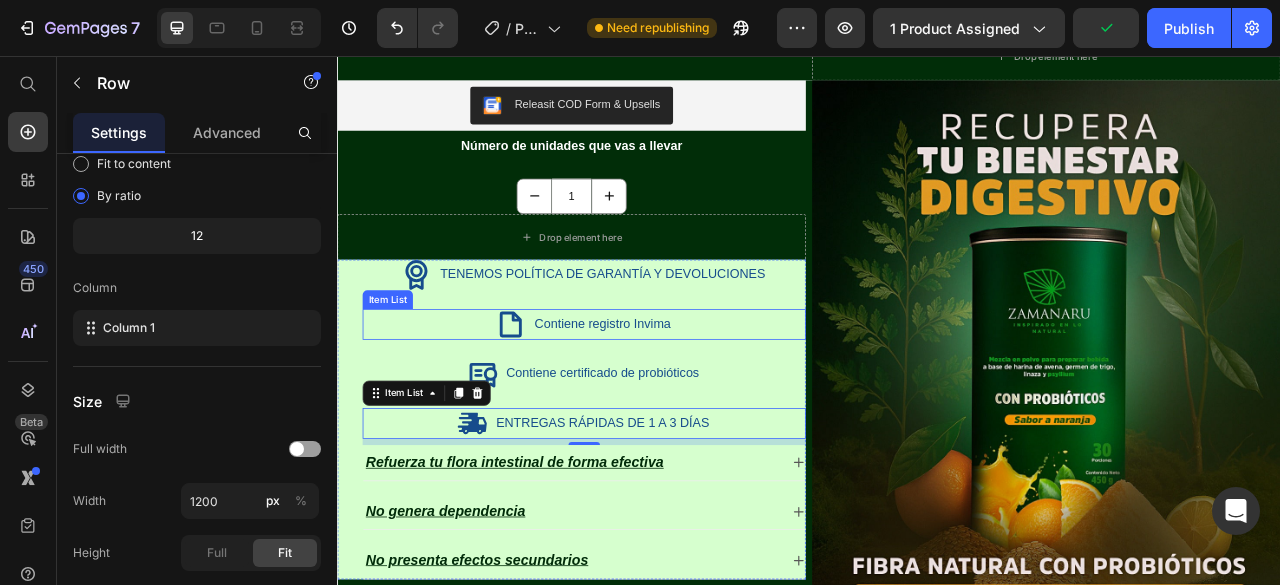 click on "TENEMOS POLÍTICA DE GARANTÍA Y DEVOLUCIONES  Item List
Contiene registro Invima Item List
Contiene certificado de probióticos  Item List
ENTREGAS RÁPIDAS DE 1 A 3 DÍAS Item List   8
Refuerza tu flora intestinal de forma efectiva
No genera dependencia
No presenta efectos secundarios Accordion" at bounding box center (651, 518) 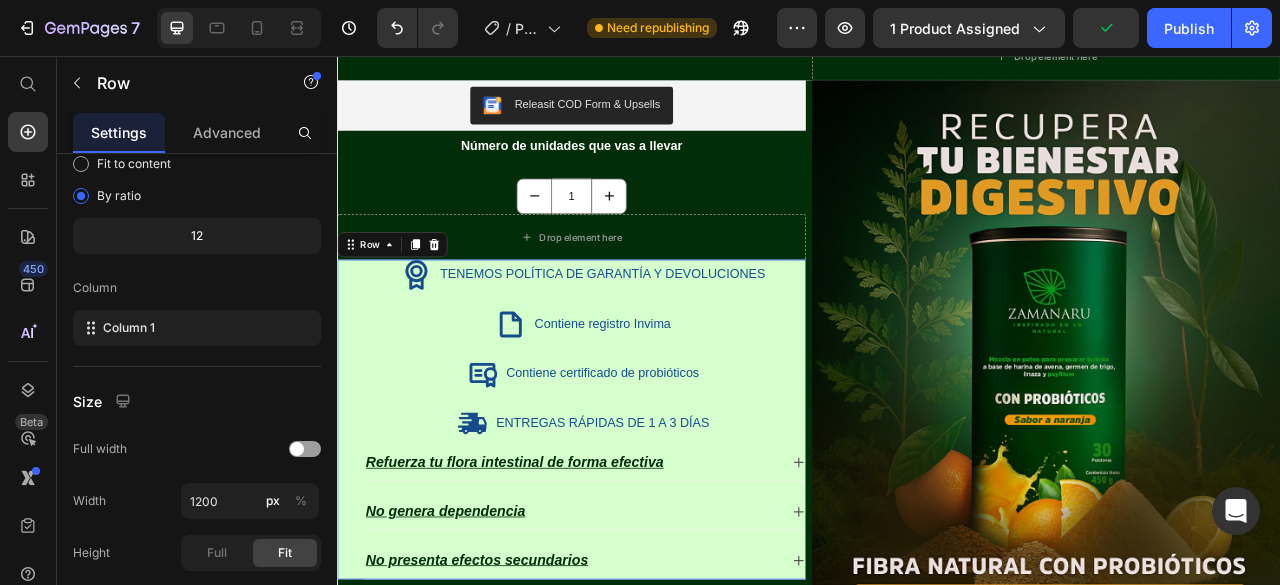scroll, scrollTop: 0, scrollLeft: 0, axis: both 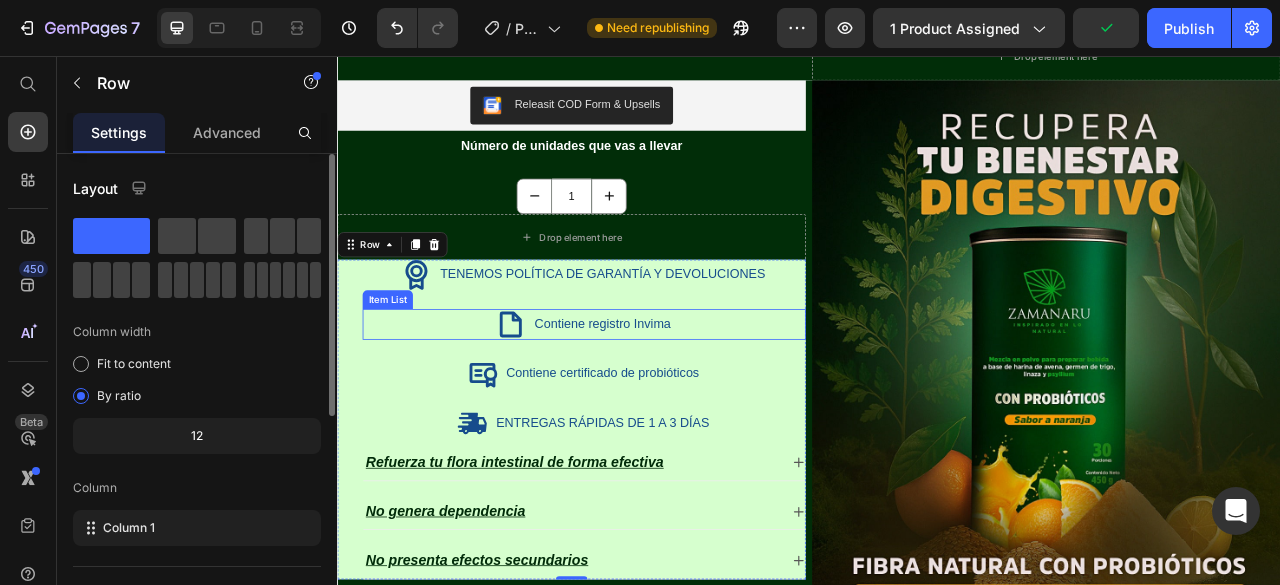 click on "Contiene registro Invima" at bounding box center (651, 397) 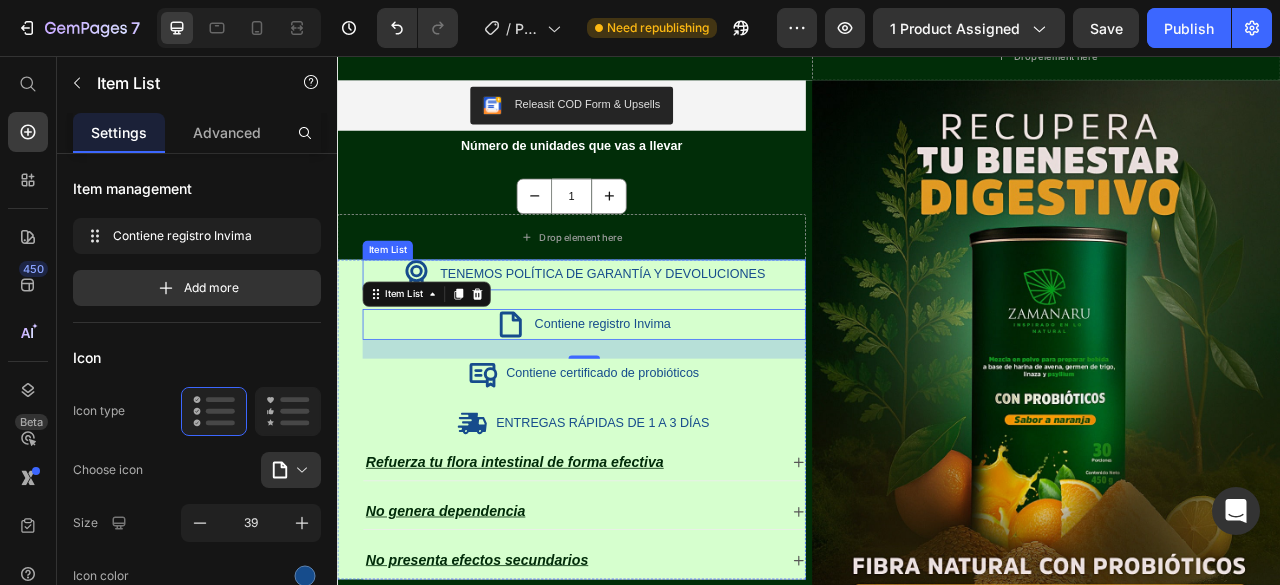 click on "TENEMOS POLÍTICA DE GARANTÍA Y DEVOLUCIONES" at bounding box center [675, 334] 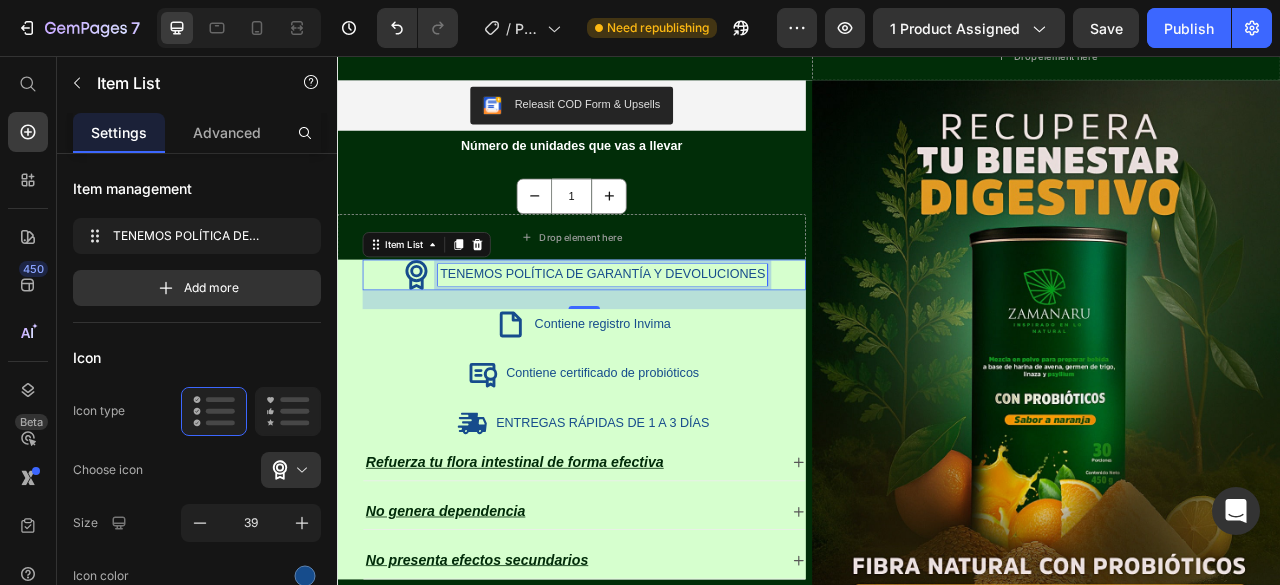click on "TENEMOS POLÍTICA DE GARANTÍA Y DEVOLUCIONES" at bounding box center (675, 334) 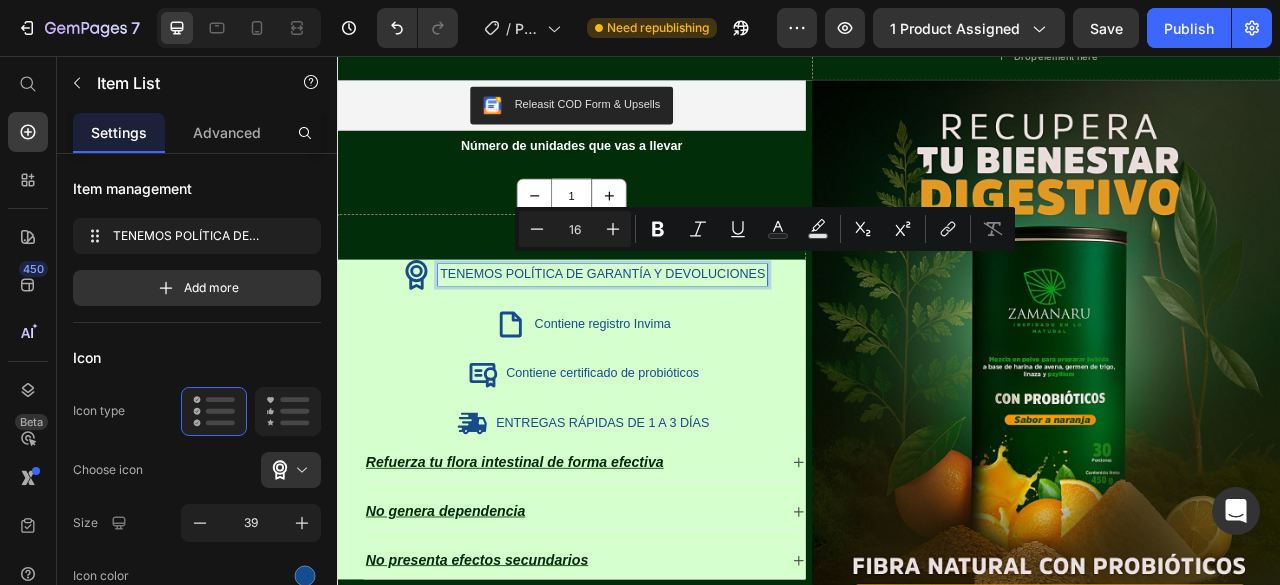 click on "TENEMOS POLÍTICA DE GARANTÍA Y DEVOLUCIONES" at bounding box center [675, 334] 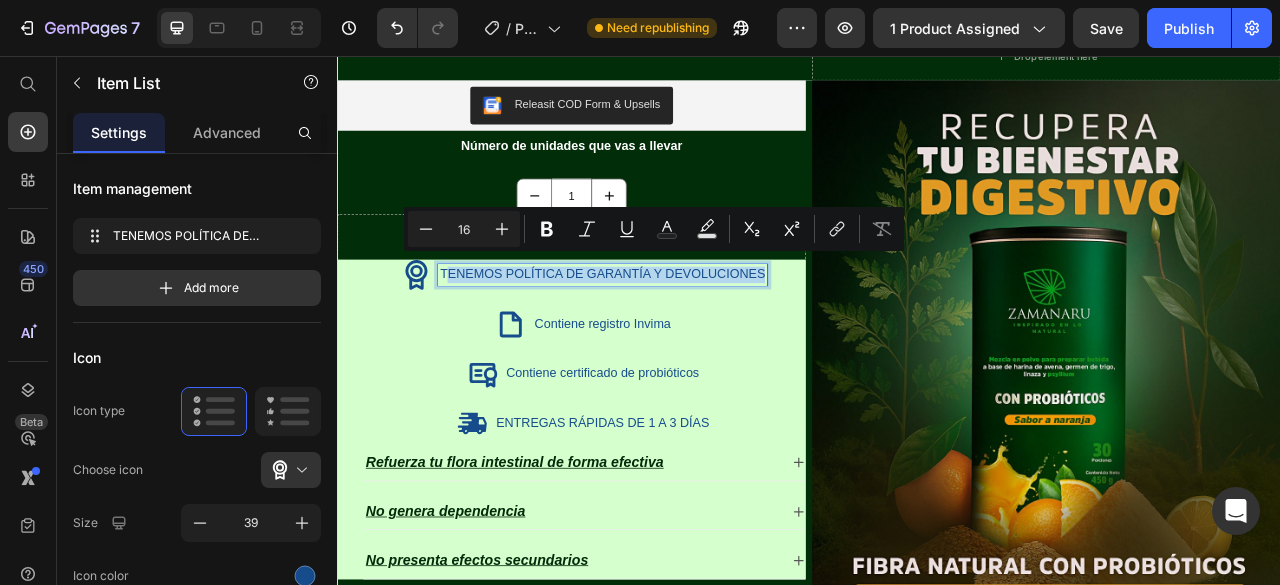 drag, startPoint x: 875, startPoint y: 316, endPoint x: 467, endPoint y: 319, distance: 408.01102 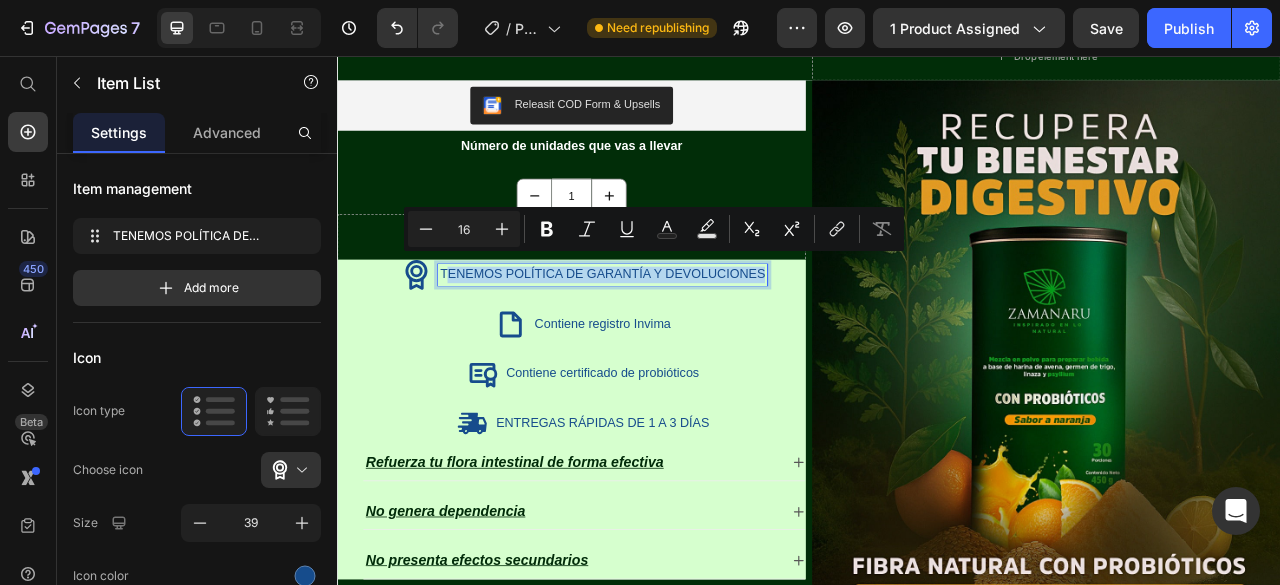click on "TENEMOS POLÍTICA DE GARANTÍA Y DEVOLUCIONES" at bounding box center [675, 334] 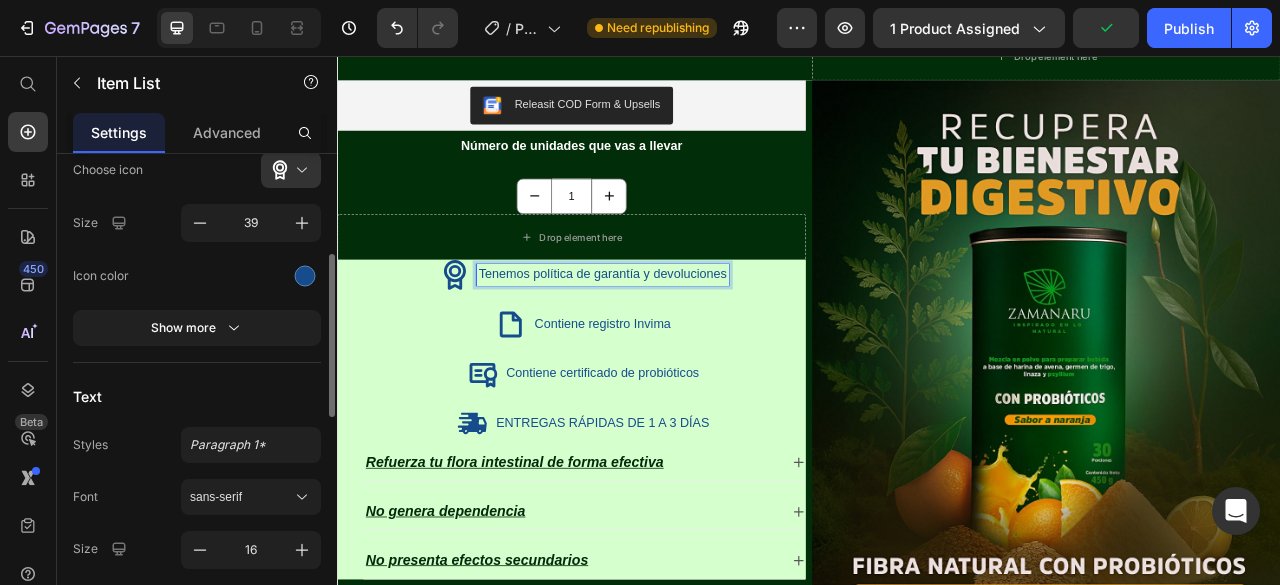 scroll, scrollTop: 400, scrollLeft: 0, axis: vertical 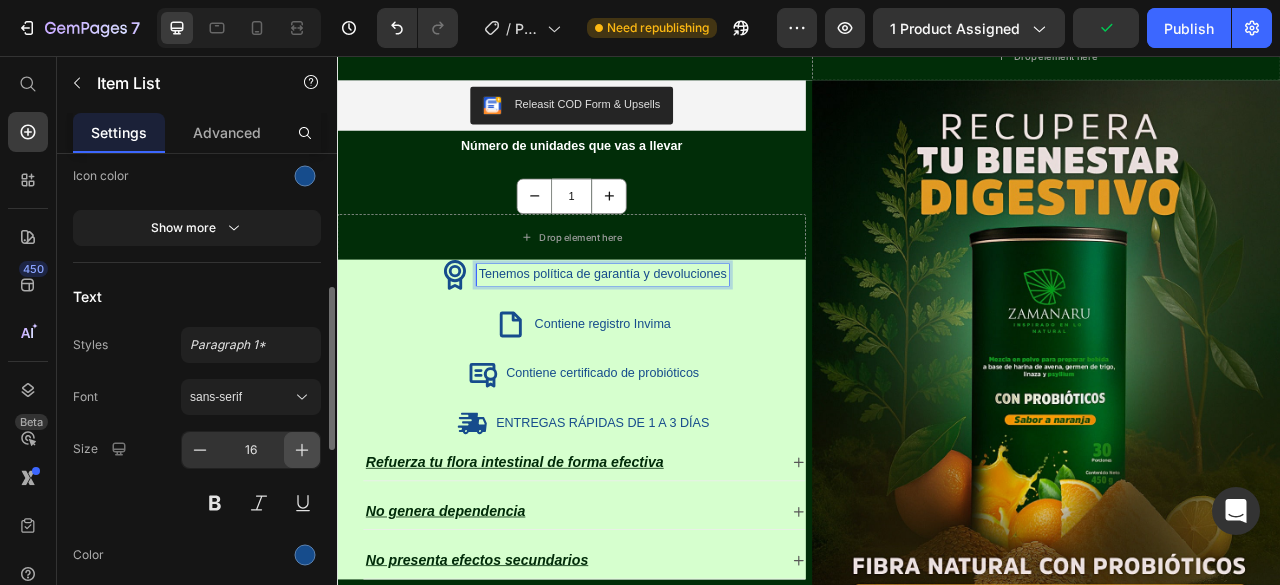 click 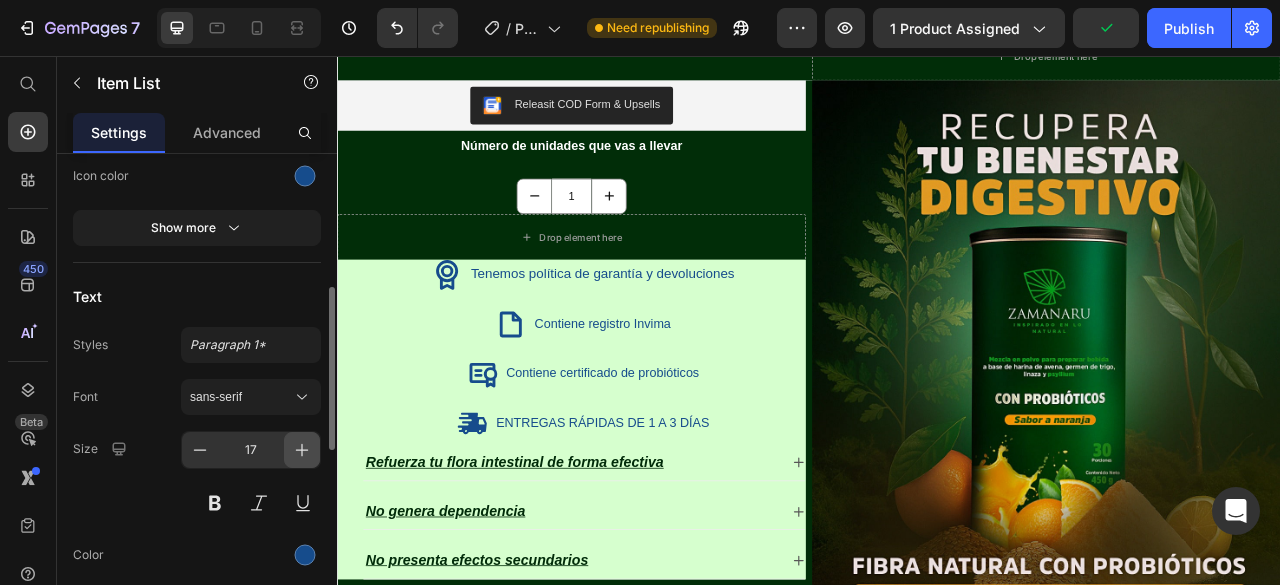 click 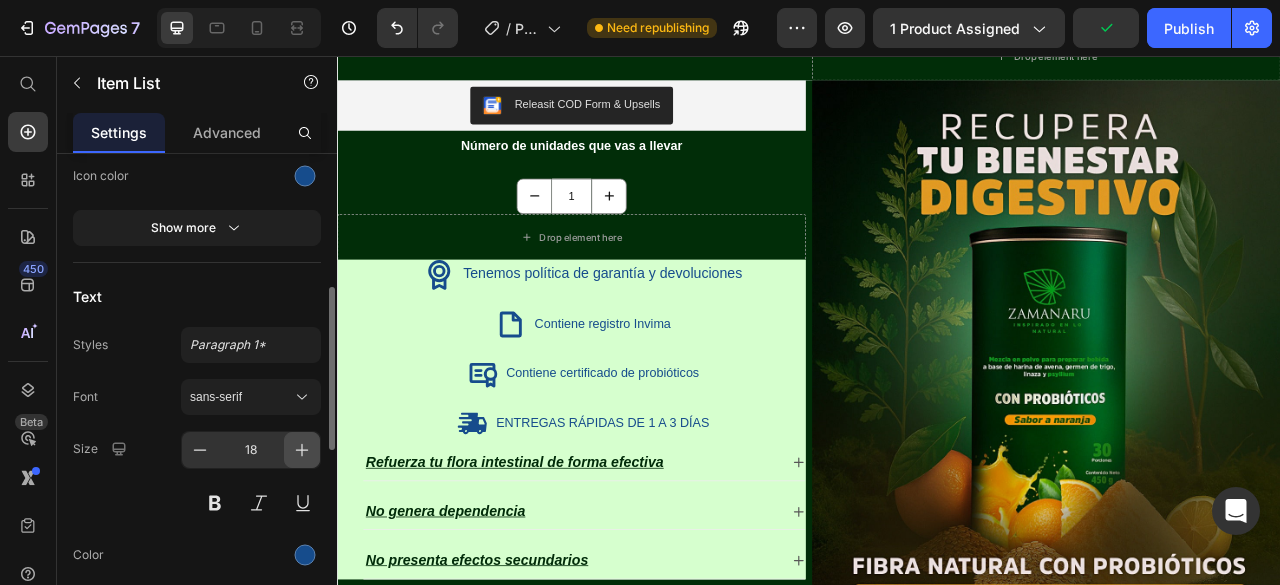 click 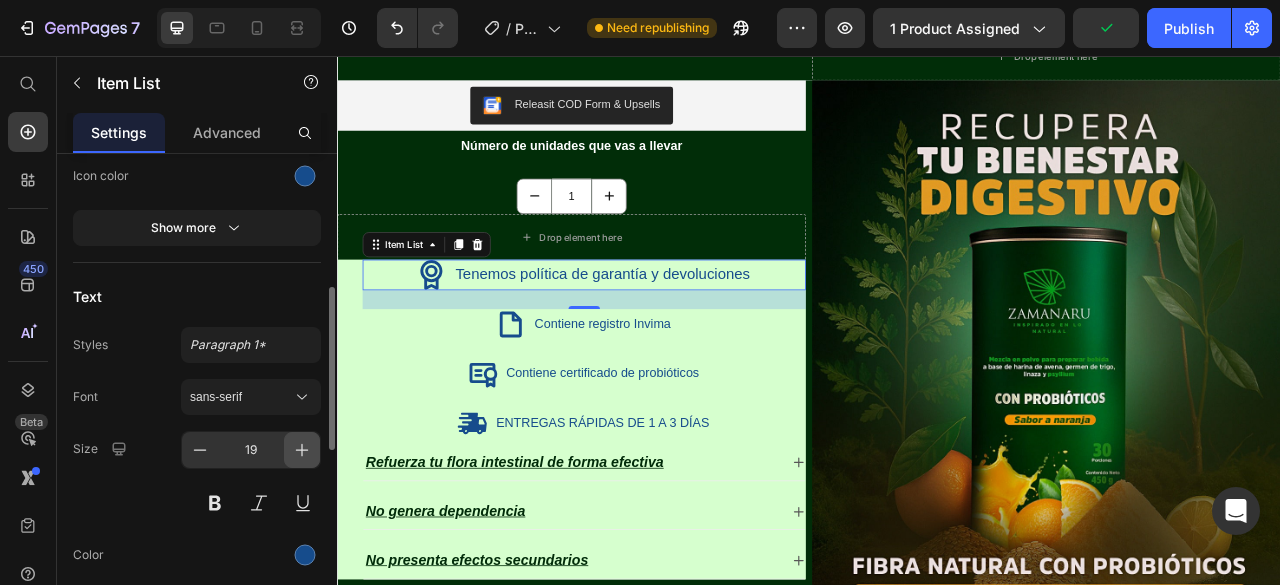 click 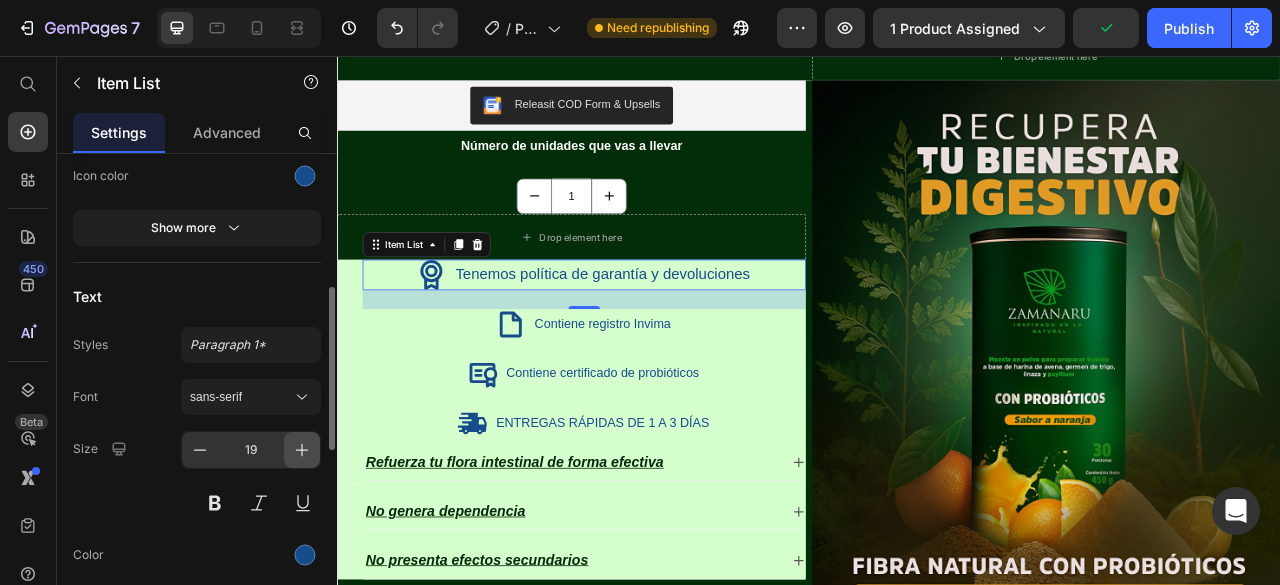 type on "20" 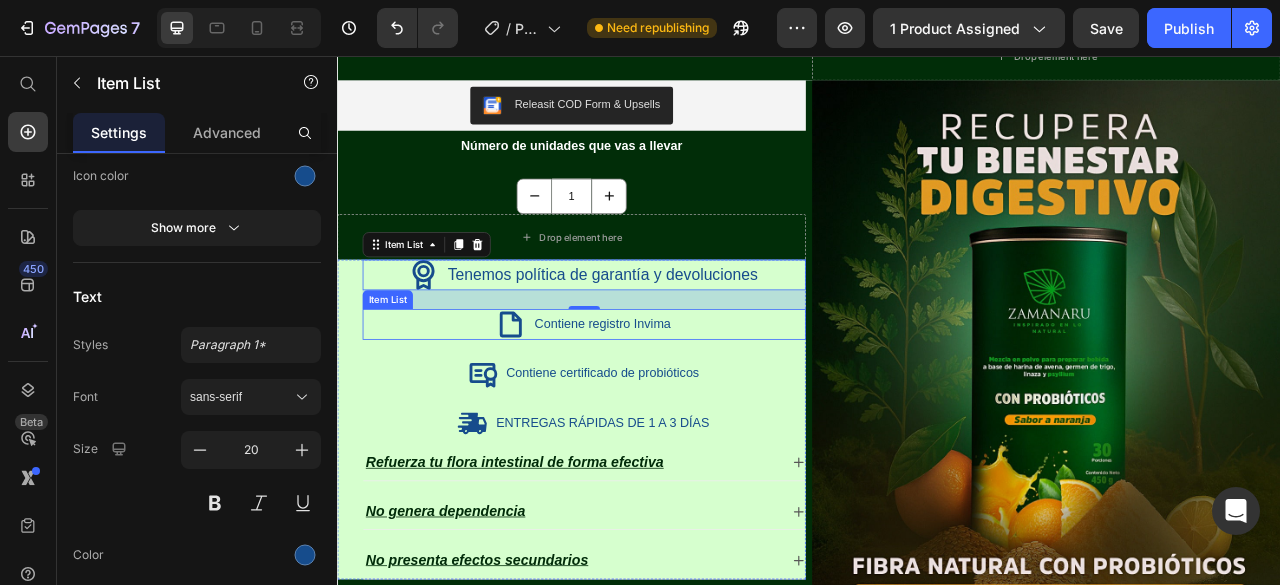 click on "Contiene registro Invima" at bounding box center [674, 397] 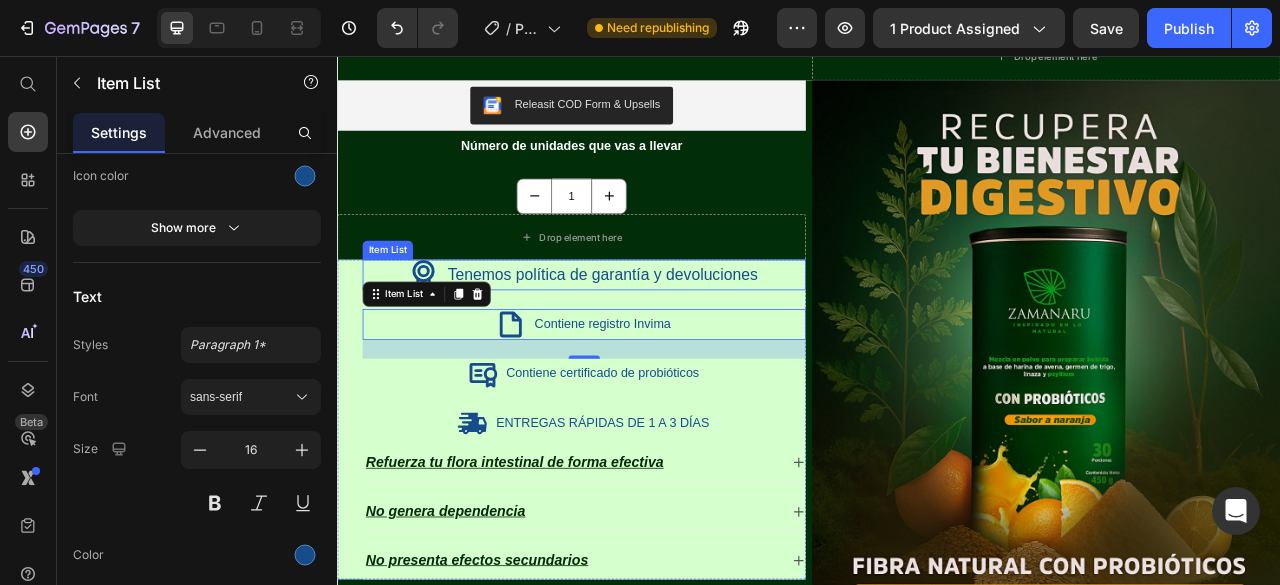 click on "Tenemos política de garantía y devoluciones" at bounding box center (674, 334) 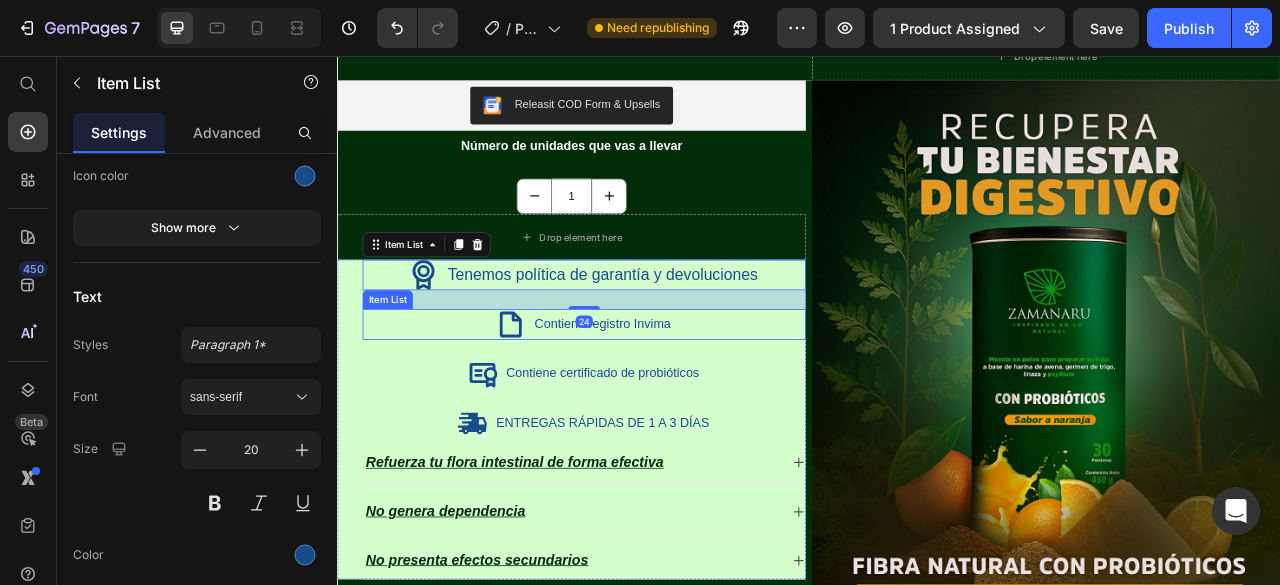 click on "Contiene registro Invima" at bounding box center [674, 397] 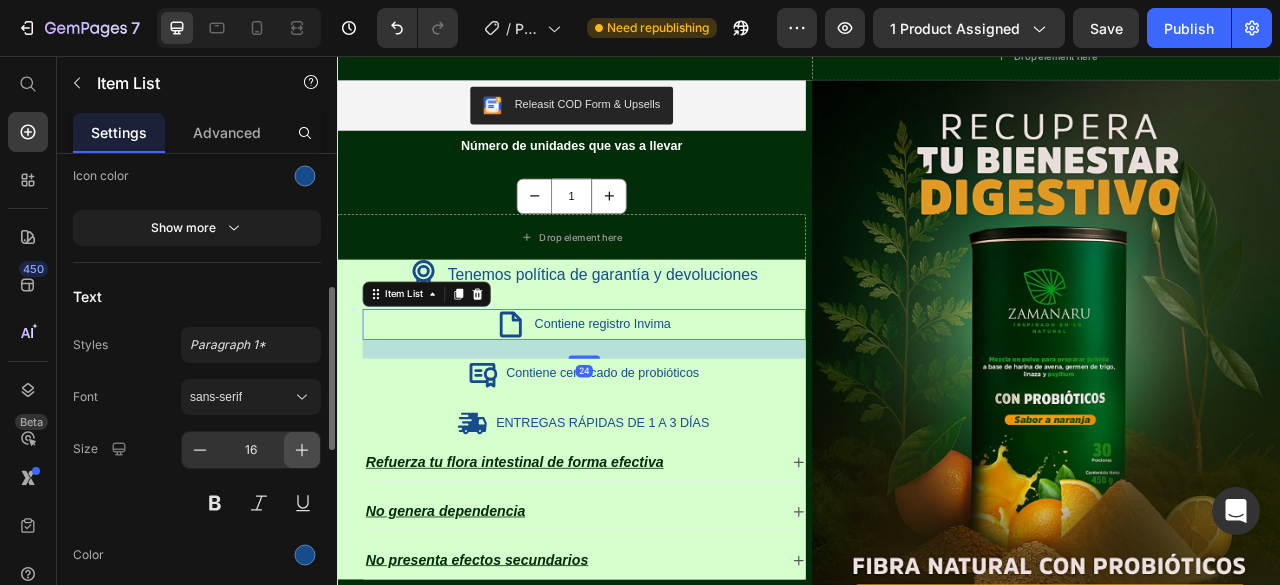click 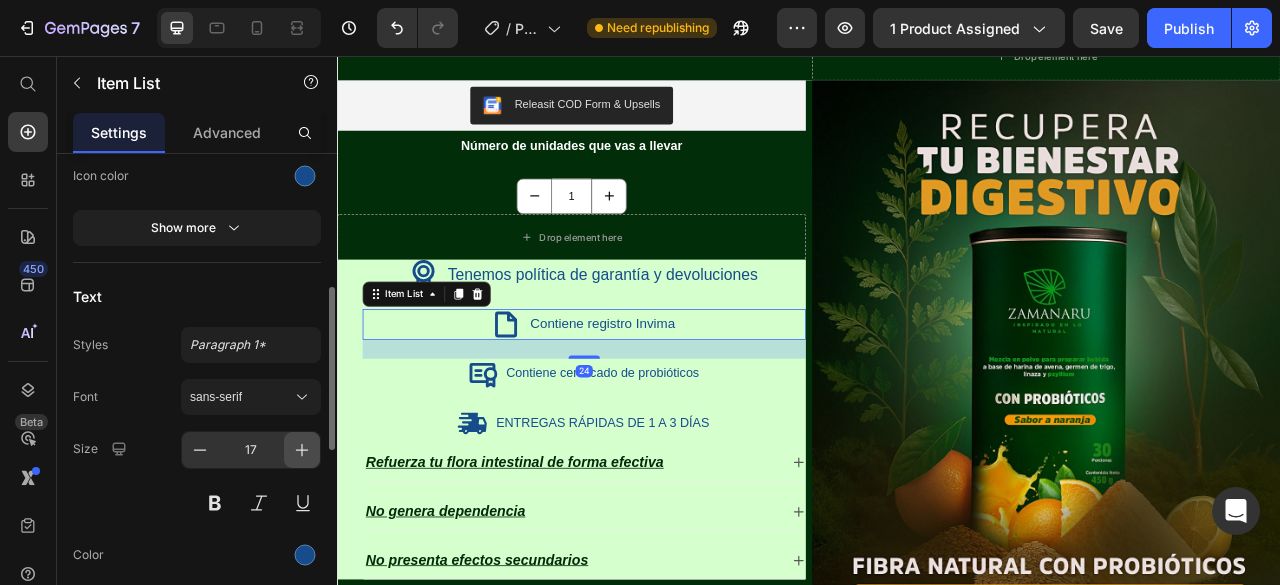 click 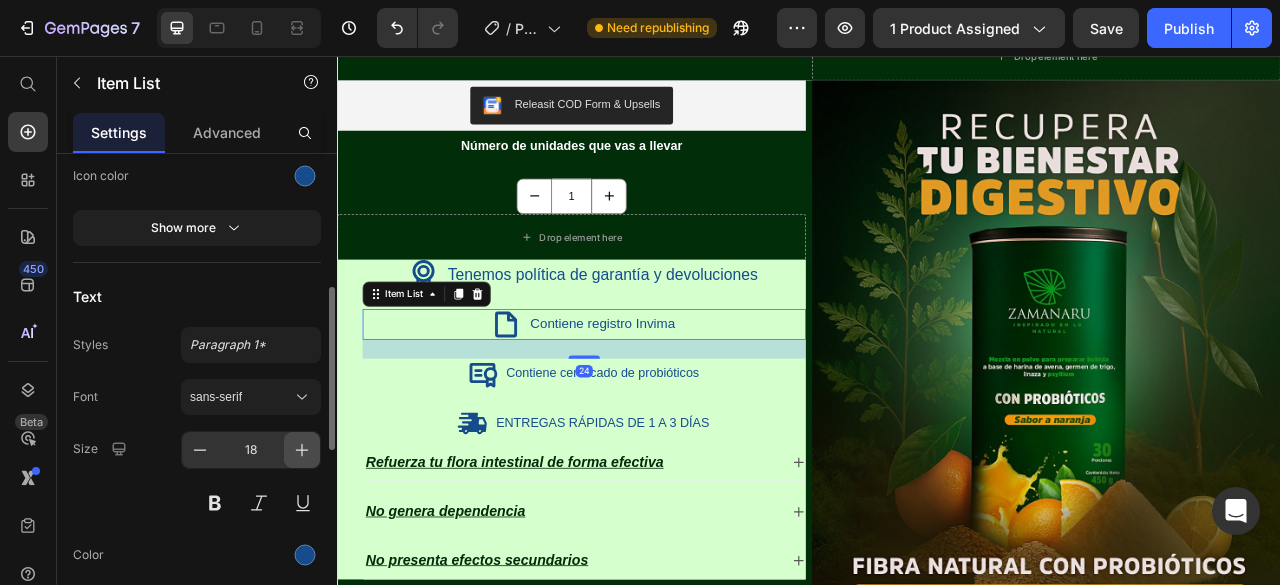 click 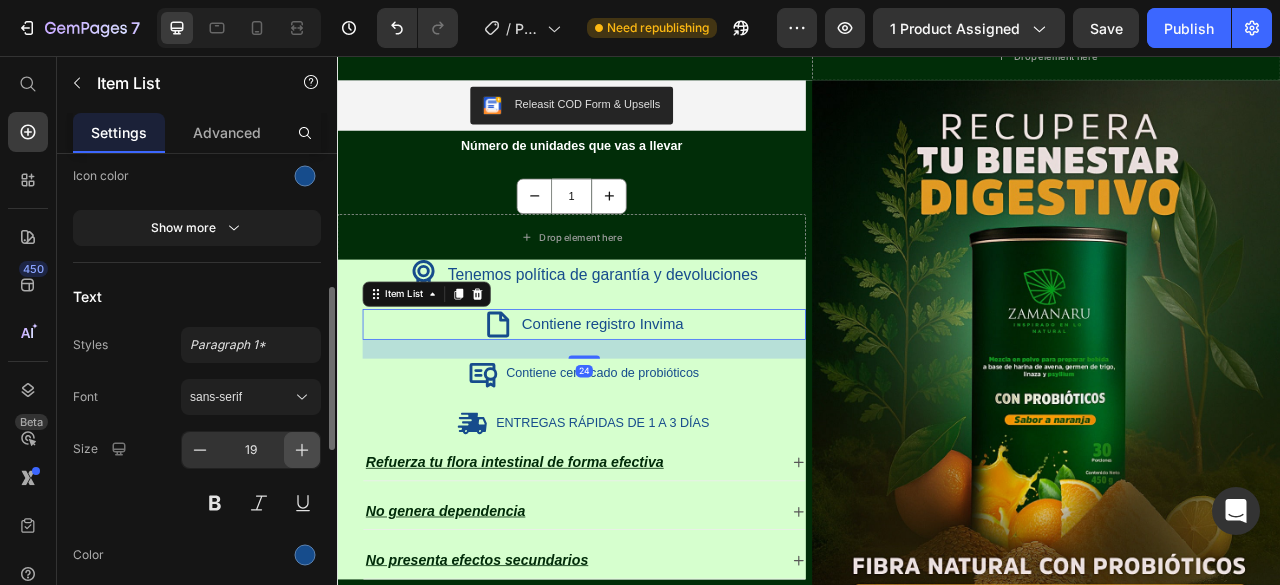 click 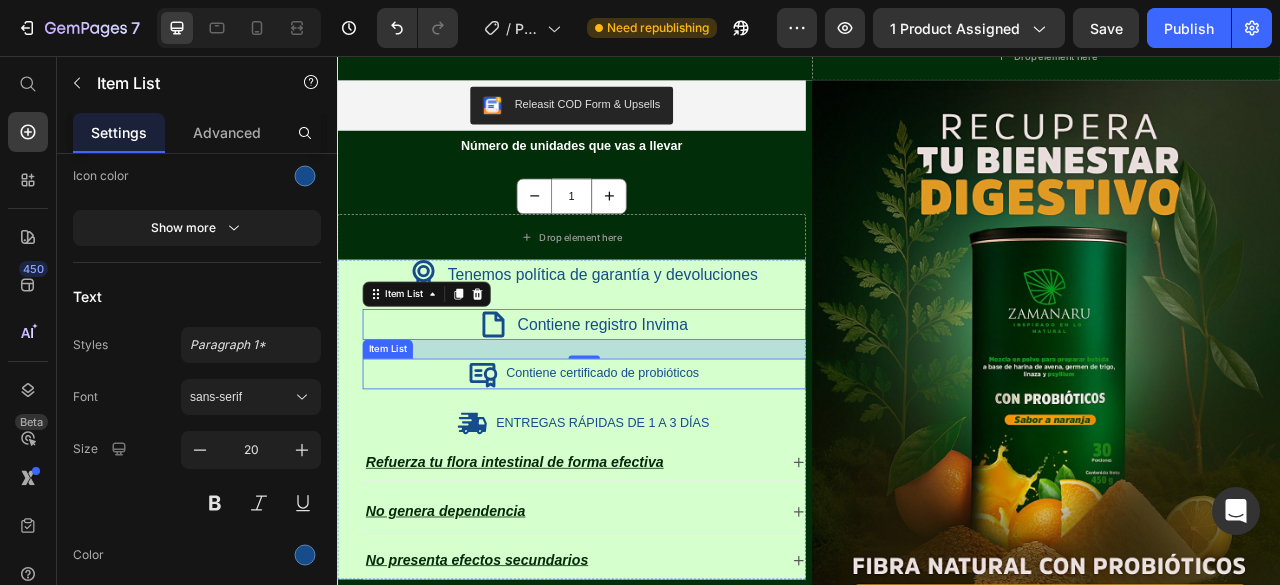 click on "Contiene certificado de probióticos" at bounding box center [674, 460] 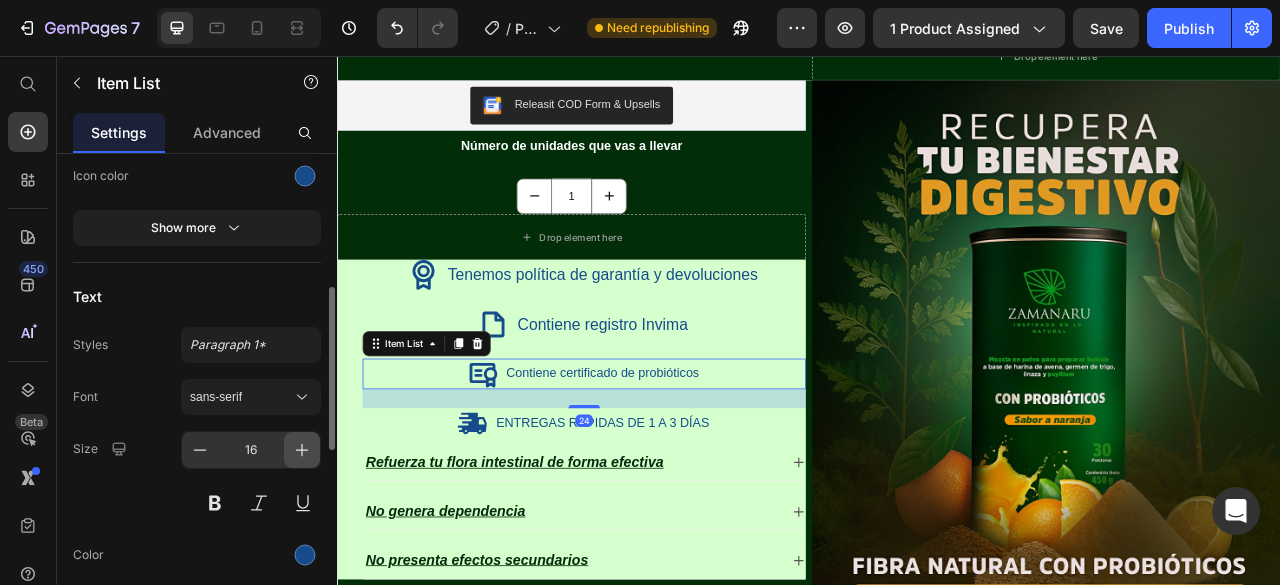 click 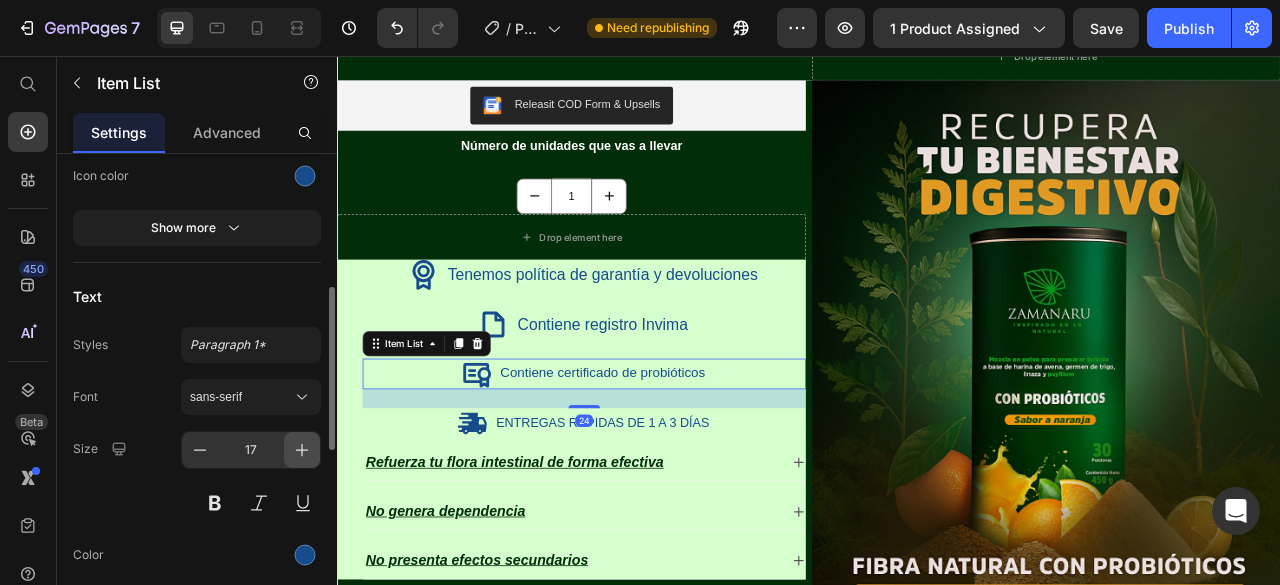 click 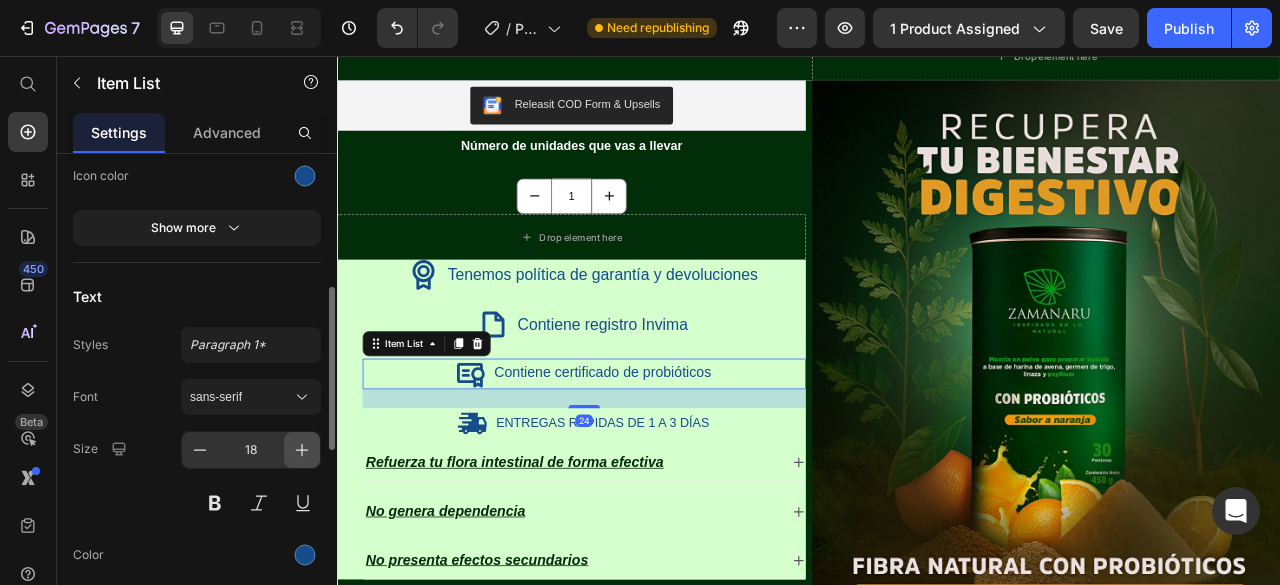 click 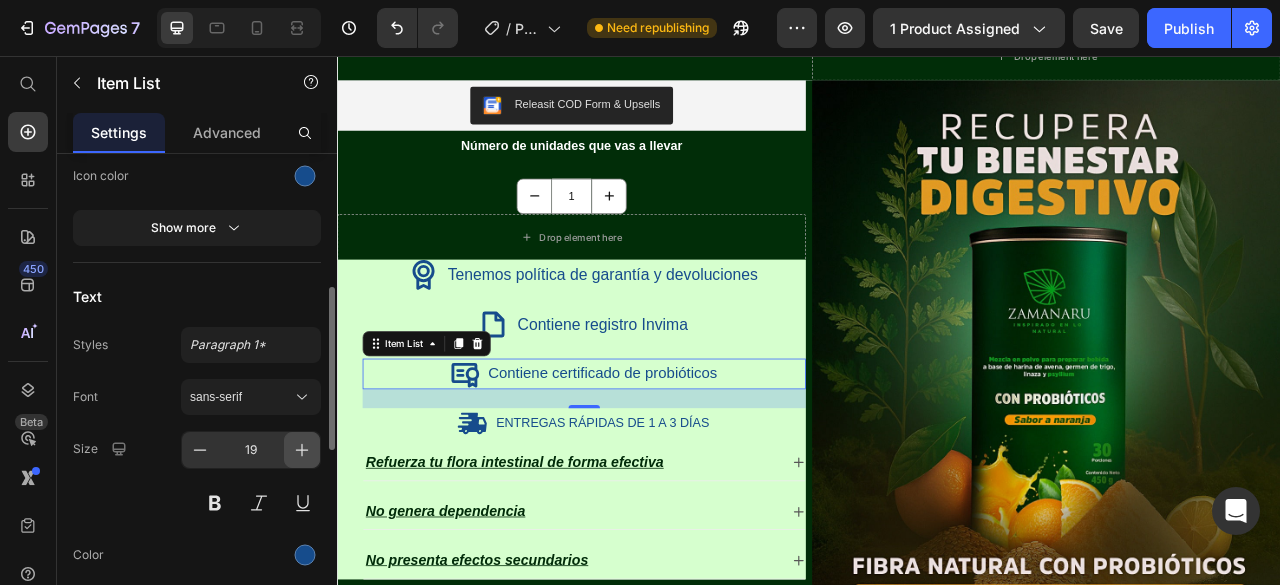 click 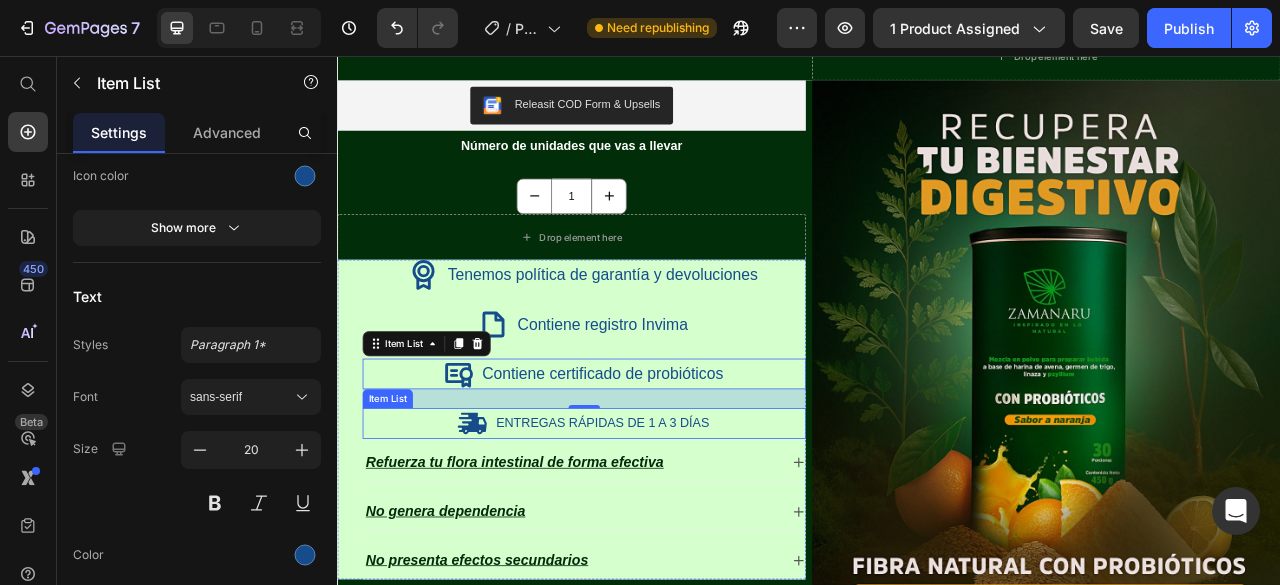click on "ENTREGAS RÁPIDAS DE 1 A 3 DÍAS" at bounding box center (674, 523) 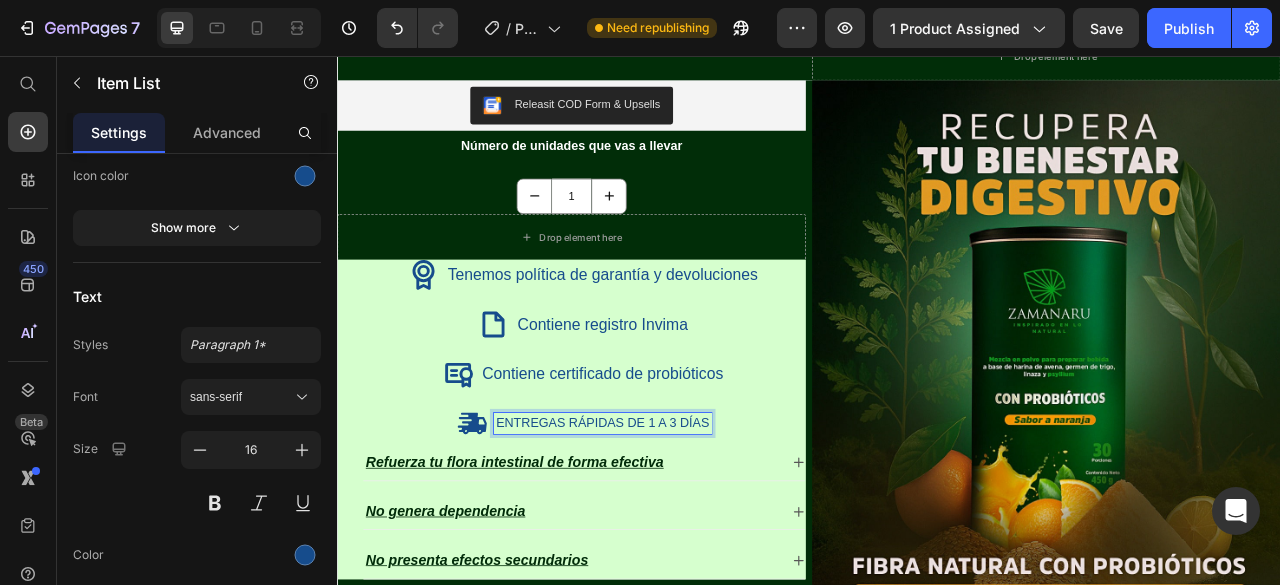 click on "ENTREGAS RÁPIDAS DE 1 A 3 DÍAS" at bounding box center (674, 523) 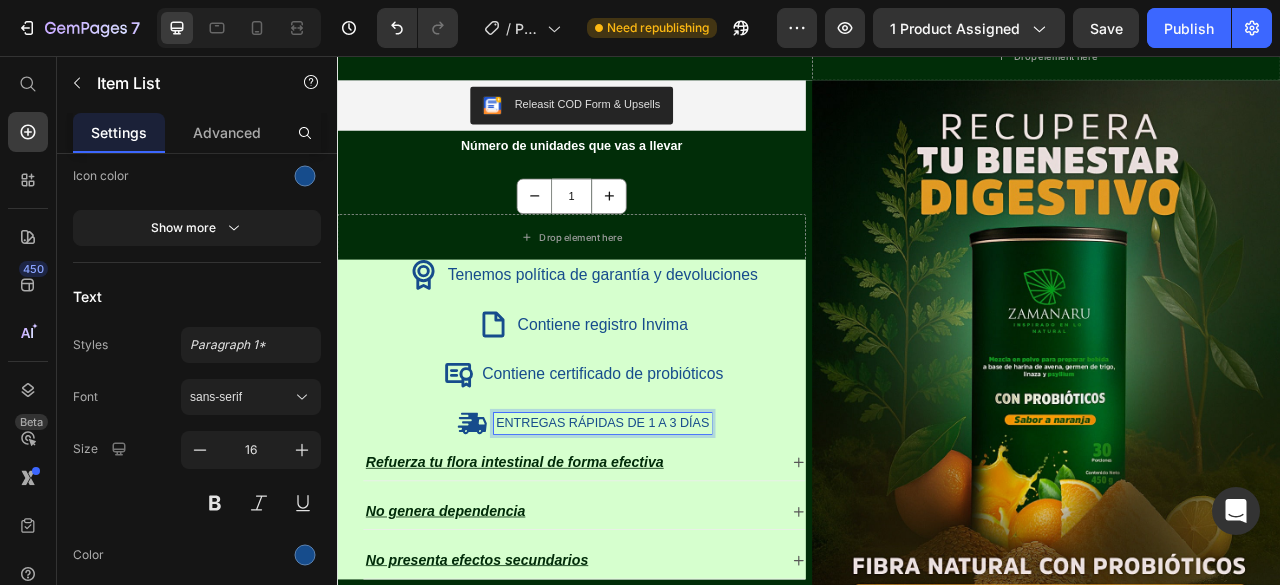 click on "ENTREGAS RÁPIDAS DE 1 A 3 DÍAS" at bounding box center (674, 523) 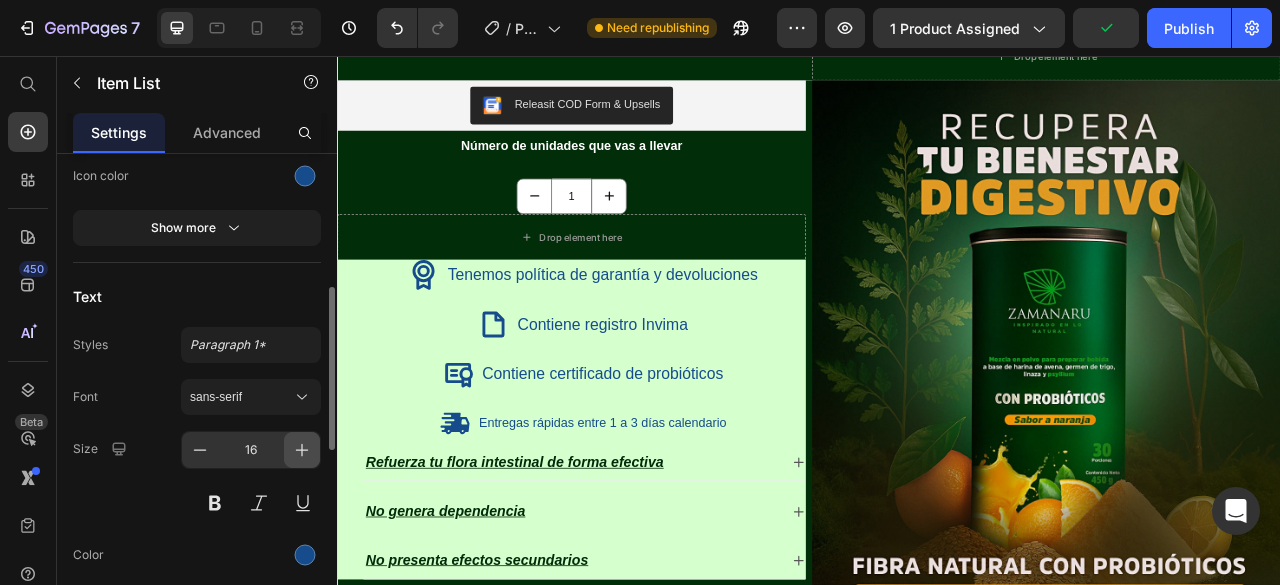 click 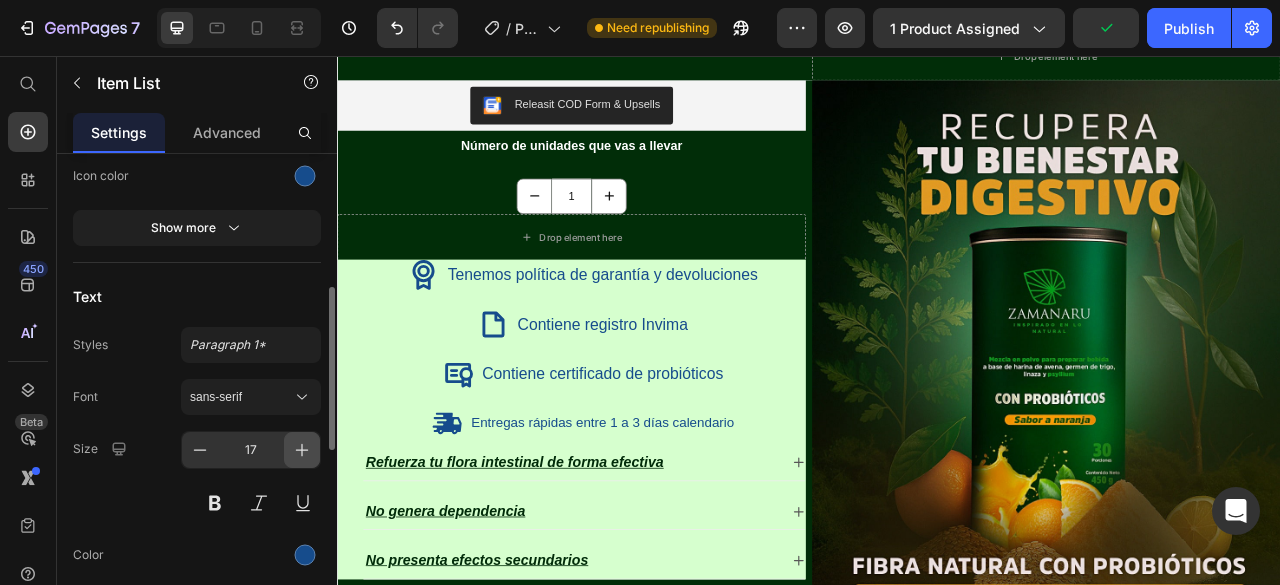 click 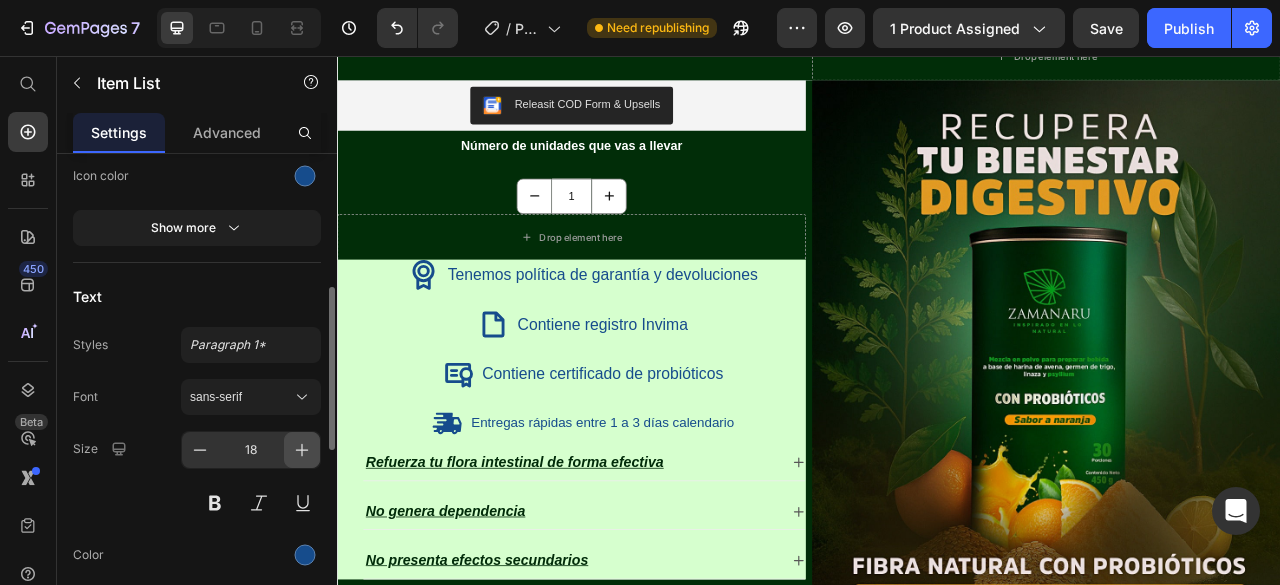 click 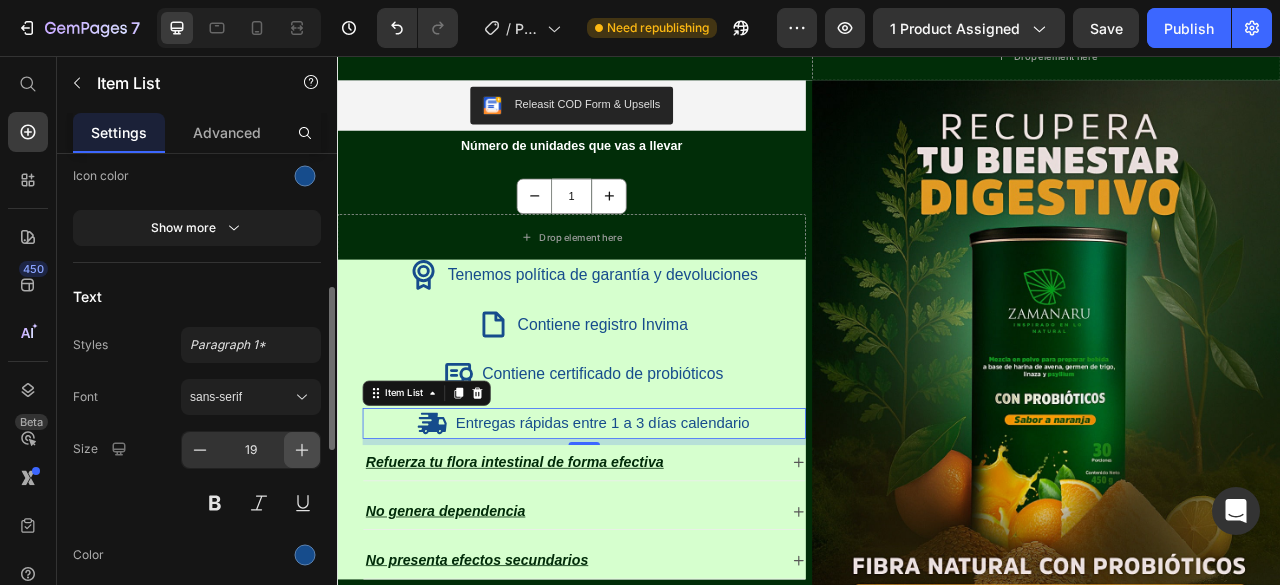click 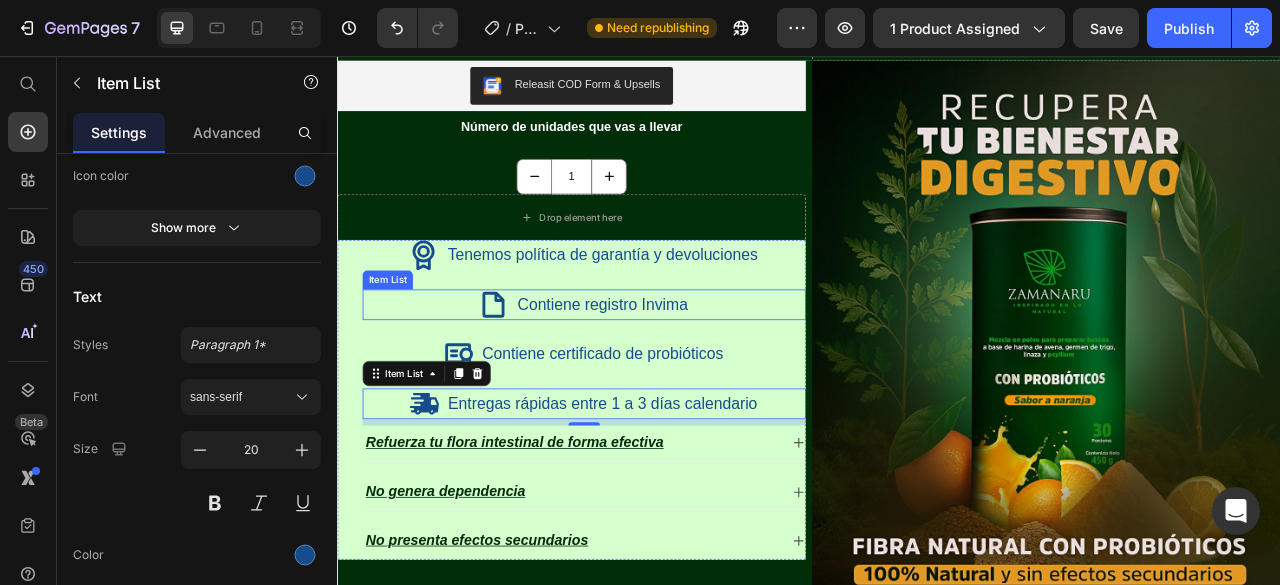 scroll, scrollTop: 1684, scrollLeft: 0, axis: vertical 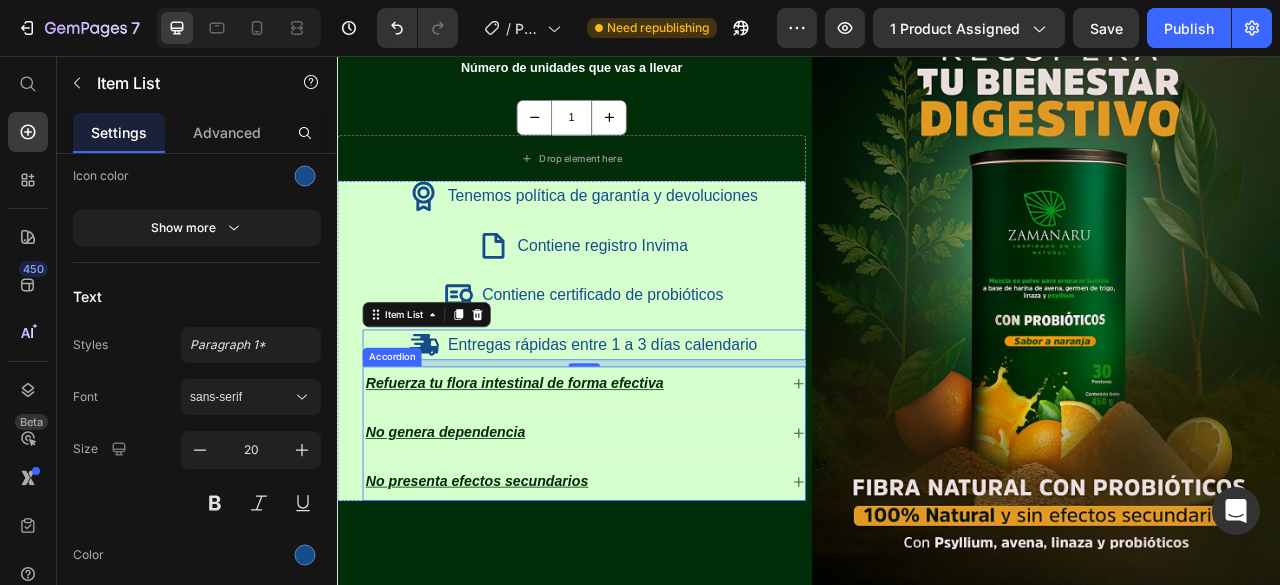click on "Refuerza tu flora intestinal de forma efectiva
No genera dependencia
No presenta efectos secundarios" at bounding box center (651, 536) 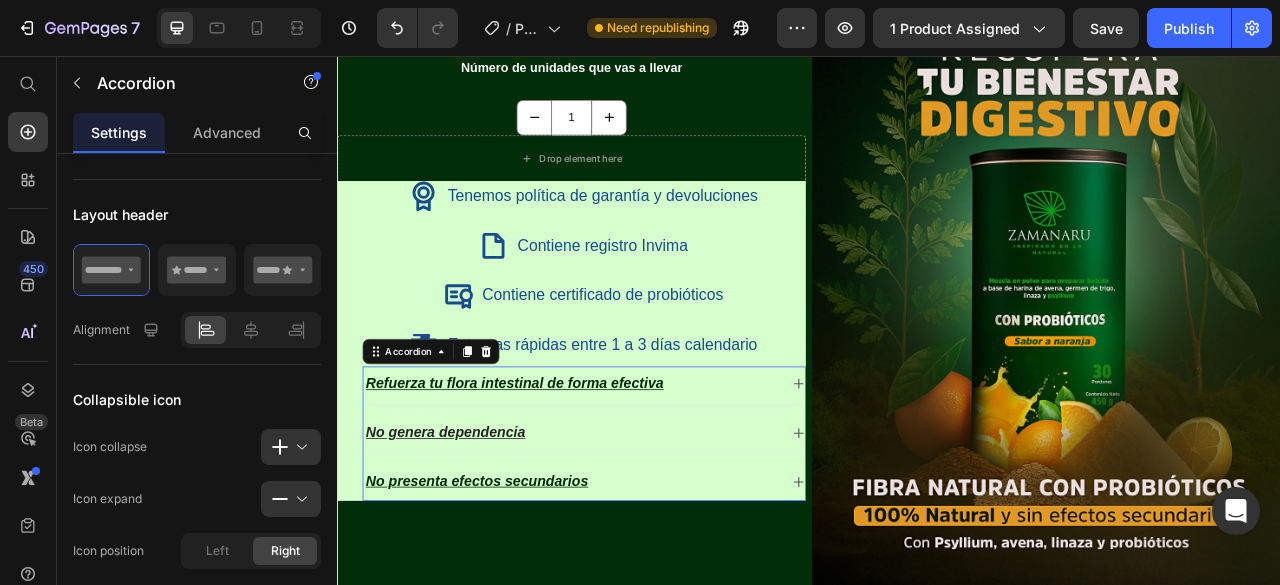 scroll, scrollTop: 0, scrollLeft: 0, axis: both 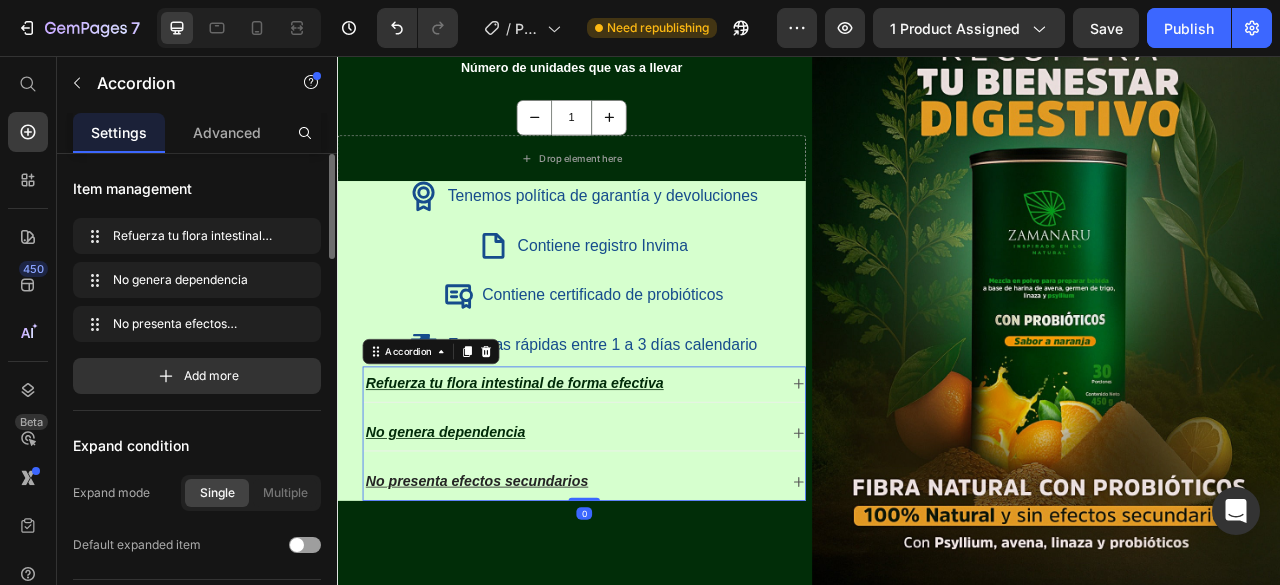 click on "No presenta efectos secundarios" at bounding box center [651, 597] 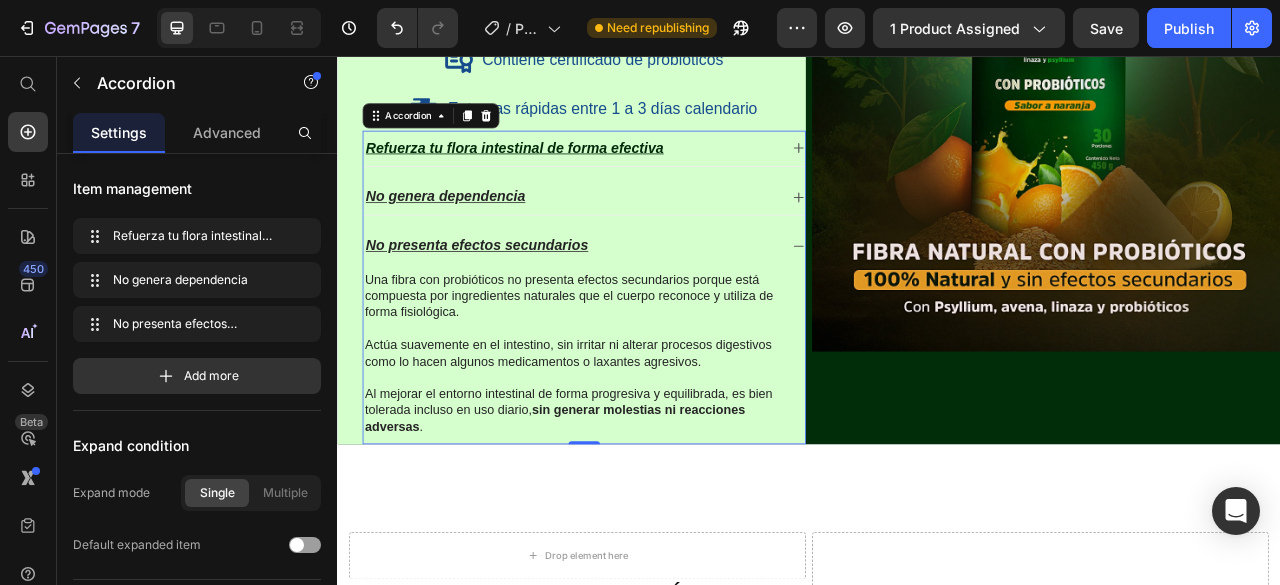 scroll, scrollTop: 1684, scrollLeft: 0, axis: vertical 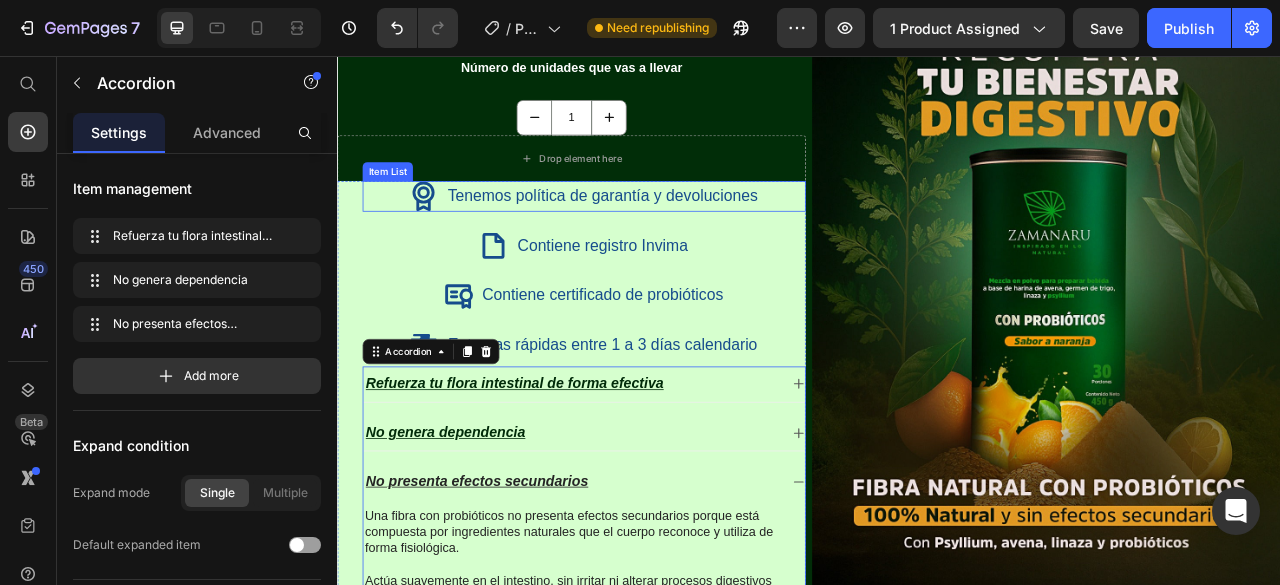 click 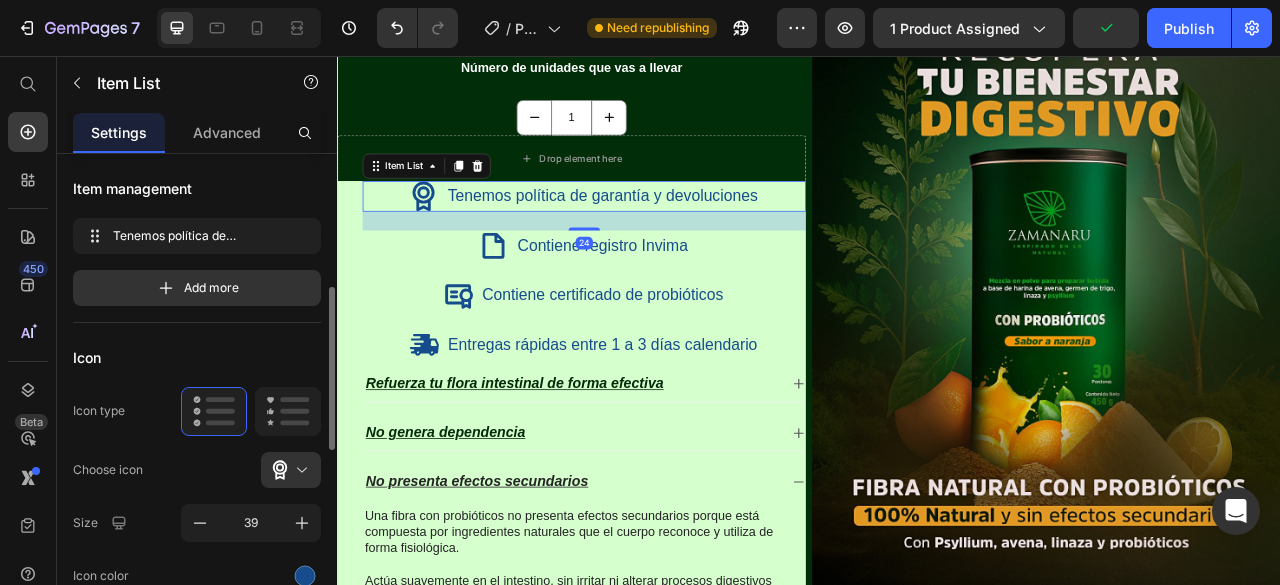 scroll, scrollTop: 200, scrollLeft: 0, axis: vertical 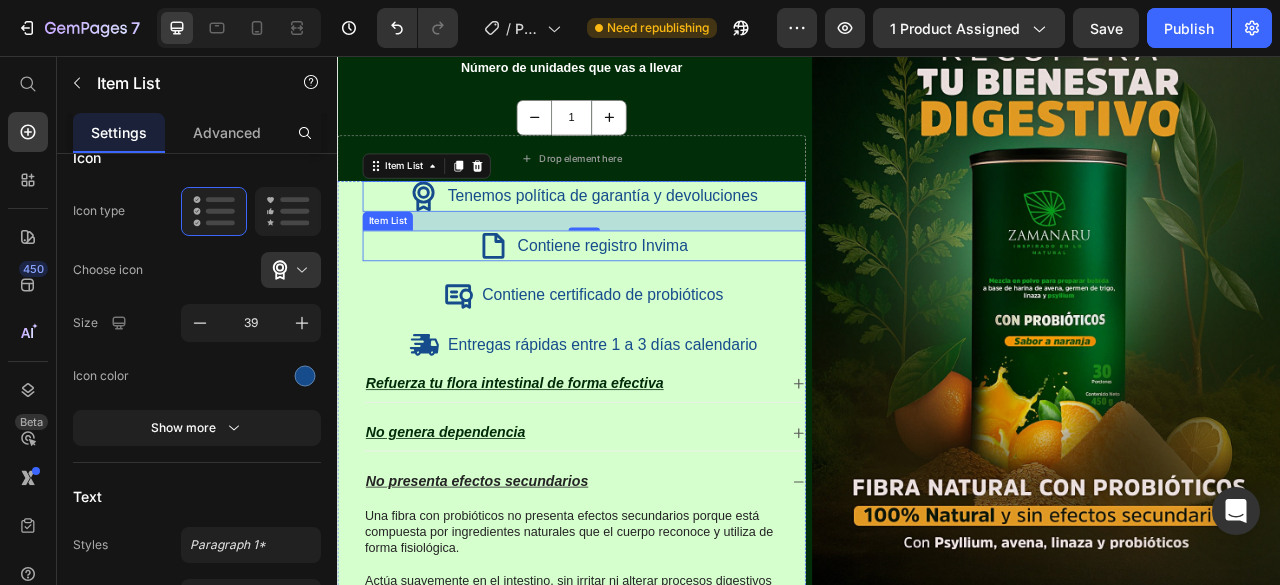 click on "Contiene registro Invima" at bounding box center [651, 297] 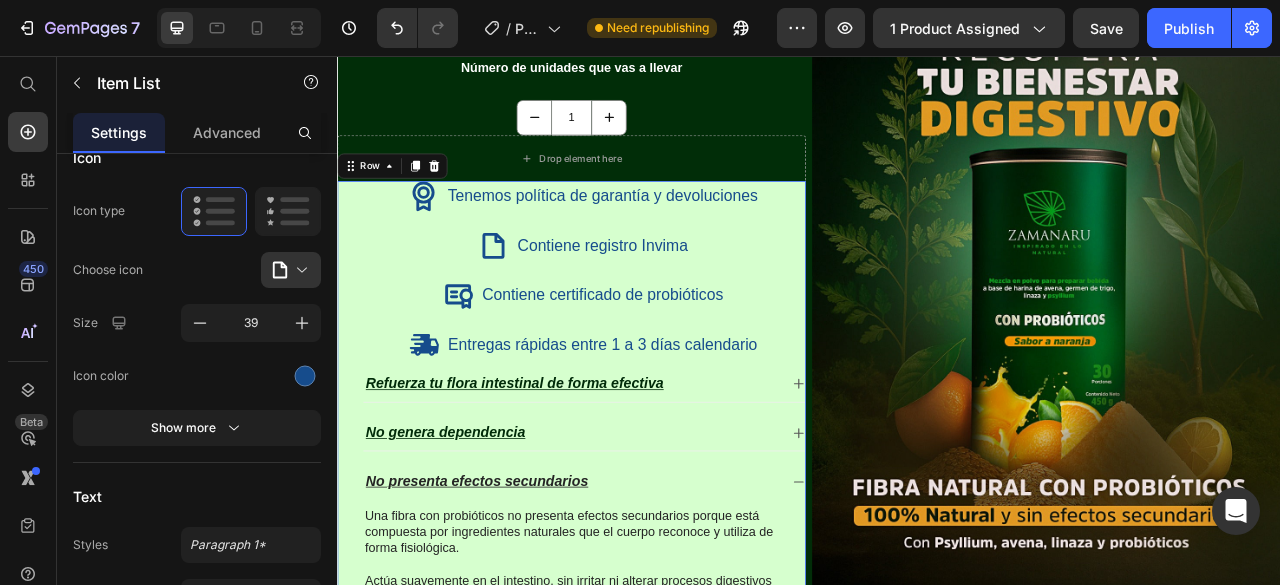 click on "Tenemos política de garantía y devoluciones  Item List
Contiene registro Invima Item List
Contiene certificado de probióticos  Item List
Entregas rápidas entre 1 a 3 días calendario Item List
Refuerza tu flora intestinal de forma efectiva
No genera dependencia
No presenta efectos secundarios Una fibra con probióticos no presenta efectos secundarios porque está compuesta por ingredientes naturales que el cuerpo reconoce y utiliza de forma fisiológica. Actúa suavemente en el intestino, sin irritar ni alterar procesos digestivos como lo hacen algunos medicamentos o laxantes agresivos. Al mejorar el entorno intestinal de forma progresiva y equilibrada, es bien tolerada incluso en uso diario,  sin generar molestias ni reacciones adversas . Text Block Accordion Row   0" at bounding box center [635, 532] 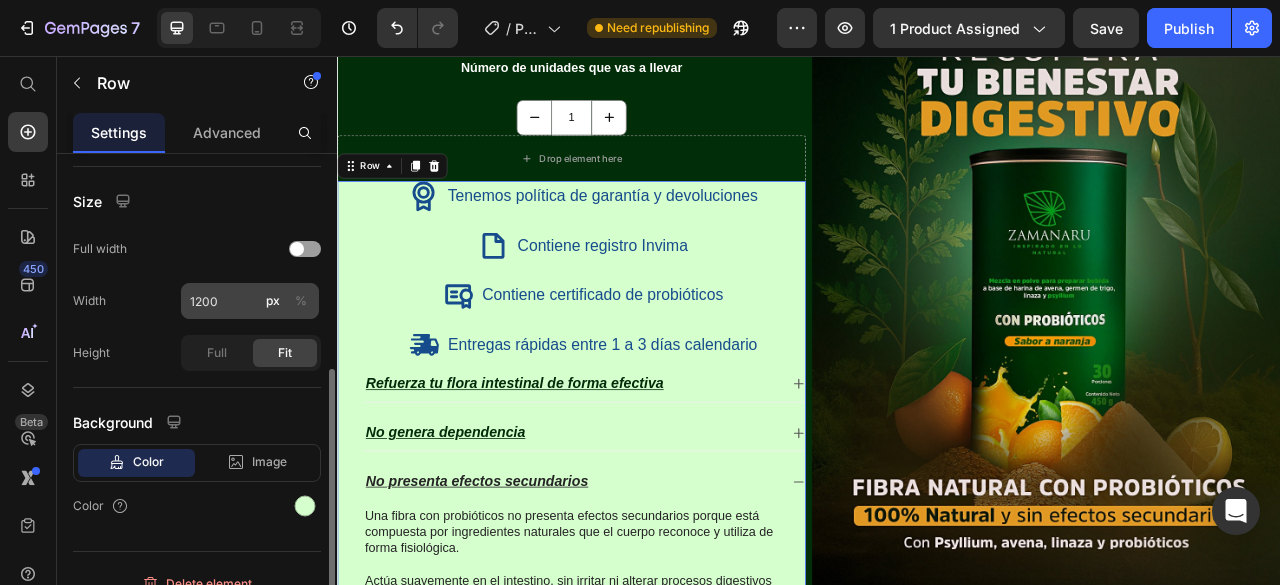 scroll, scrollTop: 422, scrollLeft: 0, axis: vertical 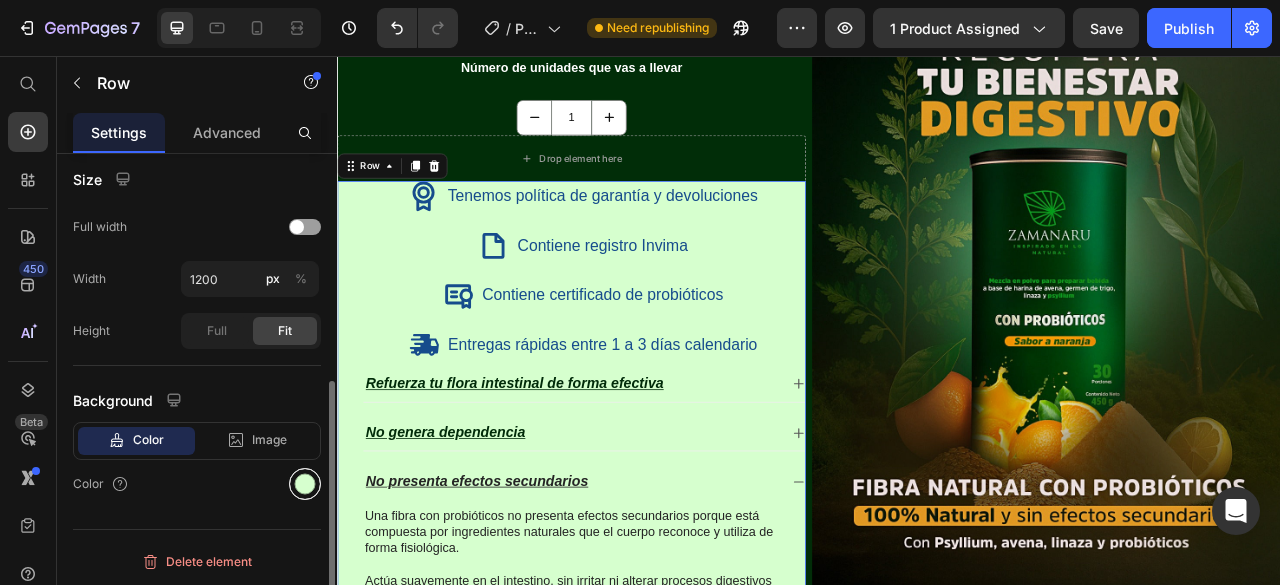 click at bounding box center [305, 484] 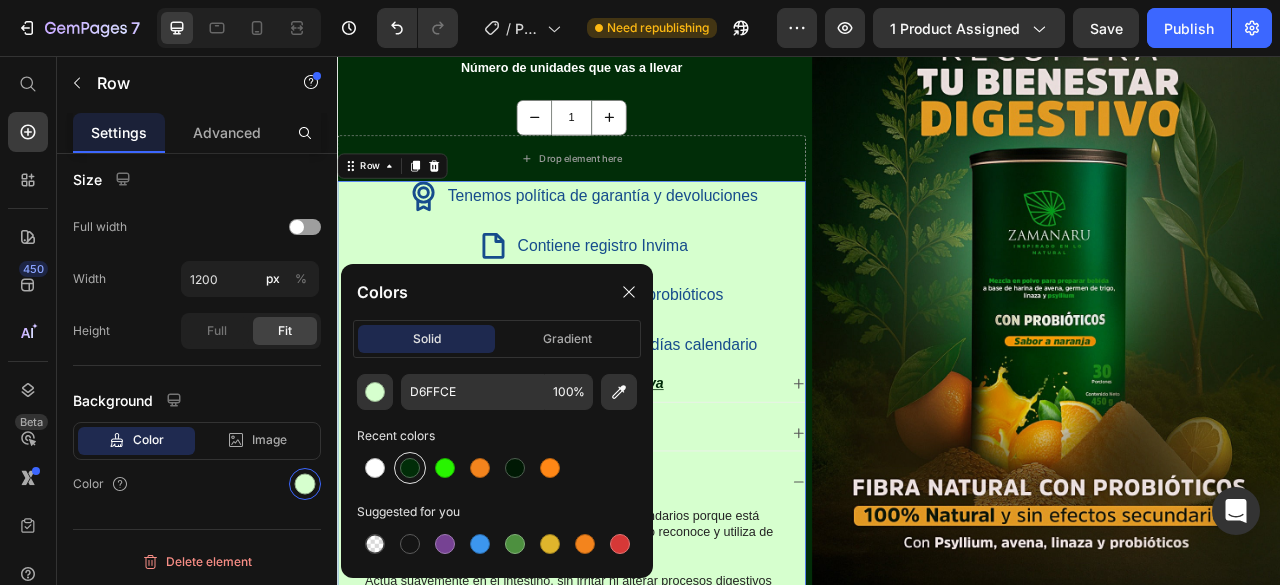 click at bounding box center (410, 468) 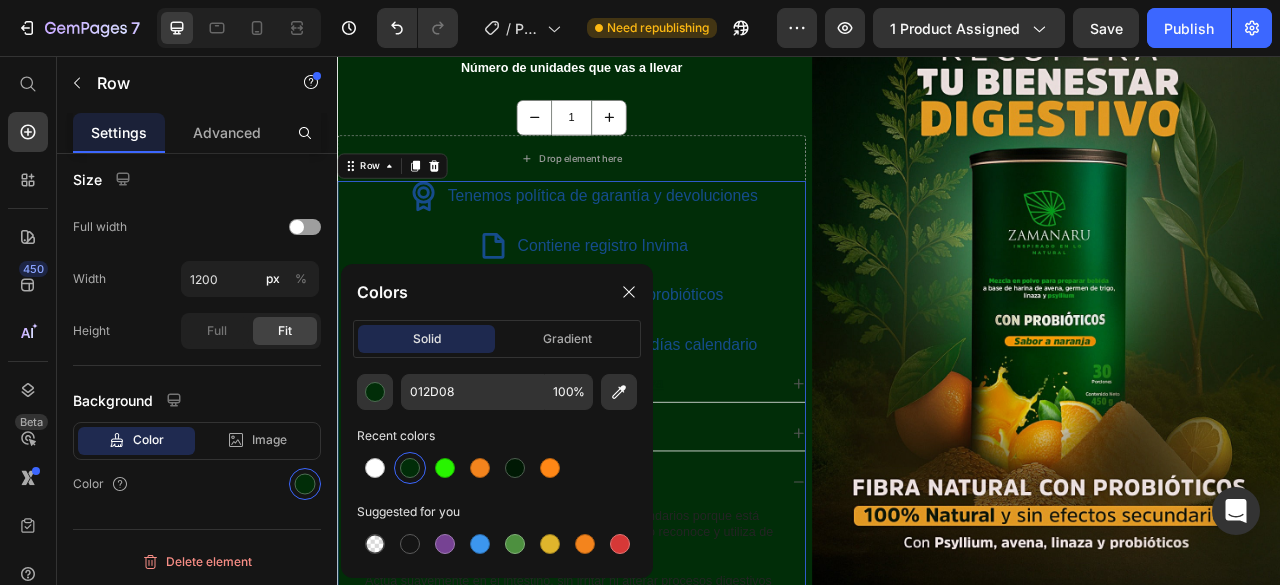 scroll, scrollTop: 422, scrollLeft: 0, axis: vertical 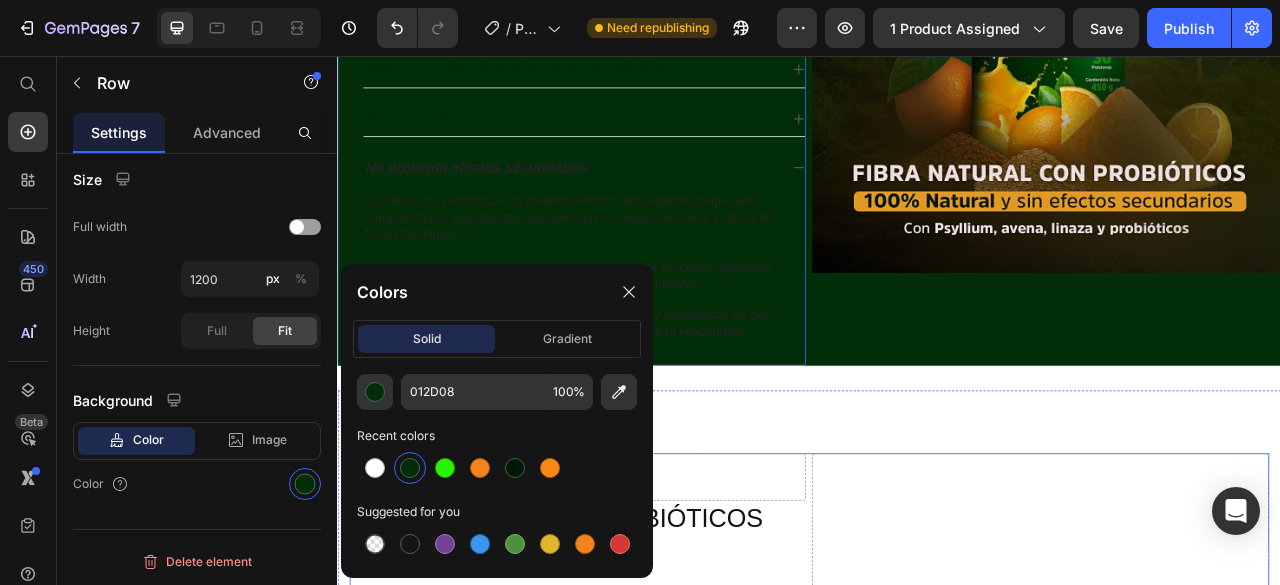 click on "Drop element here" at bounding box center (1231, 833) 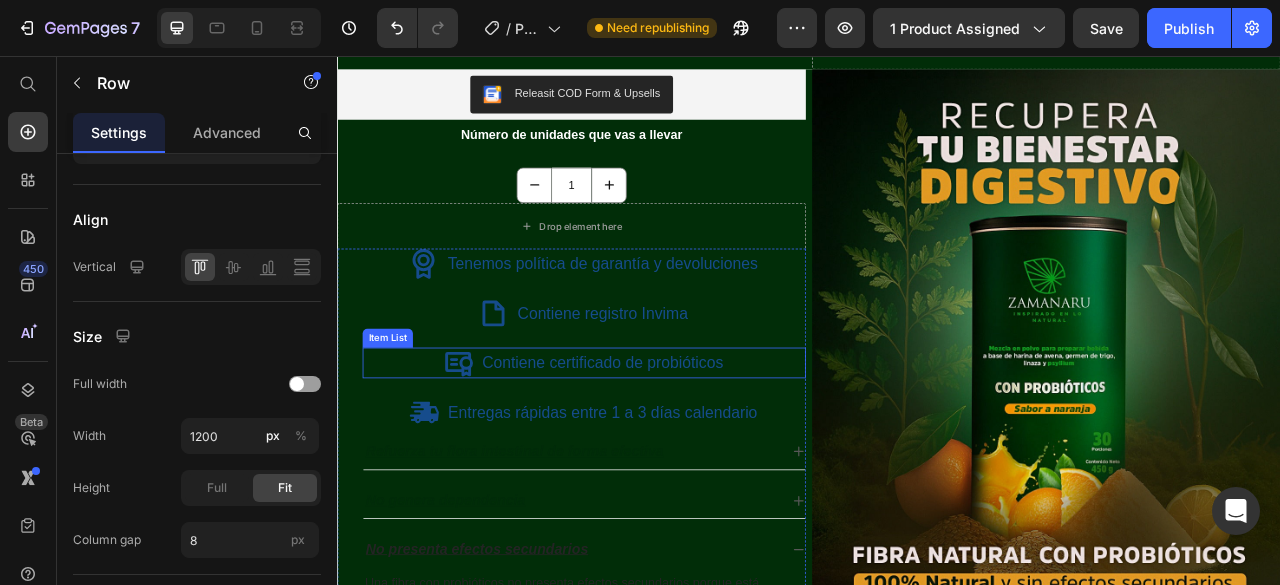 scroll, scrollTop: 1584, scrollLeft: 0, axis: vertical 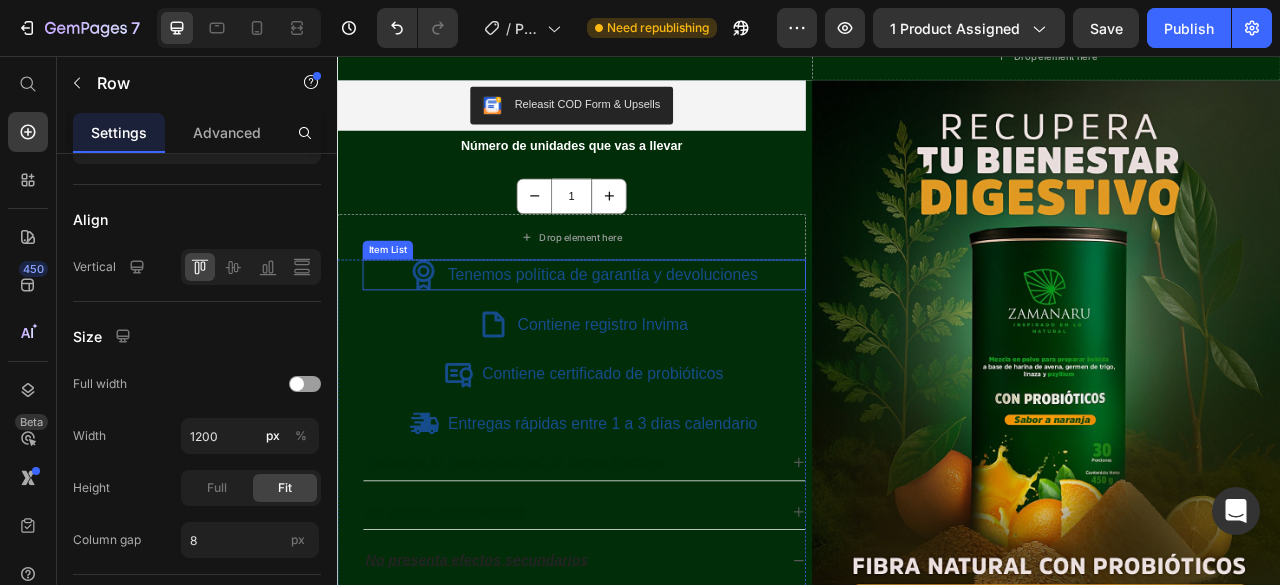 click on "Tenemos política de garantía y devoluciones" at bounding box center [674, 334] 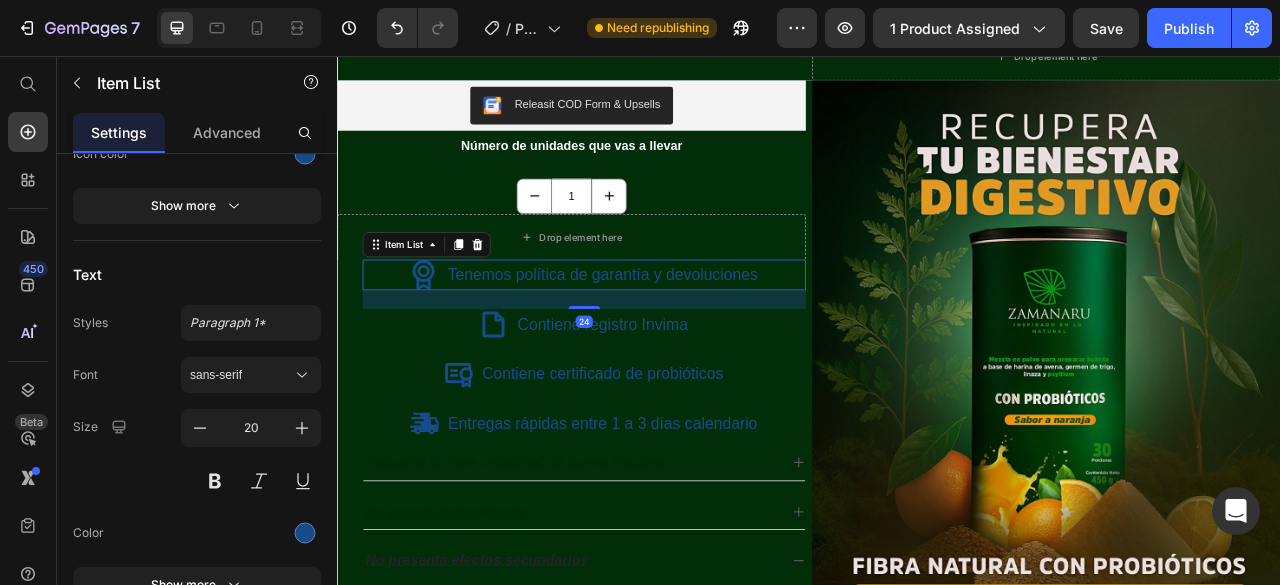 scroll, scrollTop: 0, scrollLeft: 0, axis: both 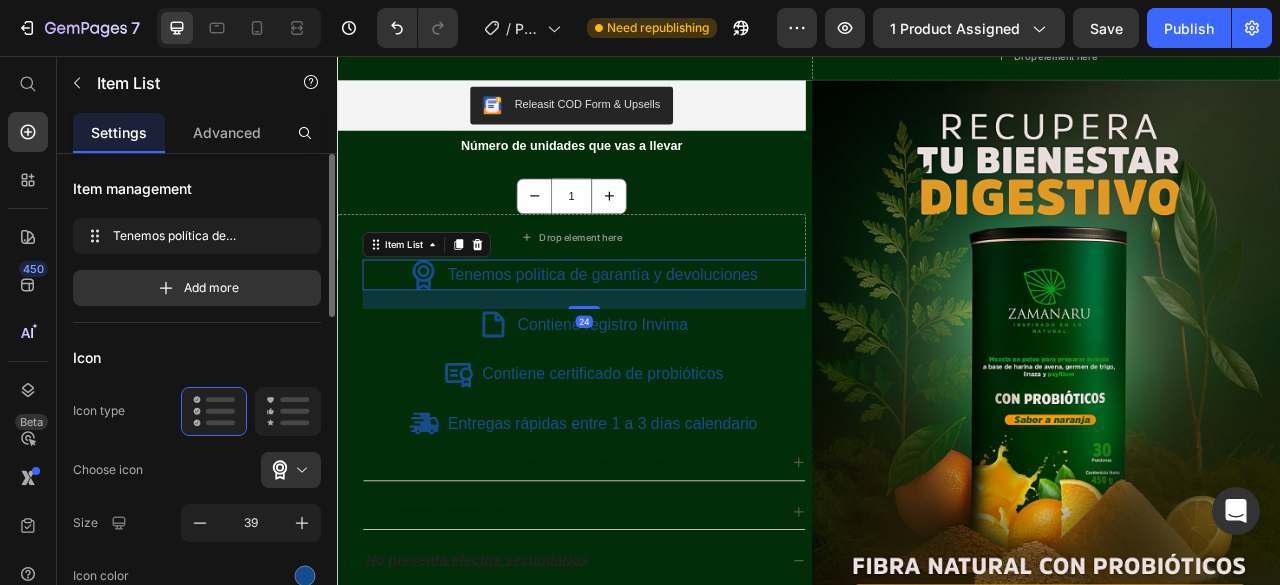 click 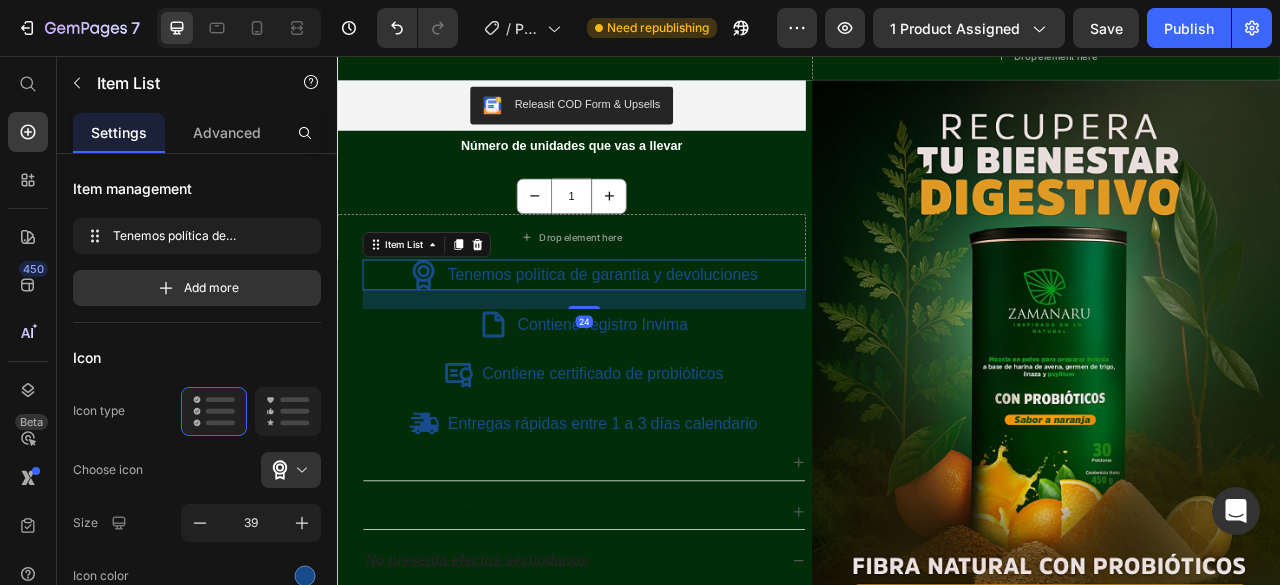 click 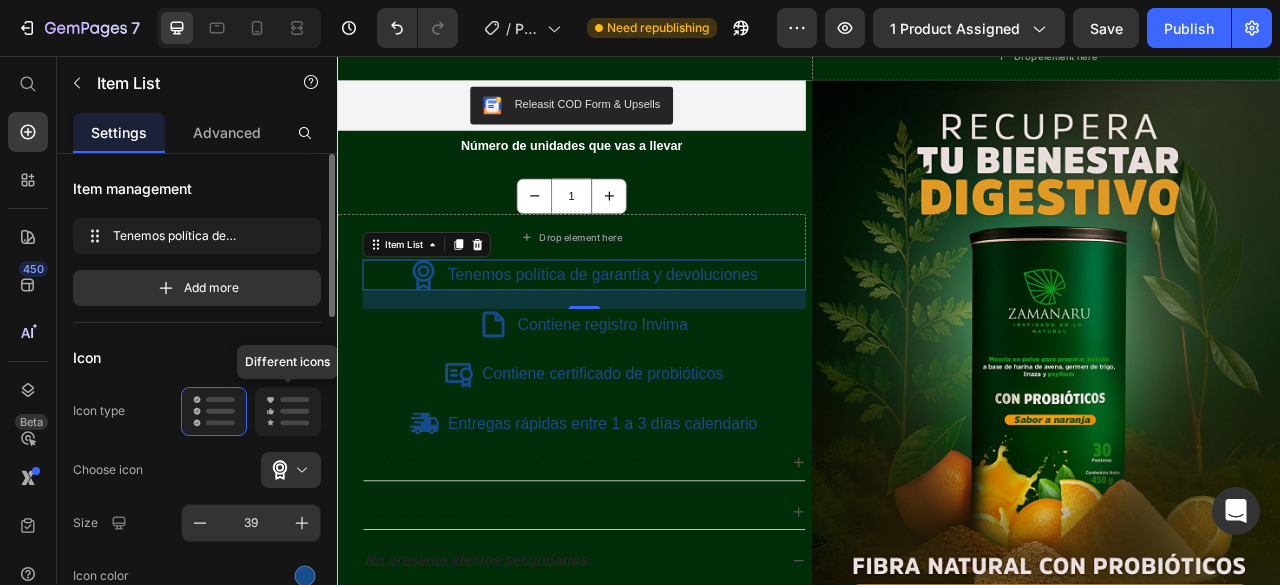 scroll, scrollTop: 100, scrollLeft: 0, axis: vertical 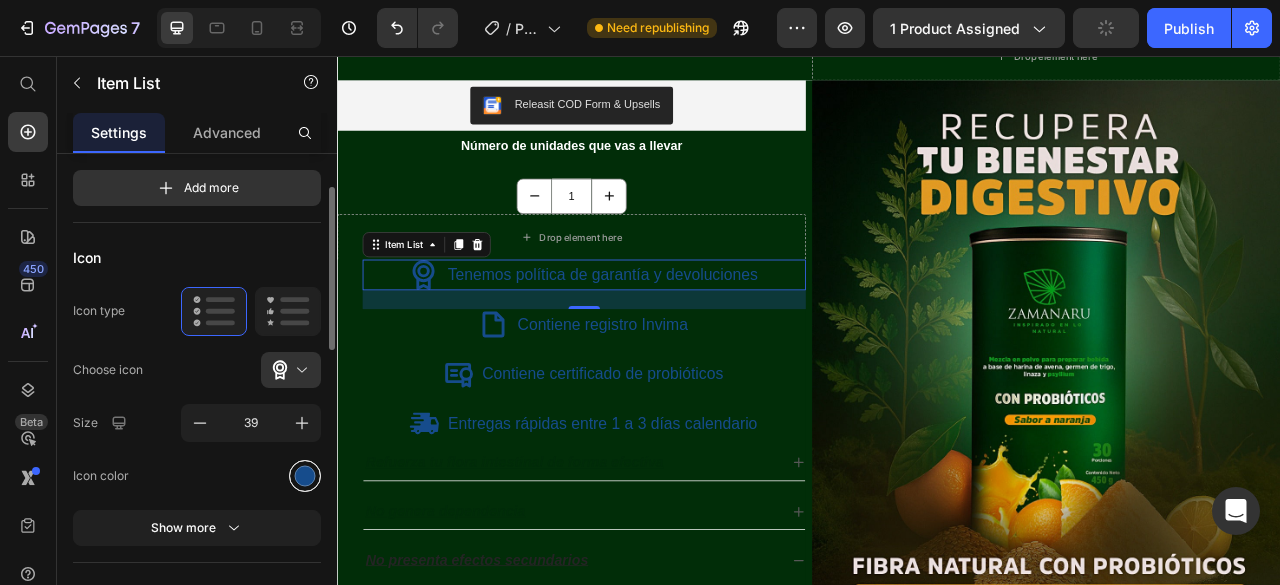 click at bounding box center (305, 475) 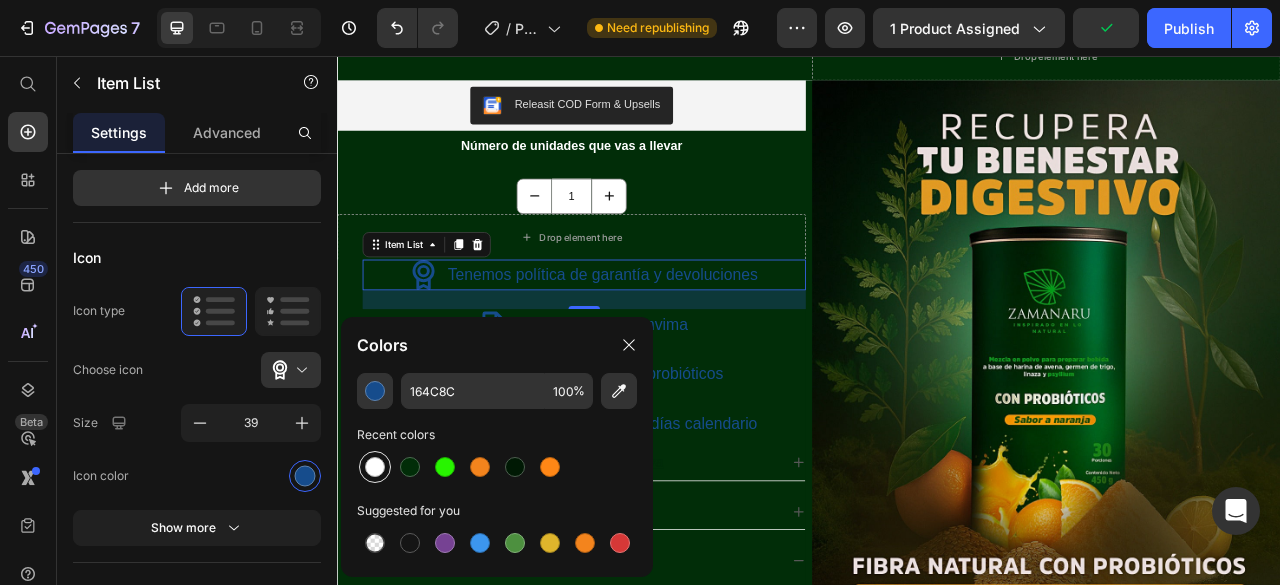 click at bounding box center (375, 467) 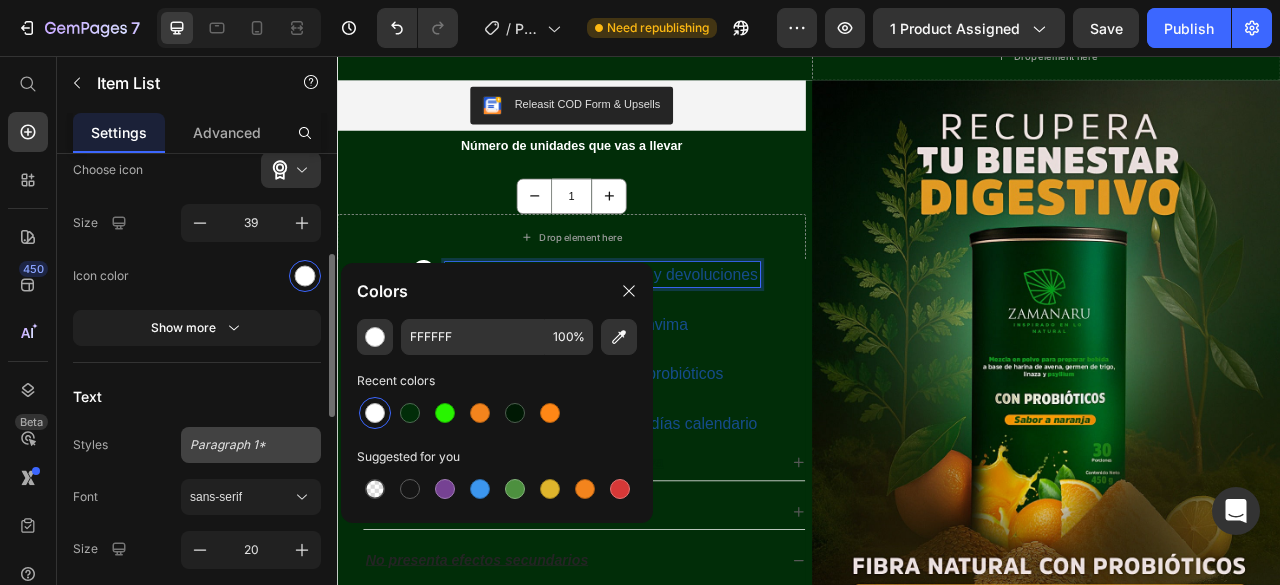 scroll, scrollTop: 400, scrollLeft: 0, axis: vertical 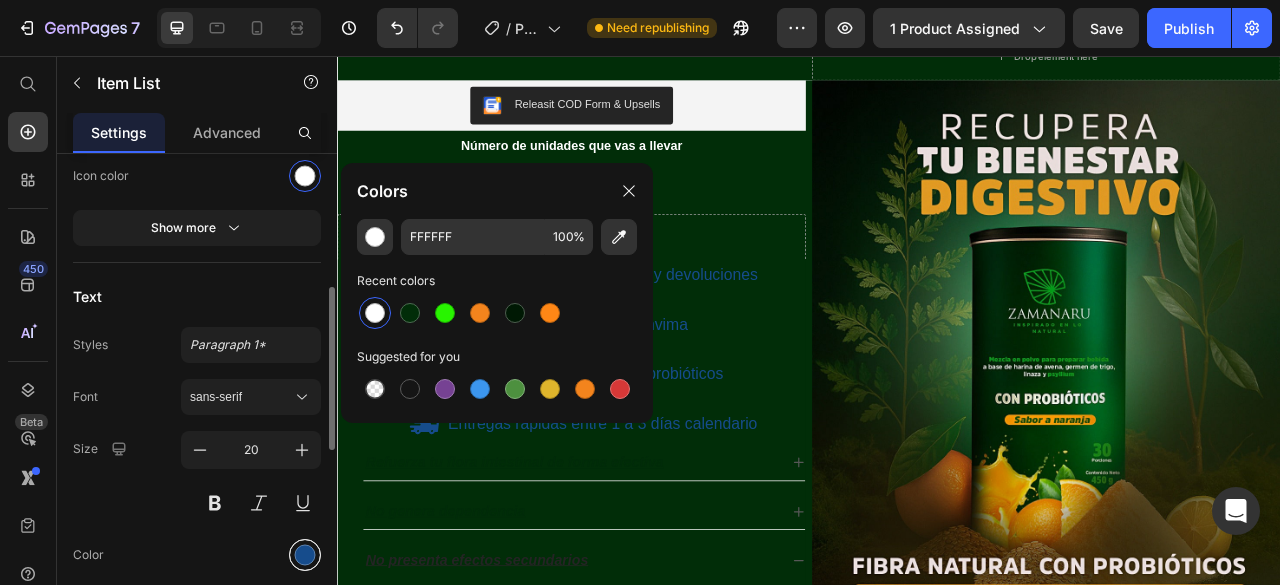 click at bounding box center (305, 554) 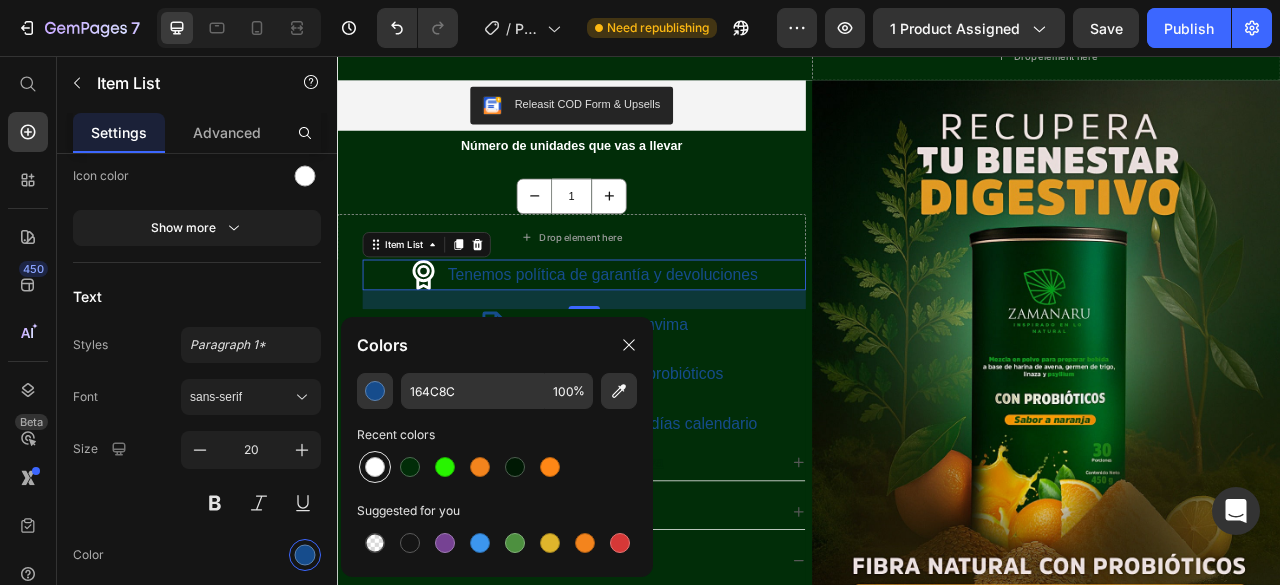 click at bounding box center [375, 467] 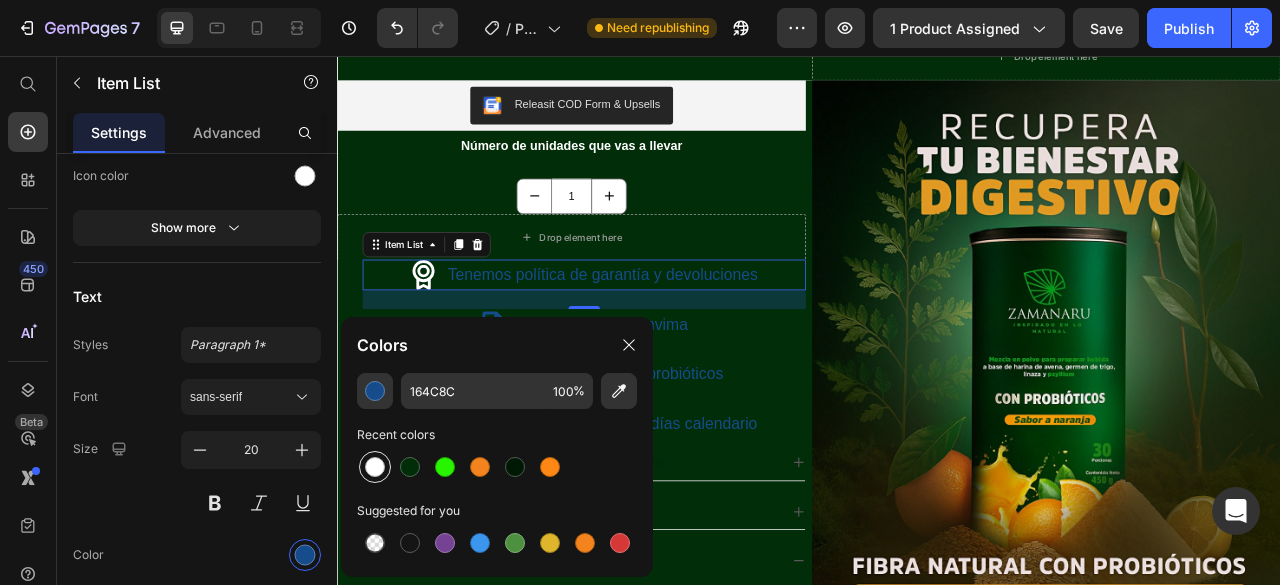 type on "FFFFFF" 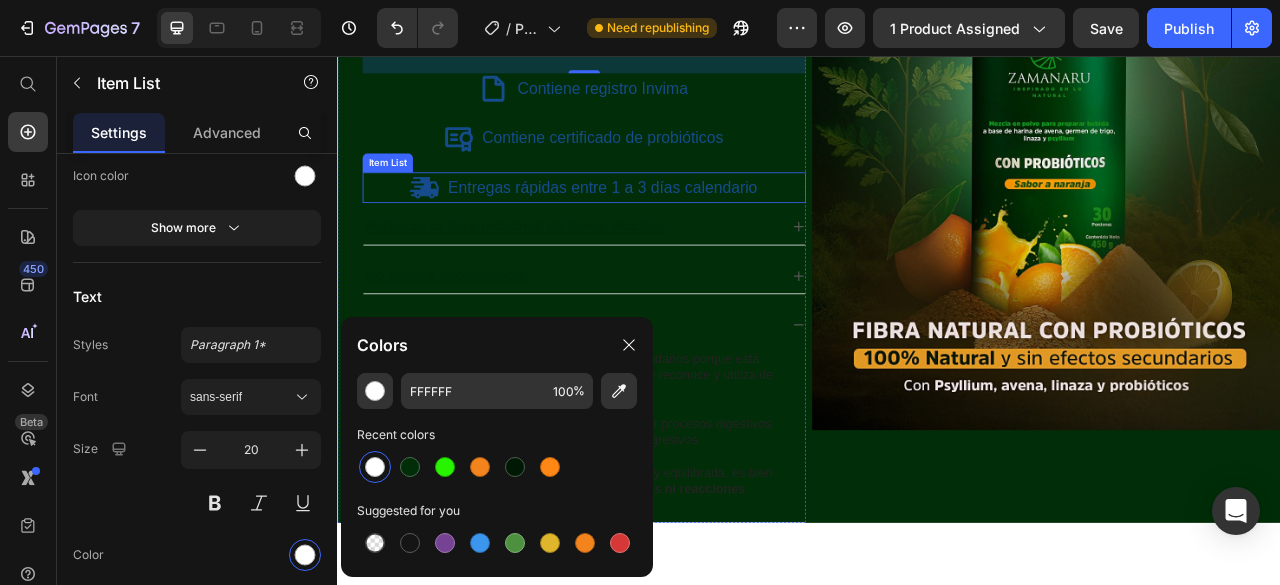 scroll, scrollTop: 1784, scrollLeft: 0, axis: vertical 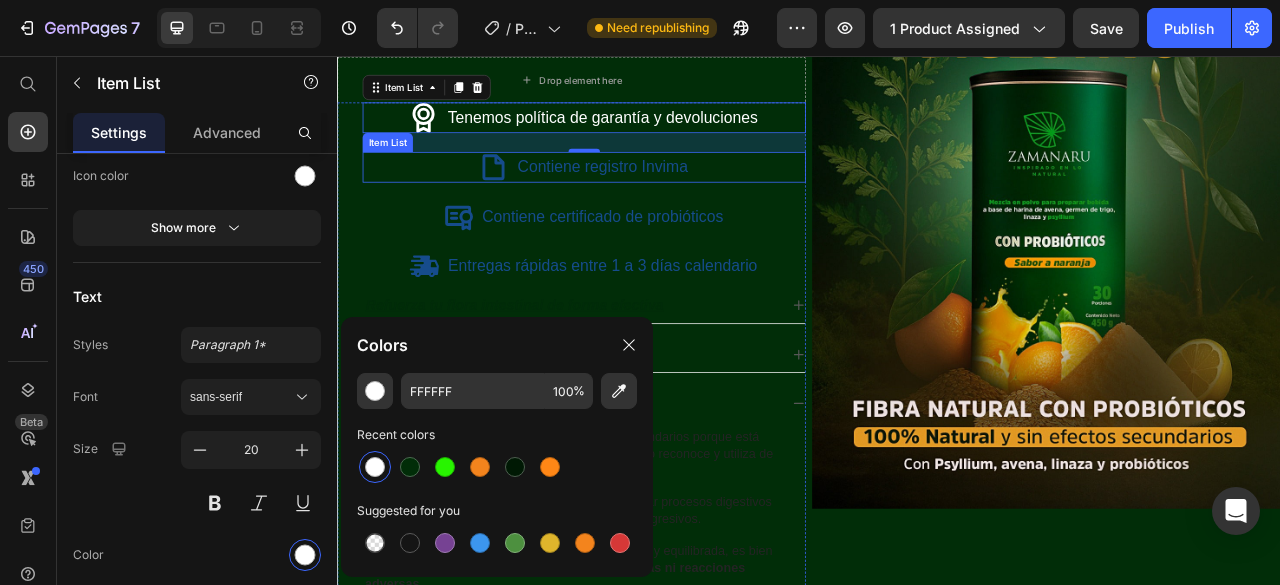 click on "Contiene registro Invima" at bounding box center [674, 197] 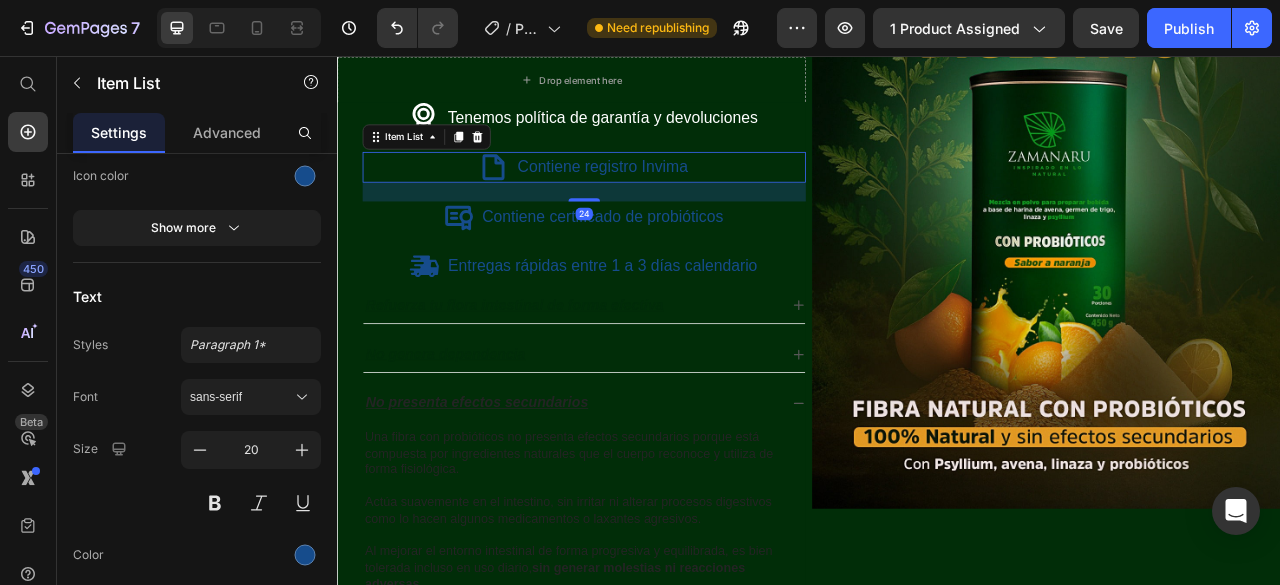 click 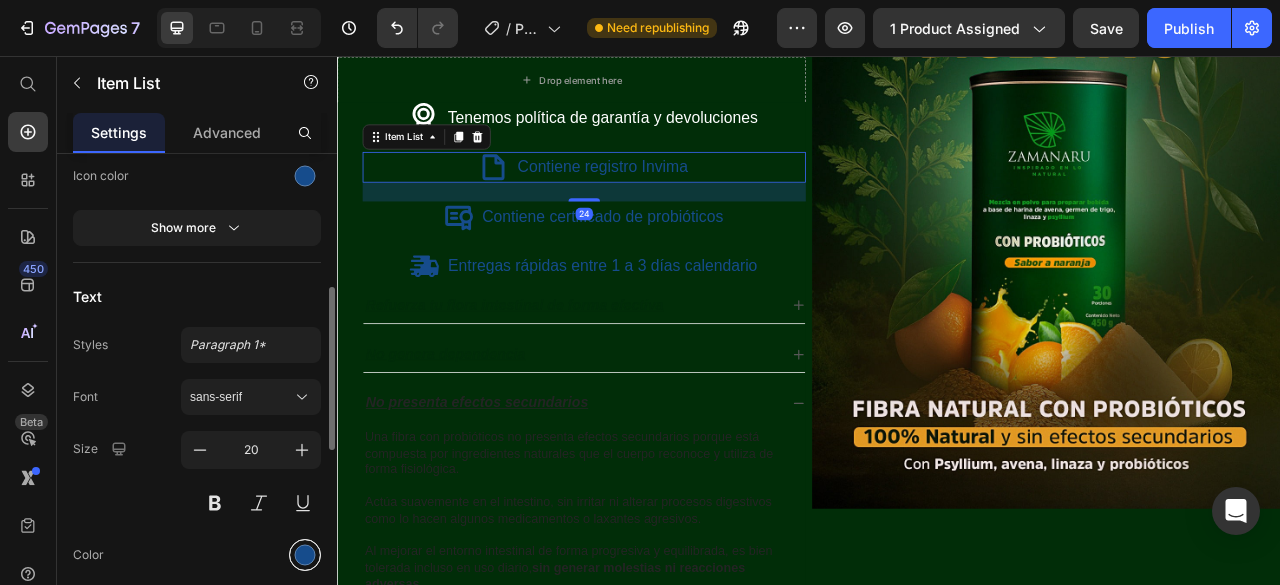 click at bounding box center [305, 554] 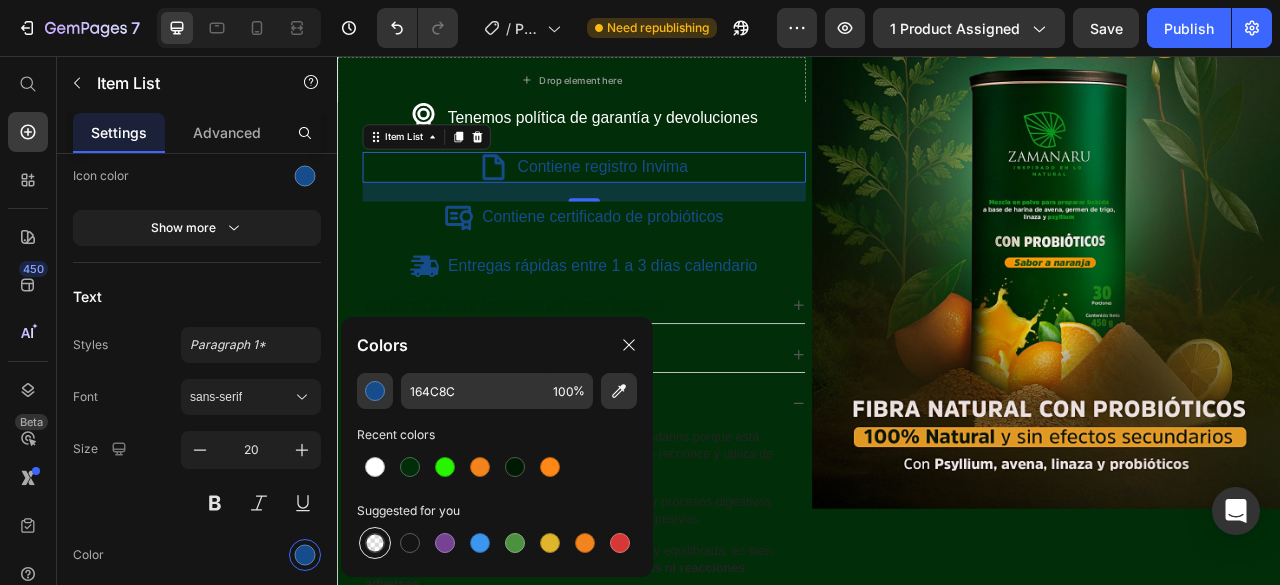 click at bounding box center [375, 543] 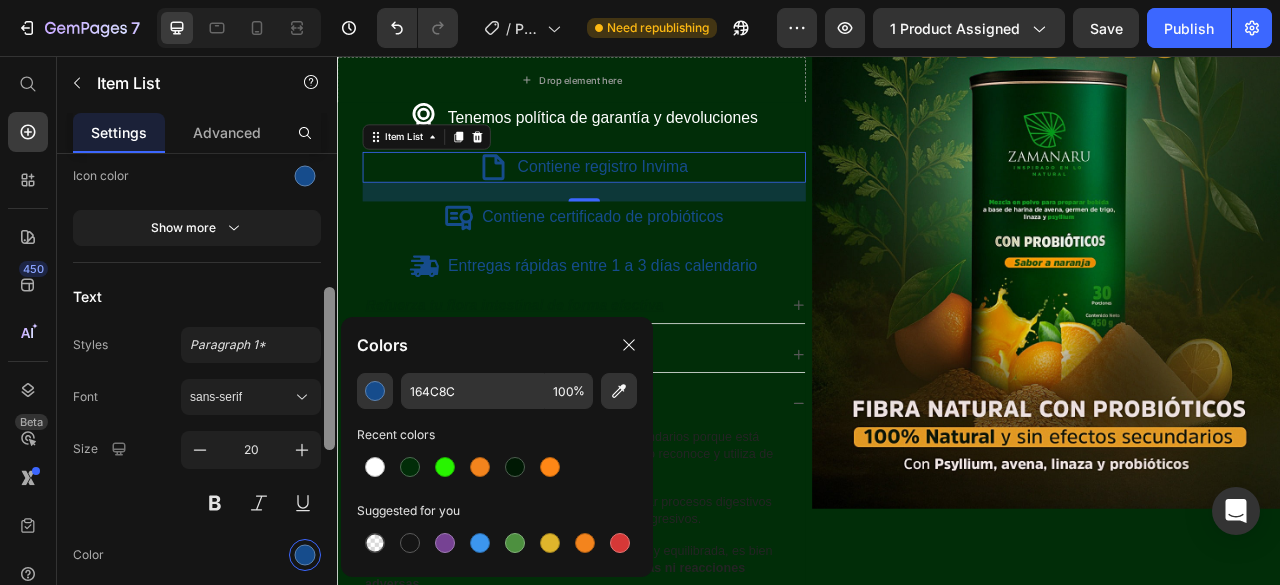 type on "000000" 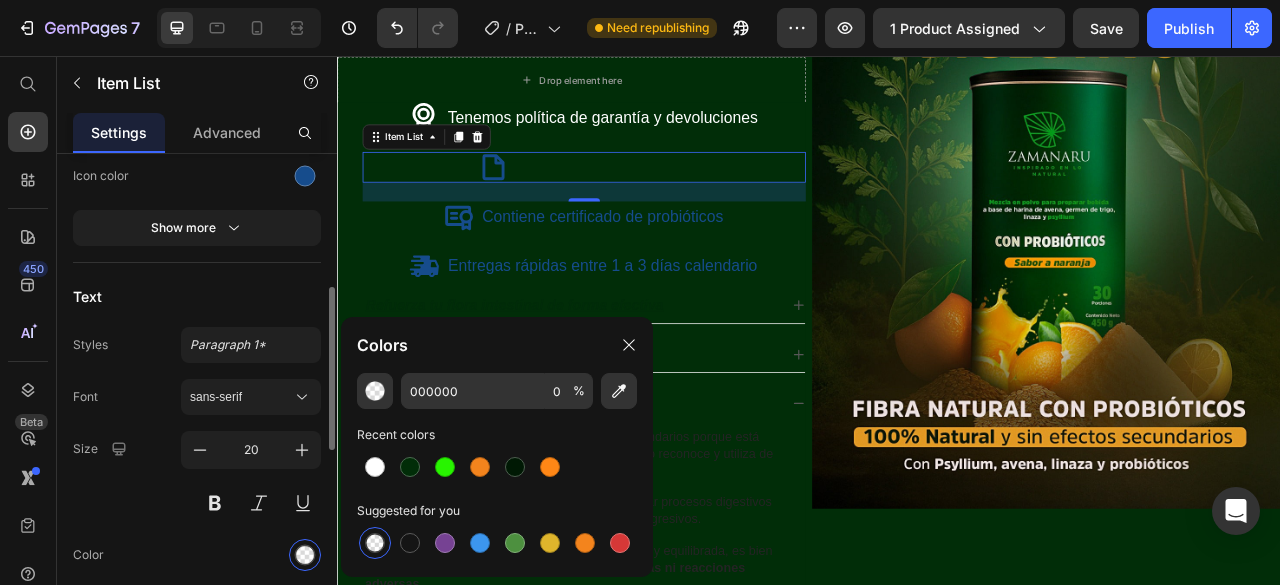 scroll, scrollTop: 600, scrollLeft: 0, axis: vertical 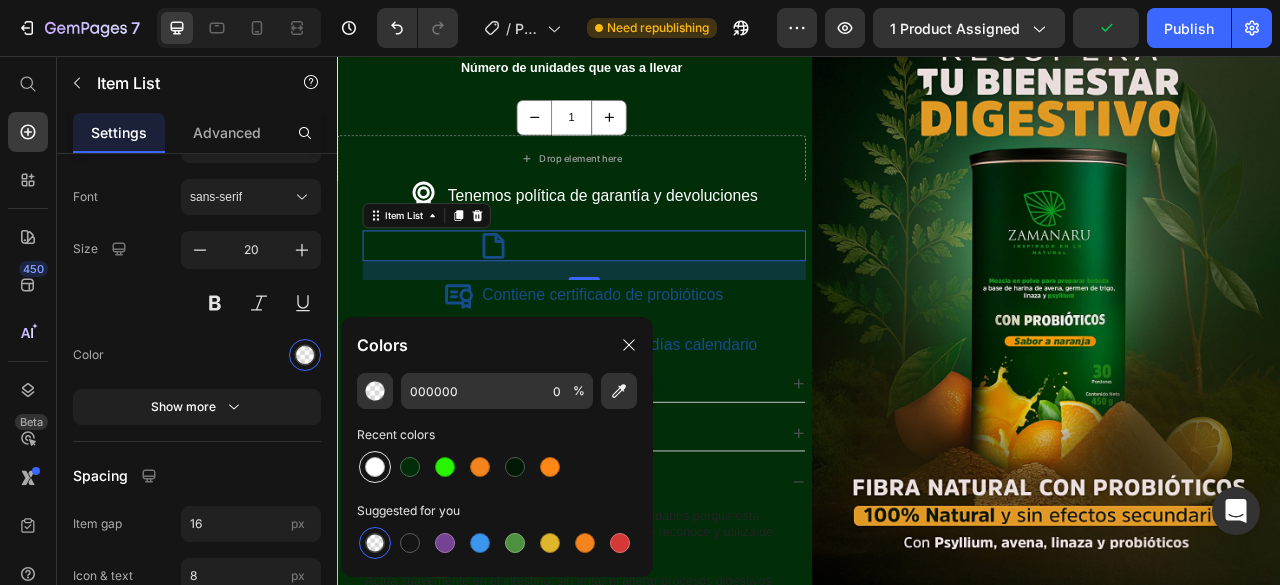 click at bounding box center [375, 467] 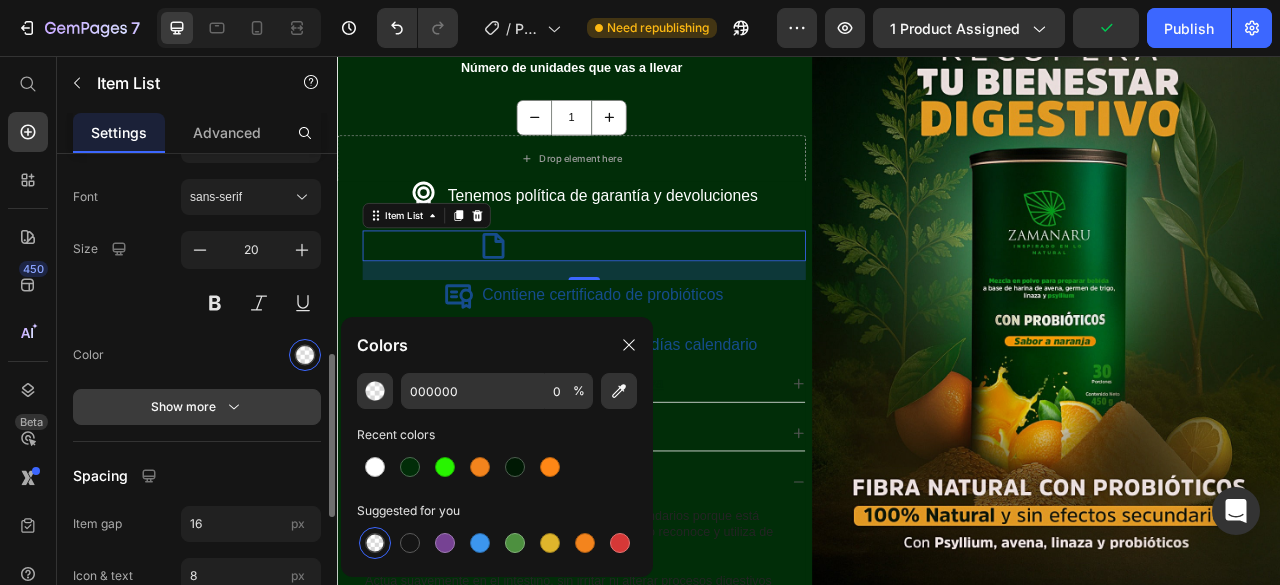 type on "FFFFFF" 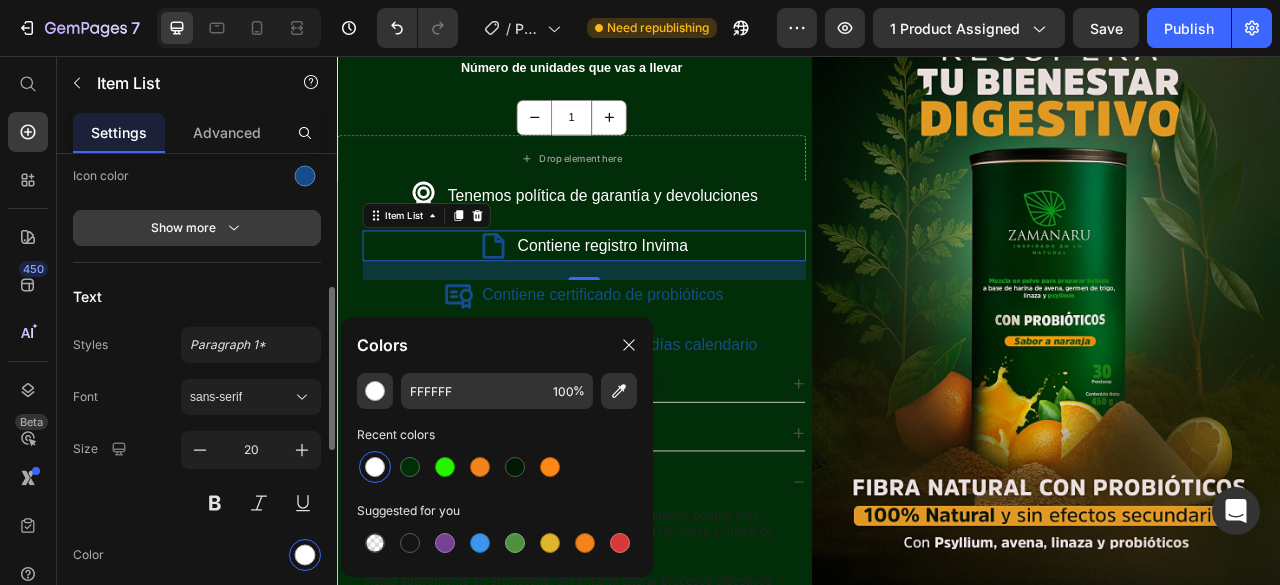 scroll, scrollTop: 300, scrollLeft: 0, axis: vertical 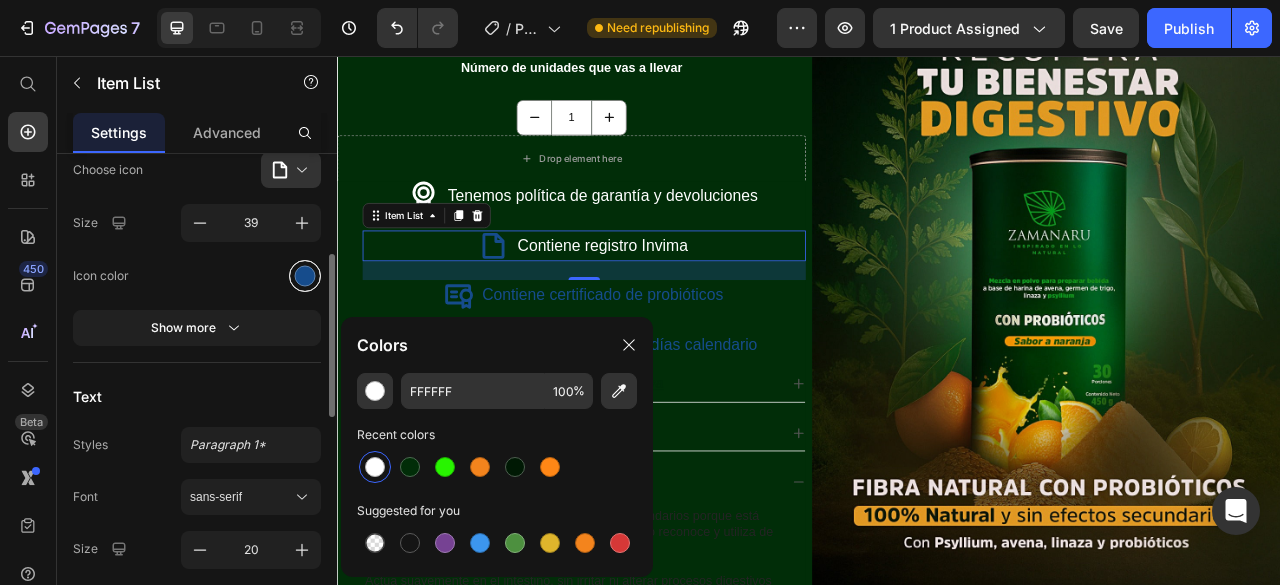 click at bounding box center (305, 275) 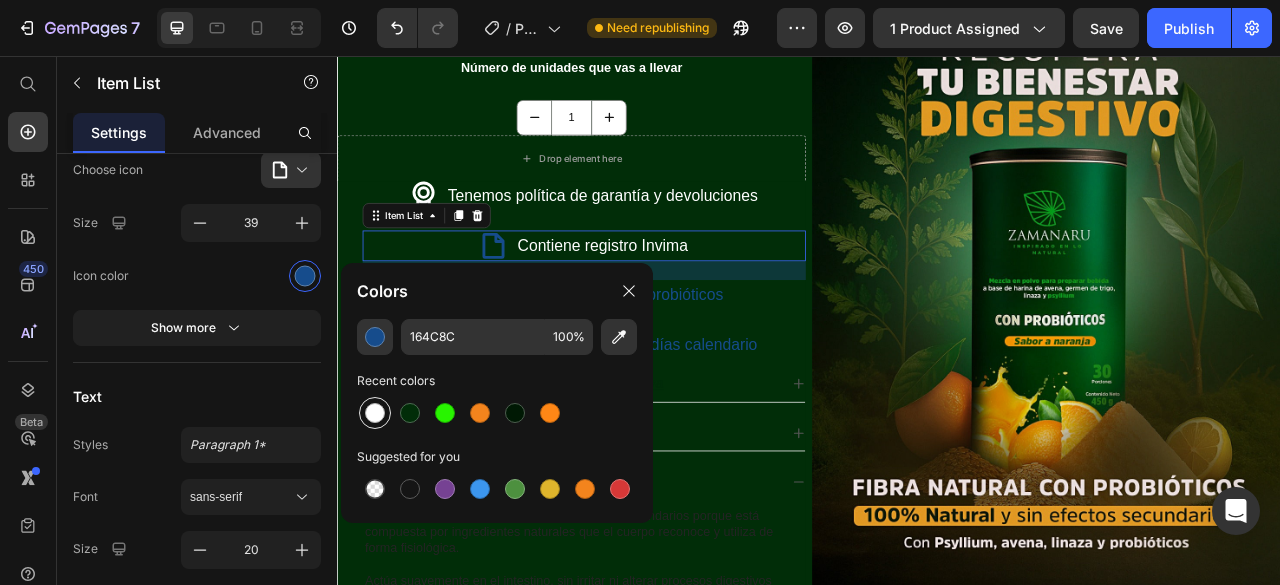 click at bounding box center (375, 413) 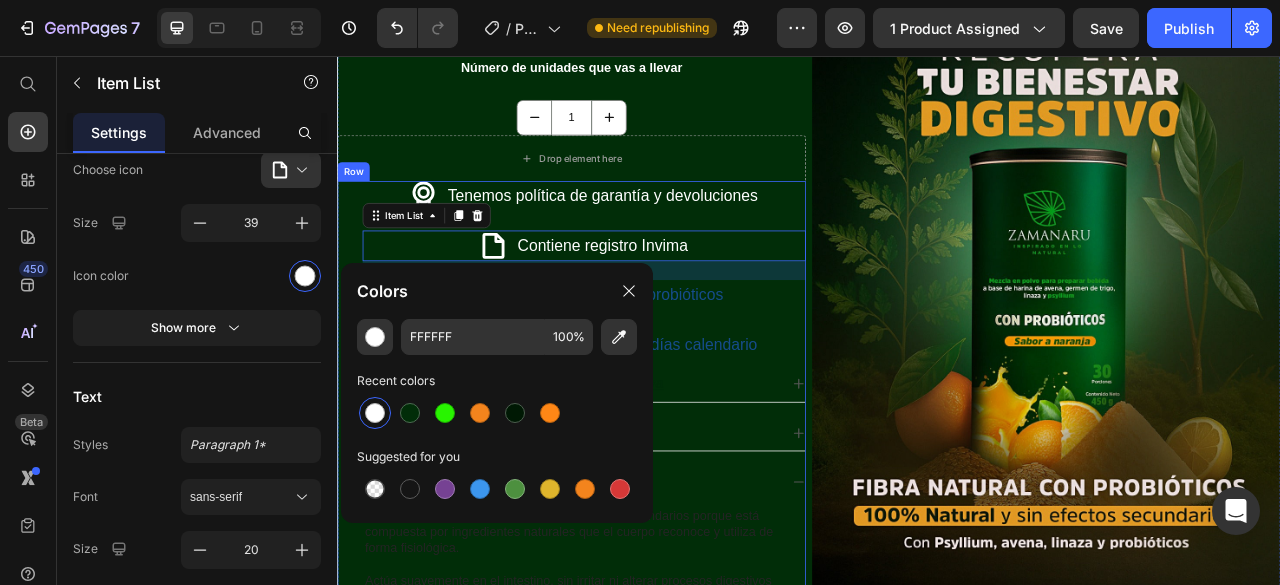 click on "Tenemos política de garantía y devoluciones  Item List
Contiene registro Invima Item List   24
Contiene certificado de probióticos  Item List
Entregas rápidas entre 1 a 3 días calendario Item List
Refuerza tu flora intestinal de forma efectiva
No genera dependencia
No presenta efectos secundarios Una fibra con probióticos no presenta efectos secundarios porque está compuesta por ingredientes naturales que el cuerpo reconoce y utiliza de forma fisiológica. Actúa suavemente en el intestino, sin irritar ni alterar procesos digestivos como lo hacen algunos medicamentos o laxantes agresivos. Al mejorar el entorno intestinal de forma progresiva y equilibrada, es bien tolerada incluso en uso diario,  sin generar molestias ni reacciones adversas . Text Block Accordion" at bounding box center [651, 532] 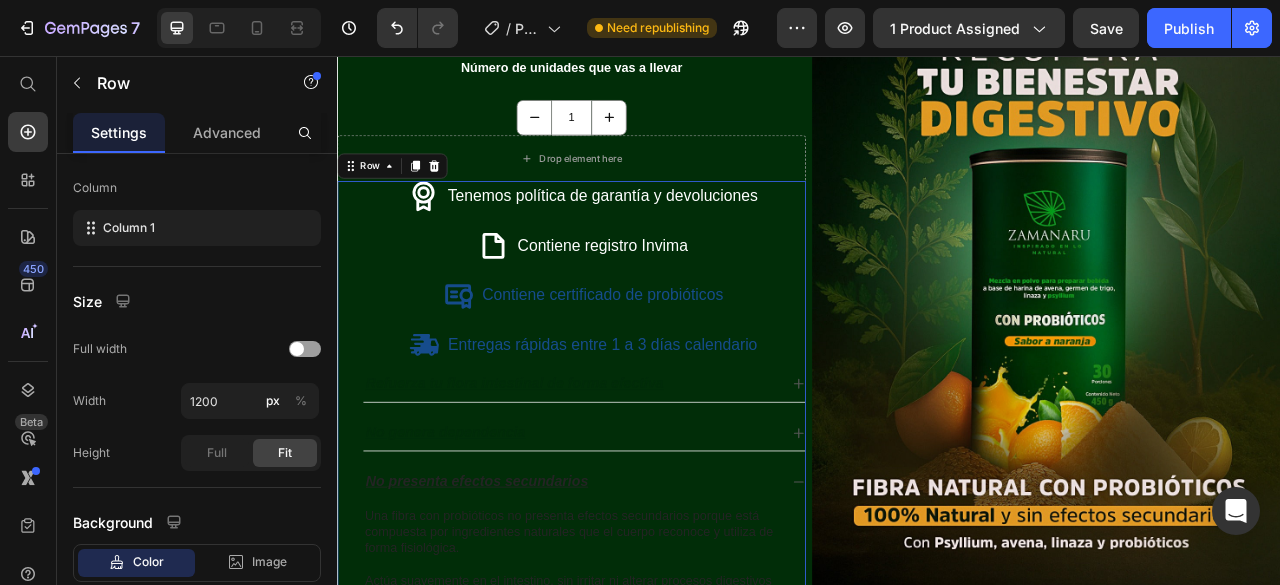 scroll, scrollTop: 0, scrollLeft: 0, axis: both 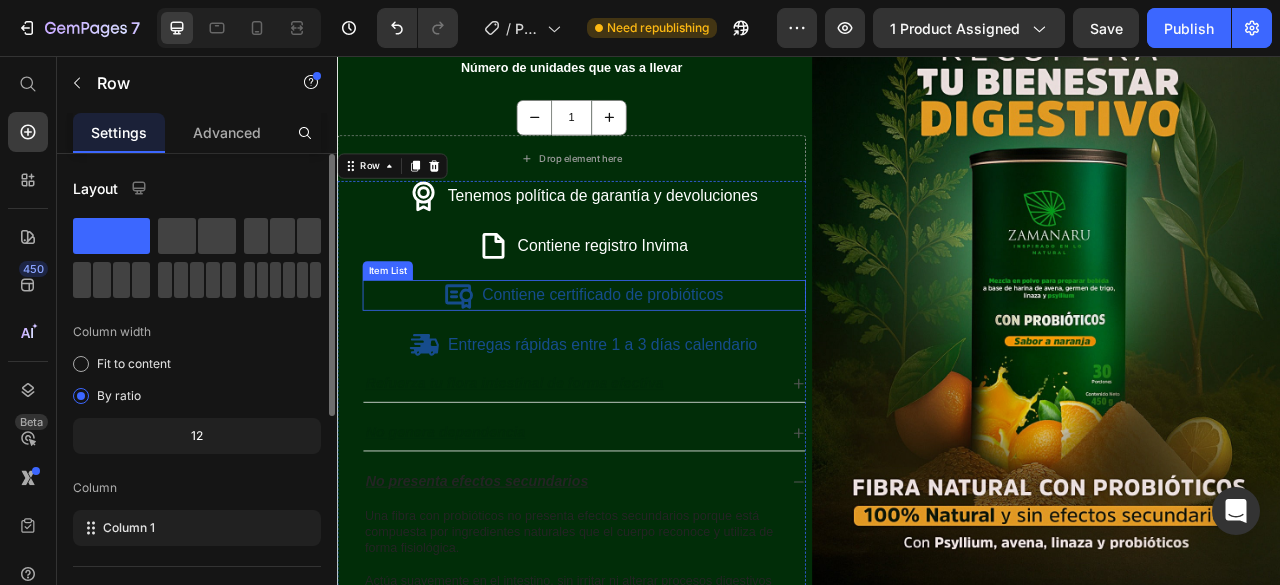 click on "Contiene certificado de probióticos" at bounding box center [674, 360] 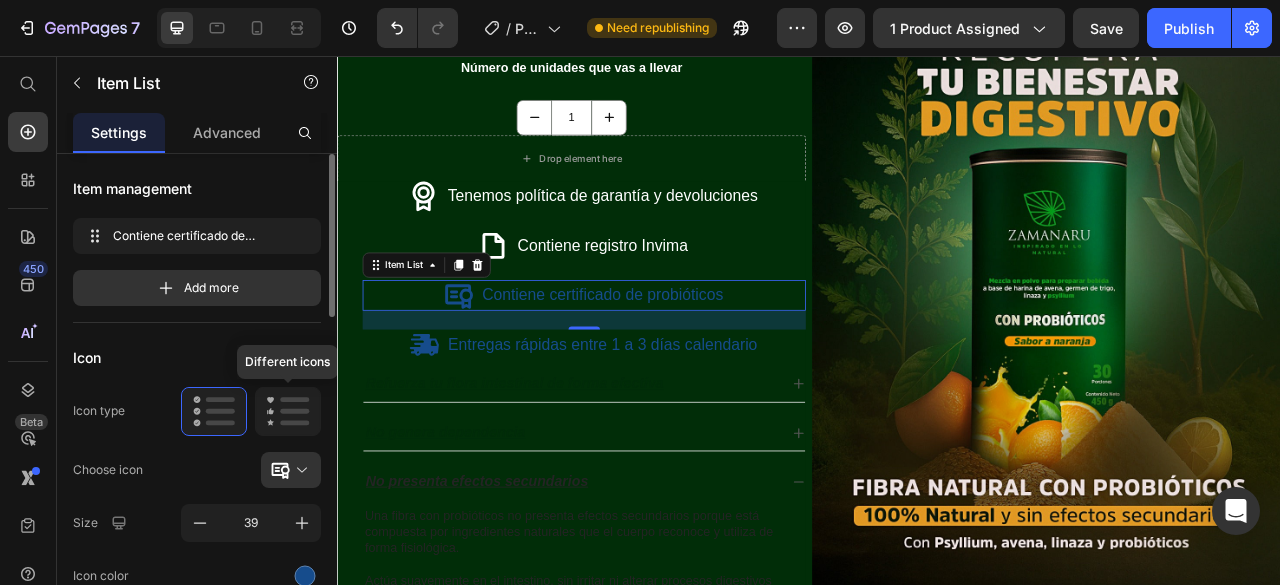 scroll, scrollTop: 200, scrollLeft: 0, axis: vertical 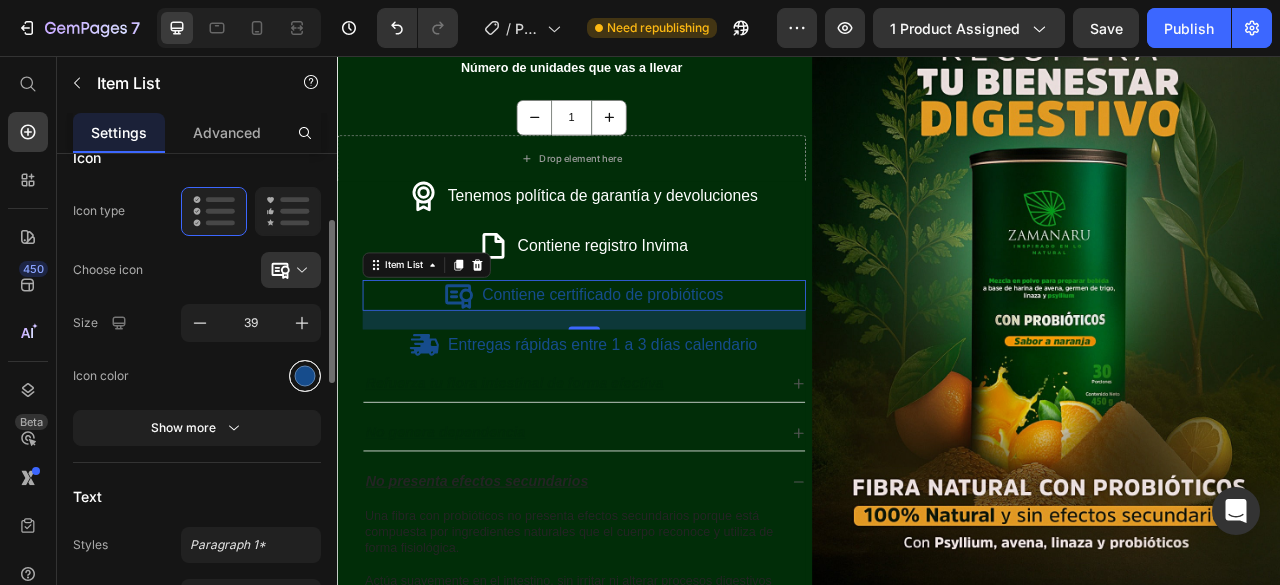 click at bounding box center [305, 375] 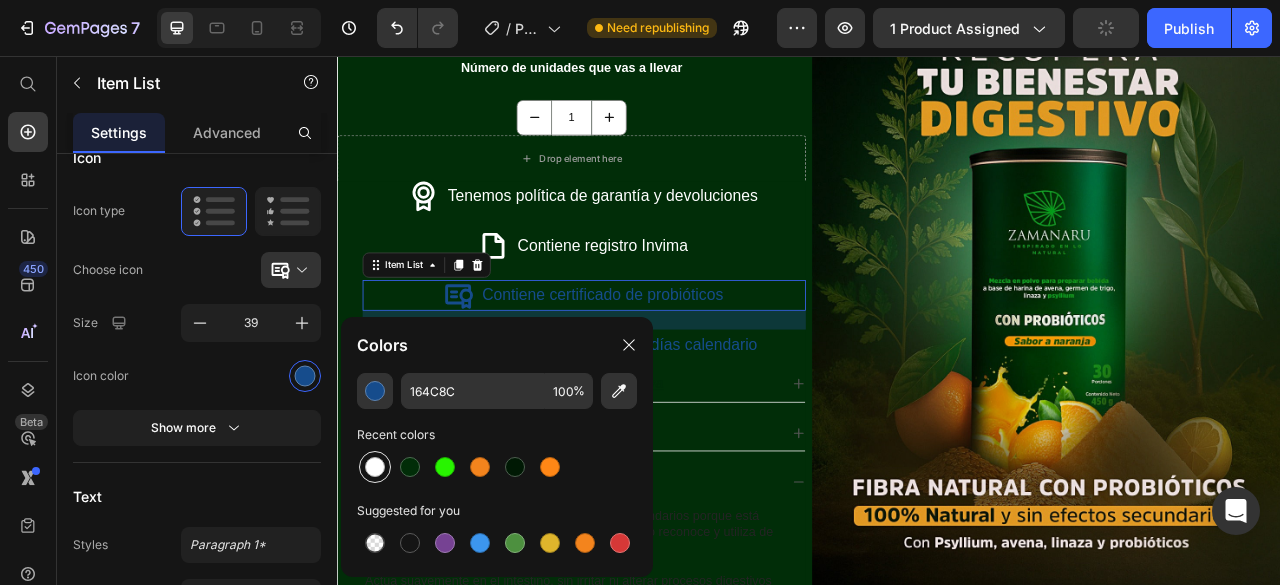 click at bounding box center (375, 467) 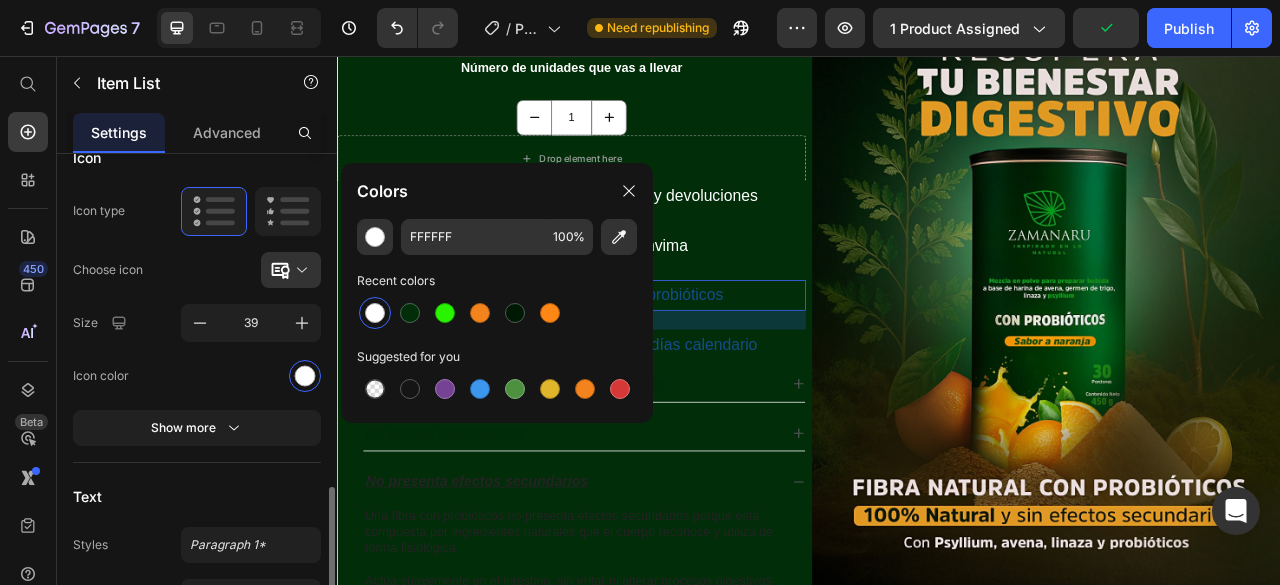 scroll, scrollTop: 400, scrollLeft: 0, axis: vertical 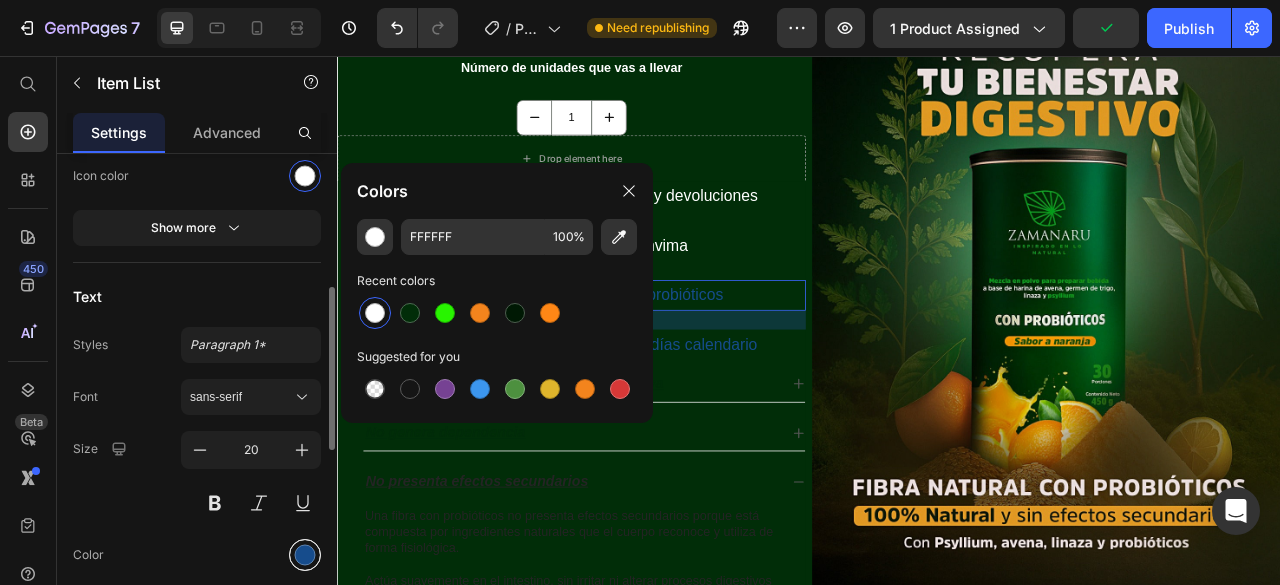 click at bounding box center [305, 554] 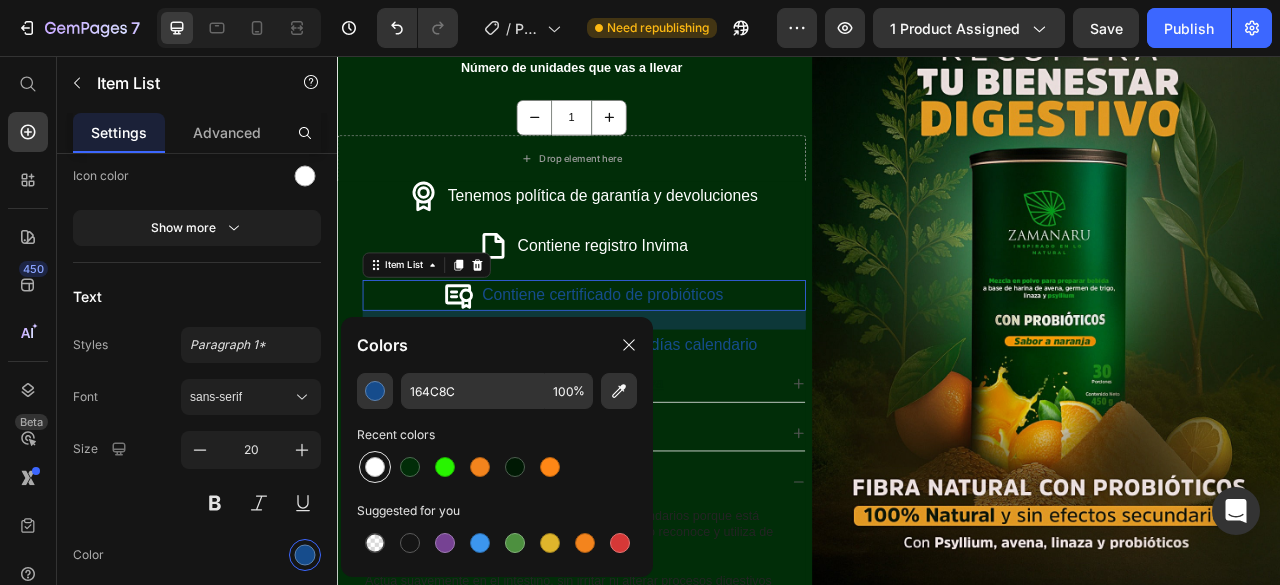 click at bounding box center (375, 467) 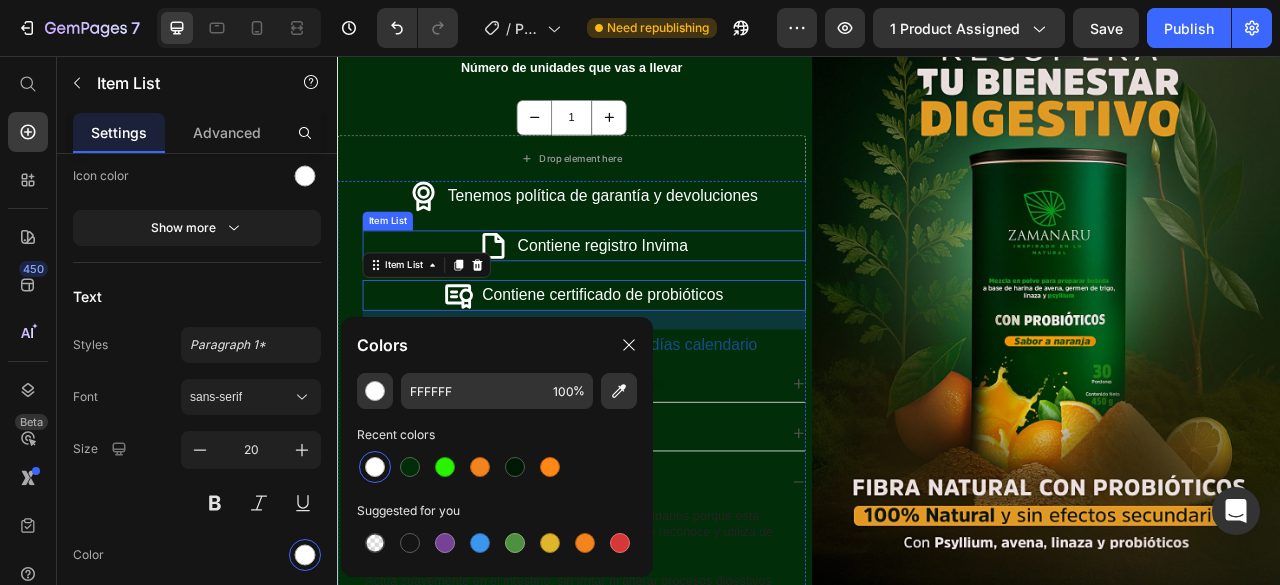 click on "Contiene registro Invima" at bounding box center [674, 297] 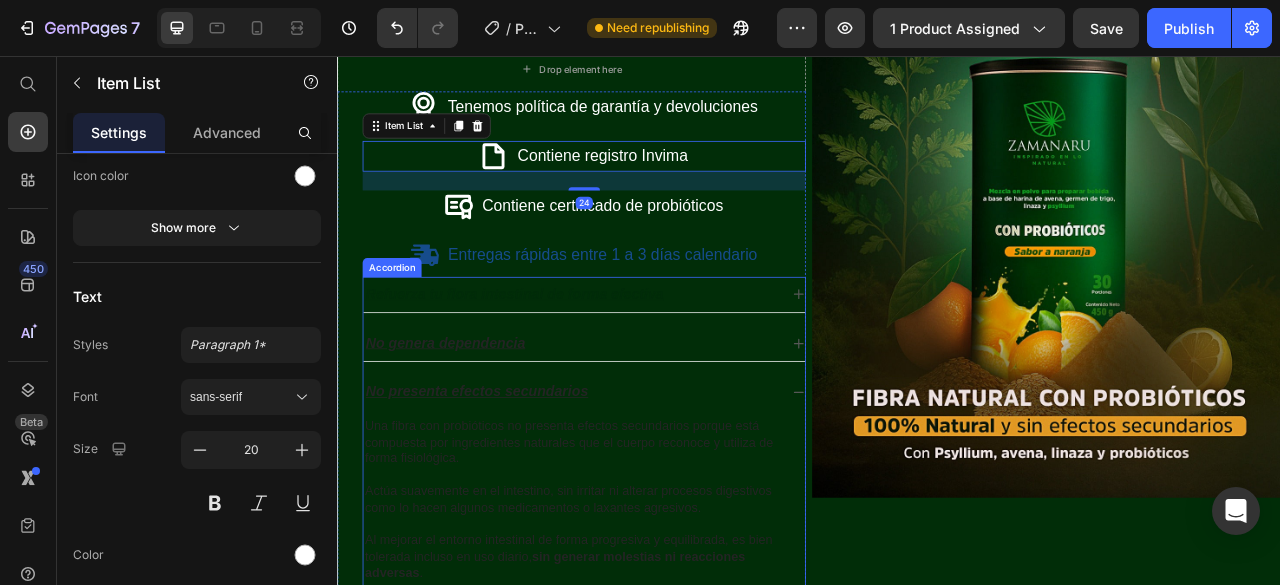 scroll, scrollTop: 1884, scrollLeft: 0, axis: vertical 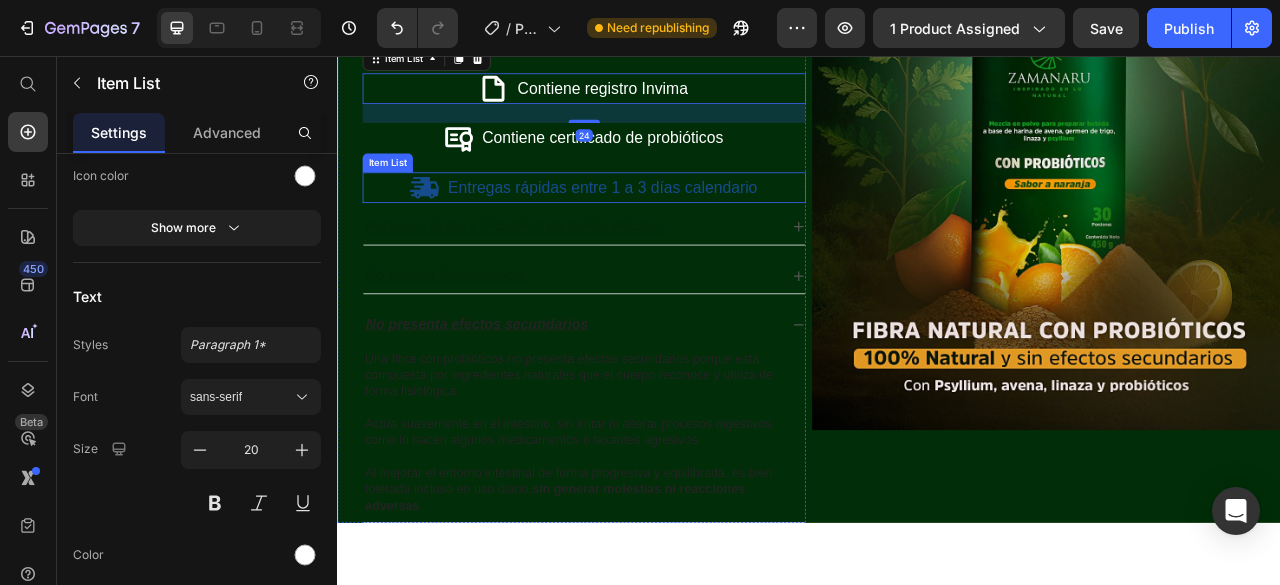click on "Entregas rápidas entre 1 a 3 días calendario" at bounding box center (675, 223) 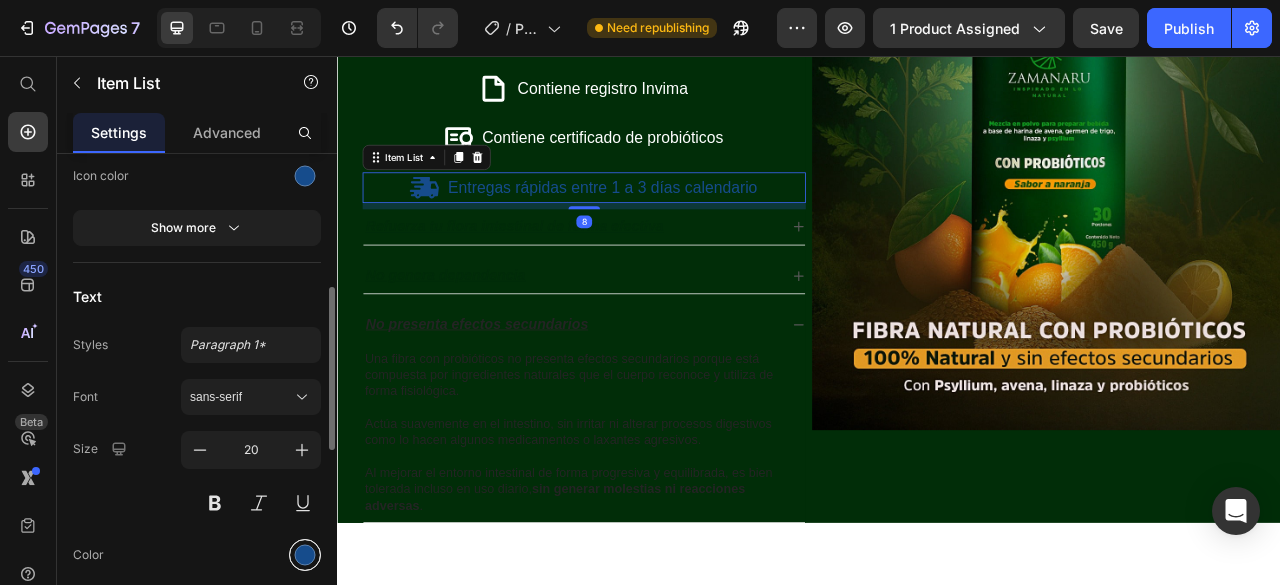 click at bounding box center [305, 554] 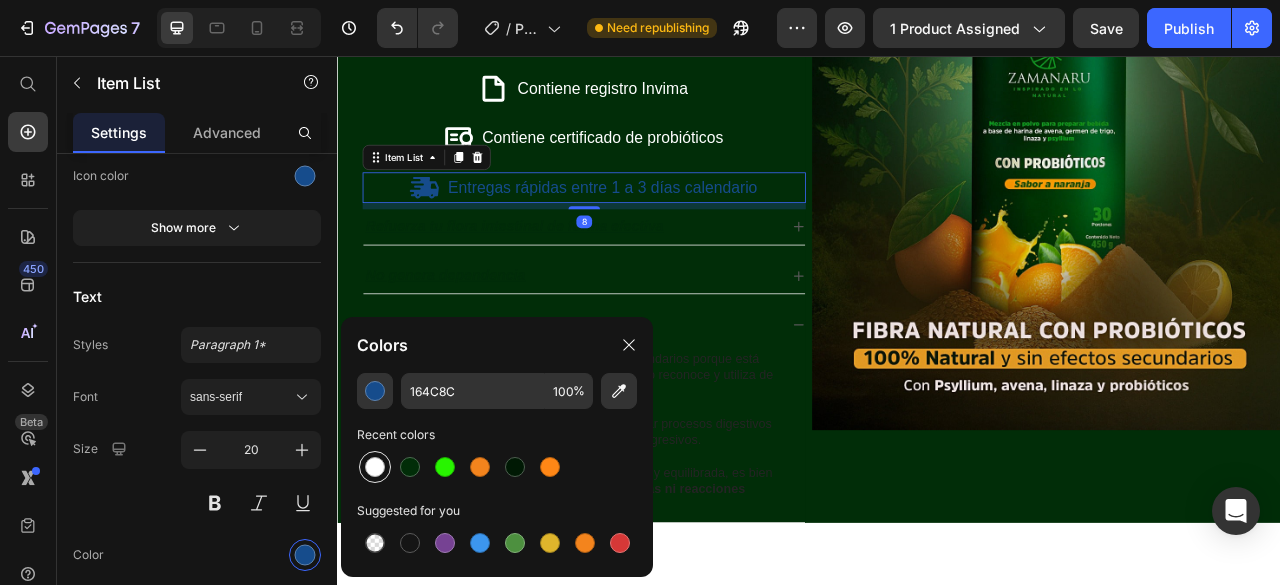click at bounding box center (375, 467) 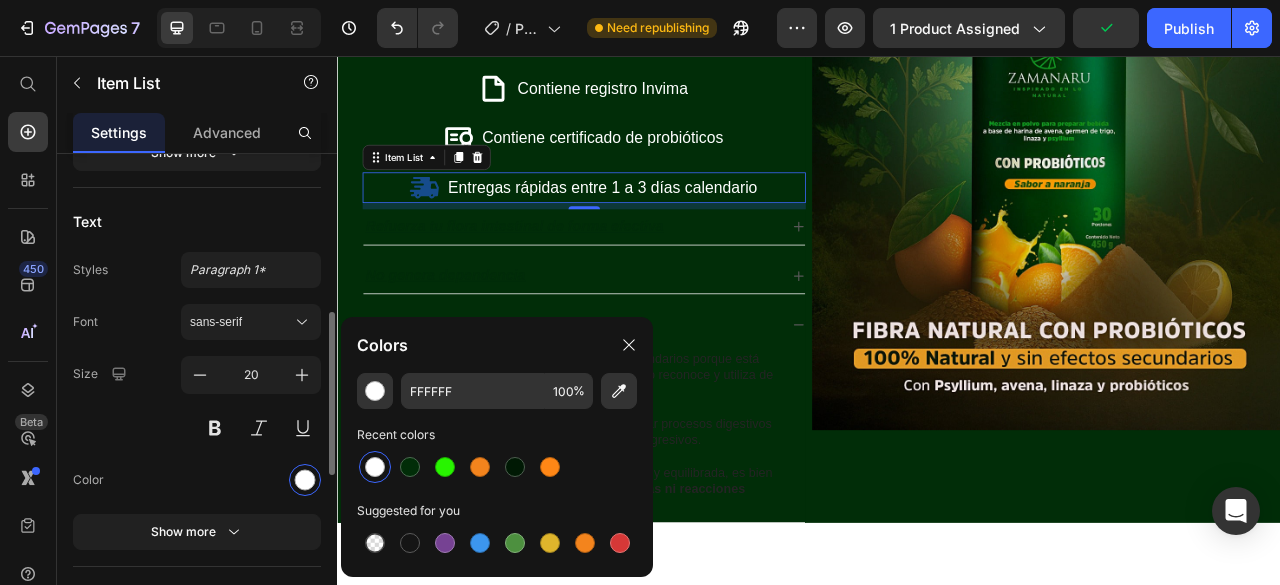 scroll, scrollTop: 675, scrollLeft: 0, axis: vertical 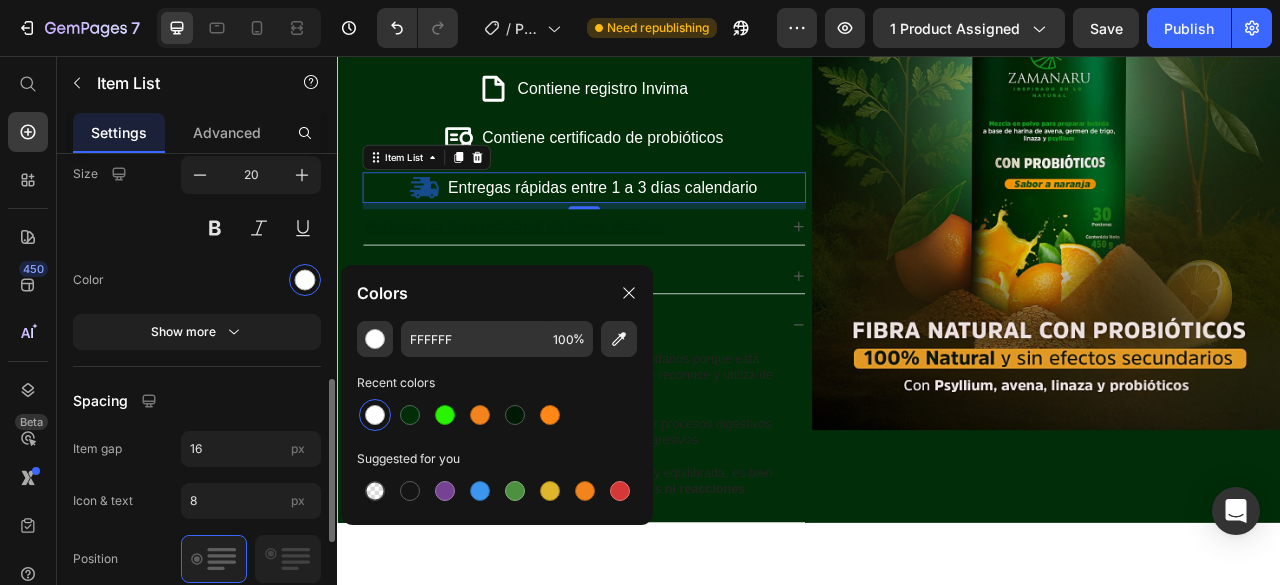 click on "Color" at bounding box center (197, 280) 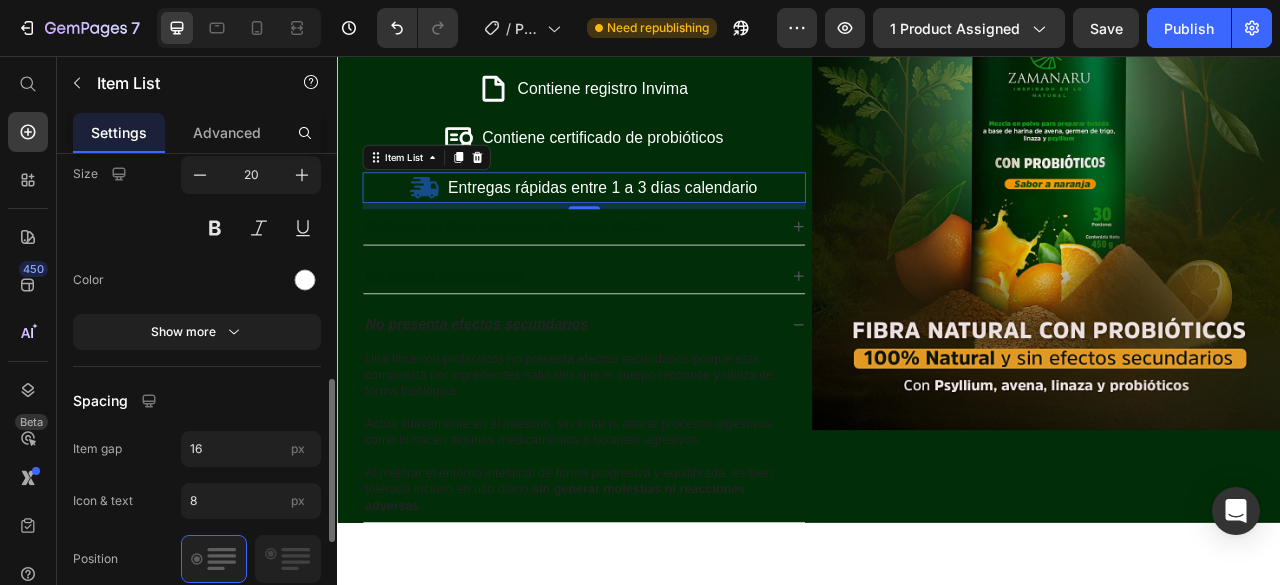 scroll, scrollTop: 375, scrollLeft: 0, axis: vertical 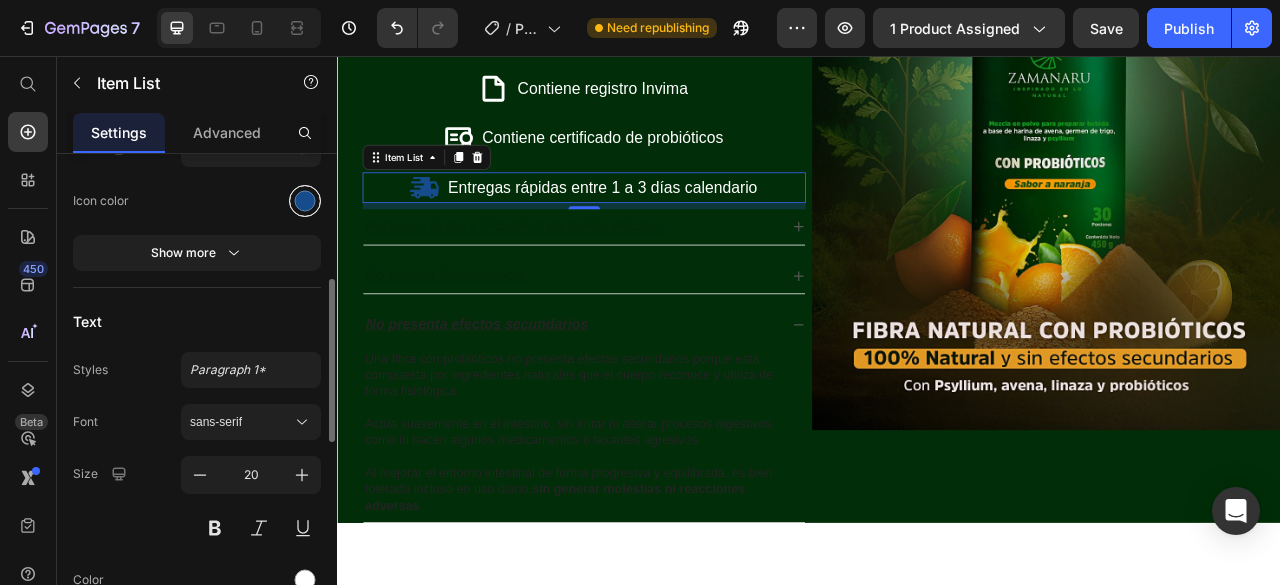 click at bounding box center (305, 200) 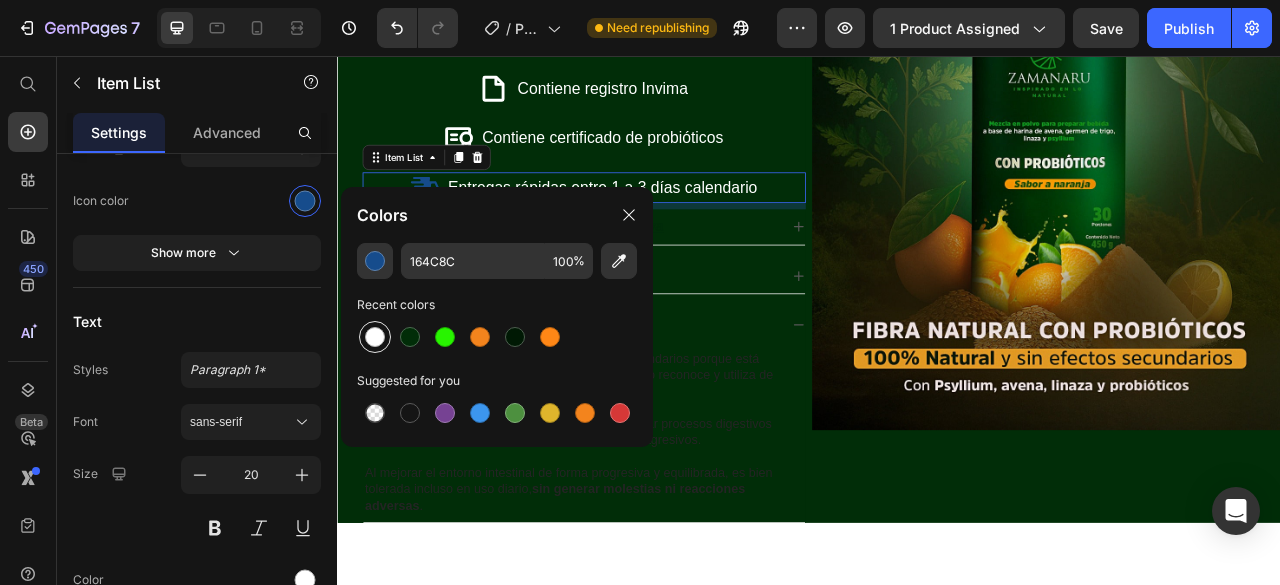 click at bounding box center (375, 337) 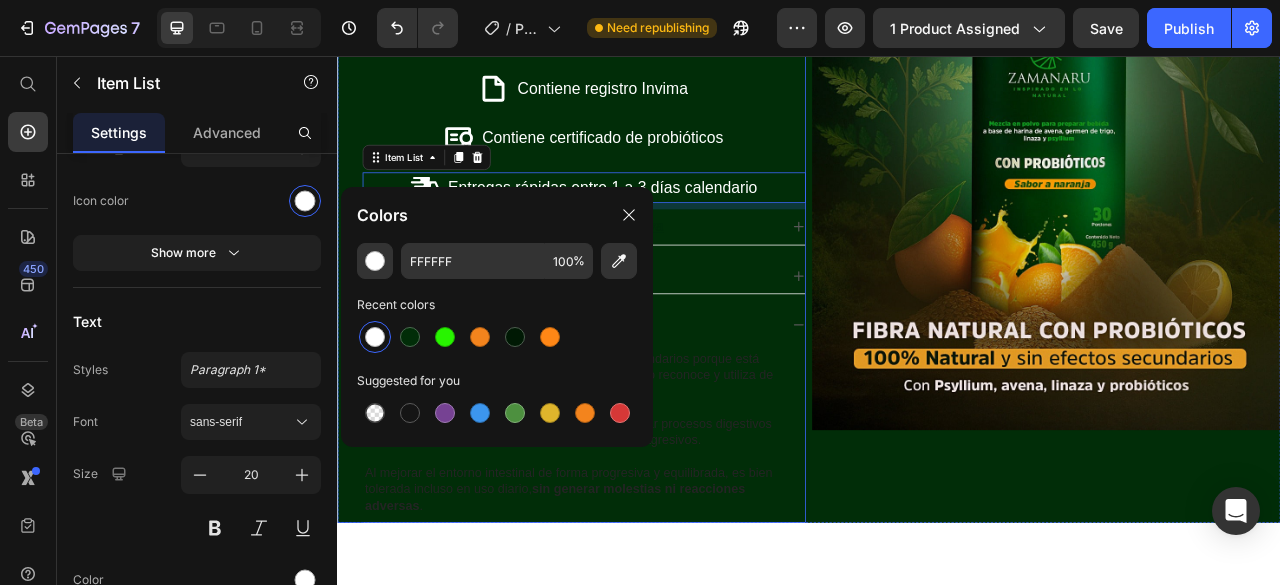 click on "Tenemos política de garantía y devoluciones  Item List
Contiene registro Invima Item List
Contiene certificado de probióticos  Item List
Entregas rápidas entre 1 a 3 días calendario Item List   8
Refuerza tu flora intestinal de forma efectiva
No genera dependencia
No presenta efectos secundarios Una fibra con probióticos no presenta efectos secundarios porque está compuesta por ingredientes naturales que el cuerpo reconoce y utiliza de forma fisiológica. Actúa suavemente en el intestino, sin irritar ni alterar procesos digestivos como lo hacen algunos medicamentos o laxantes agresivos. Al mejorar el entorno intestinal de forma progresiva y equilibrada, es bien tolerada incluso en uso diario,  sin generar molestias ni reacciones adversas . Text Block Accordion" at bounding box center [651, 332] 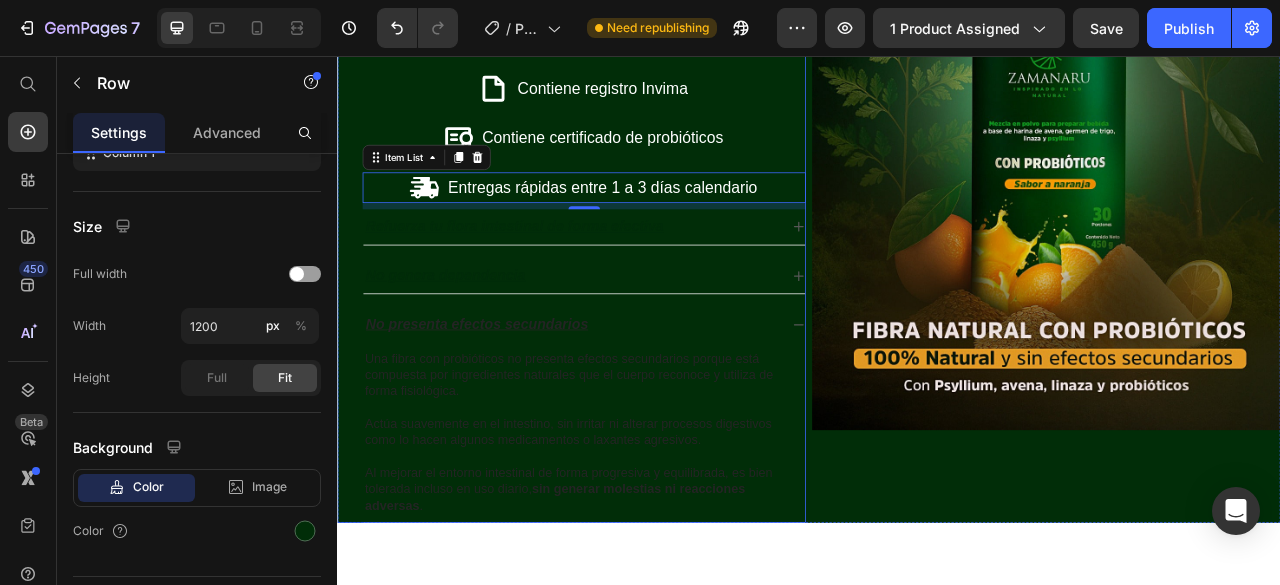 scroll, scrollTop: 0, scrollLeft: 0, axis: both 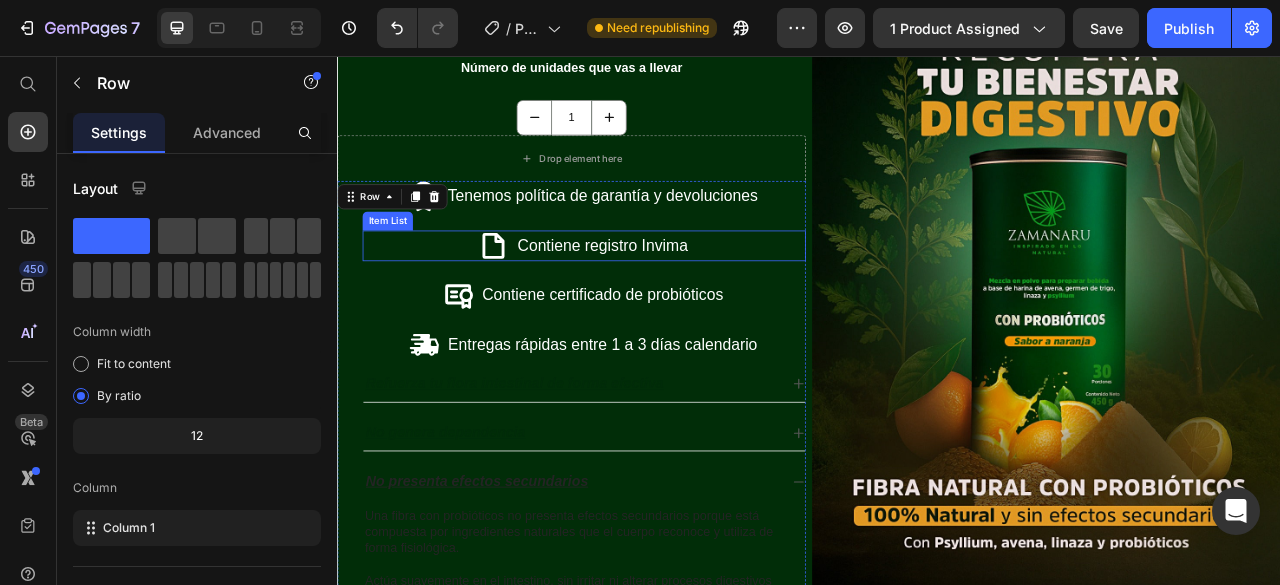 click on "Contiene registro Invima" at bounding box center [651, 297] 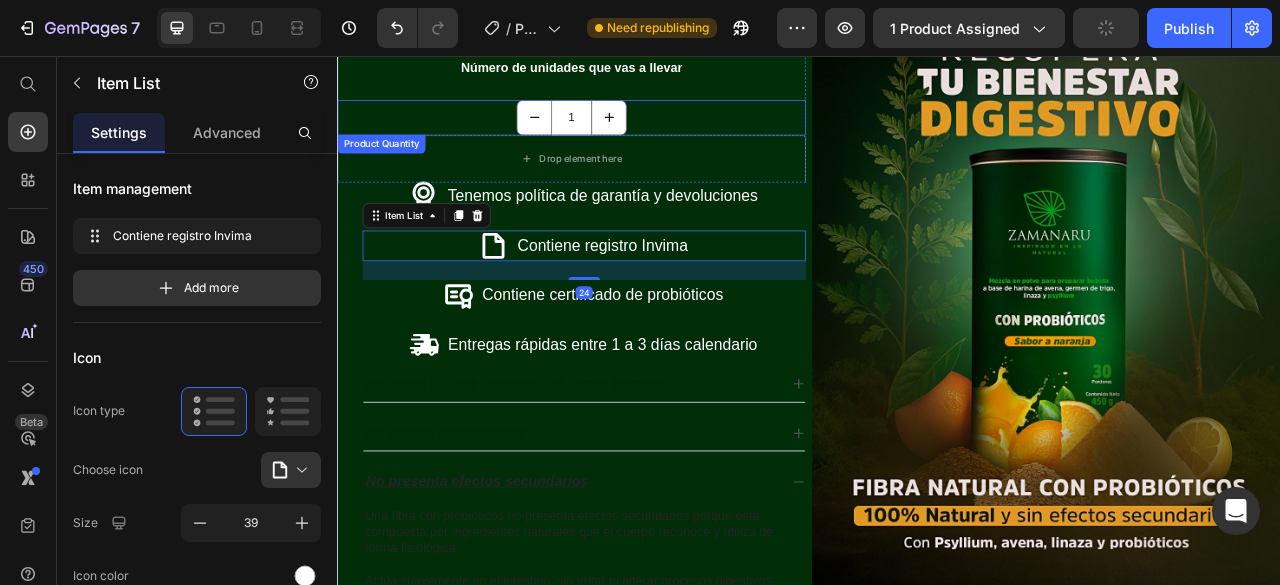 click on "1" at bounding box center (635, 134) 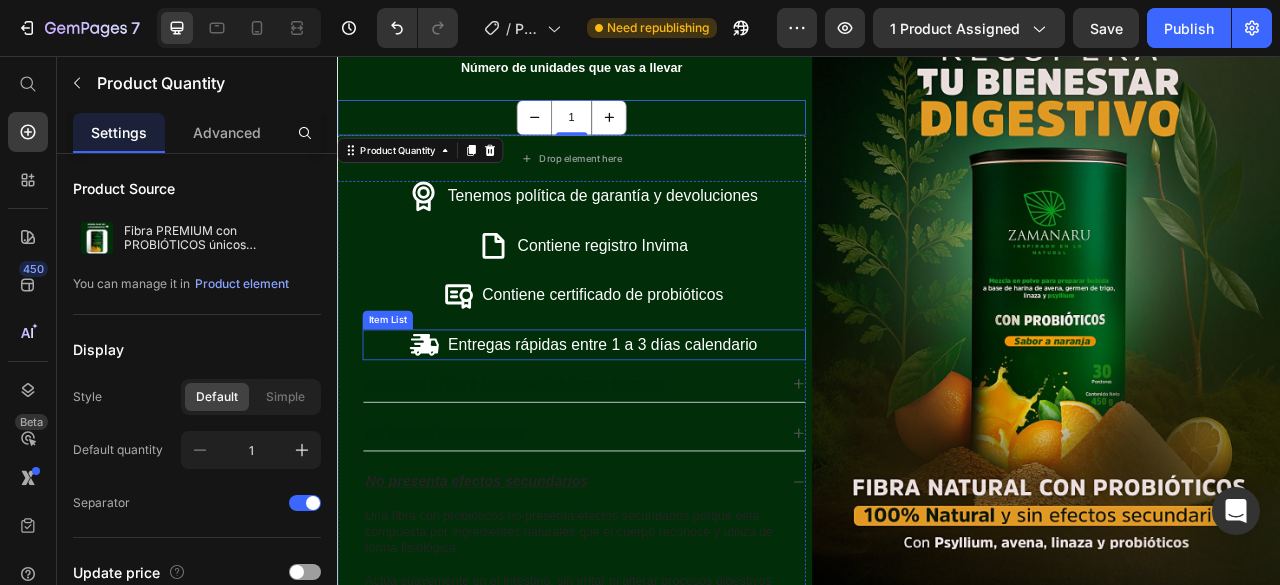 scroll, scrollTop: 1884, scrollLeft: 0, axis: vertical 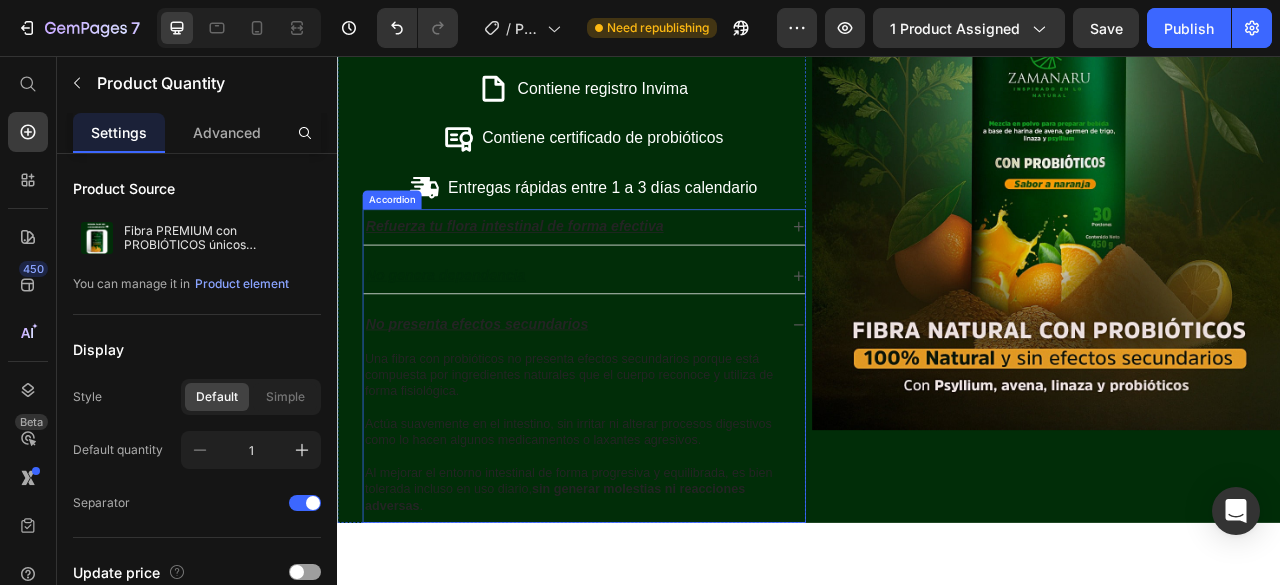 click on "Refuerza tu flora intestinal de forma efectiva" at bounding box center (651, 273) 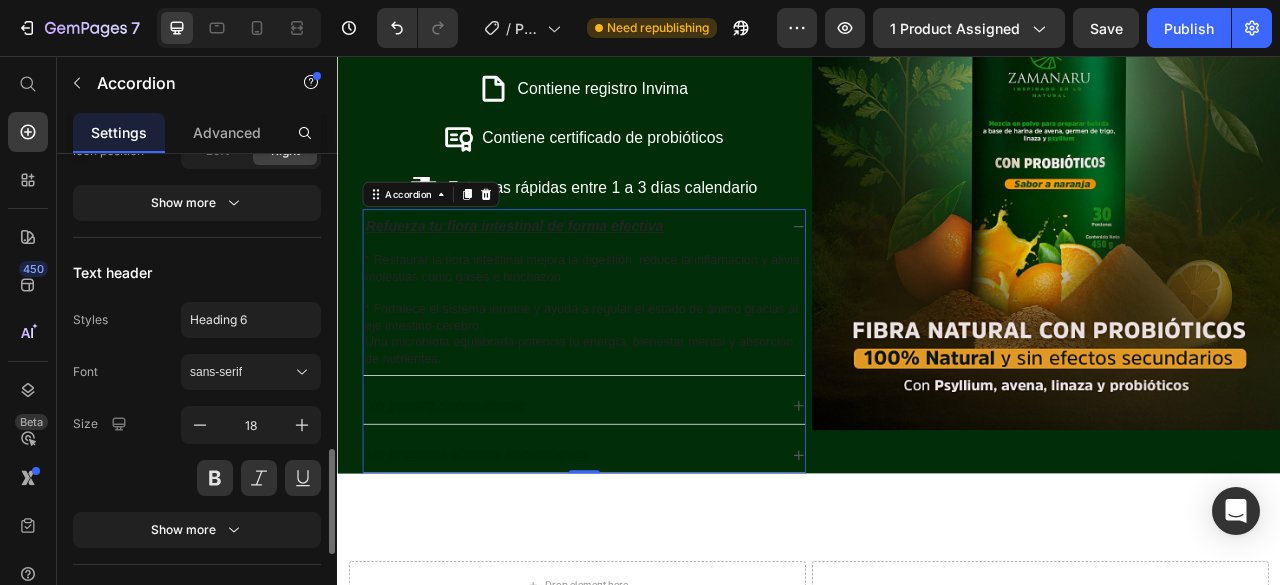 scroll, scrollTop: 900, scrollLeft: 0, axis: vertical 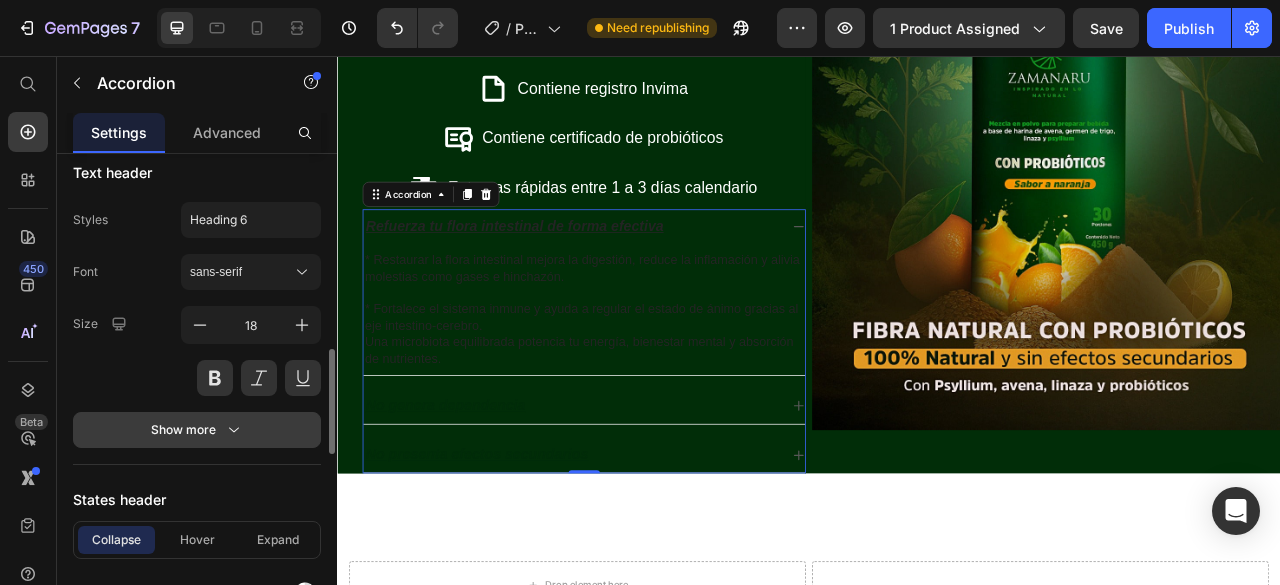 click on "Show more" at bounding box center (197, 430) 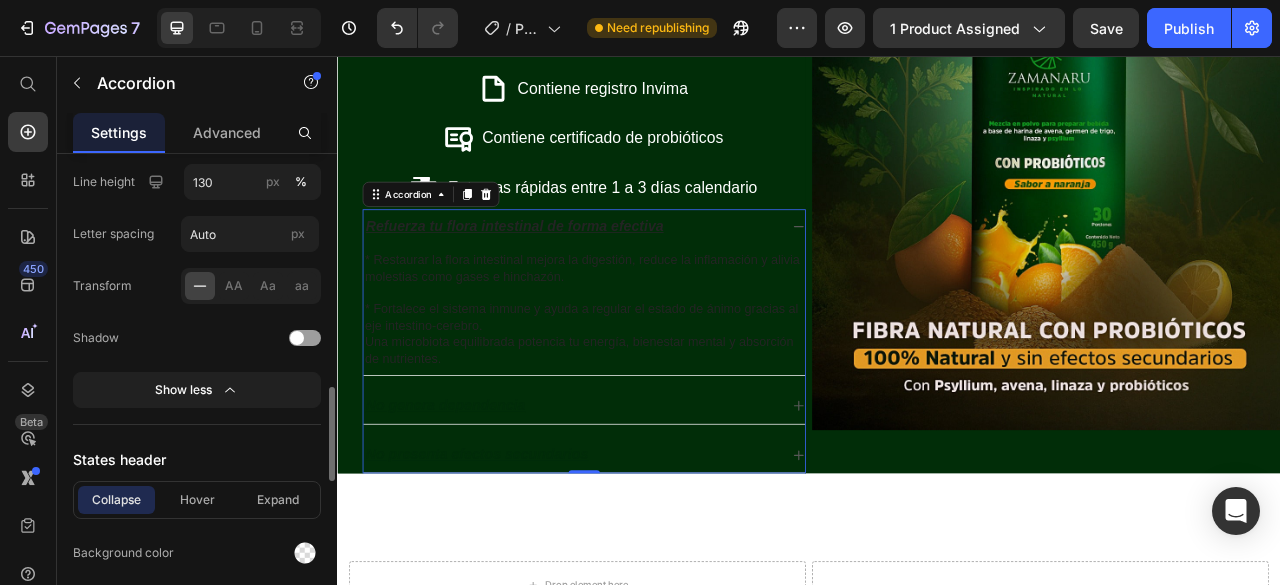 scroll, scrollTop: 1300, scrollLeft: 0, axis: vertical 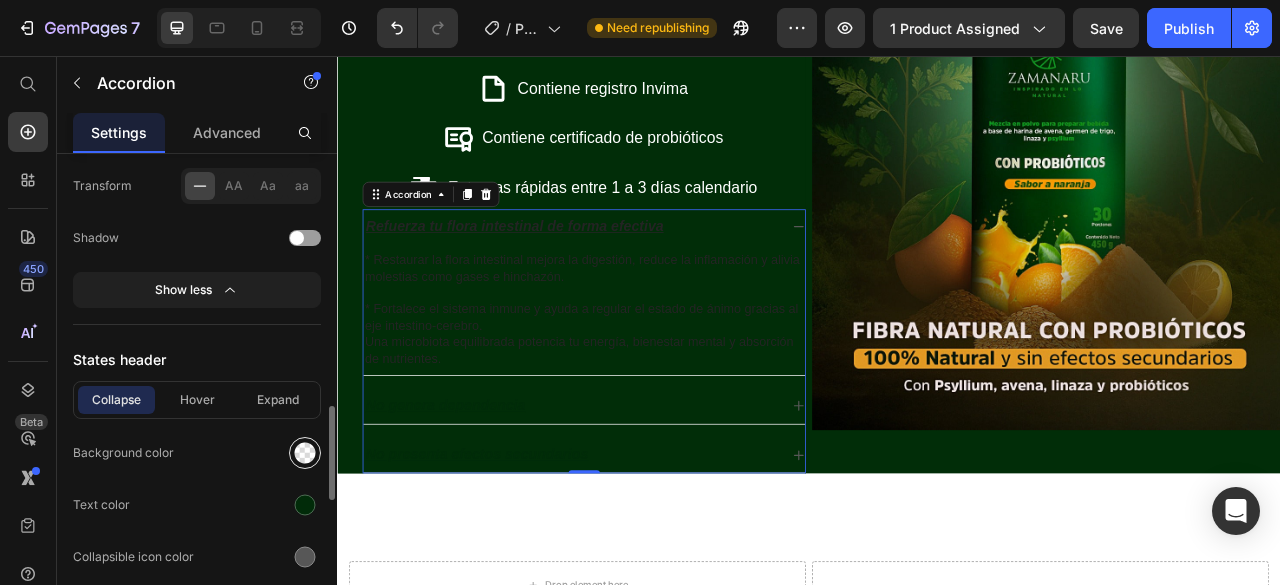 click at bounding box center [305, 453] 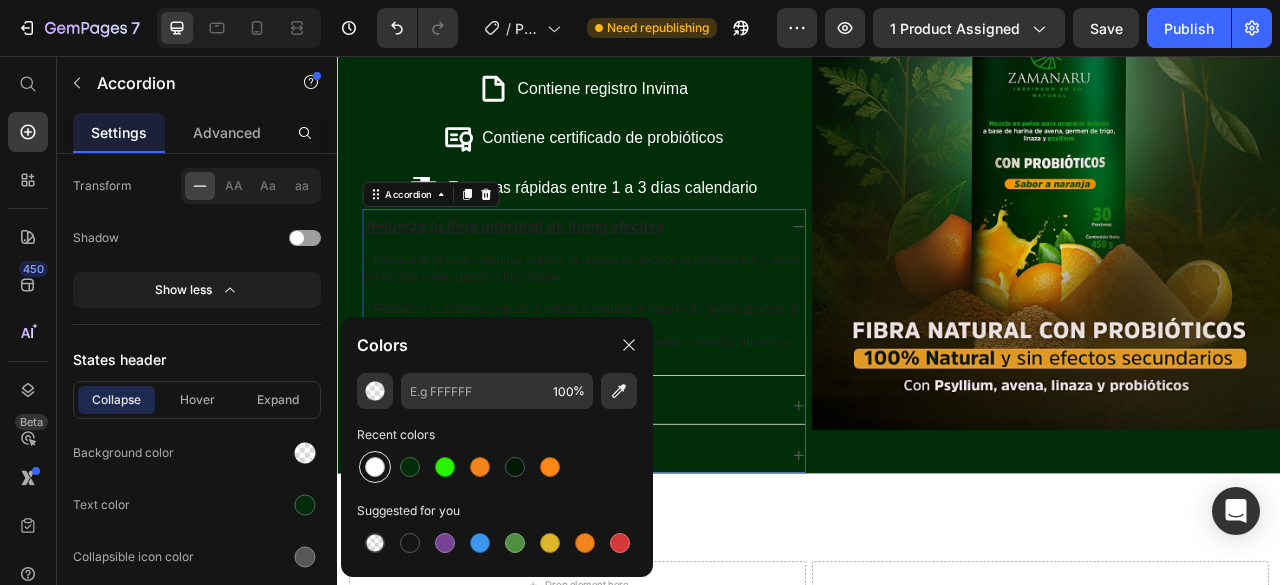 click at bounding box center (375, 467) 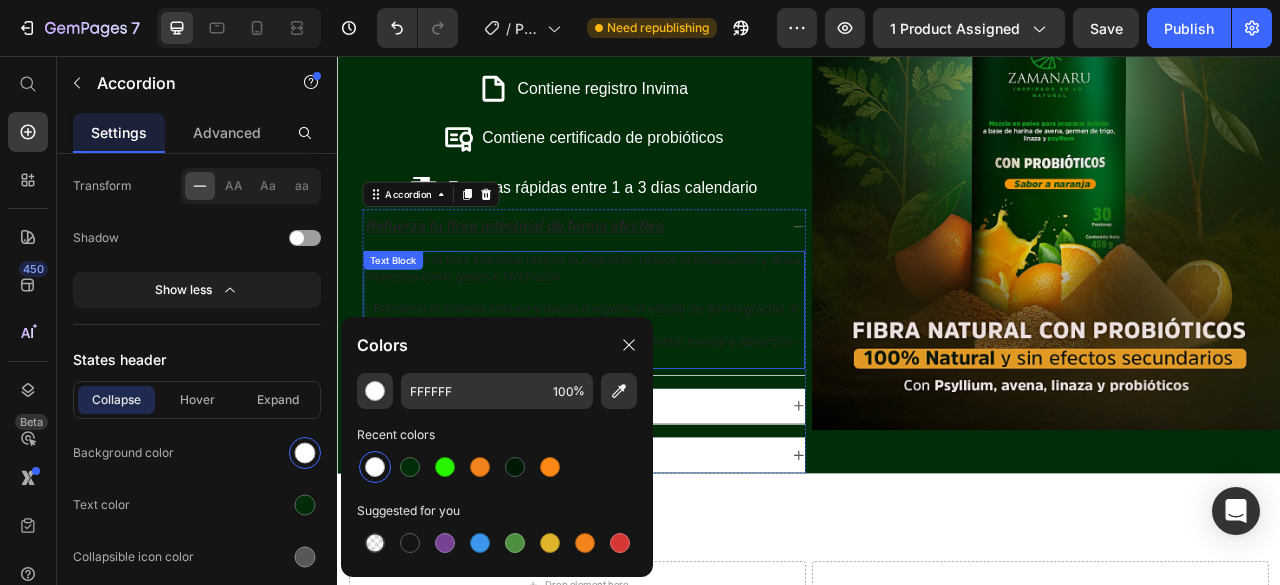 click on "* Restaurar la flora intestinal mejora la digestión, reduce la inflamación y alivia molestias como gases e hinchazón." at bounding box center [651, 327] 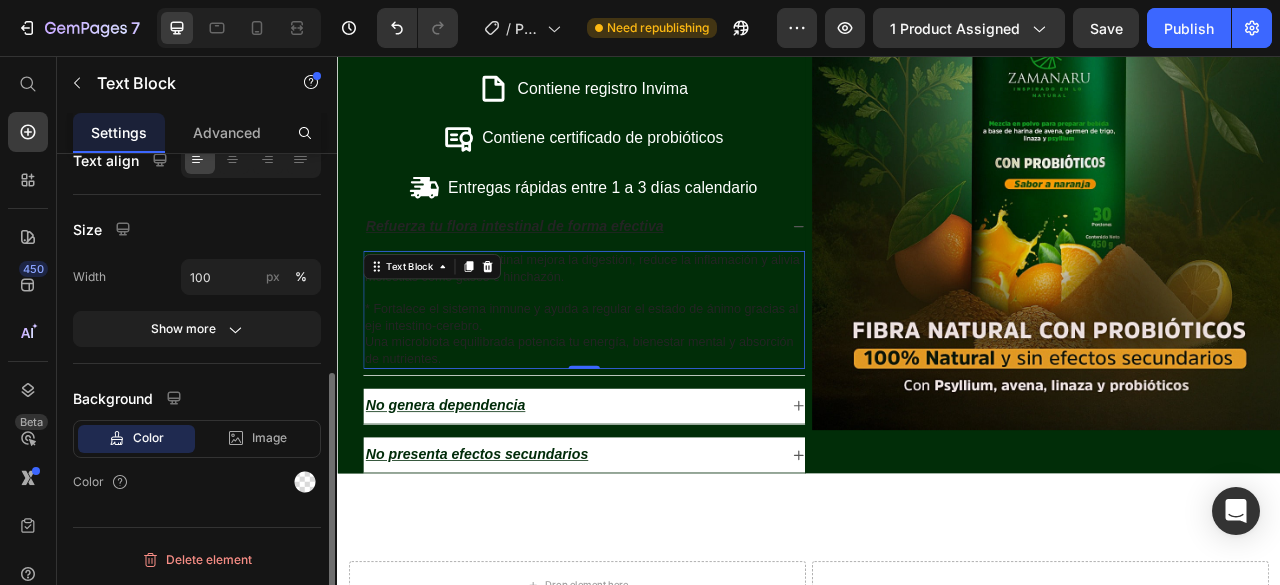 scroll, scrollTop: 0, scrollLeft: 0, axis: both 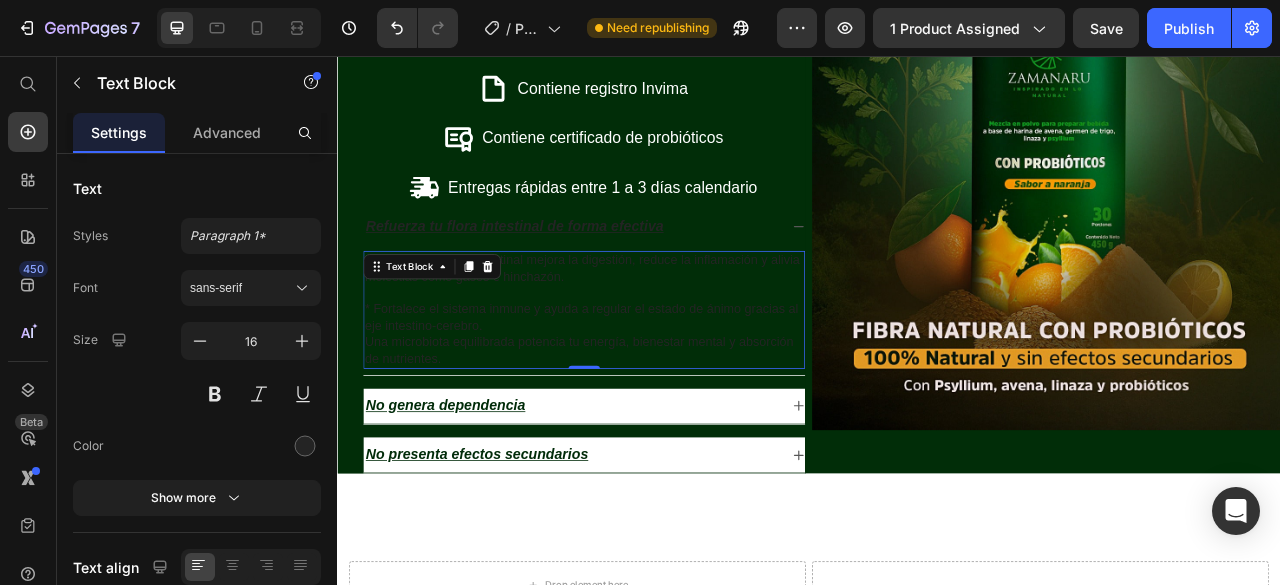 click on "* Fortalece el sistema inmune y ayuda a regular el estado de ánimo gracias al eje intestino-cerebro. Una microbiota equilibrada potencia tu energía, bienestar mental y absorción de nutrientes." at bounding box center (651, 400) 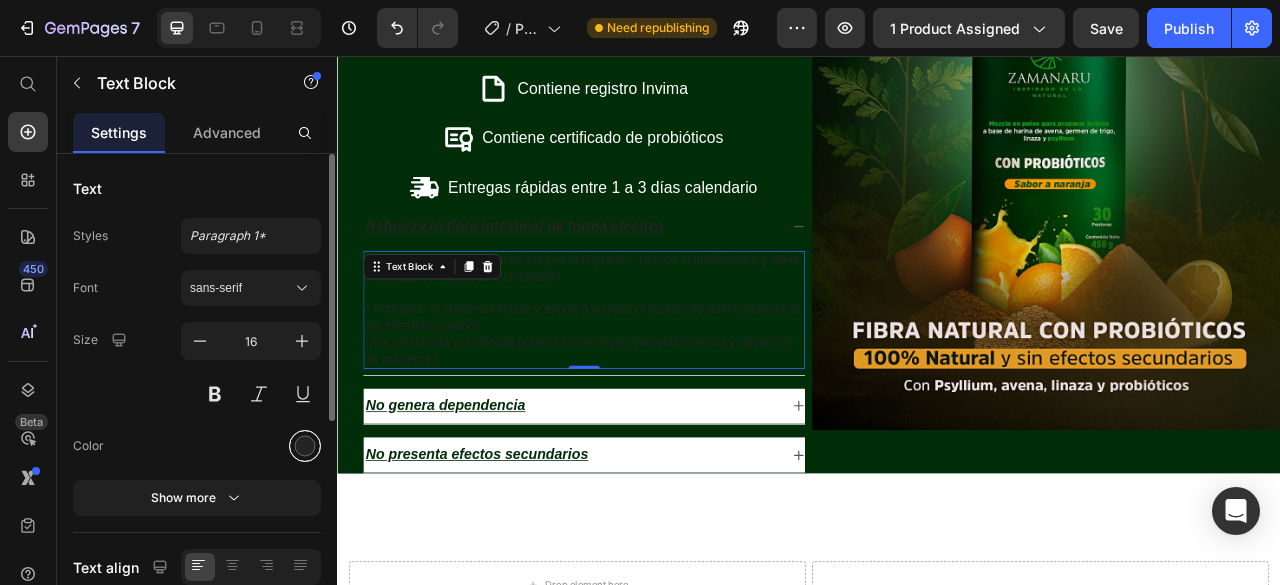 click at bounding box center (305, 446) 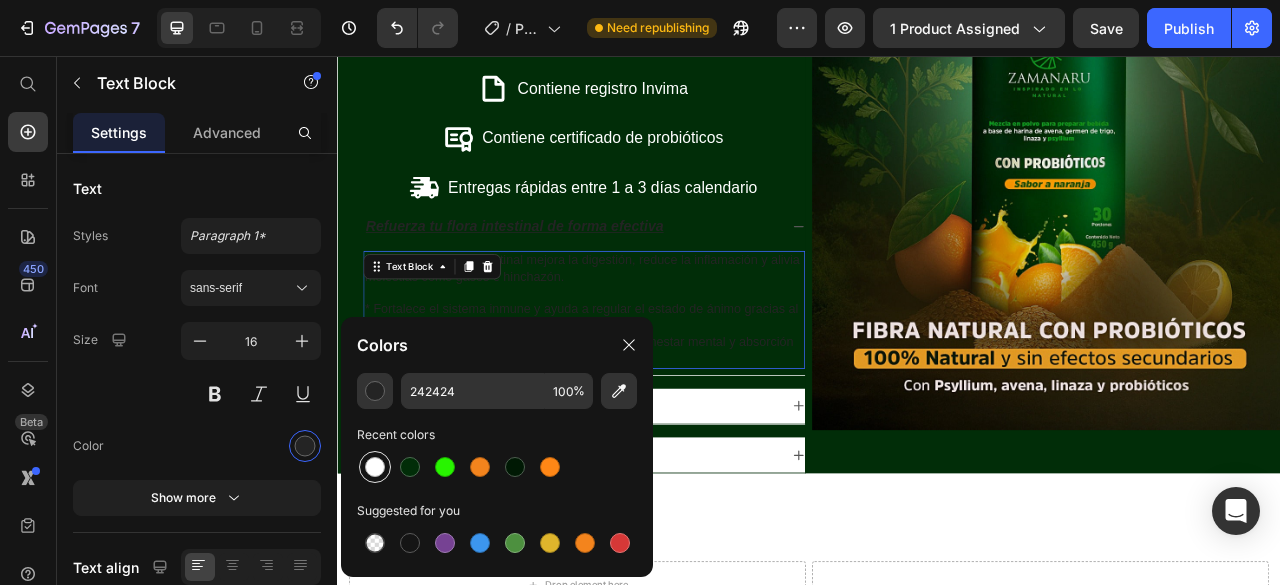 click at bounding box center [375, 467] 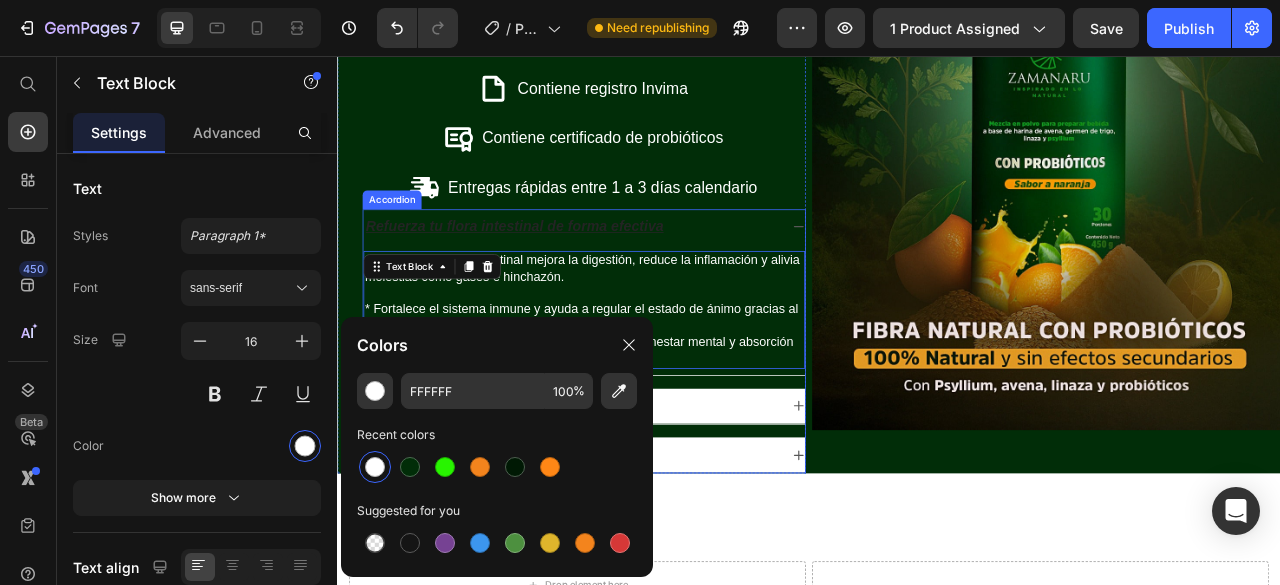 click on "Refuerza tu flora intestinal de forma efectiva" at bounding box center (562, 273) 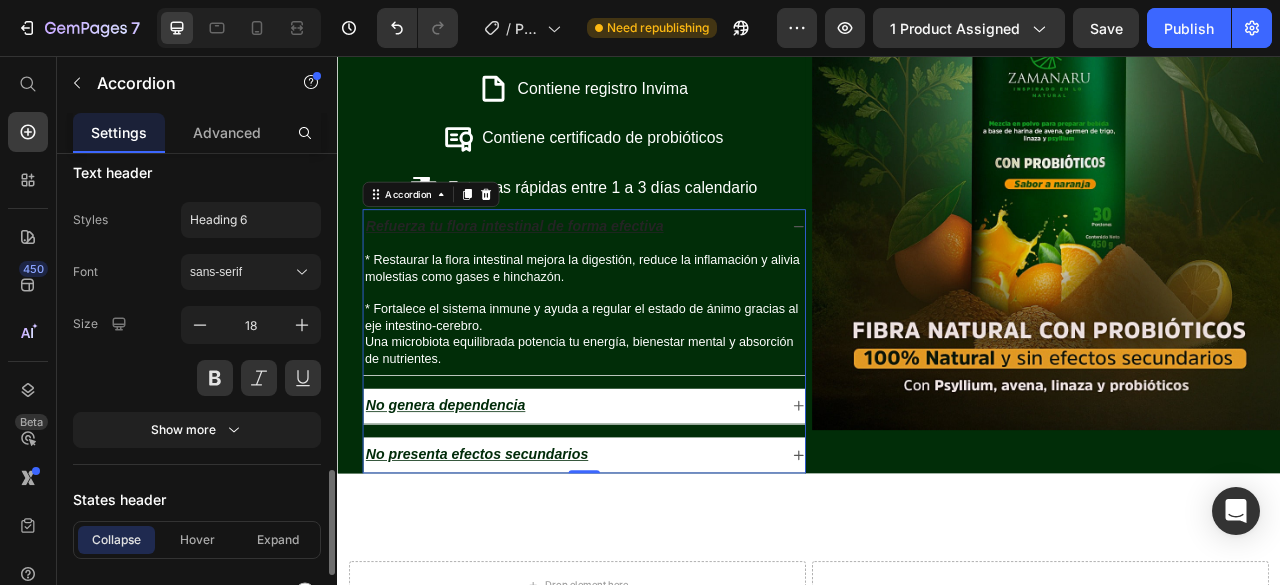 scroll, scrollTop: 1200, scrollLeft: 0, axis: vertical 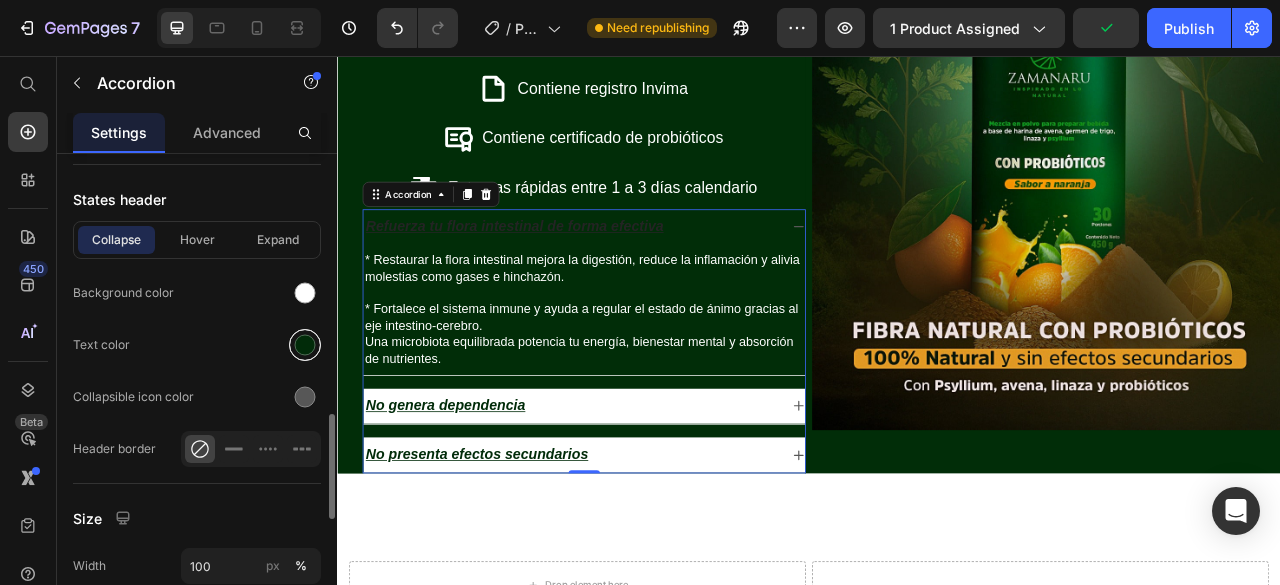 click at bounding box center (305, 345) 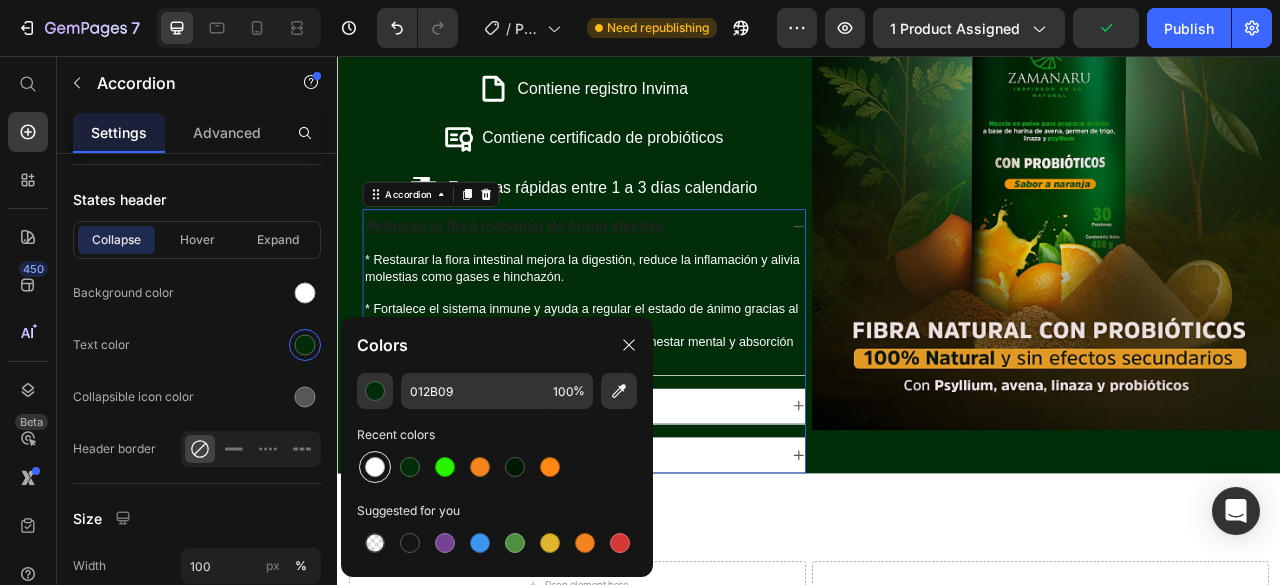 click at bounding box center [375, 467] 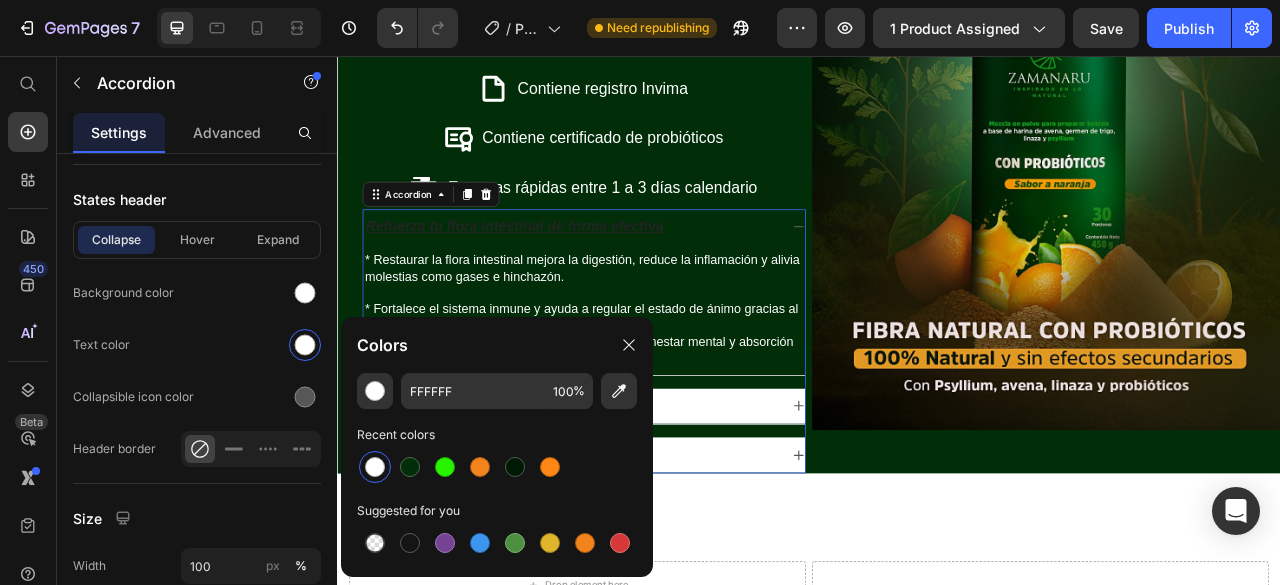 click on "Refuerza tu flora intestinal de forma efectiva" at bounding box center [562, 273] 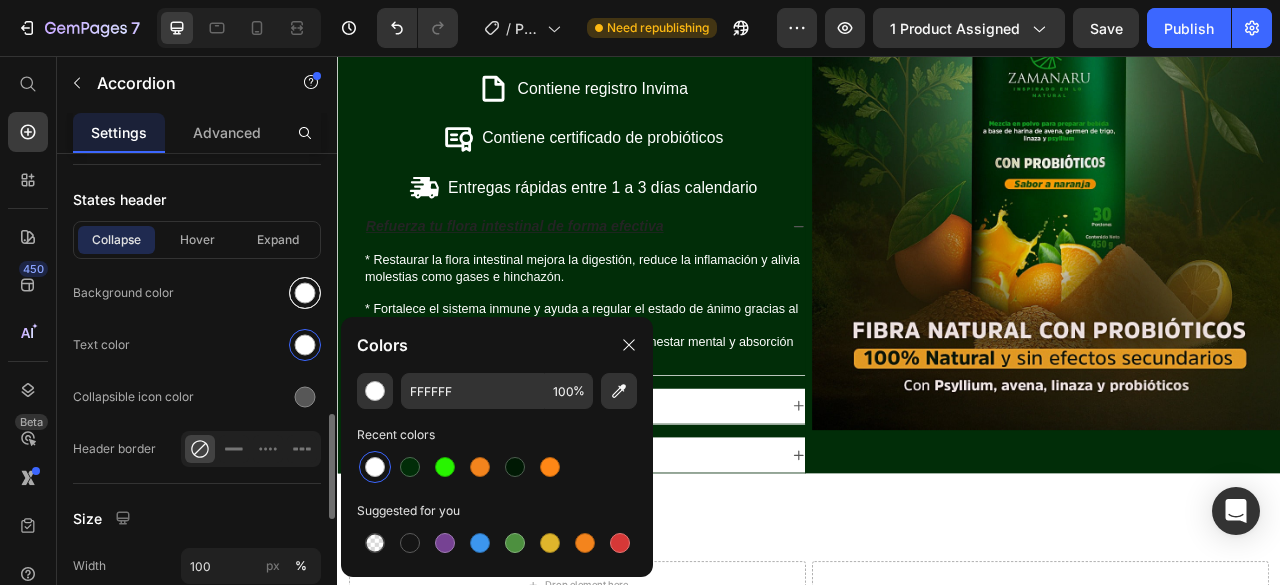 click at bounding box center (305, 293) 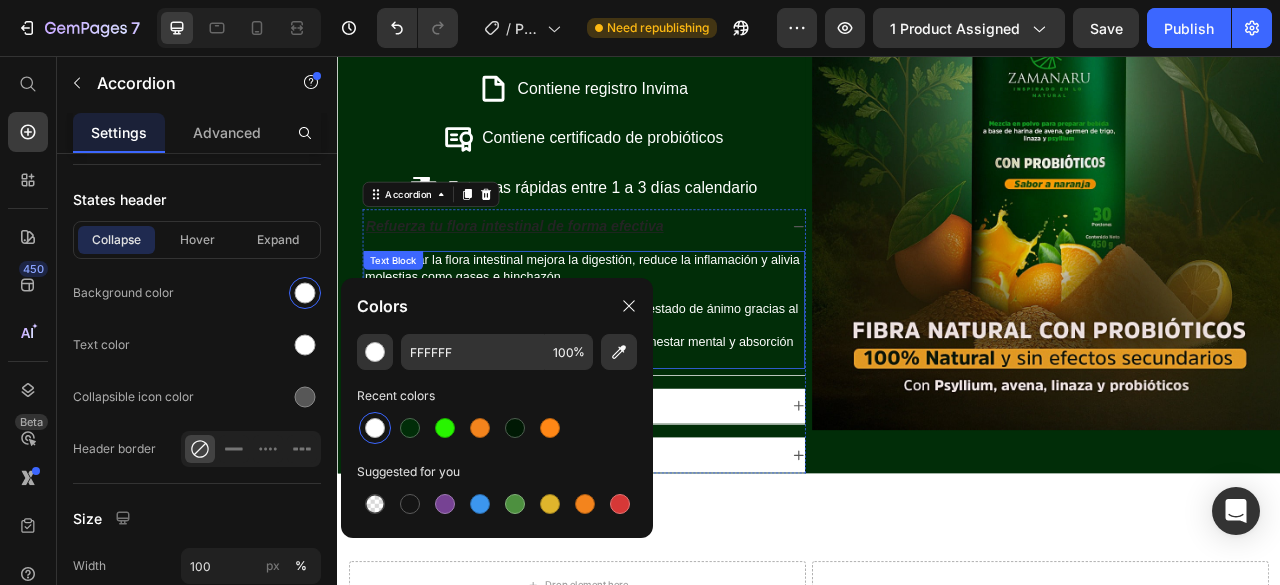 click on "* Fortalece el sistema inmune y ayuda a regular el estado de ánimo gracias al eje intestino-cerebro. Una microbiota equilibrada potencia tu energía, bienestar mental y absorción de nutrientes." at bounding box center (651, 400) 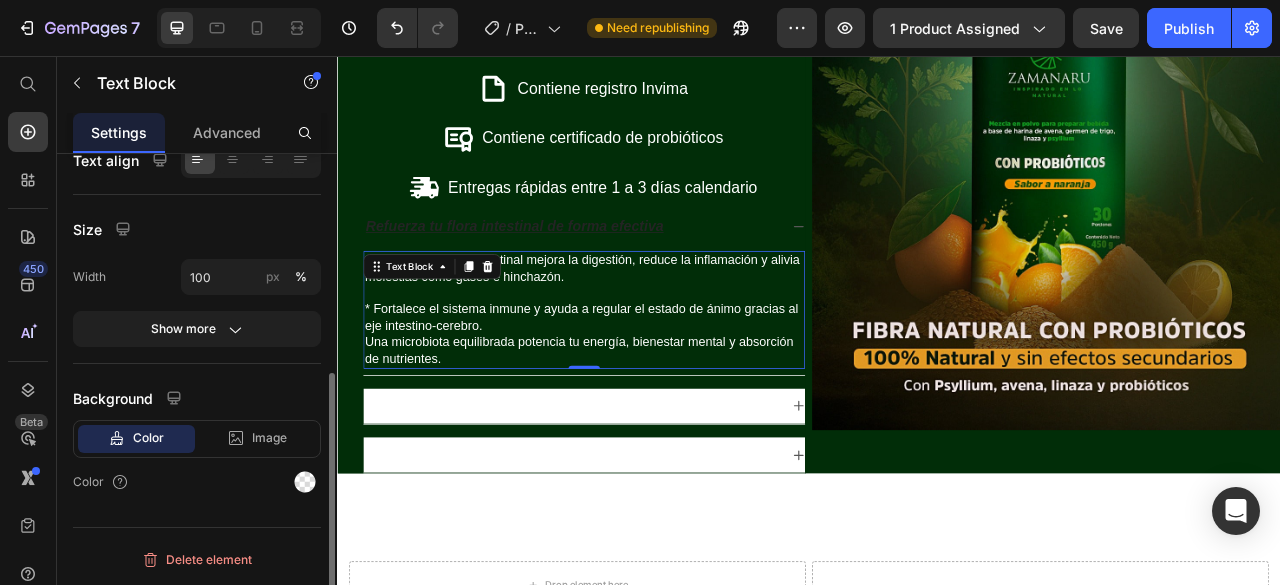 scroll, scrollTop: 0, scrollLeft: 0, axis: both 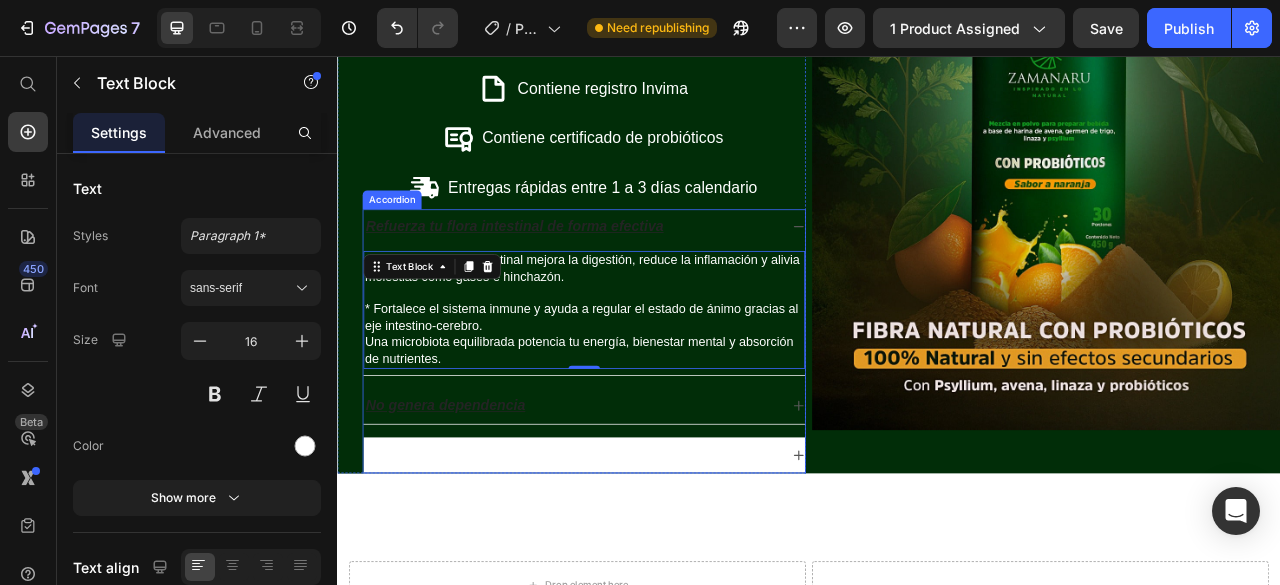 click on "No genera dependencia" at bounding box center (474, 501) 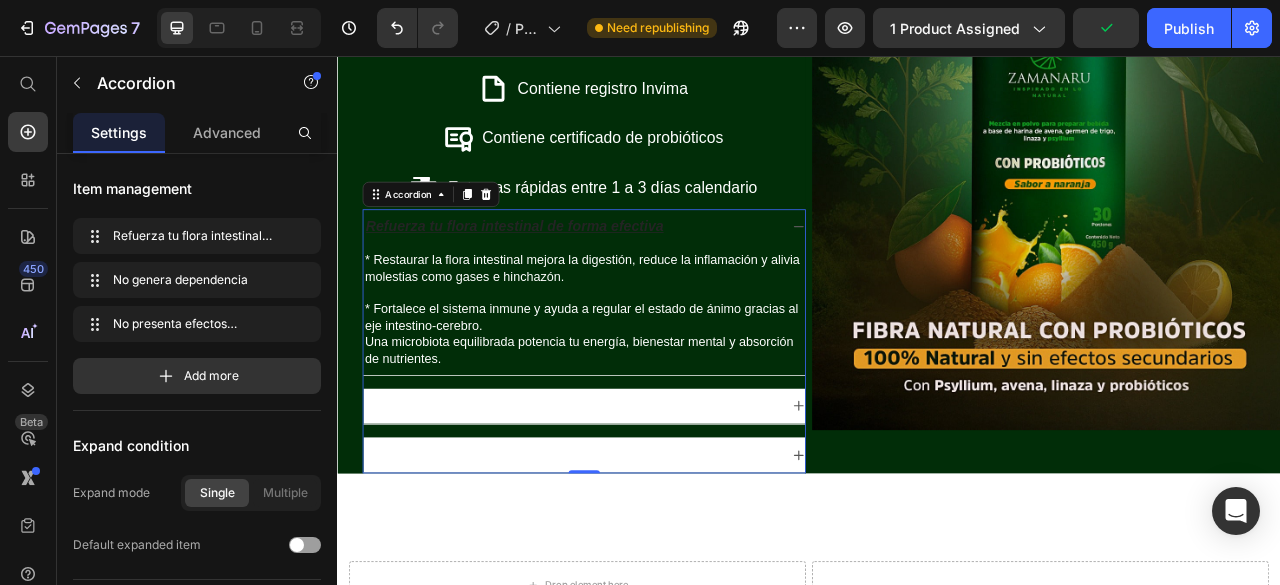 click 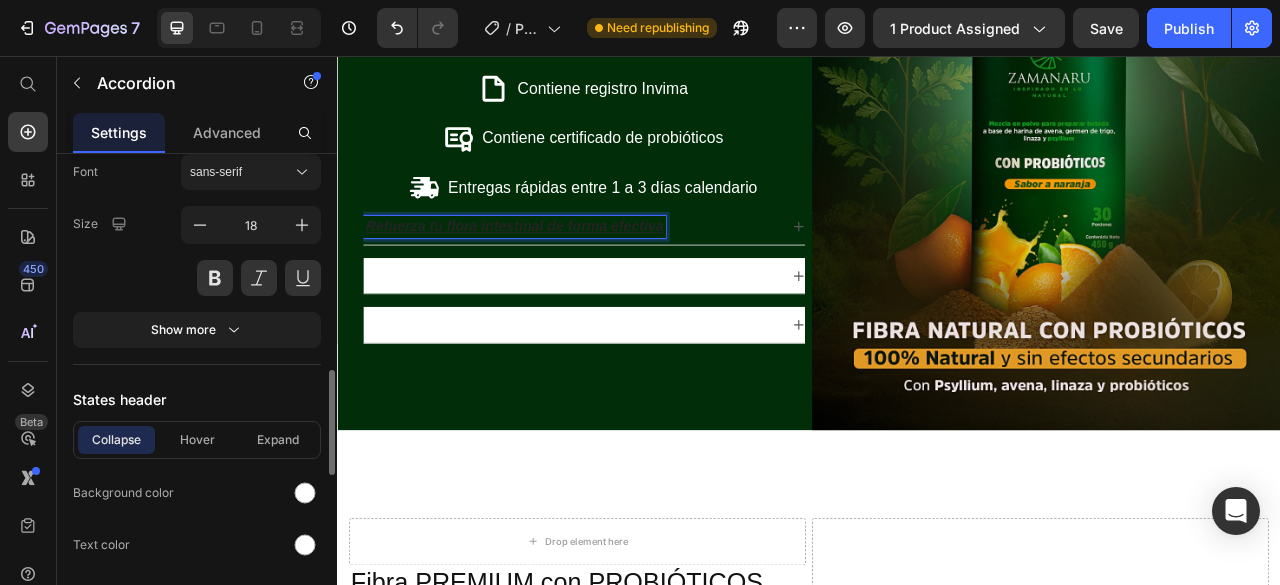 scroll, scrollTop: 1300, scrollLeft: 0, axis: vertical 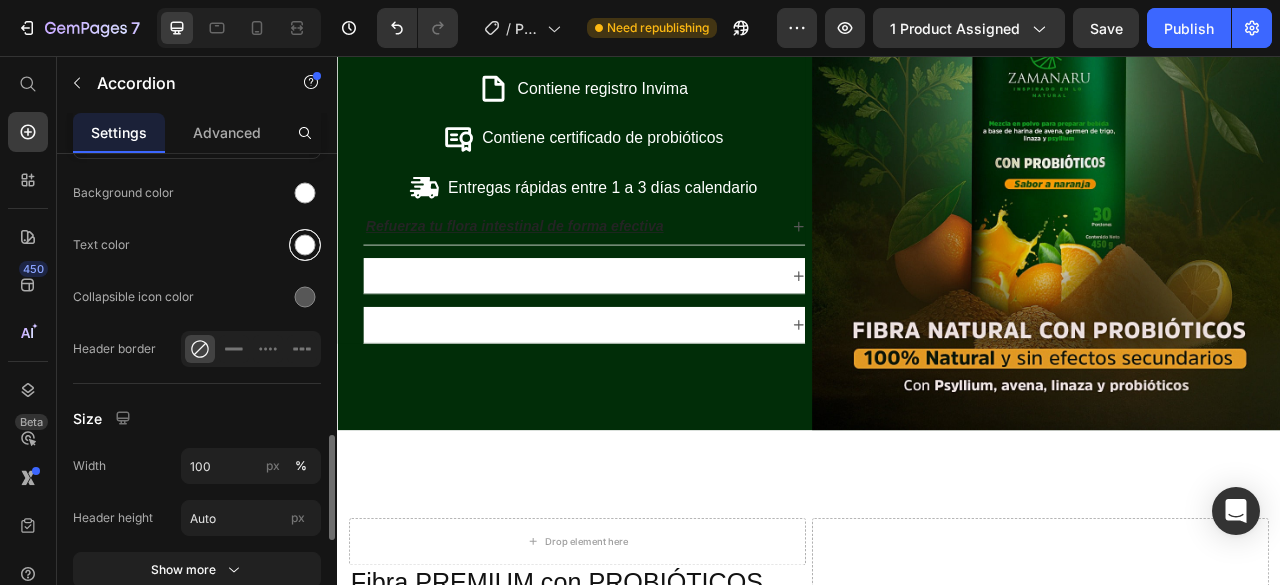click at bounding box center [305, 245] 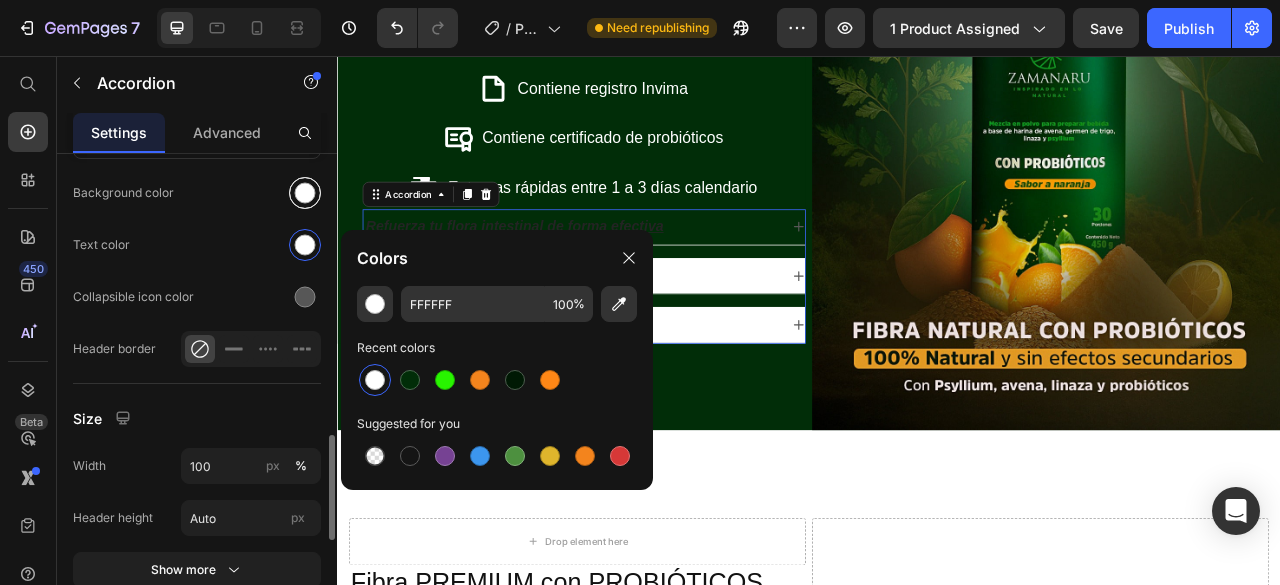 click at bounding box center [305, 193] 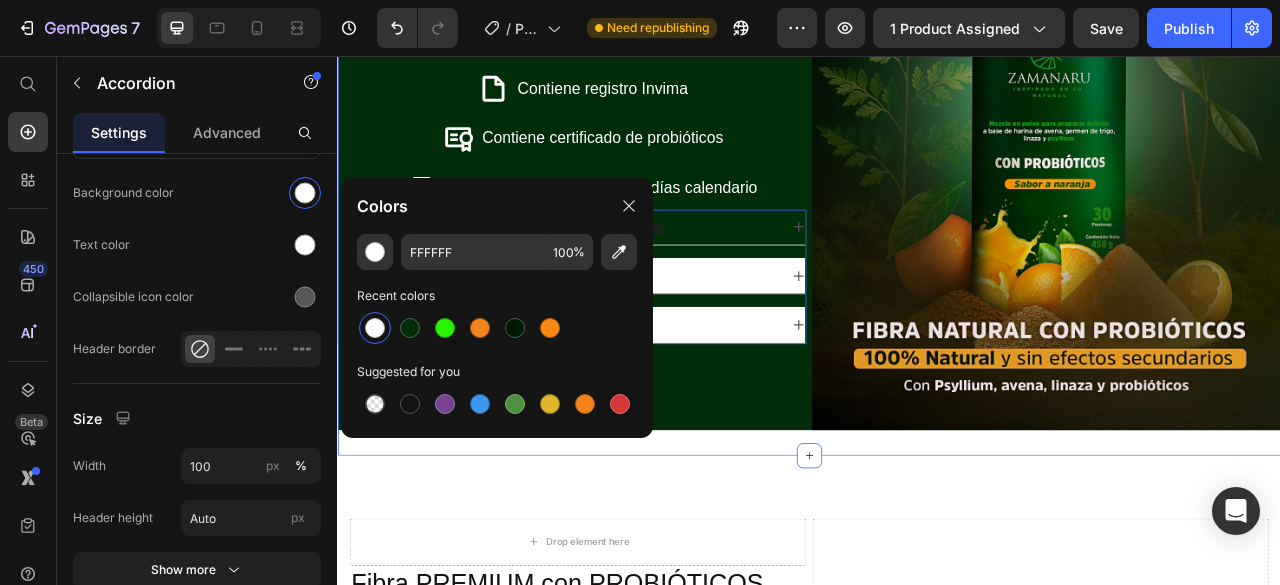 click on "Releasit COD Form & Upsells Releasit COD Form & Upsells Número de unidades que vas a llevar Text Block 1 Product Quantity
Drop element here Product
Tenemos política de garantía y devoluciones  Item List
Contiene registro Invima Item List
Contiene certificado de probióticos  Item List
Entregas rápidas entre 1 a 3 días calendario Item List
Refuerza tu flora intestinal de forma efectiva
No genera dependencia
No presenta efectos secundarios Accordion   0 Row" at bounding box center (635, 159) 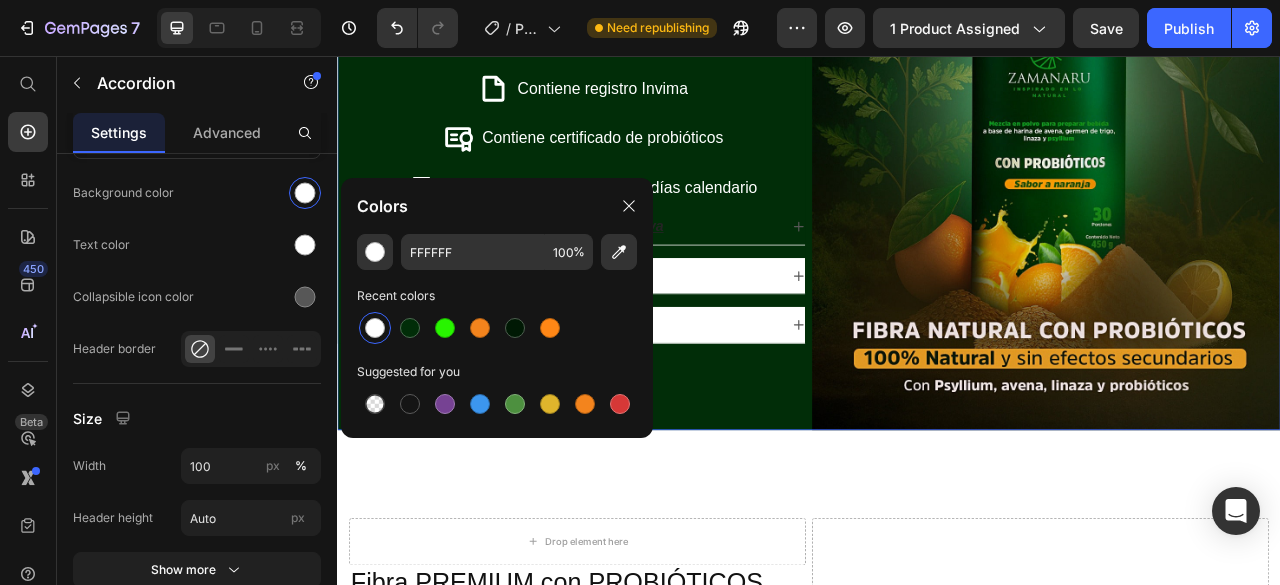 scroll, scrollTop: 0, scrollLeft: 0, axis: both 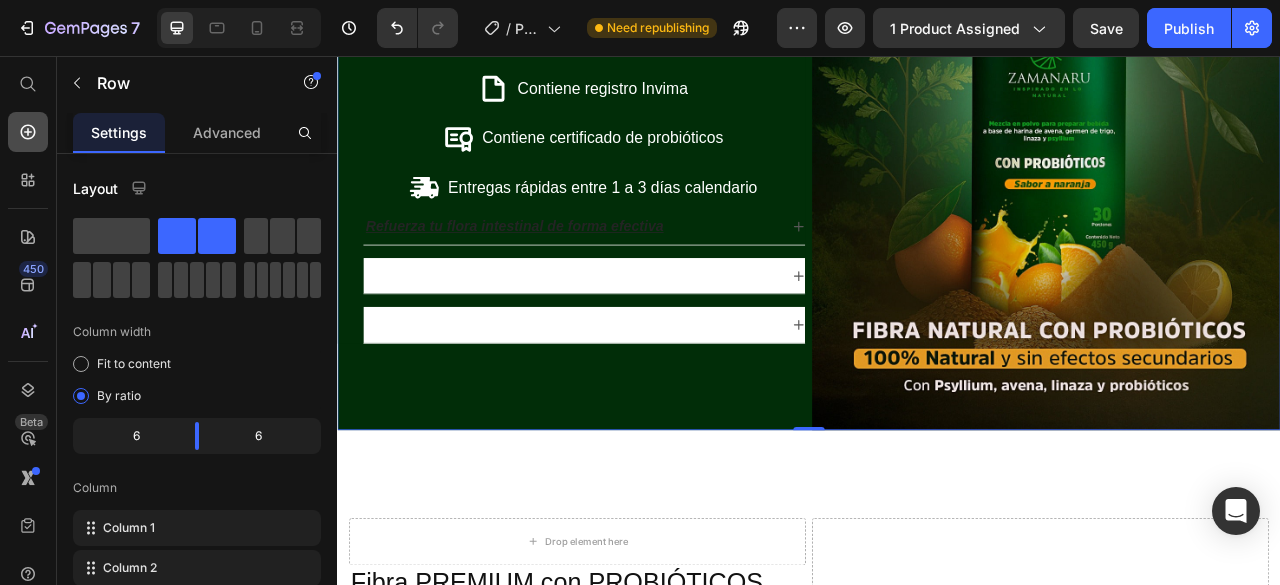 click 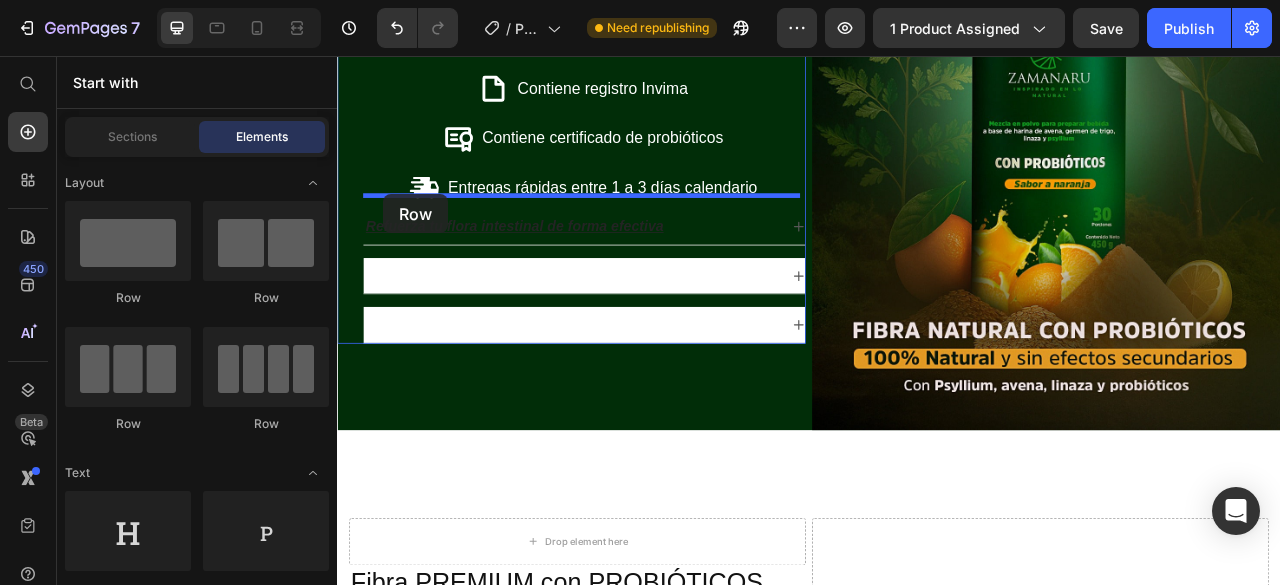 drag, startPoint x: 451, startPoint y: 308, endPoint x: 395, endPoint y: 232, distance: 94.40339 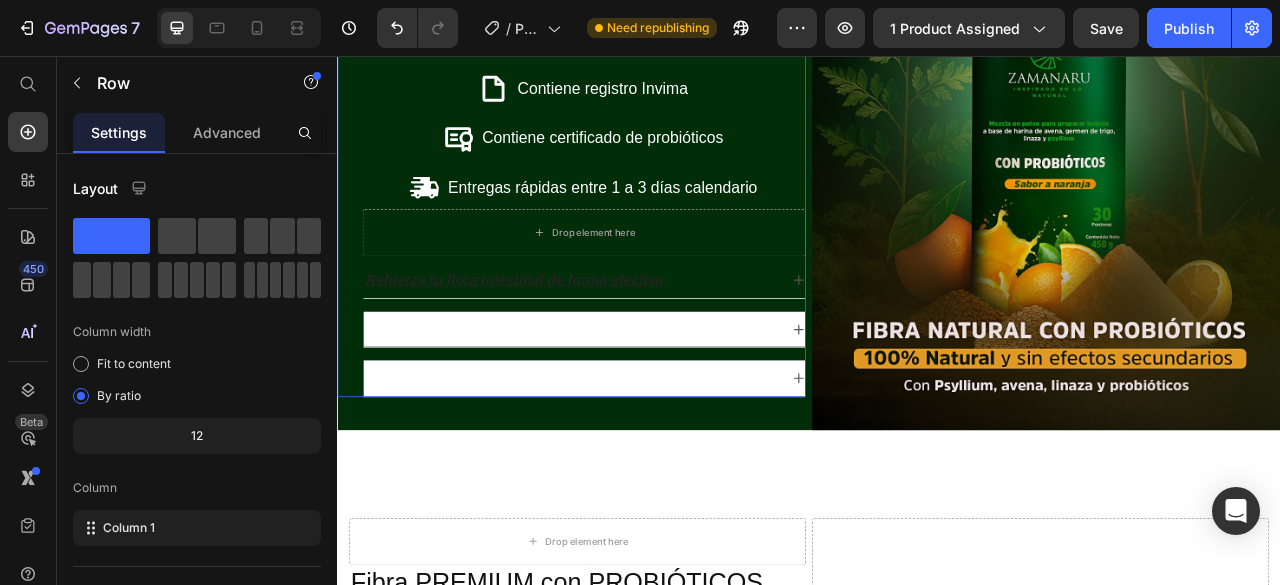 click on "Tenemos política de garantía y devoluciones  Item List
Contiene registro Invima Item List
Contiene certificado de probióticos  Item List
Entregas rápidas entre 1 a 3 días calendario Item List
Drop element here Row
Refuerza tu flora intestinal de forma efectiva
No genera dependencia
No presenta efectos secundarios Accordion" at bounding box center (651, 252) 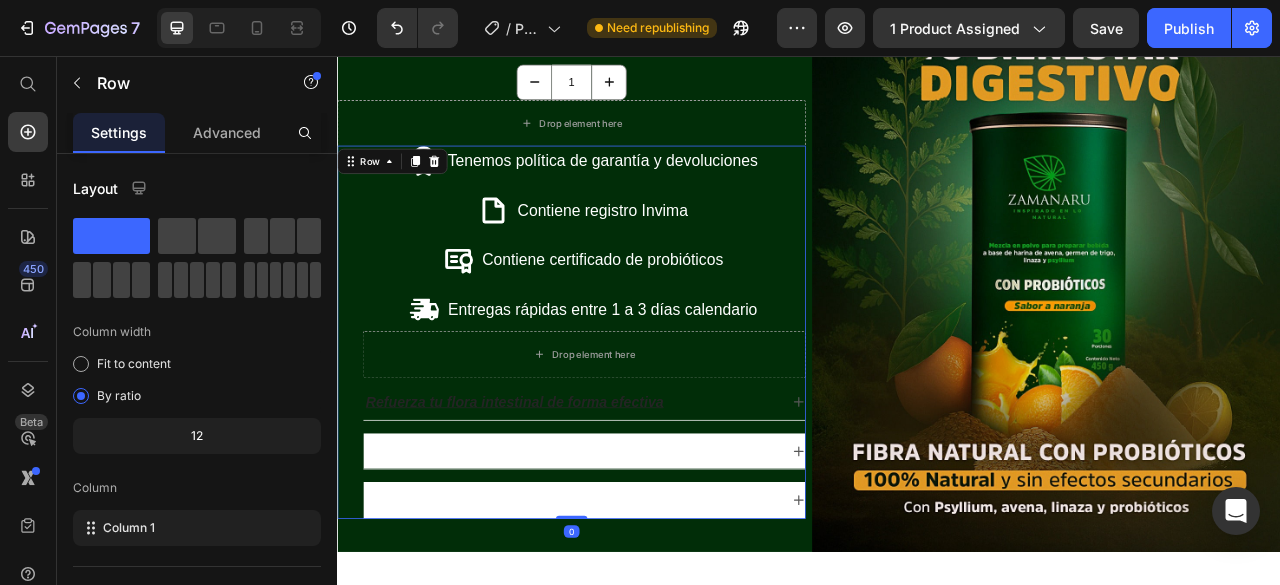scroll, scrollTop: 1684, scrollLeft: 0, axis: vertical 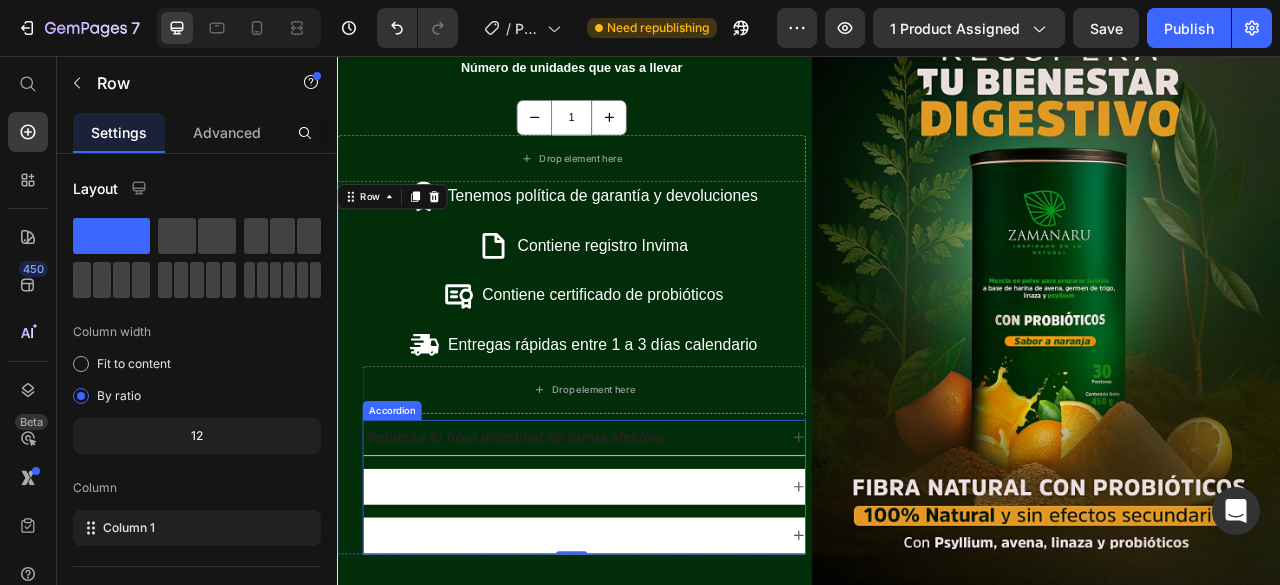 click on "Refuerza tu flora intestinal de forma efectiva" at bounding box center [562, 541] 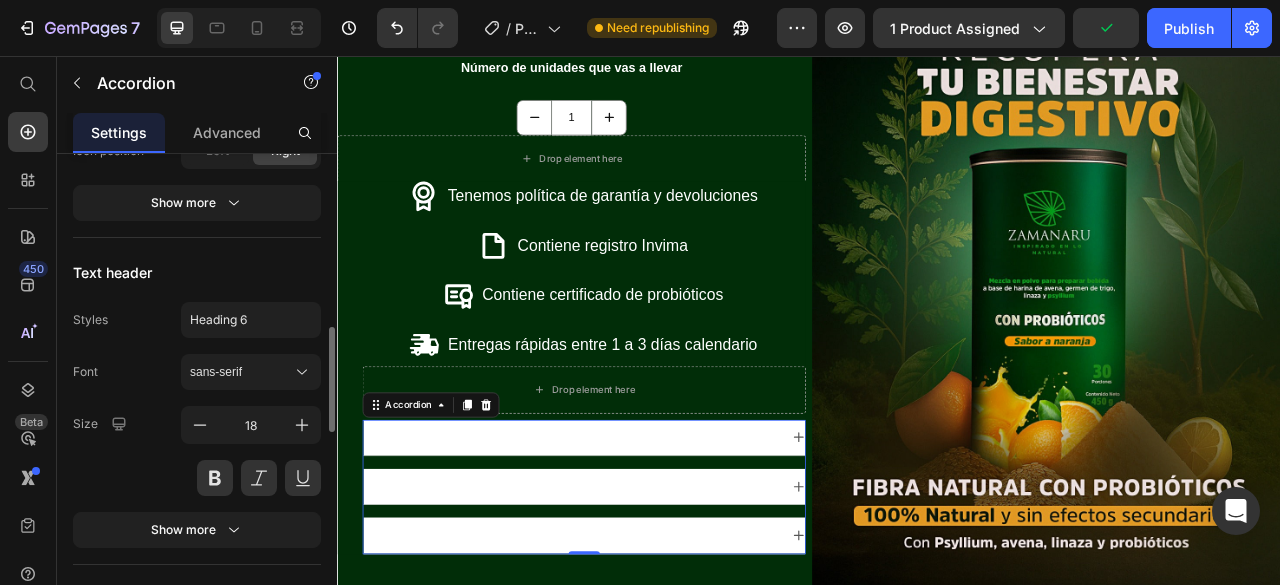 scroll, scrollTop: 900, scrollLeft: 0, axis: vertical 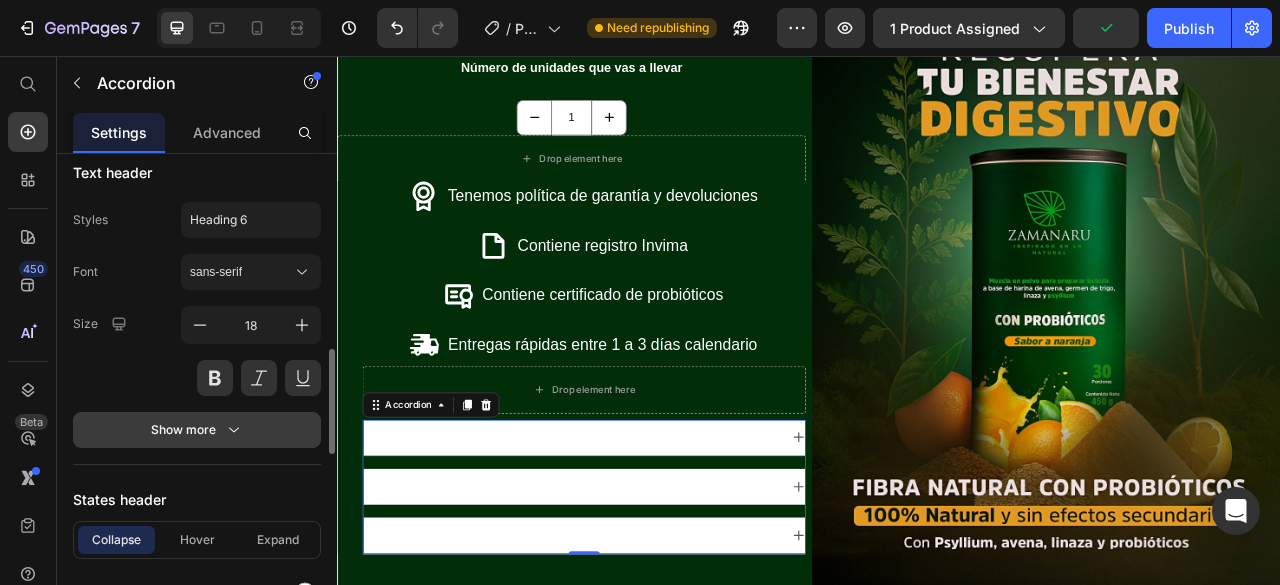 click on "Show more" at bounding box center [197, 430] 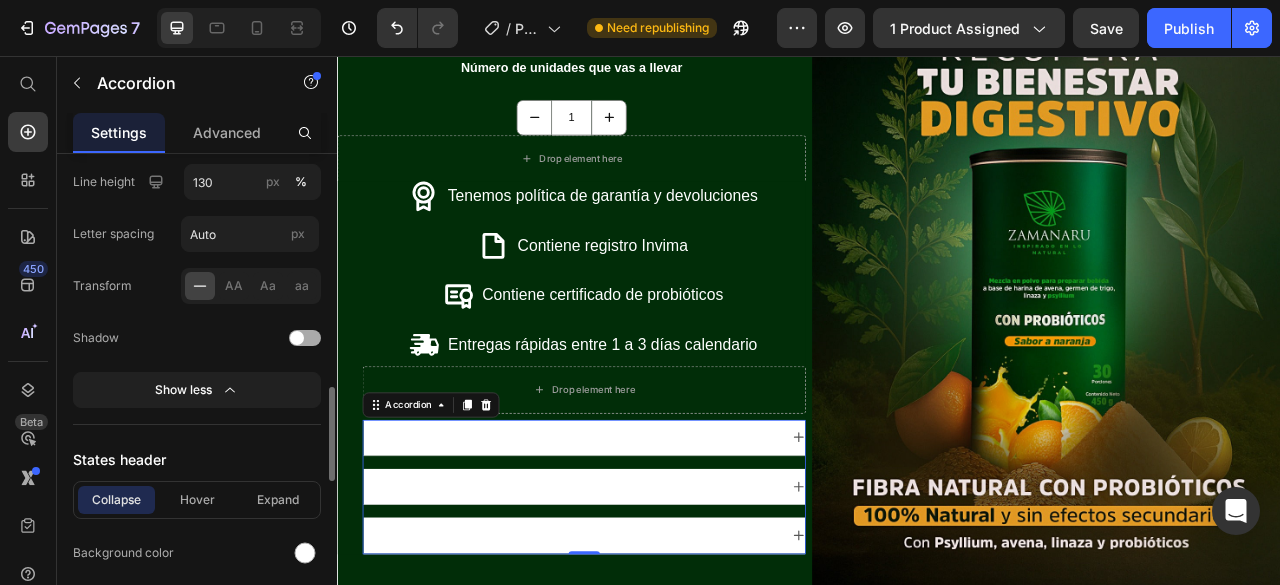 scroll, scrollTop: 1300, scrollLeft: 0, axis: vertical 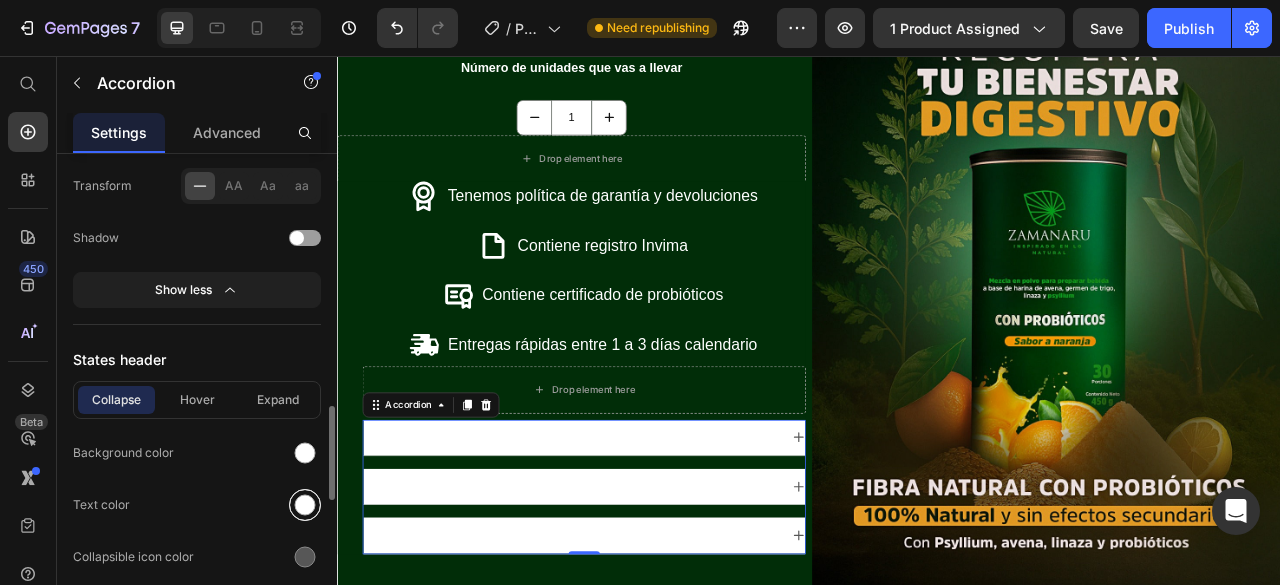 click at bounding box center (305, 505) 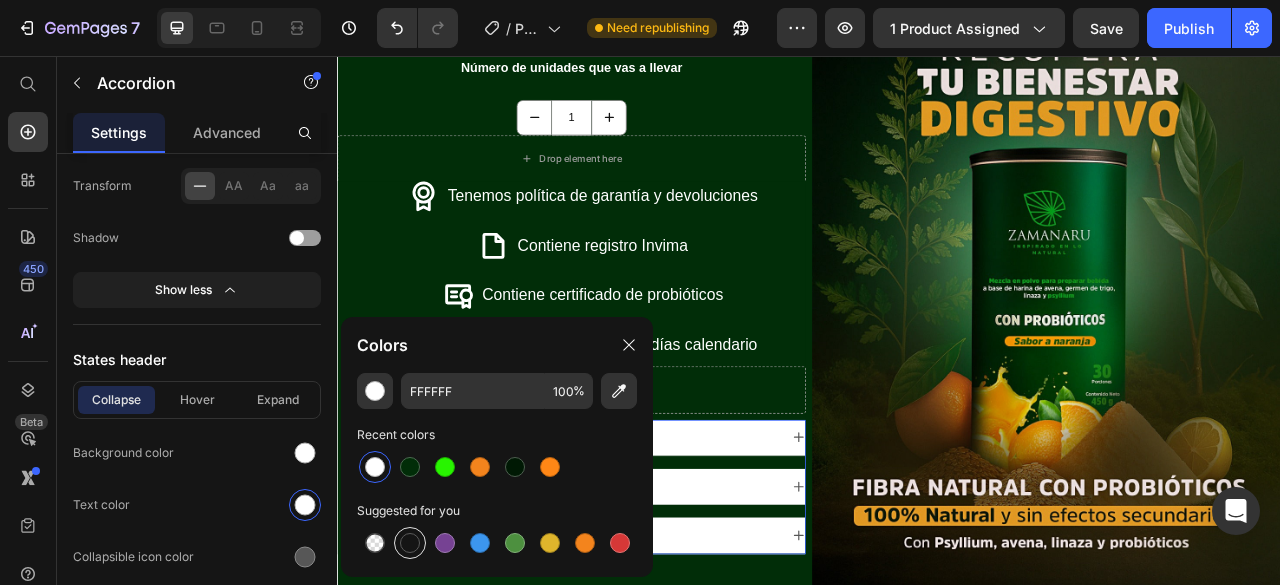 click at bounding box center [410, 543] 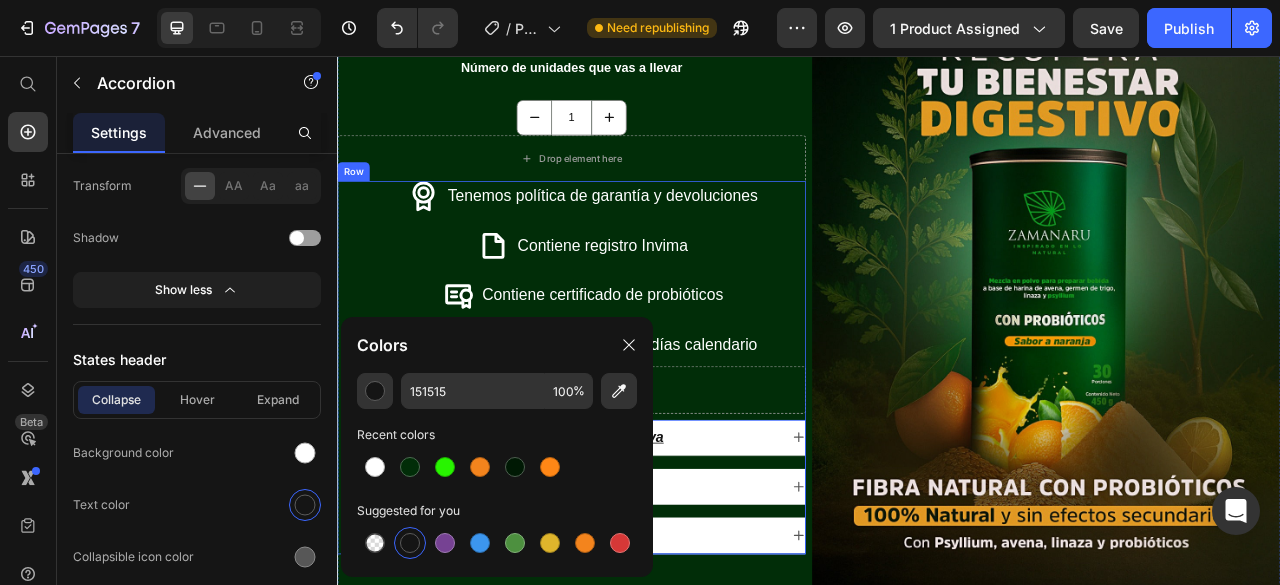 click on "Tenemos política de garantía y devoluciones  Item List
Contiene registro Invima Item List
Contiene certificado de probióticos  Item List
Entregas rápidas entre 1 a 3 días calendario Item List
Drop element here Row
Refuerza tu flora intestinal de forma efectiva
No genera dependencia
No presenta efectos secundarios Accordion   0" at bounding box center [651, 452] 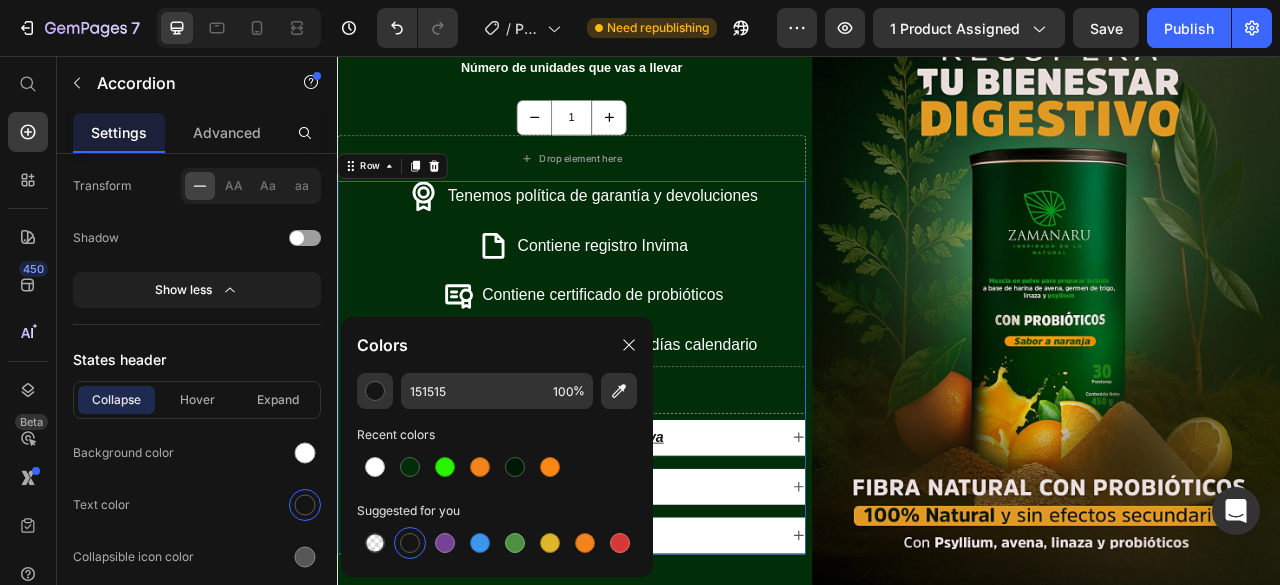 scroll, scrollTop: 0, scrollLeft: 0, axis: both 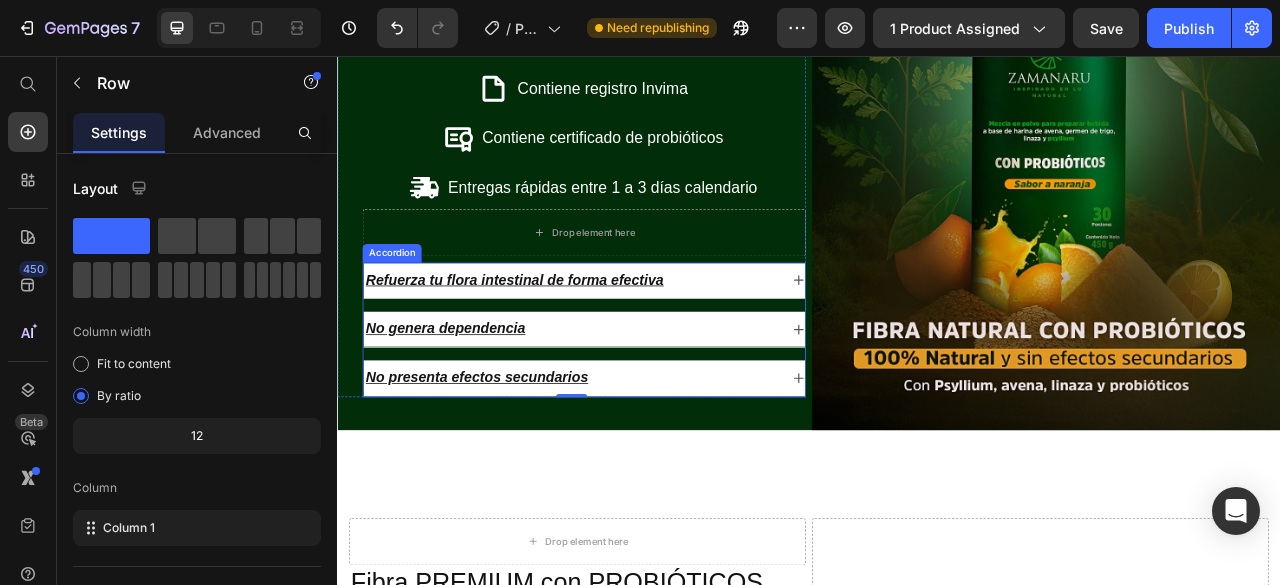 click 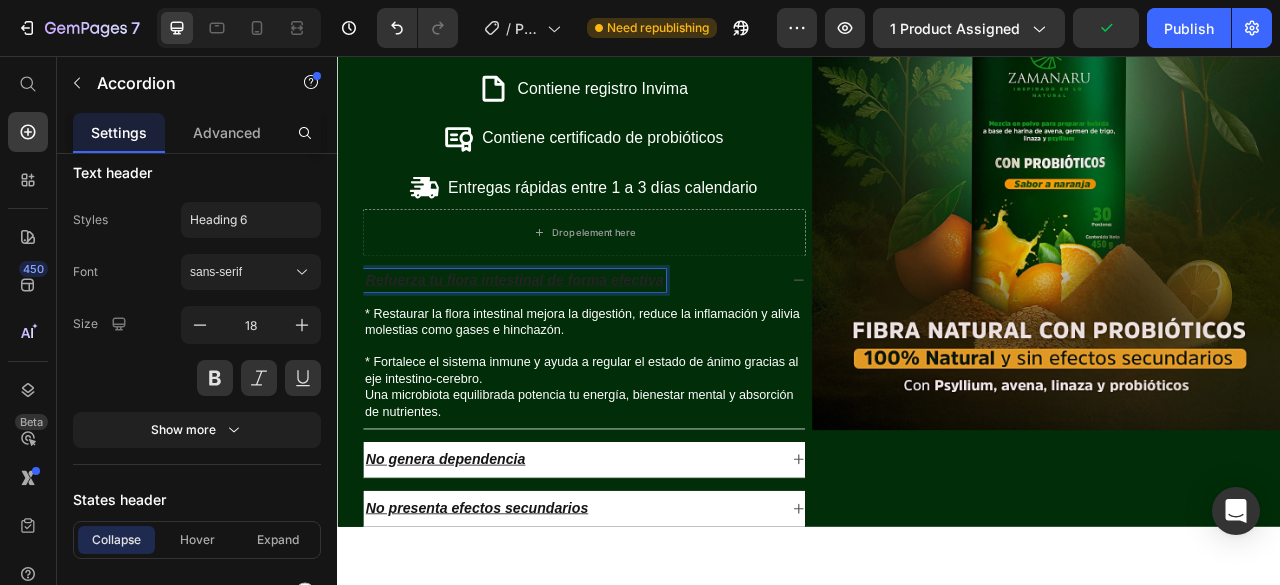 scroll, scrollTop: 1200, scrollLeft: 0, axis: vertical 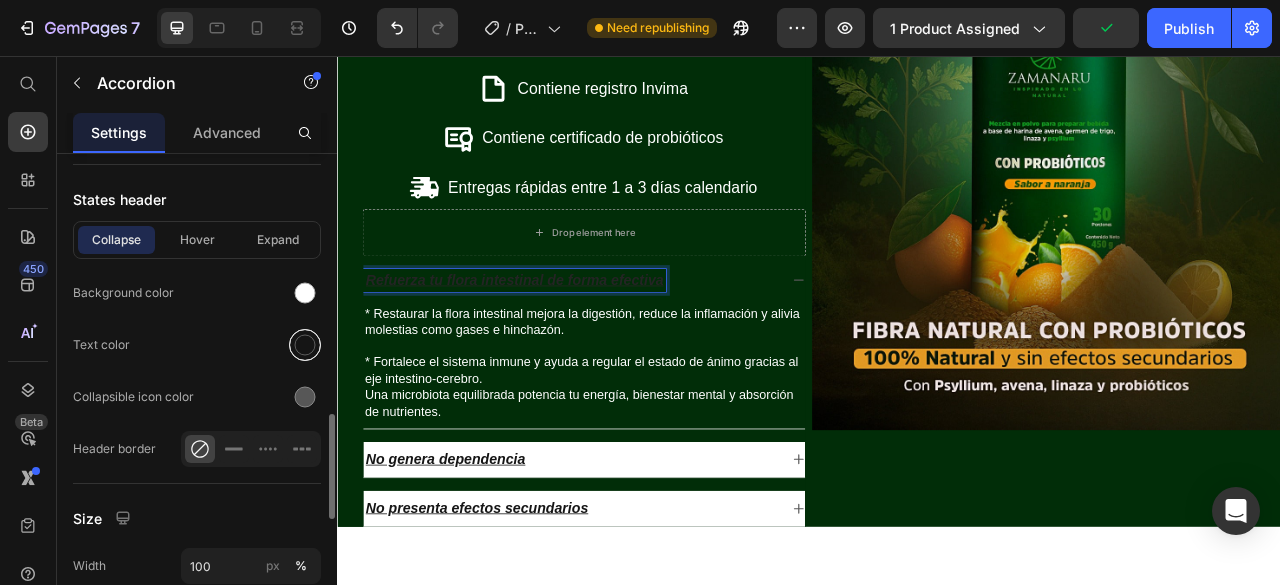 click at bounding box center (305, 345) 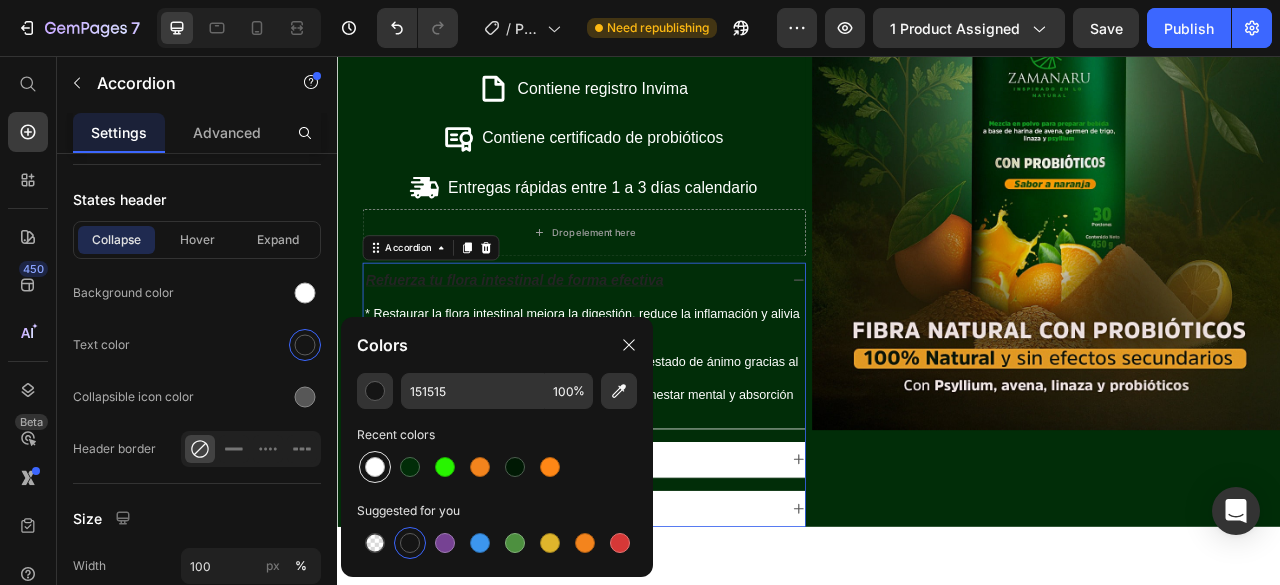 click at bounding box center (375, 467) 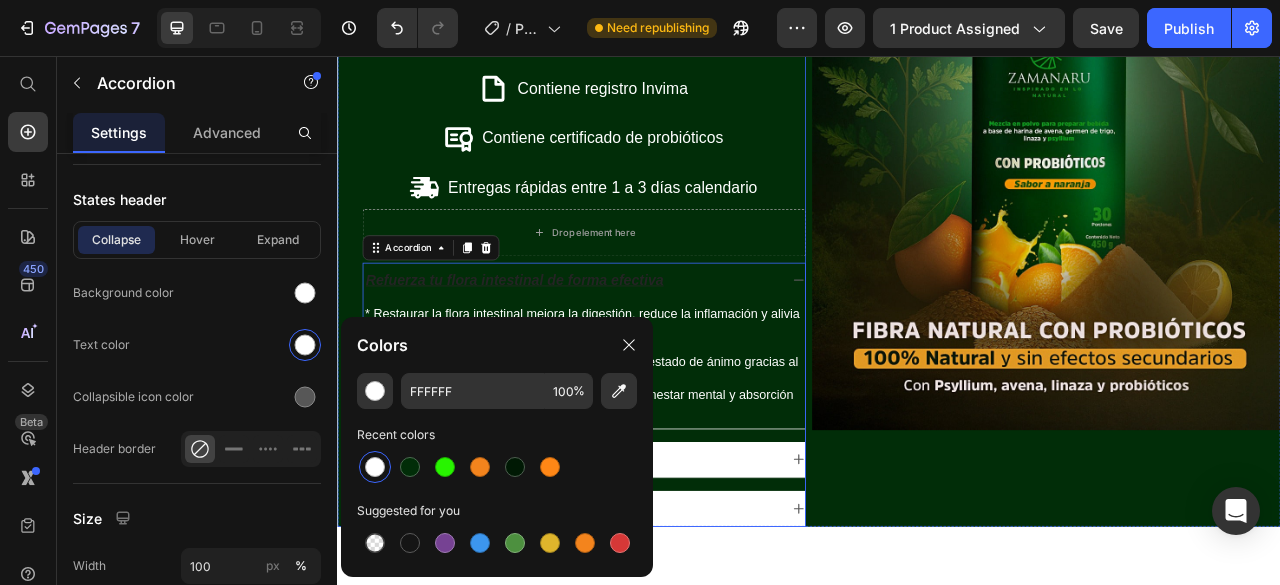 click on "Tenemos política de garantía y devoluciones  Item List
Contiene registro Invima Item List
Contiene certificado de probióticos  Item List
Entregas rápidas entre 1 a 3 días calendario Item List
Drop element here Row
Refuerza tu flora intestinal de forma efectiva * Restaurar la flora intestinal mejora la digestión, reduce la inflamación y alivia molestias como gases e hinchazón. * Fortalece el sistema inmune y ayuda a regular el estado de ánimo gracias al eje intestino-cerebro. Una microbiota equilibrada potencia tu energía, bienestar mental y absorción de nutrientes. Text Block
No genera dependencia
No presenta efectos secundarios Accordion   0 Row" at bounding box center [635, 335] 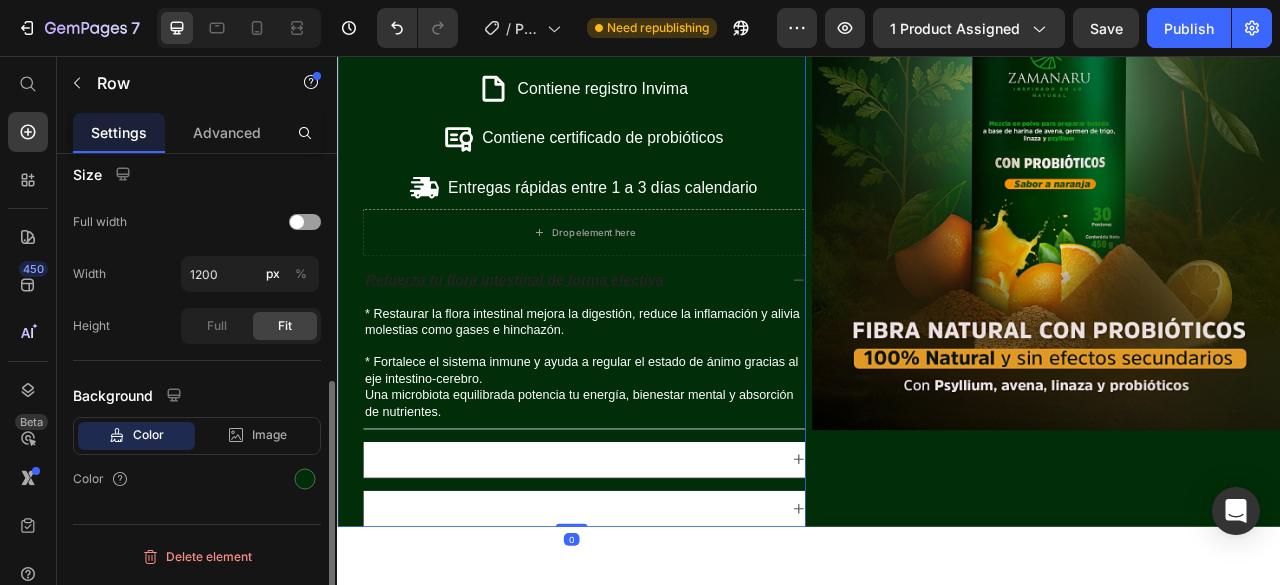 scroll, scrollTop: 0, scrollLeft: 0, axis: both 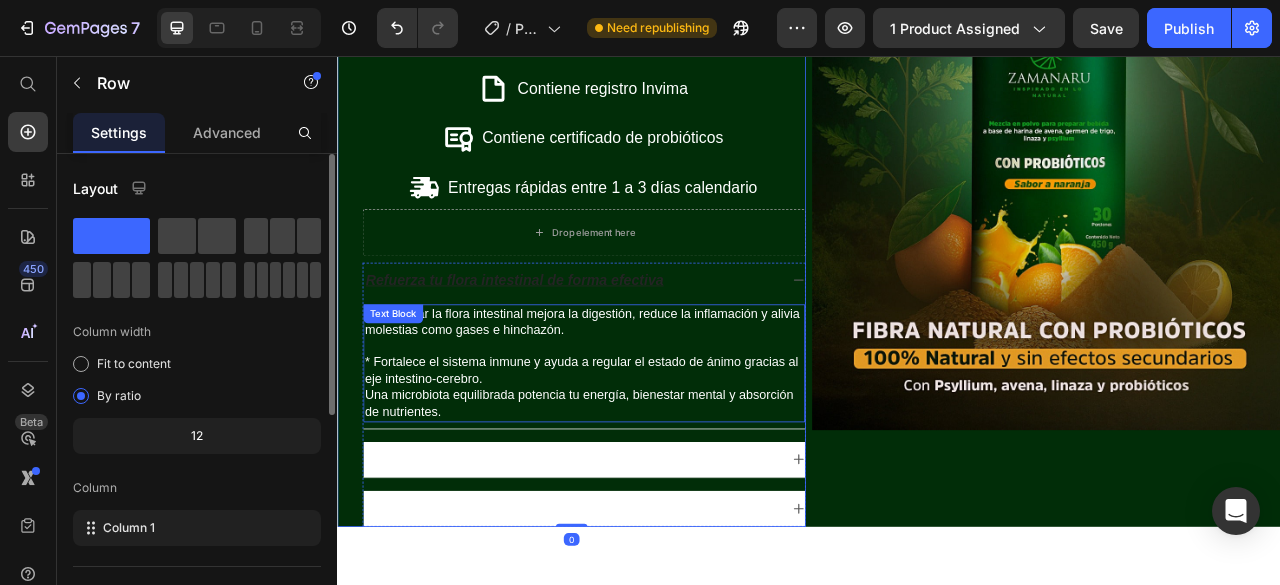 click on "* Restaurar la flora intestinal mejora la digestión, reduce la inflamación y alivia molestias como gases e hinchazón." at bounding box center [651, 395] 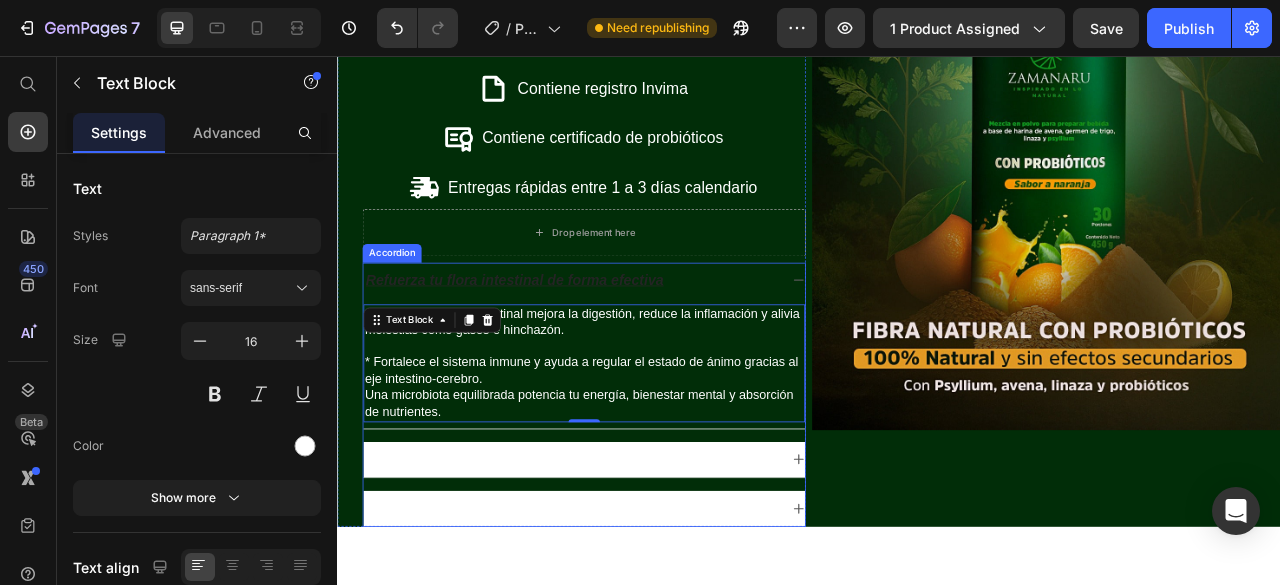 click 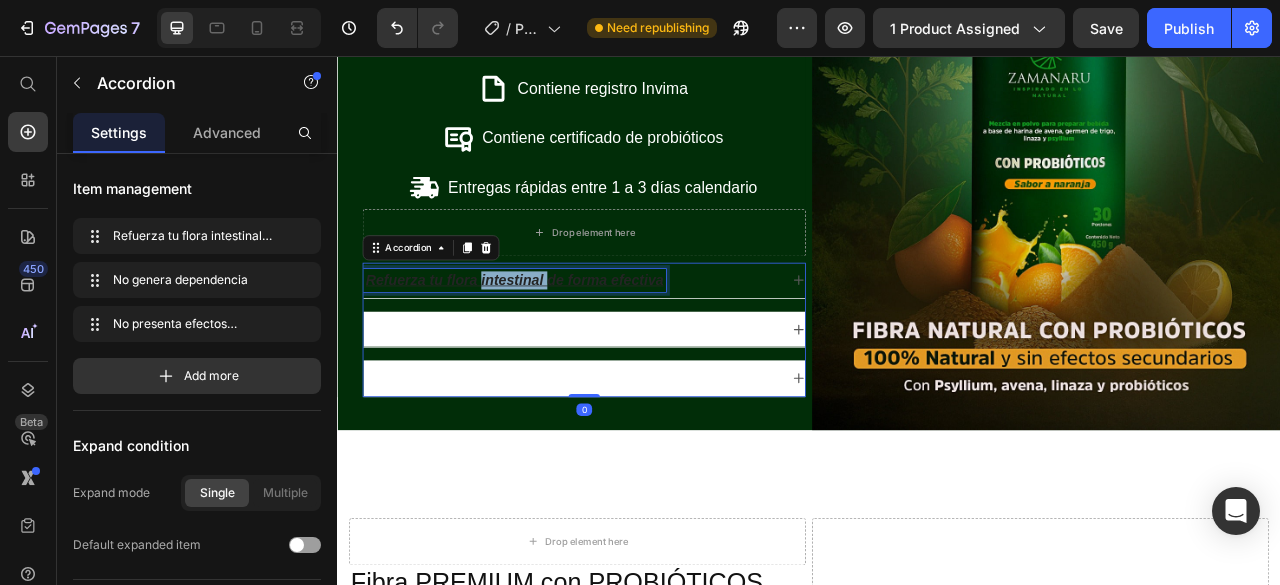 click on "Refuerza tu flora intestinal de forma efectiva" at bounding box center [562, 341] 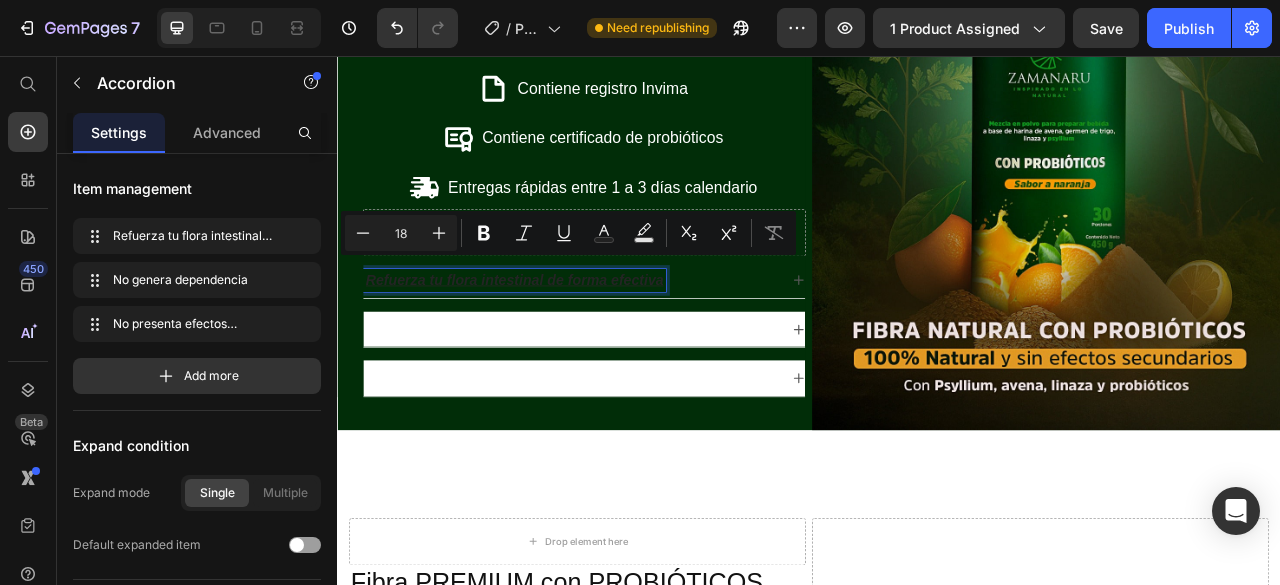 click on "Refuerza tu flora intestinal de forma efectiva" at bounding box center (562, 341) 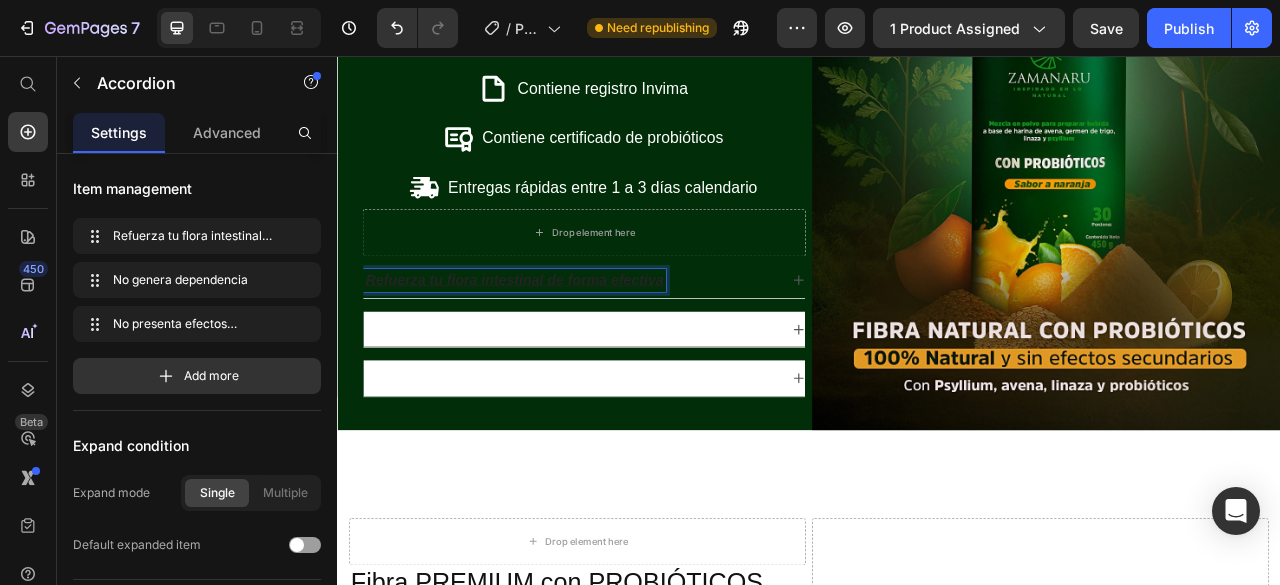 click on "Refuerza tu flora intestinal de forma efectiva" at bounding box center [562, 341] 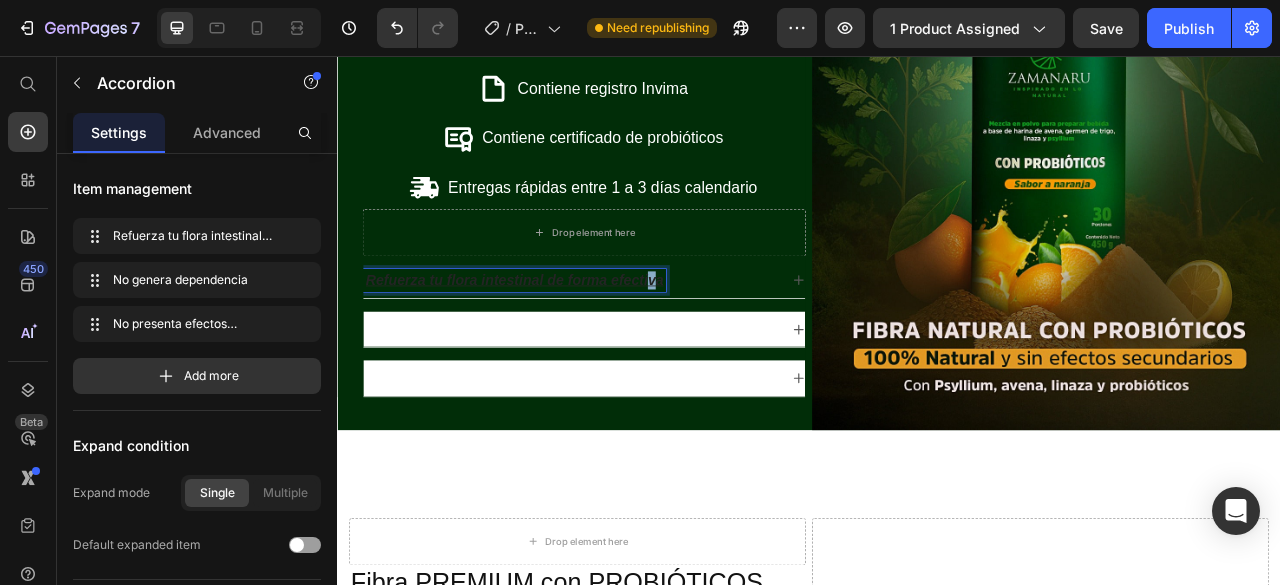 click on "Refuerza tu flora intestinal de forma efectiva" at bounding box center [562, 341] 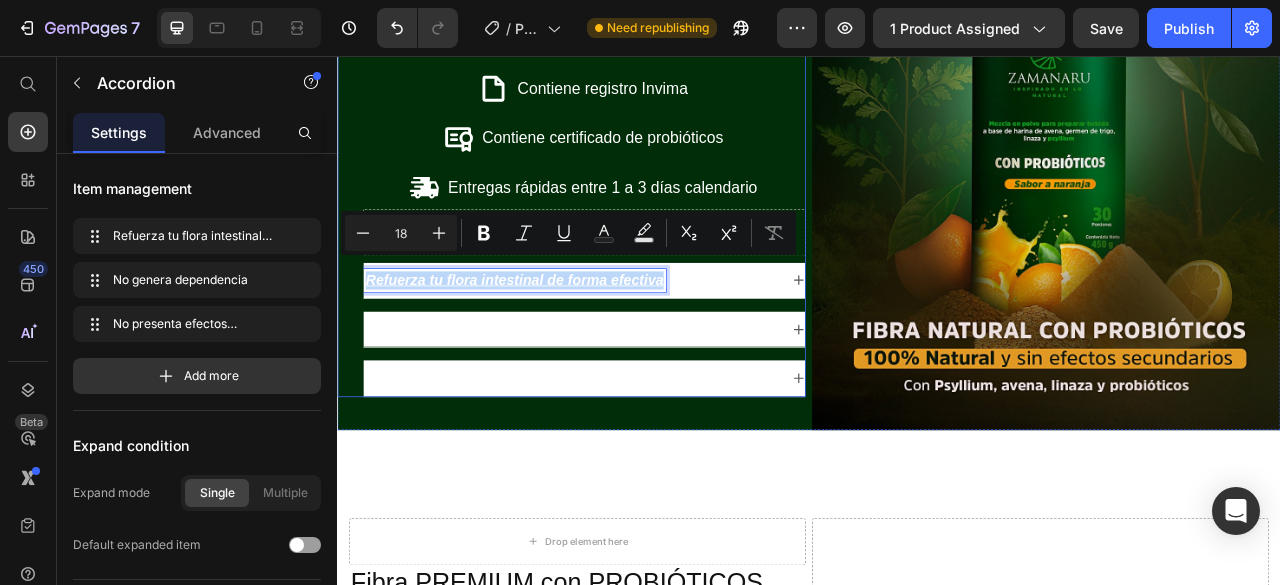 drag, startPoint x: 748, startPoint y: 326, endPoint x: 359, endPoint y: 326, distance: 389 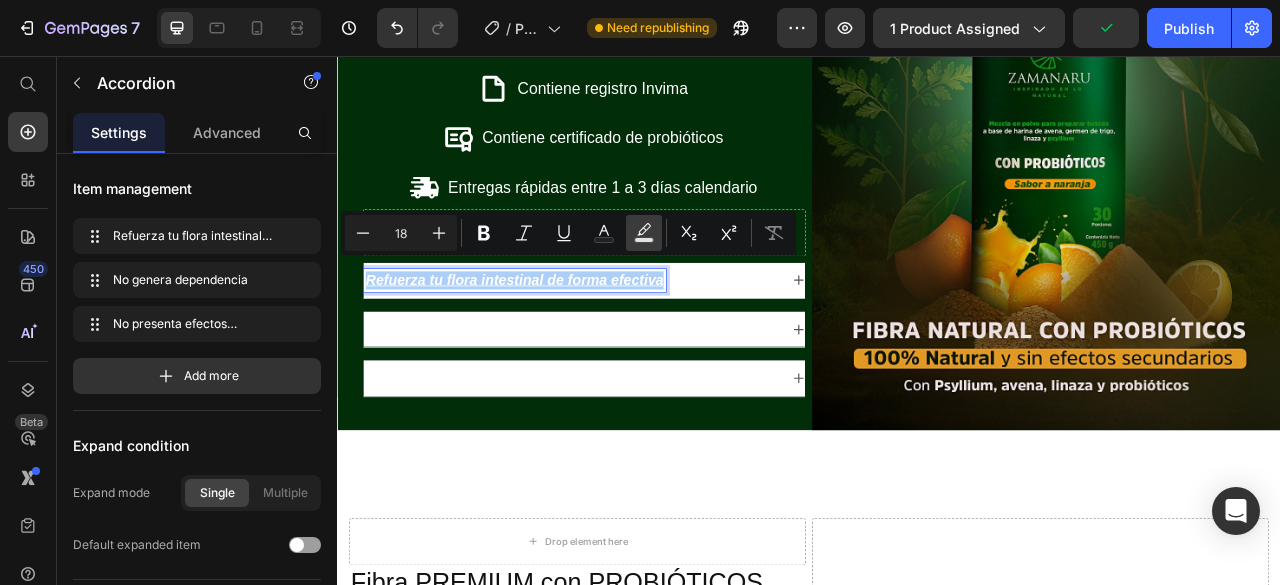 click 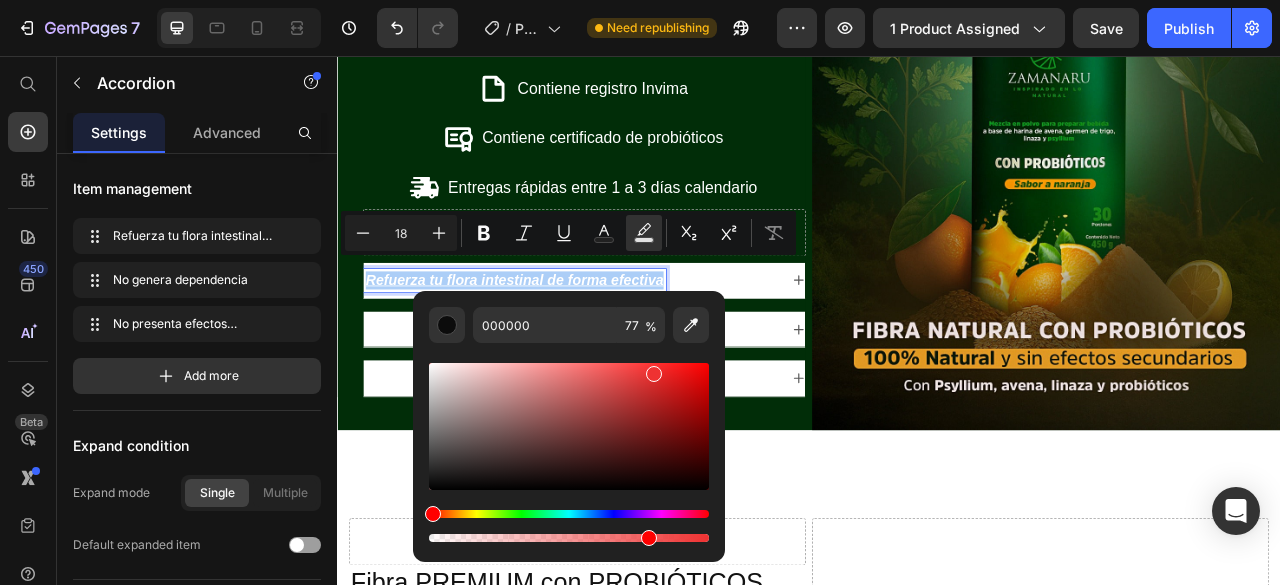 drag, startPoint x: 430, startPoint y: 487, endPoint x: 652, endPoint y: 369, distance: 251.41202 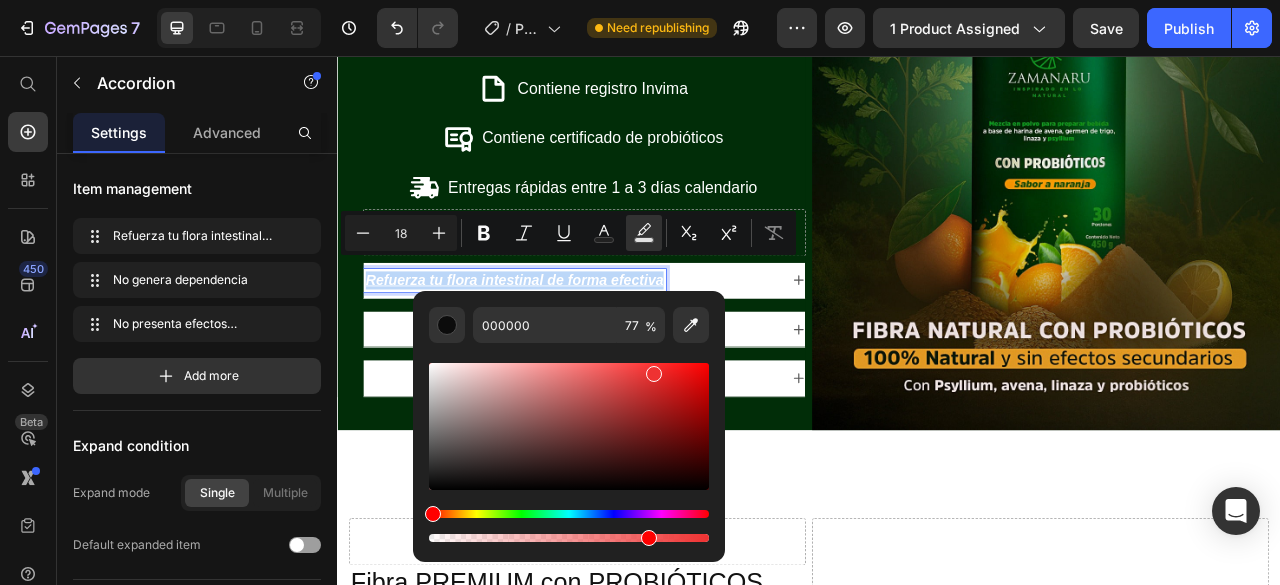 type on "F23232" 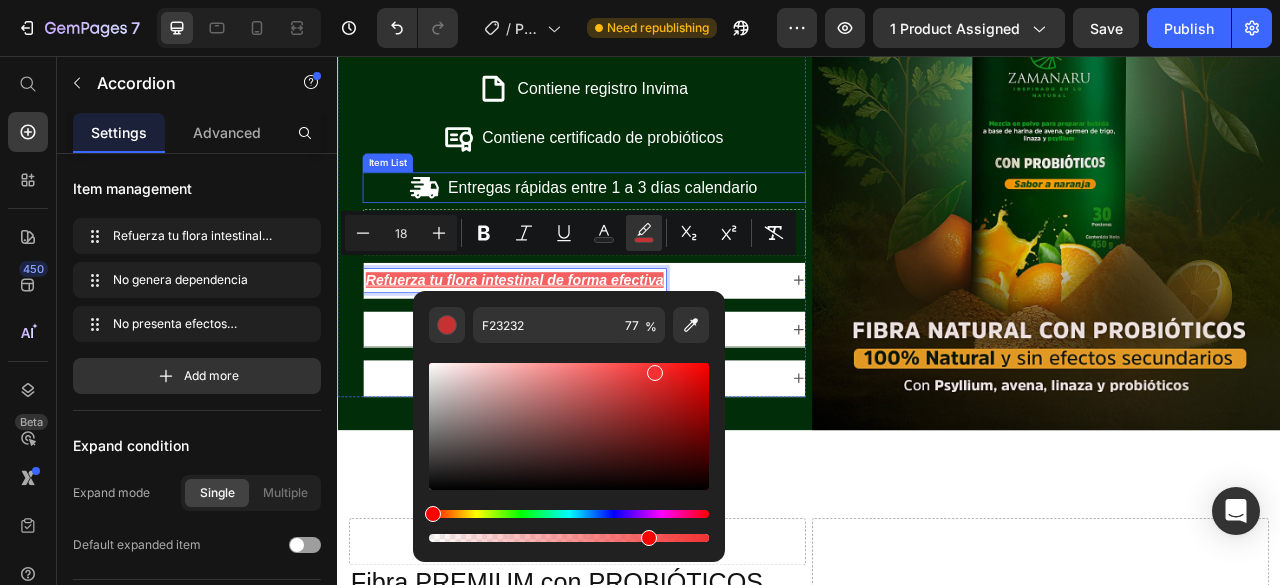 click on "Entregas rápidas entre 1 a 3 días calendario" at bounding box center [651, 223] 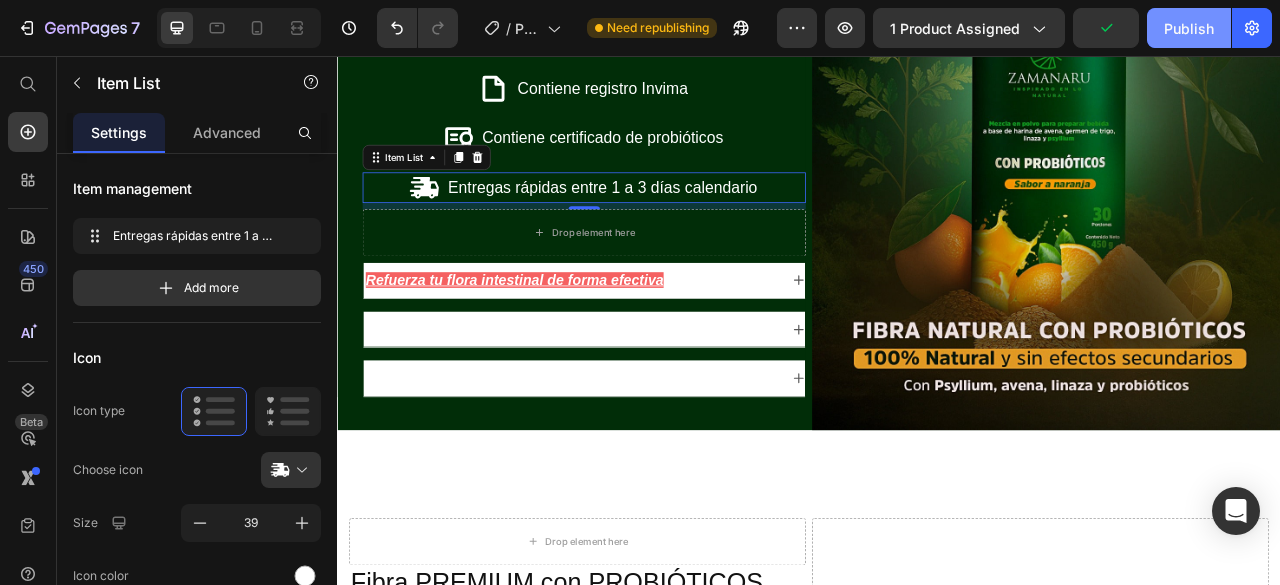 click on "Publish" at bounding box center [1189, 28] 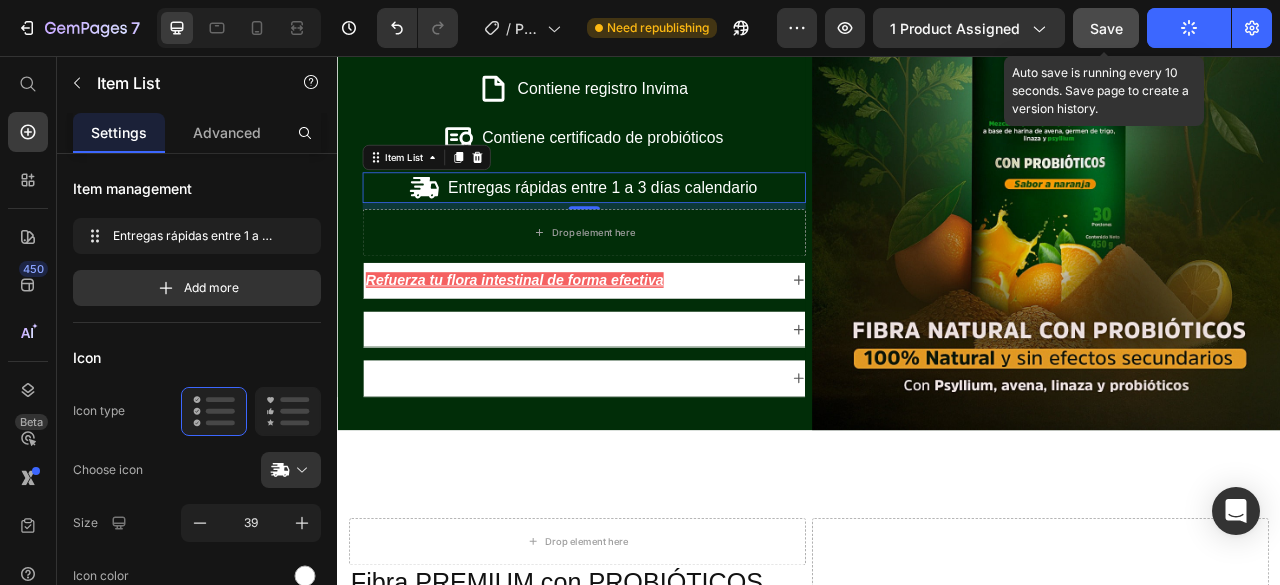 click on "Save" at bounding box center (1106, 28) 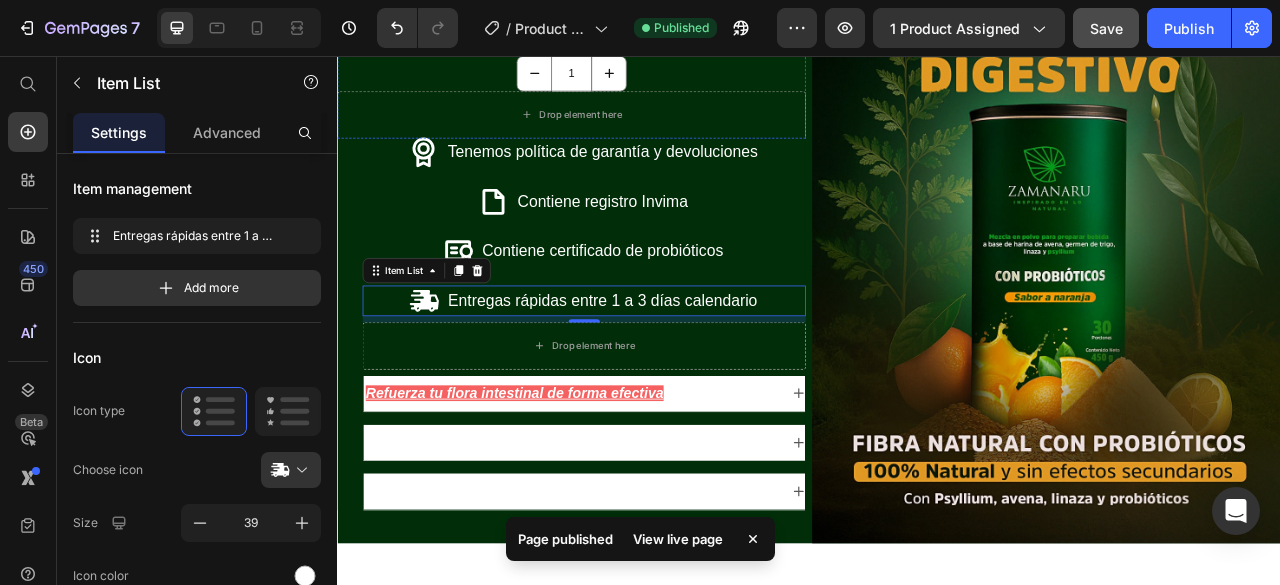scroll, scrollTop: 2000, scrollLeft: 0, axis: vertical 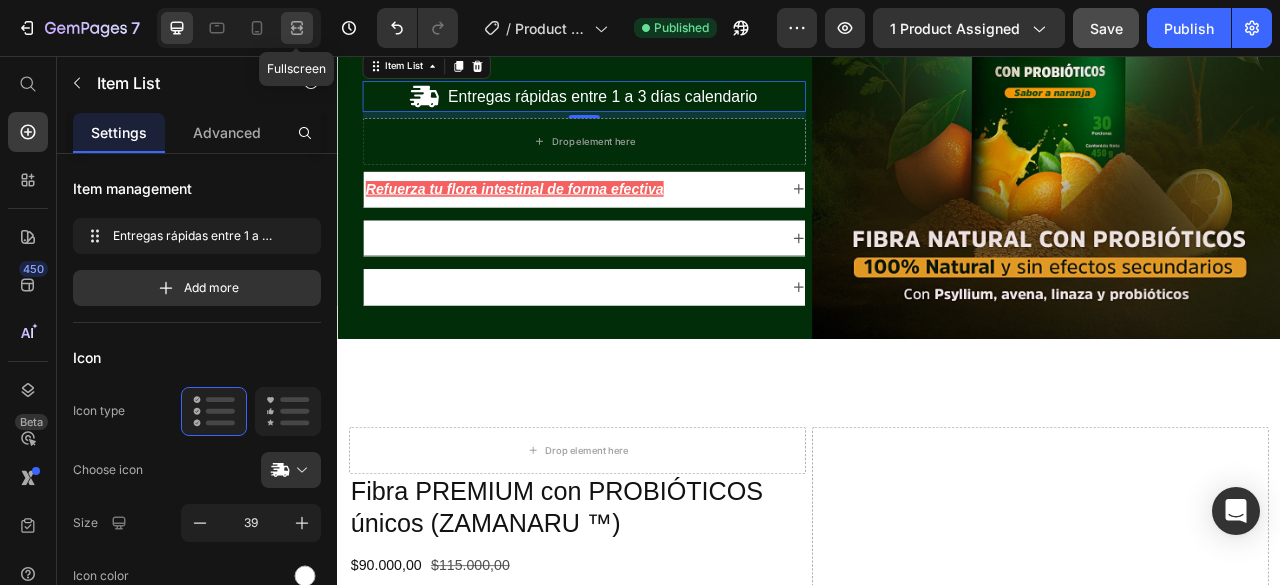 click 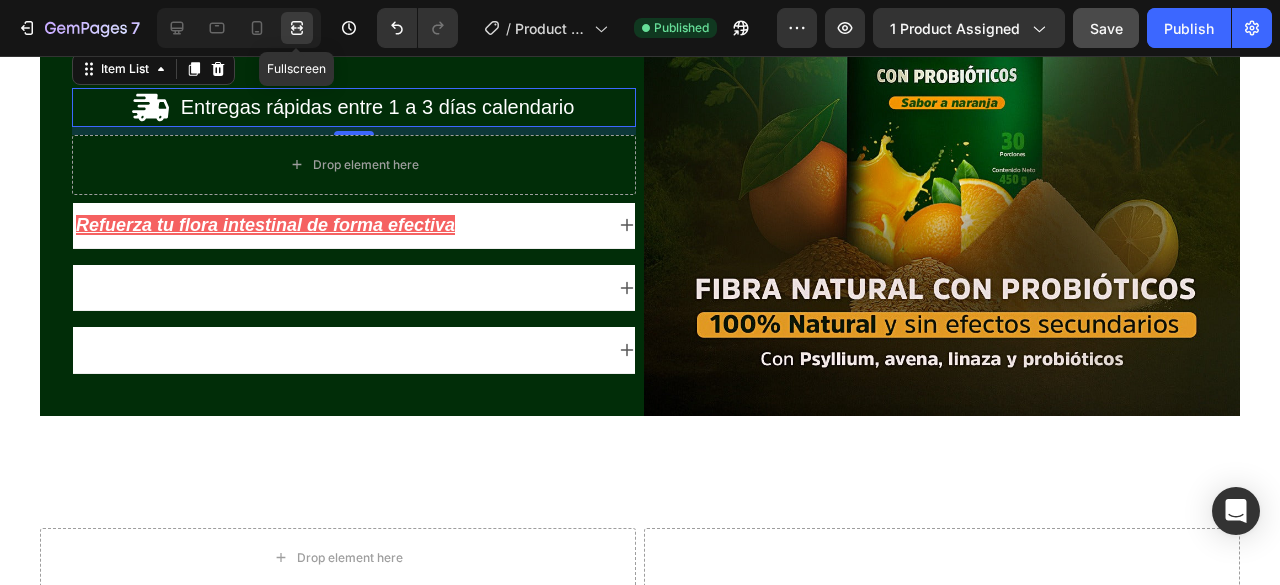 scroll, scrollTop: 2018, scrollLeft: 0, axis: vertical 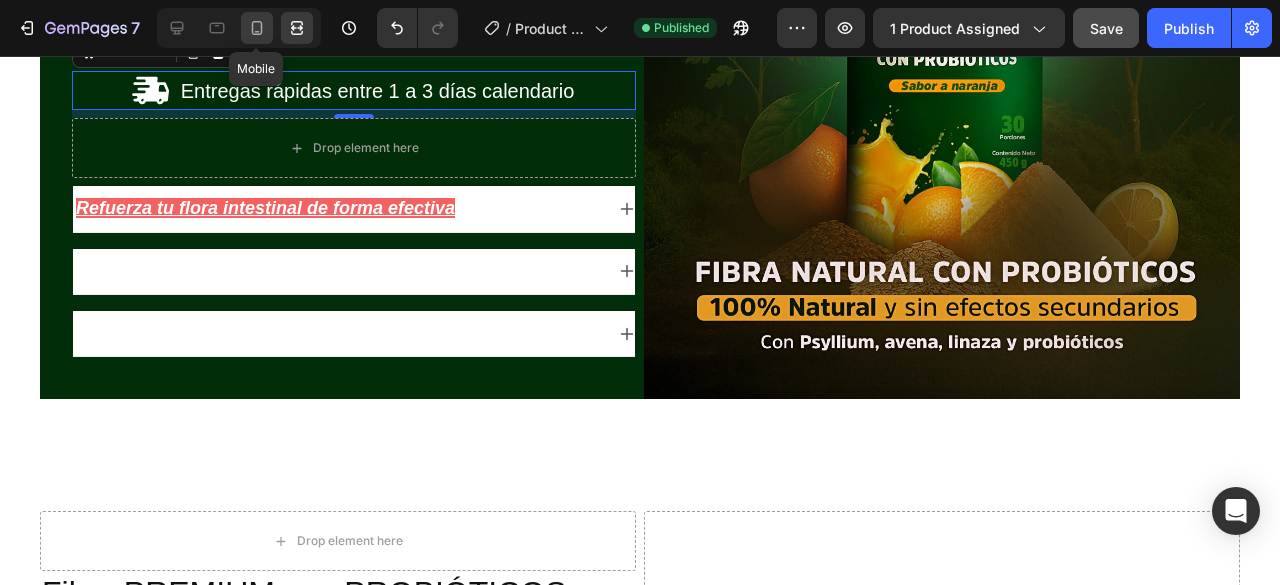 click 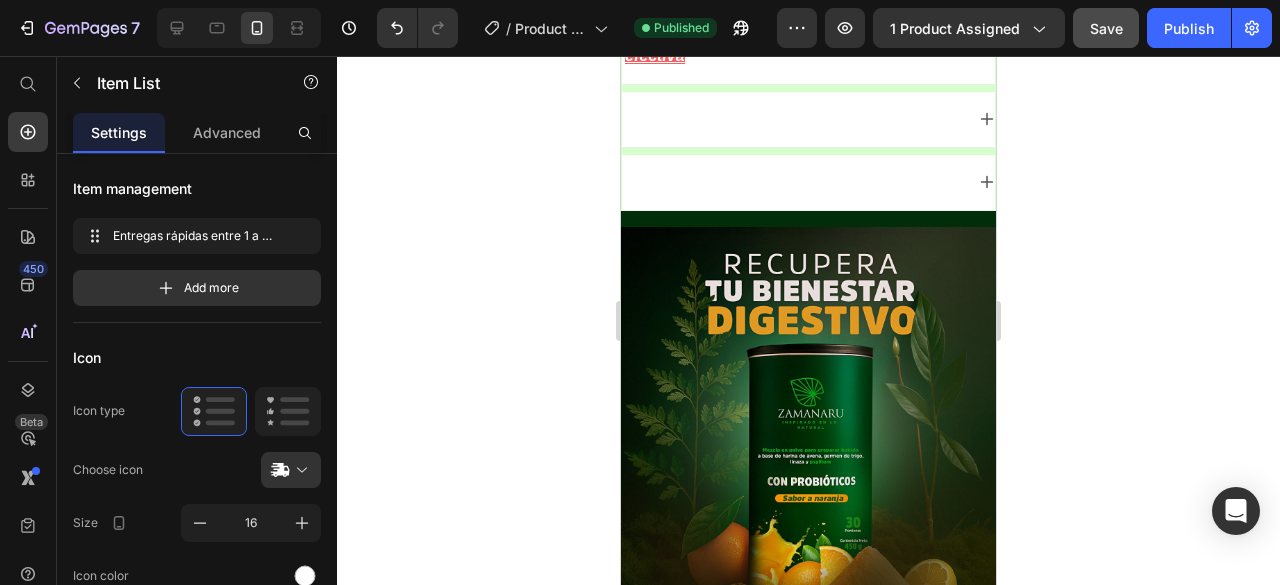 scroll, scrollTop: 2348, scrollLeft: 0, axis: vertical 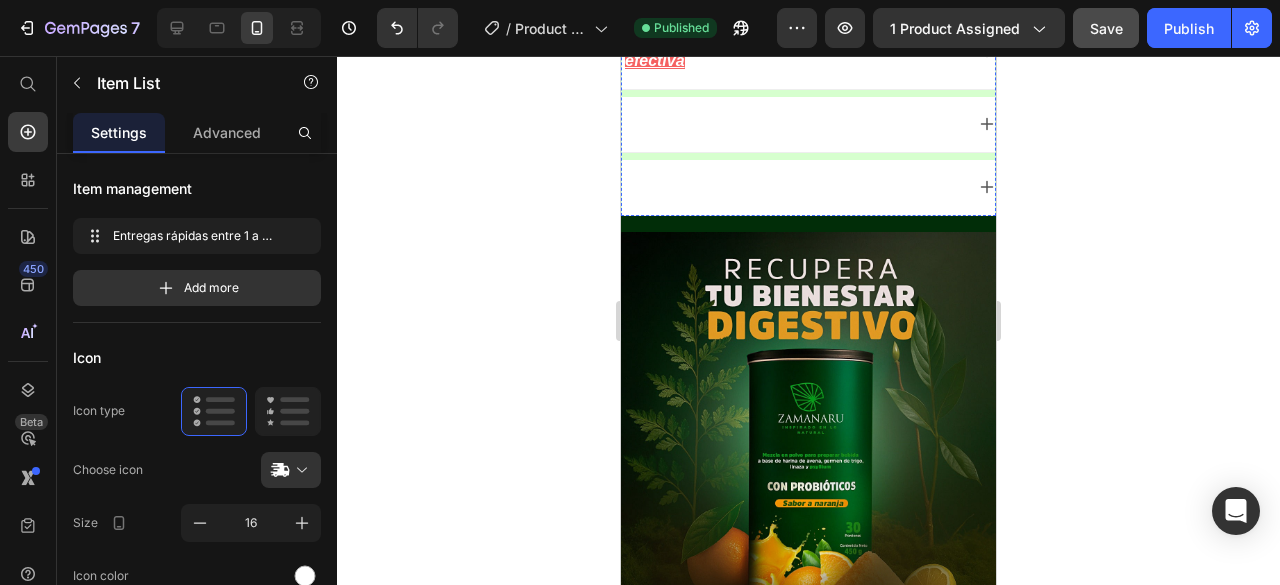 click on "Tenemos política de garantía y devoluciones" at bounding box center [796, -234] 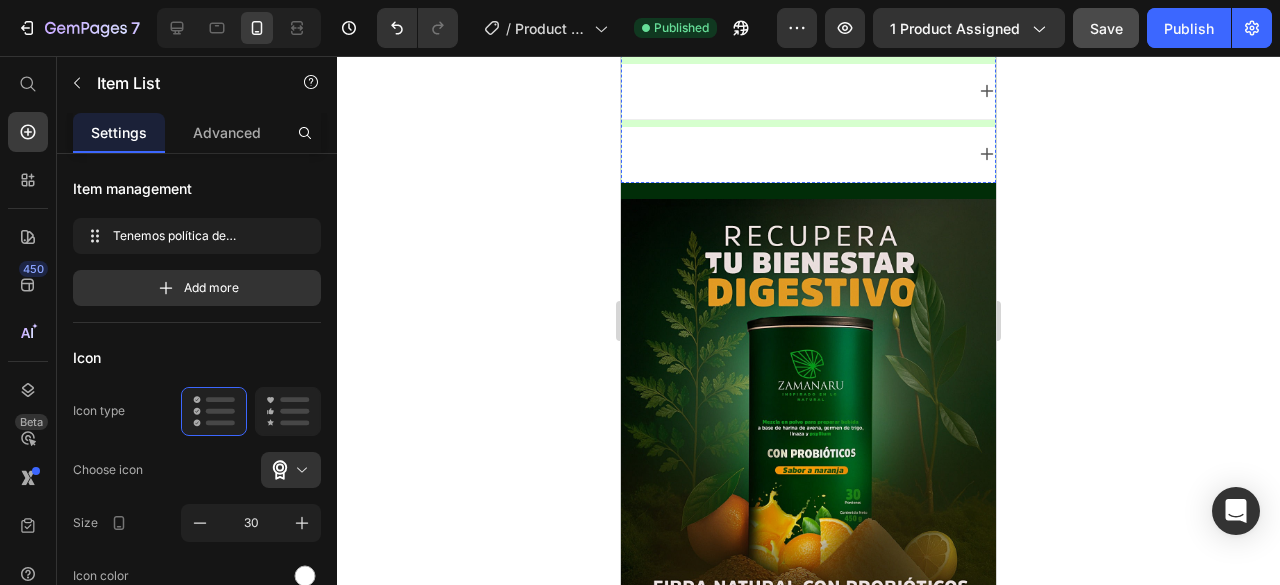 scroll, scrollTop: 2400, scrollLeft: 0, axis: vertical 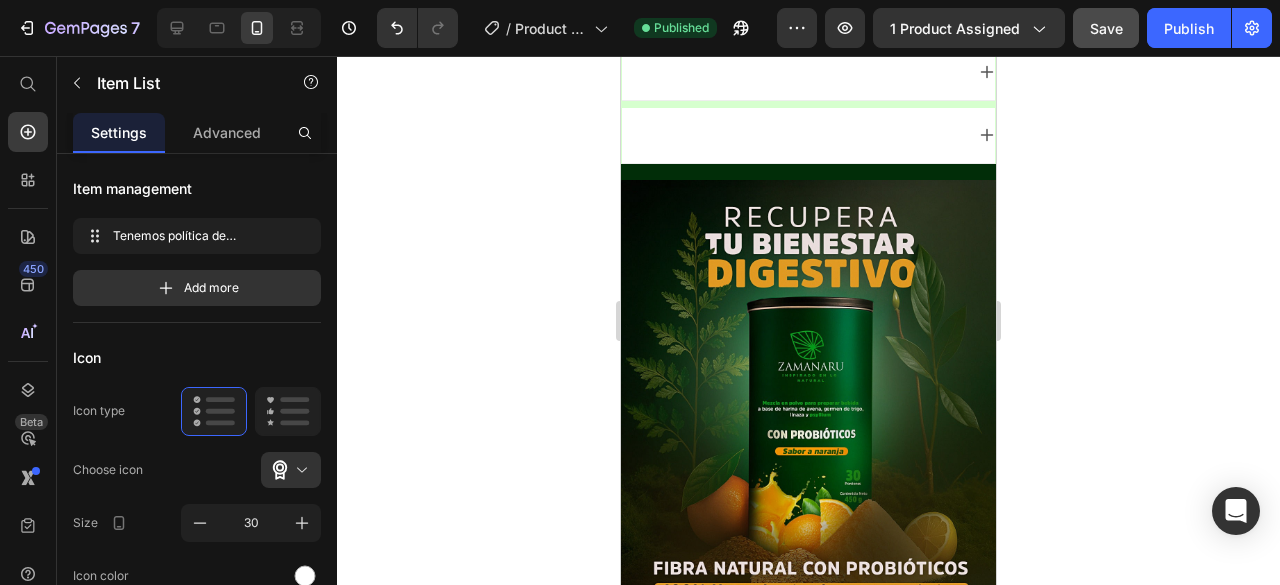 click on "Tenemos política de garantía y devoluciones" at bounding box center [796, -286] 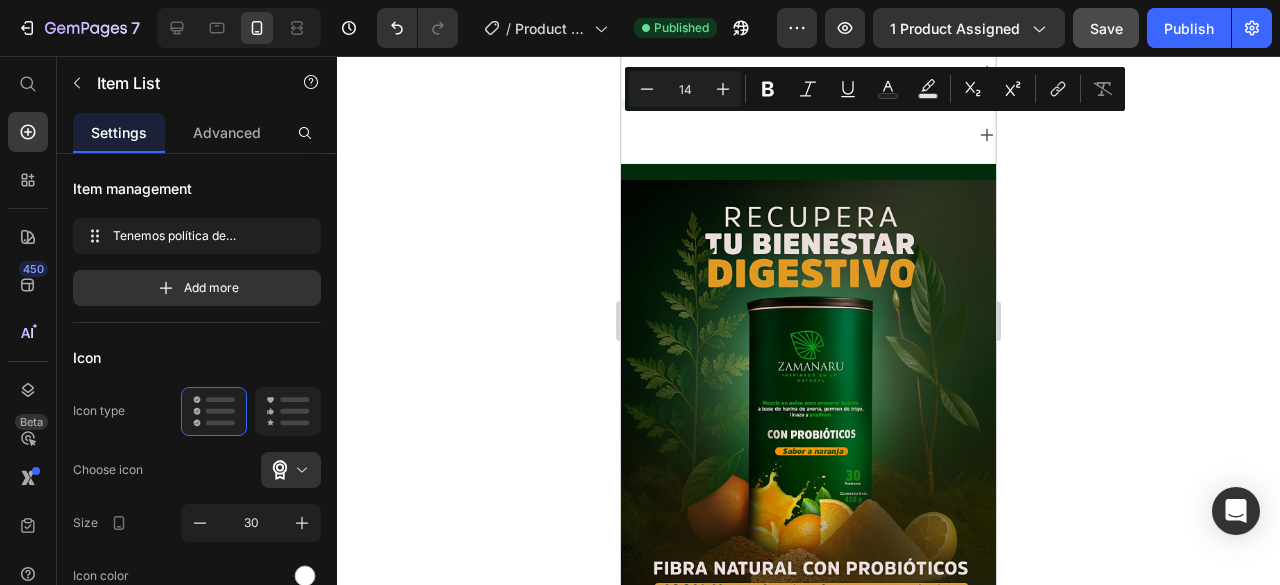 click on "Tenemos política de garantía y devoluciones" at bounding box center [796, -286] 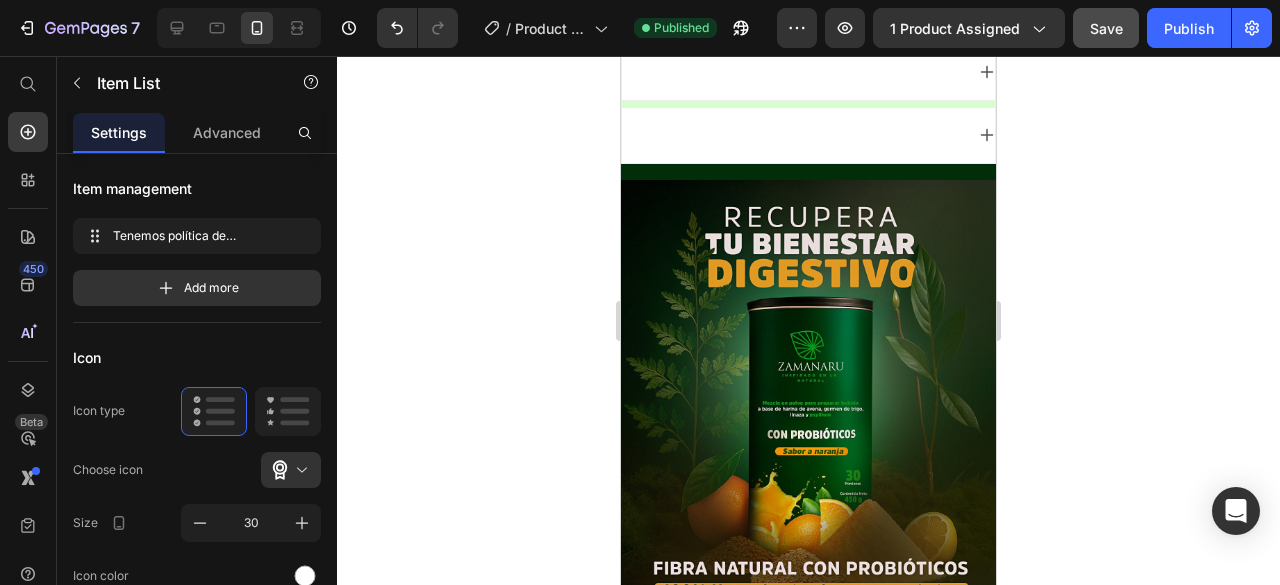 click on "Tenemos política de garantía y devoluciones" at bounding box center [796, -286] 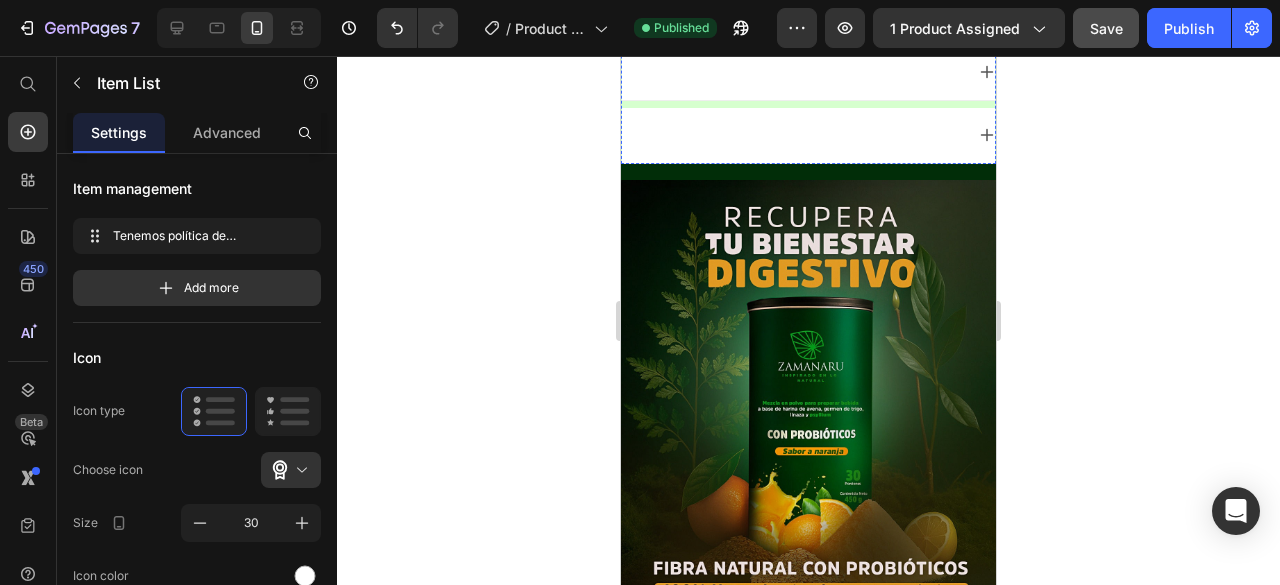 click on "Drop element here" at bounding box center (808, -77) 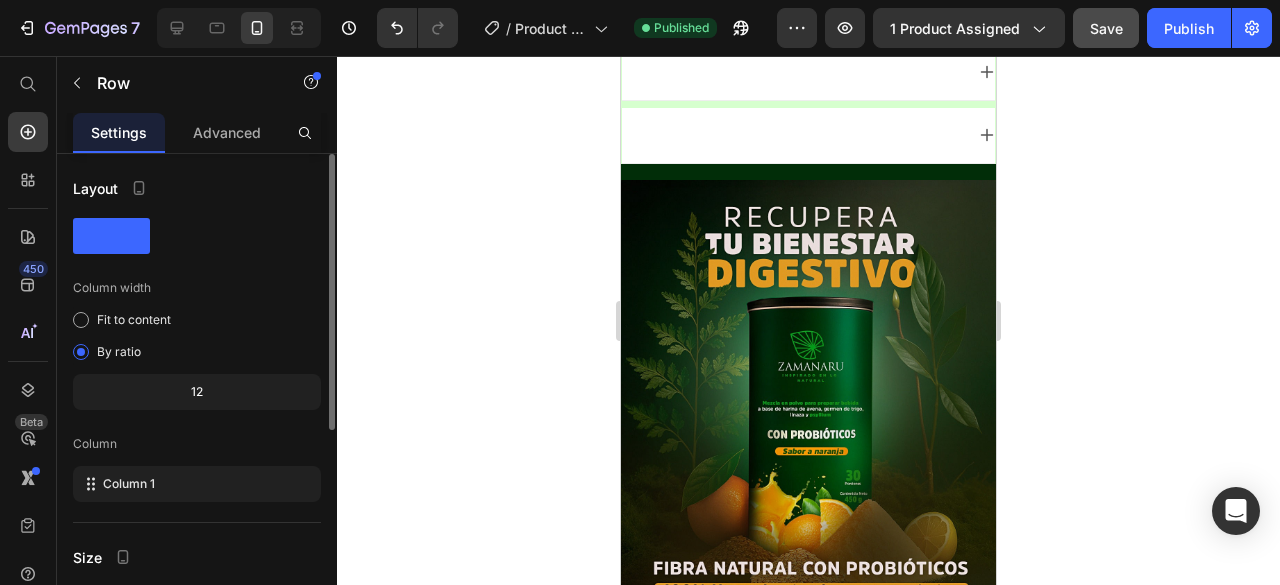 scroll, scrollTop: 378, scrollLeft: 0, axis: vertical 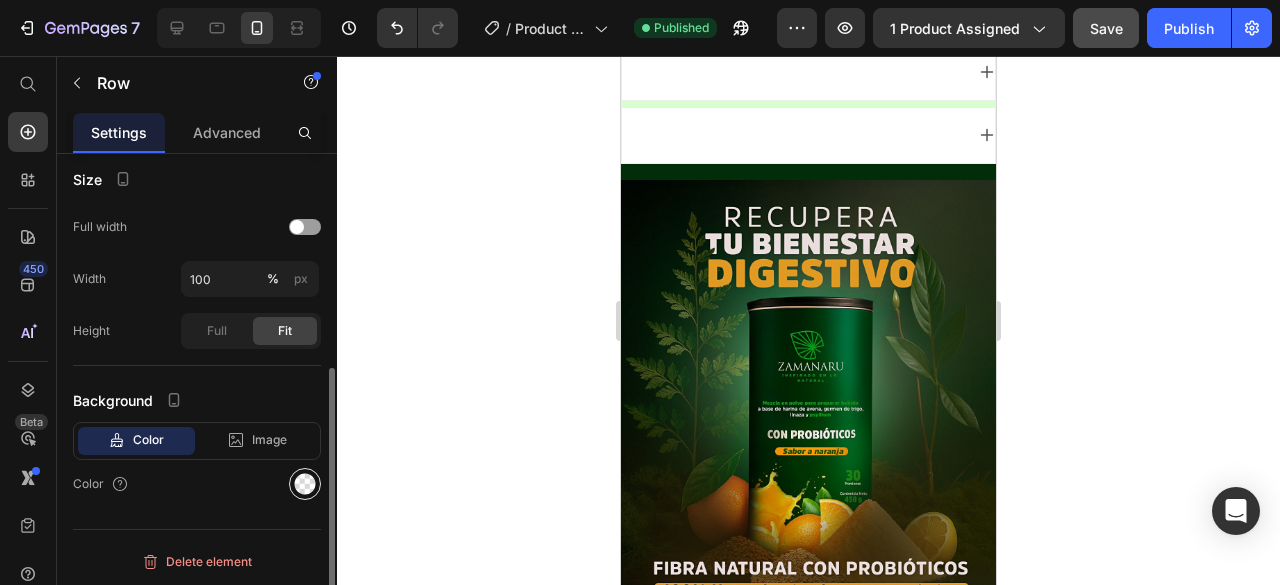 click at bounding box center [305, 484] 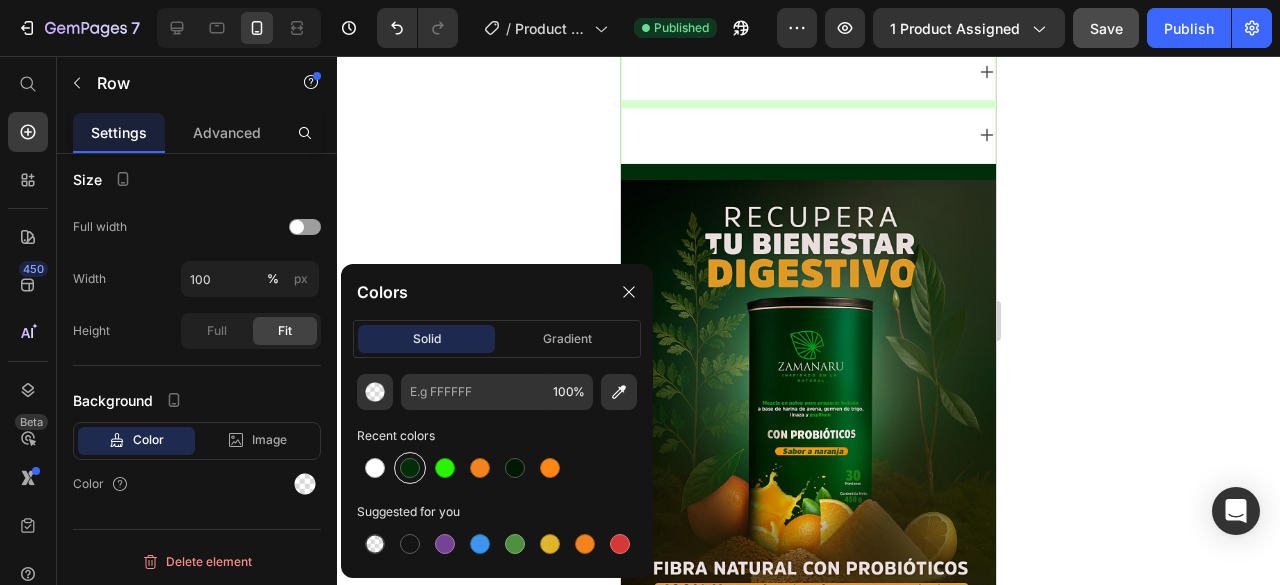 click at bounding box center [410, 468] 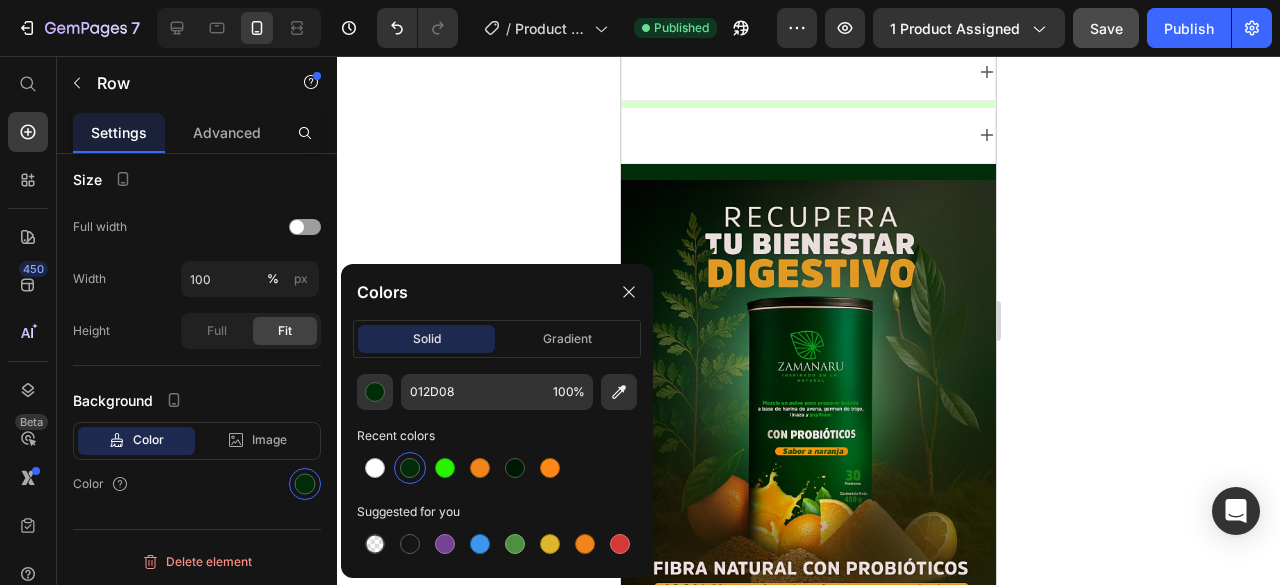 scroll, scrollTop: 378, scrollLeft: 0, axis: vertical 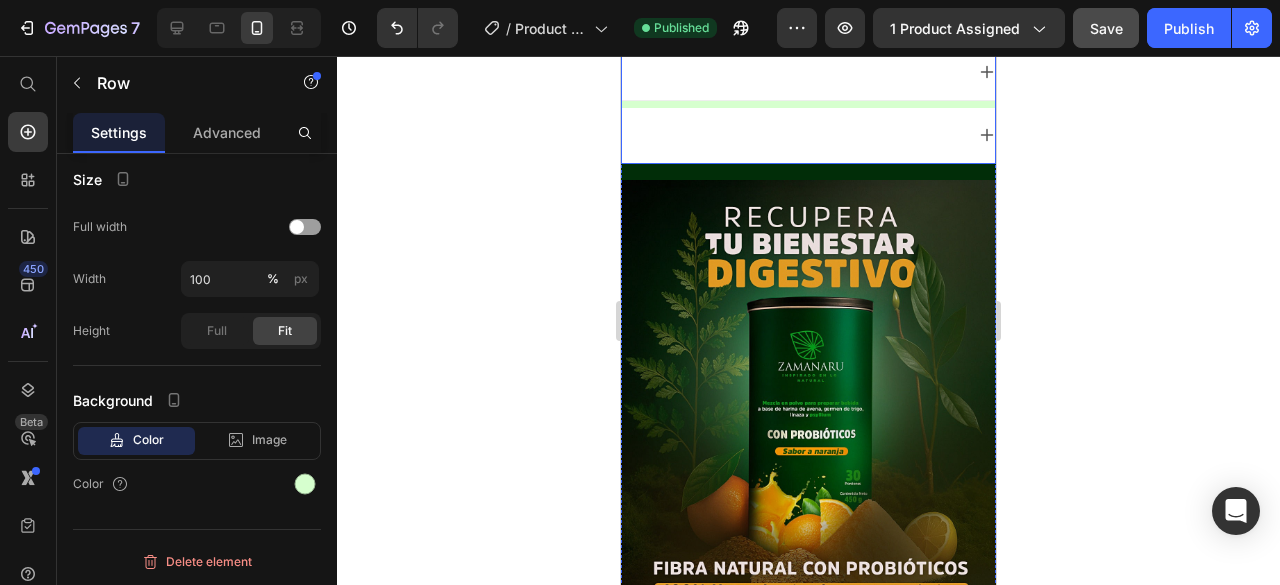 click on "Tenemos política de garantía y devoluciones  Item List
Contiene registro Invima Item List
Contiene certificado de probióticos  Item List
Entregas rápidas entre 1 a 3 días calendario Item List
Drop element here Row   8
Refuerza tu flora intestinal de forma efectiva
No genera dependencia
No presenta efectos secundarios Accordion" at bounding box center [808, -69] 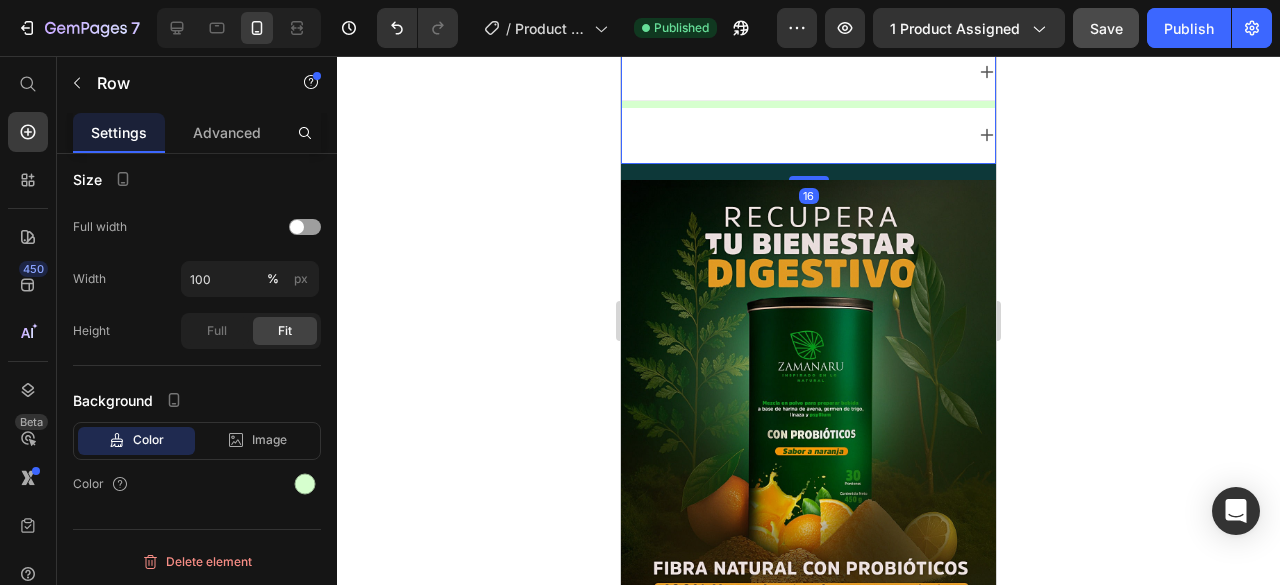 click on "Row" at bounding box center [662, -281] 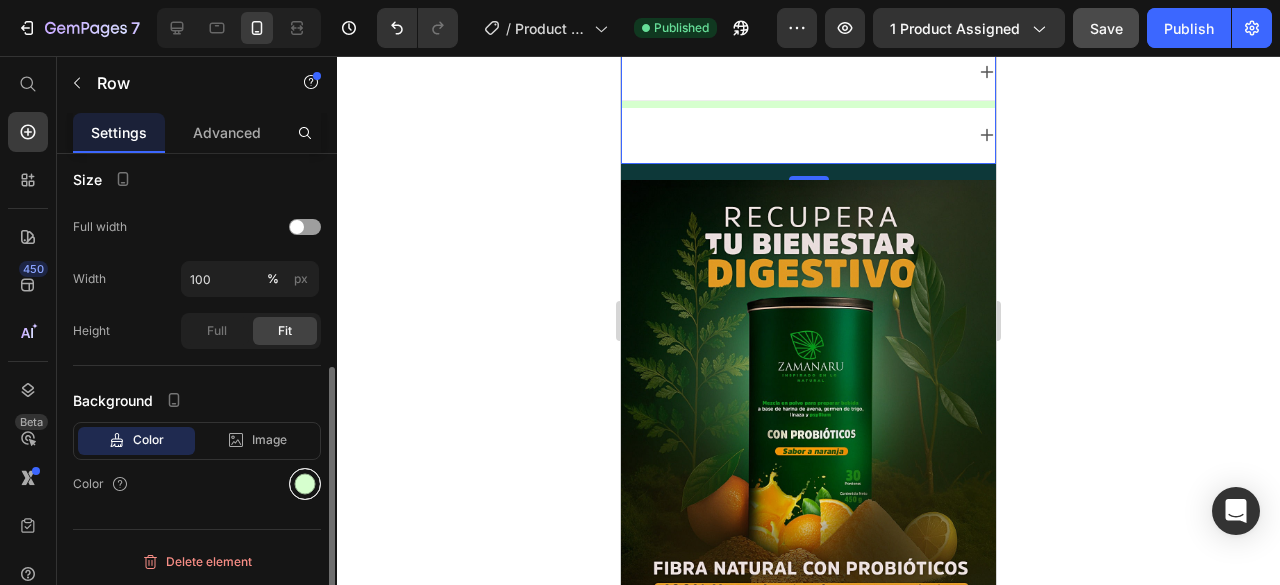 click at bounding box center (305, 484) 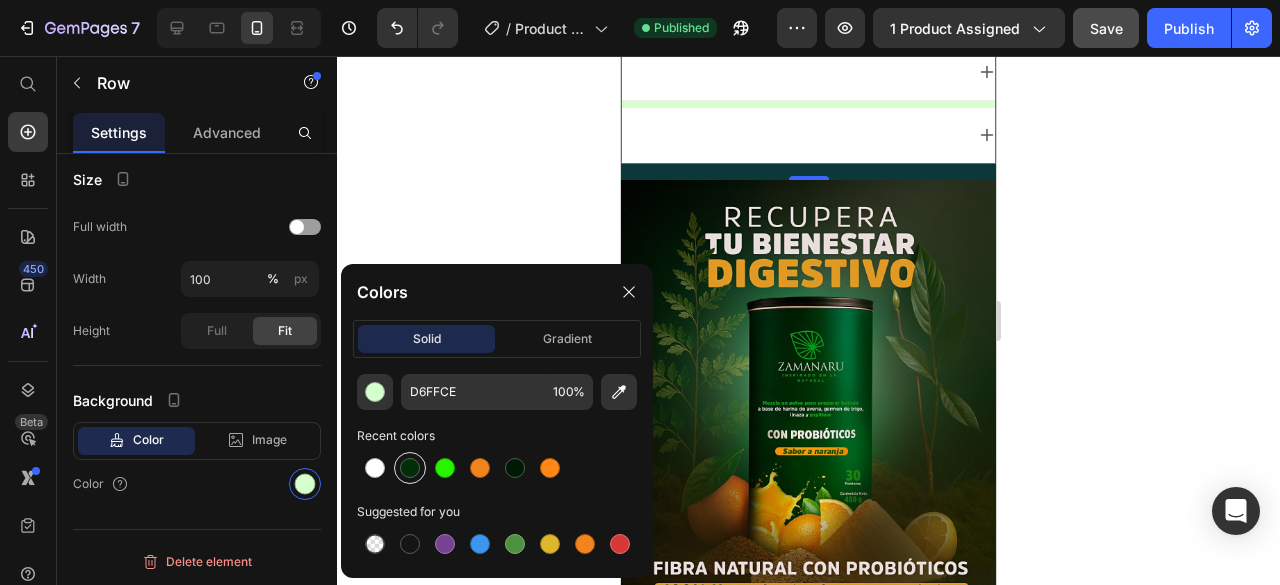 click at bounding box center (410, 468) 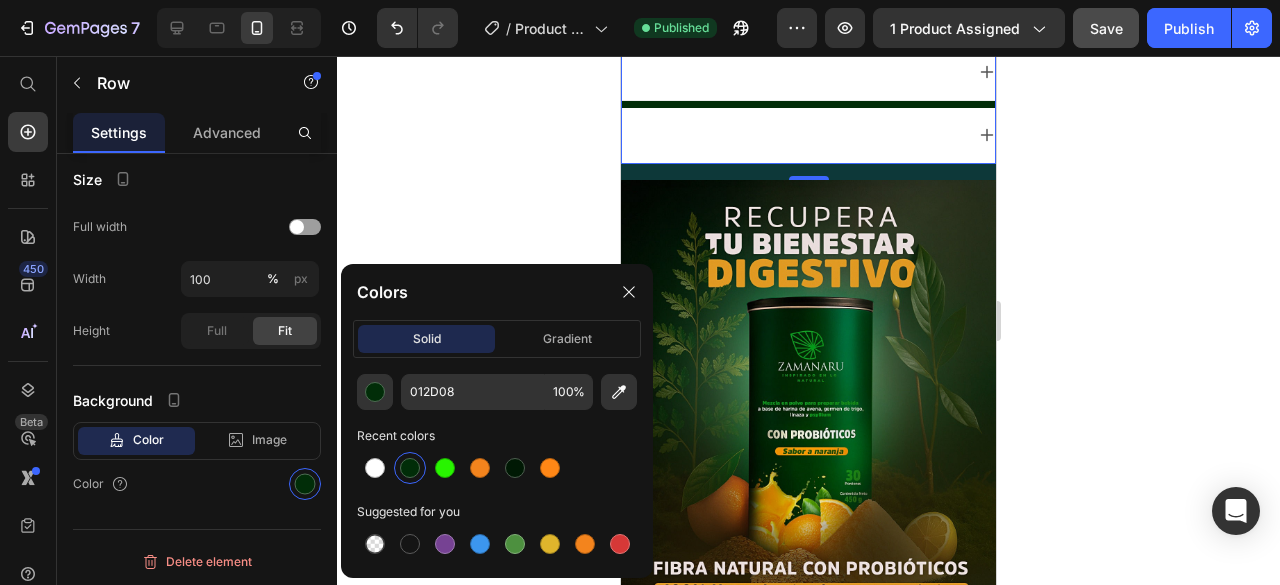 click 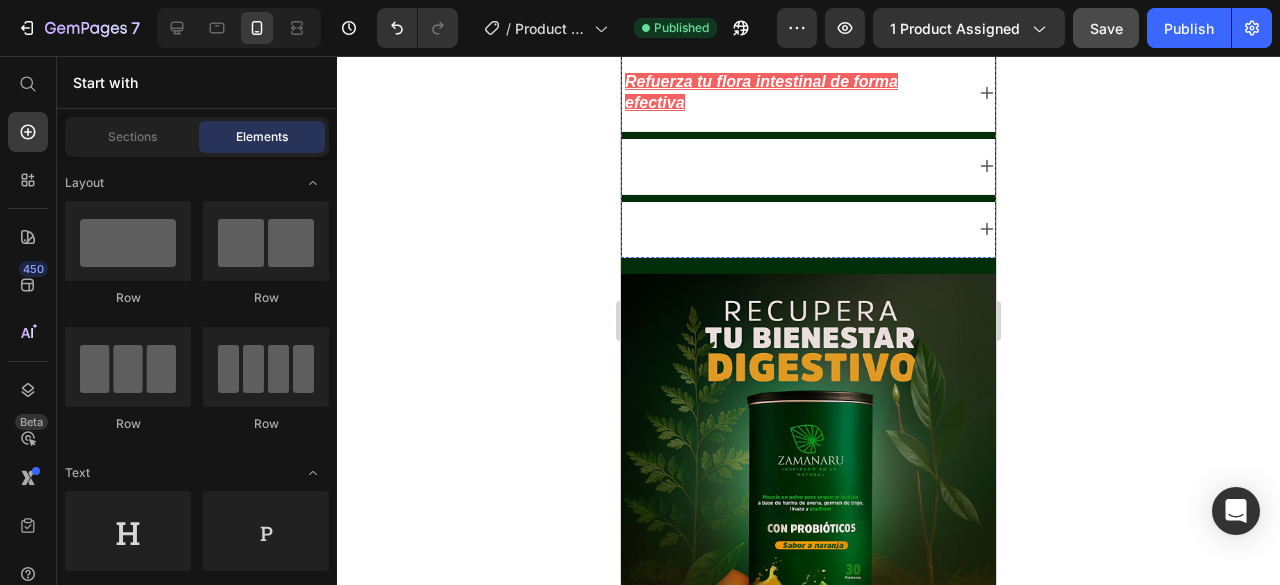 scroll, scrollTop: 2300, scrollLeft: 0, axis: vertical 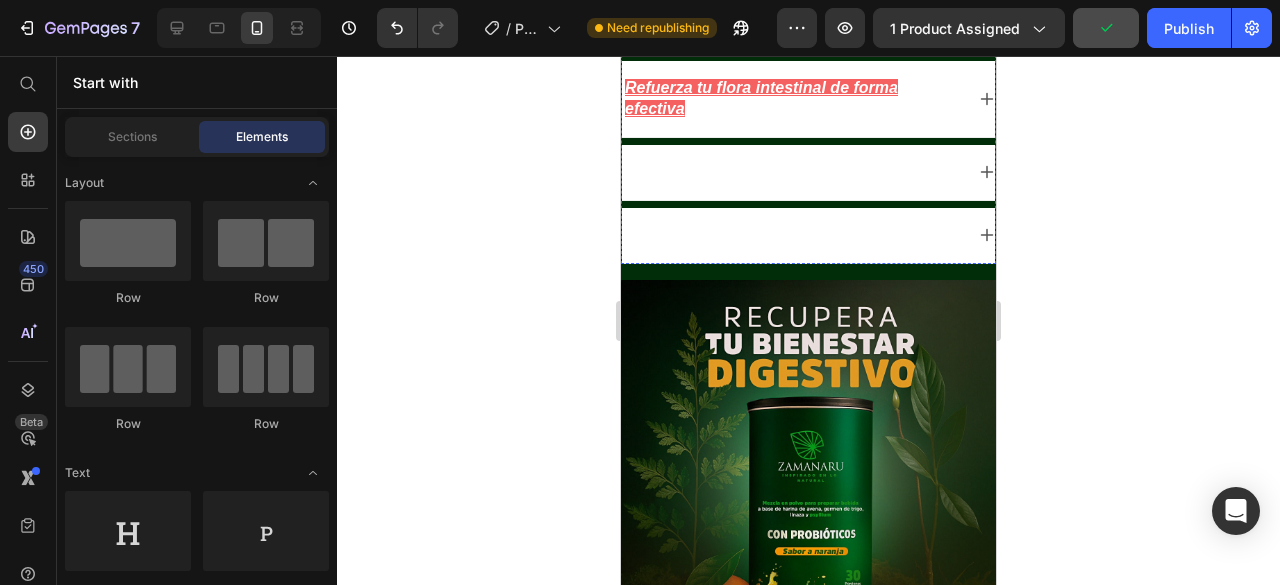 click 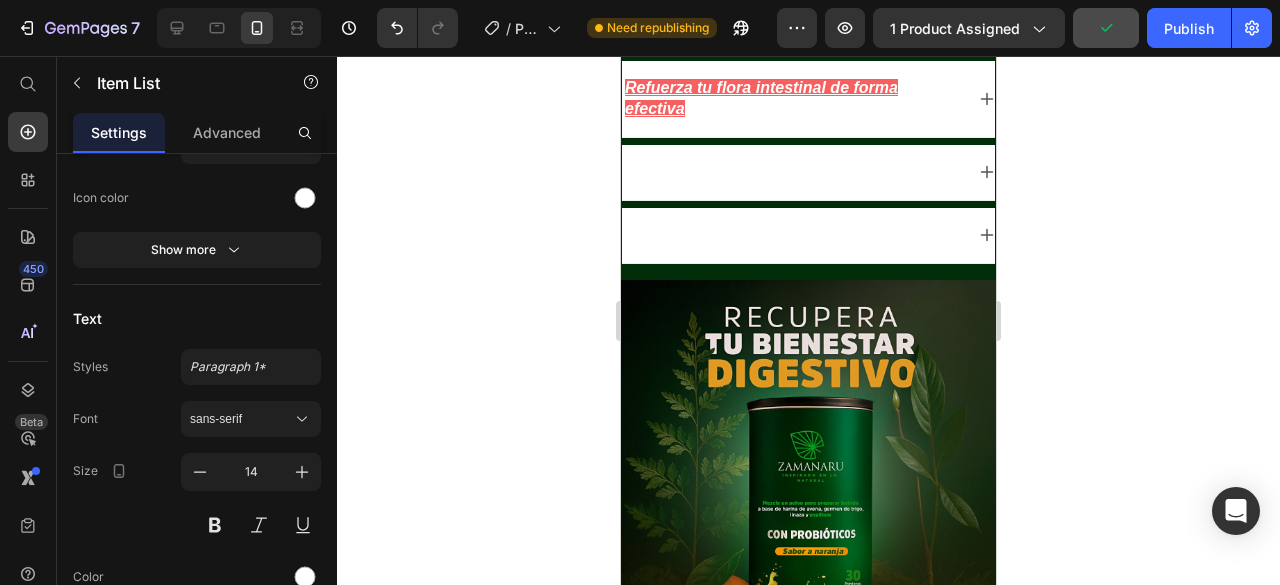 scroll, scrollTop: 0, scrollLeft: 0, axis: both 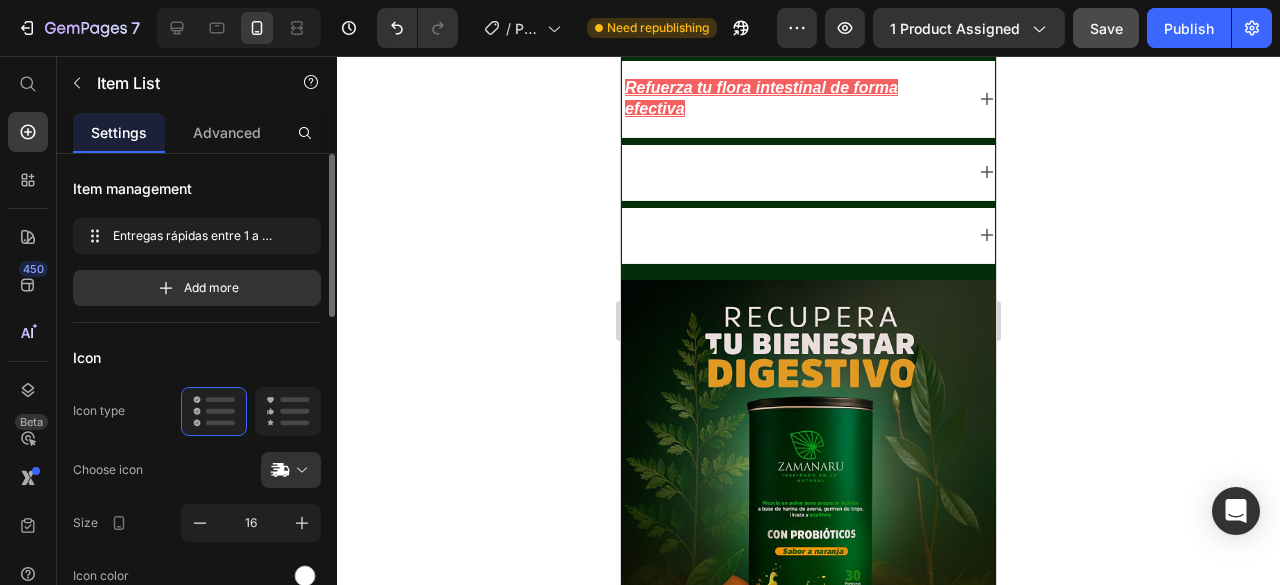 click 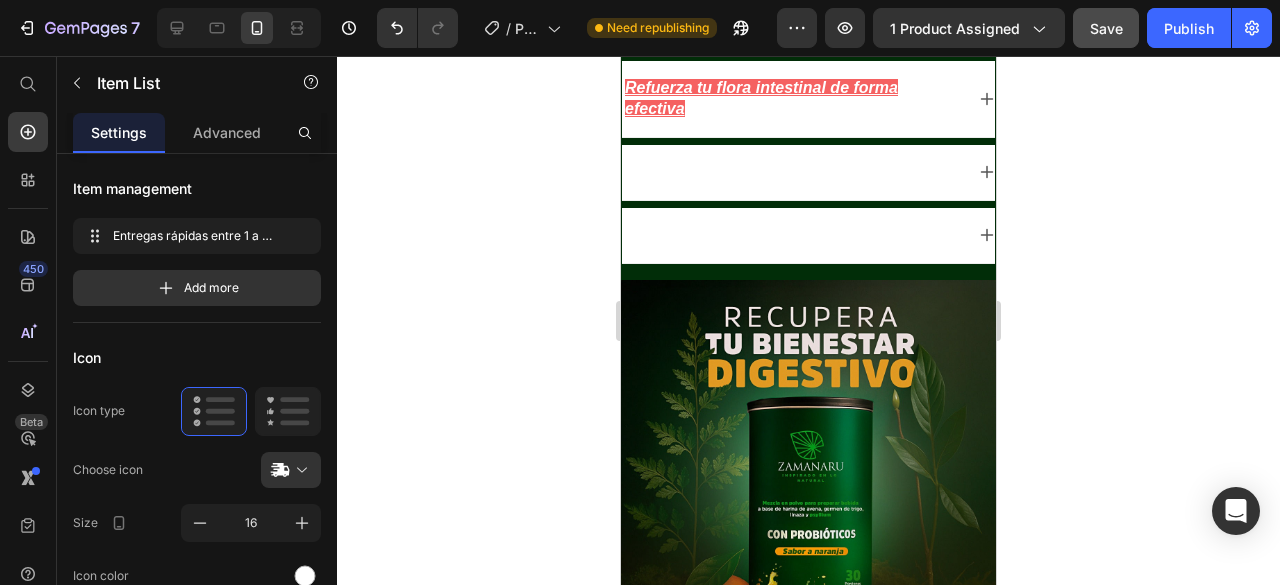 click 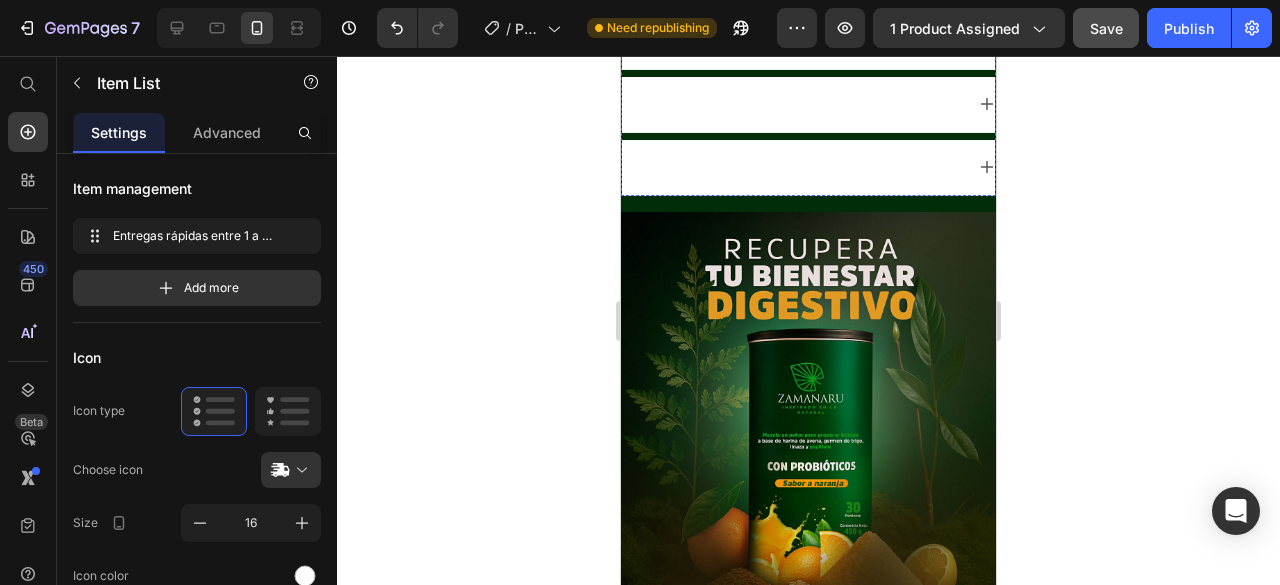 scroll, scrollTop: 2400, scrollLeft: 0, axis: vertical 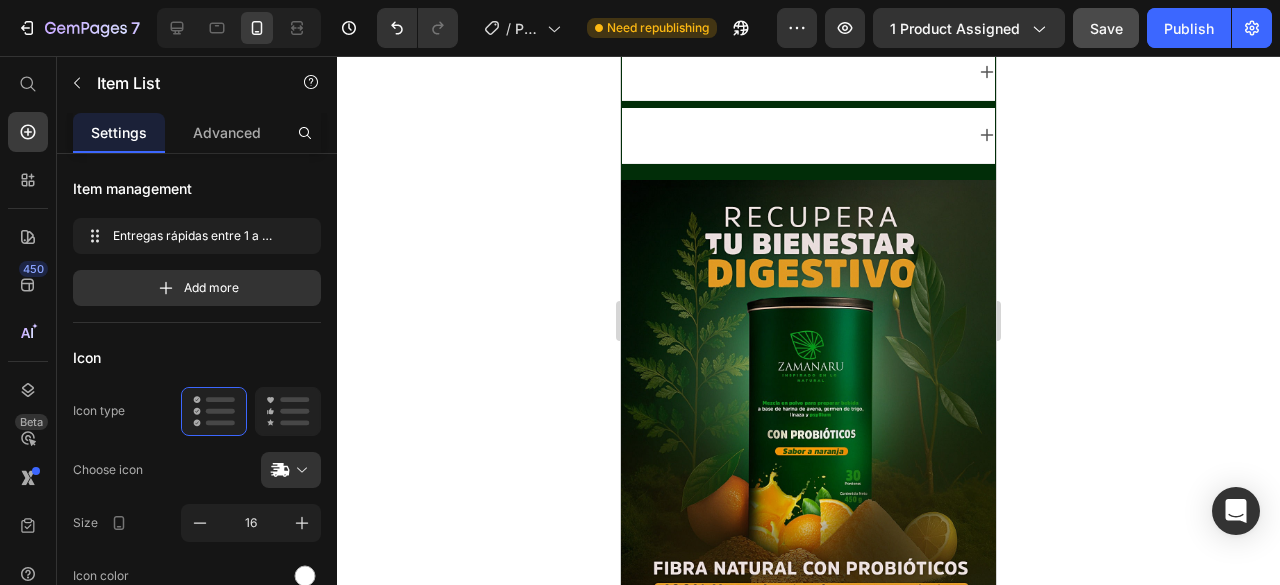 click 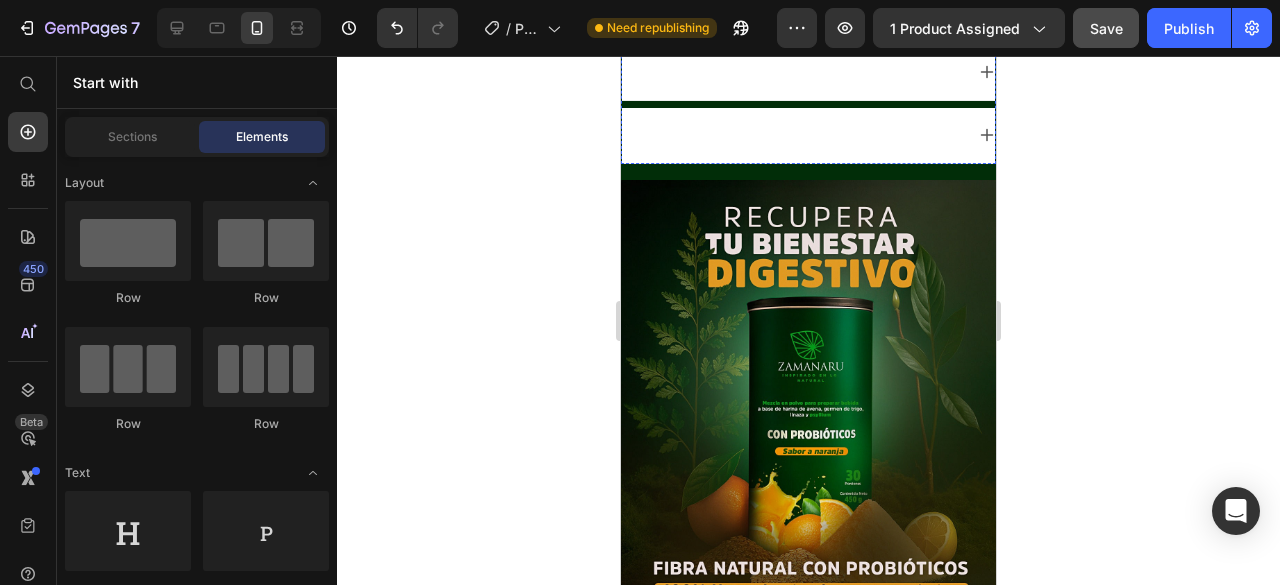 click 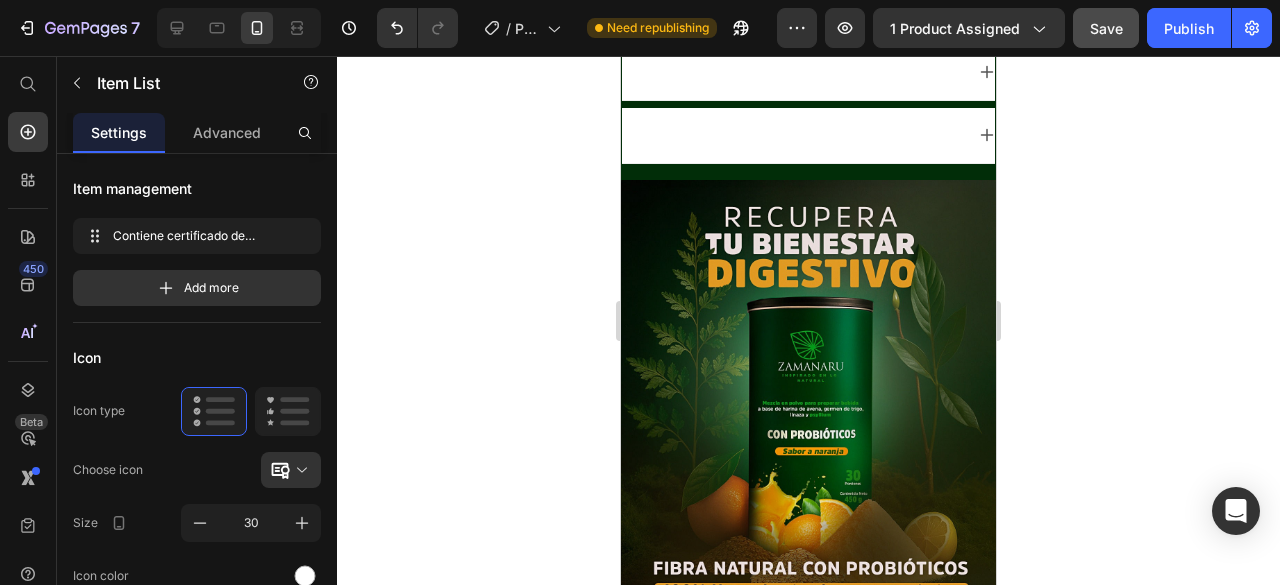 click 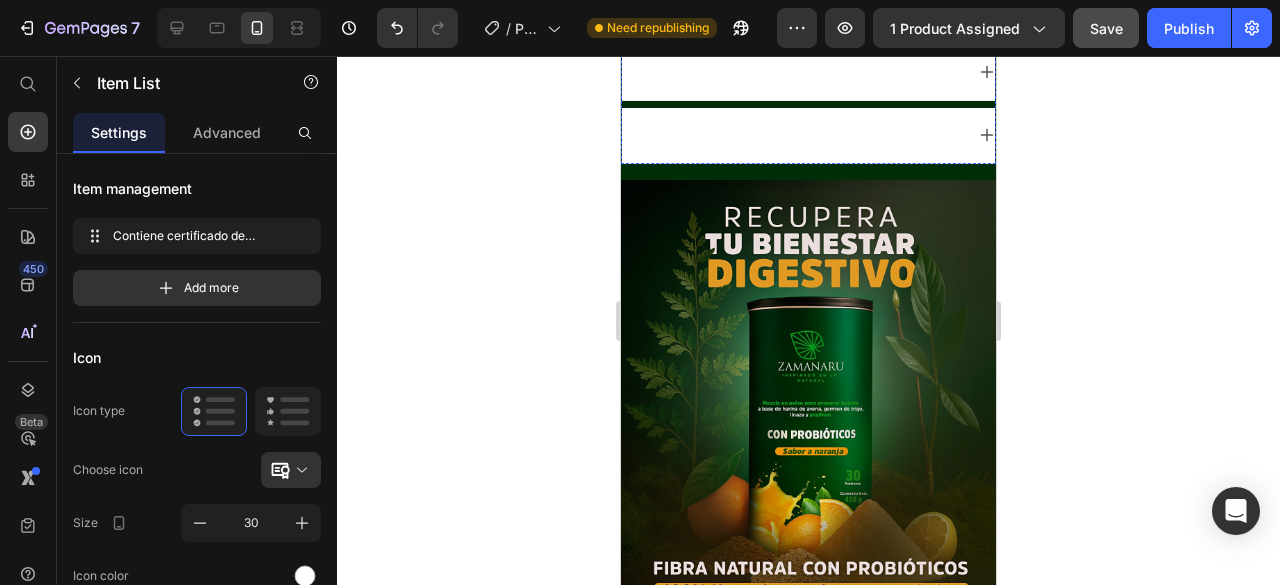 click on "Entregas rápidas entre 1 a 3 días calendario" at bounding box center (808, -127) 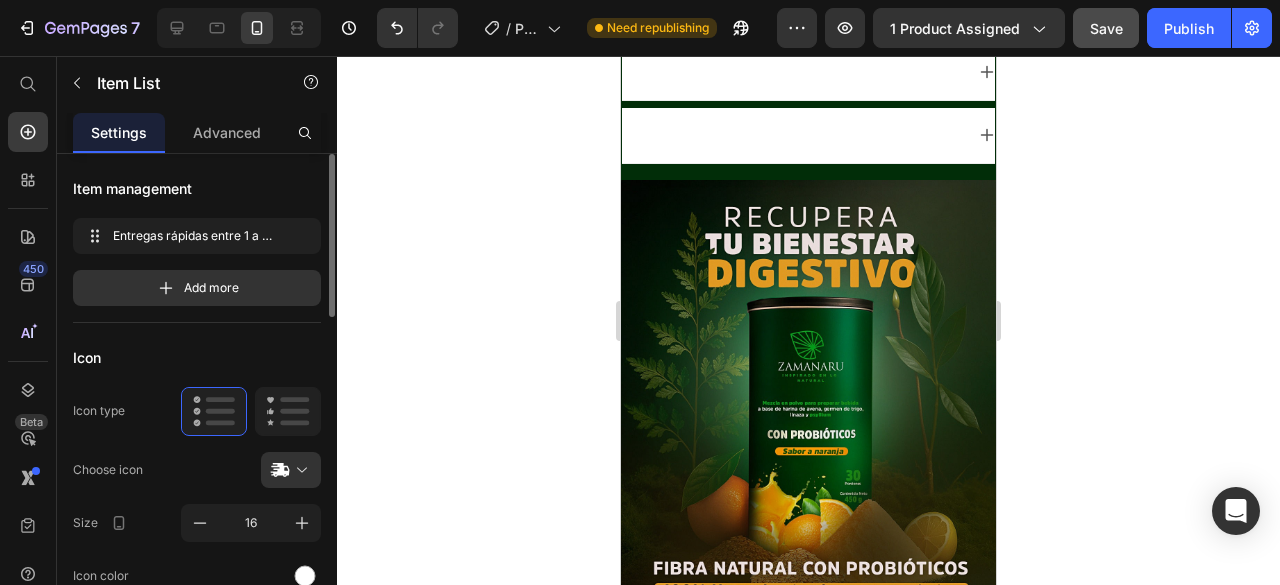scroll, scrollTop: 100, scrollLeft: 0, axis: vertical 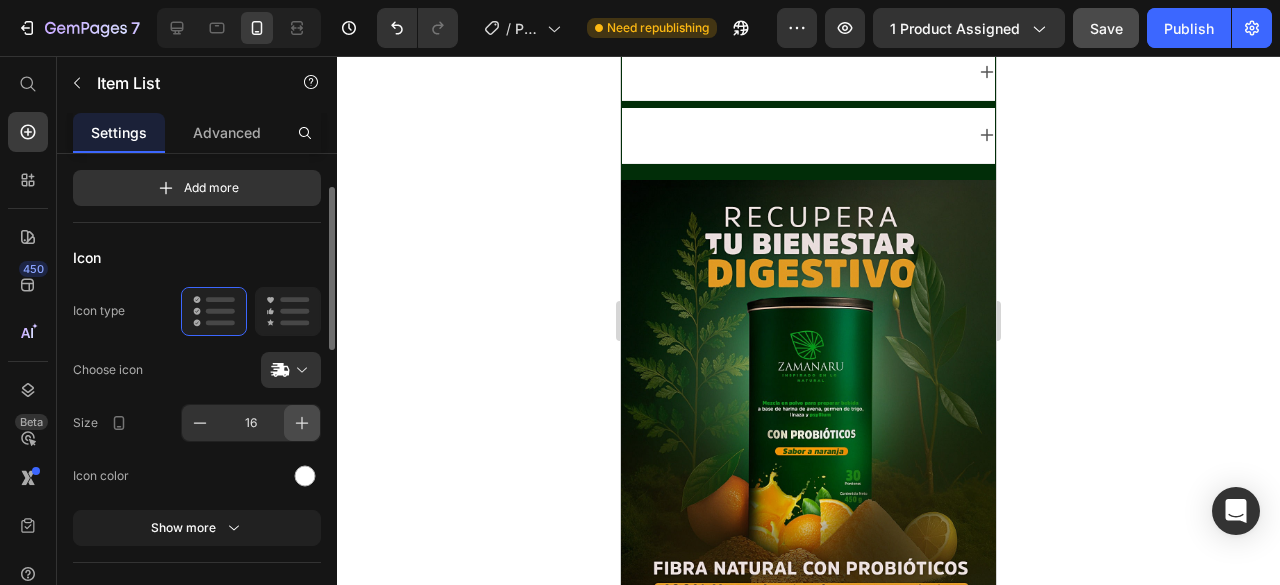 click 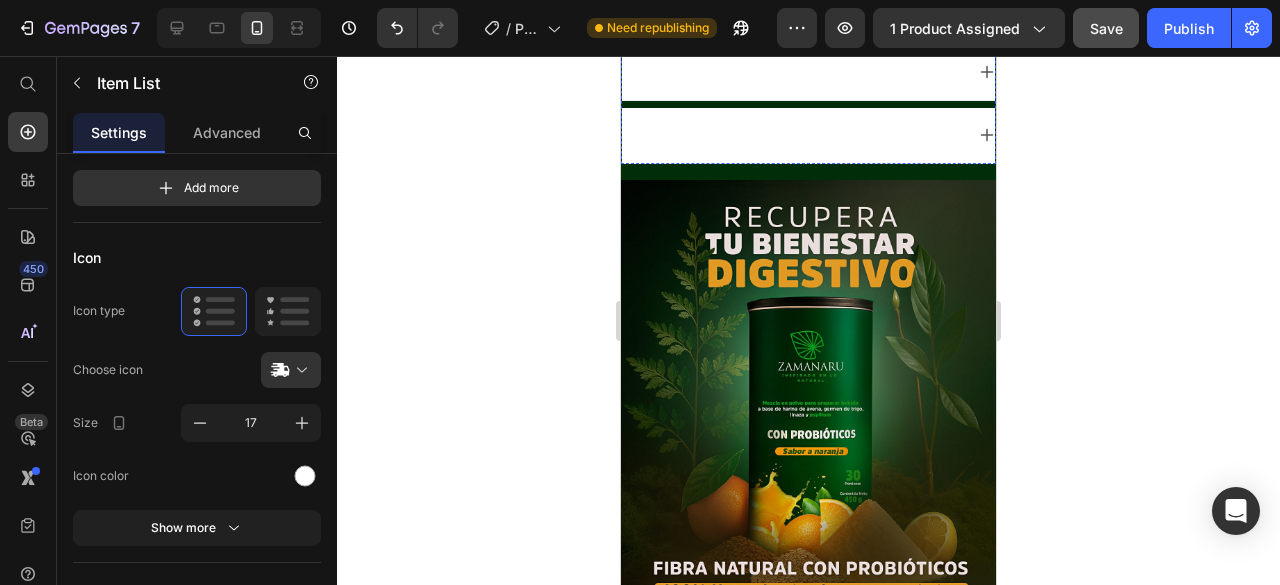 click 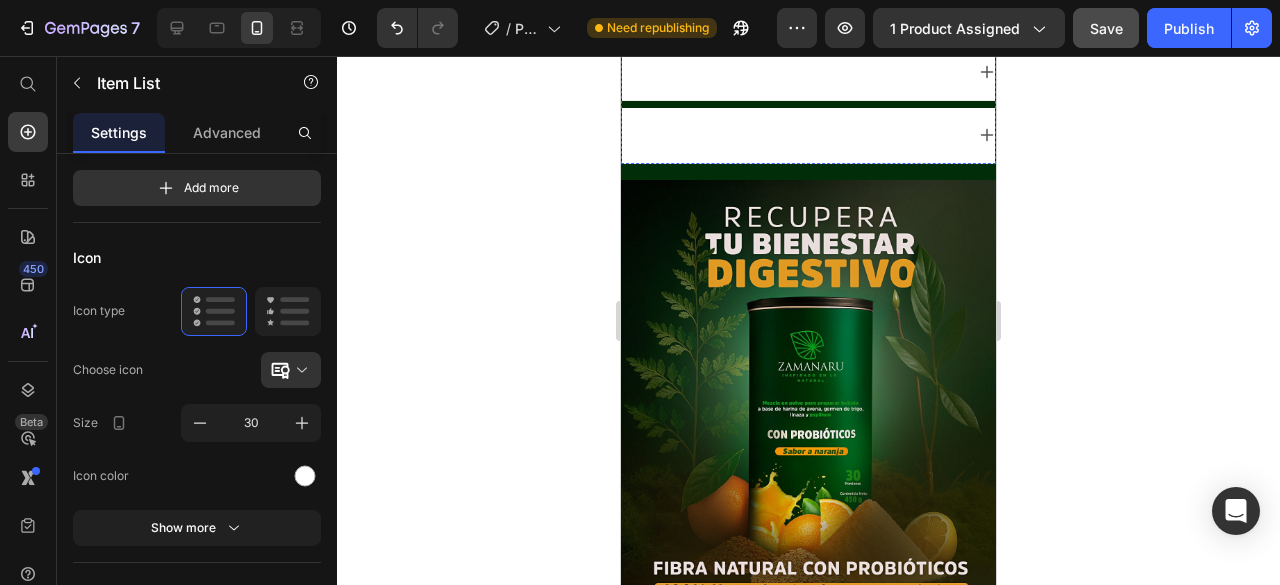 click 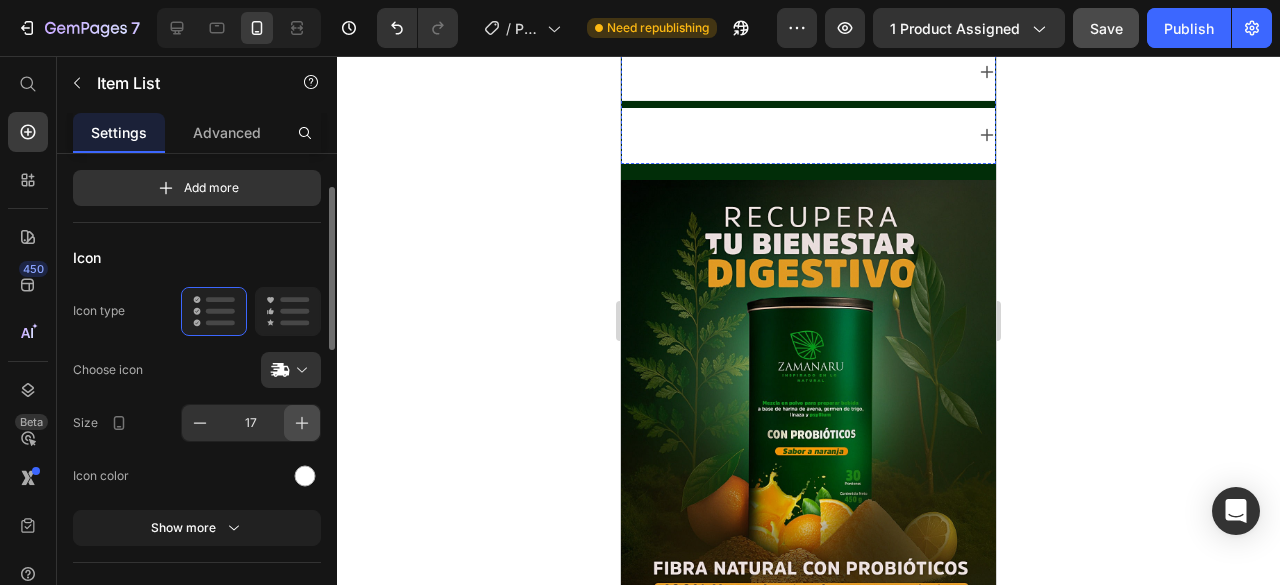 click at bounding box center (302, 423) 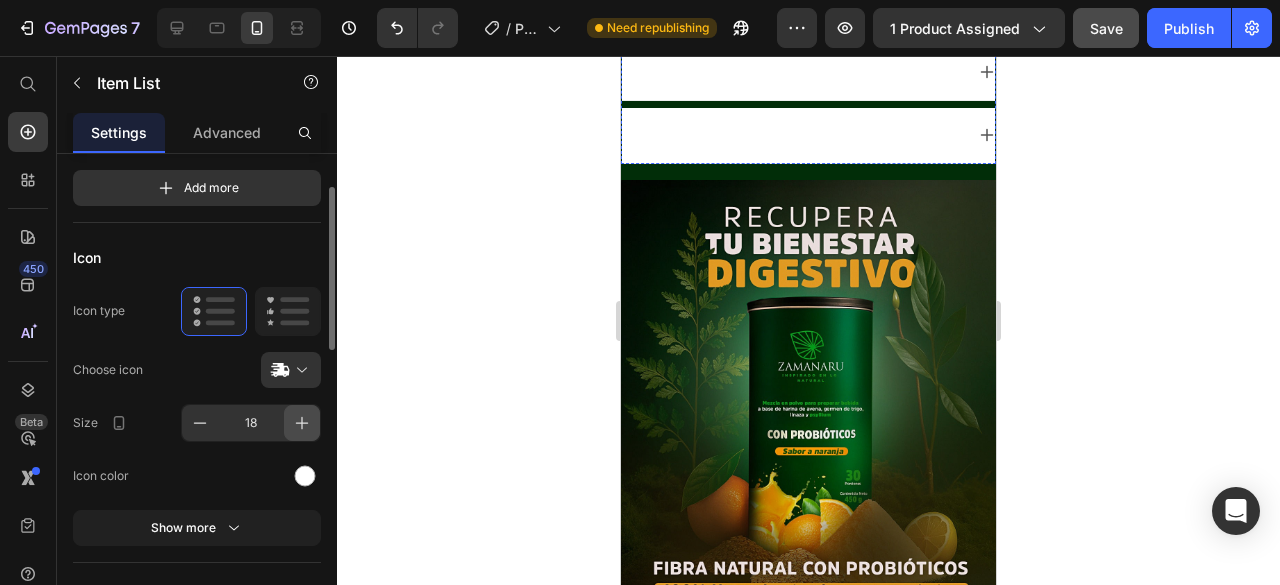 click at bounding box center (302, 423) 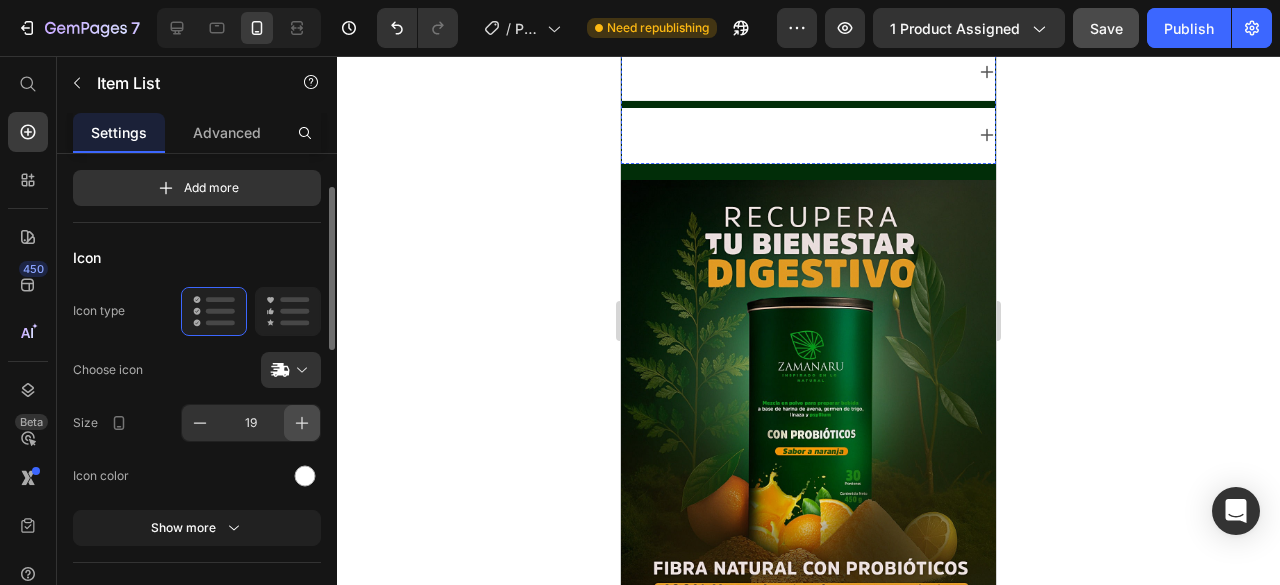 click at bounding box center [302, 423] 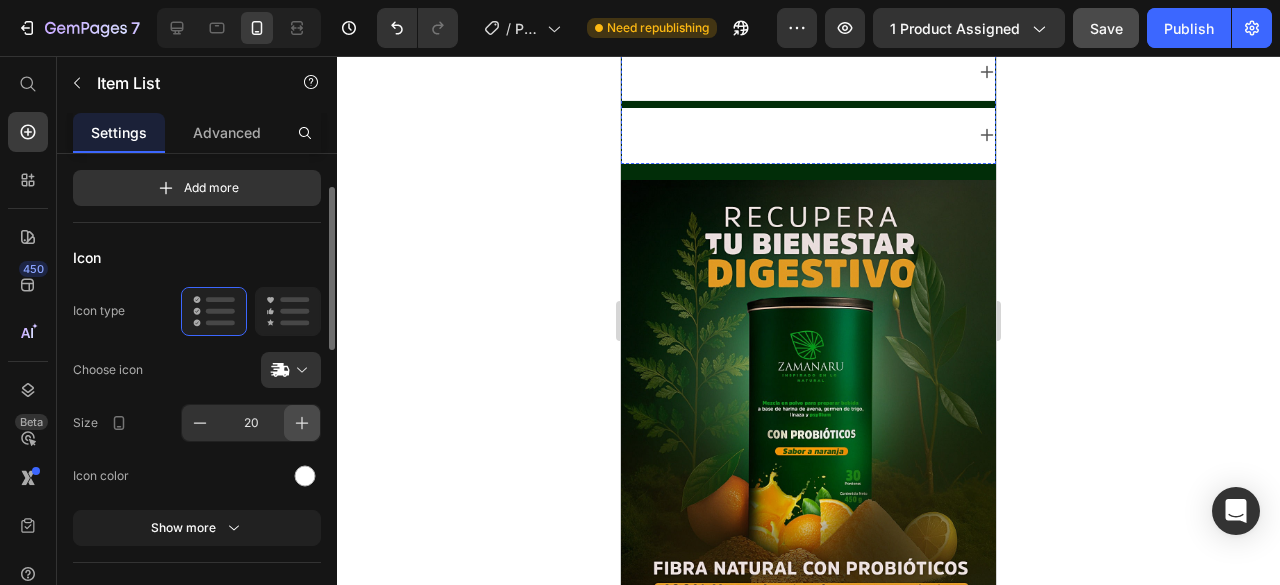 click at bounding box center [302, 423] 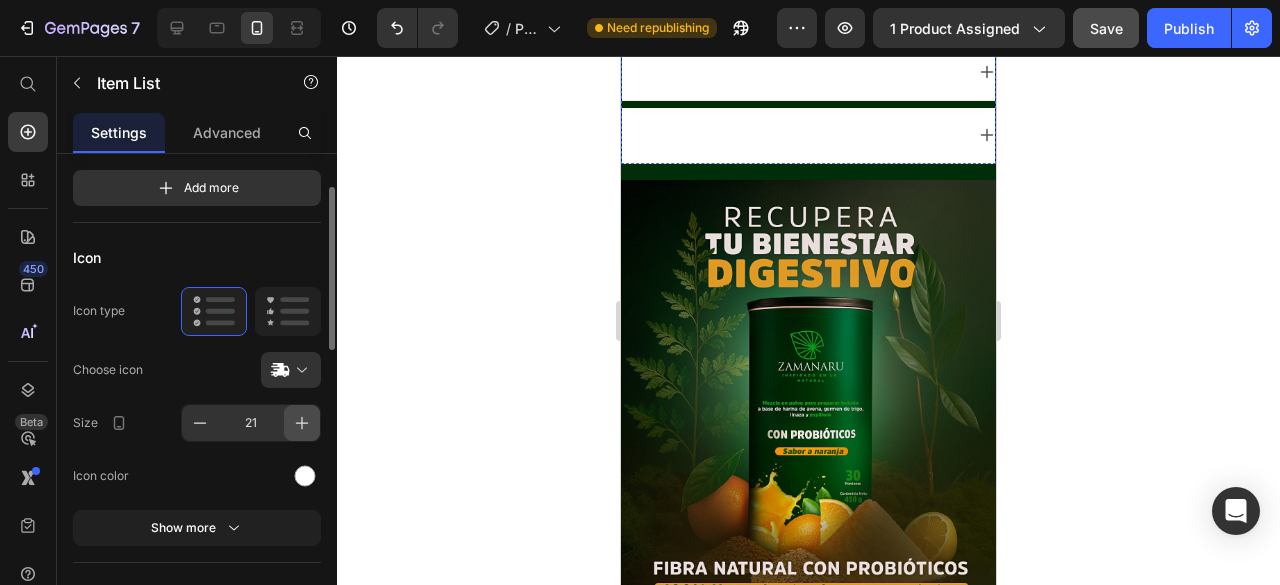 click 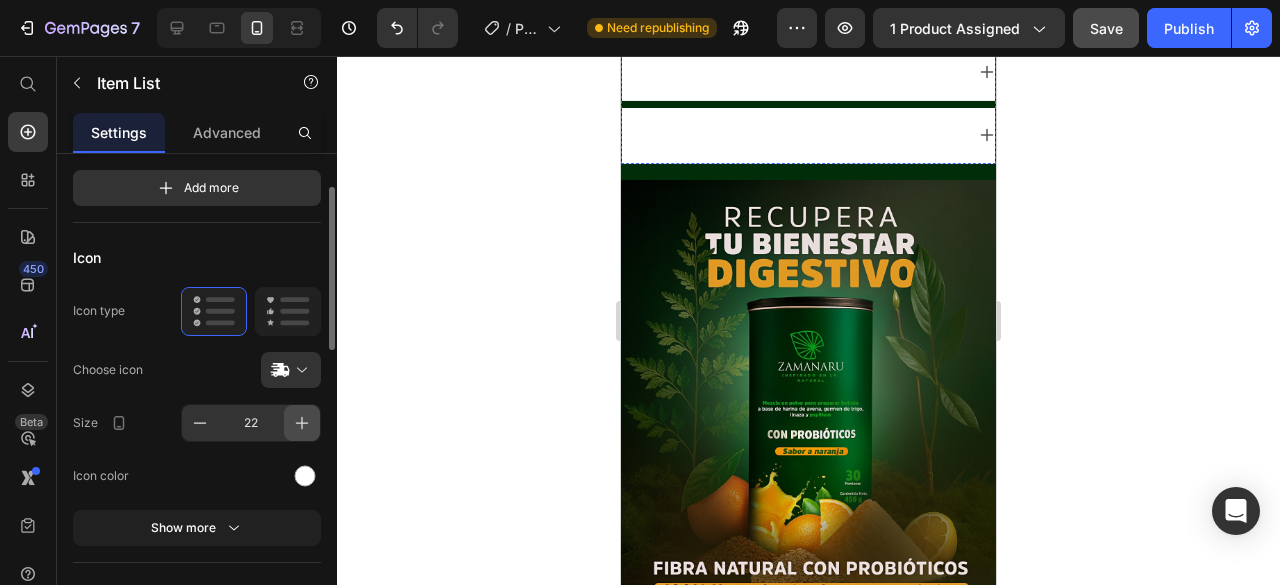 click 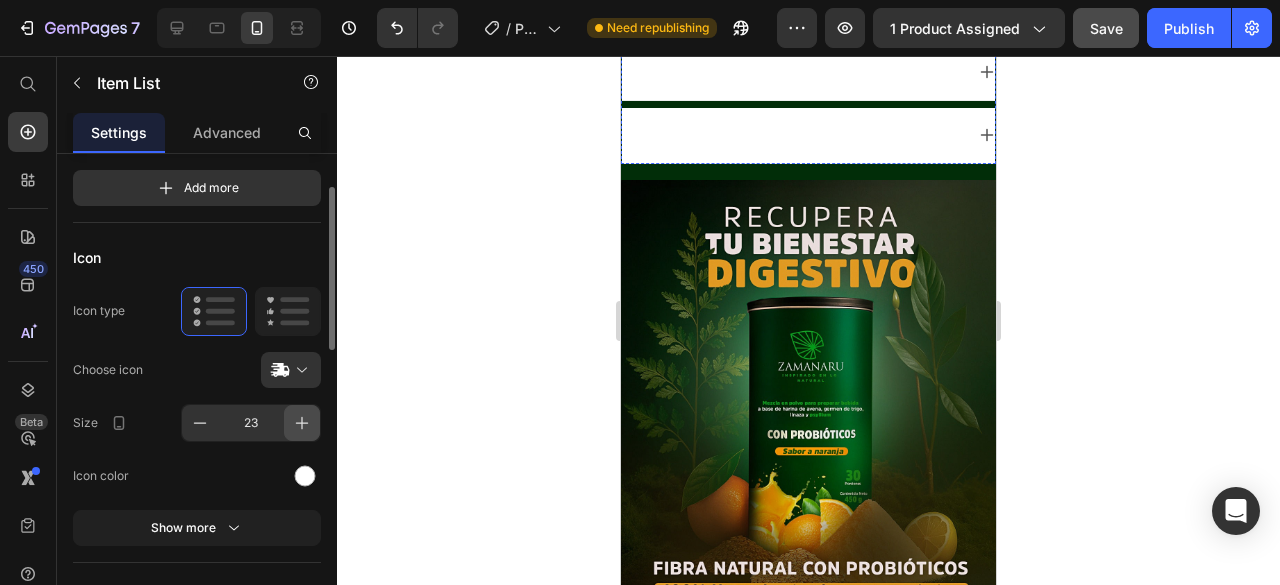 click 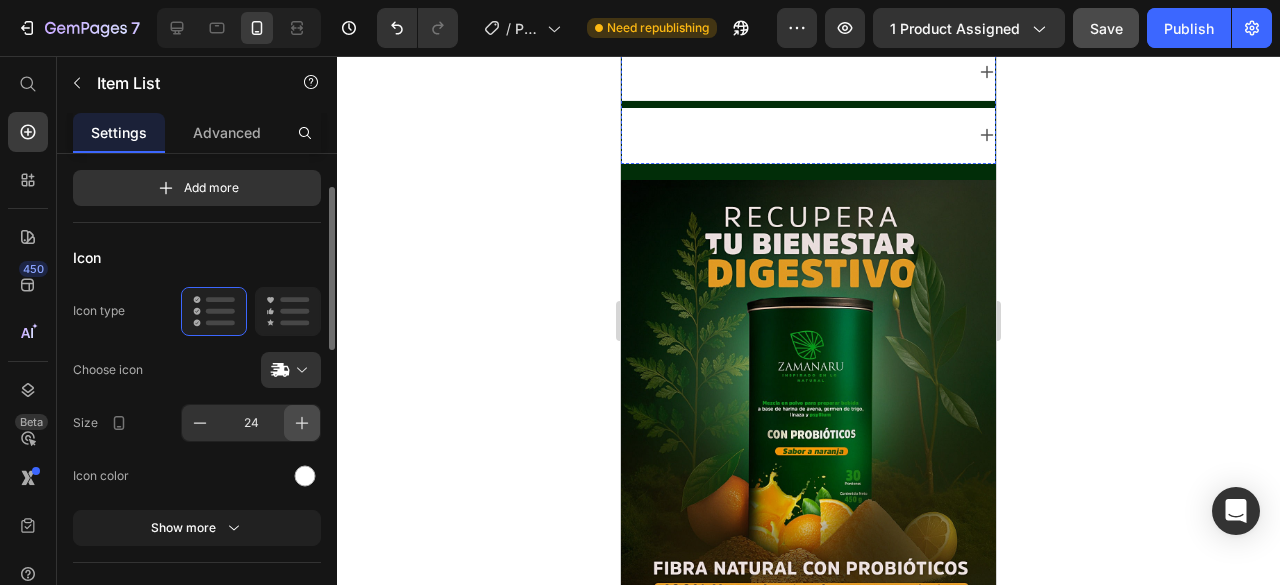 click 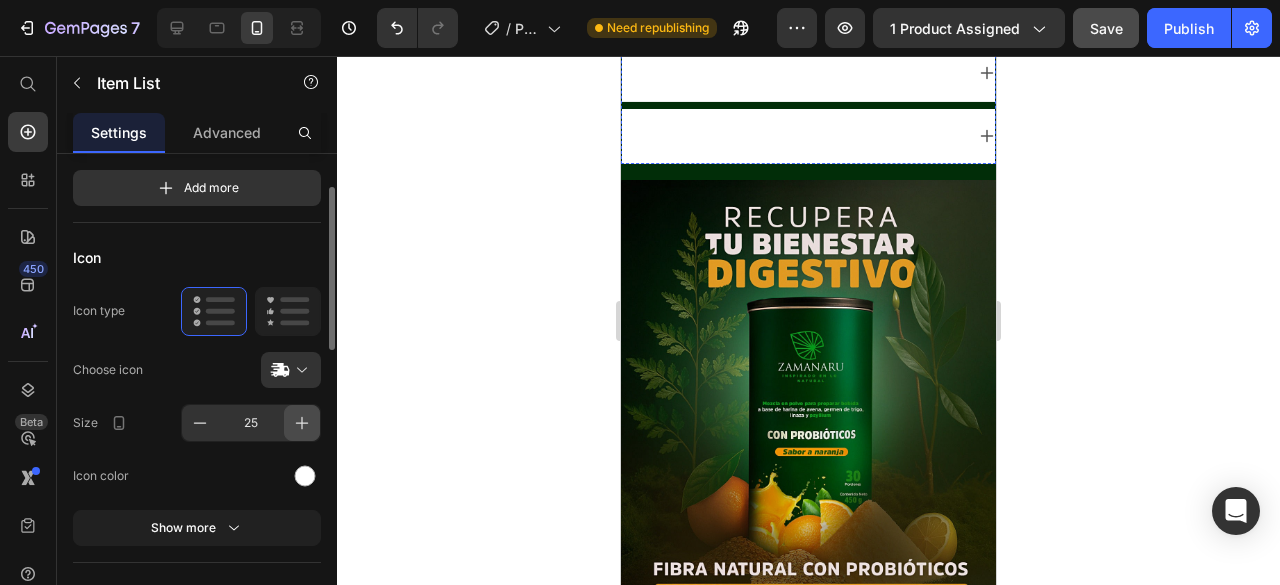 click 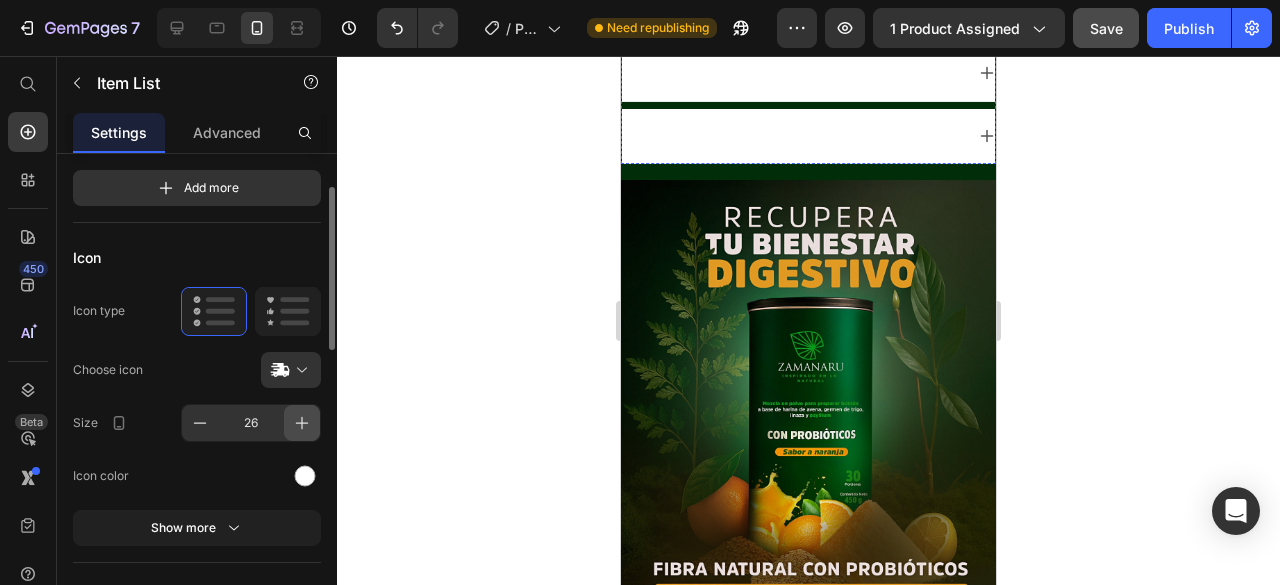 click 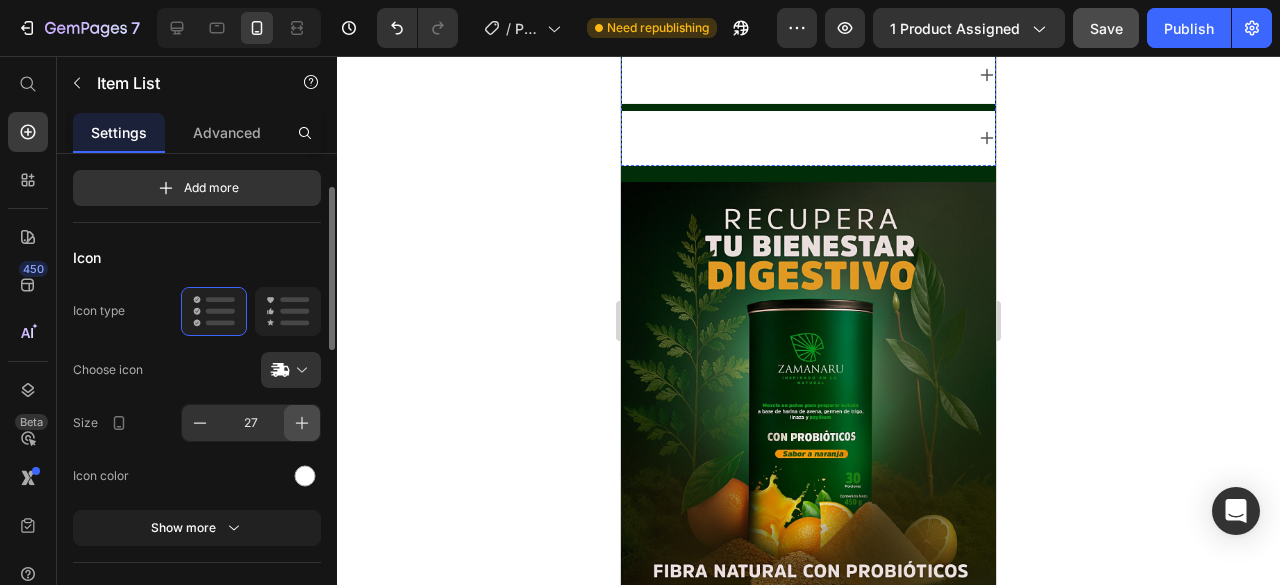 click 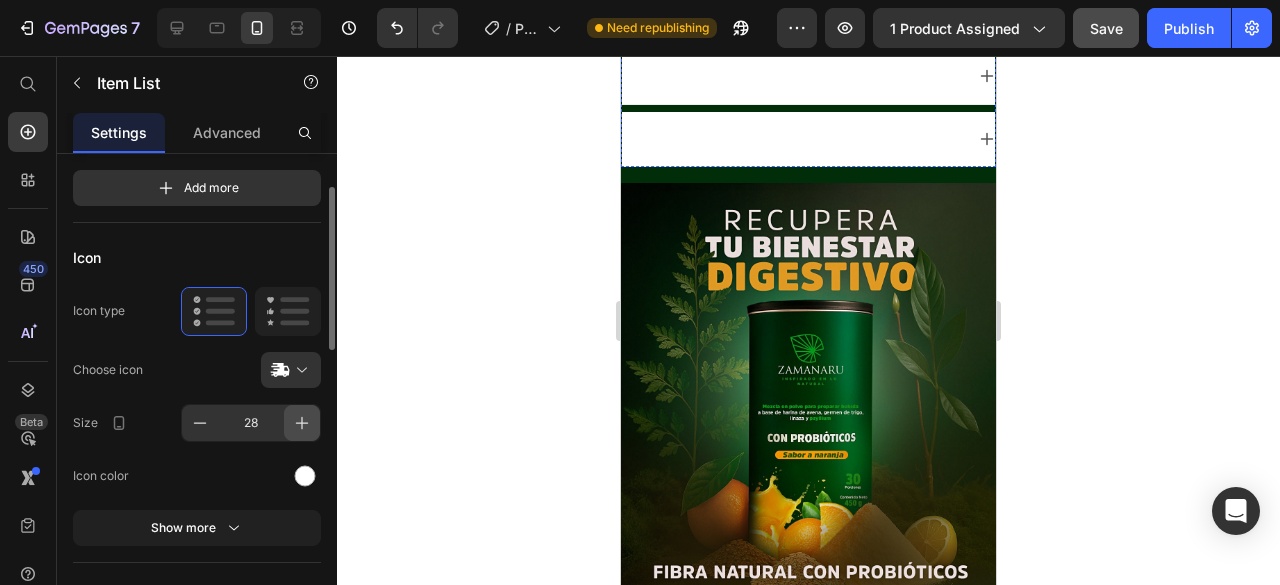 click 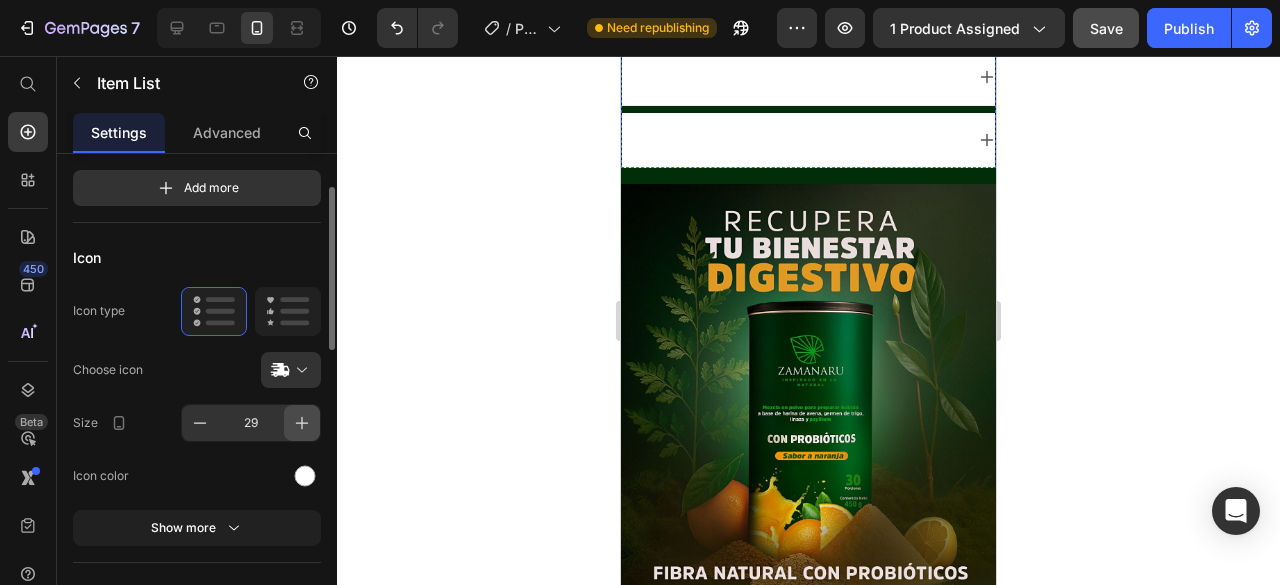 click 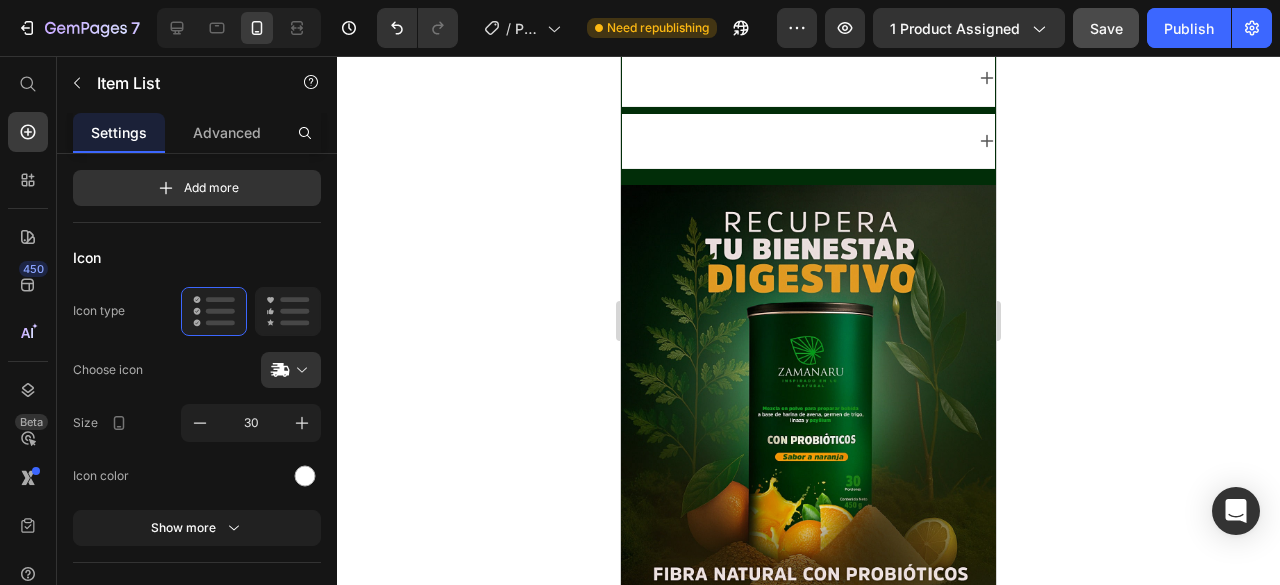 click 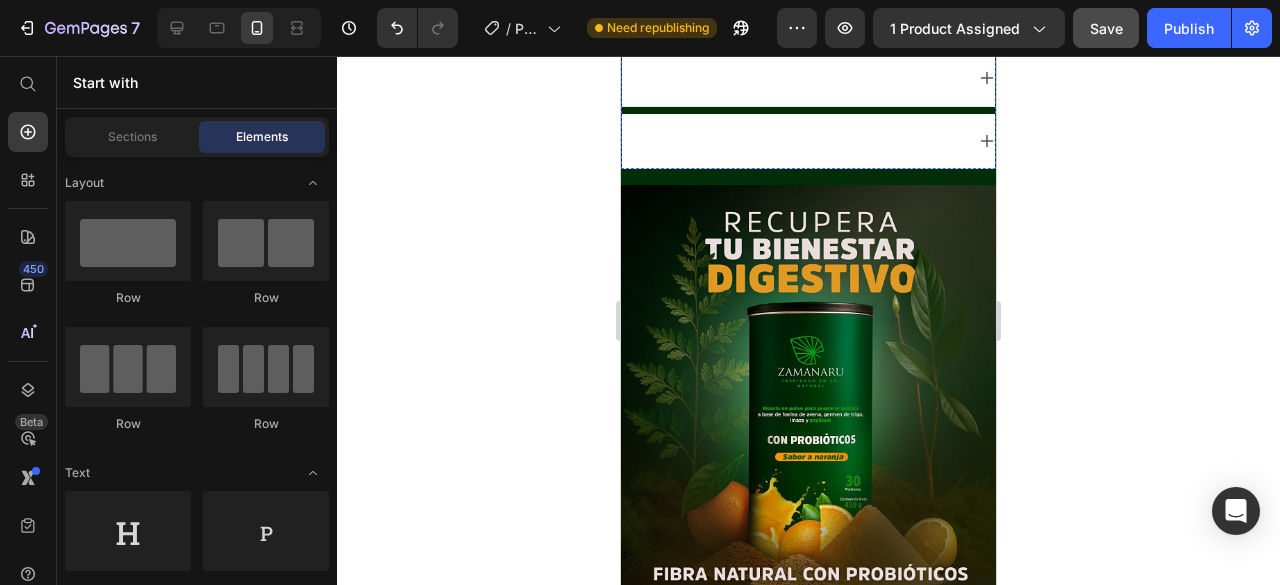 click on "Contiene certificado de probióticos" at bounding box center [765, -178] 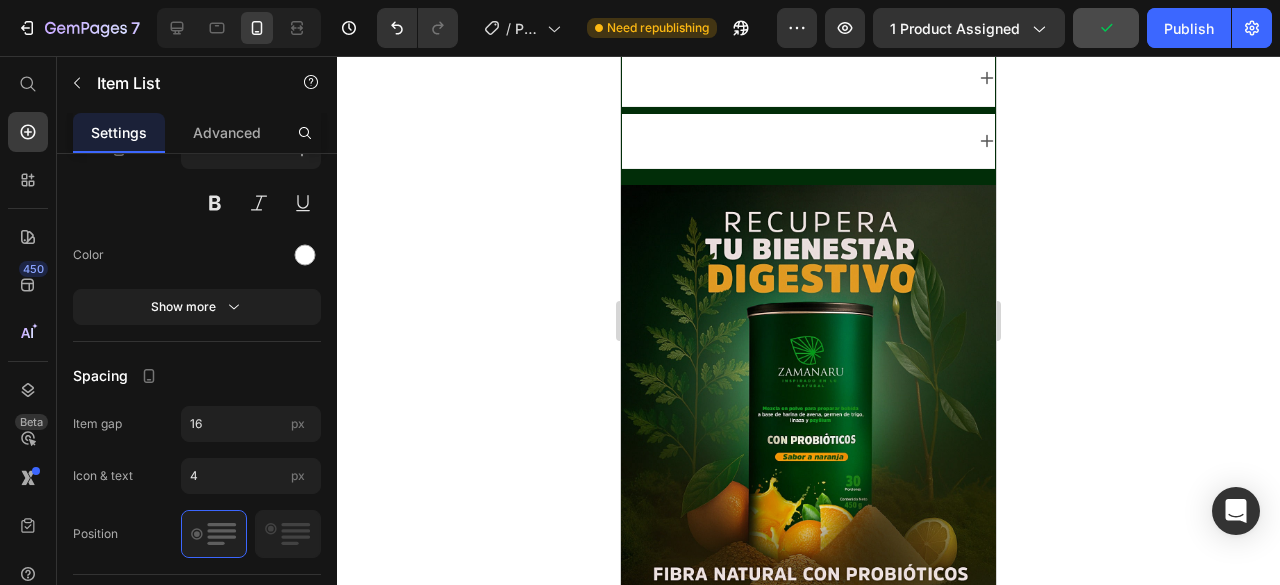scroll, scrollTop: 975, scrollLeft: 0, axis: vertical 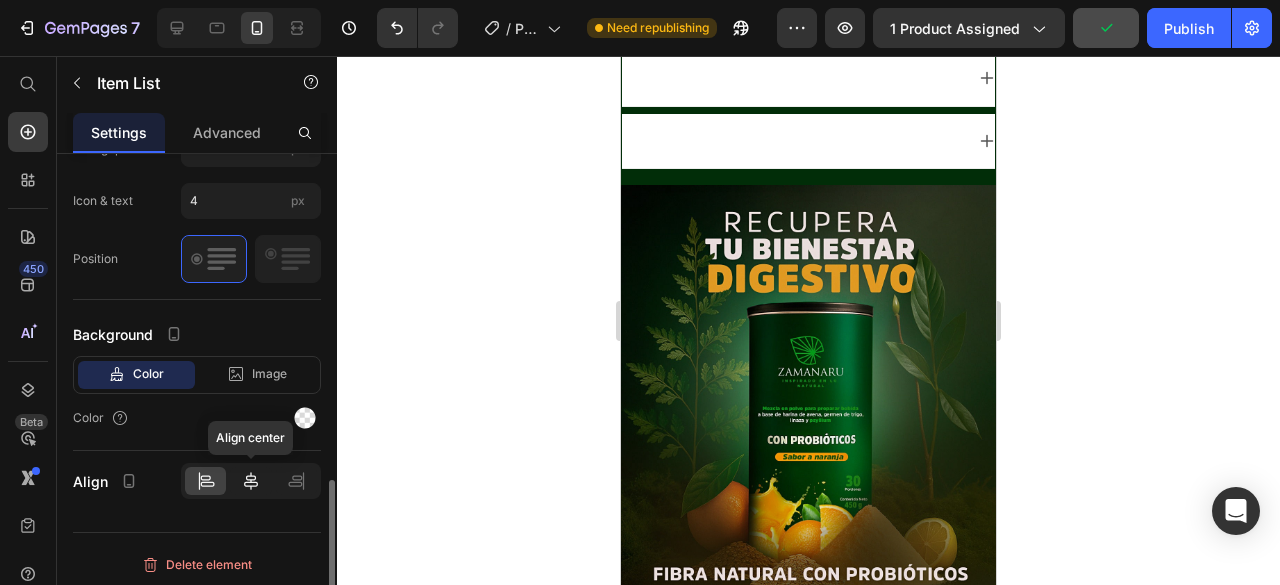 click 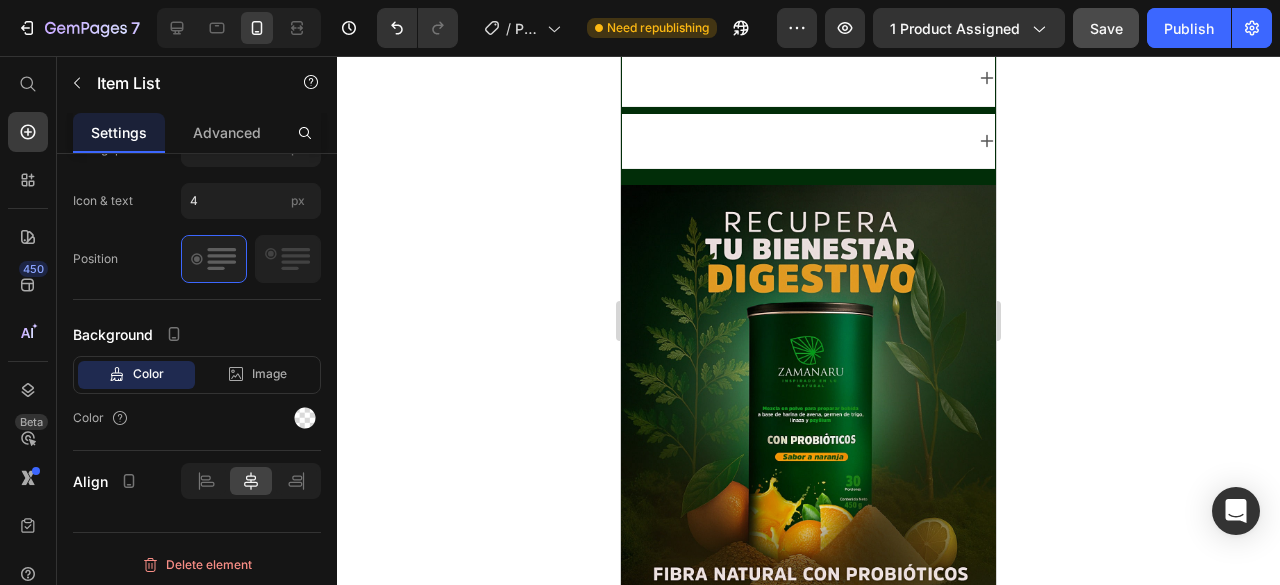 click on "Item List" at bounding box center [674, -212] 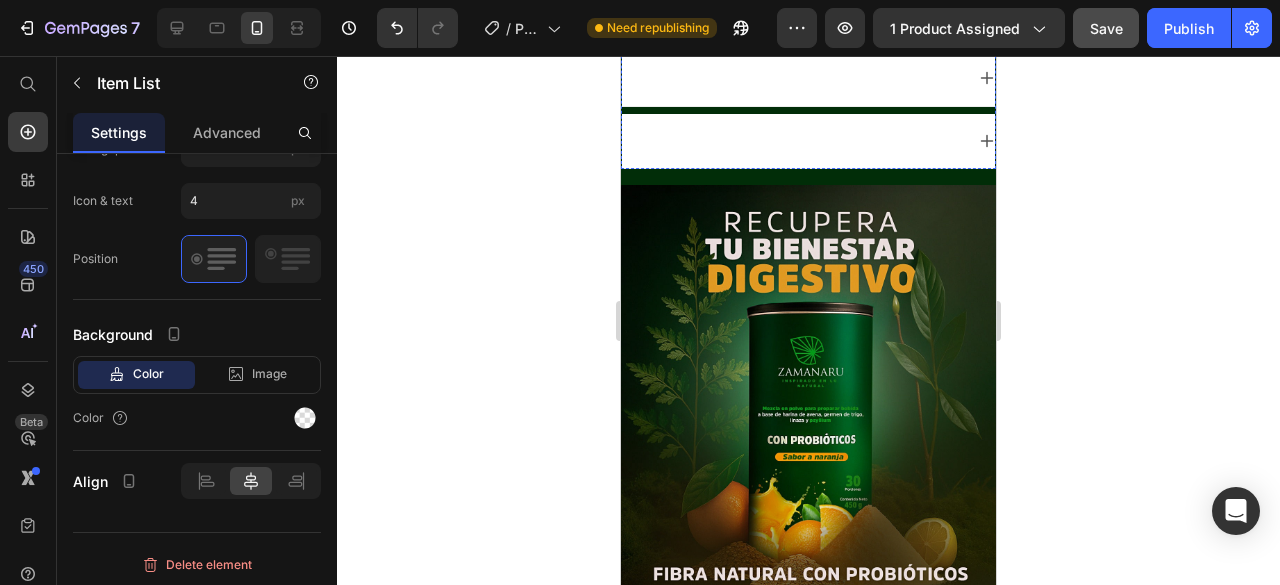 click on "Tenemos política de garantía y devoluciones  Item List
Contiene registro Invima Item List
Contiene certificado de probióticos  Item List Row 1 col Row 2 cols Section   24
Entregas rápidas entre 1 a 3 días calendario Item List
Drop element here Row
Refuerza tu flora intestinal de forma efectiva
No genera dependencia
No presenta efectos secundarios Accordion" at bounding box center (808, -66) 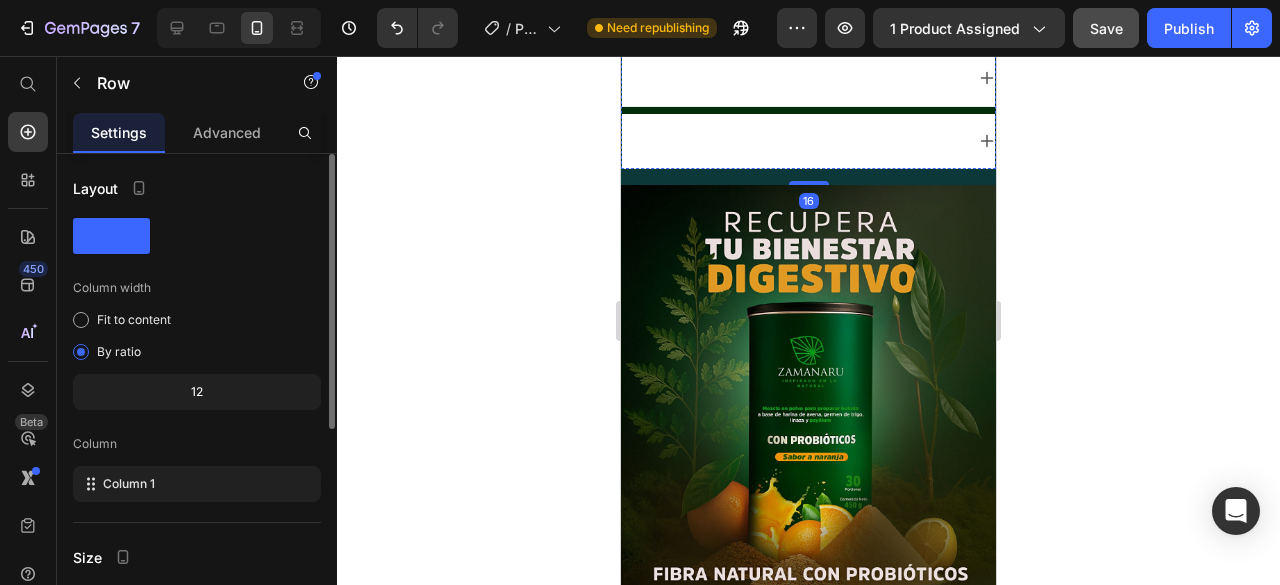 click on "Contiene registro Invima" at bounding box center [808, -232] 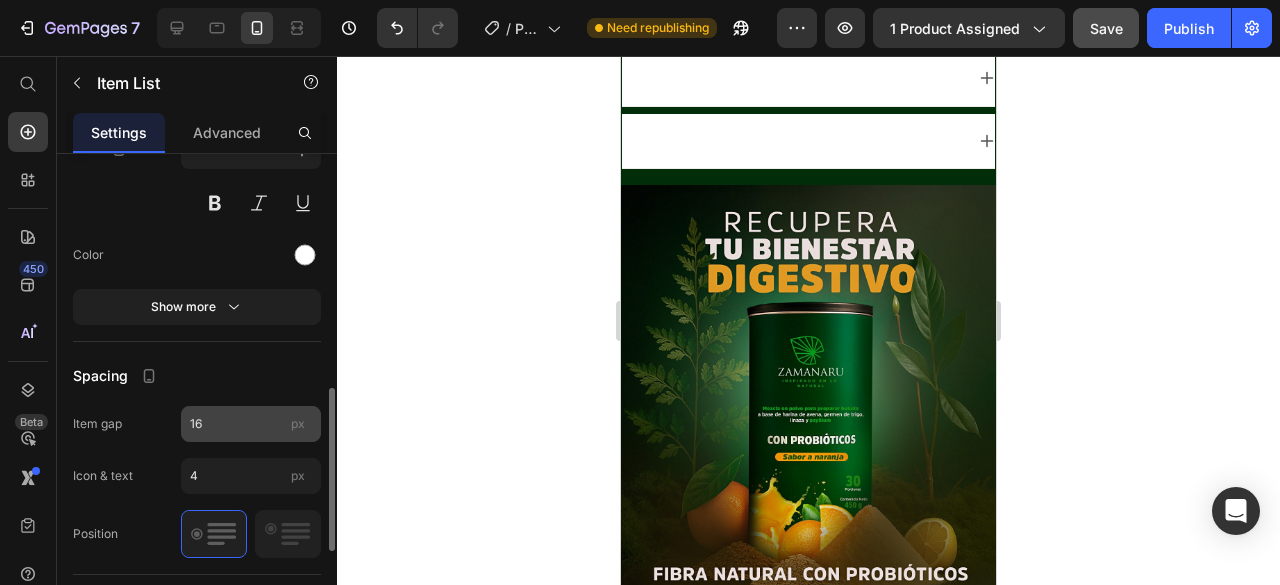 scroll, scrollTop: 975, scrollLeft: 0, axis: vertical 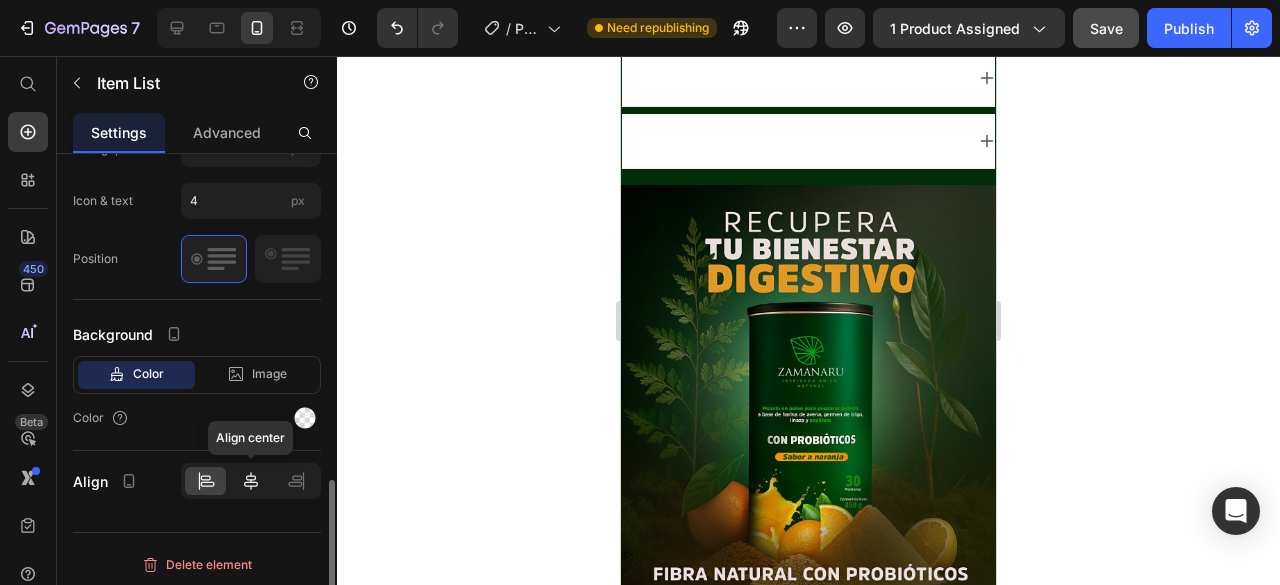 click 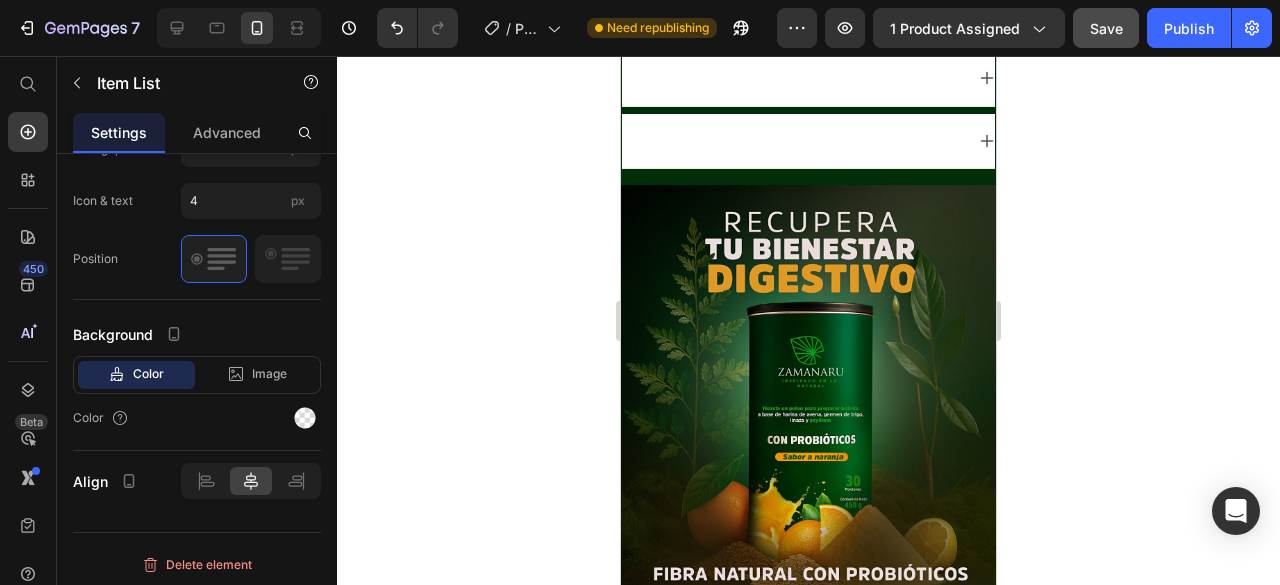 click on "Tenemos política de garantía y devoluciones" at bounding box center (796, -286) 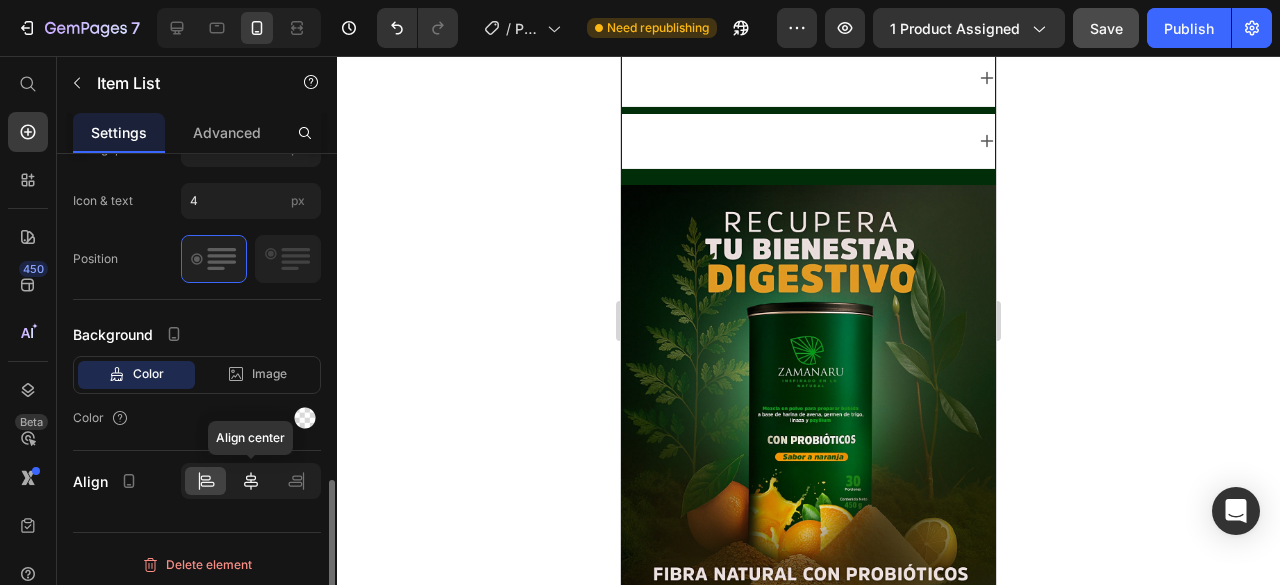 click 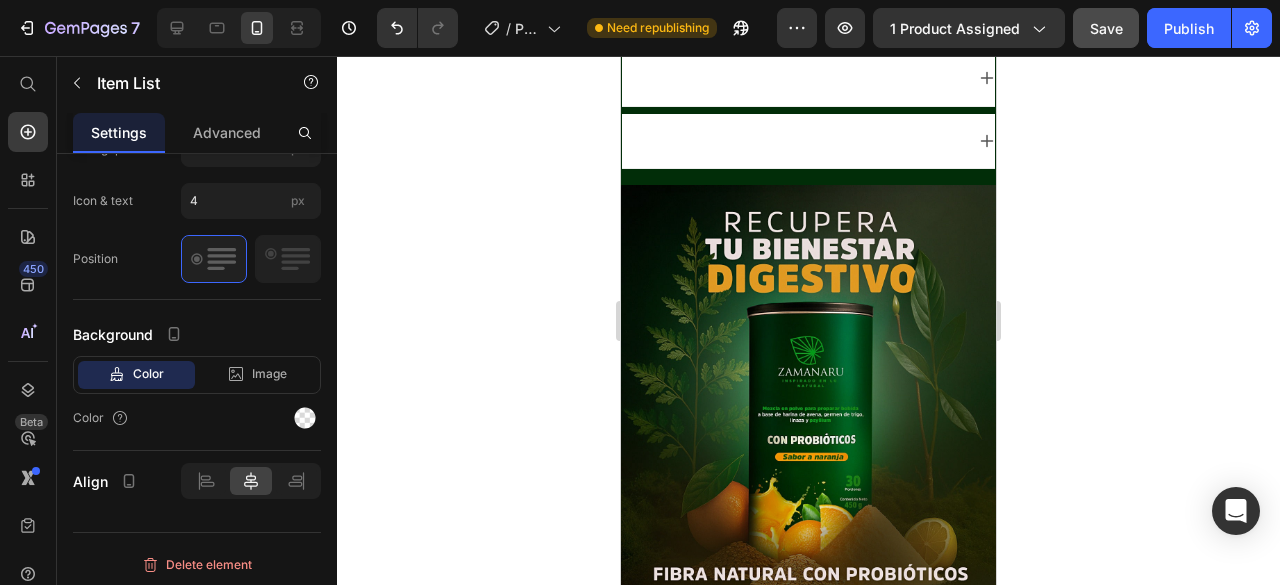 click 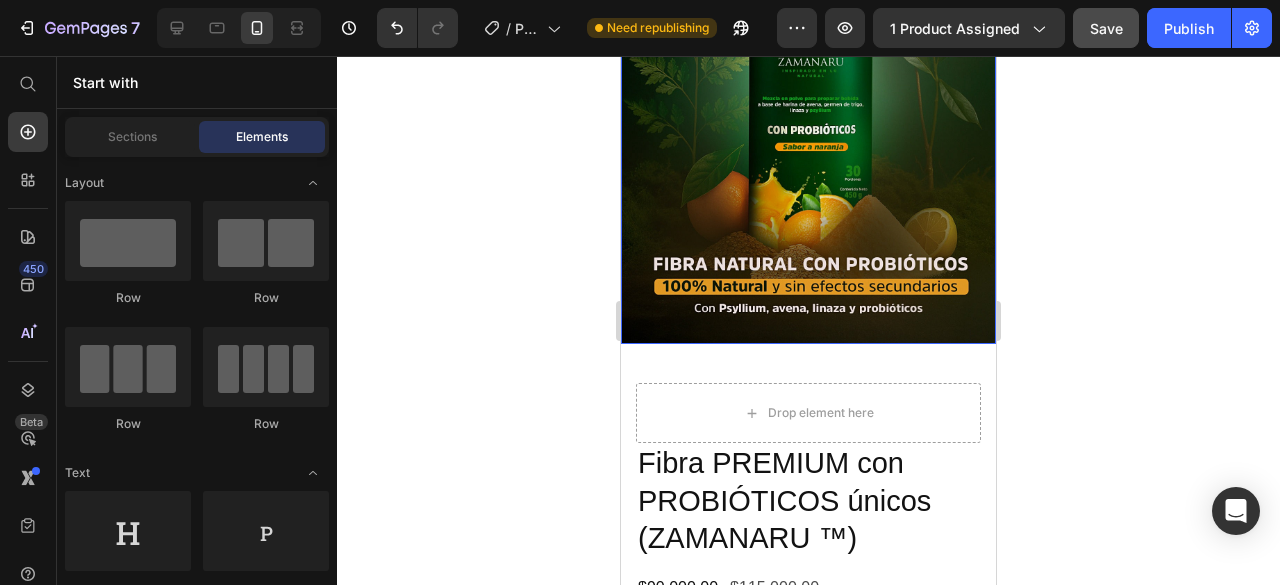 scroll, scrollTop: 2600, scrollLeft: 0, axis: vertical 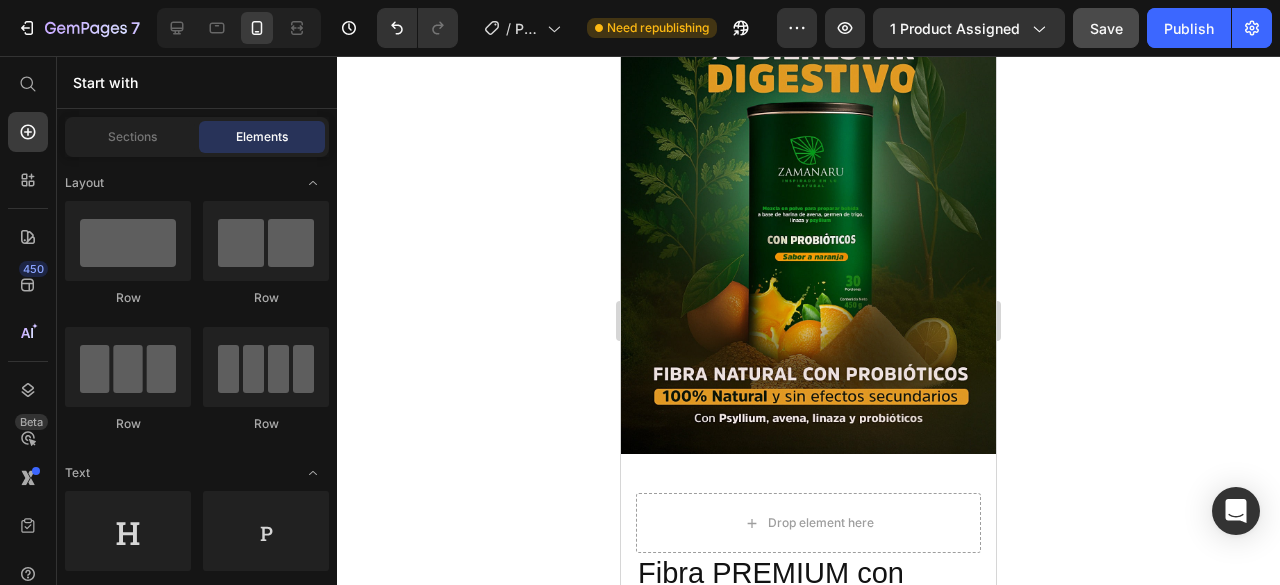 click on "Refuerza tu flora intestinal de forma efectiva" at bounding box center (792, -195) 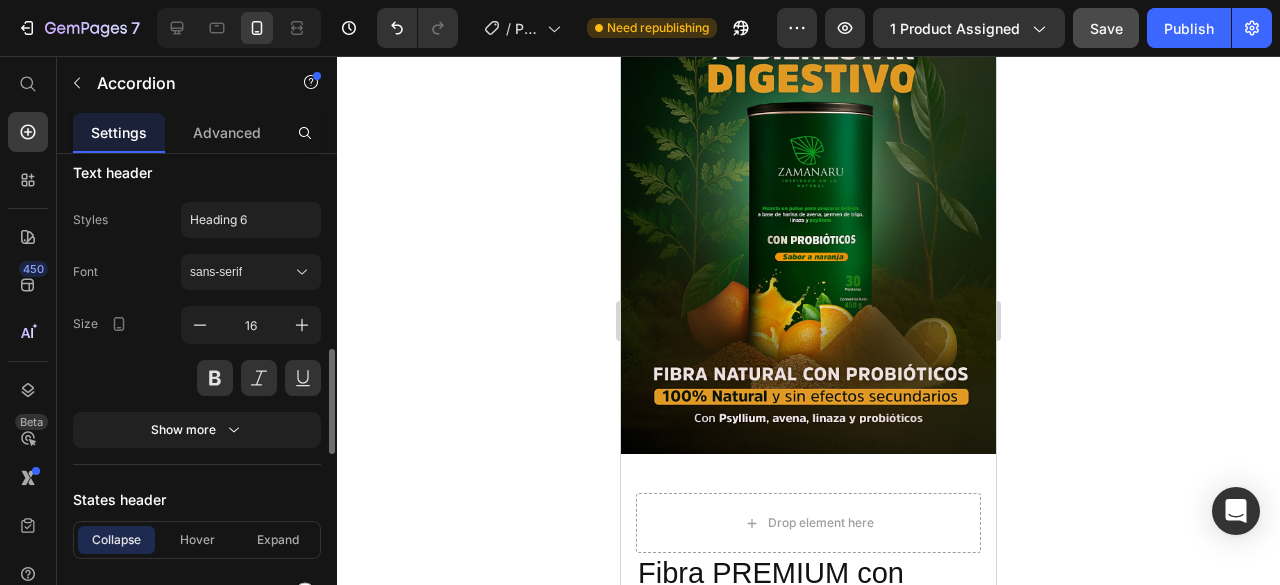 scroll, scrollTop: 800, scrollLeft: 0, axis: vertical 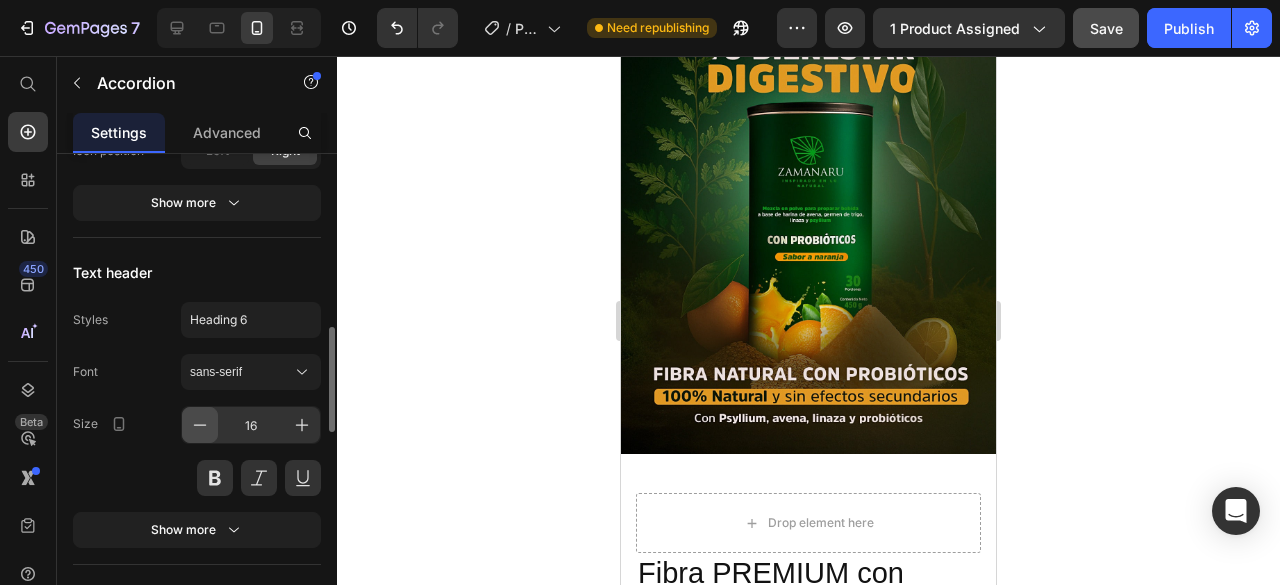 click 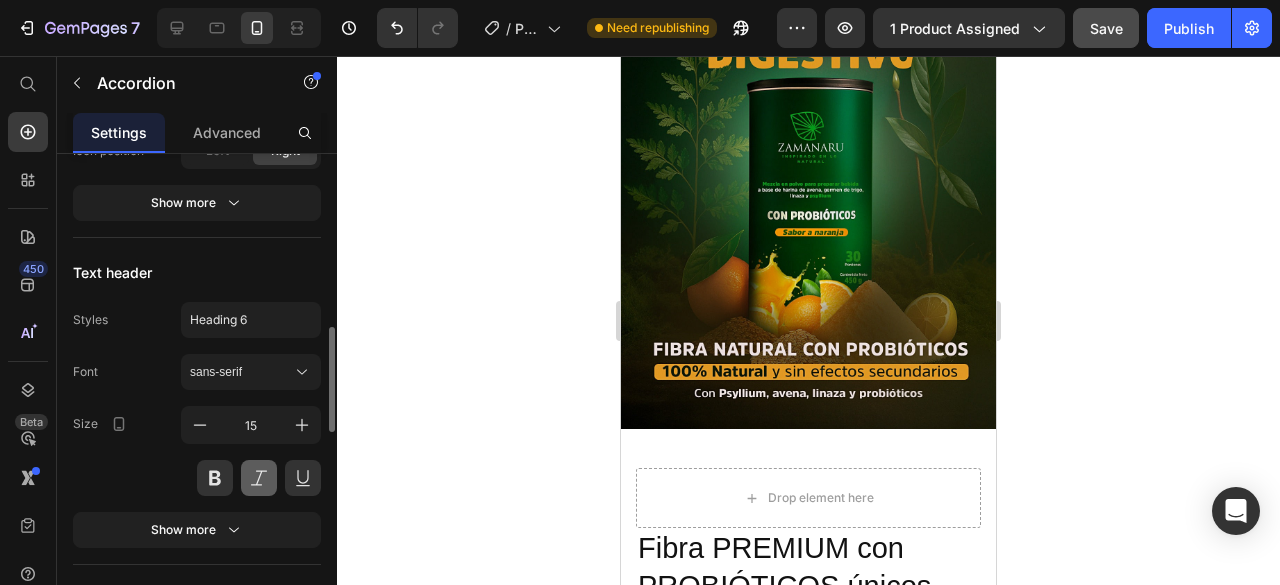 click at bounding box center (259, 478) 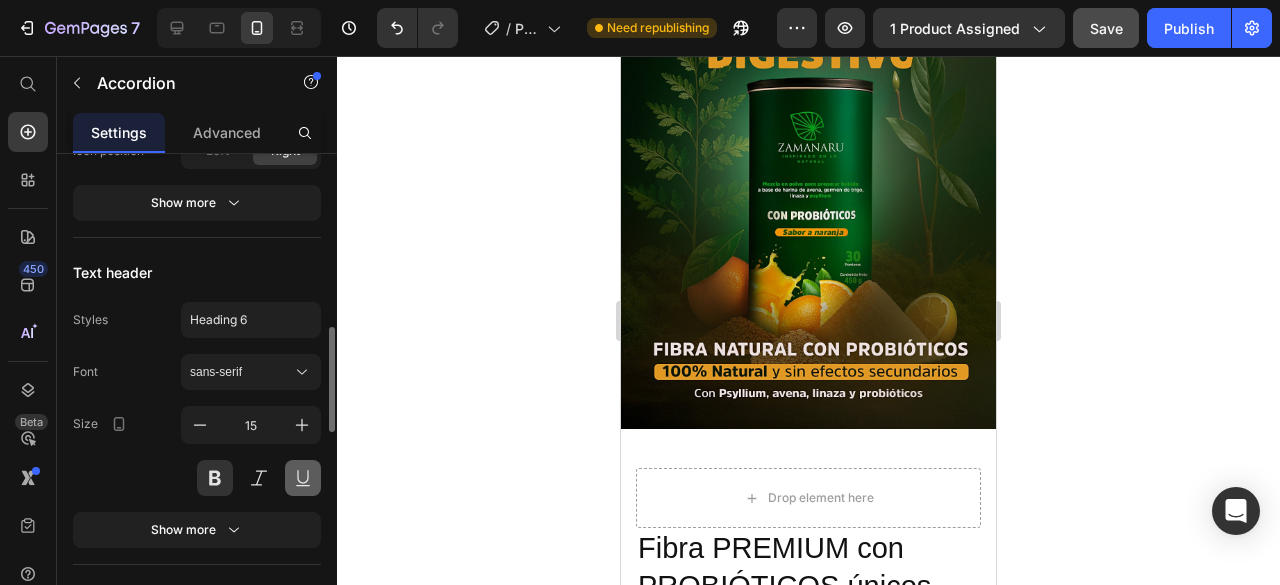click at bounding box center (303, 478) 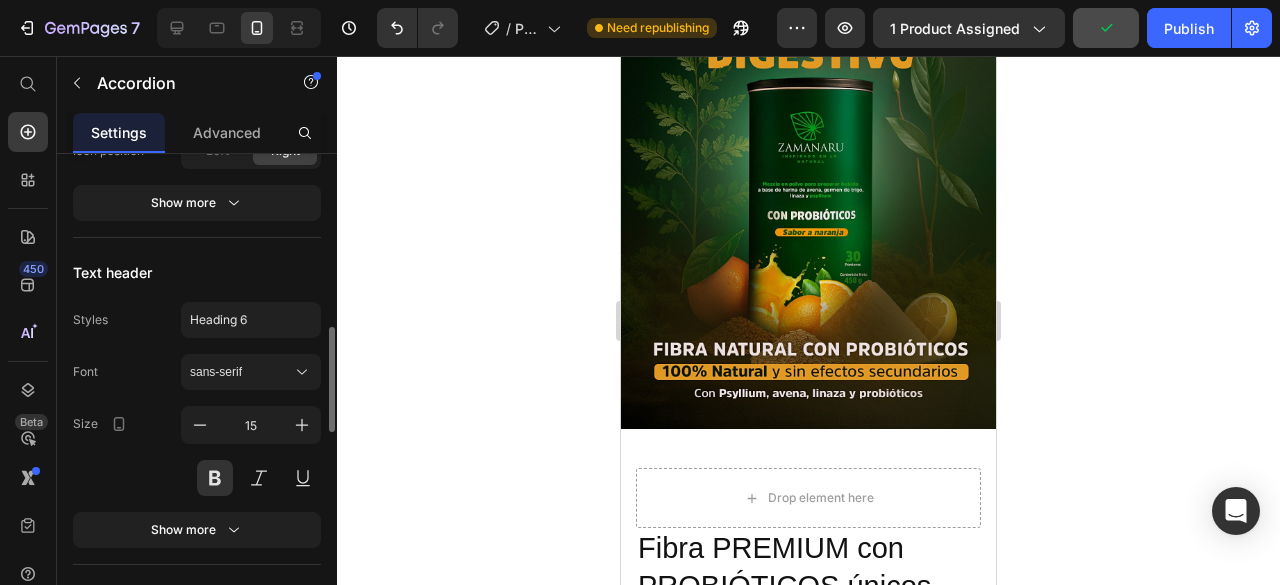 scroll, scrollTop: 900, scrollLeft: 0, axis: vertical 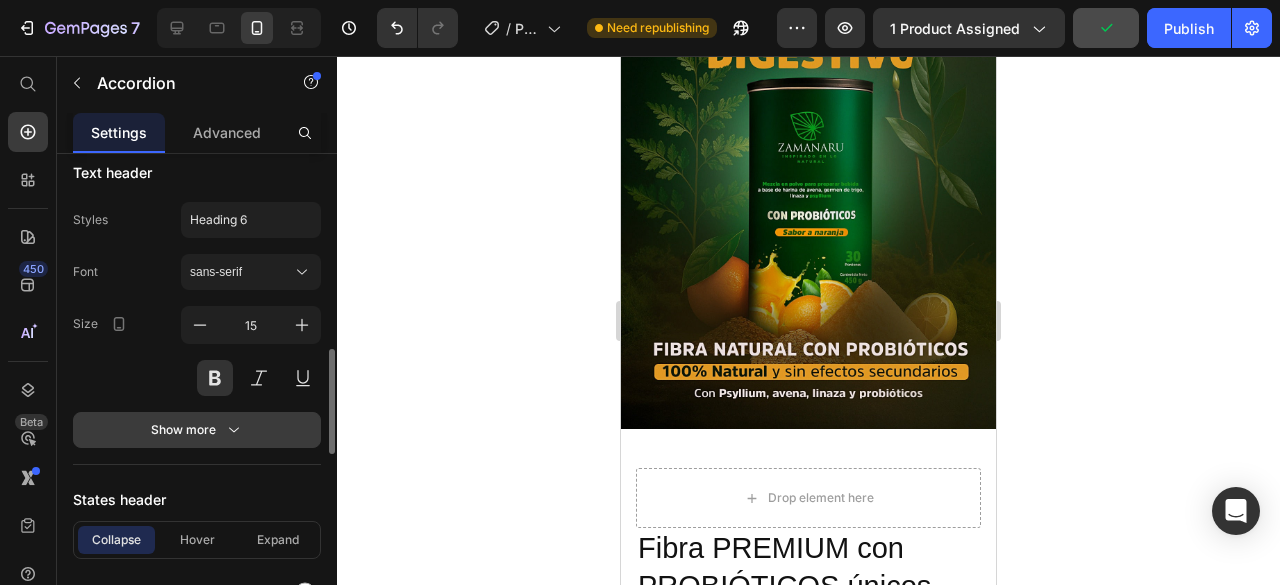 click on "Show more" at bounding box center (197, 430) 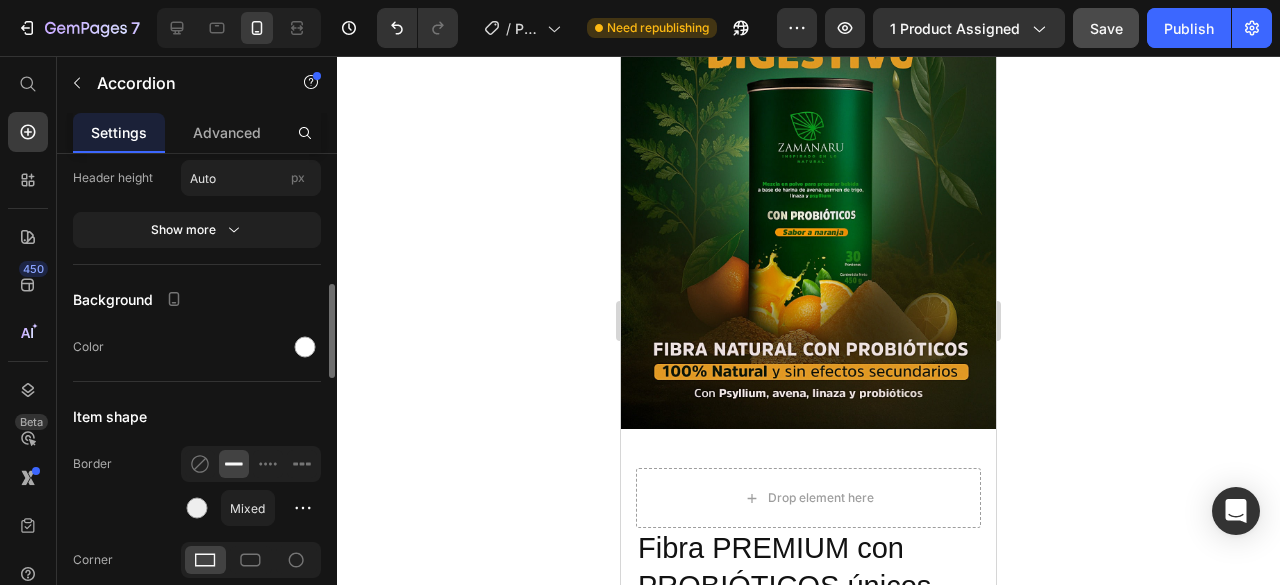 scroll, scrollTop: 1700, scrollLeft: 0, axis: vertical 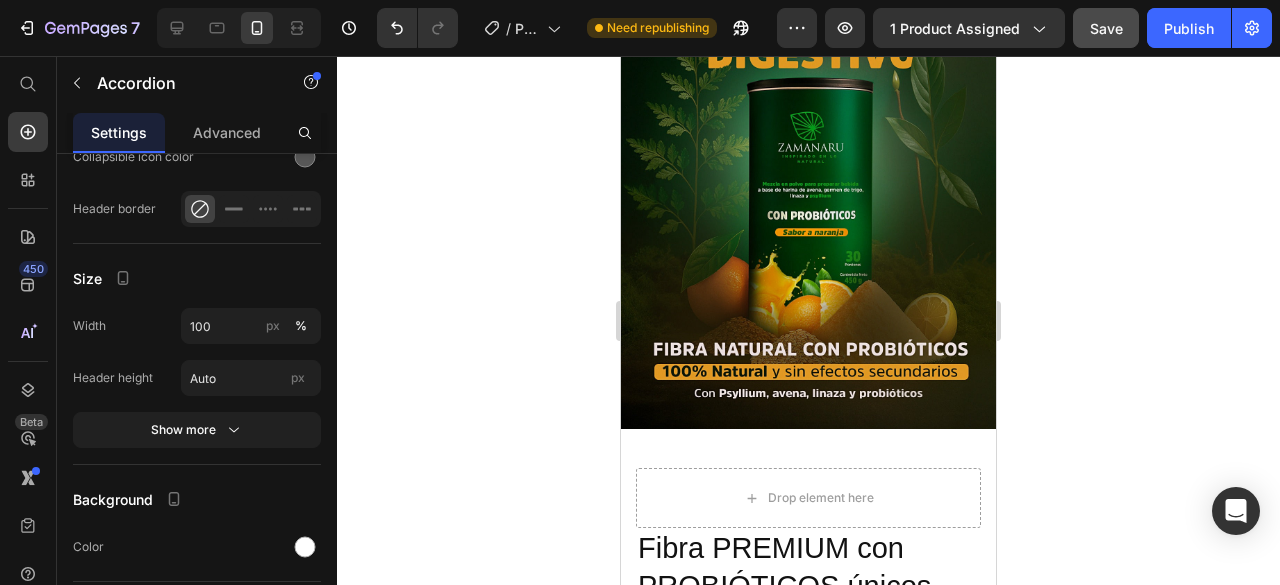 click on "Refuerza tu flora intestinal de forma efectiva" at bounding box center (783, -206) 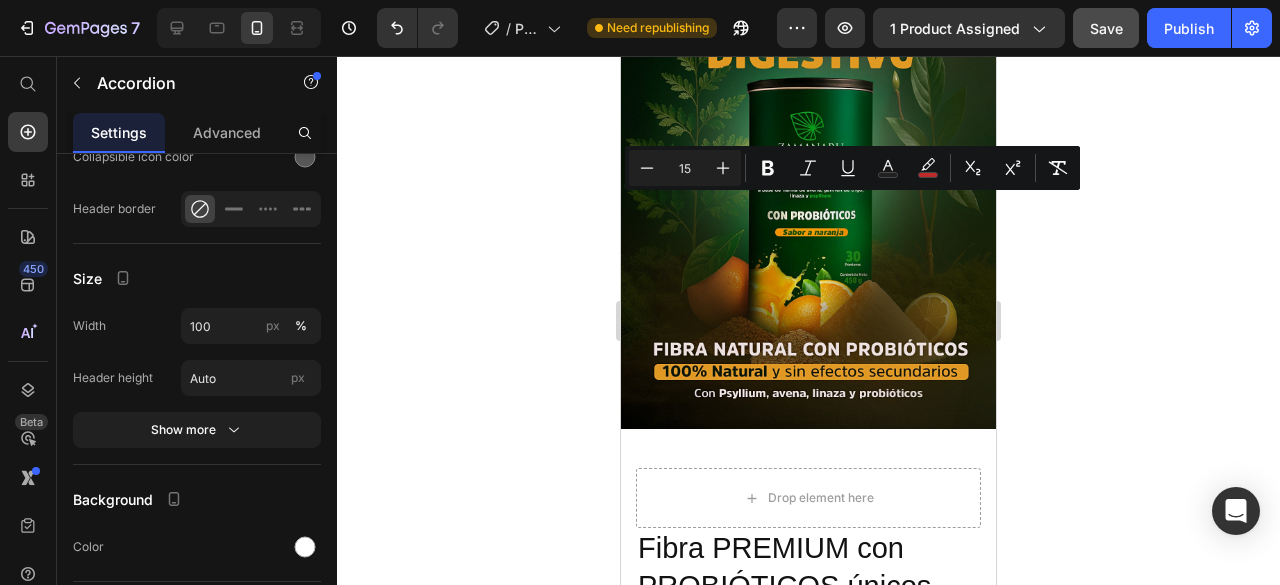 drag, startPoint x: 940, startPoint y: 211, endPoint x: 812, endPoint y: 219, distance: 128.24976 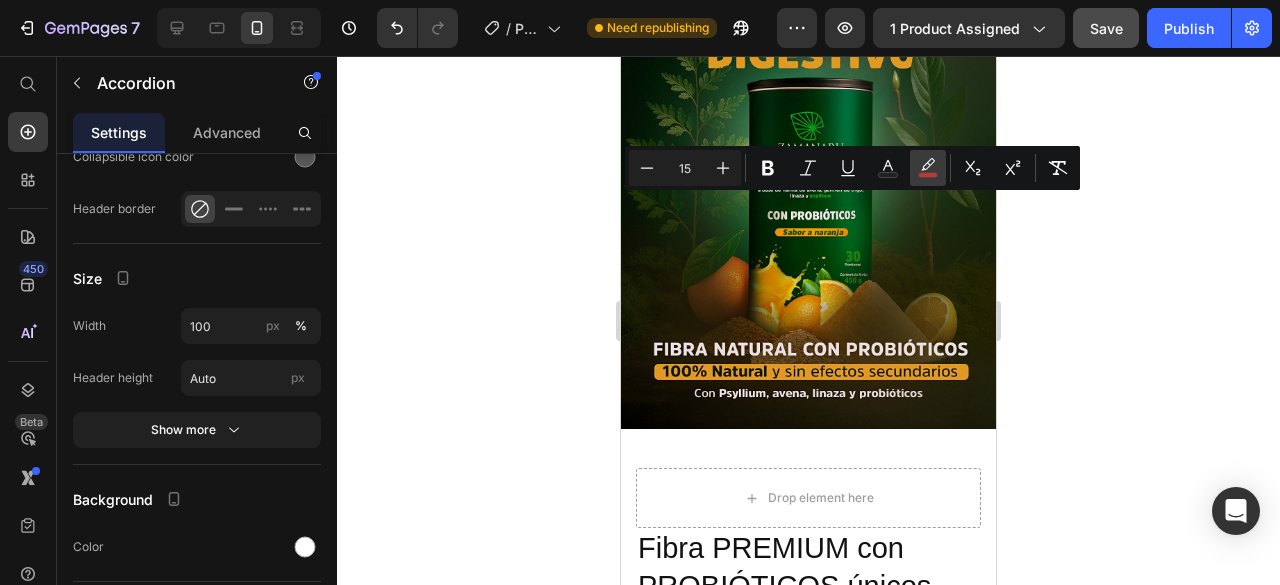click 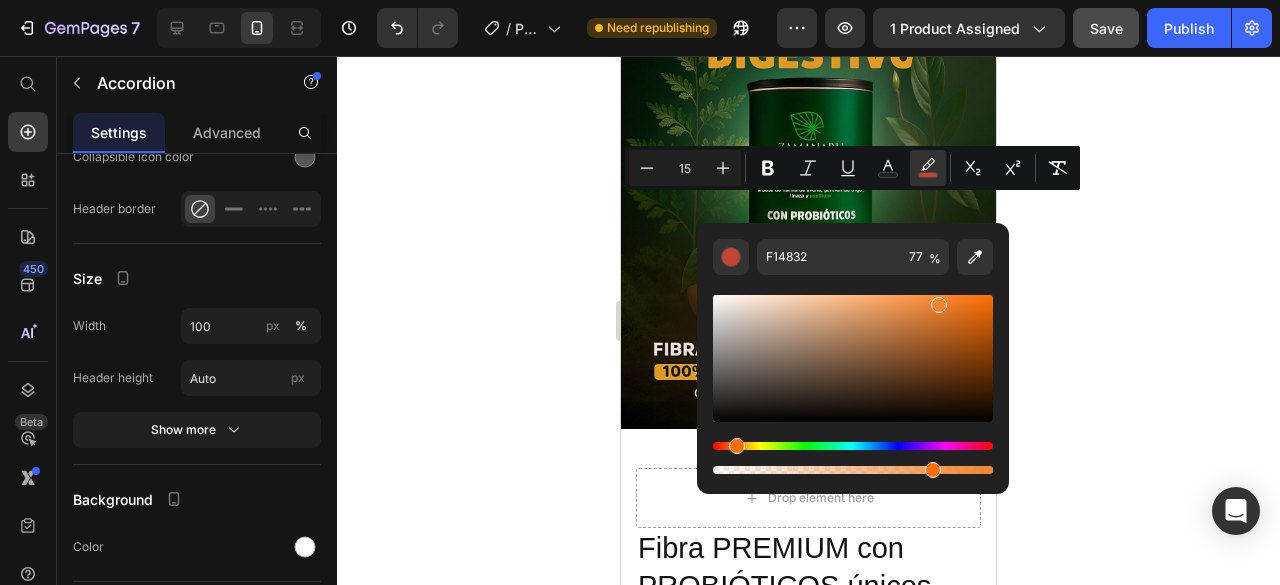 type on "F08431" 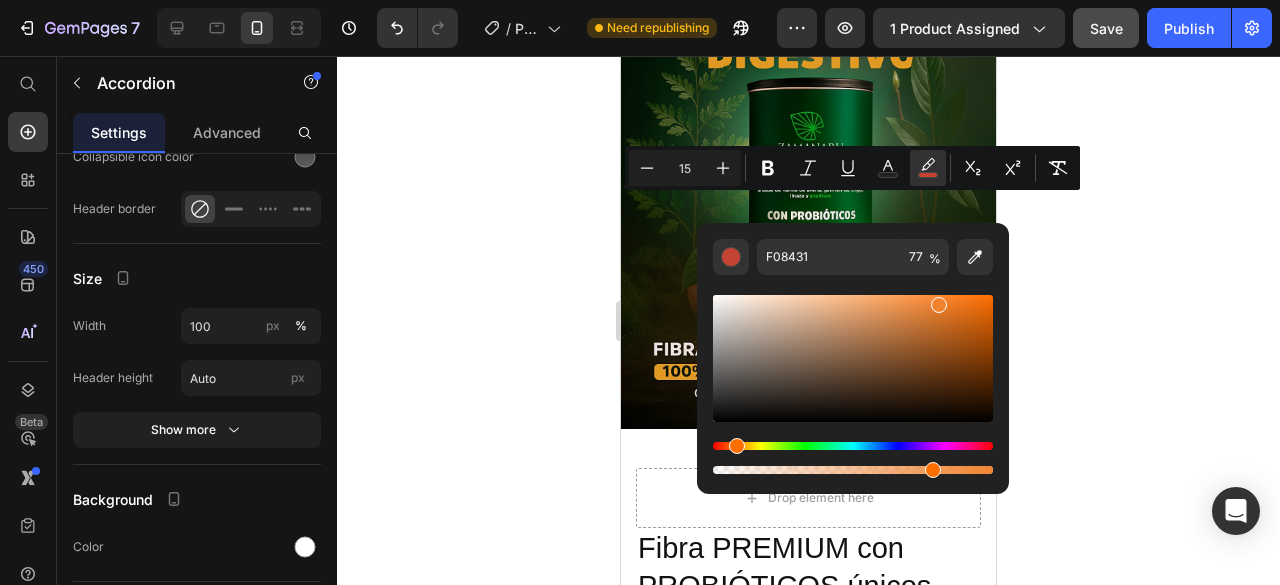 drag, startPoint x: 718, startPoint y: 449, endPoint x: 740, endPoint y: 445, distance: 22.36068 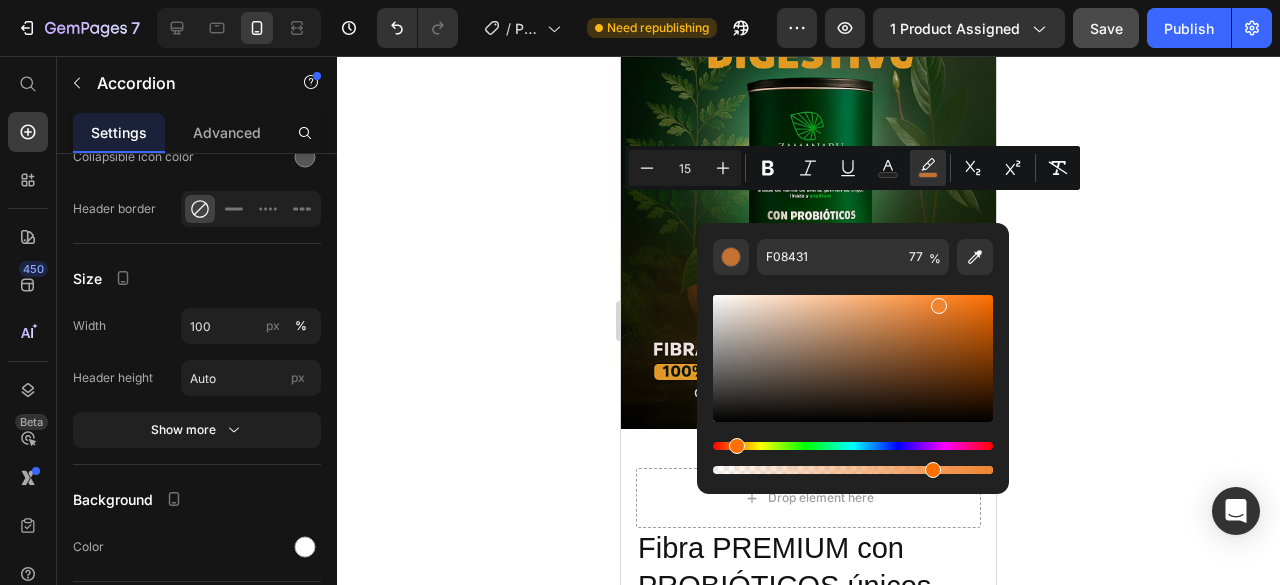 click 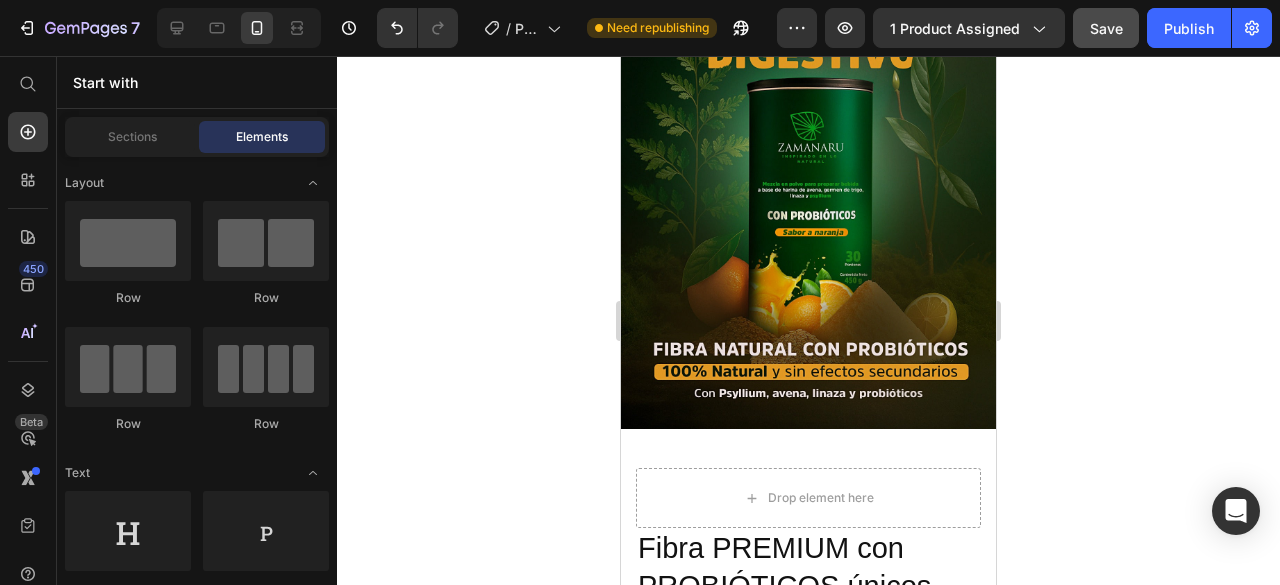 click 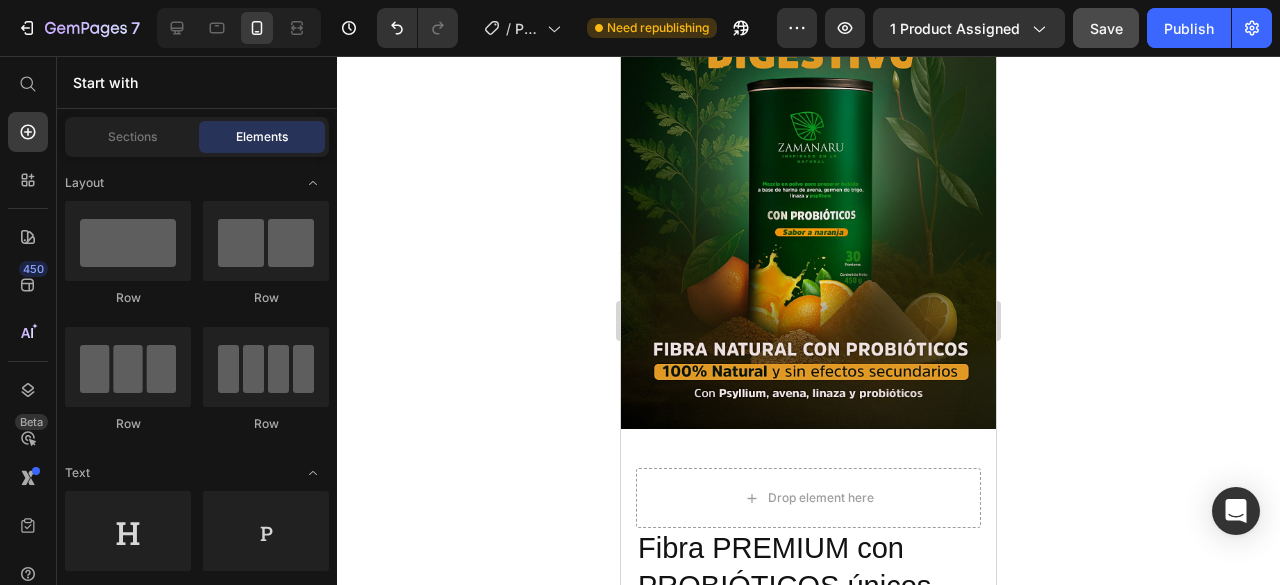 click 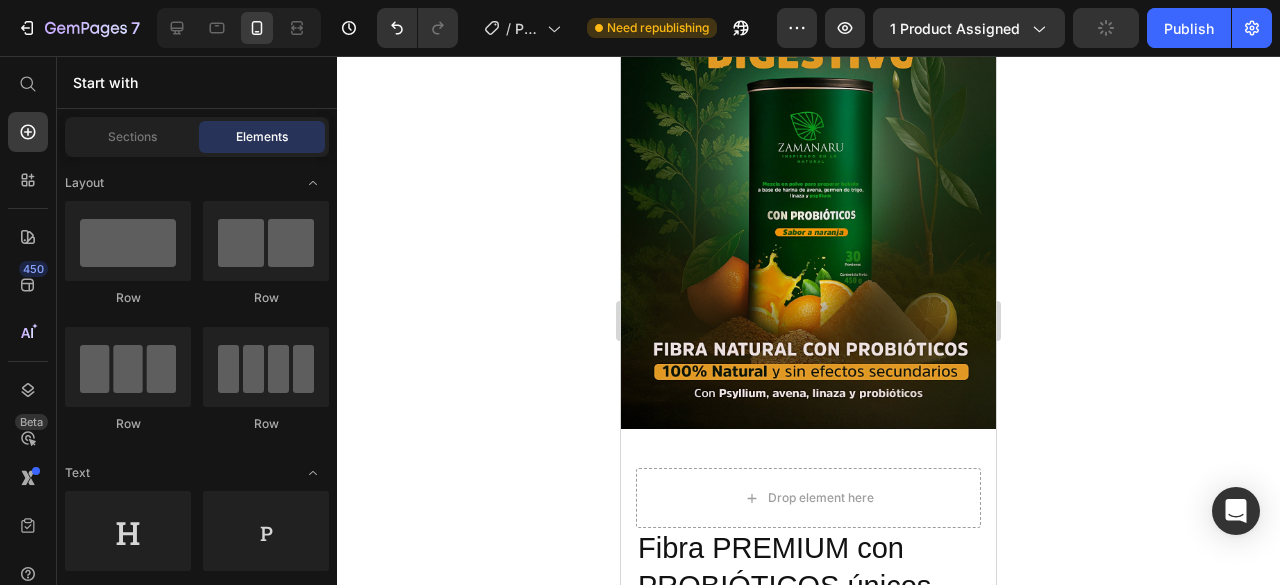 click on "Refuerza tu flora intestinal de forma efectiva" at bounding box center [783, -207] 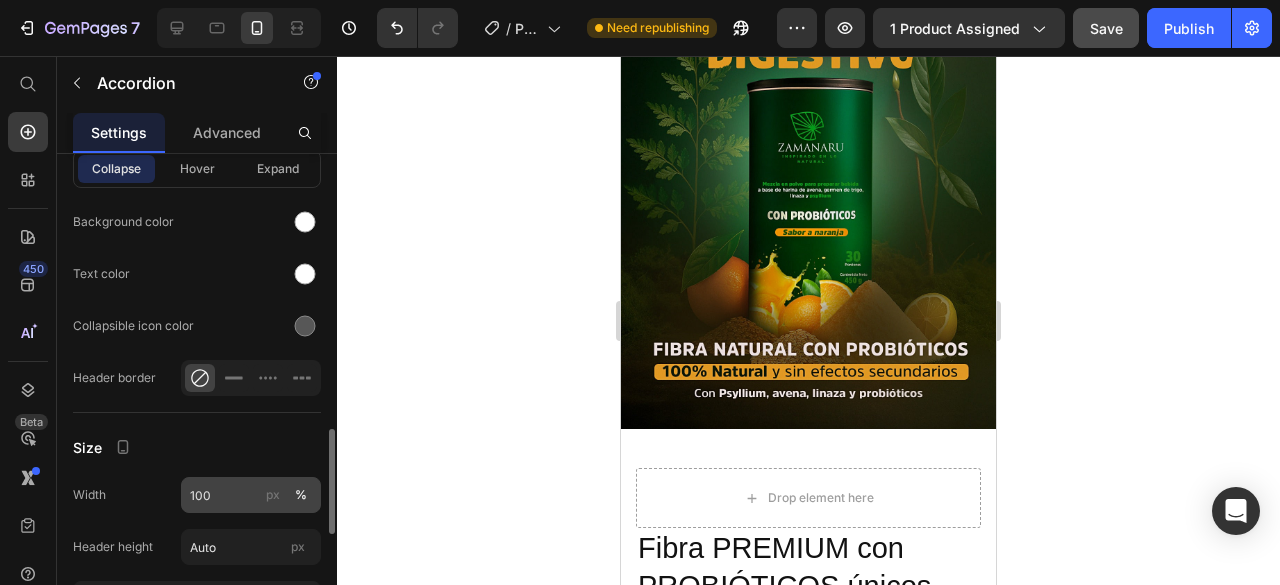 scroll, scrollTop: 1171, scrollLeft: 0, axis: vertical 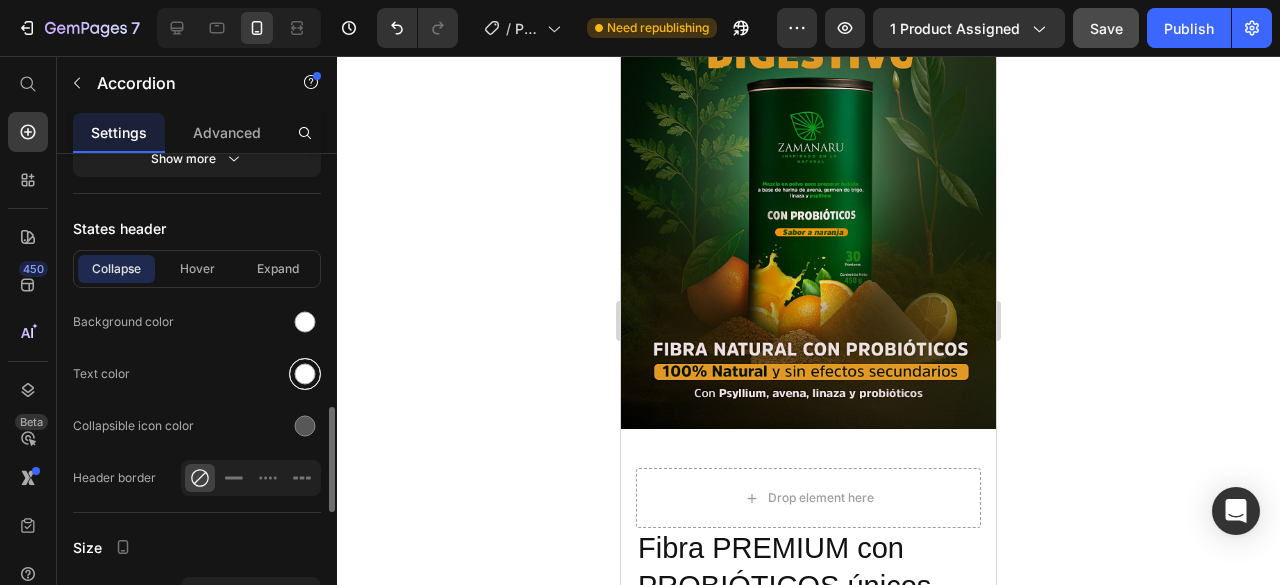 click at bounding box center [305, 374] 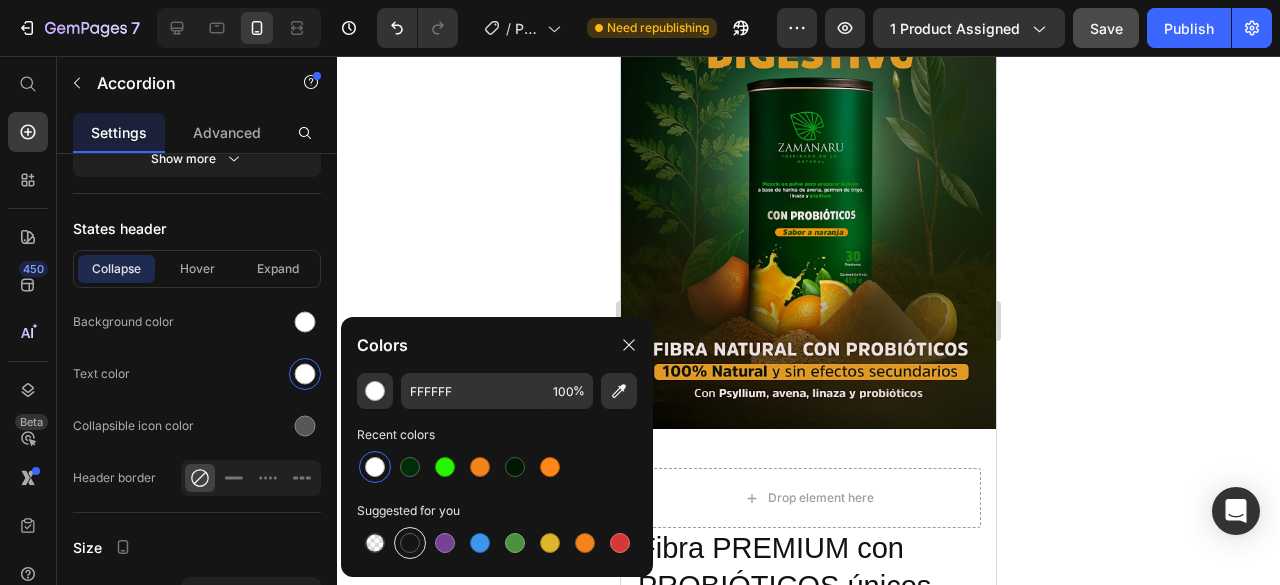 click at bounding box center [410, 543] 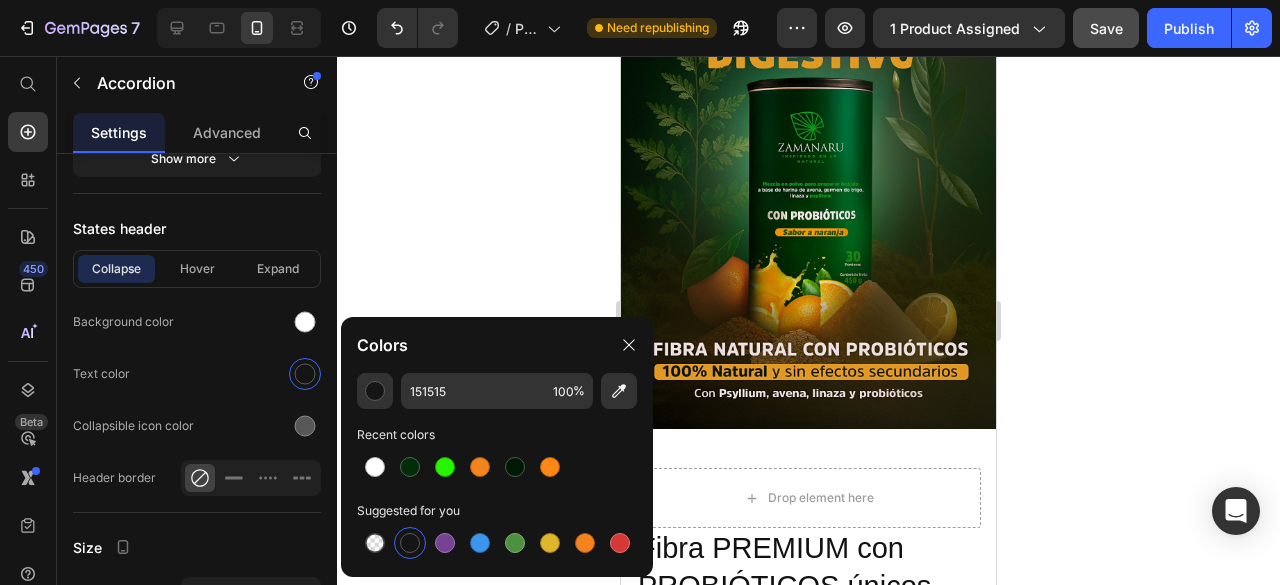 click 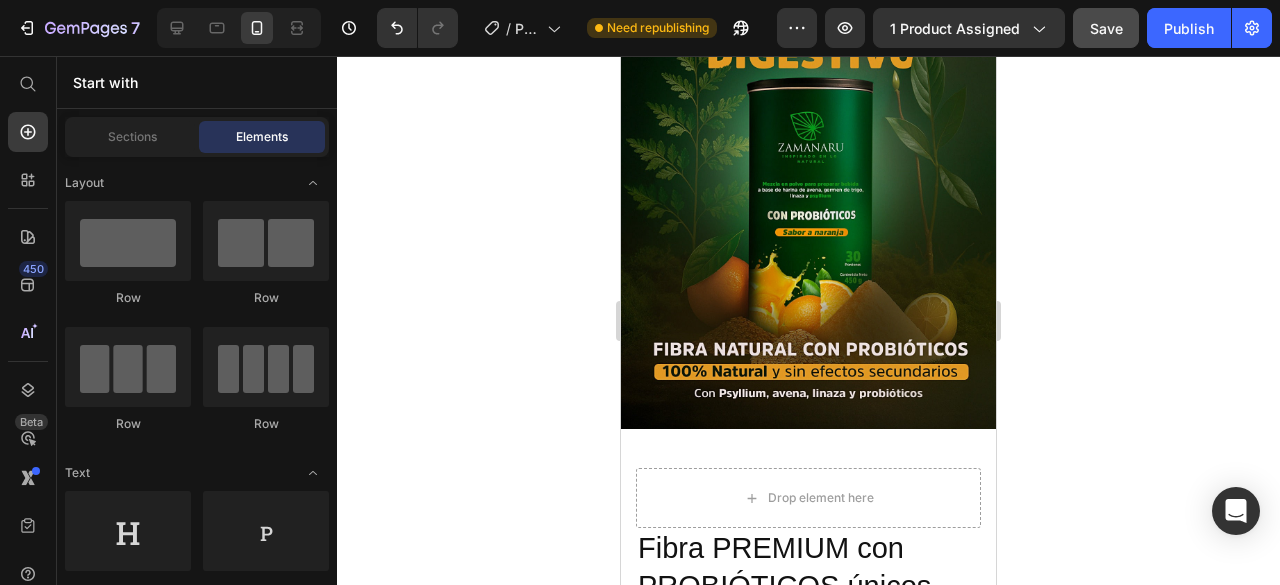 click on "No genera dependencia" at bounding box center (709, -144) 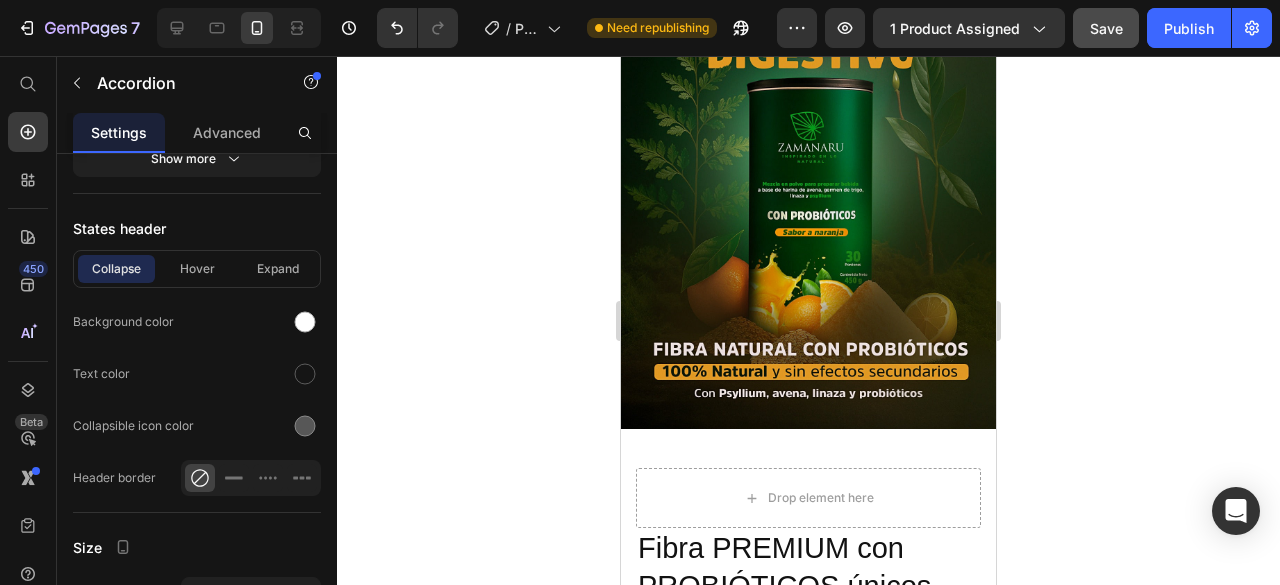 click on "No genera dependencia" at bounding box center [709, -144] 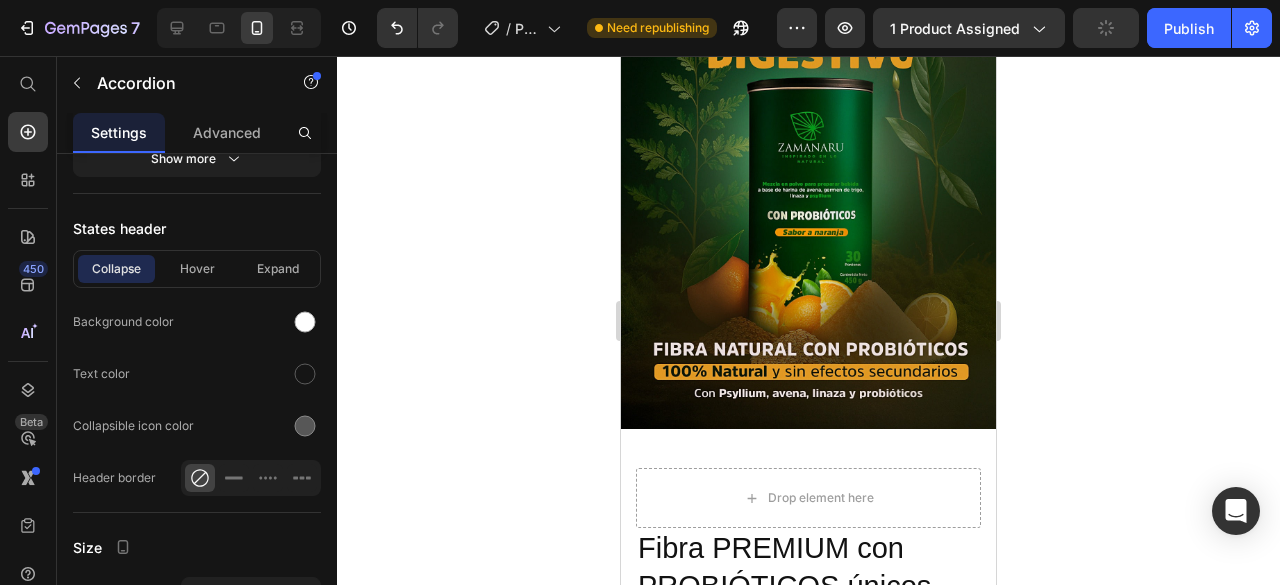 drag, startPoint x: 792, startPoint y: 271, endPoint x: 620, endPoint y: 259, distance: 172.41809 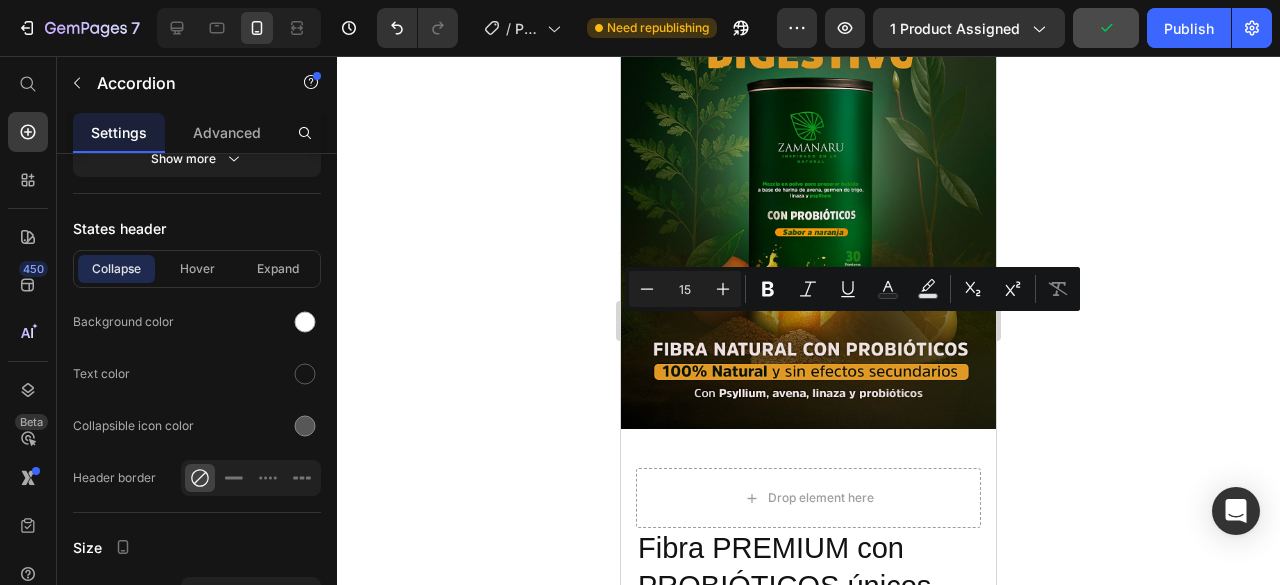 click 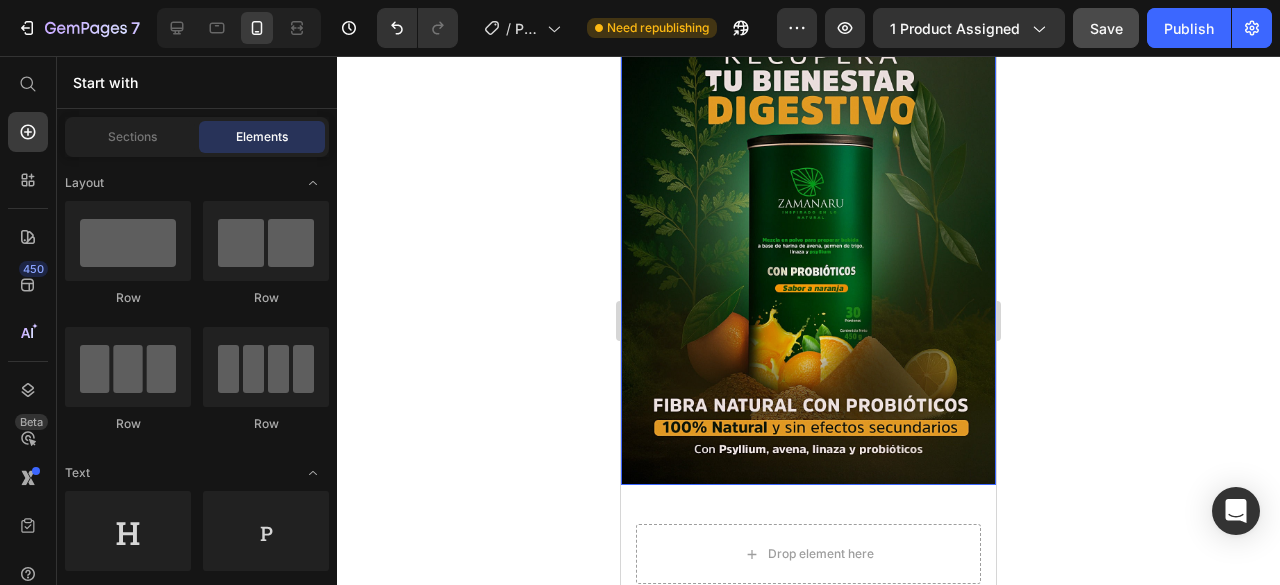 scroll, scrollTop: 2500, scrollLeft: 0, axis: vertical 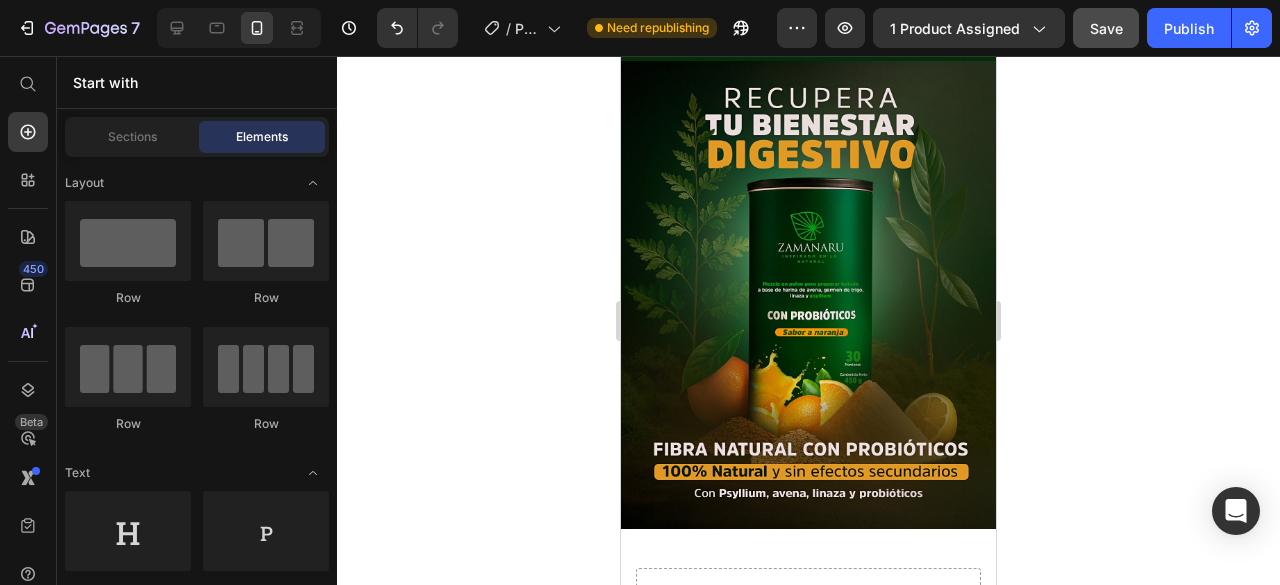 click on "Refuerza tu flora intestinal de forma efectiva" at bounding box center (808, -106) 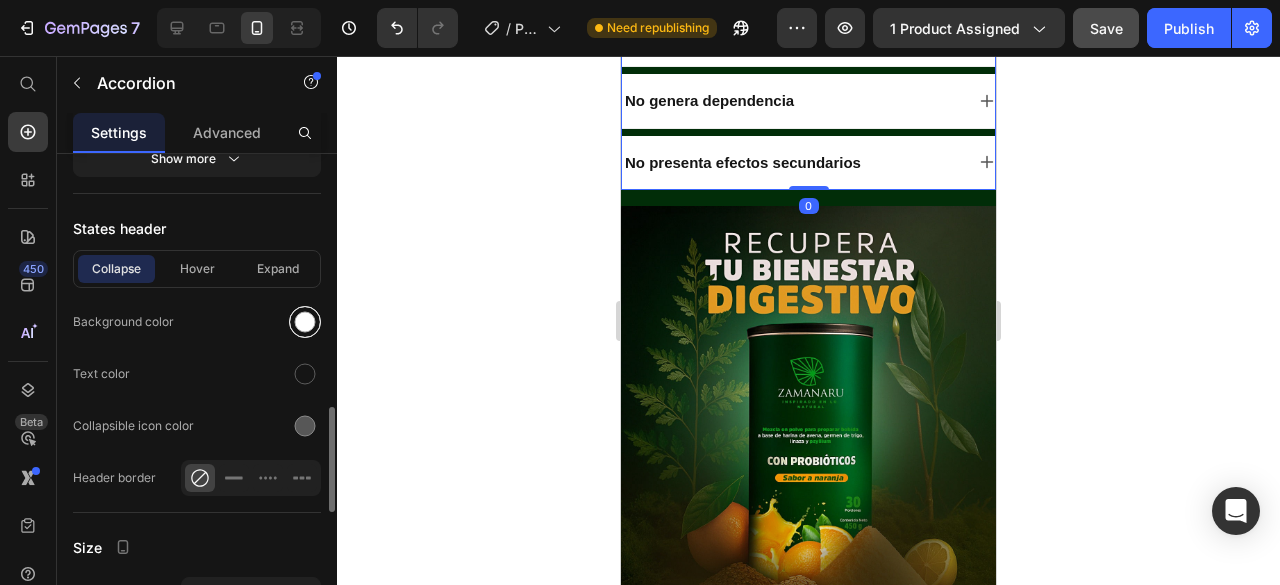 click at bounding box center (305, 322) 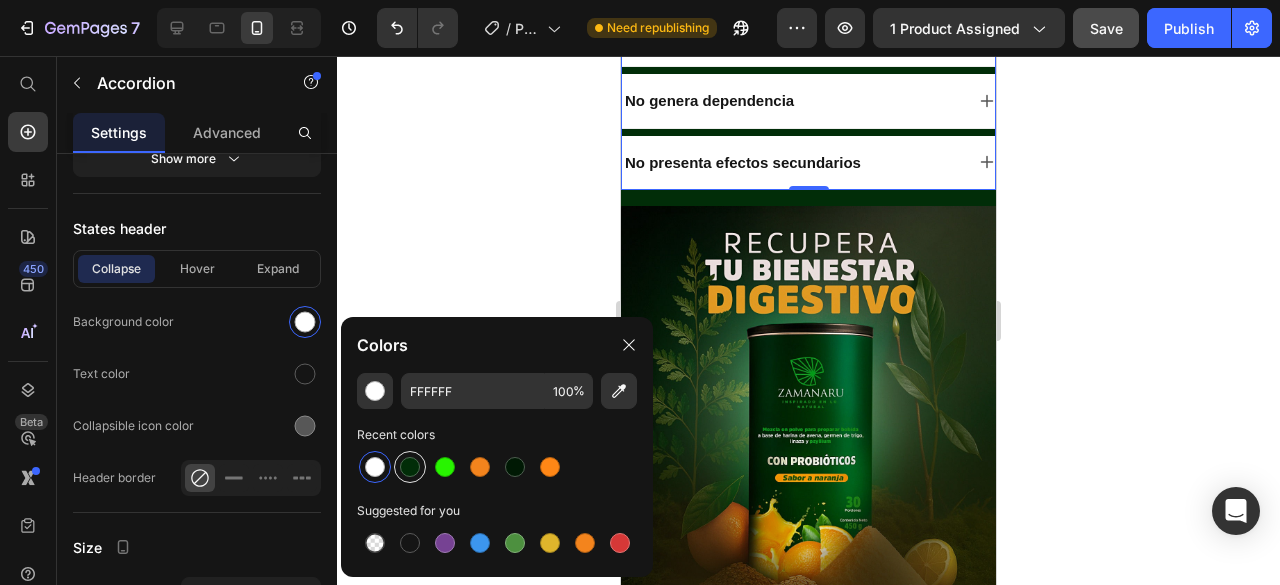 click at bounding box center (410, 467) 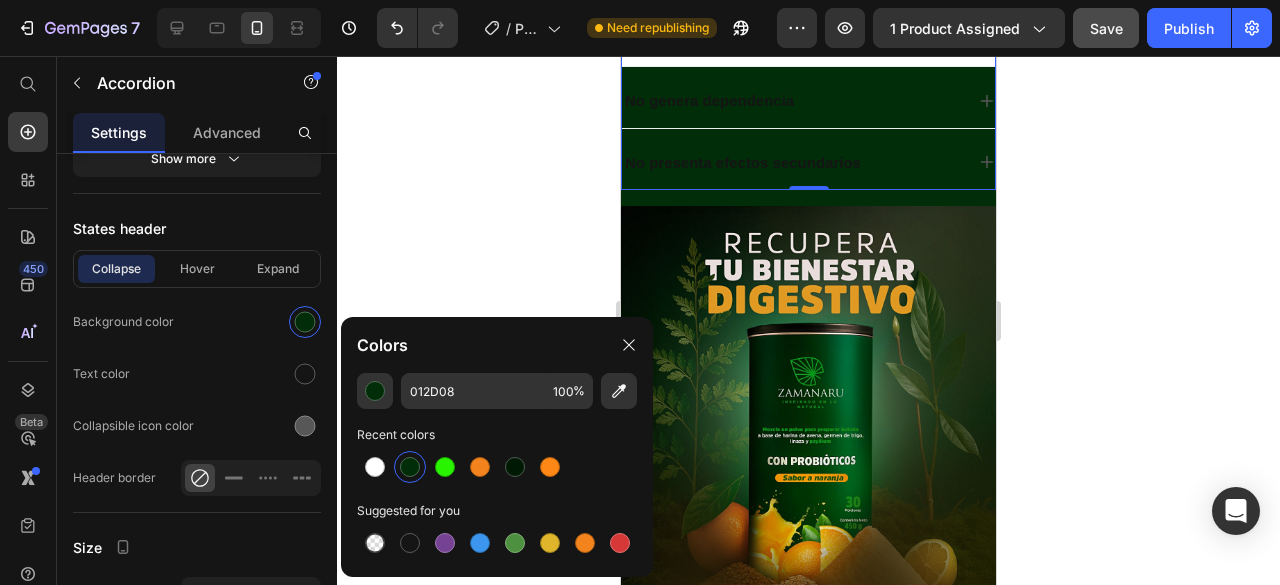 drag, startPoint x: 1204, startPoint y: 345, endPoint x: 1136, endPoint y: 345, distance: 68 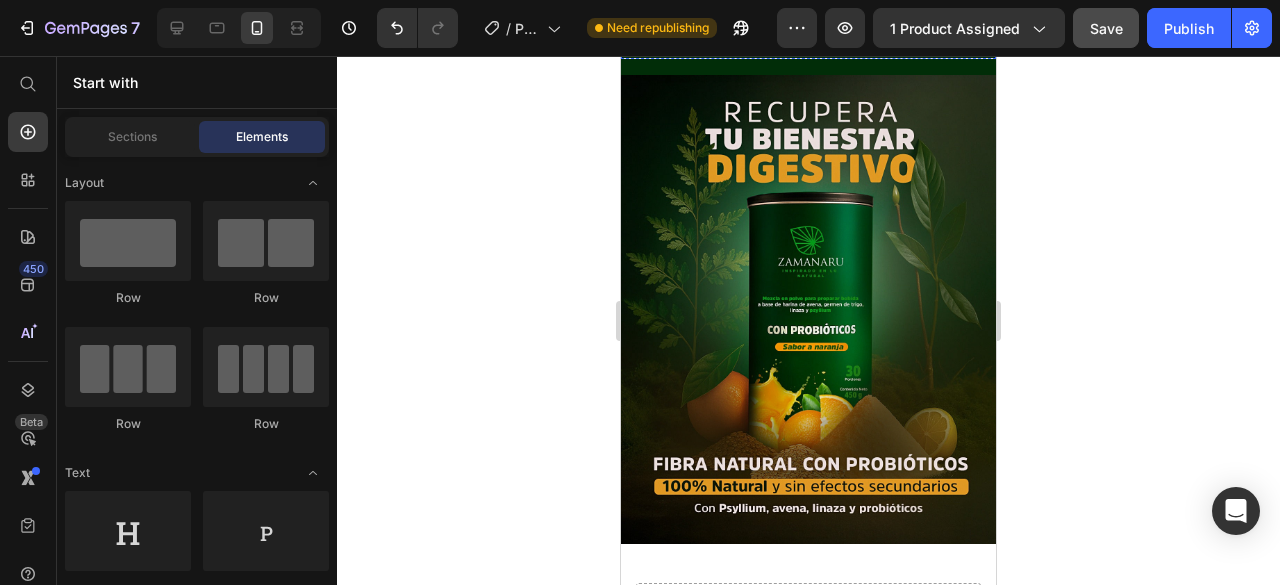 scroll, scrollTop: 2600, scrollLeft: 0, axis: vertical 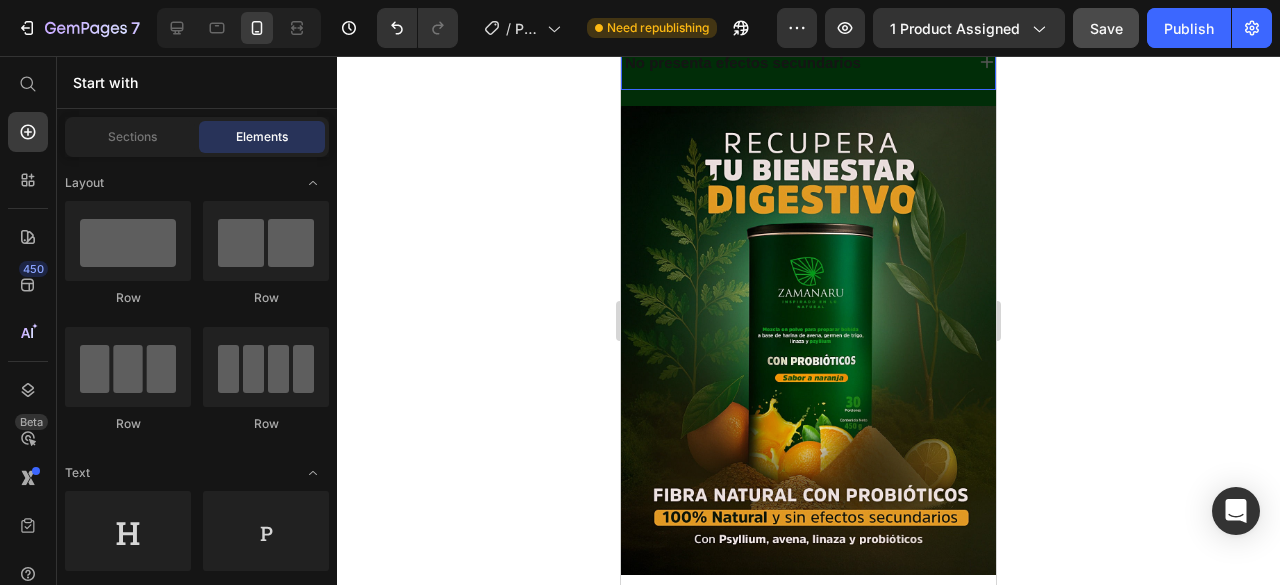 click 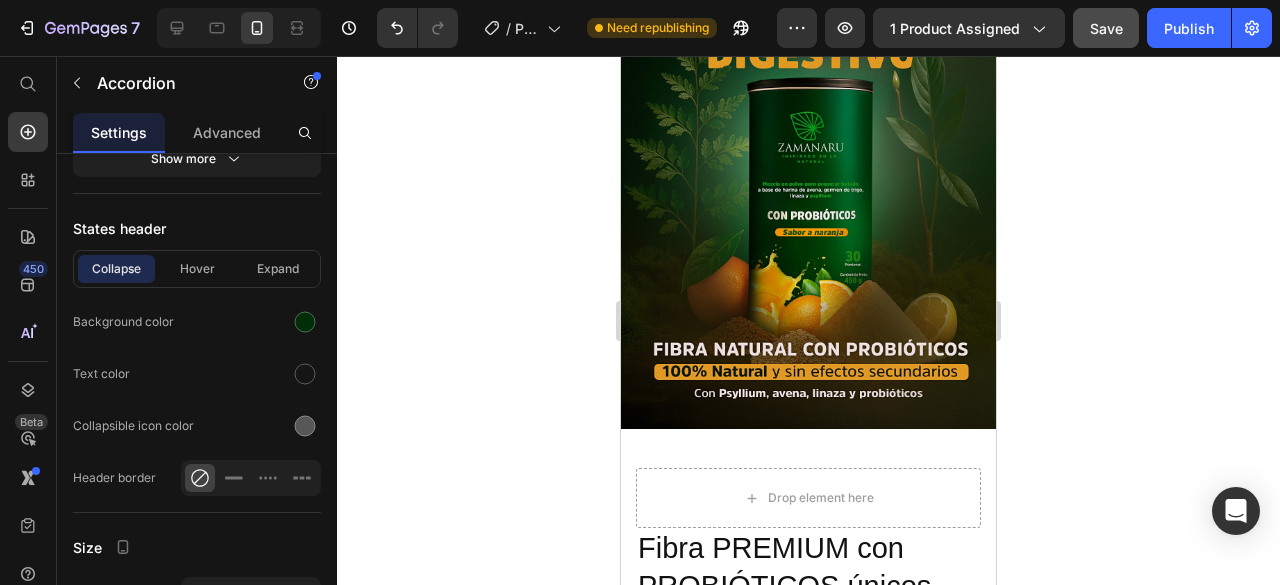 click on "Refuerza tu flora intestinal de forma efectiva" at bounding box center [808, -206] 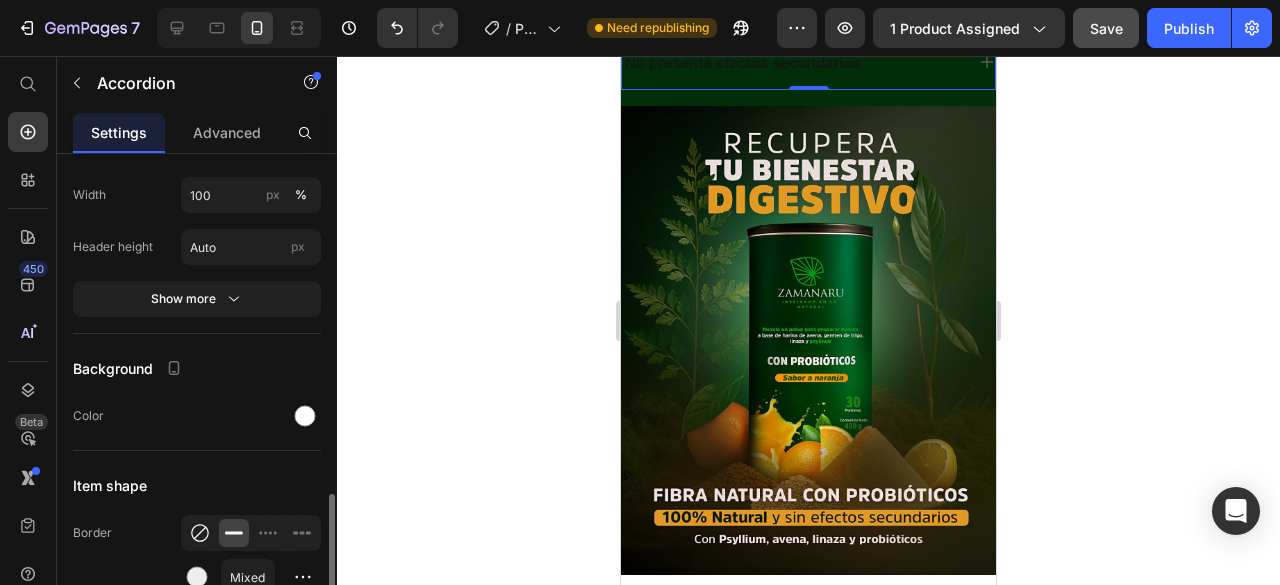 scroll, scrollTop: 1671, scrollLeft: 0, axis: vertical 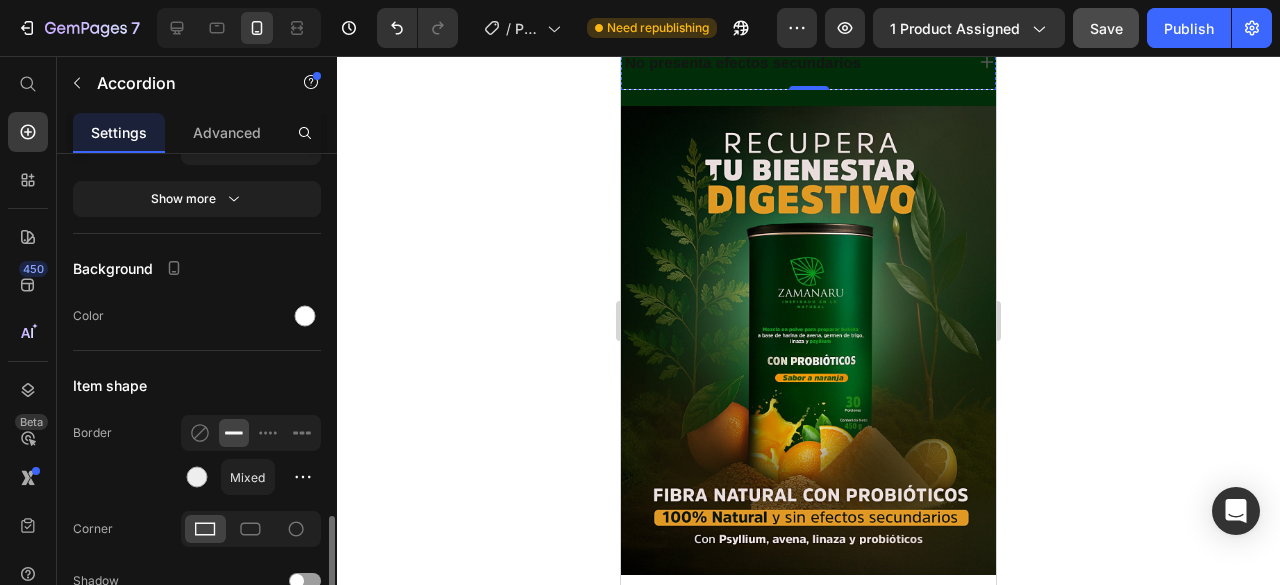 click on "* Restaurar la flora intestinal mejora la digestión, reduce la inflamación y alivia molestias como gases e hinchazón." at bounding box center (808, -159) 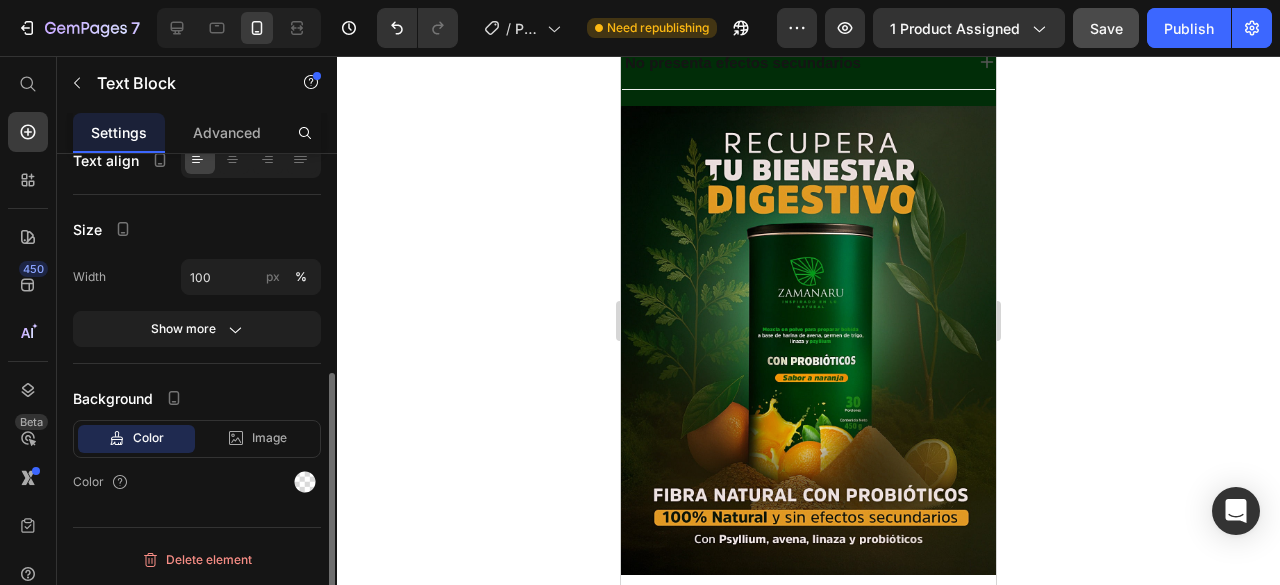 scroll, scrollTop: 0, scrollLeft: 0, axis: both 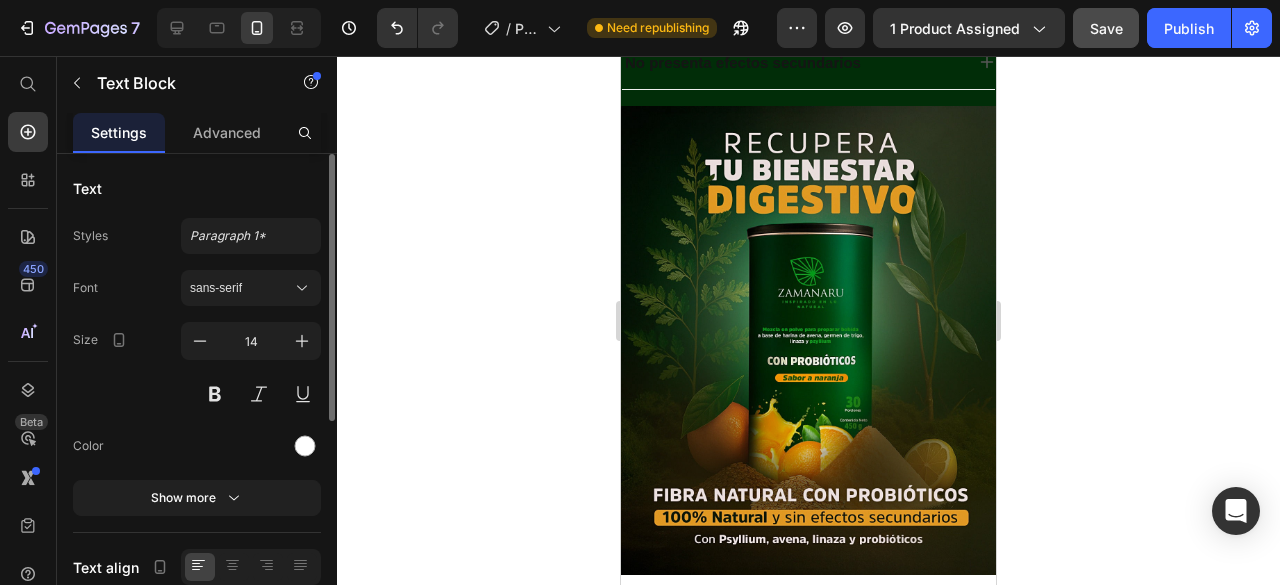 click on "* Restaurar la flora intestinal mejora la digestión, reduce la inflamación y alivia molestias como gases e hinchazón." at bounding box center (808, -159) 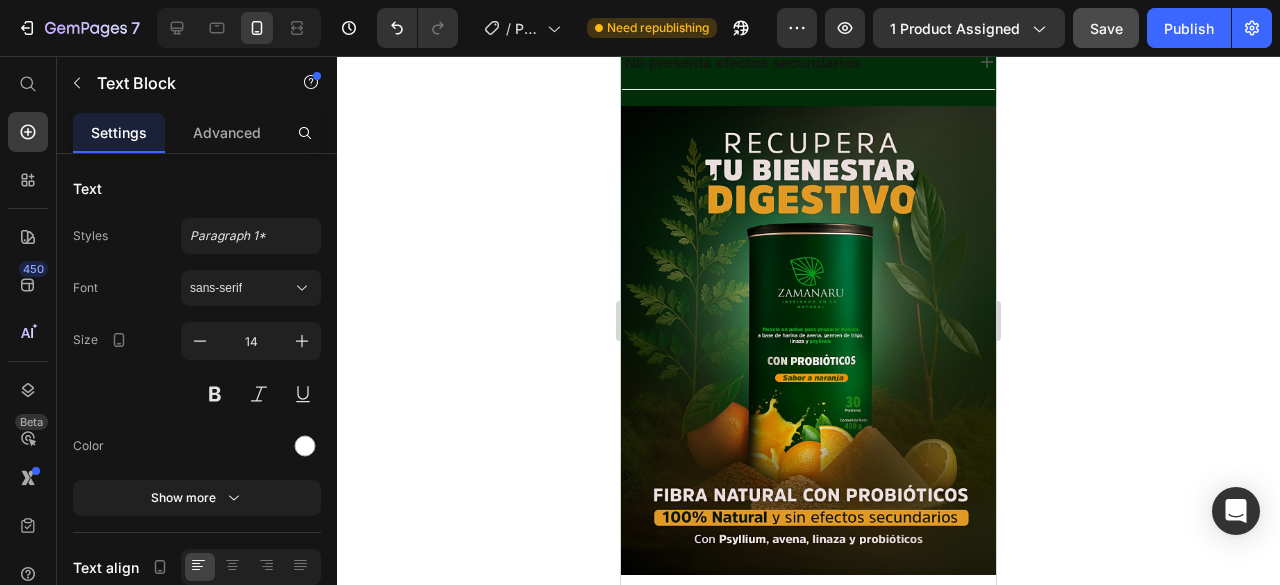 drag, startPoint x: 896, startPoint y: 354, endPoint x: 651, endPoint y: 291, distance: 252.97035 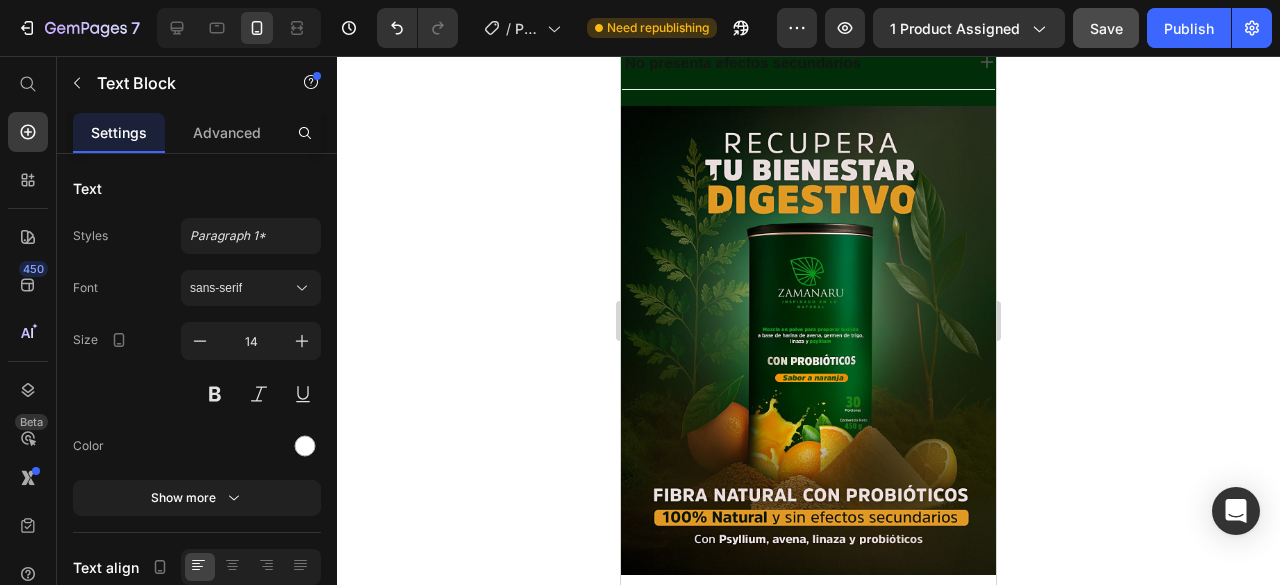 click on "* Fortalece el sistema inmune y ayuda a regular el estado de ánimo gracias al eje intestino-cerebro. Una microbiota equilibrada potencia tu energía, bienestar mental y absorción de nutrientes." at bounding box center [808, -96] 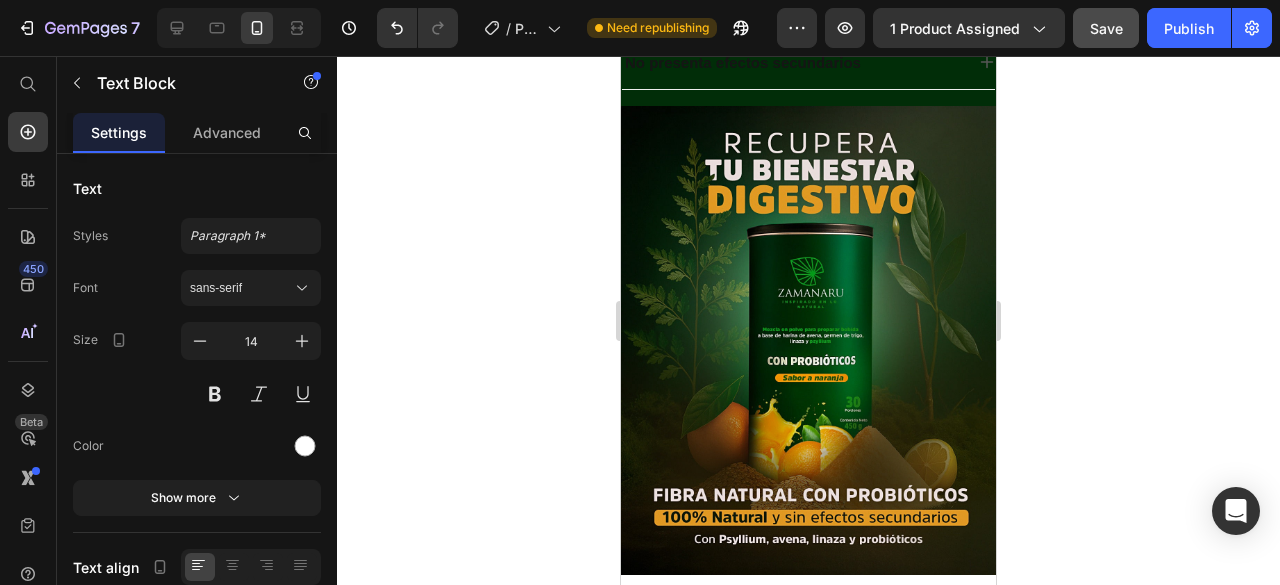 drag, startPoint x: 966, startPoint y: 368, endPoint x: 848, endPoint y: 362, distance: 118.15244 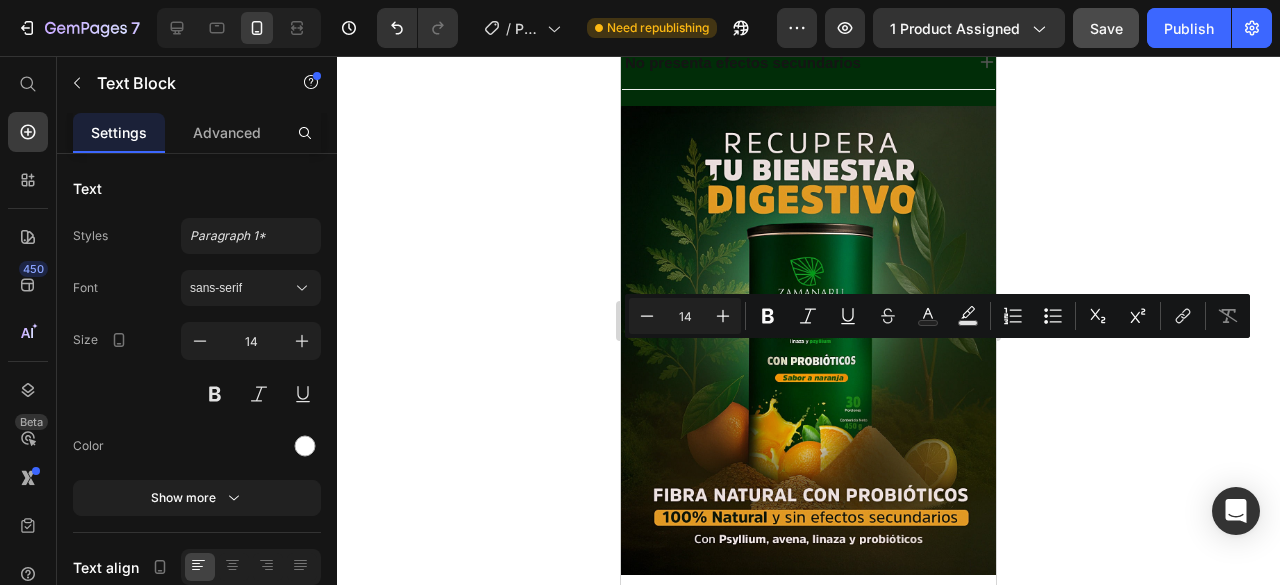 click on "* Fortalece el sistema inmune y ayuda a regular el estado de ánimo gracias al eje intestino-cerebro. Una microbiota equilibrada potencia tu energía, bienestar mental y absorción de nutrientes." at bounding box center (808, -96) 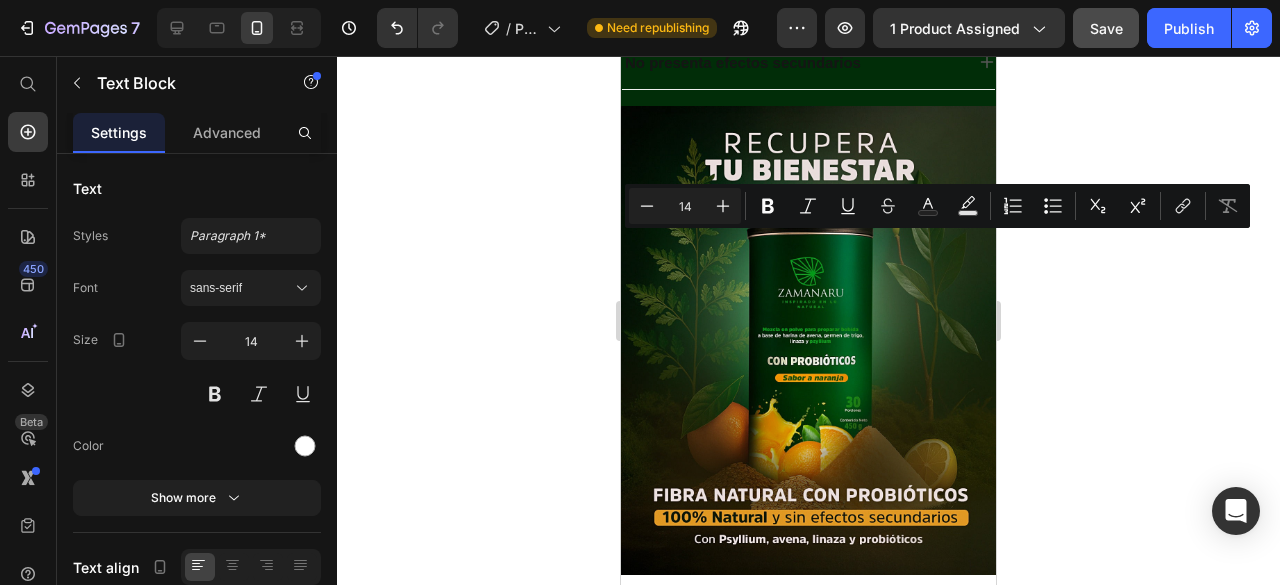 drag, startPoint x: 903, startPoint y: 373, endPoint x: 1237, endPoint y: 296, distance: 342.76086 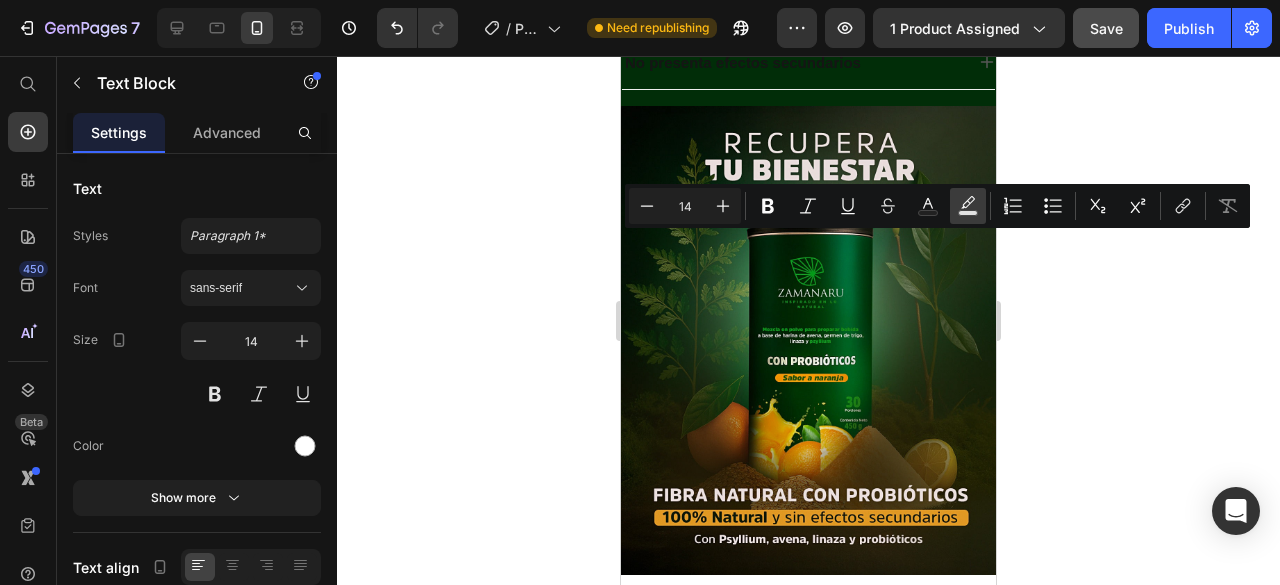 click 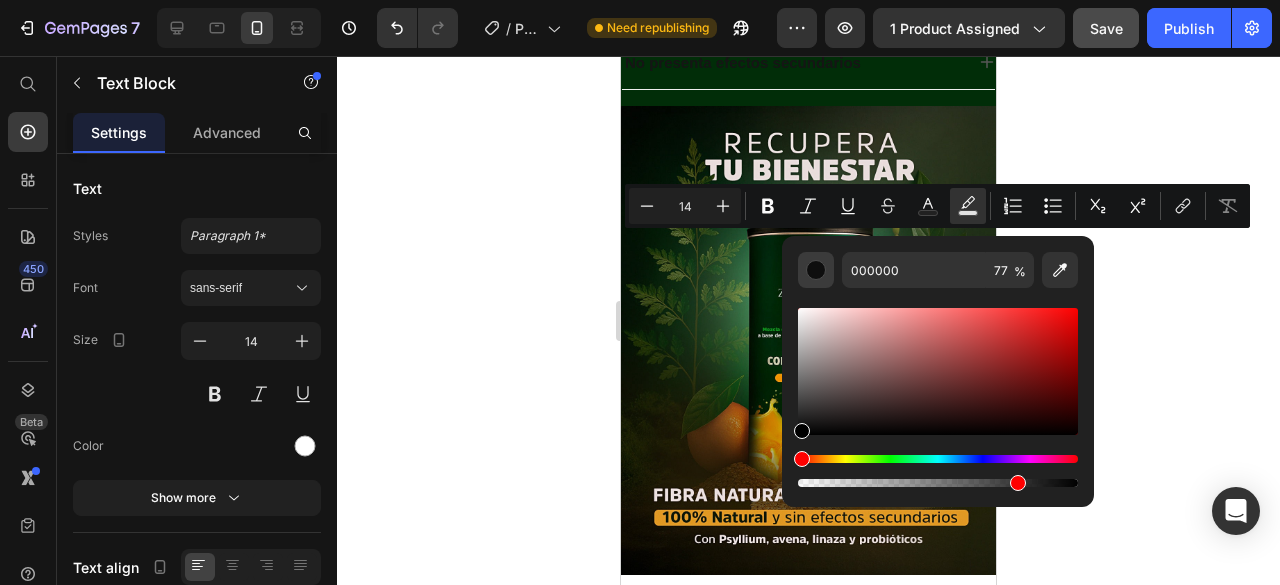 click at bounding box center [816, 270] 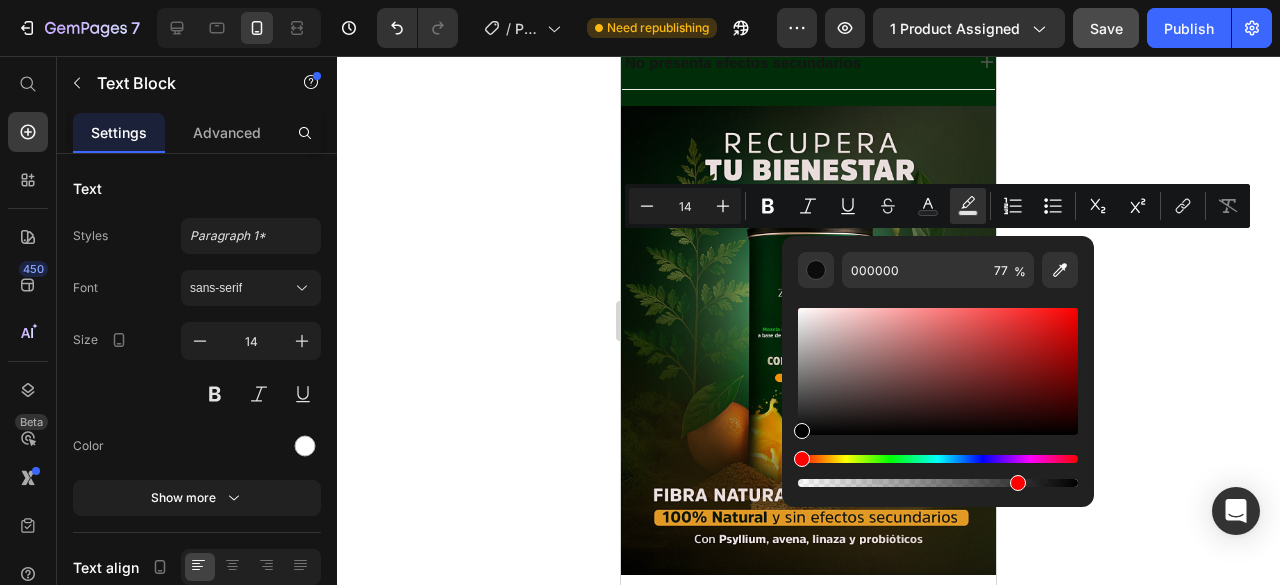 click at bounding box center [802, 431] 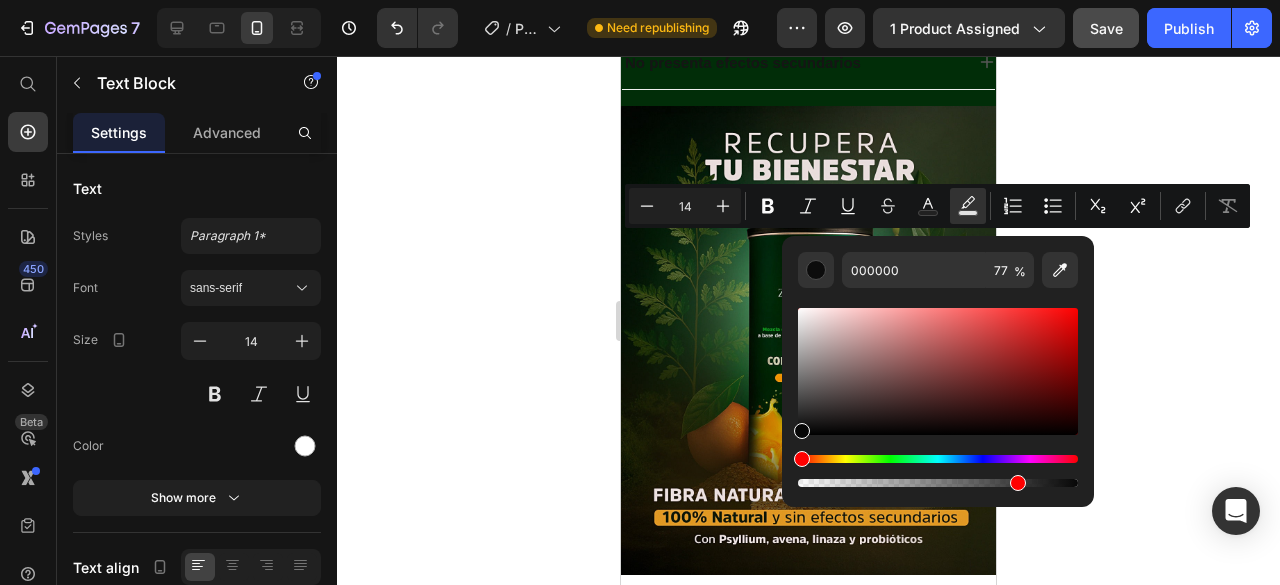 type on "070707" 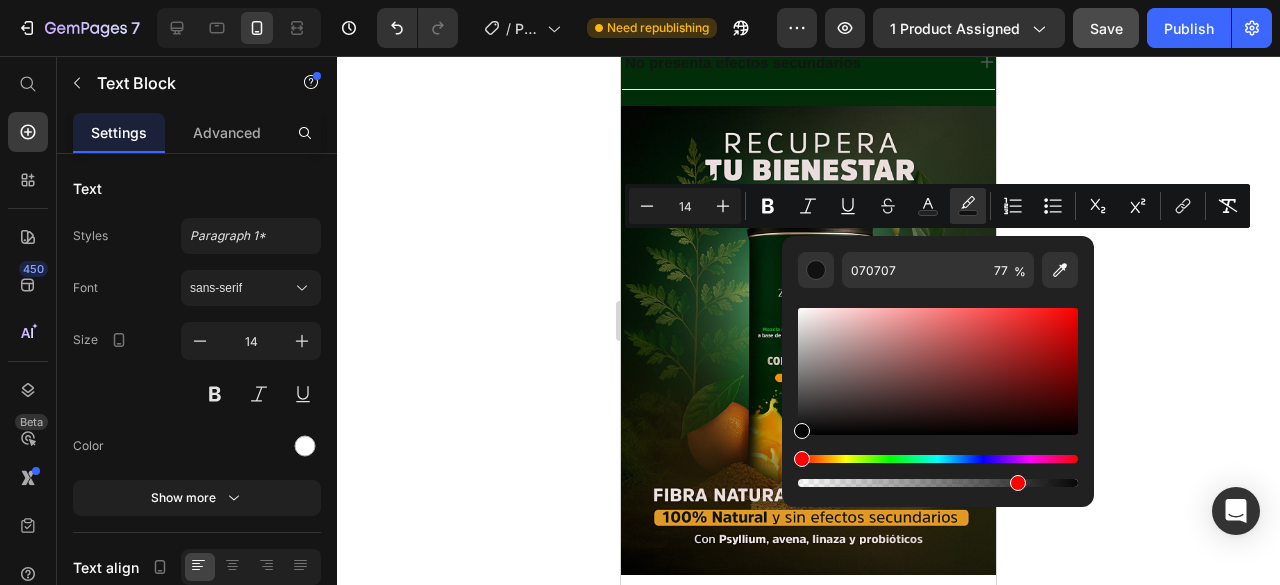 drag, startPoint x: 686, startPoint y: 297, endPoint x: 696, endPoint y: 303, distance: 11.661903 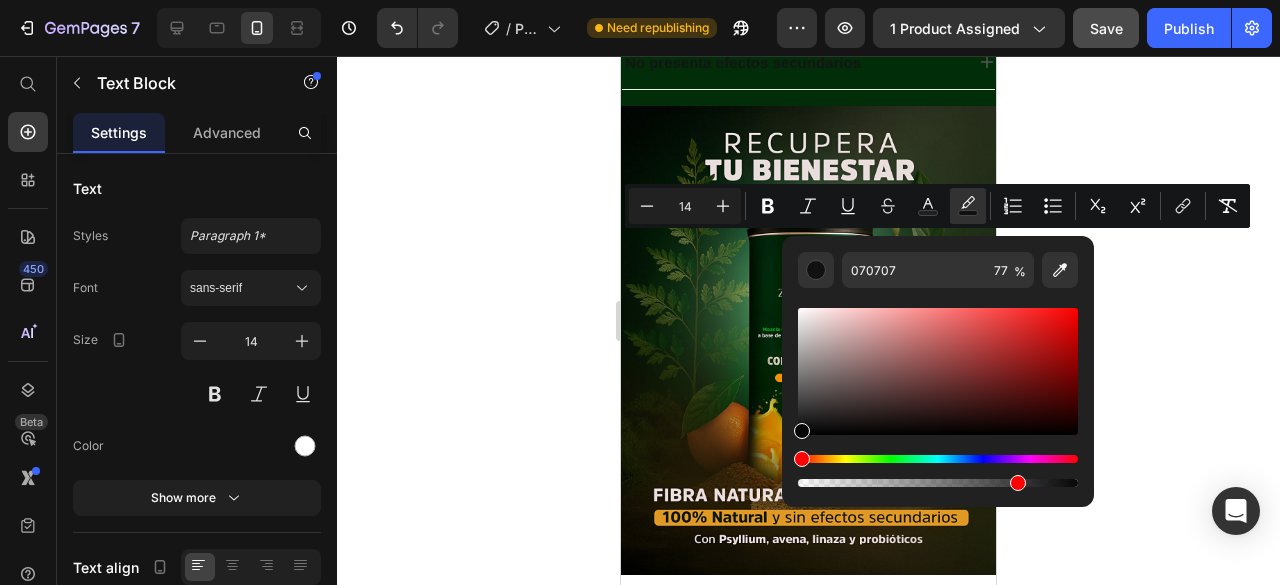 click 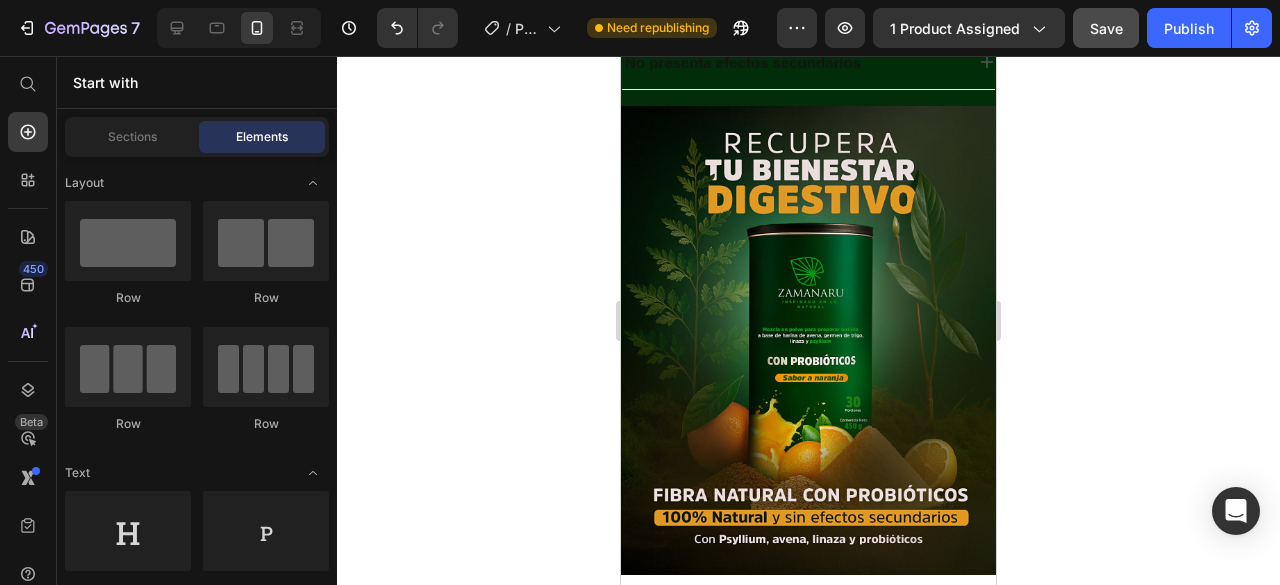click 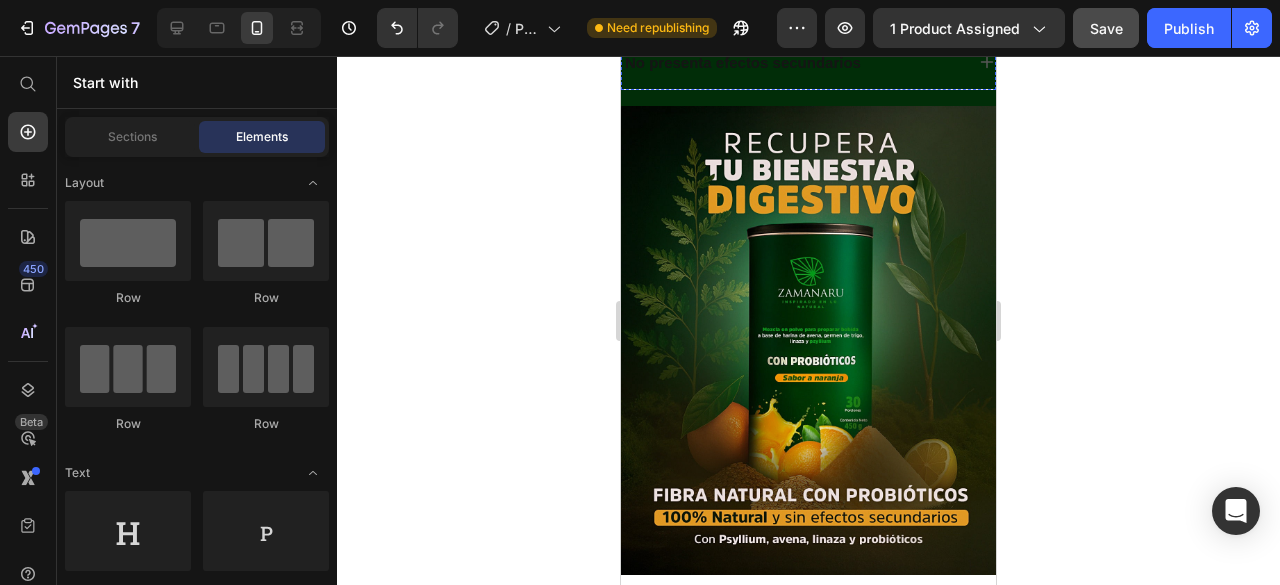 click on "* Fortalece el sistema inmune y ayuda a regular el estado de ánimo gracias al eje intestino-cerebro." at bounding box center [802, -105] 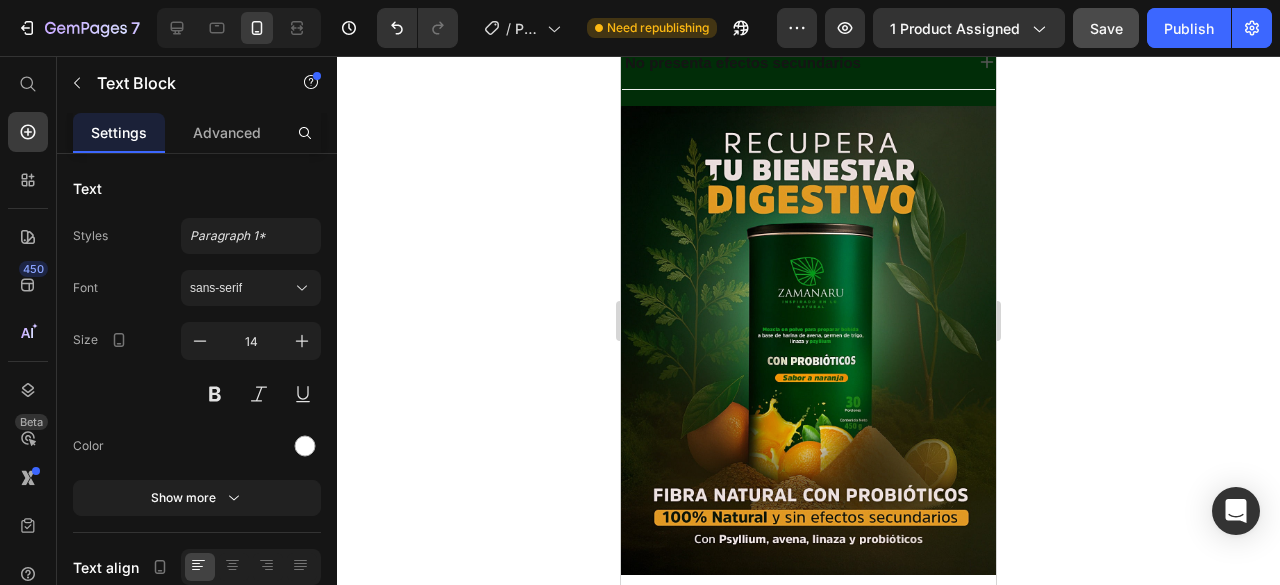click 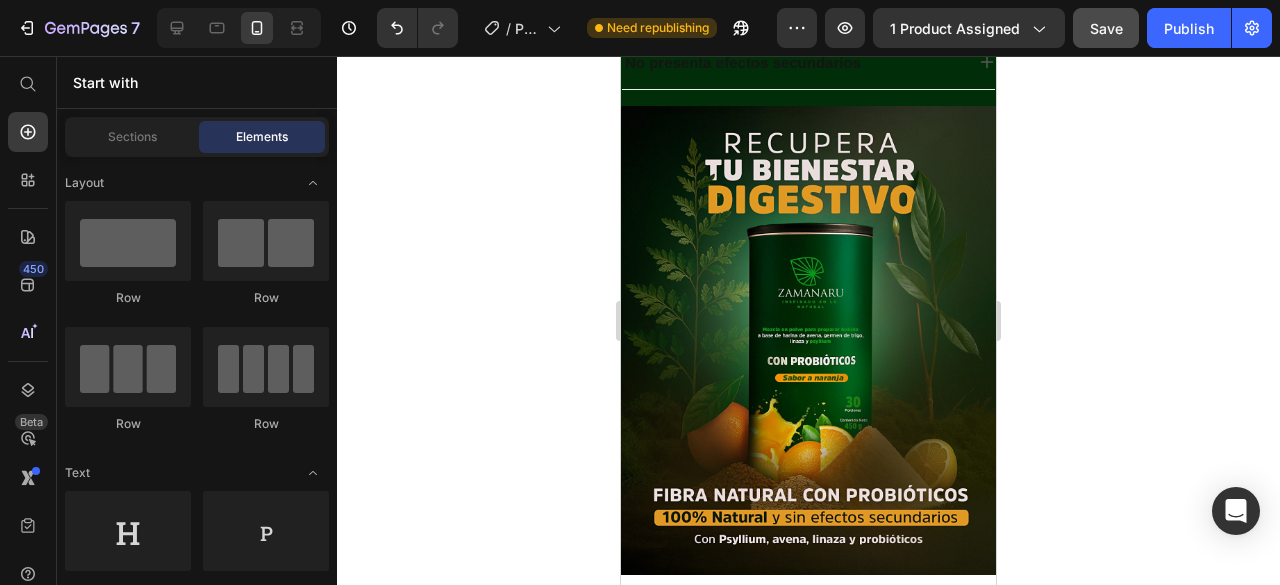 click 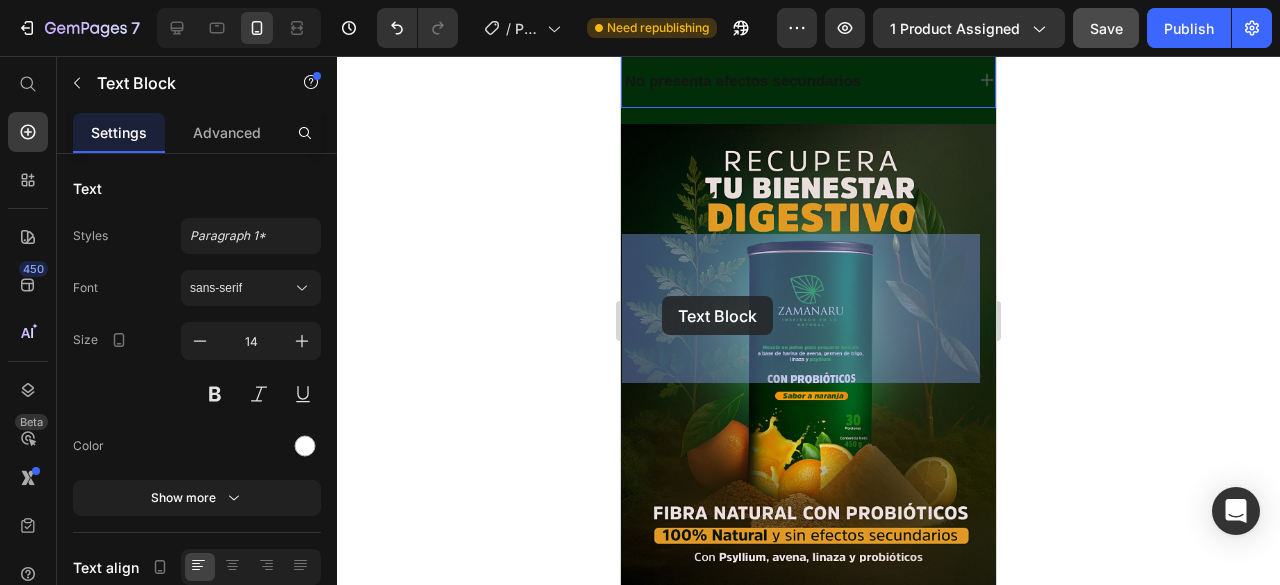 drag, startPoint x: 904, startPoint y: 371, endPoint x: 662, endPoint y: 296, distance: 253.35548 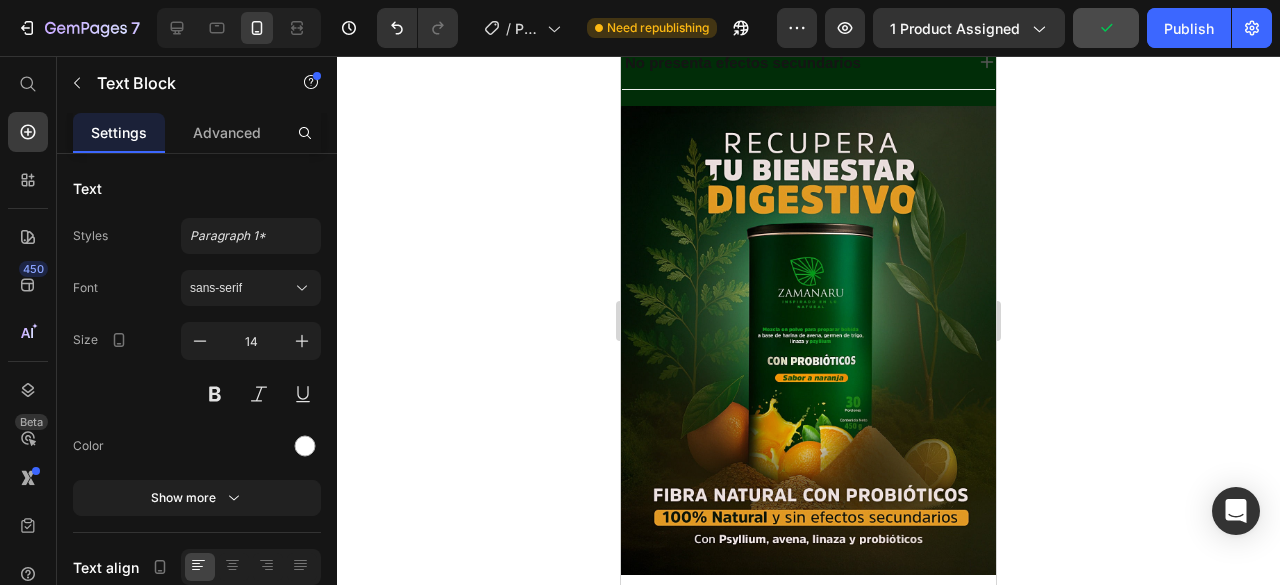 drag, startPoint x: 888, startPoint y: 375, endPoint x: 588, endPoint y: 259, distance: 321.64578 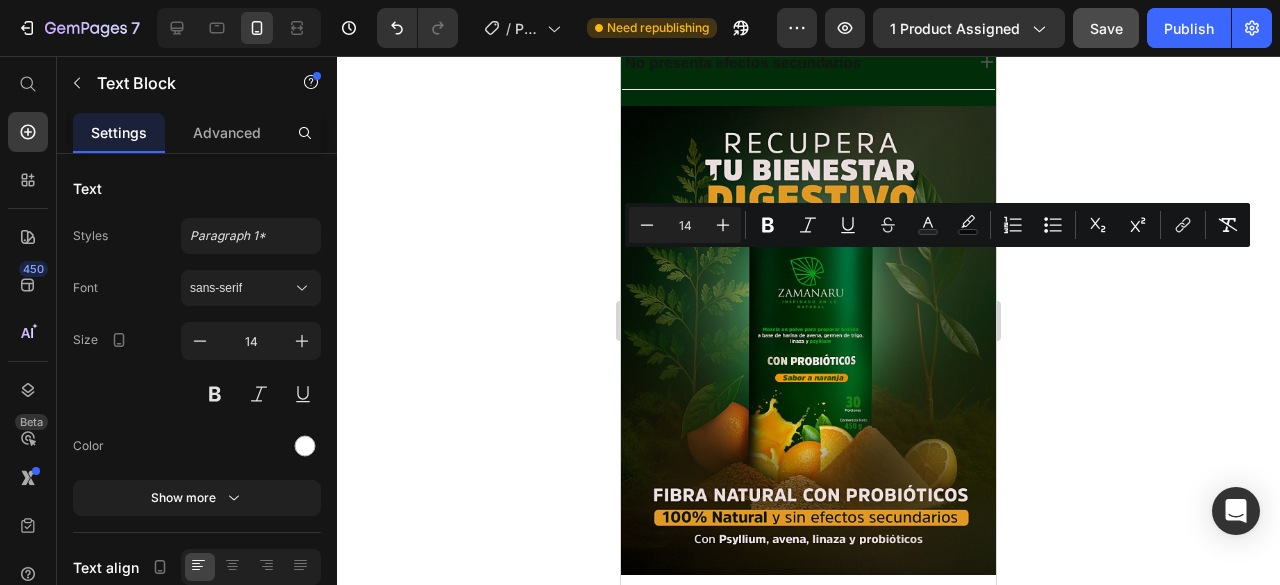click on "* Fortalece el sistema inmune y ayuda a regular el estado de ánimo gracias al eje intestino-cerebro. Una microbiota equilibrada potencia tu energía, bienestar mental y absorción de nutrientes." at bounding box center (808, -96) 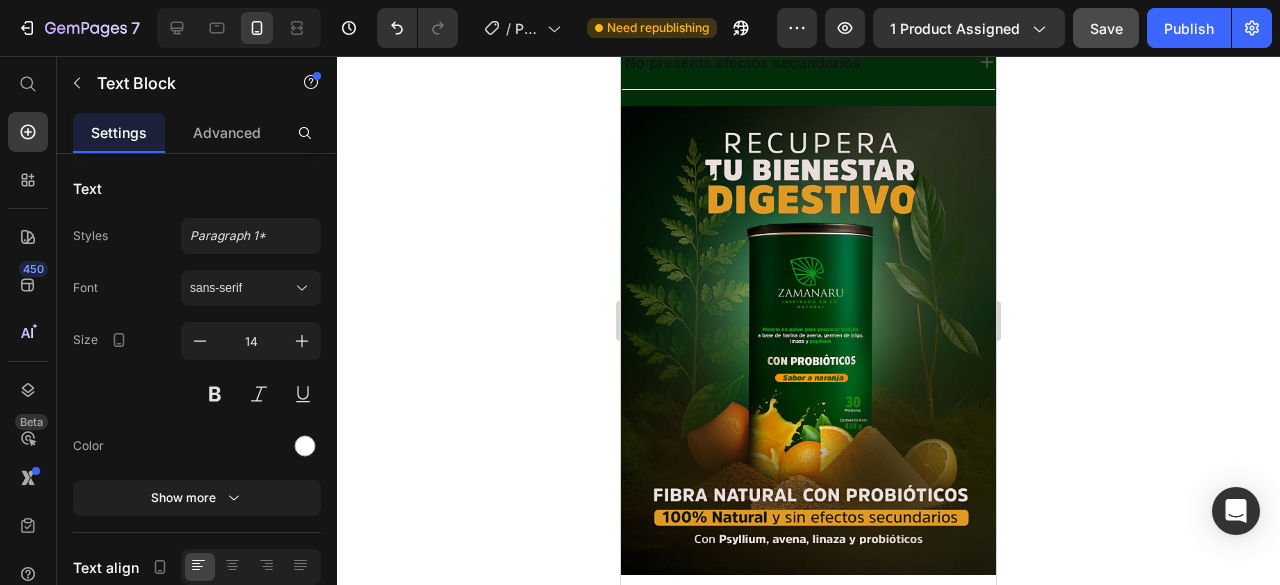 drag, startPoint x: 892, startPoint y: 373, endPoint x: 1235, endPoint y: 299, distance: 350.89172 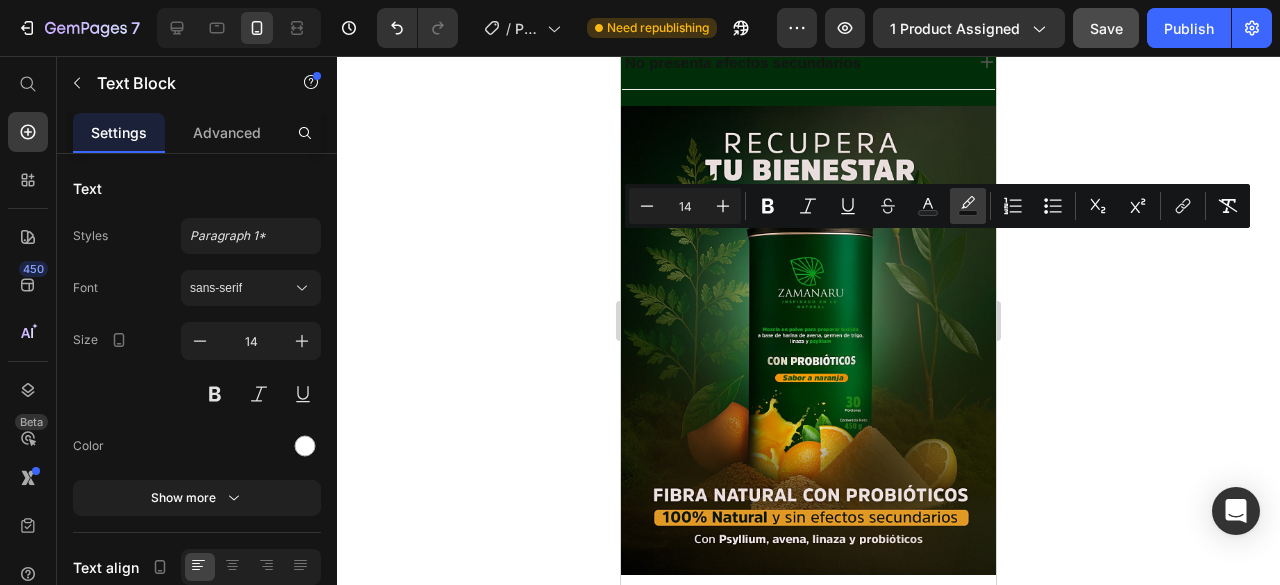 click 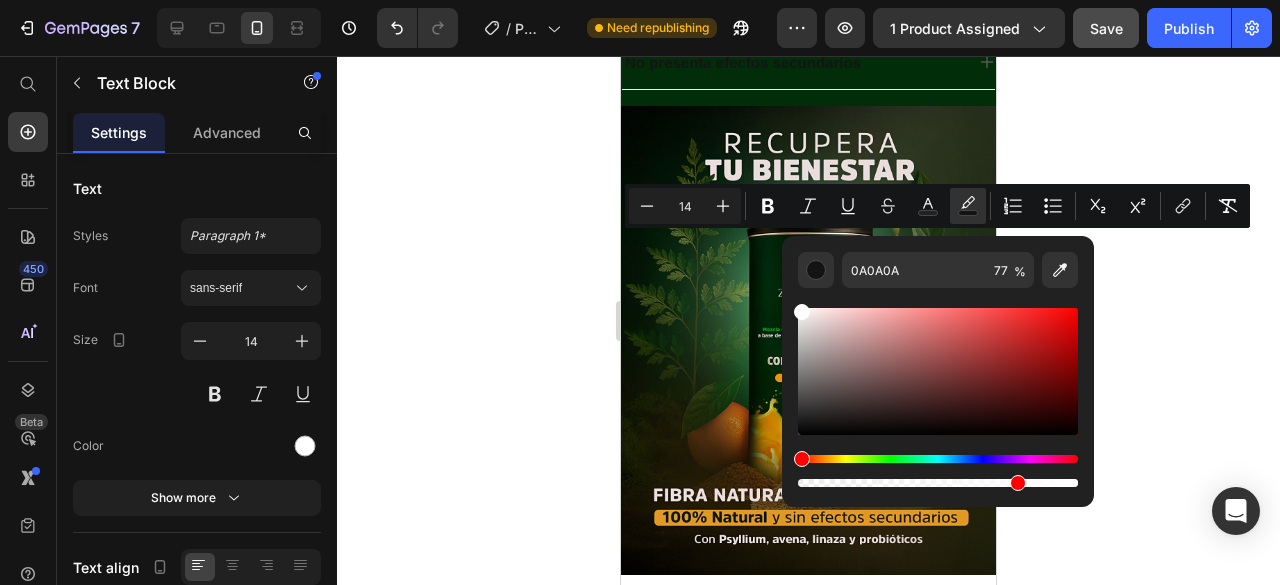 drag, startPoint x: 800, startPoint y: 429, endPoint x: 790, endPoint y: 290, distance: 139.35925 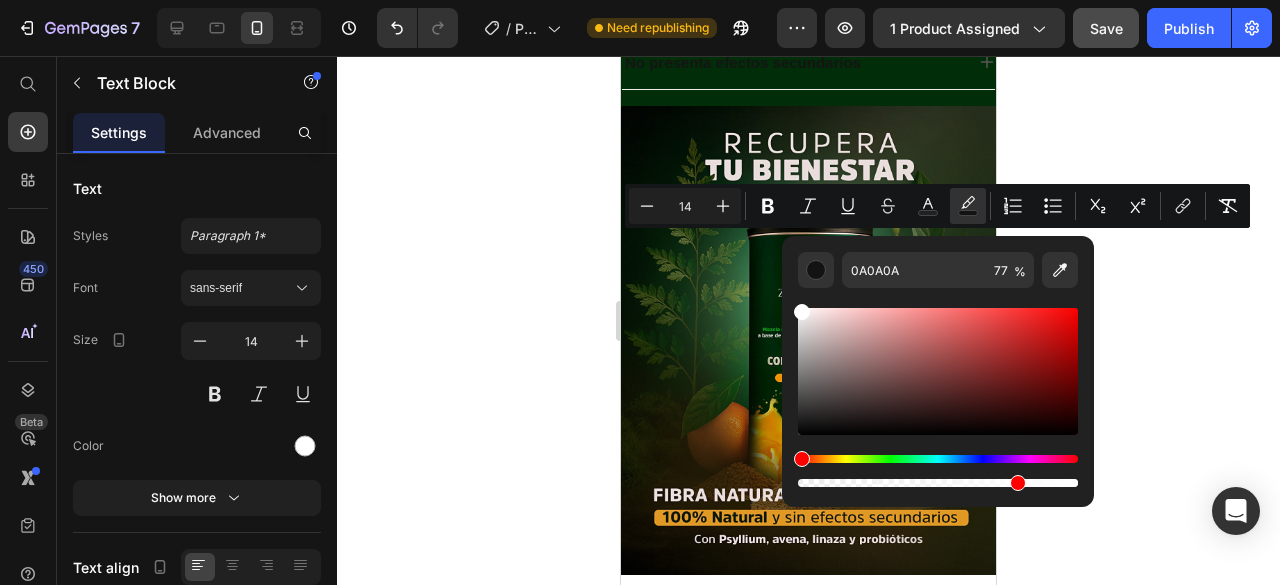type on "FFFFFF" 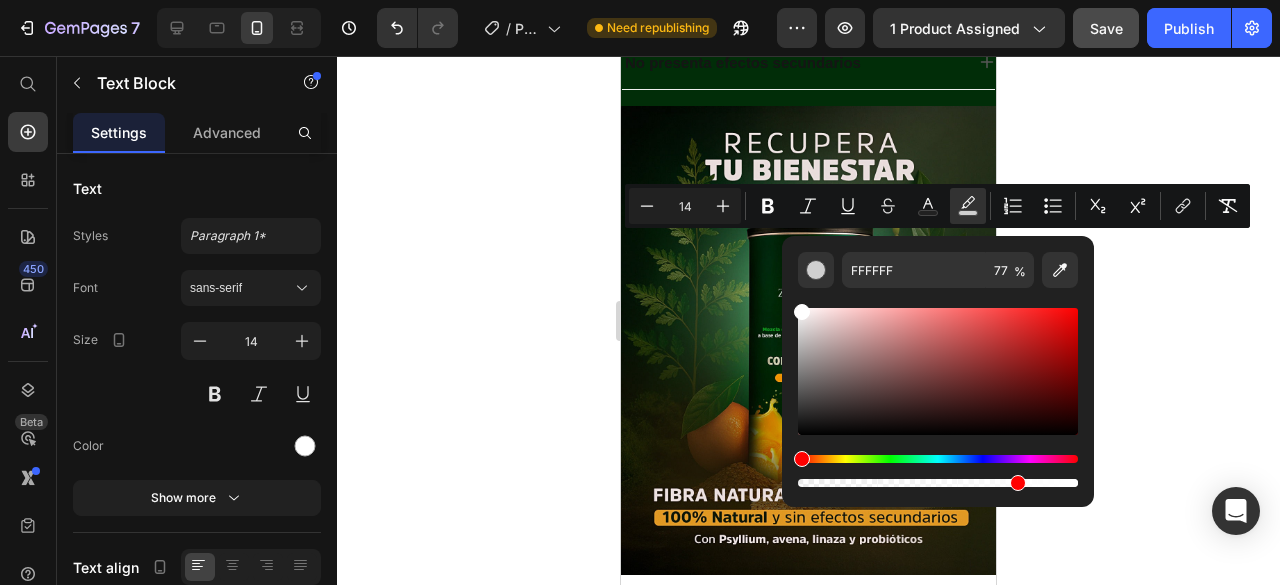 drag, startPoint x: 535, startPoint y: 273, endPoint x: 545, endPoint y: 278, distance: 11.18034 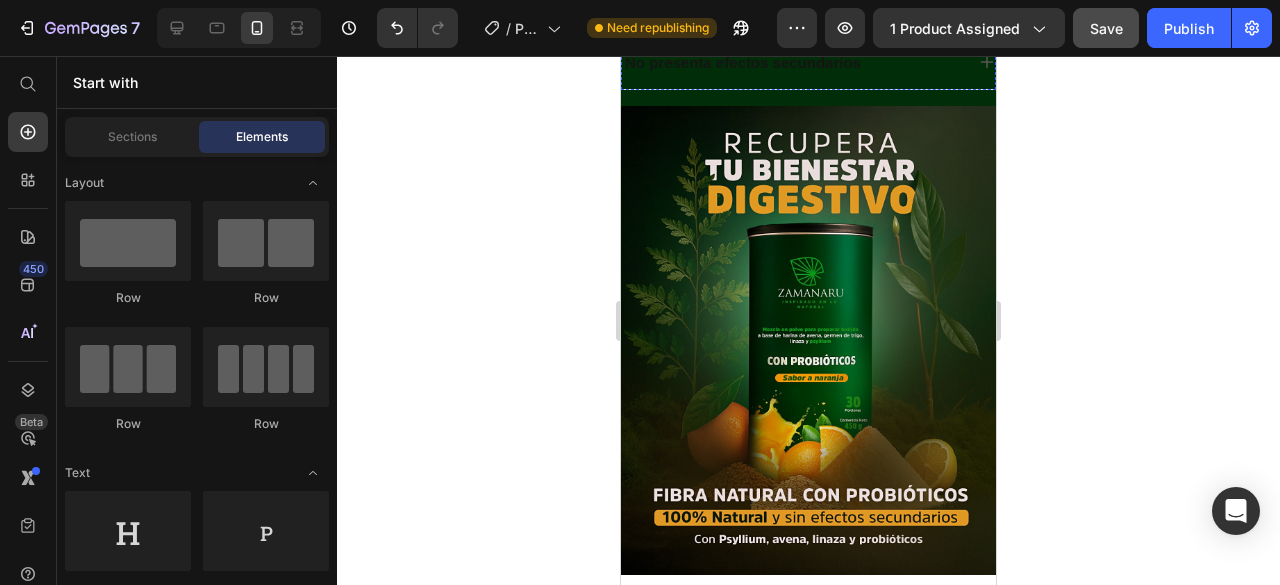 click on "* Restaurar la flora intestinal mejora la digestión, reduce la inflamación y alivia molestias como gases e hinchazón." at bounding box center [808, -159] 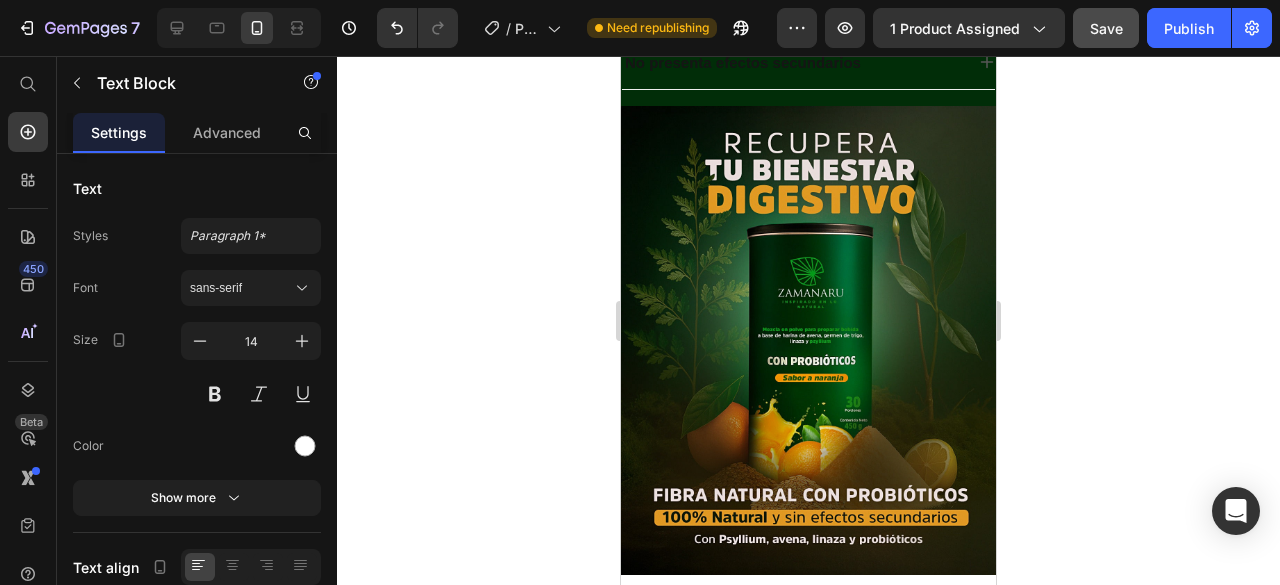 drag, startPoint x: 954, startPoint y: 369, endPoint x: 575, endPoint y: 236, distance: 401.65906 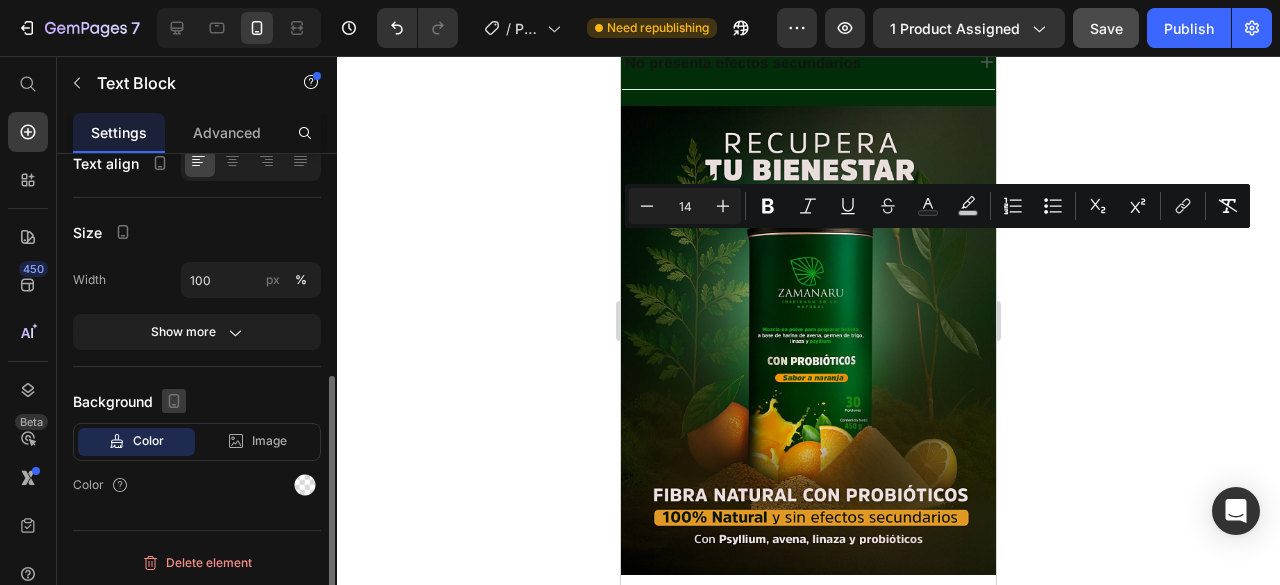 scroll, scrollTop: 204, scrollLeft: 0, axis: vertical 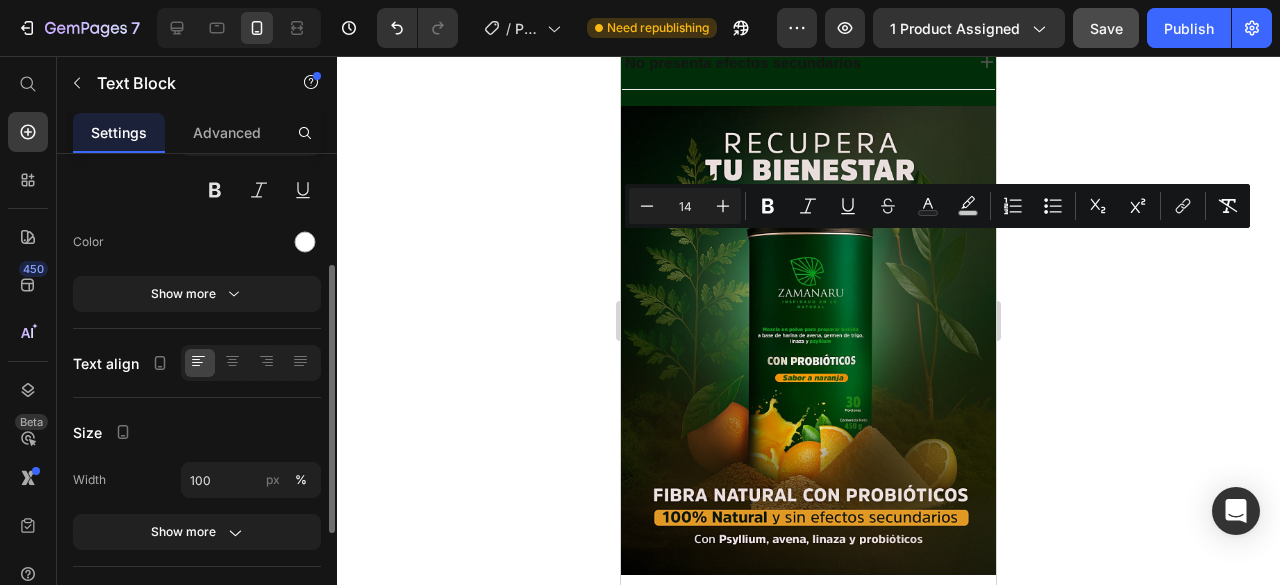 click on "Una microbiota equilibrada potencia tu energía, bienestar mental y absorción de nutrientes." at bounding box center (802, -68) 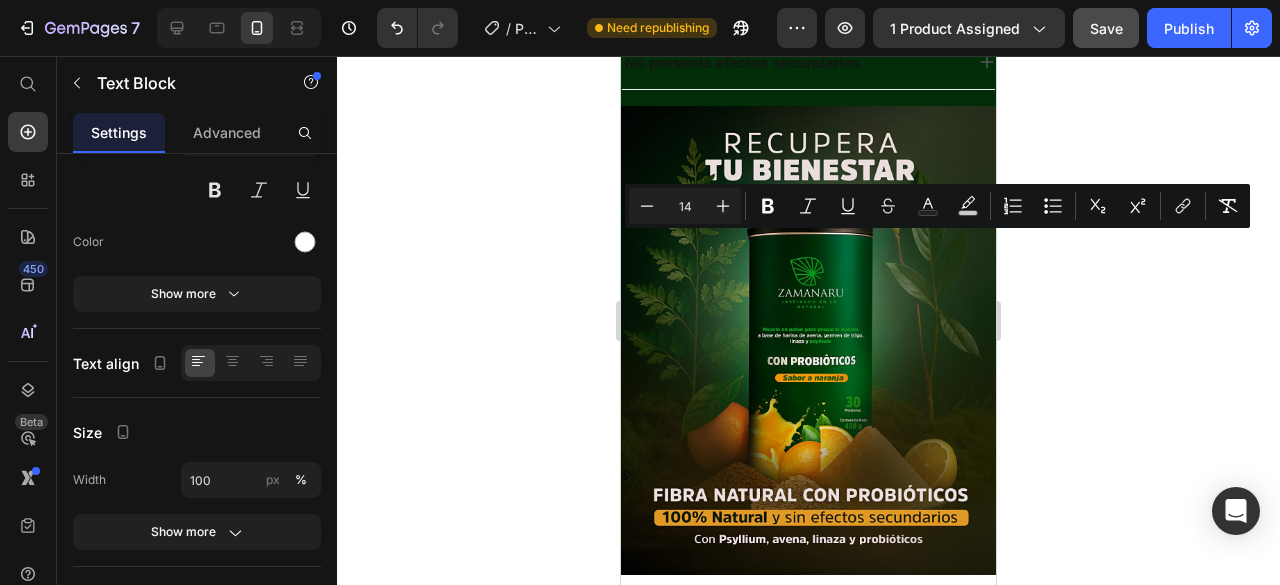 click on "* Fortalece el sistema inmune y ayuda a regular el estado de ánimo gracias al eje intestino-cerebro." at bounding box center (802, -105) 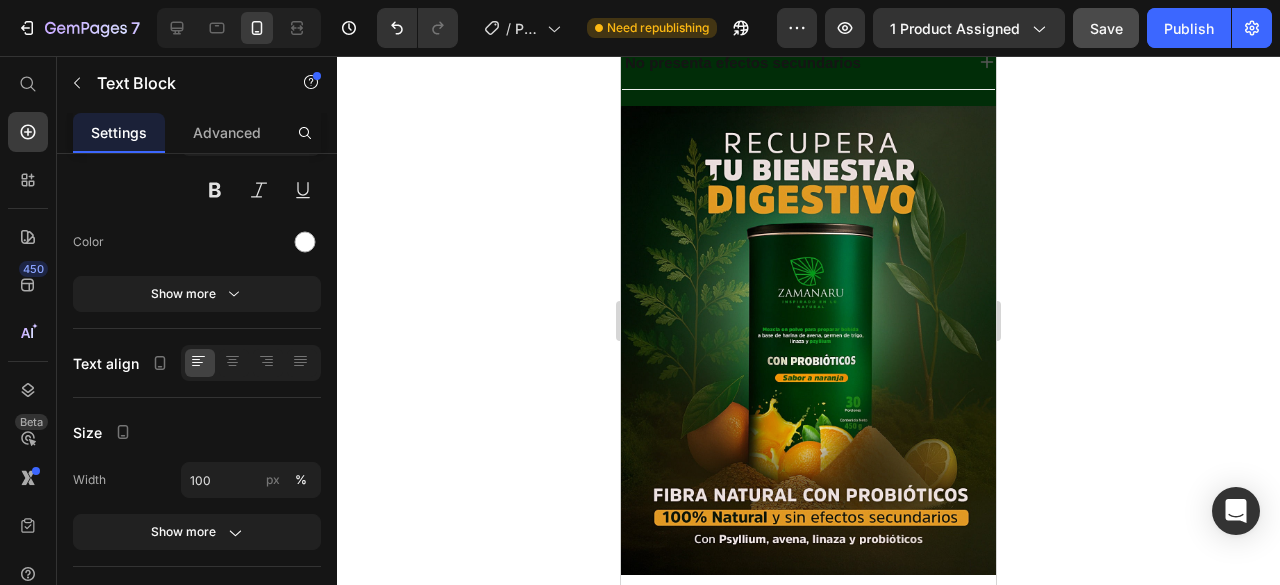 click on "* Fortalece el sistema inmune y ayuda a regular el estado de ánimo gracias al eje intestino-cerebro." at bounding box center (802, -105) 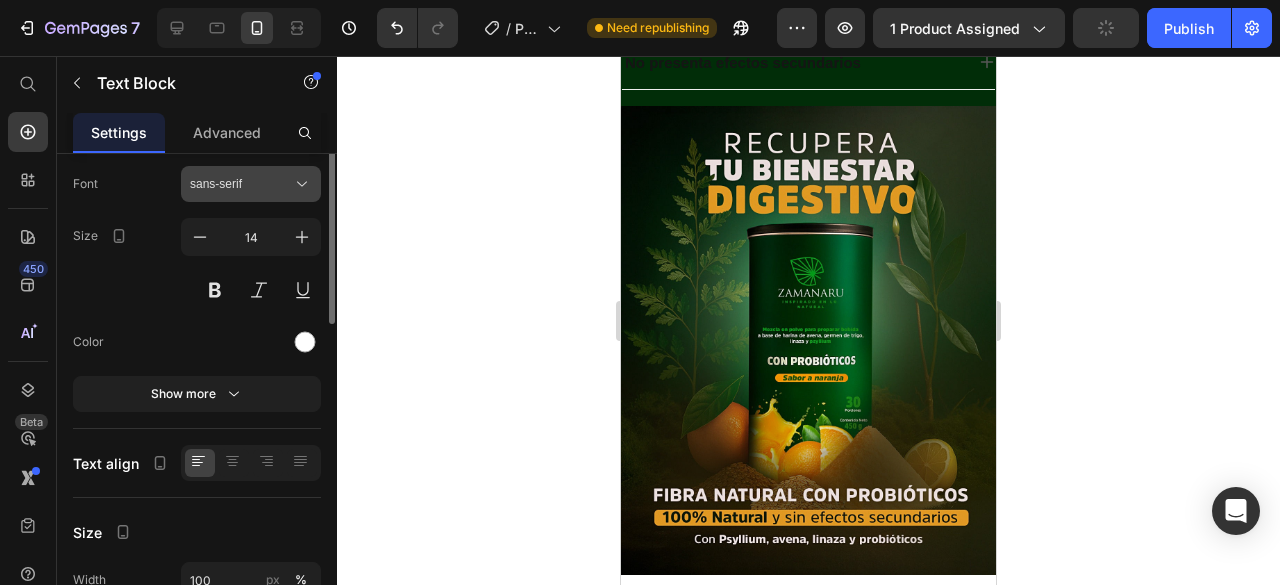 scroll, scrollTop: 4, scrollLeft: 0, axis: vertical 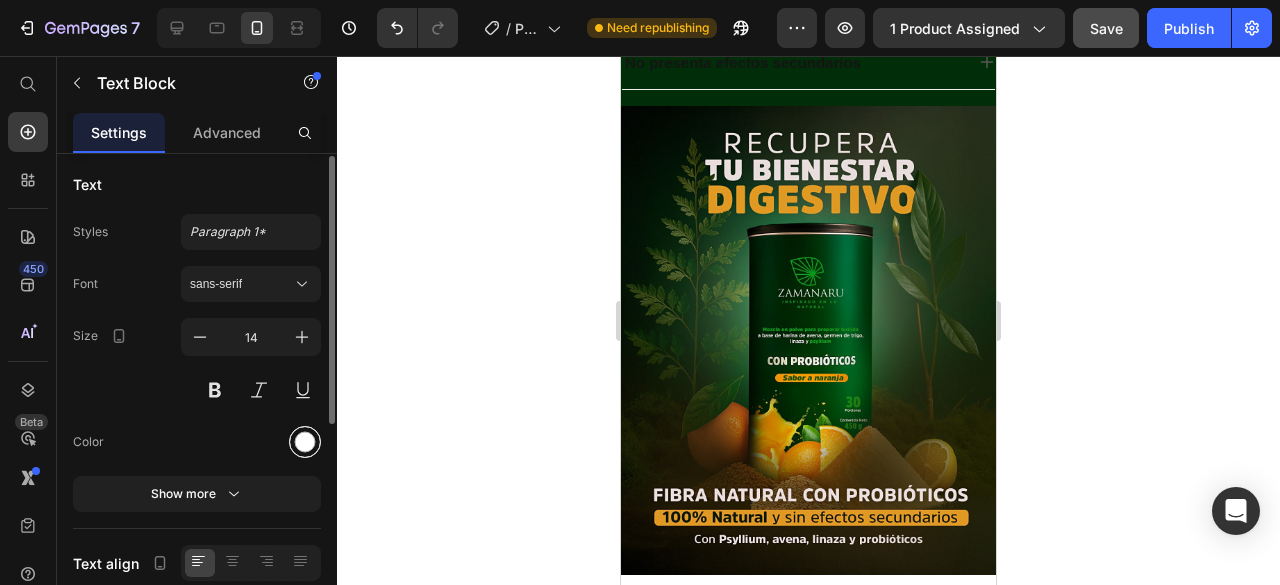 click at bounding box center [305, 442] 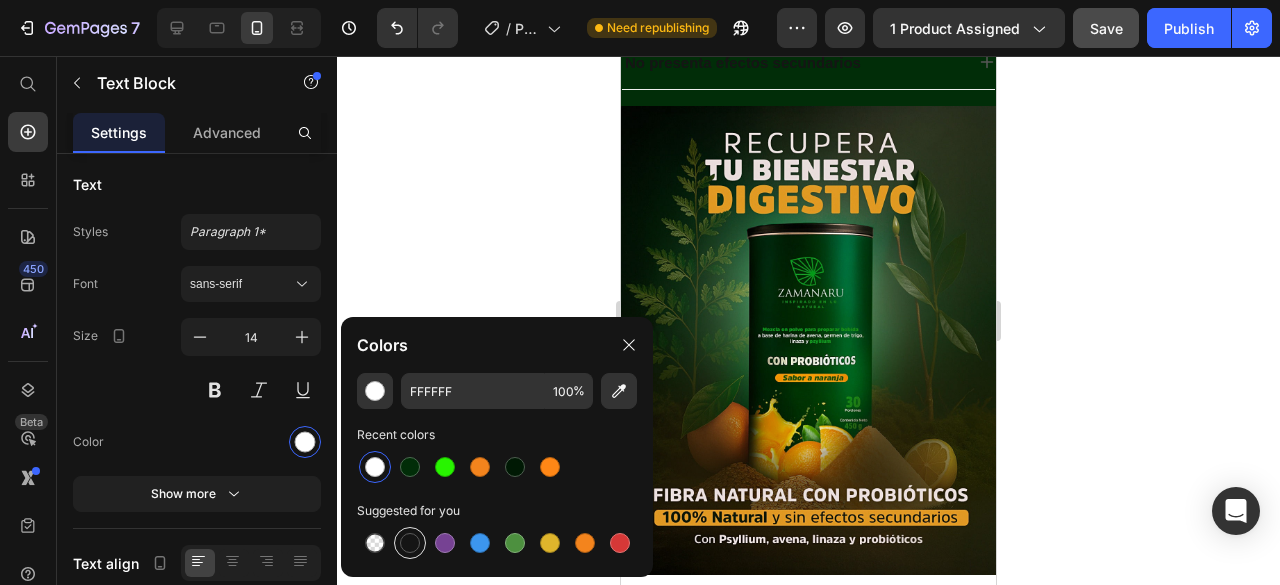 click at bounding box center [410, 543] 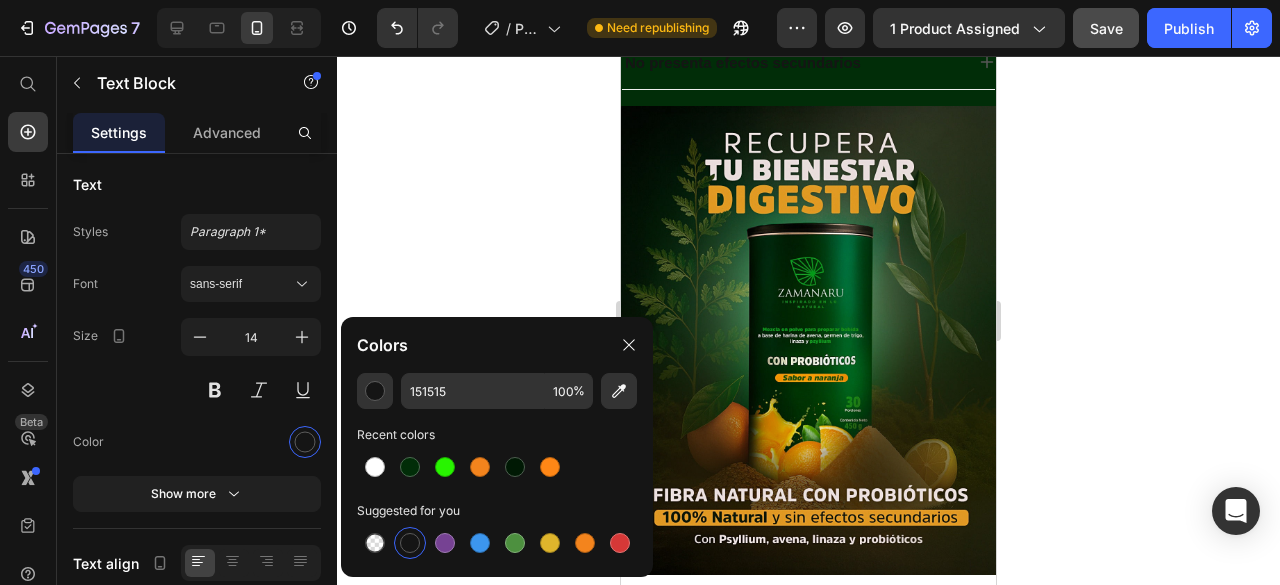 click 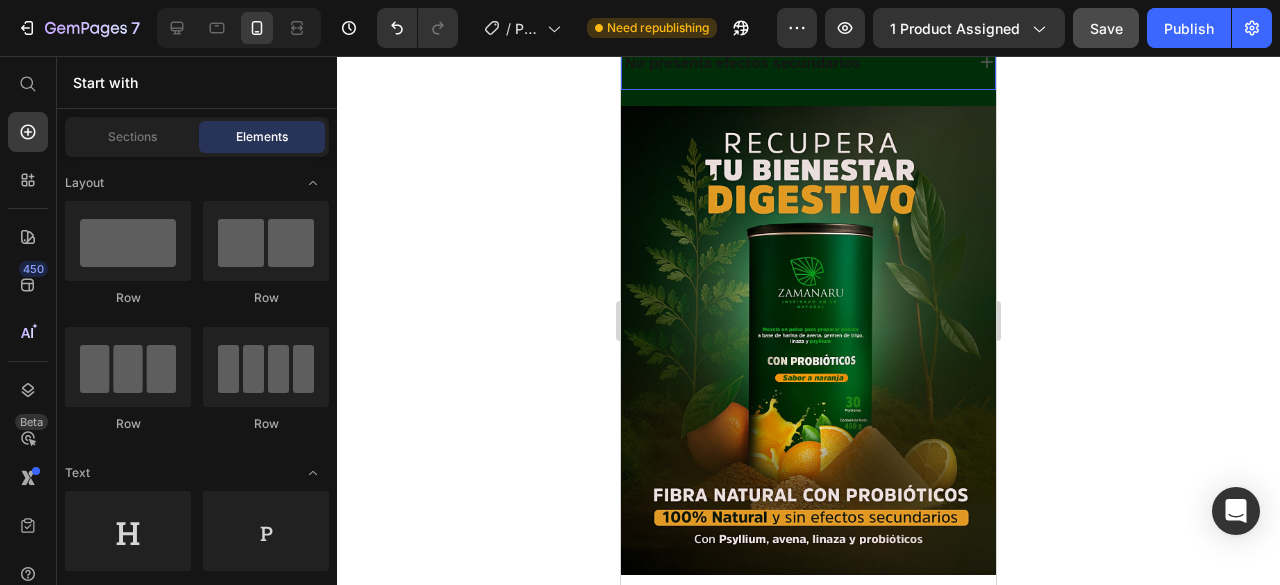 click 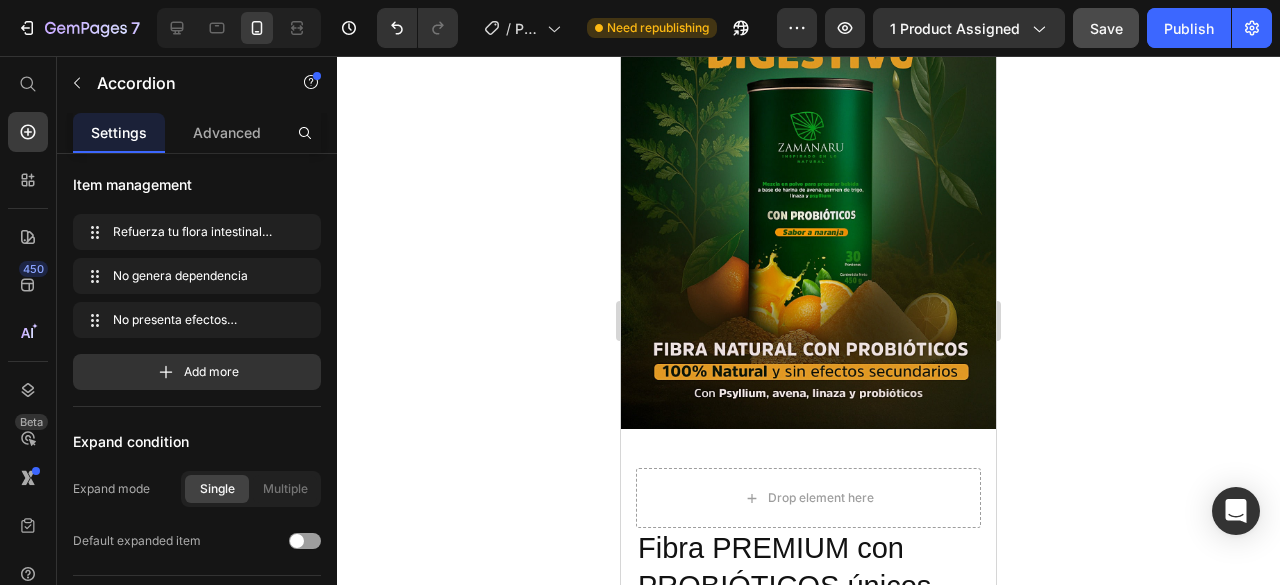 scroll, scrollTop: 0, scrollLeft: 0, axis: both 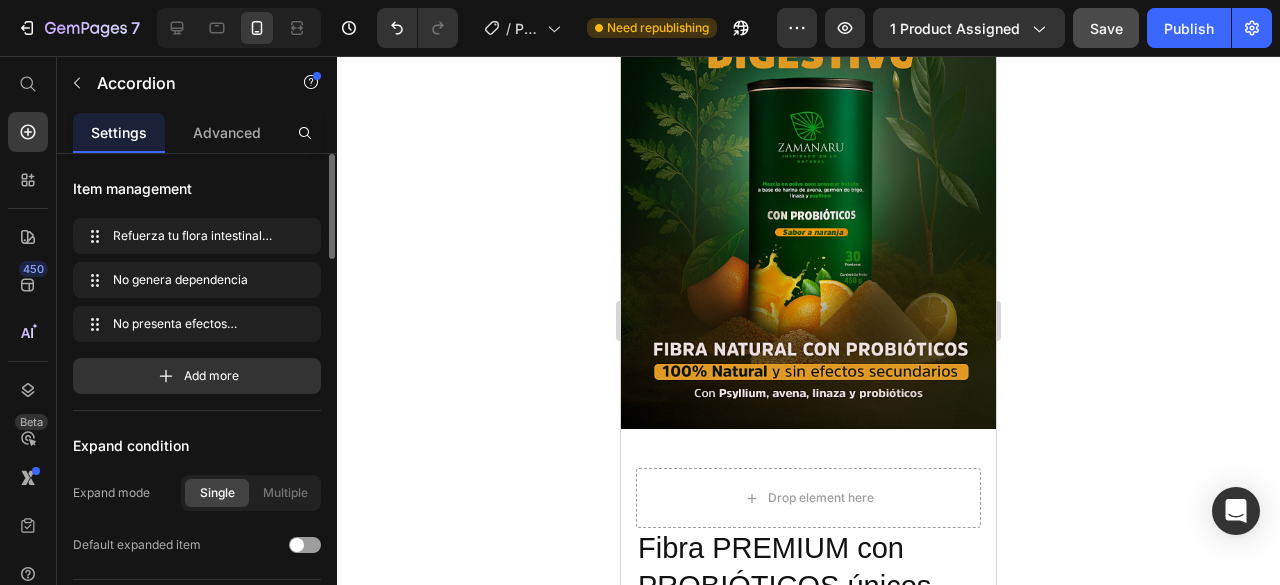 click 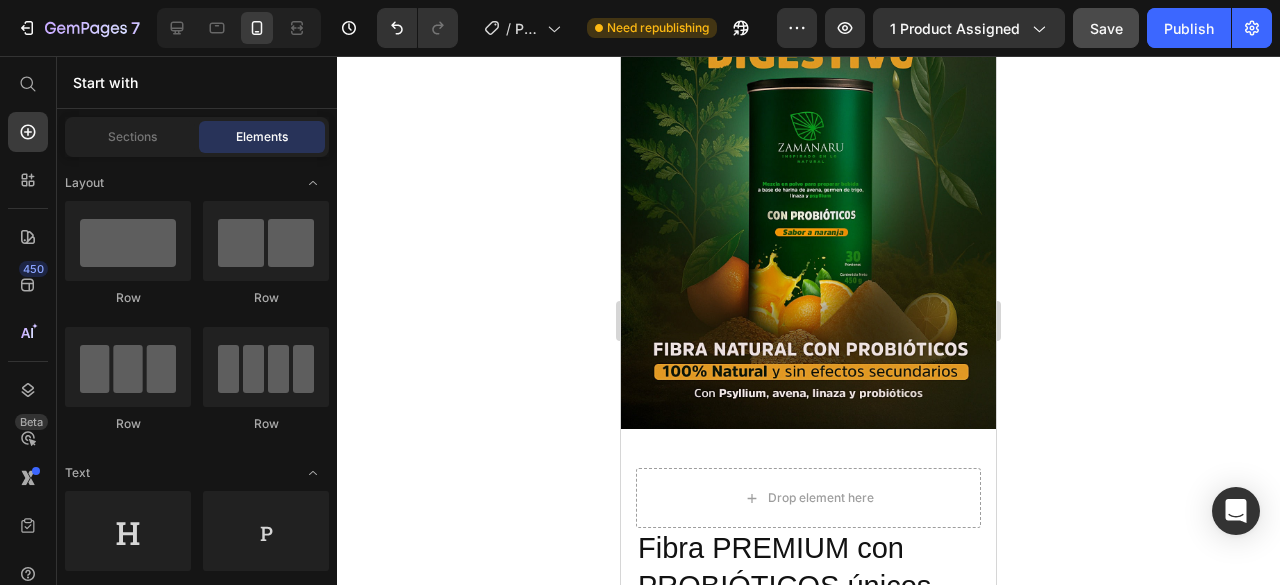 click on "No genera dependencia" at bounding box center (709, -144) 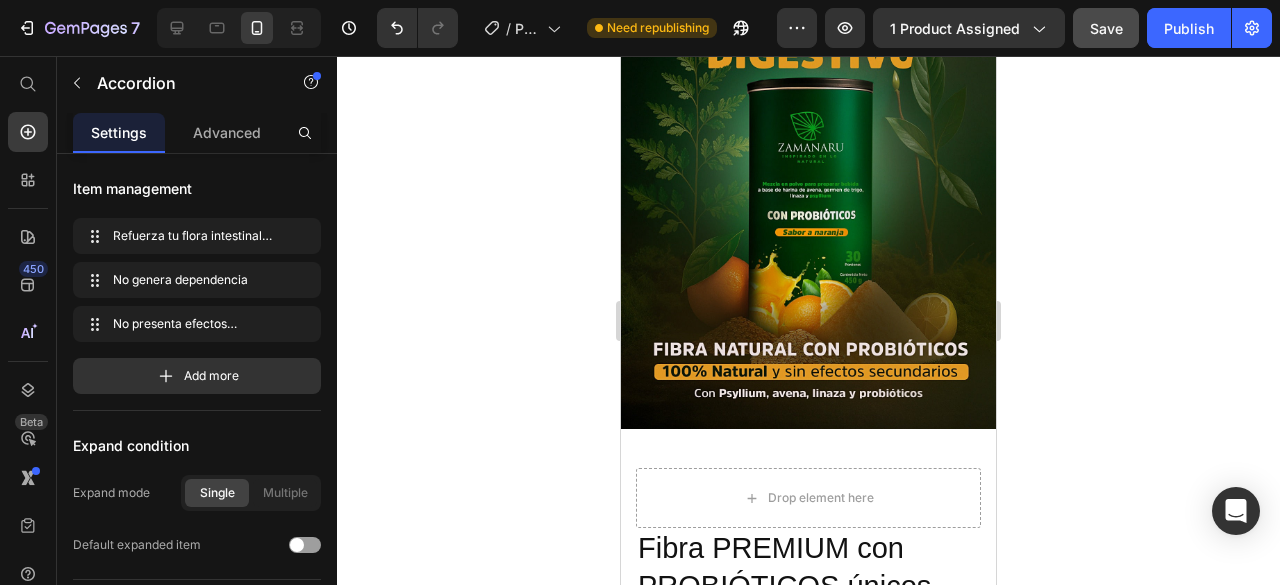 click on "No genera dependencia" at bounding box center [709, -144] 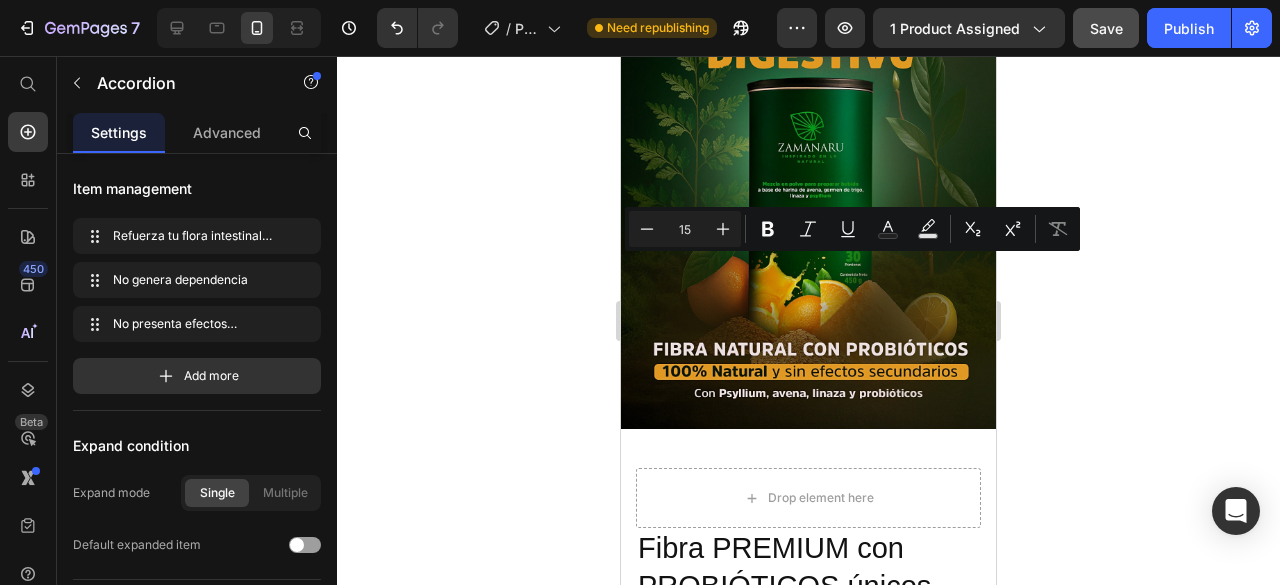 drag, startPoint x: 794, startPoint y: 270, endPoint x: 621, endPoint y: 264, distance: 173.10402 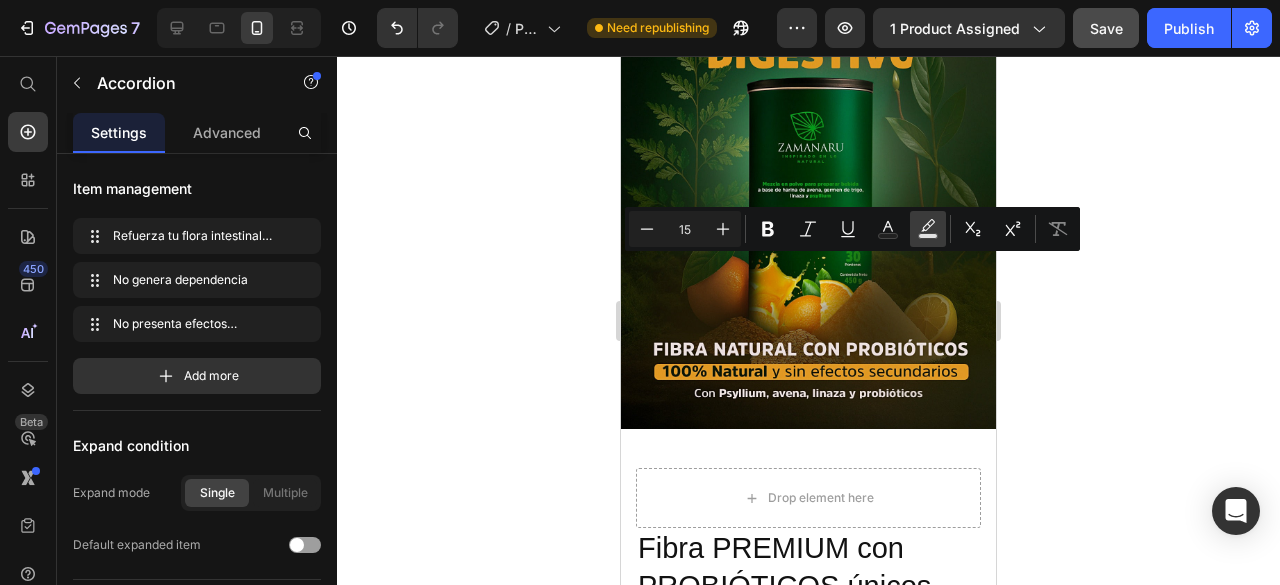 click 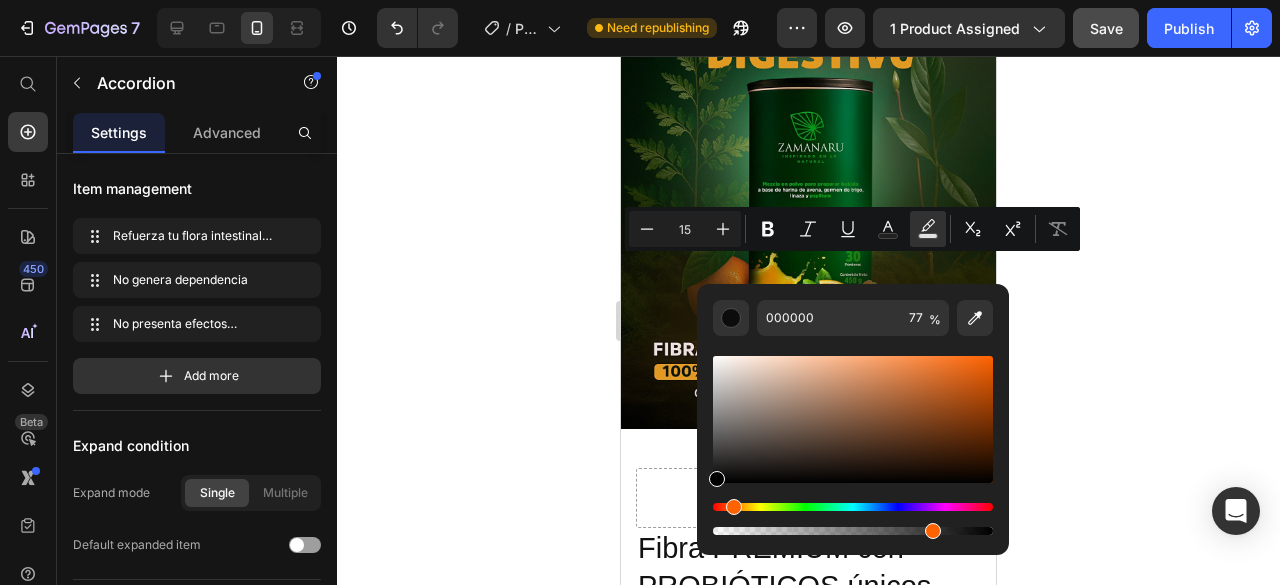 drag, startPoint x: 714, startPoint y: 509, endPoint x: 722, endPoint y: 479, distance: 31.04835 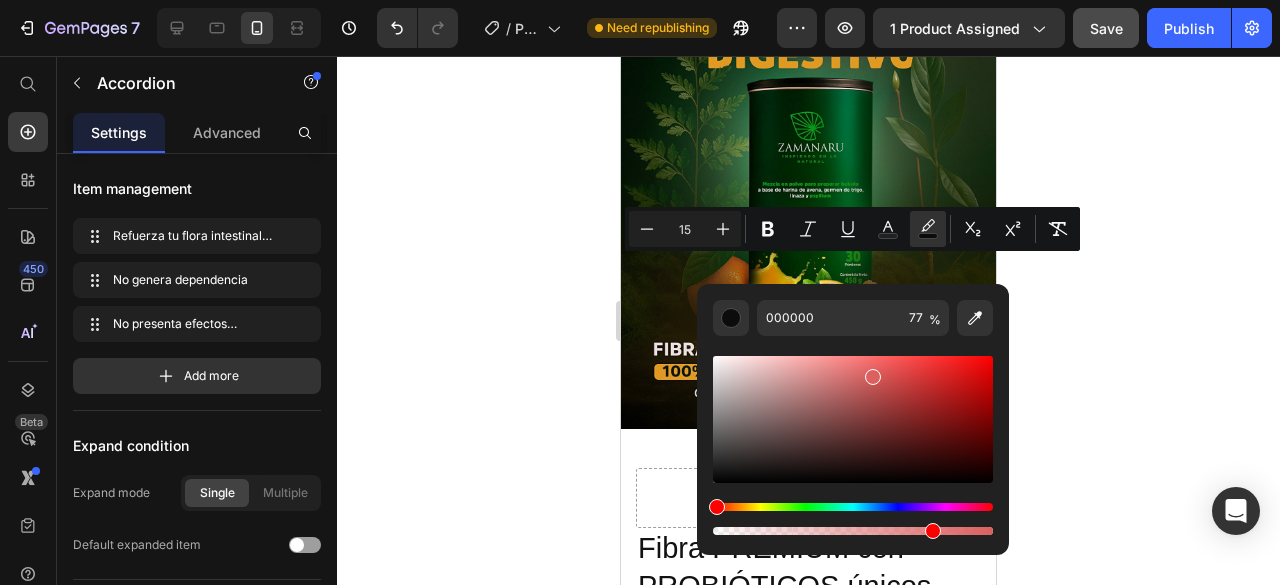 drag, startPoint x: 713, startPoint y: 477, endPoint x: 746, endPoint y: 469, distance: 33.955853 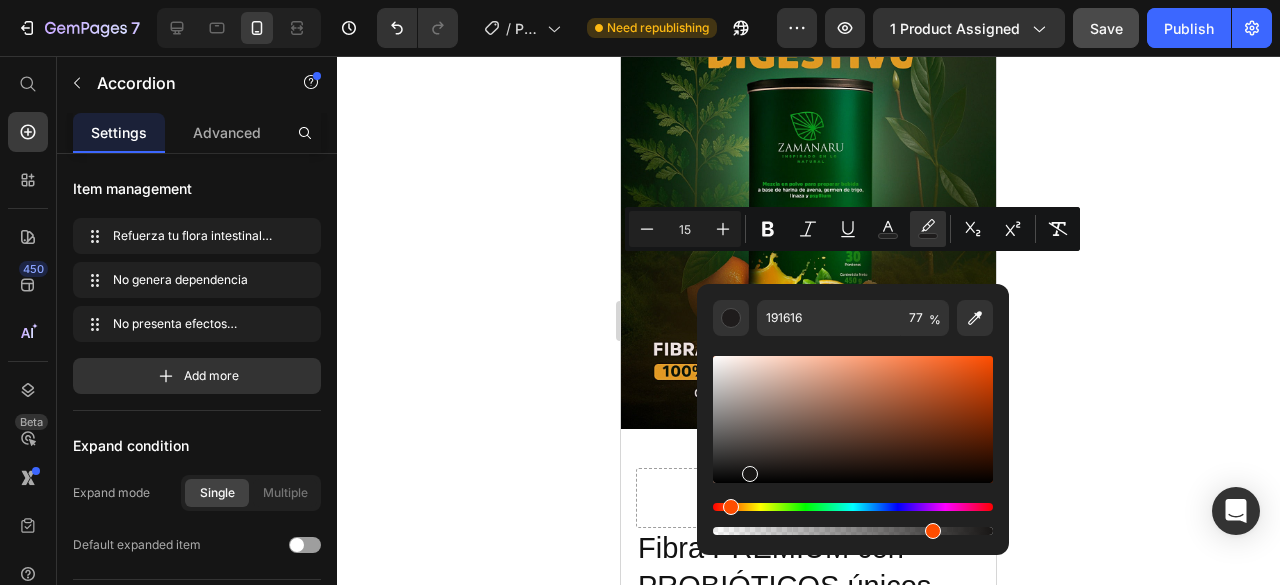 drag, startPoint x: 712, startPoint y: 505, endPoint x: 730, endPoint y: 507, distance: 18.110771 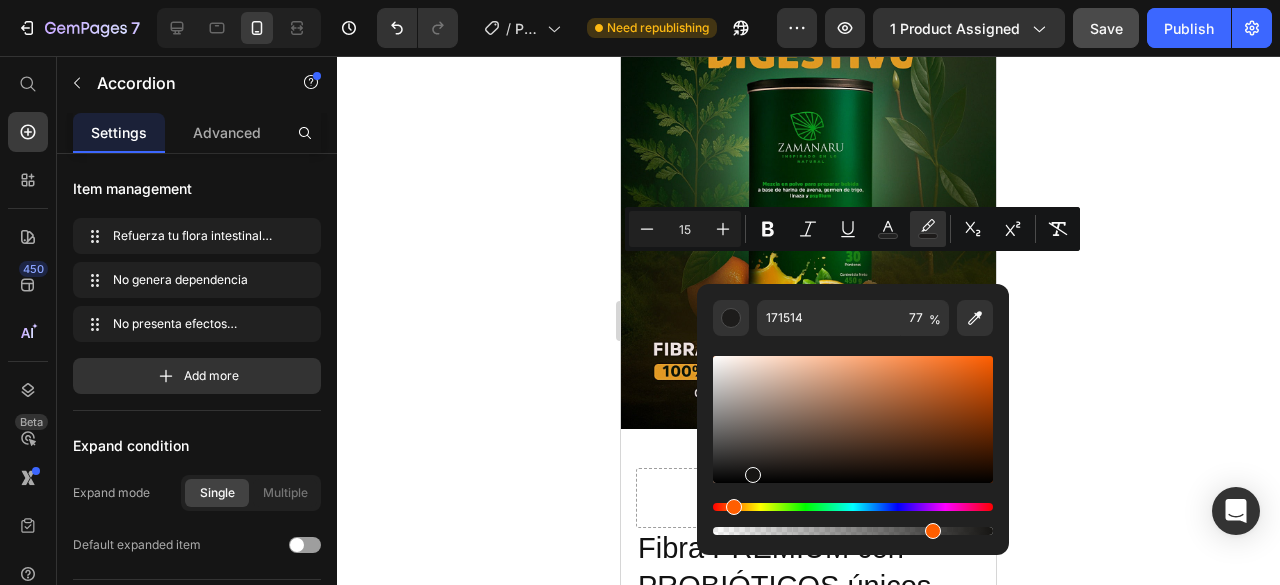 drag, startPoint x: 747, startPoint y: 507, endPoint x: 730, endPoint y: 507, distance: 17 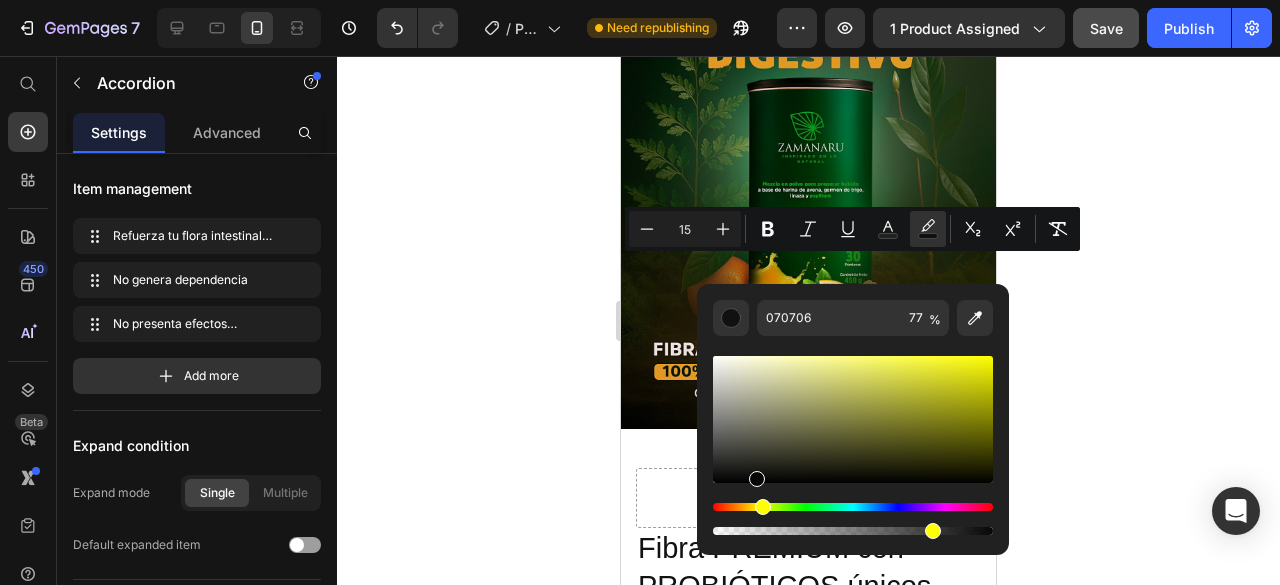 click at bounding box center [757, 479] 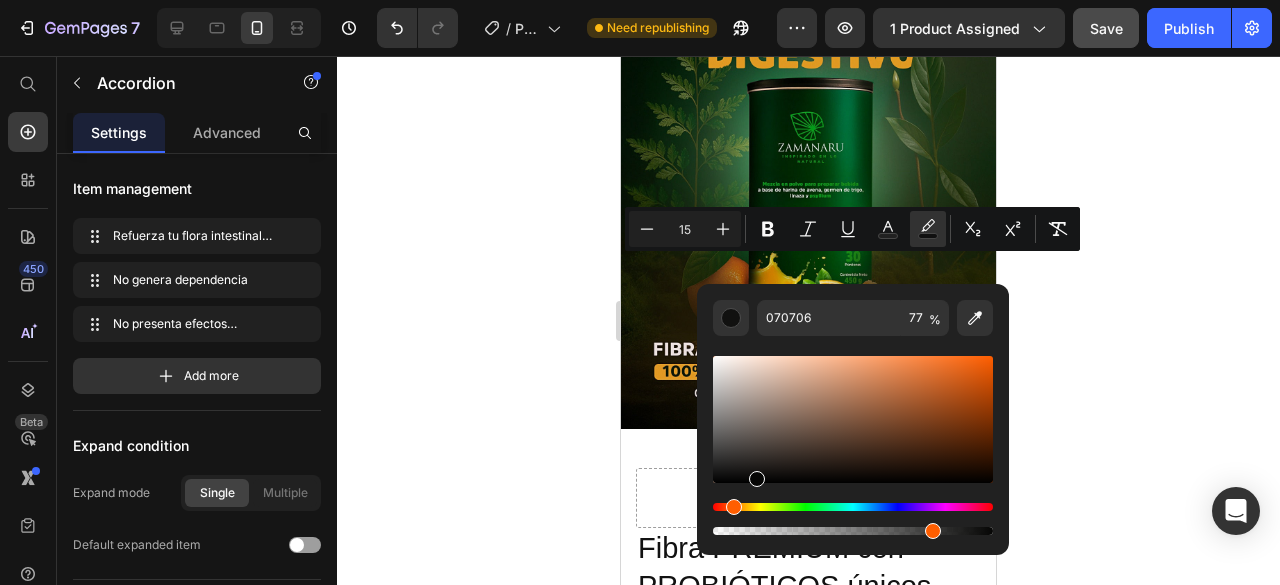 drag, startPoint x: 752, startPoint y: 512, endPoint x: 730, endPoint y: 512, distance: 22 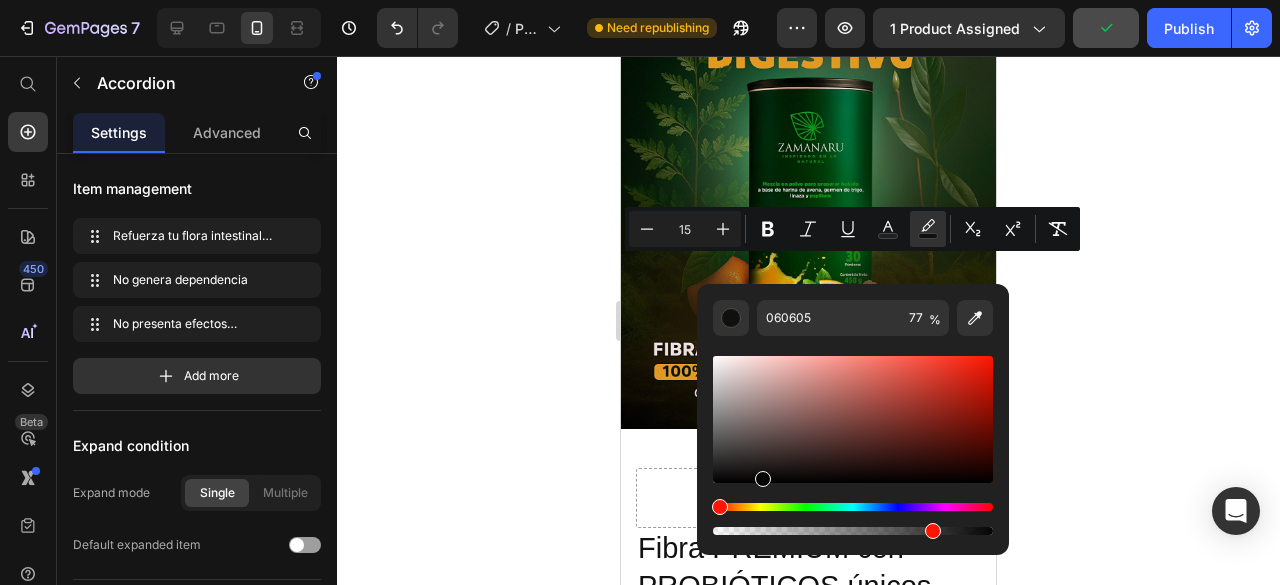 drag, startPoint x: 758, startPoint y: 508, endPoint x: 717, endPoint y: 510, distance: 41.04875 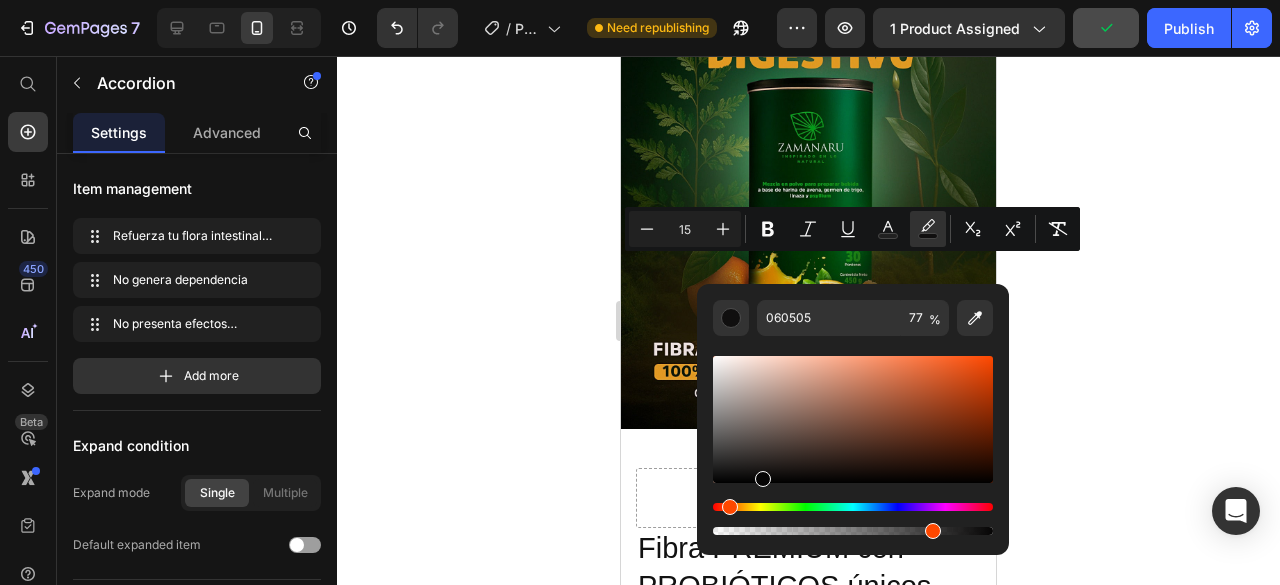 click at bounding box center (730, 507) 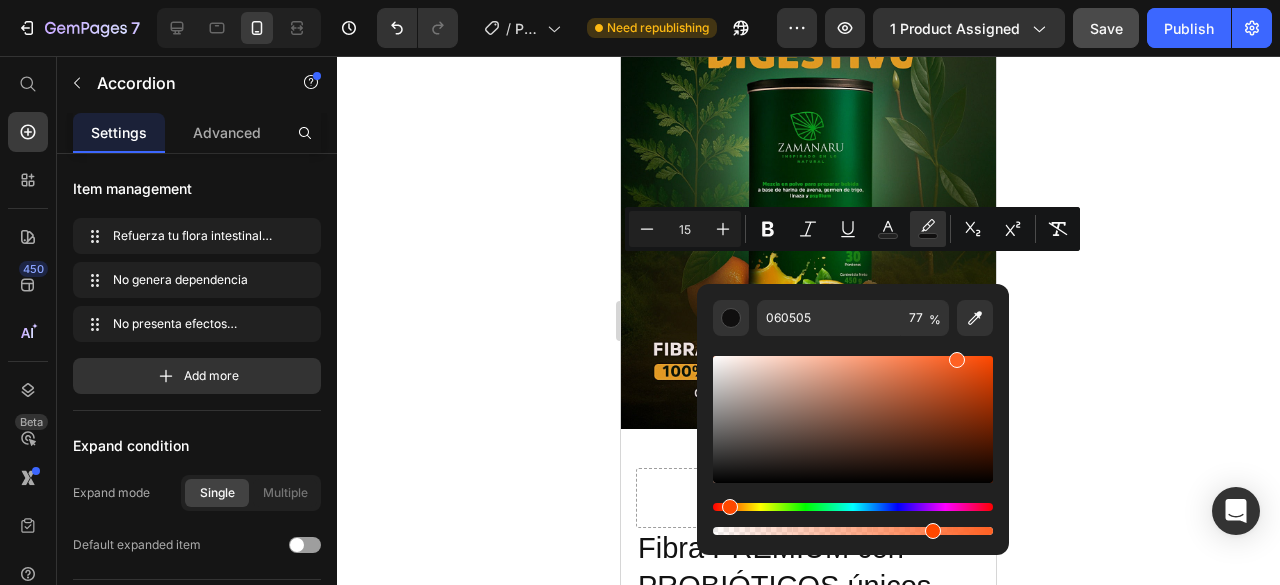 drag, startPoint x: 758, startPoint y: 481, endPoint x: 956, endPoint y: 343, distance: 241.34622 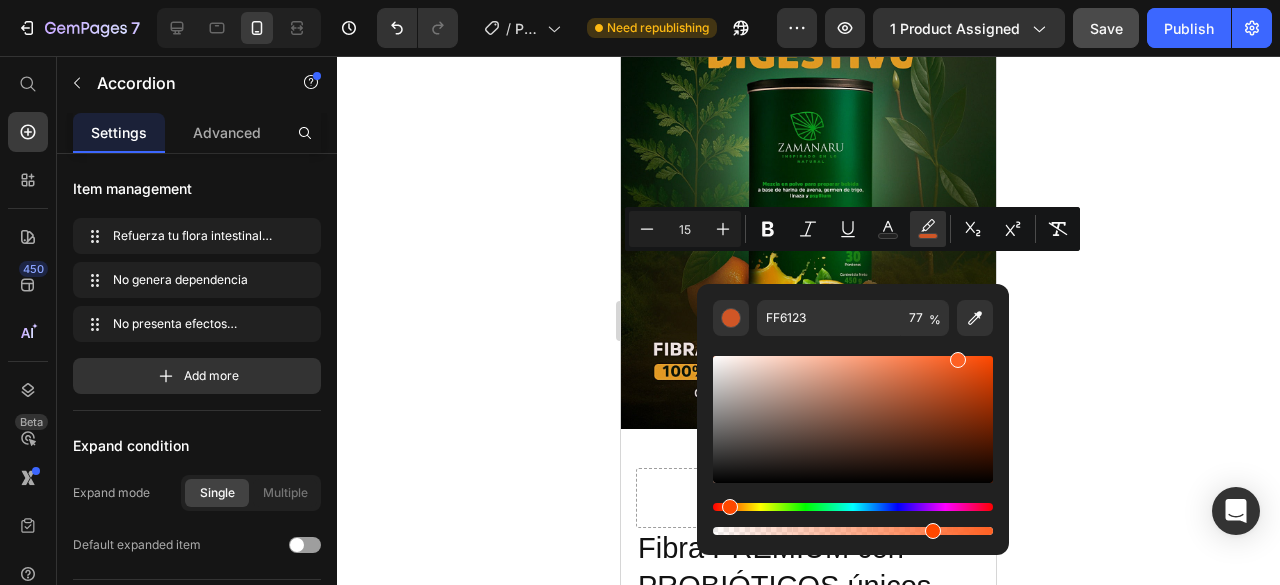 click 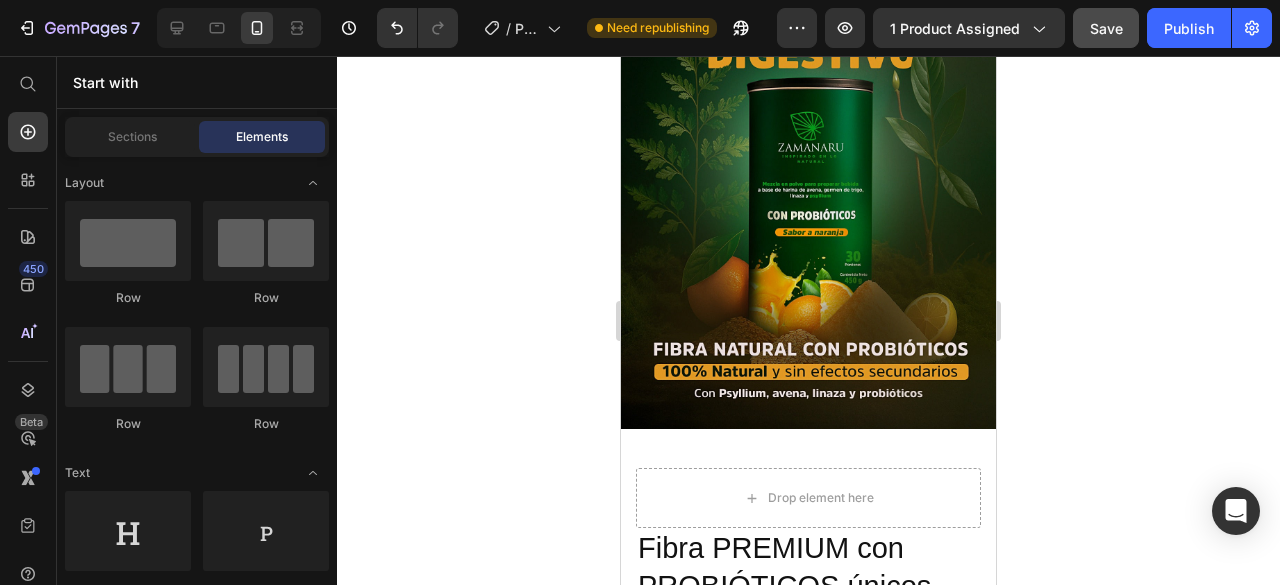 drag, startPoint x: 695, startPoint y: 324, endPoint x: 704, endPoint y: 332, distance: 12.0415945 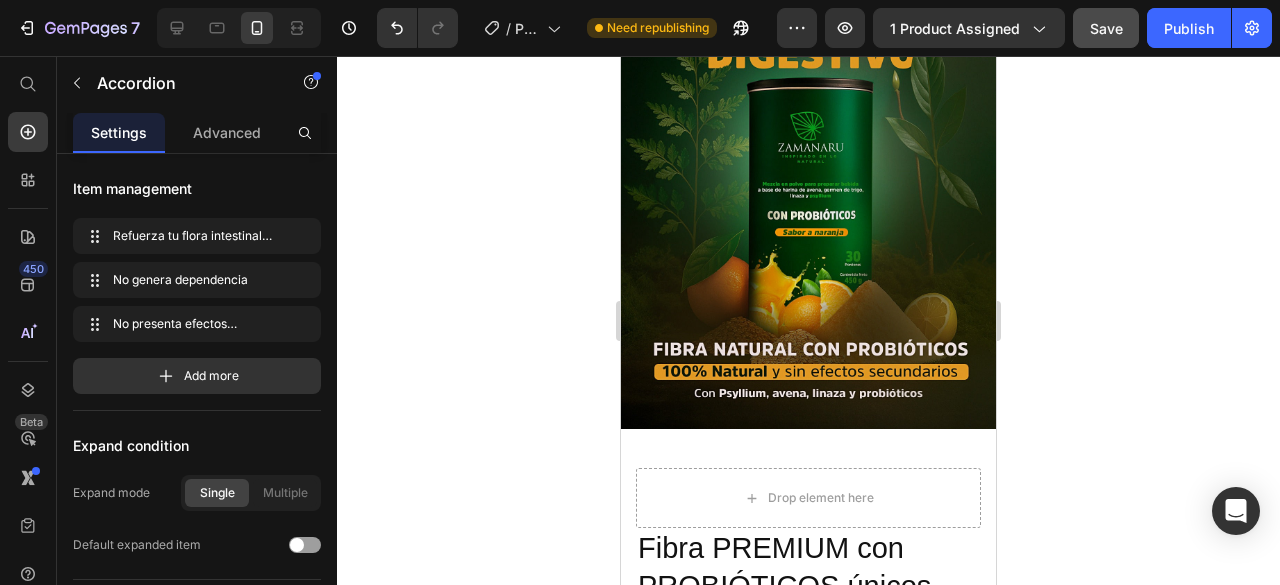 click on "No presenta efectos secundarios" at bounding box center (743, -83) 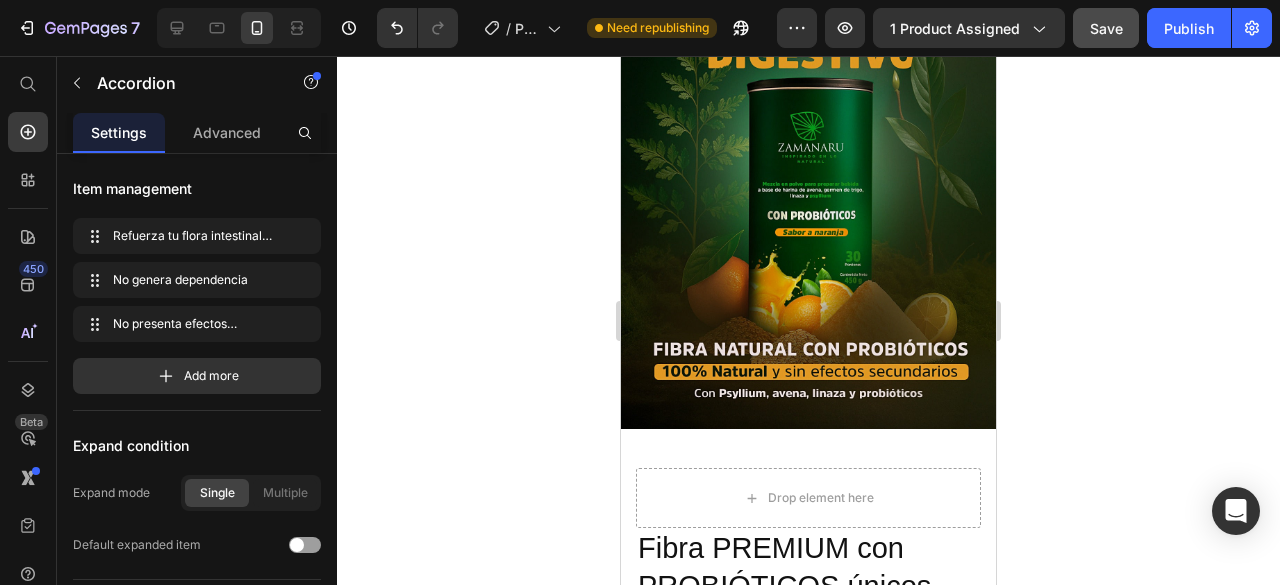 drag, startPoint x: 860, startPoint y: 327, endPoint x: 600, endPoint y: 329, distance: 260.0077 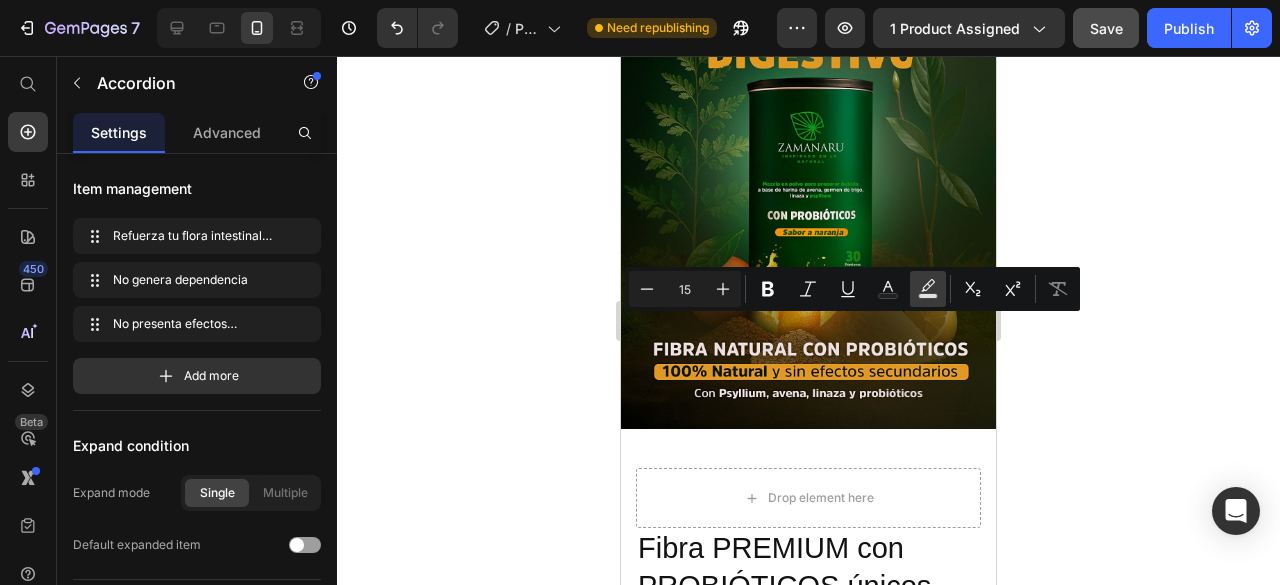 click 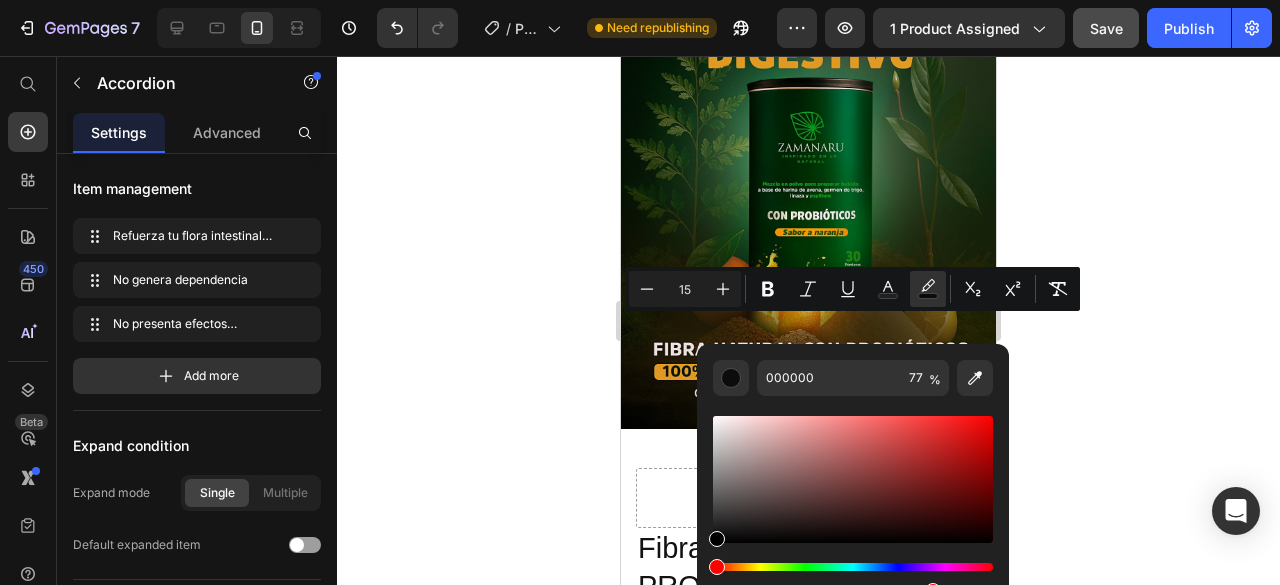 drag, startPoint x: 719, startPoint y: 568, endPoint x: 730, endPoint y: 567, distance: 11.045361 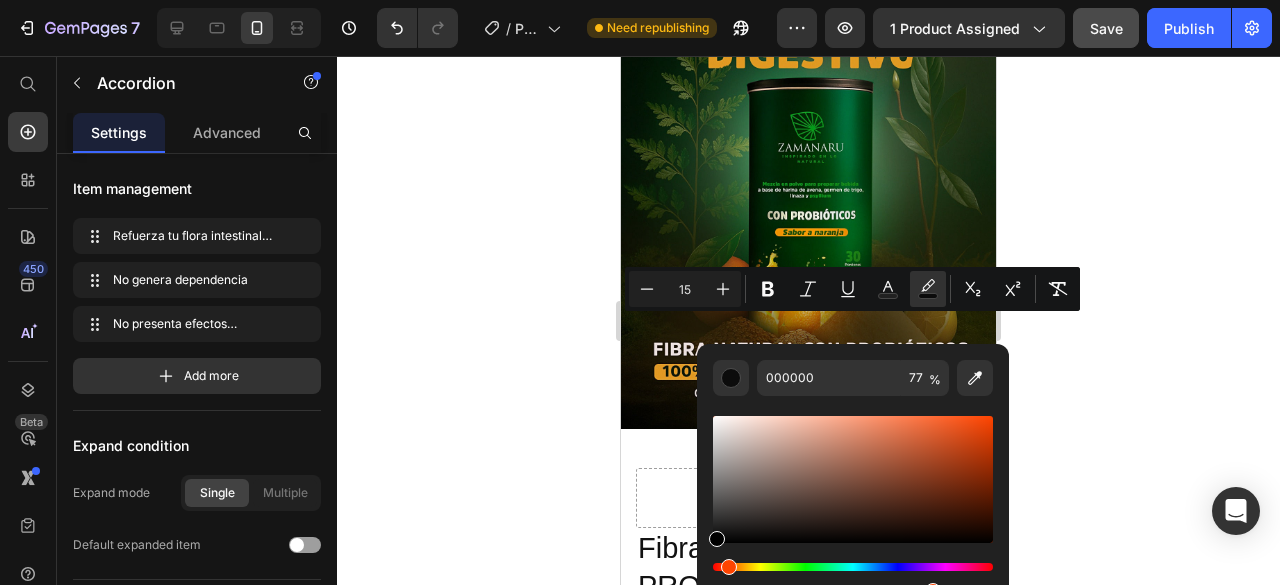 drag, startPoint x: 715, startPoint y: 562, endPoint x: 725, endPoint y: 566, distance: 10.770329 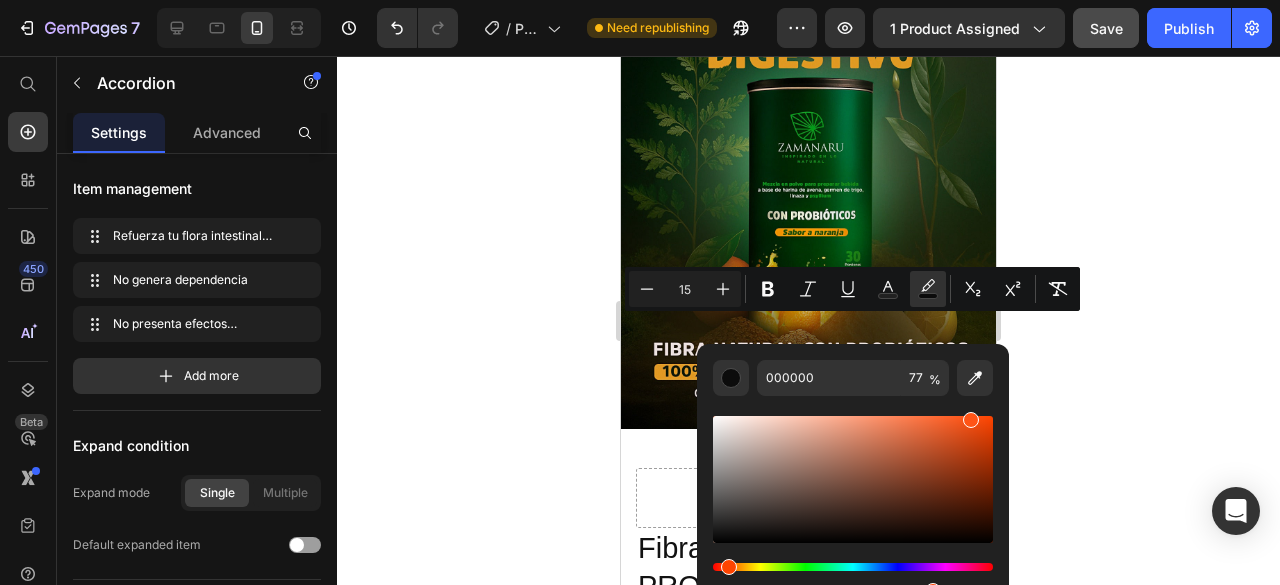 drag, startPoint x: 720, startPoint y: 541, endPoint x: 968, endPoint y: 410, distance: 280.4728 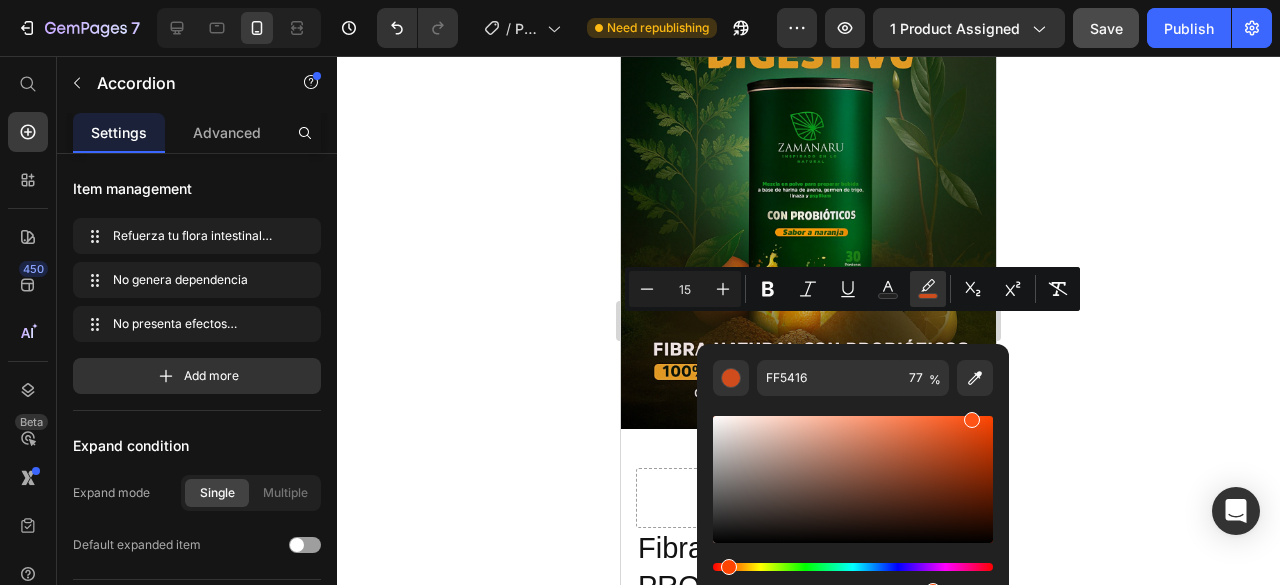 click 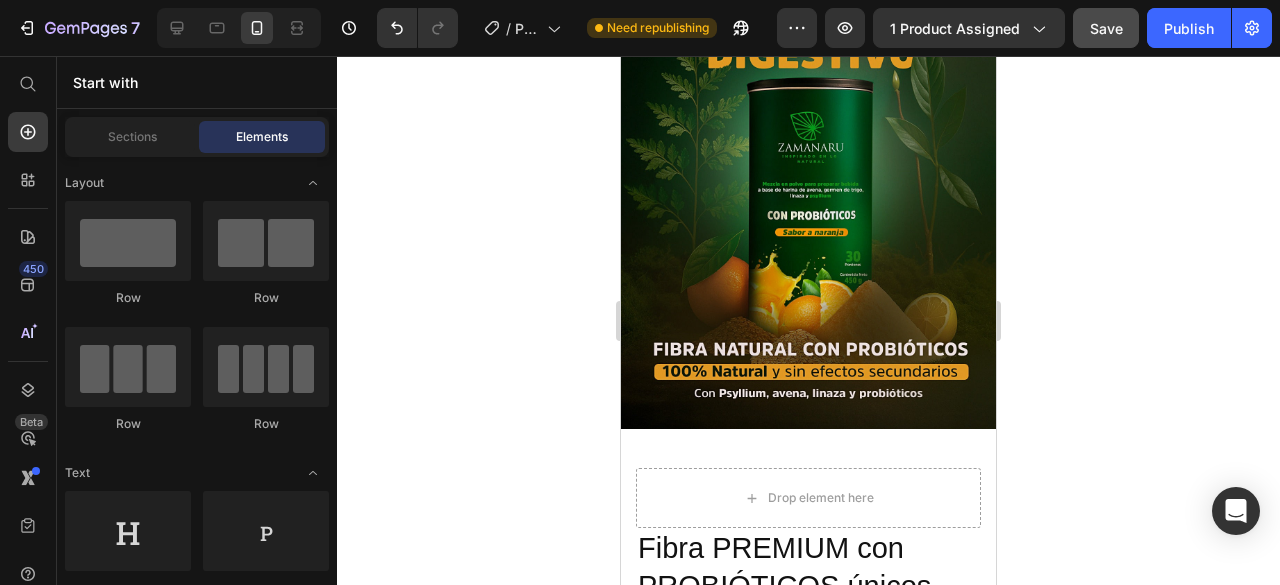click on "Refuerza tu flora intestinal de forma efectiva" at bounding box center [783, -207] 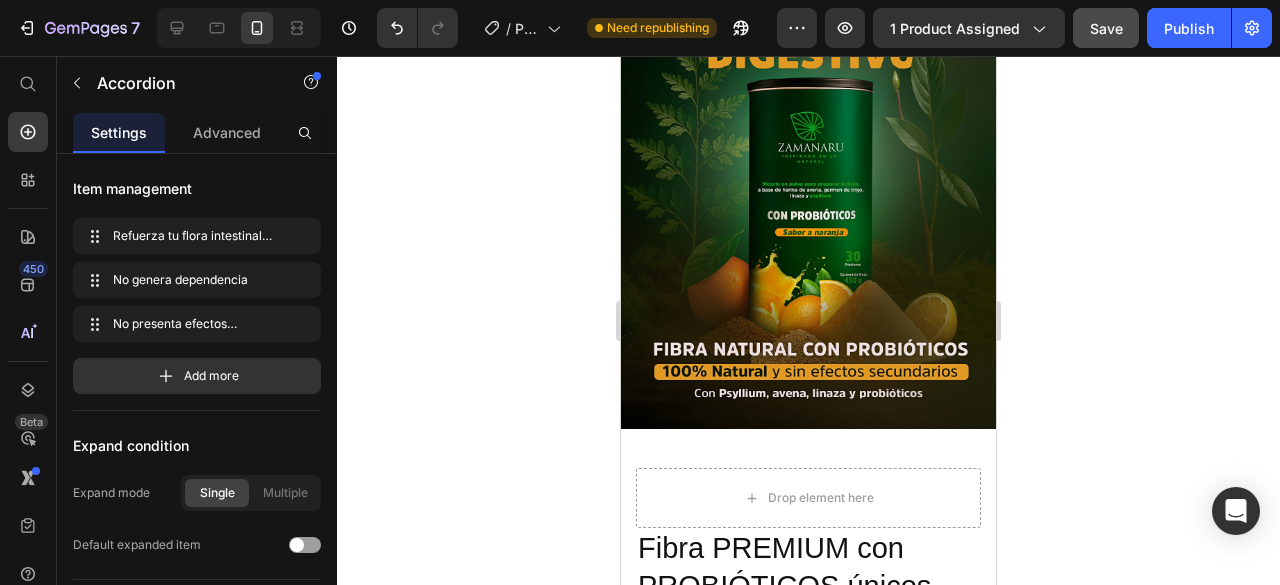 click on "Refuerza tu flora intestinal de forma efectiva" at bounding box center [783, -207] 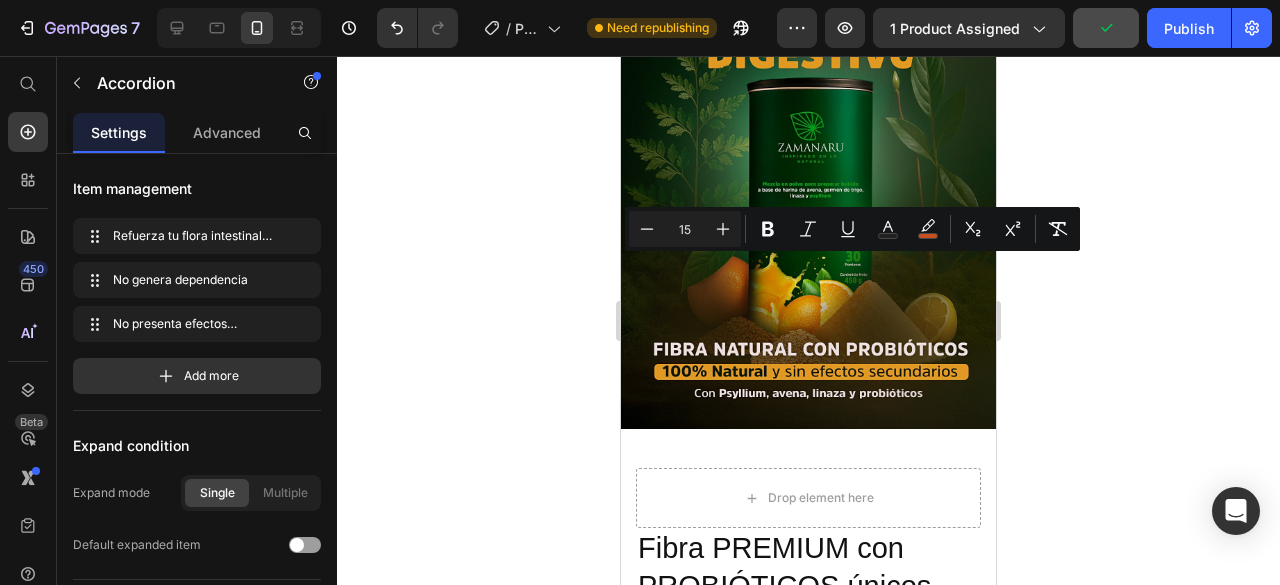 drag, startPoint x: 888, startPoint y: 210, endPoint x: 766, endPoint y: 212, distance: 122.016396 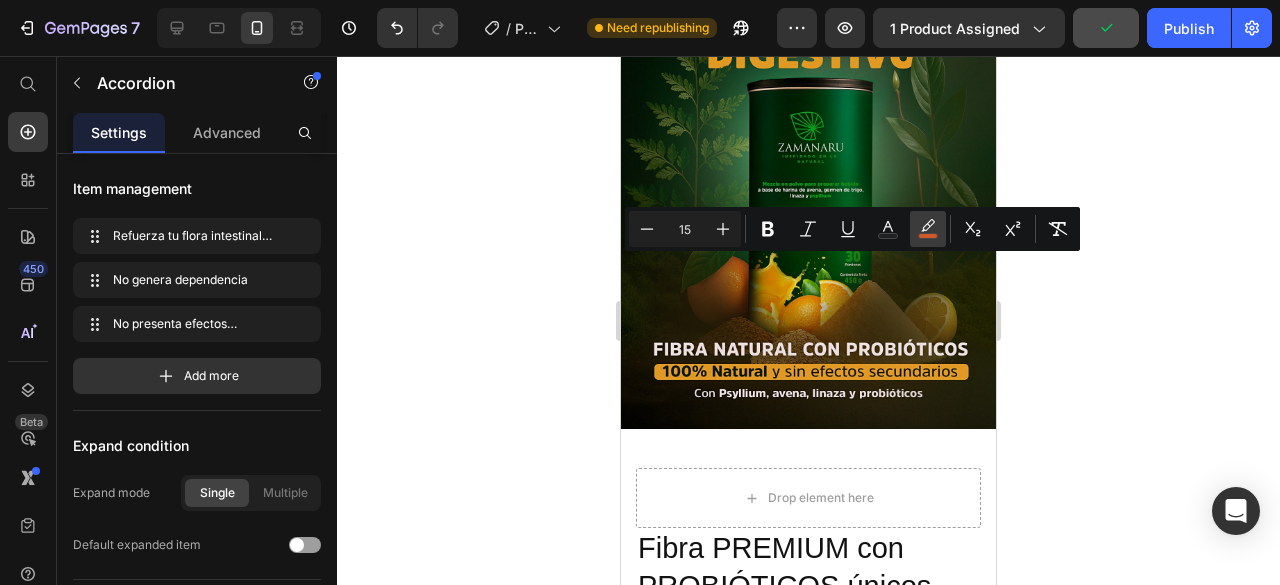click 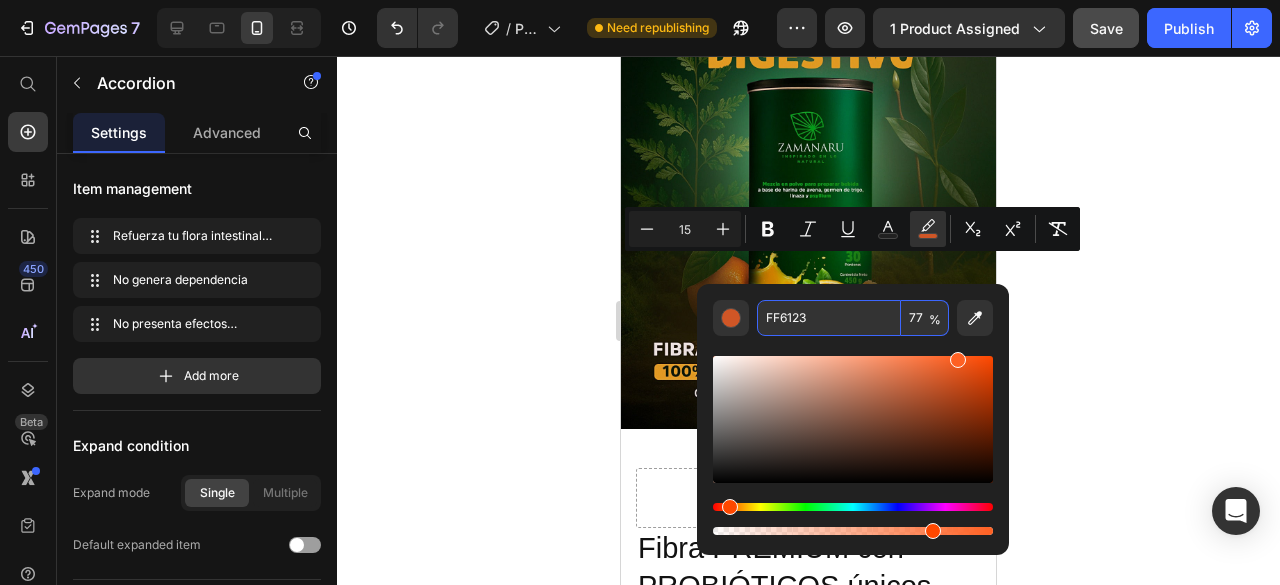 click on "No presenta efectos secundarios" at bounding box center [743, -84] 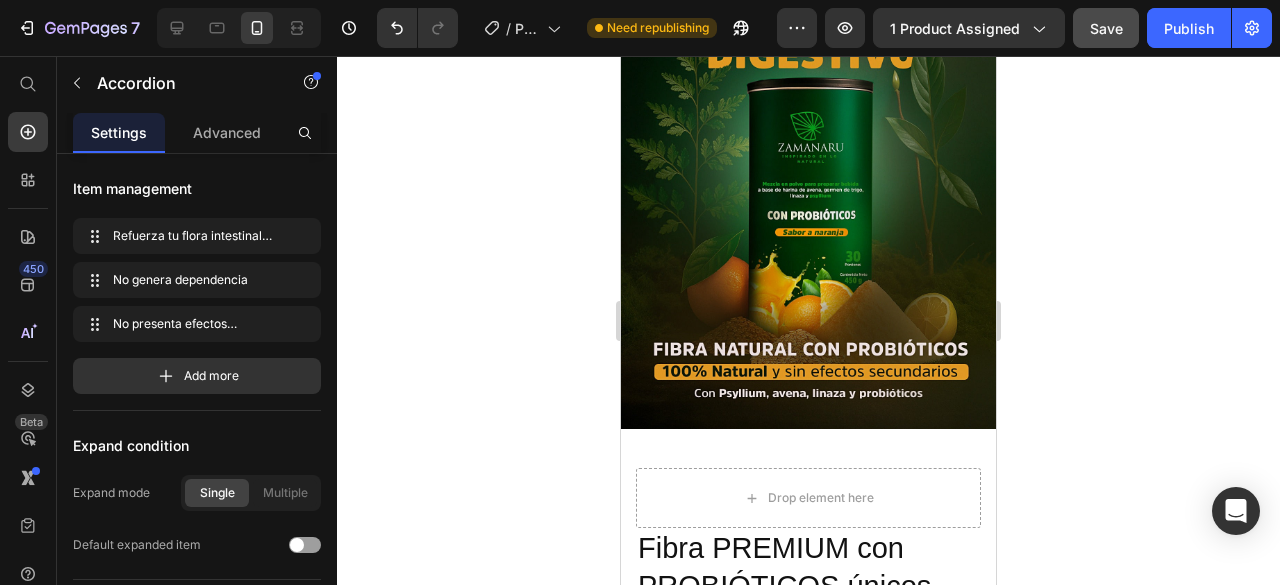 click on "No genera dependencia" at bounding box center [709, -145] 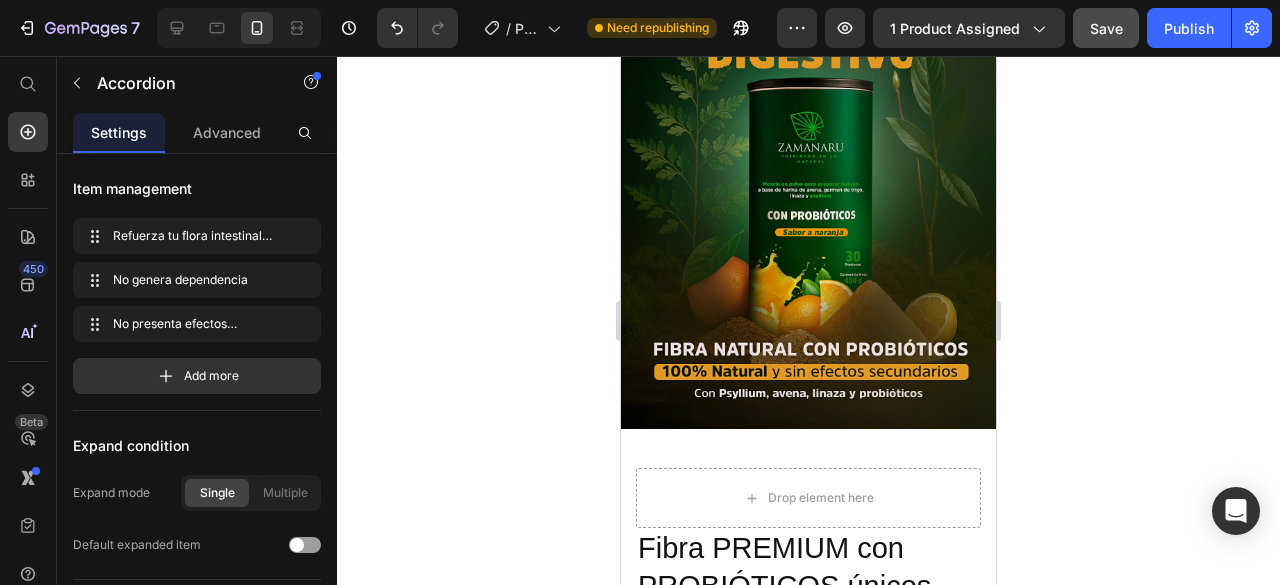 click on "No genera dependencia" at bounding box center [709, -145] 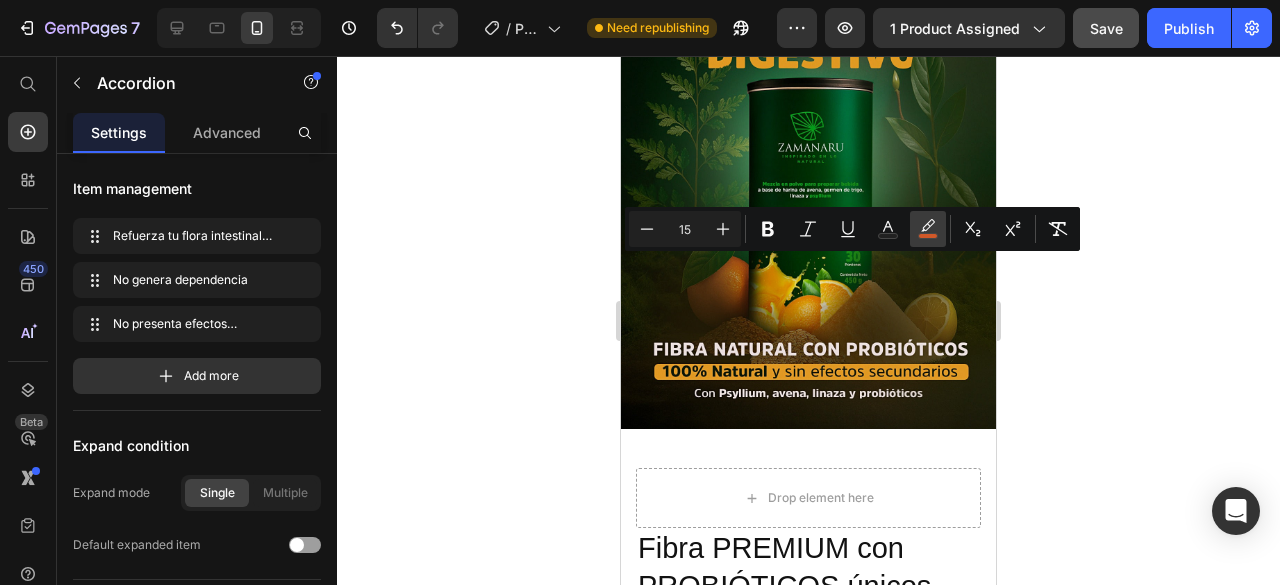 click 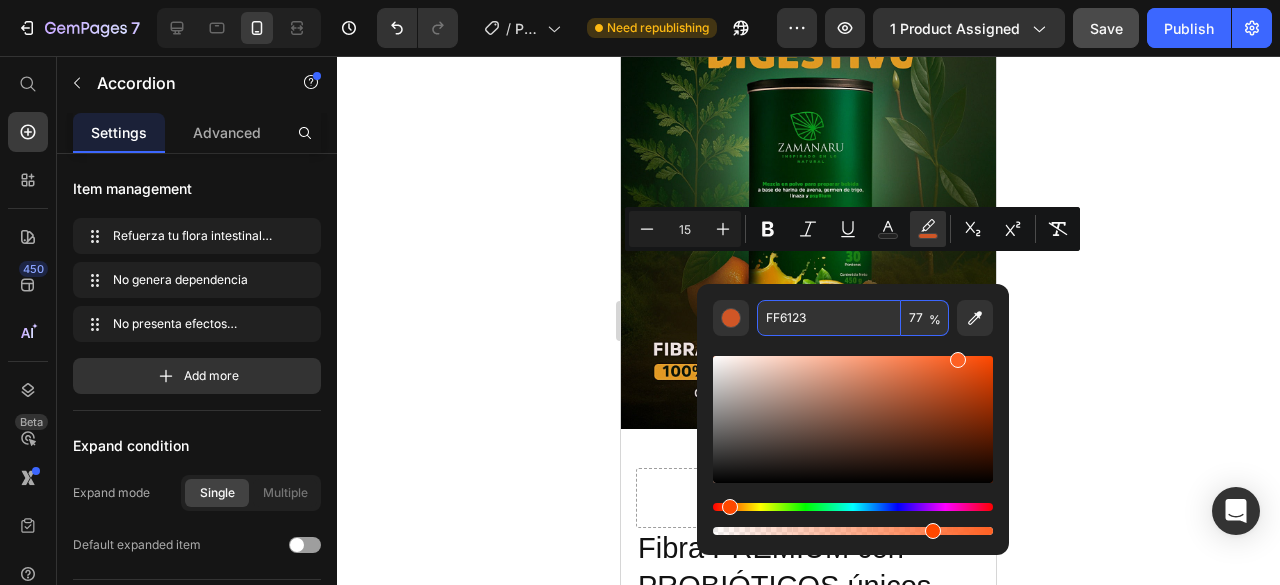 click on "FF6123" at bounding box center (829, 318) 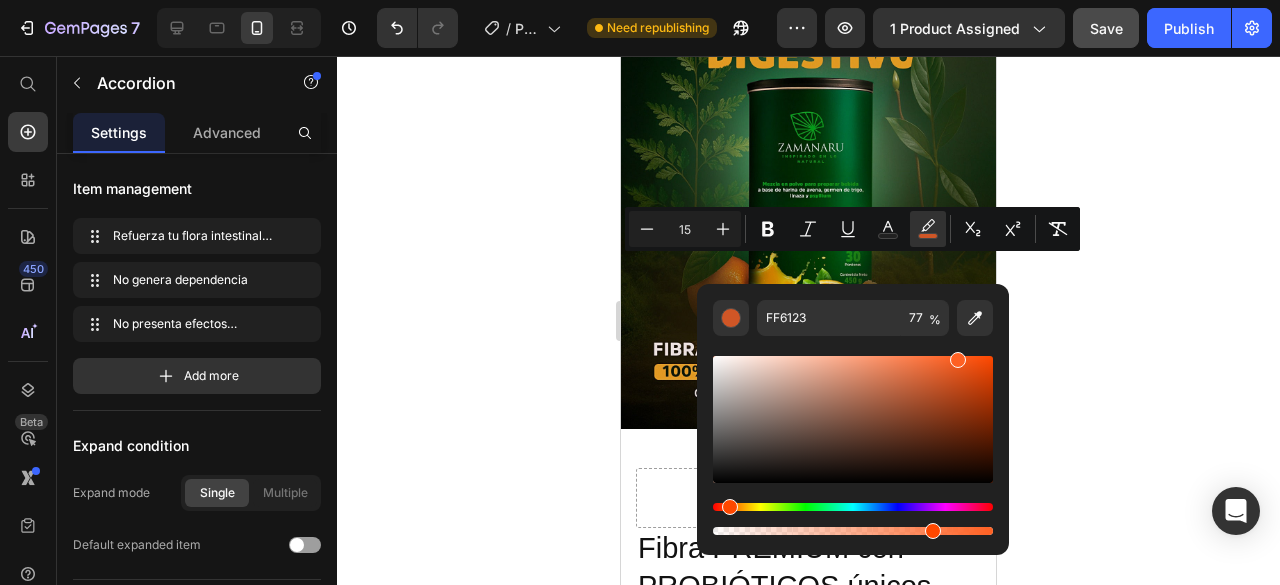 click on "No genera  dependencia" at bounding box center (792, -144) 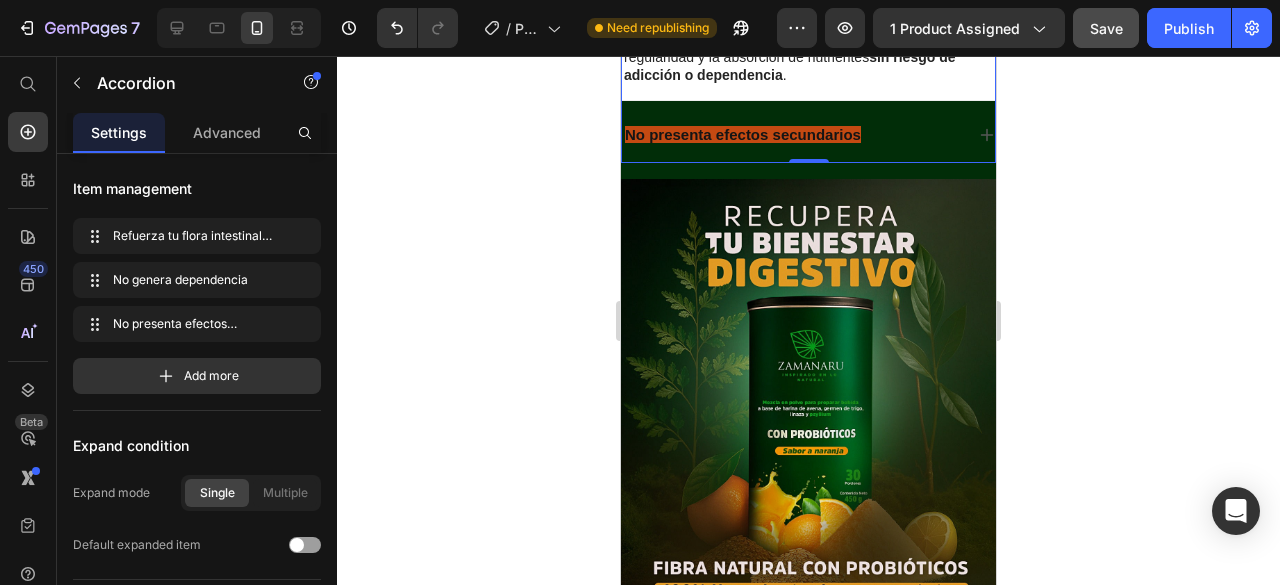 click 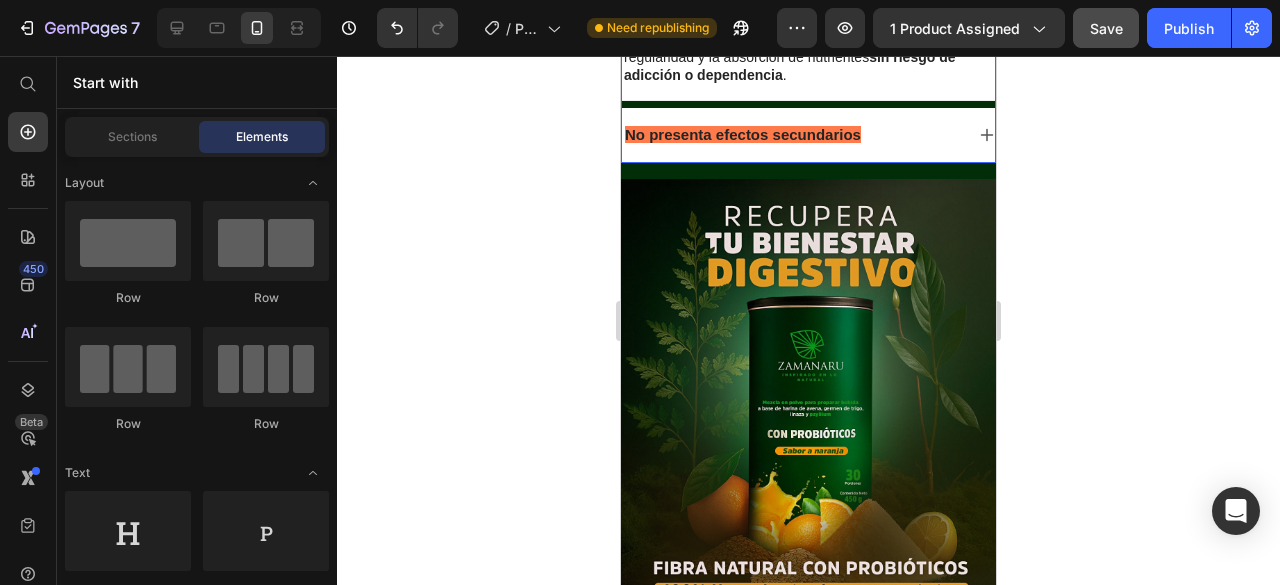 click on "No presenta efectos secundarios" at bounding box center (808, 135) 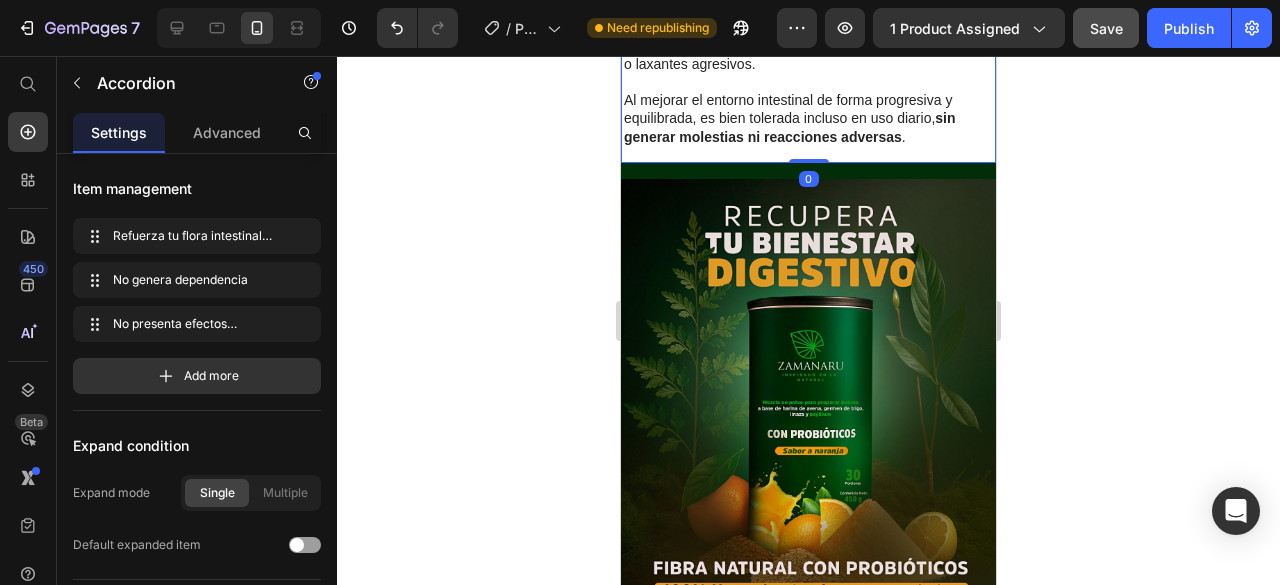 scroll, scrollTop: 2700, scrollLeft: 0, axis: vertical 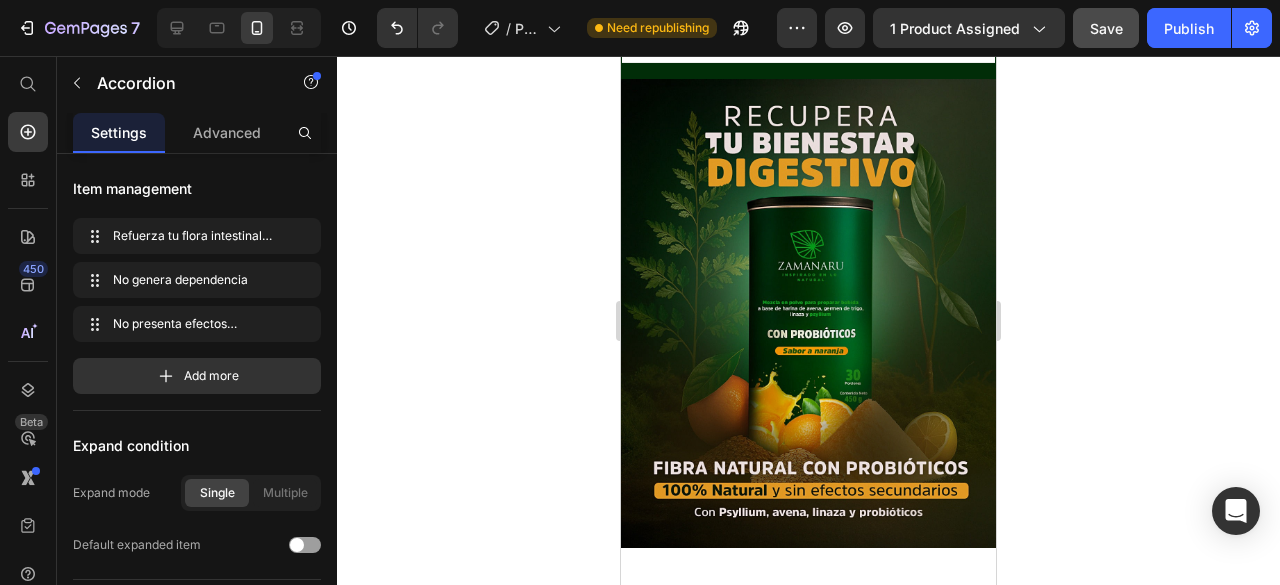 click on "Refuerza tu flora intestinal de forma efectiva" at bounding box center [783, -307] 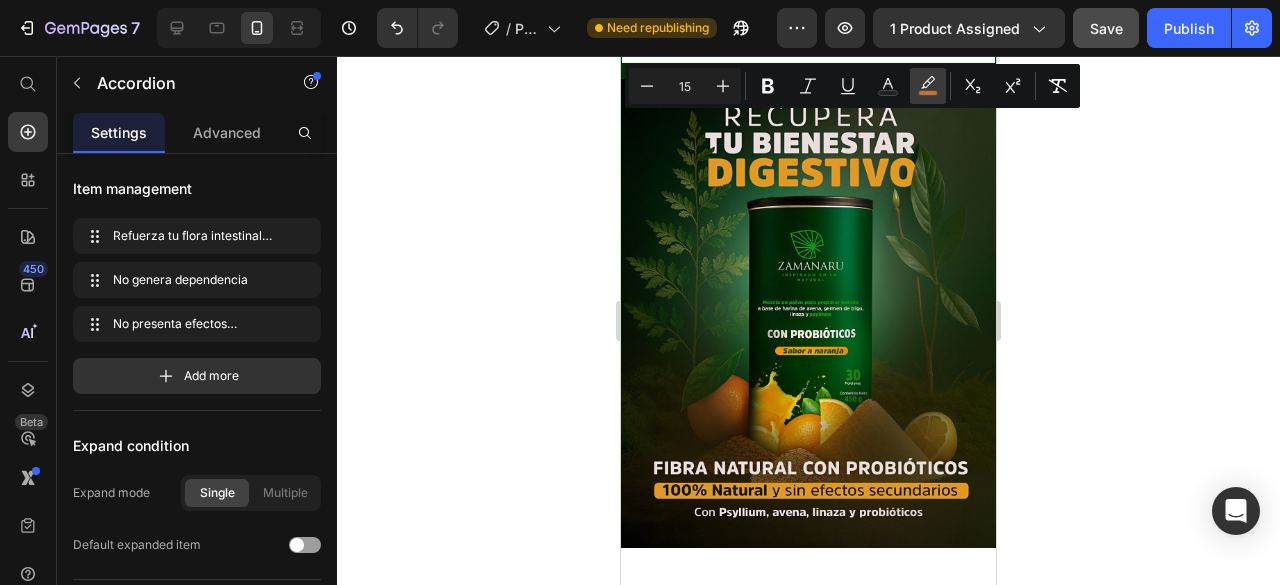 click 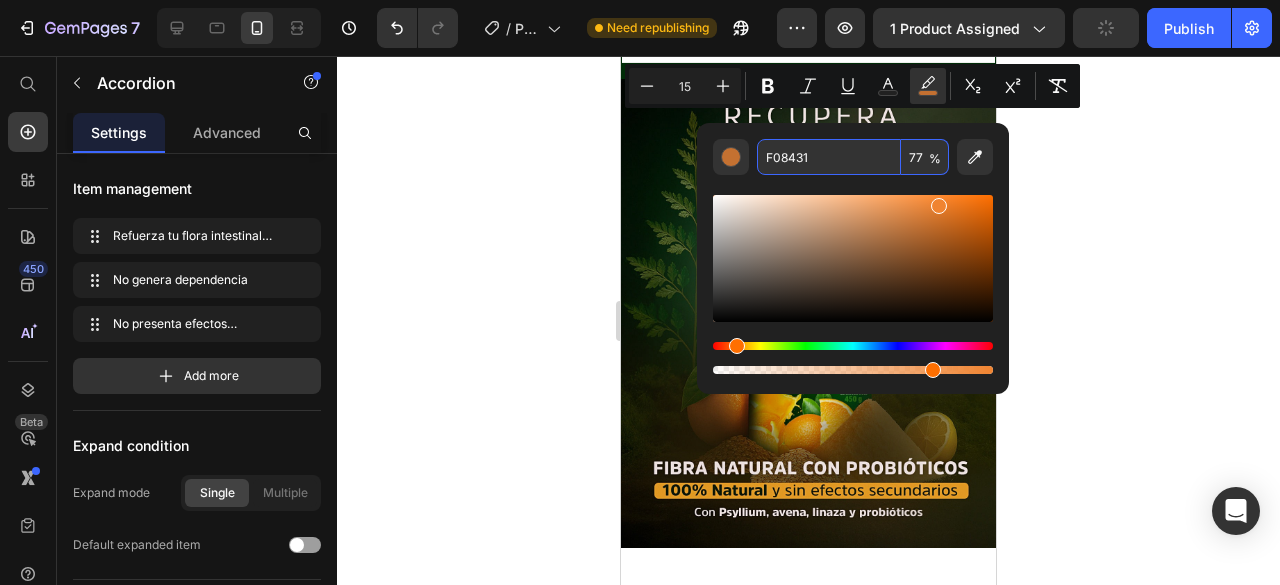 click on "No presenta efectos secundarios" at bounding box center [808, -183] 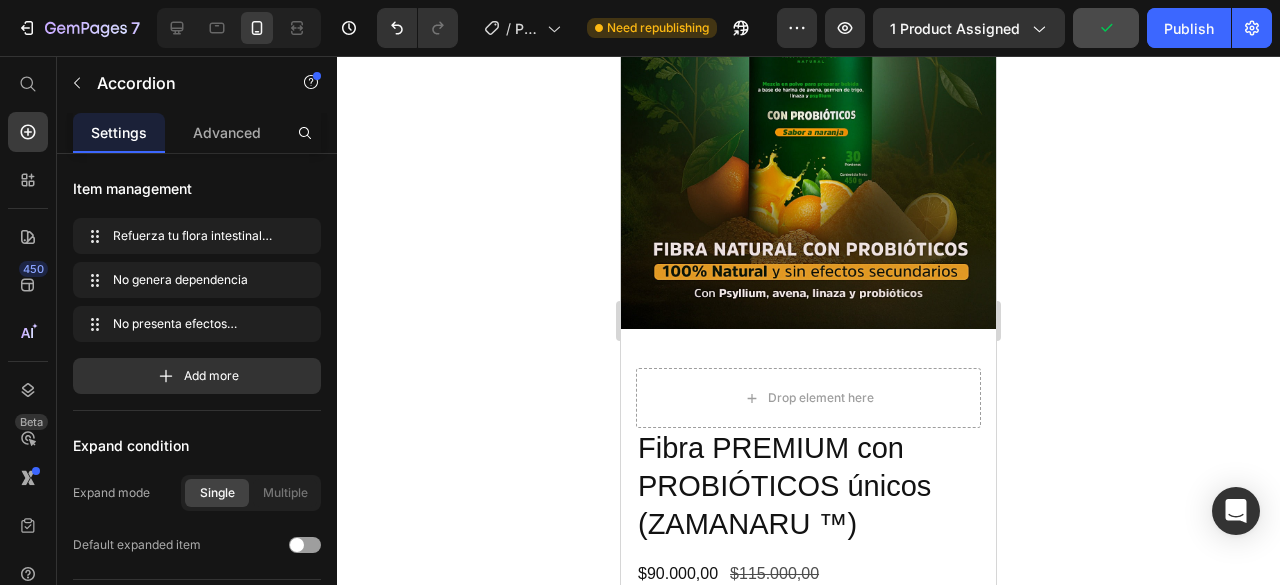 click on "No genera dependencia" at bounding box center [709, -245] 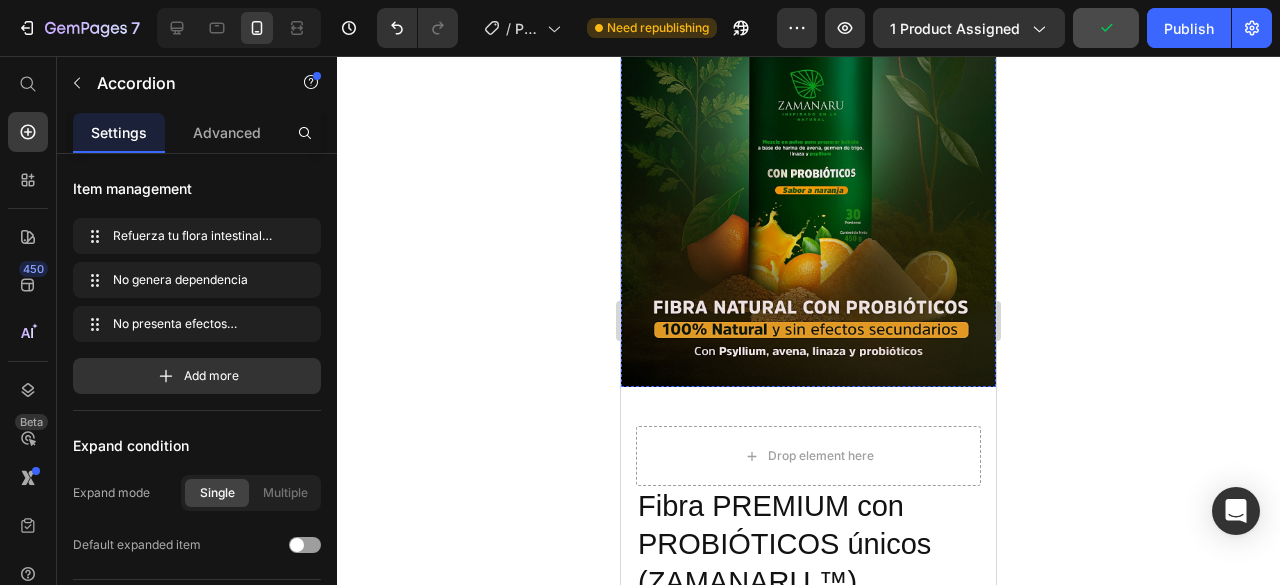 scroll, scrollTop: 2600, scrollLeft: 0, axis: vertical 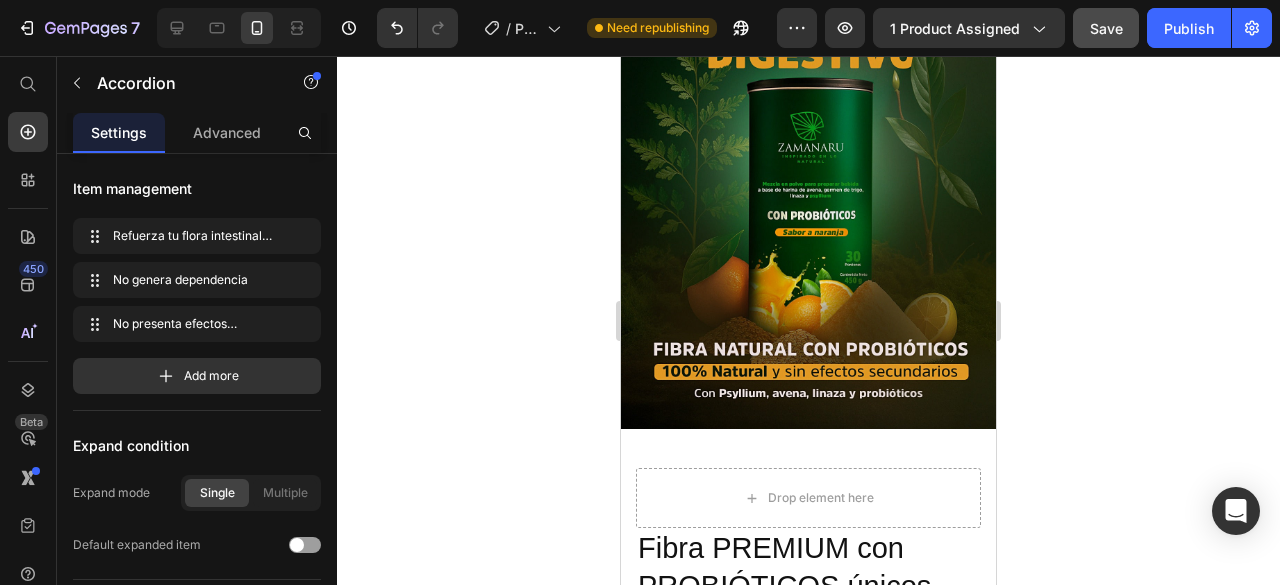 click on "No genera dependencia" at bounding box center (709, -145) 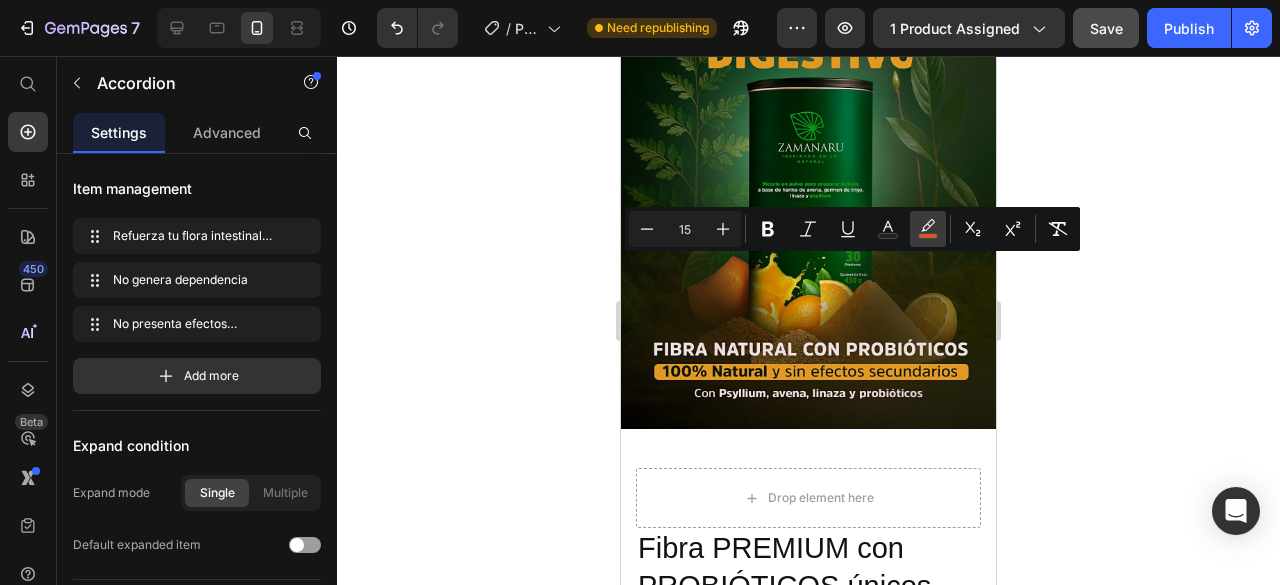 click 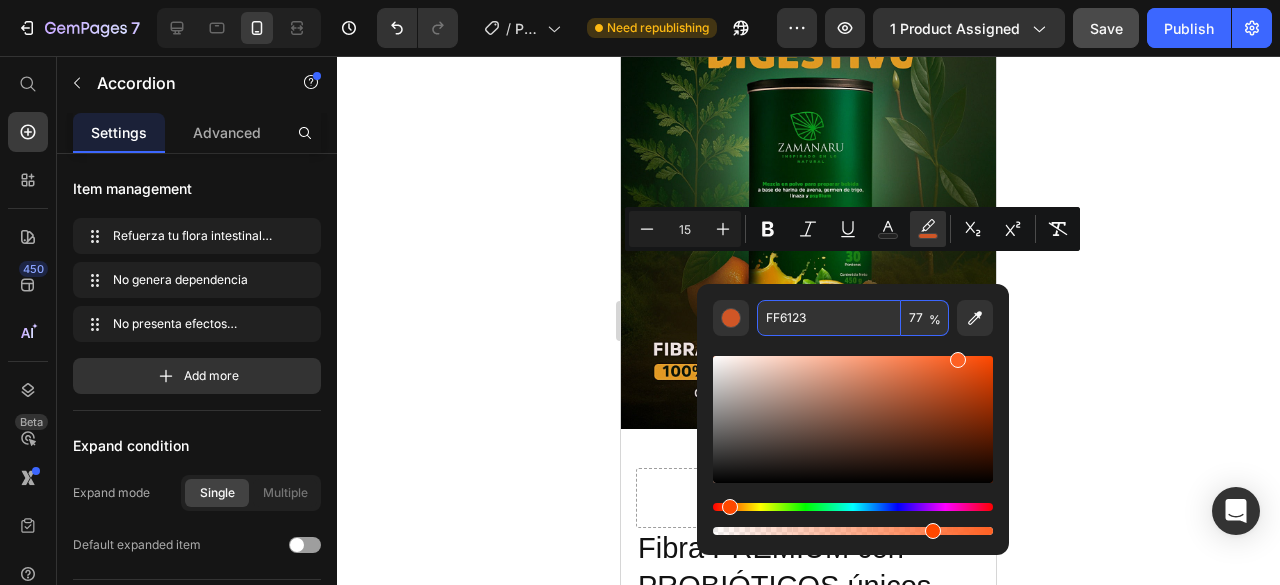 click on "FF6123" at bounding box center [829, 318] 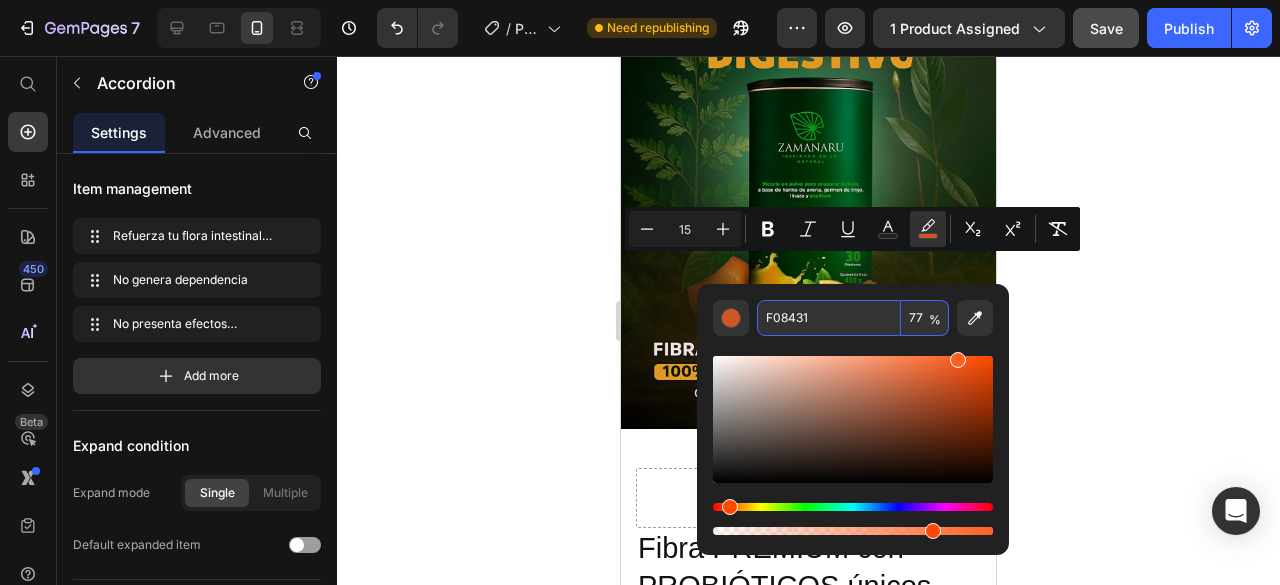 type on "F08431" 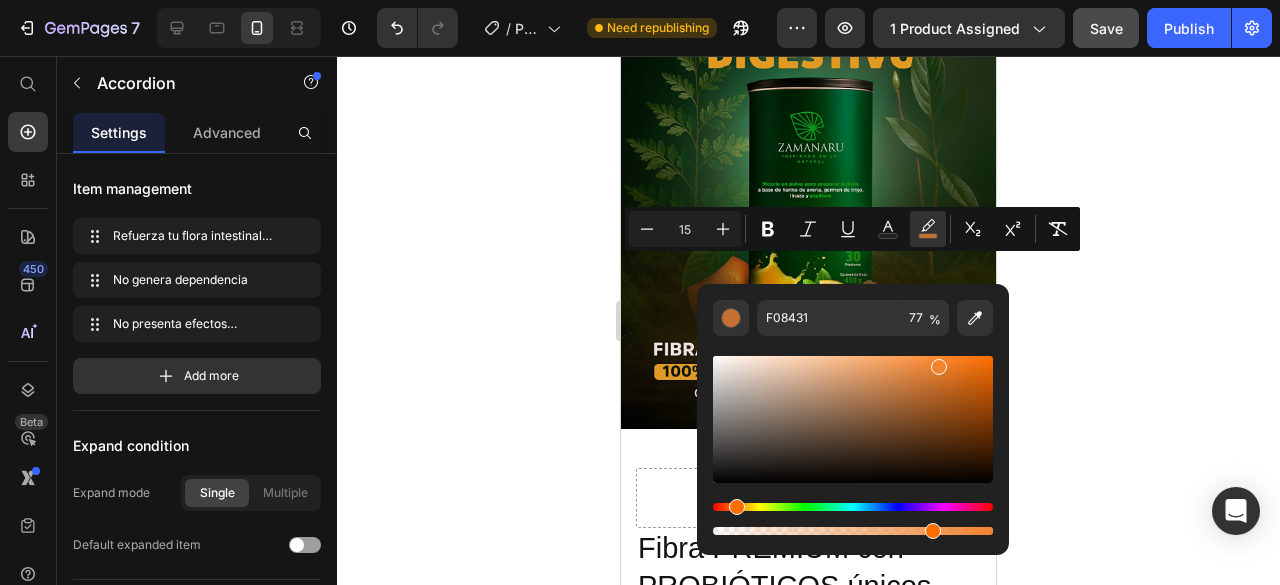 click 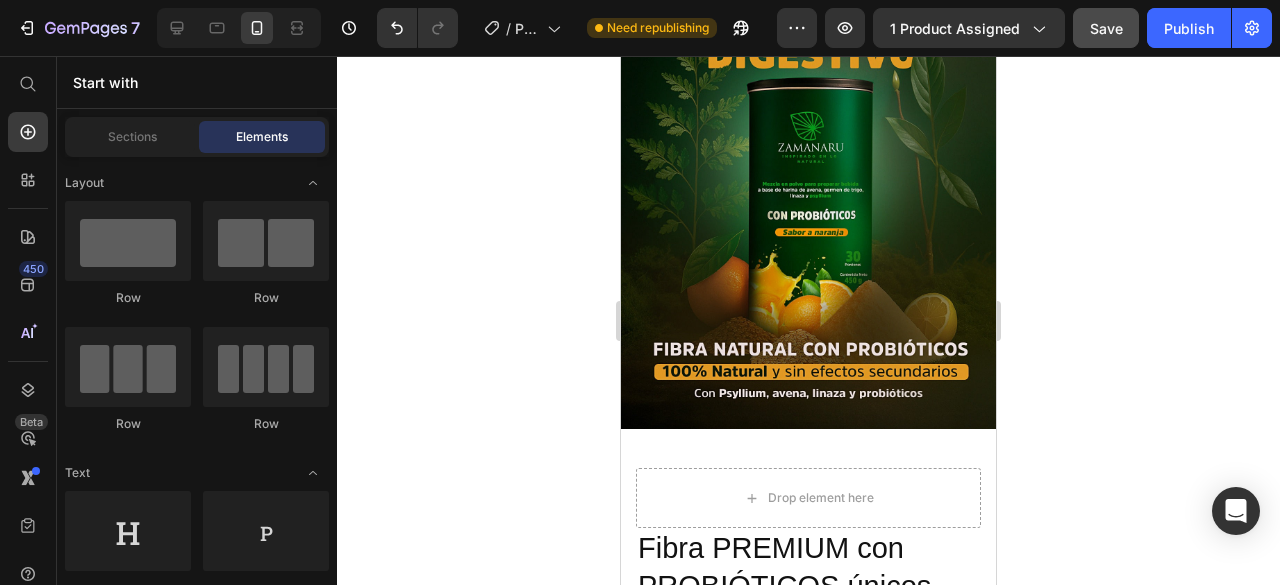 click on "dependencia" at bounding box center [740, -145] 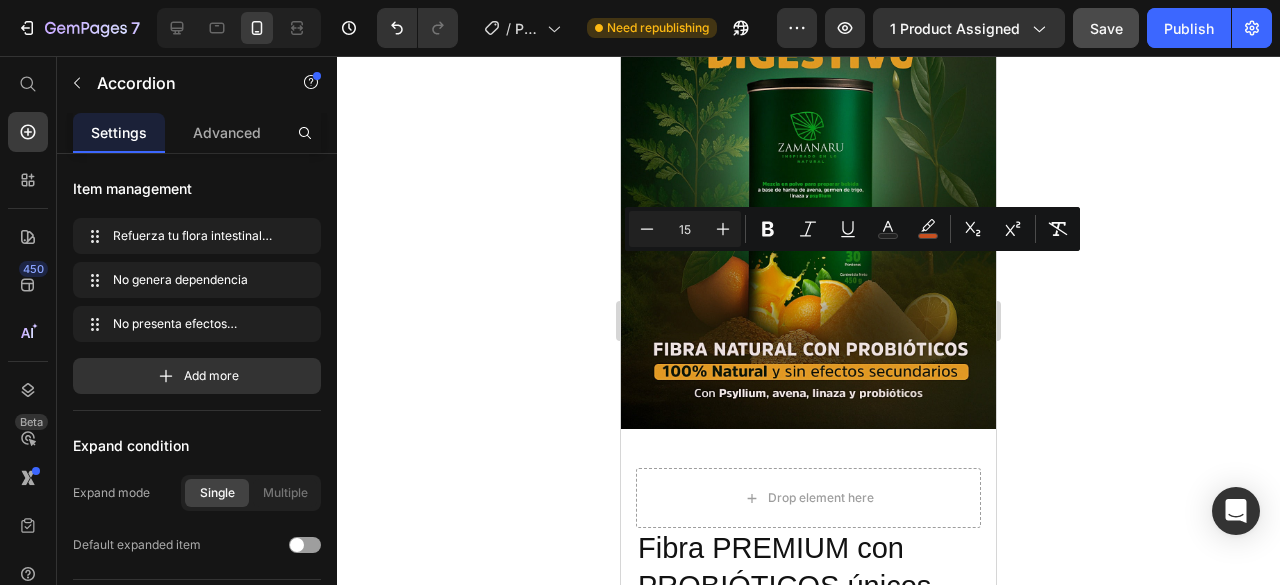 drag, startPoint x: 794, startPoint y: 269, endPoint x: 772, endPoint y: 271, distance: 22.090721 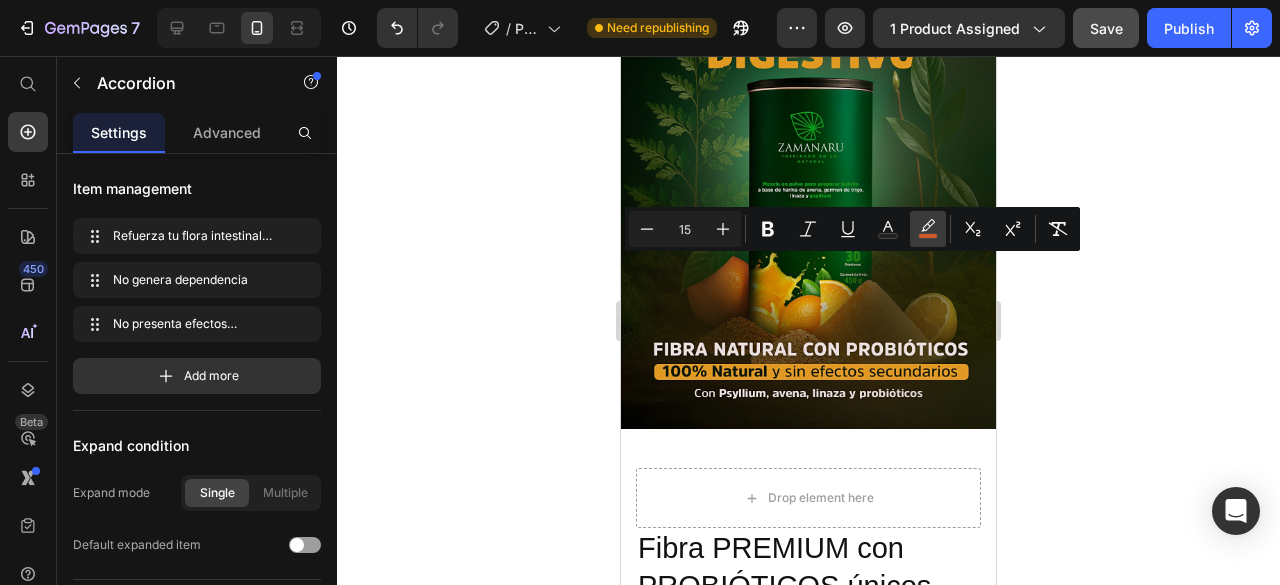 click 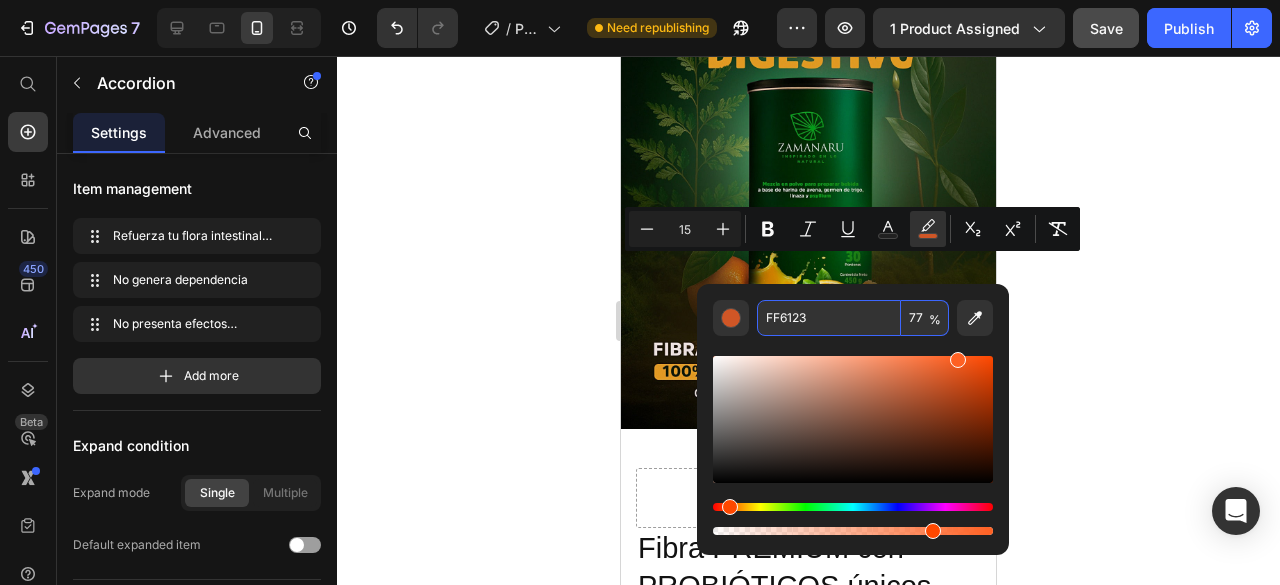 click on "FF6123" at bounding box center [829, 318] 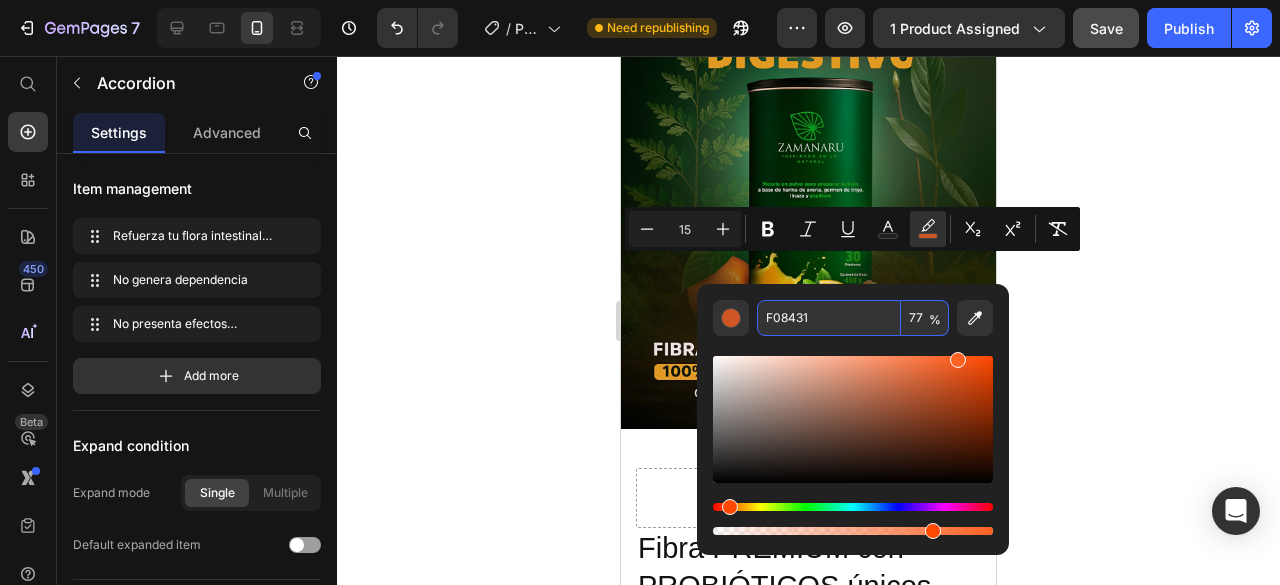 type on "F08431" 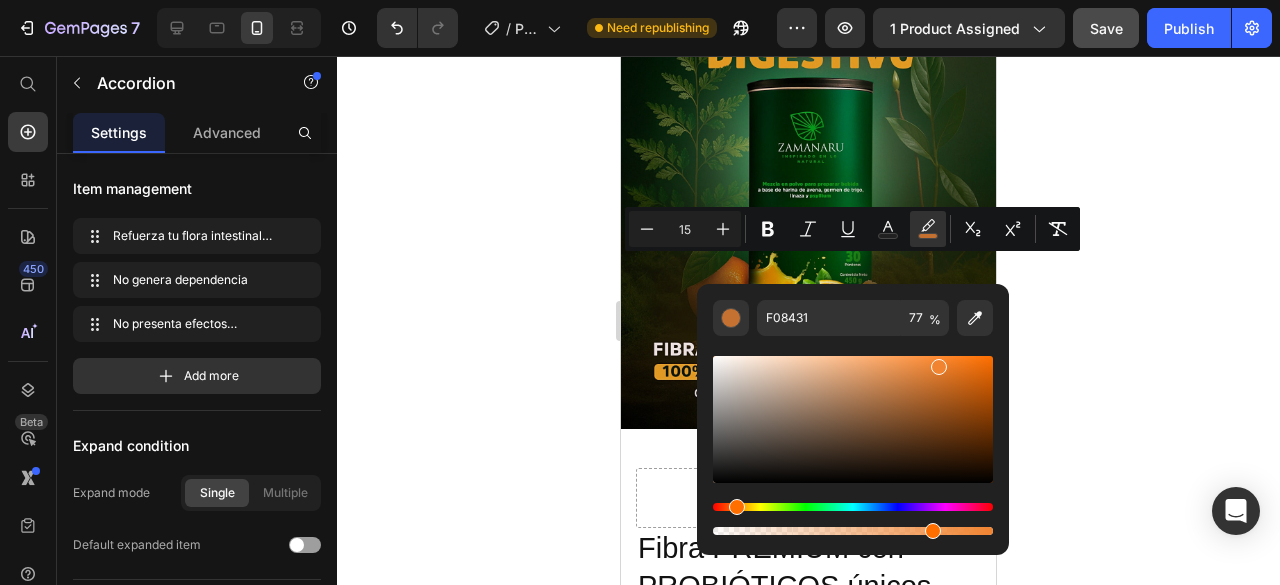 click 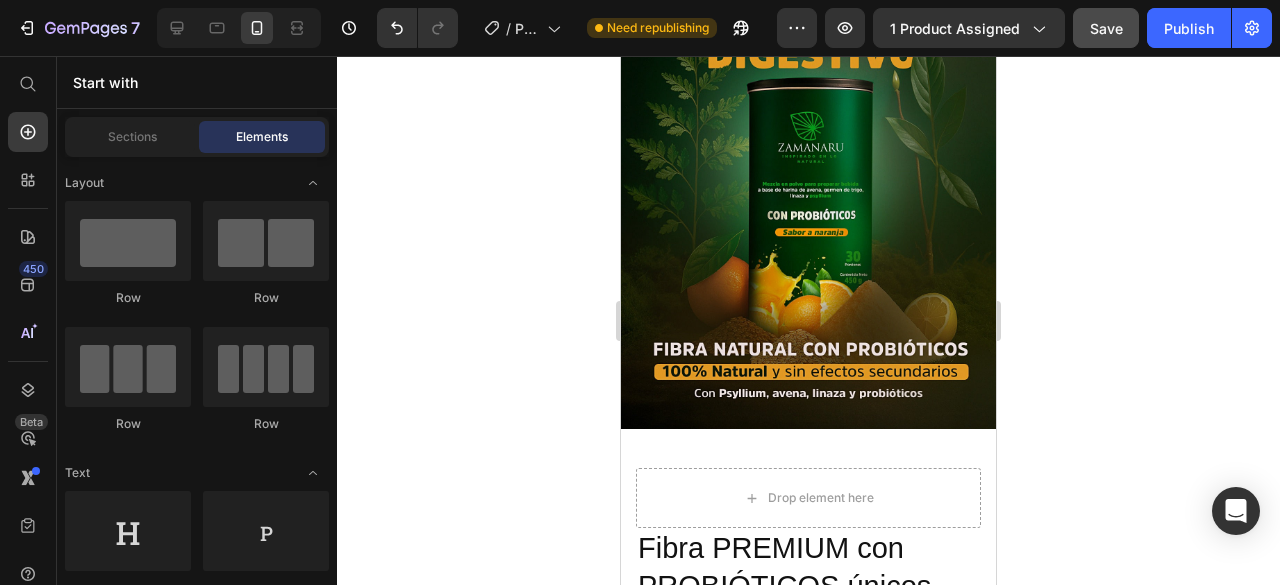 click on "No presenta efectos secundarios" at bounding box center [743, -84] 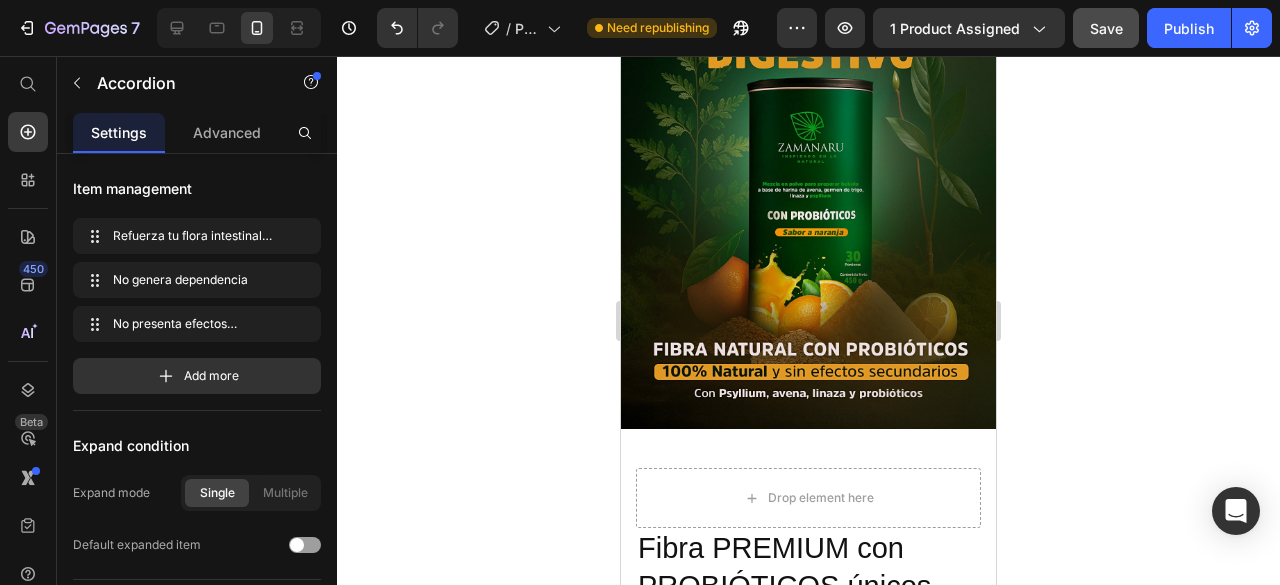 click on "No presenta efectos secundarios" at bounding box center (743, -84) 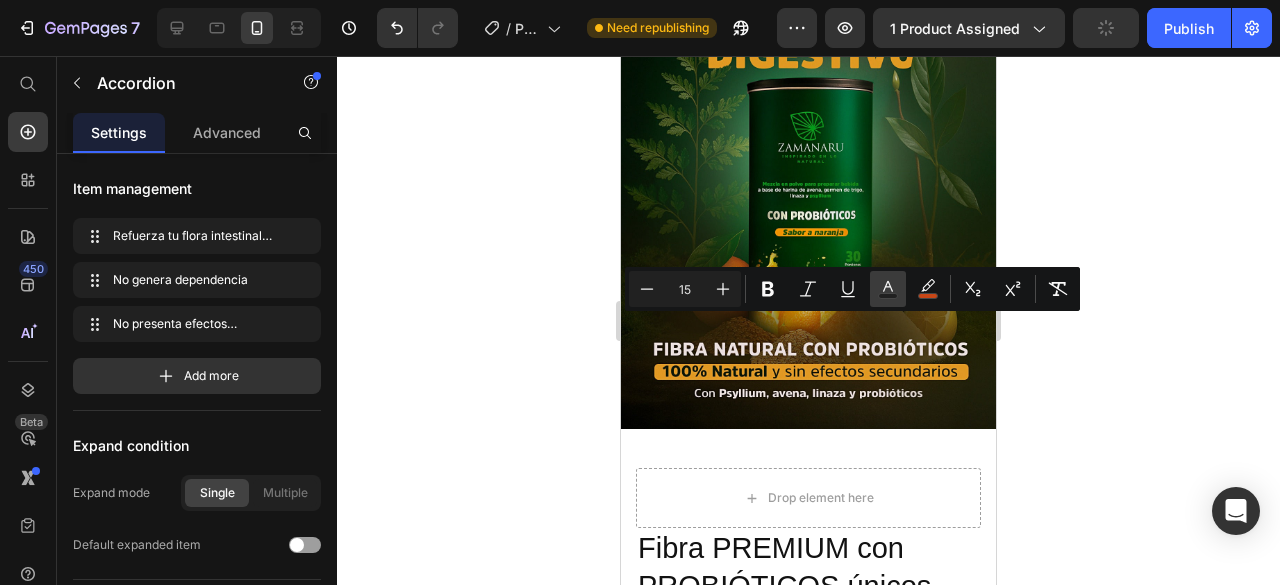 drag, startPoint x: 921, startPoint y: 284, endPoint x: 886, endPoint y: 297, distance: 37.336308 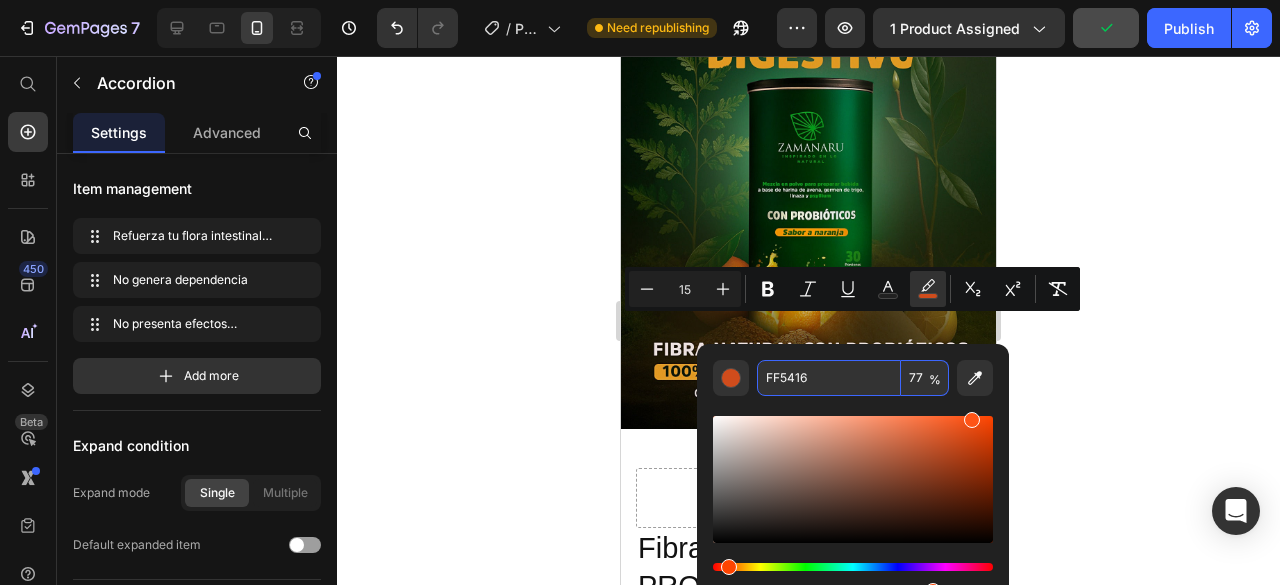 click on "FF5416" at bounding box center [829, 378] 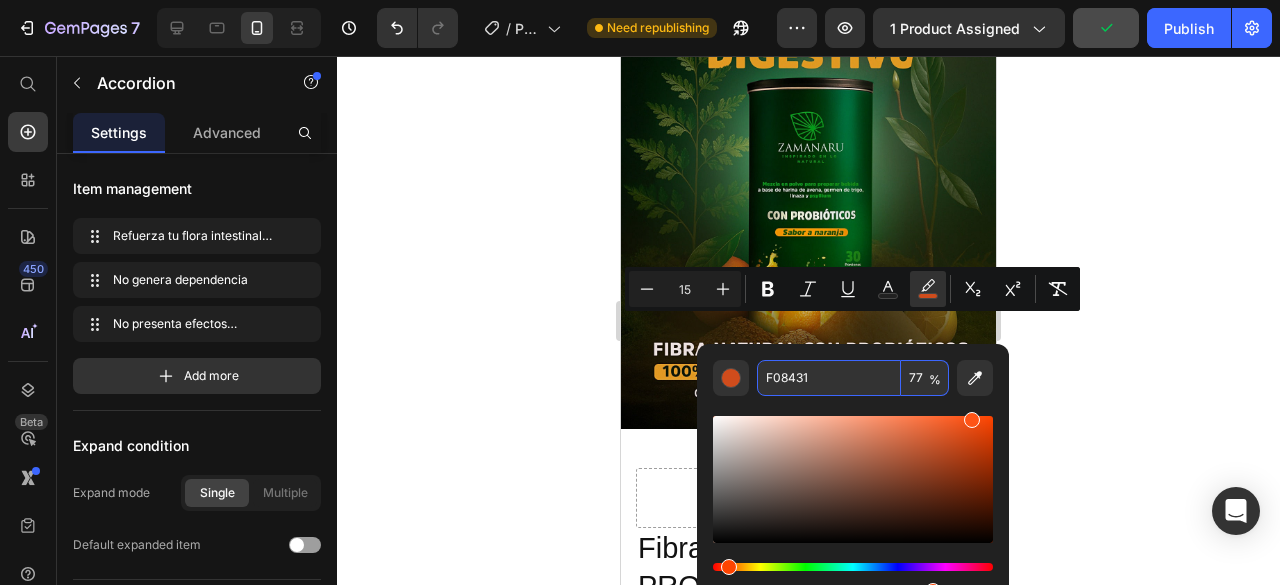 type on "F08431" 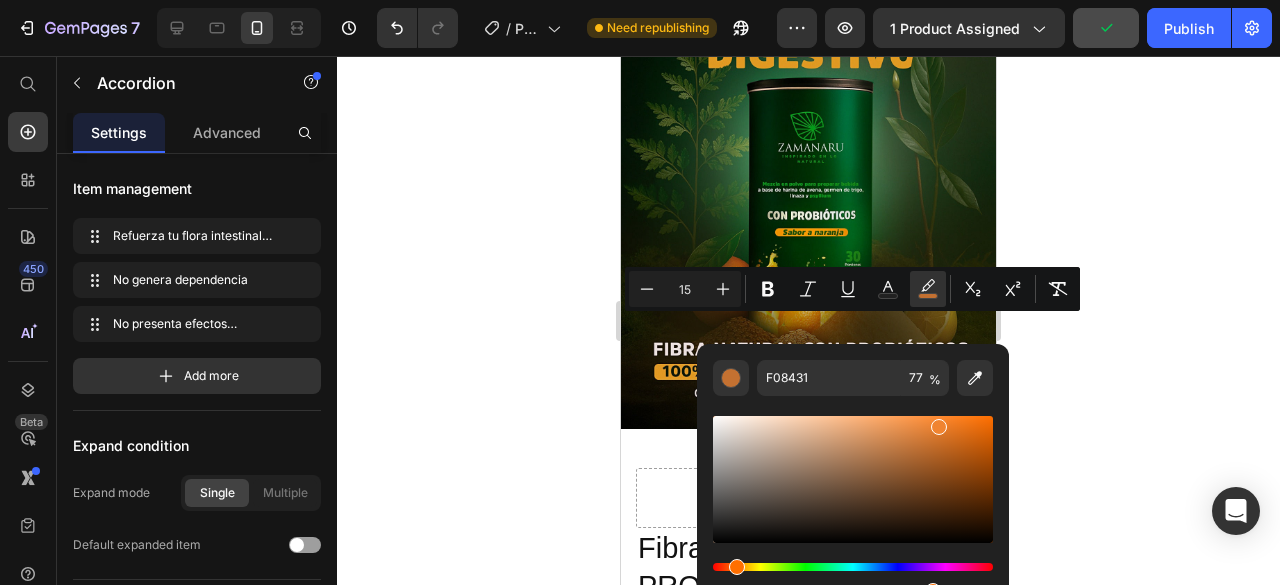click 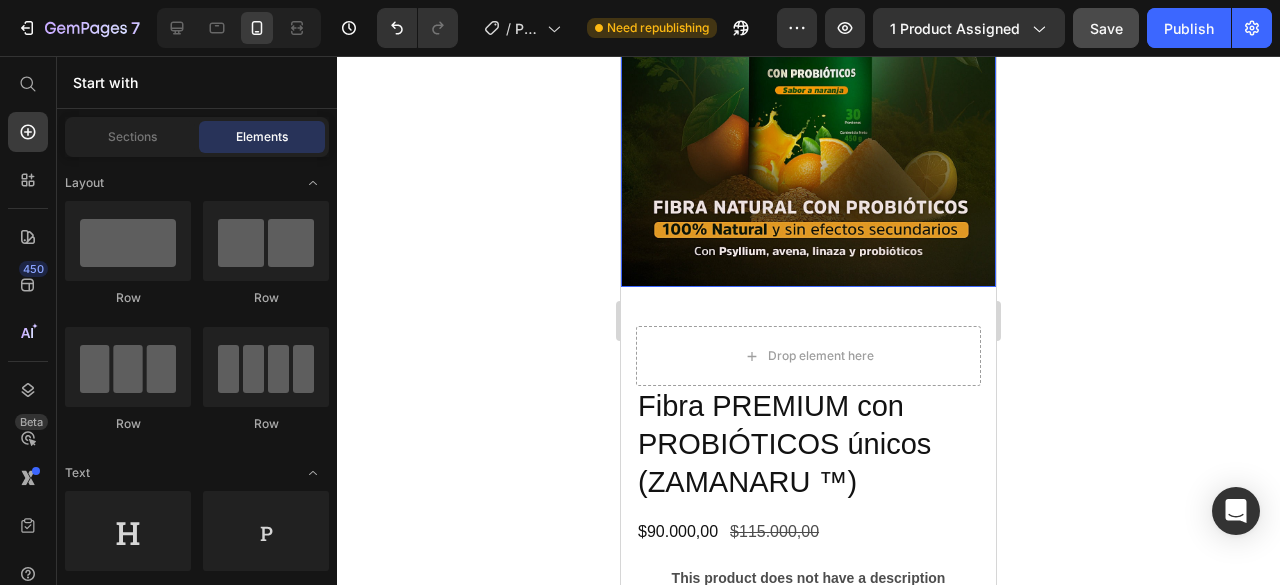 scroll, scrollTop: 2700, scrollLeft: 0, axis: vertical 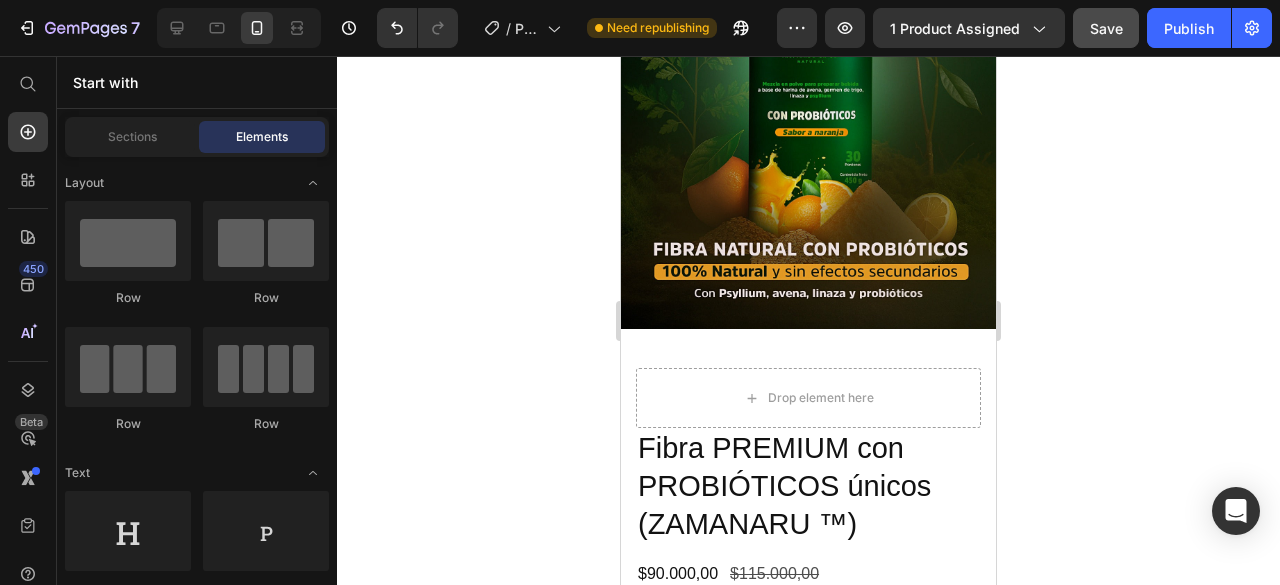 click on "No genera dependencia" at bounding box center (709, -244) 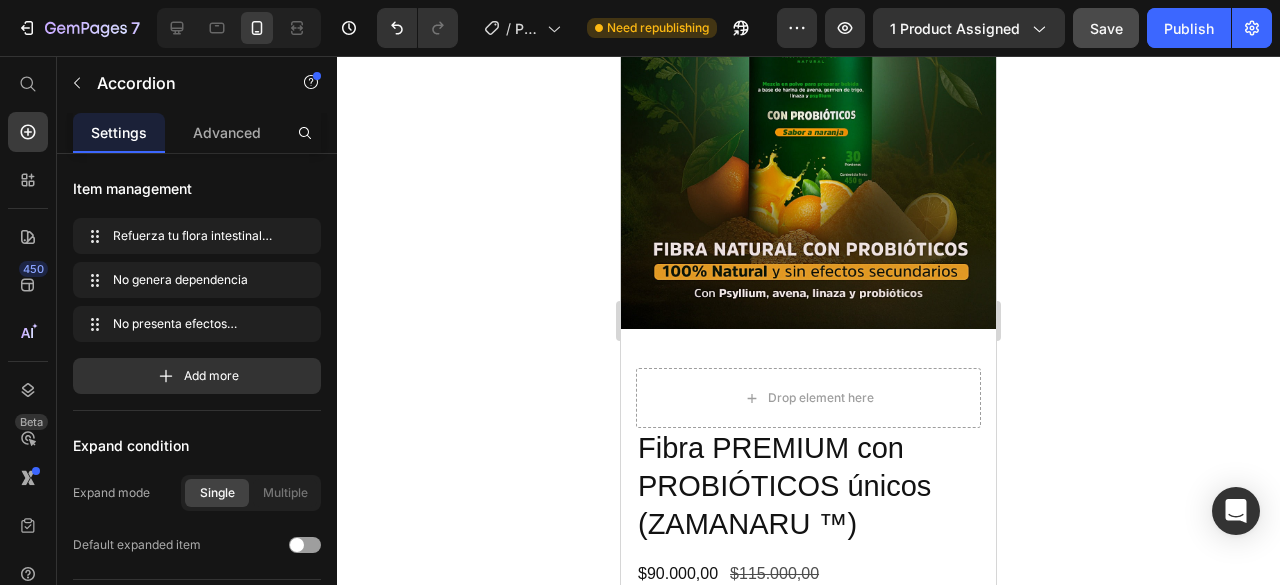 click 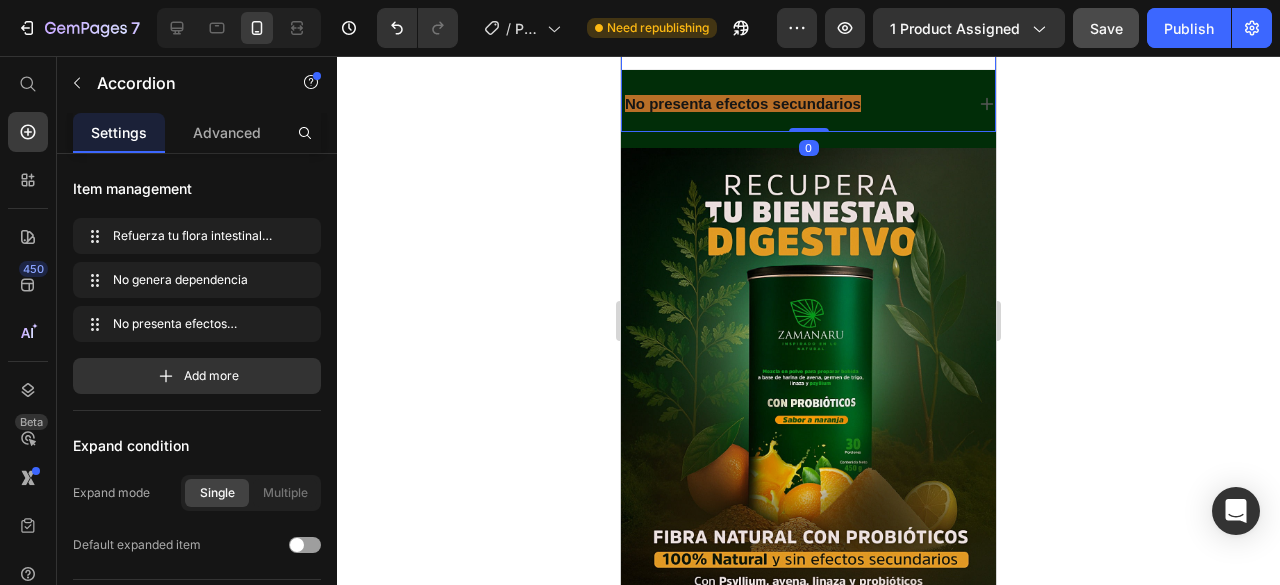 scroll, scrollTop: 2500, scrollLeft: 0, axis: vertical 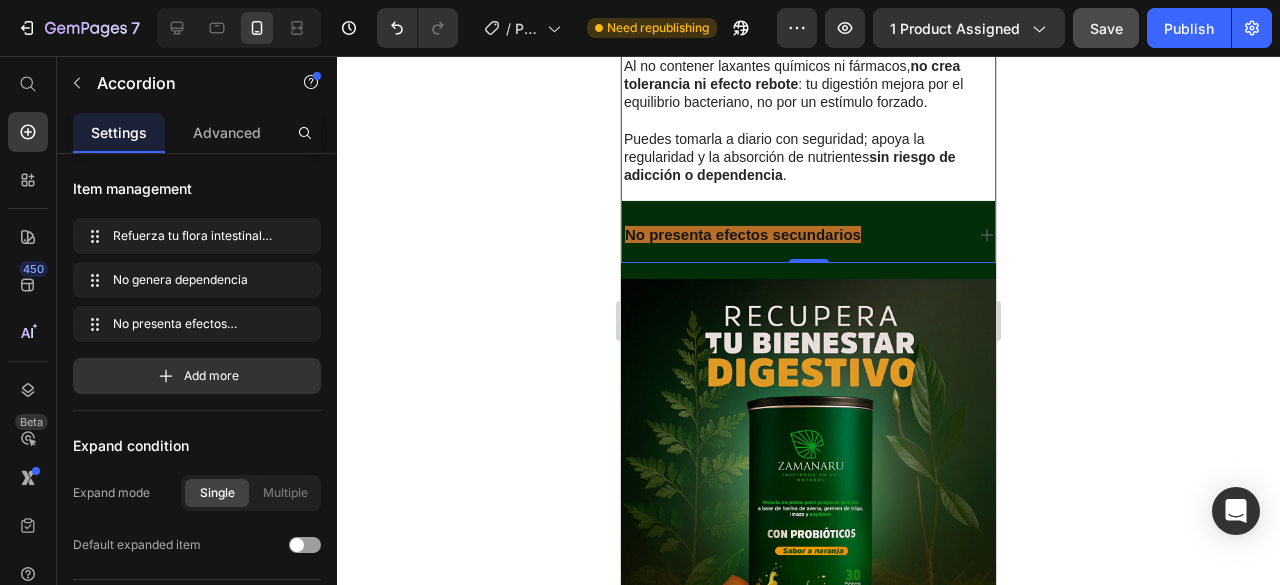 click on "Refuerza tu flora intestinal de forma efectiva" at bounding box center (808, -106) 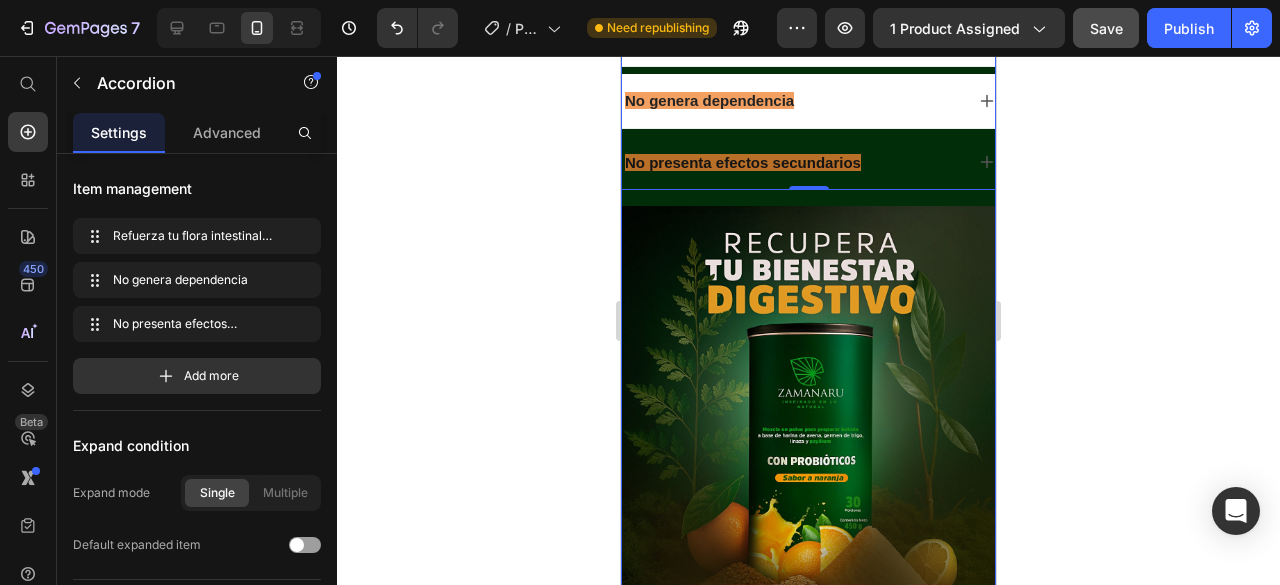 scroll, scrollTop: 2800, scrollLeft: 0, axis: vertical 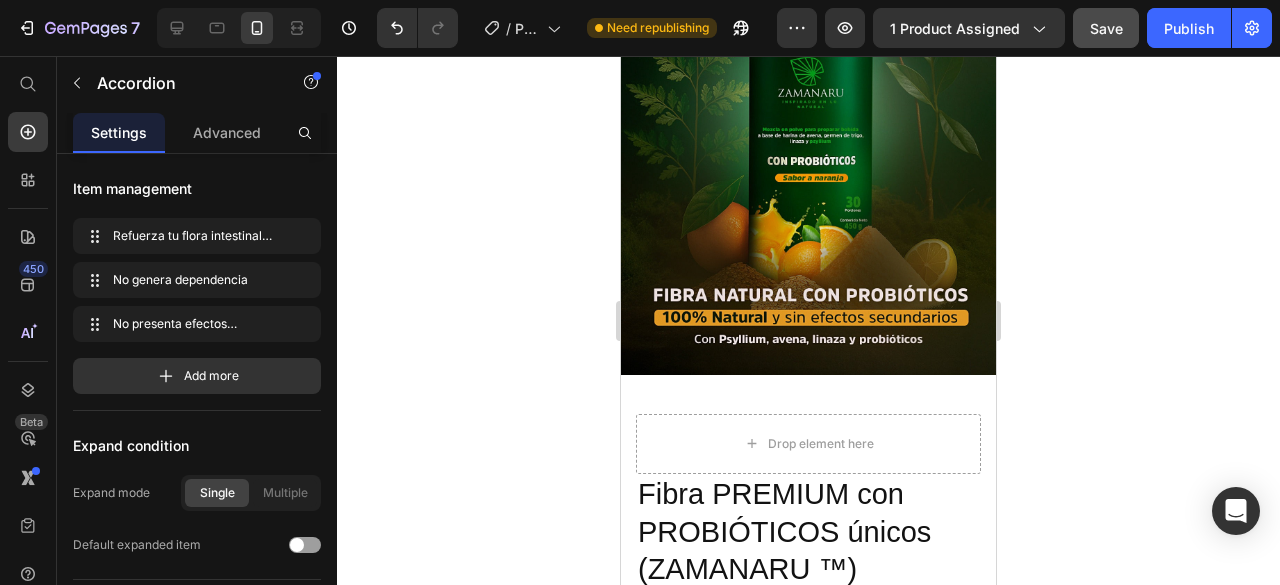 click 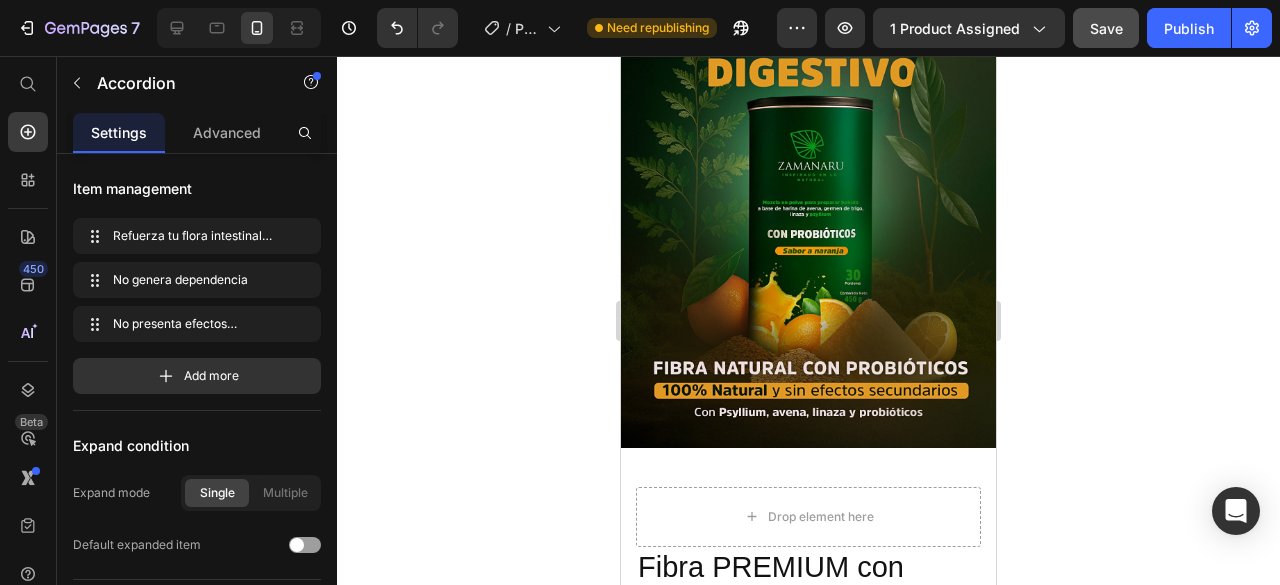 click 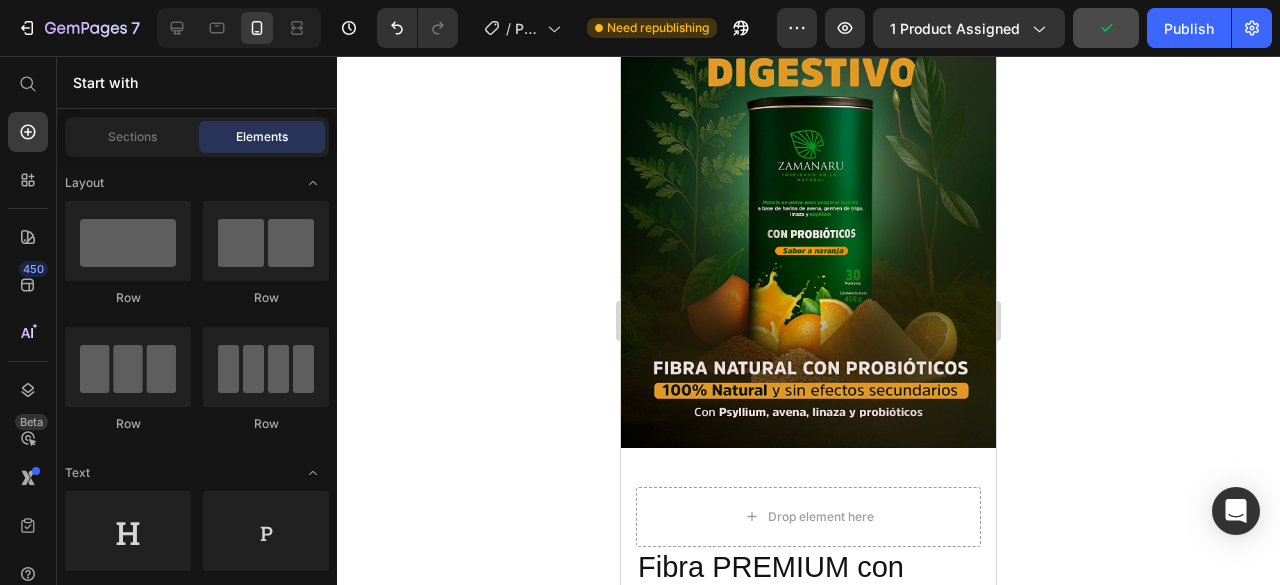 click 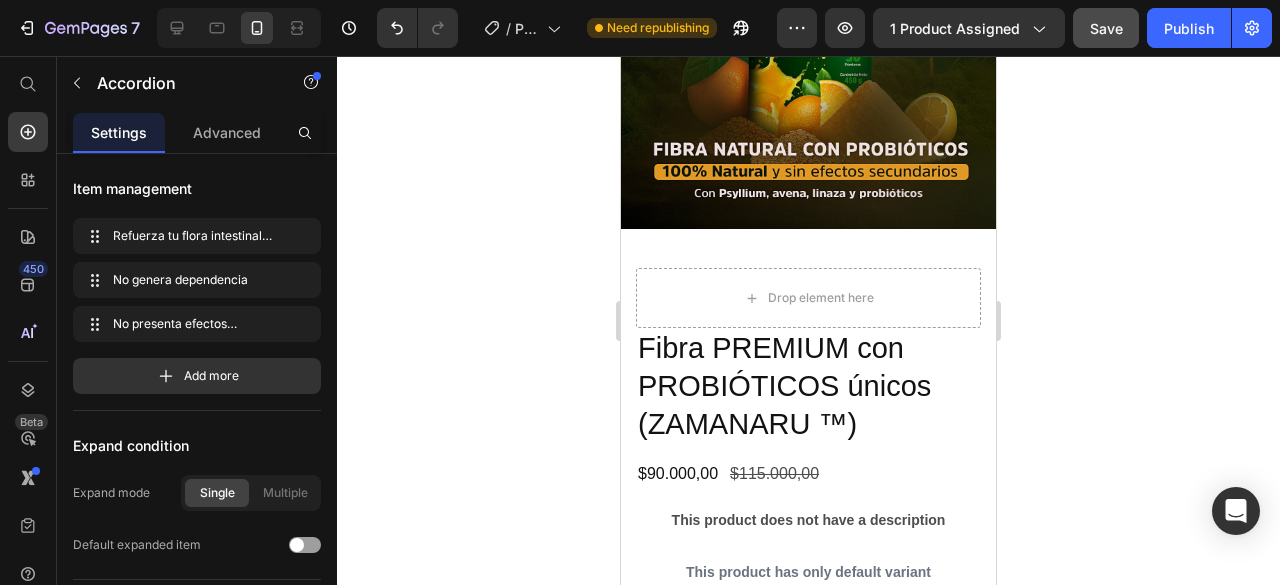 click on "Publish" at bounding box center [1189, 28] 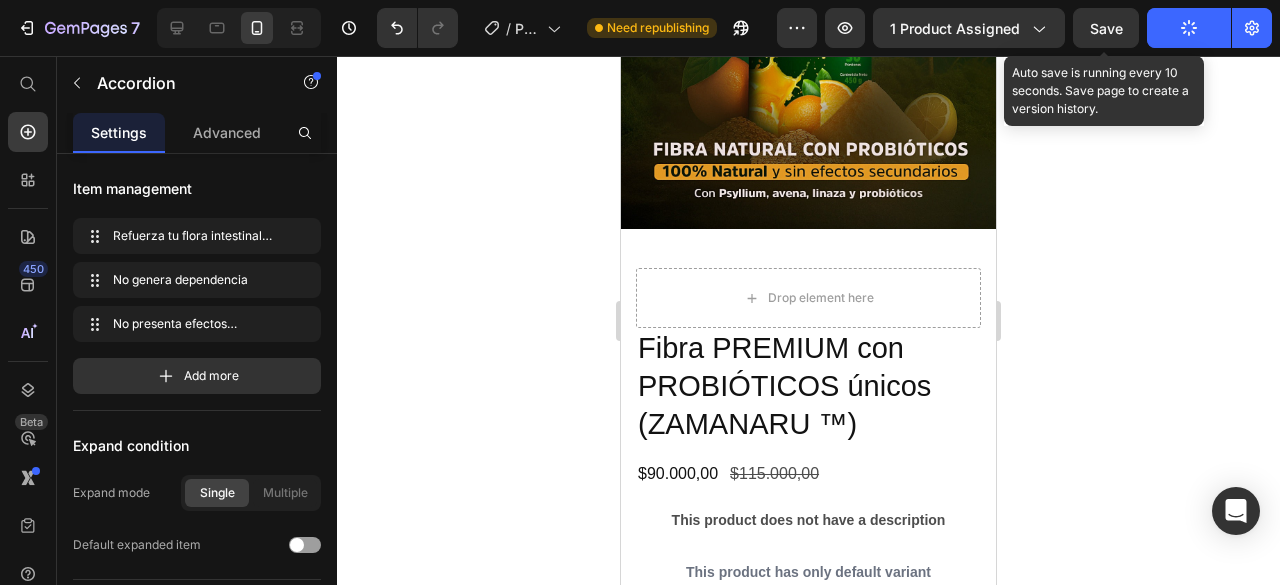 click on "Save" at bounding box center [1106, 28] 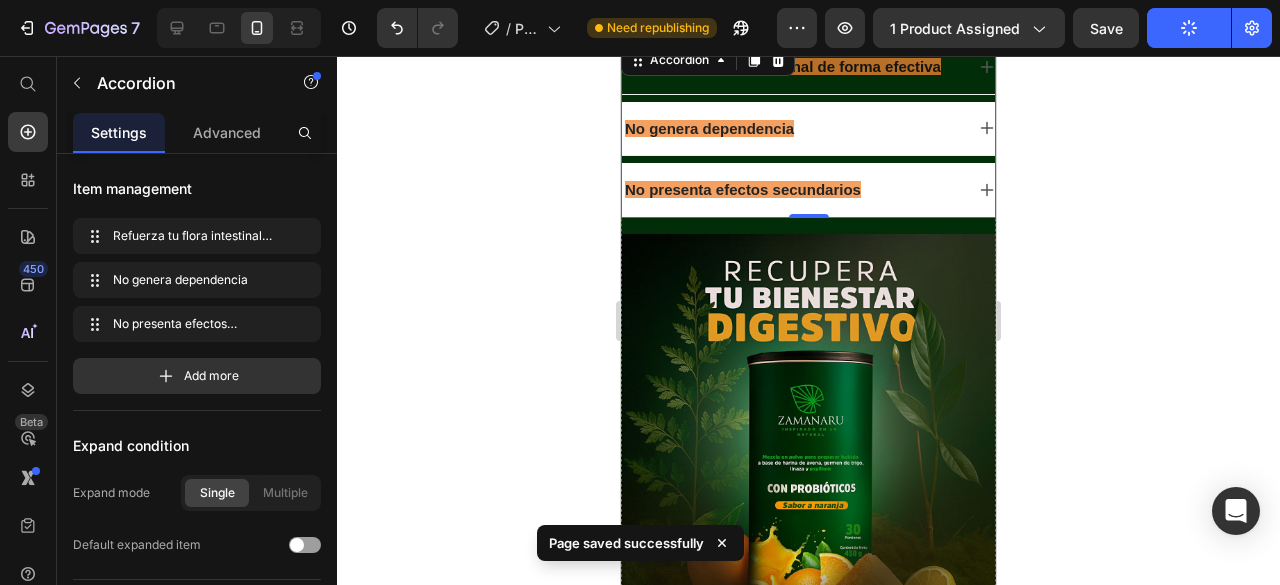 scroll, scrollTop: 2200, scrollLeft: 0, axis: vertical 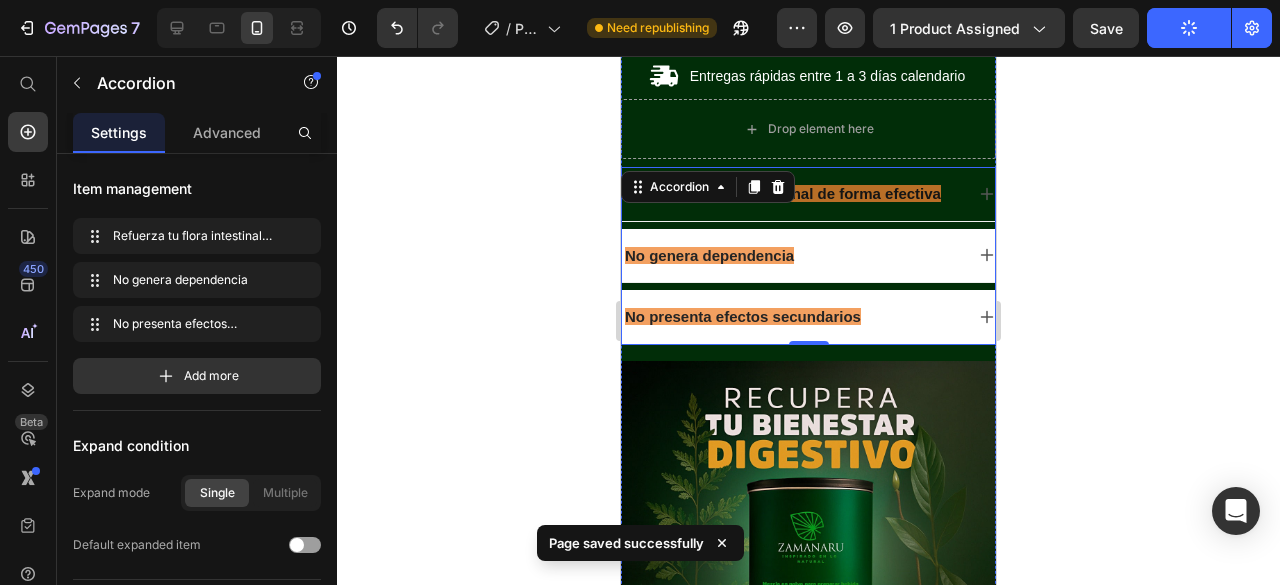 click 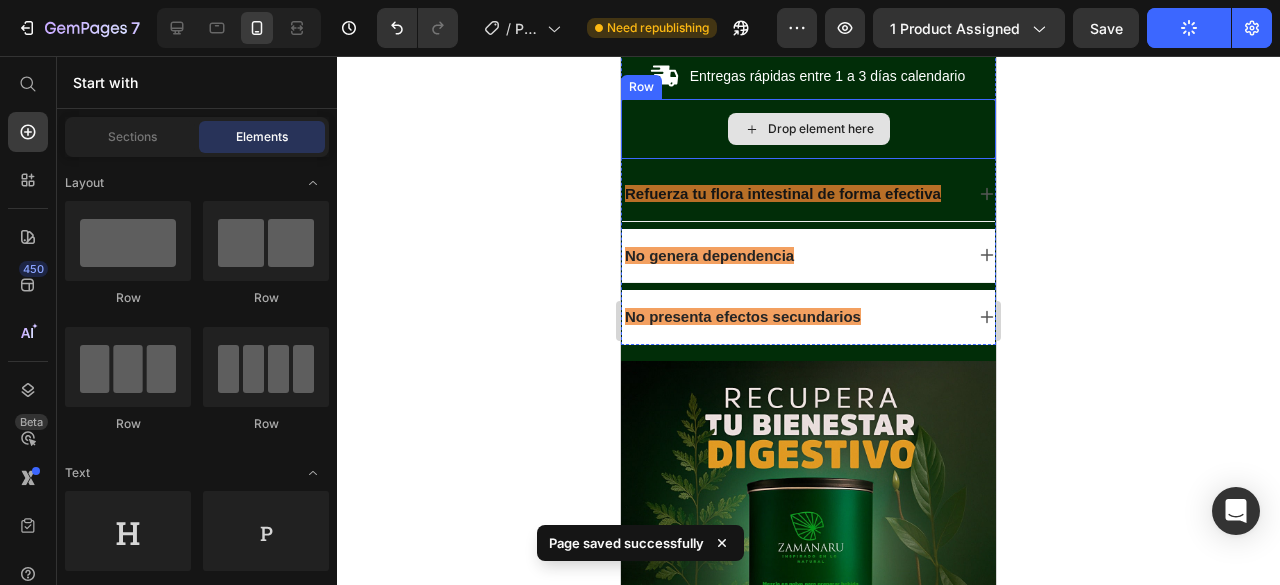scroll, scrollTop: 2500, scrollLeft: 0, axis: vertical 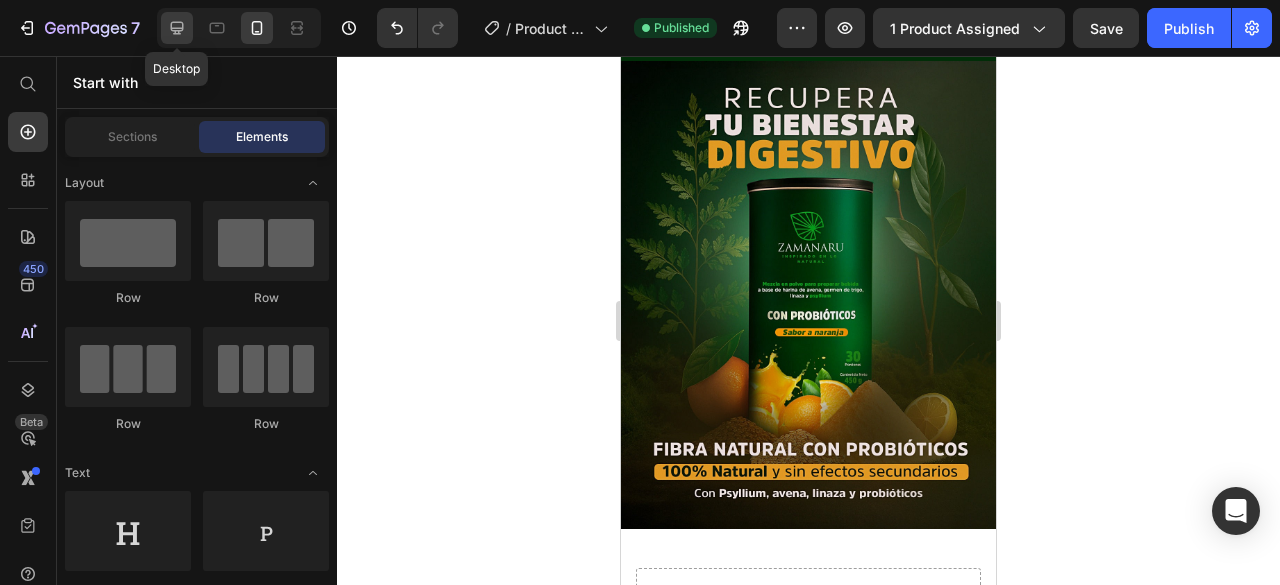 click 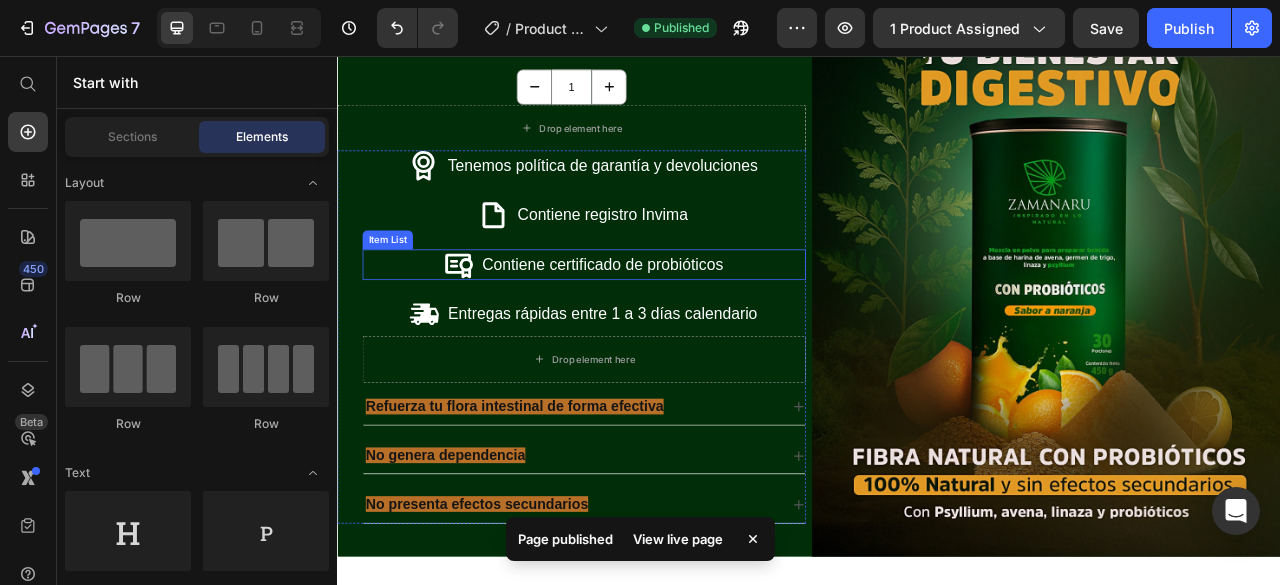 scroll, scrollTop: 1788, scrollLeft: 0, axis: vertical 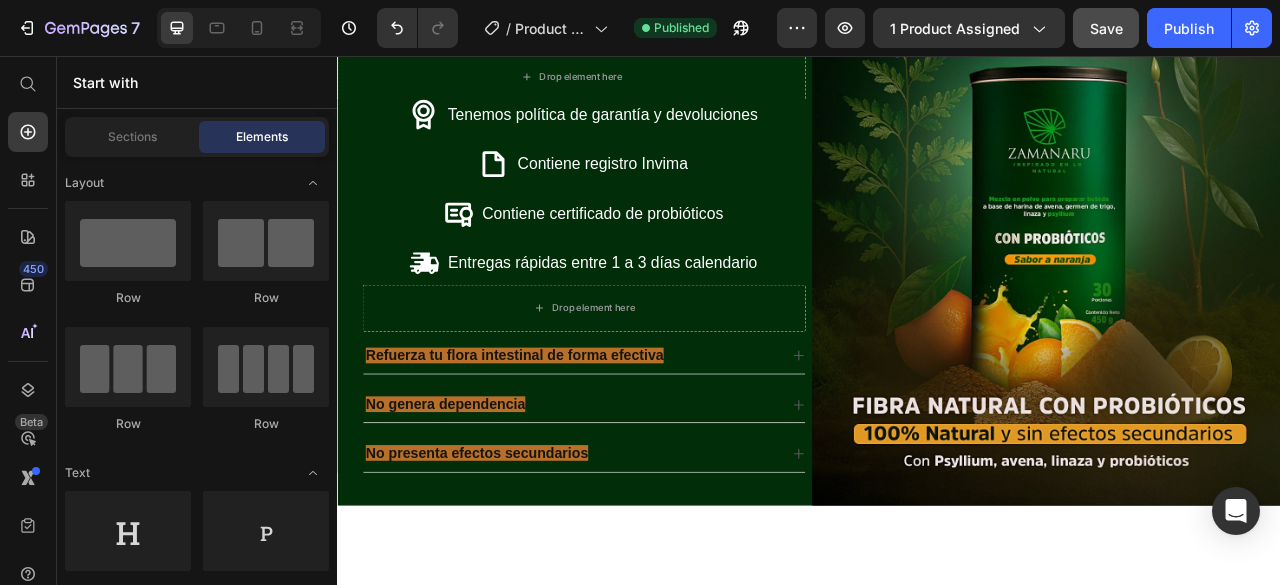 click on "Publish" at bounding box center [1189, 28] 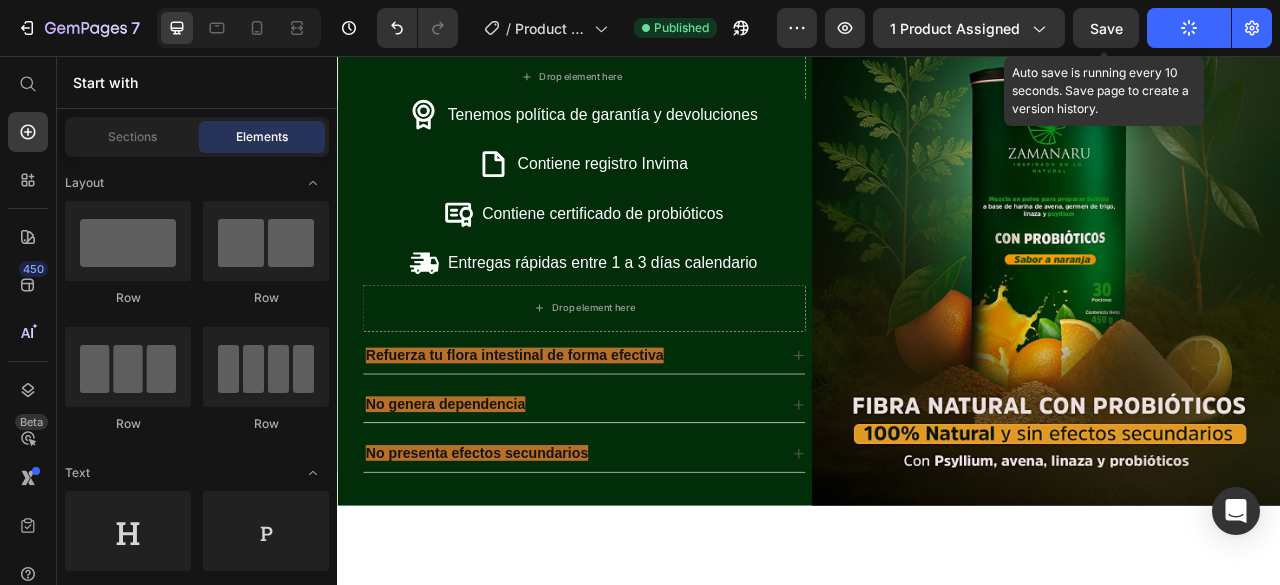 click on "Save" at bounding box center (1106, 28) 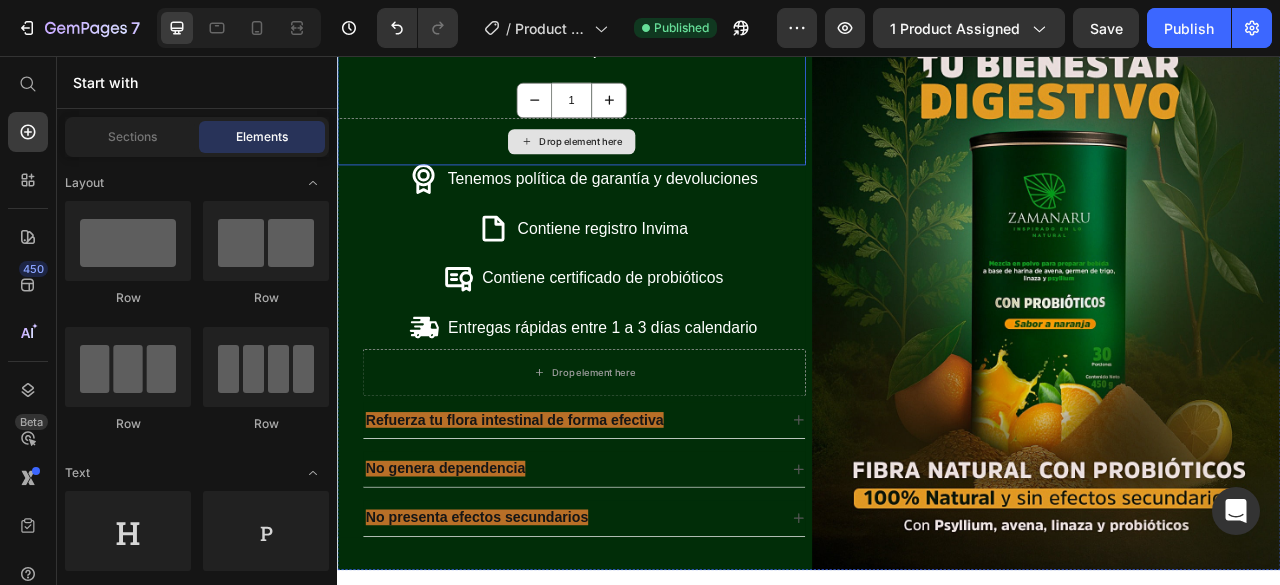 scroll, scrollTop: 1688, scrollLeft: 0, axis: vertical 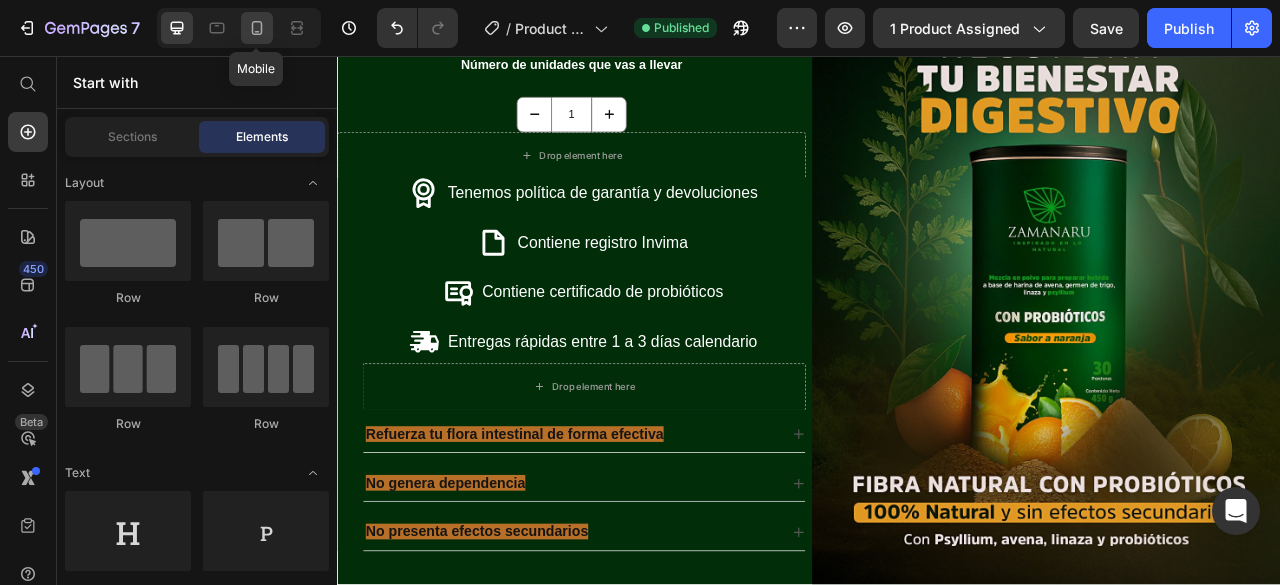 click 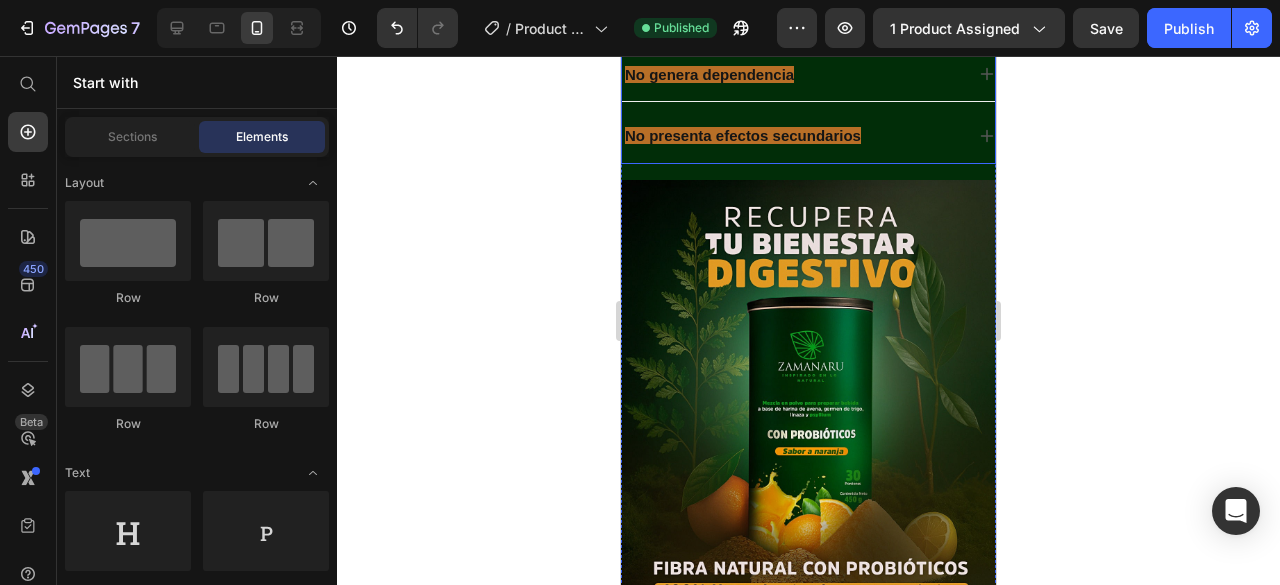scroll, scrollTop: 2306, scrollLeft: 0, axis: vertical 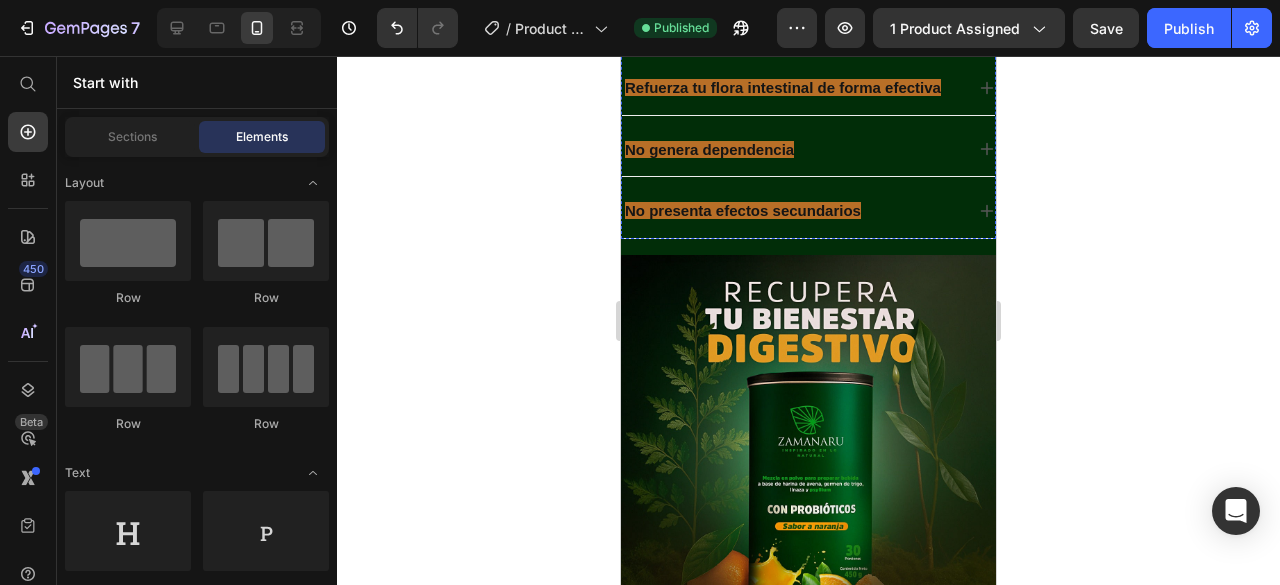 click on "Tenemos política de garantía y devoluciones" at bounding box center (808, -192) 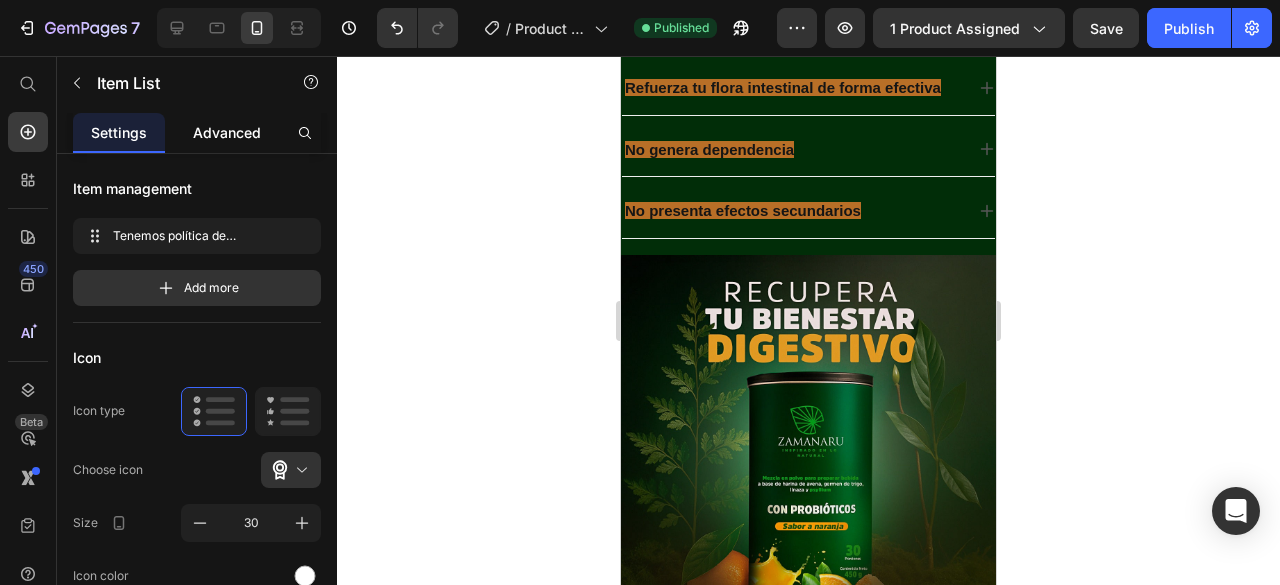 click on "Advanced" at bounding box center [227, 132] 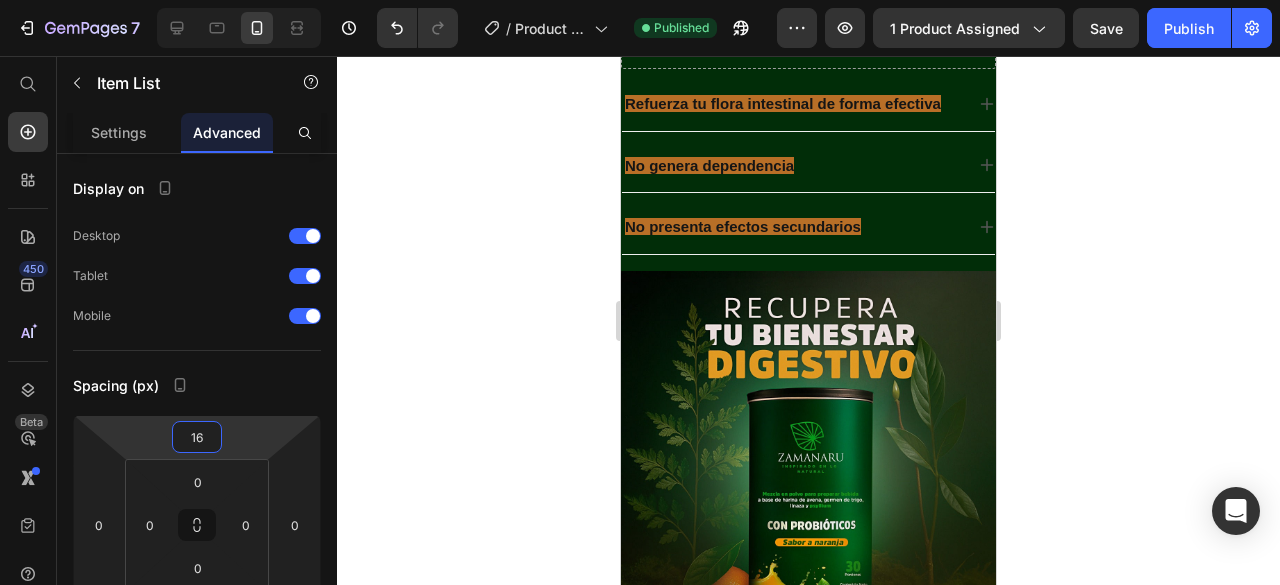 type on "14" 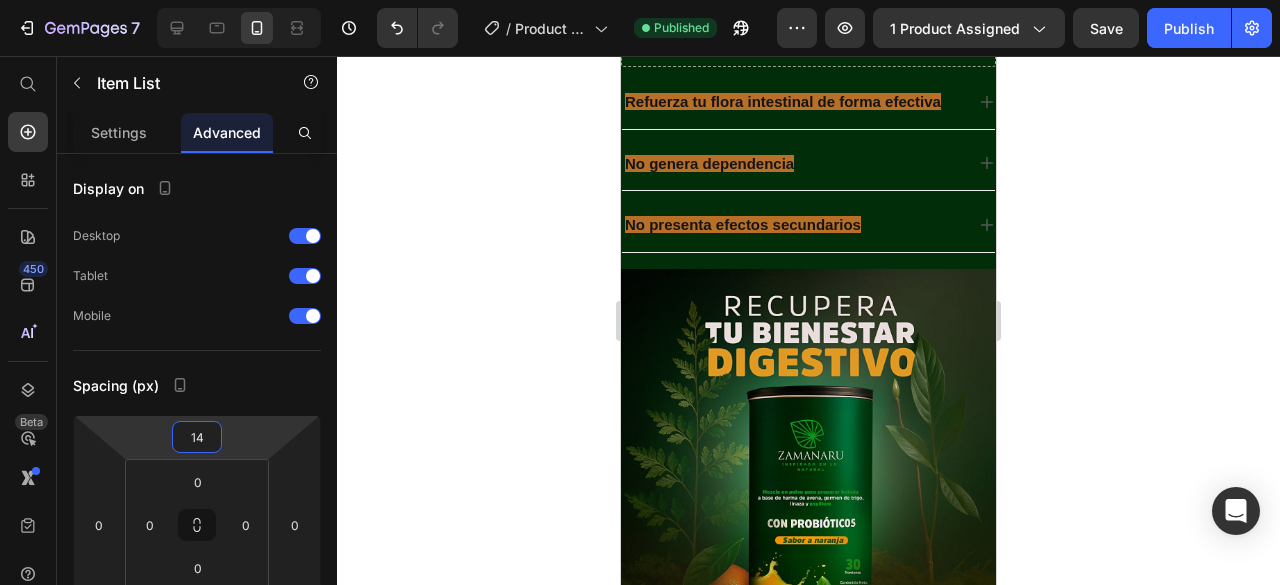 click on "7   /  Product Page - [DATE] 16:58:32 Published Preview 1 product assigned  Save   Publish  450 Beta Start with Sections Elements Hero Section Product Detail Brands Trusted Badges Guarantee Product Breakdown How to use Testimonials Compare Bundle FAQs Social Proof Brand Story Product List Collection Blog List Contact Sticky Add to Cart Custom Footer Browse Library 450 Layout
Row
Row
Row
Row Text
Heading
Text Block Button
Button
Button
Sticky Back to top Media" at bounding box center (640, 0) 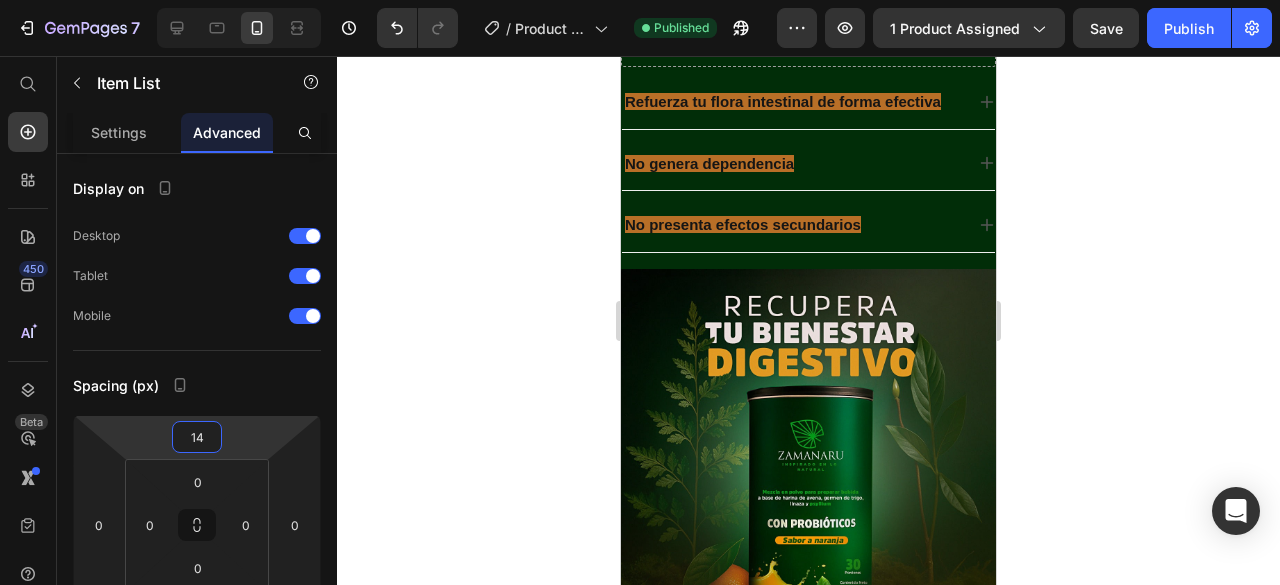 click 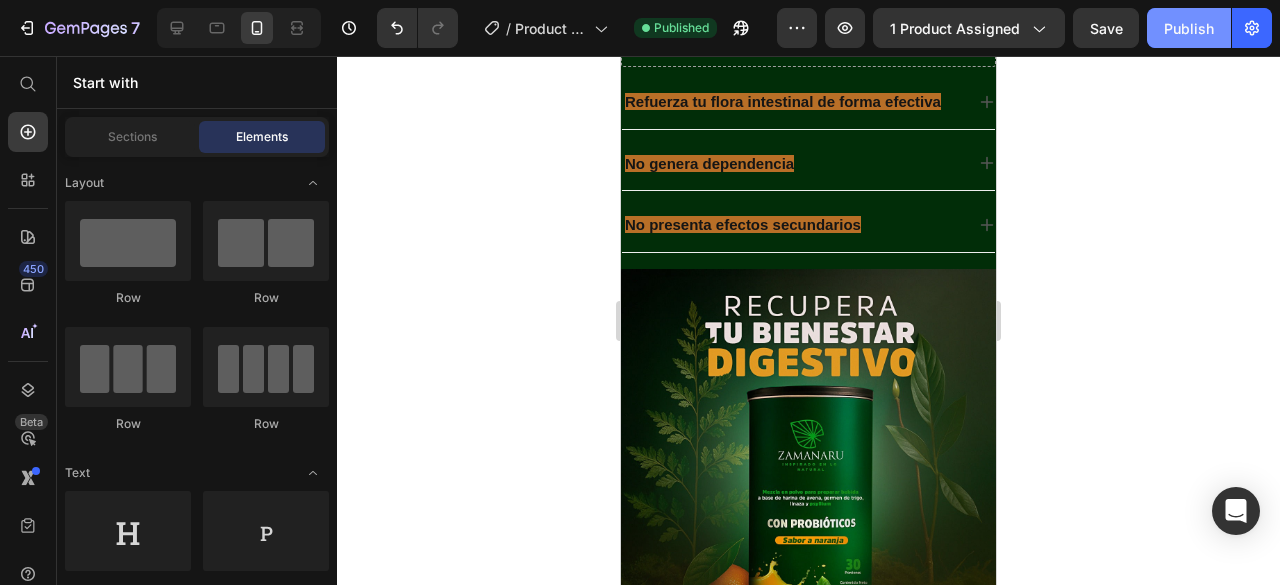 click on "Publish" at bounding box center [1189, 28] 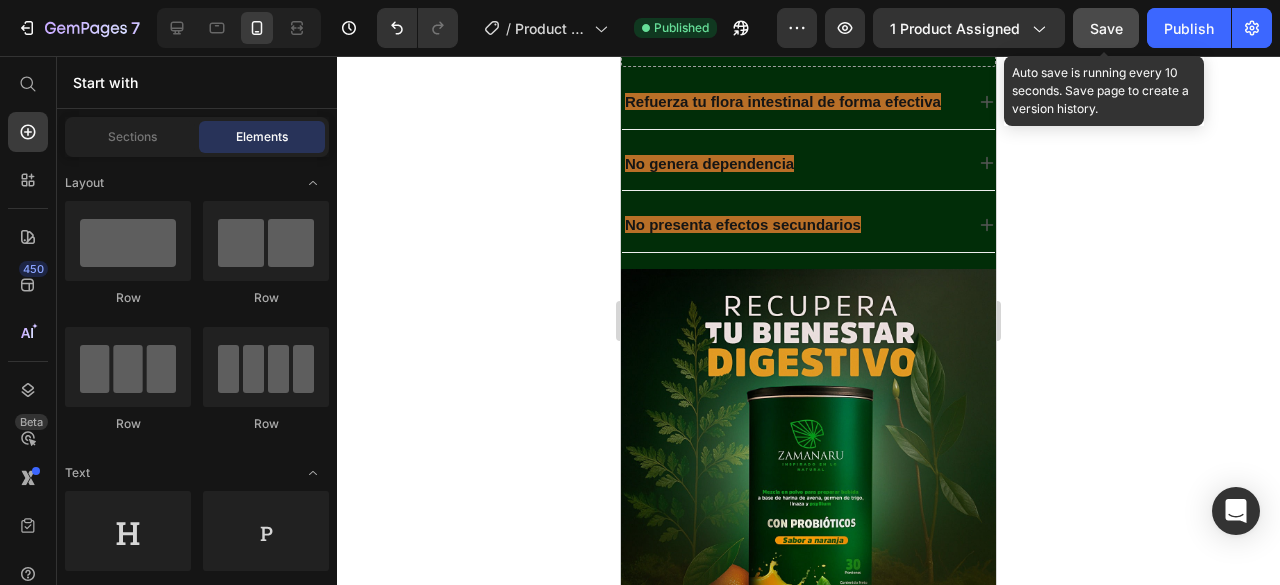 click on "Save" 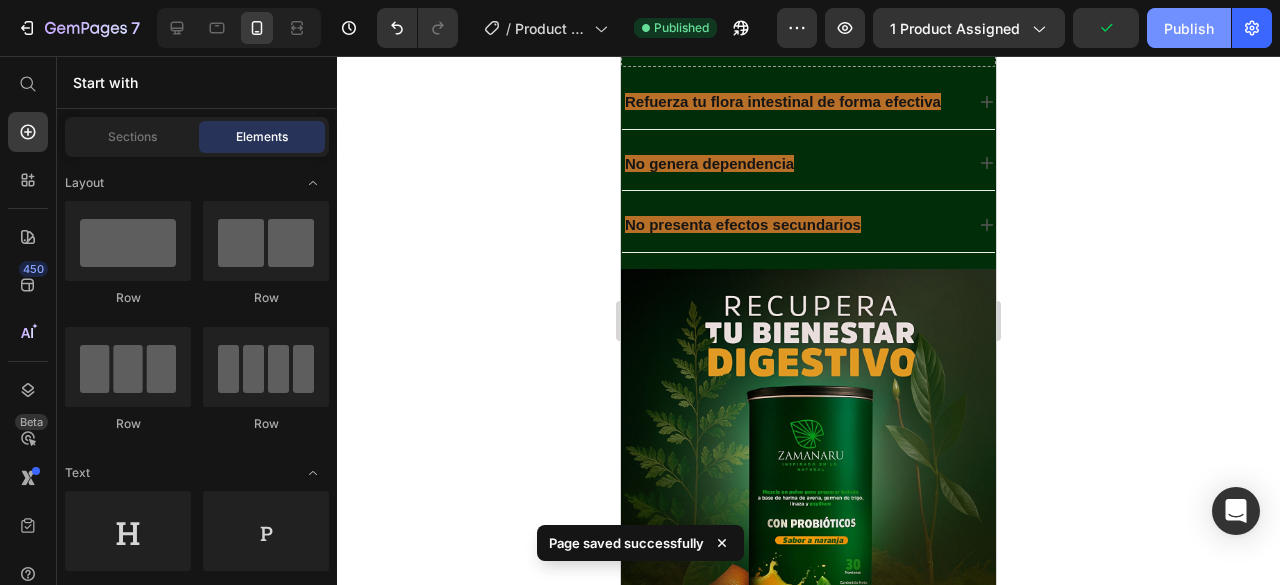 click on "Publish" 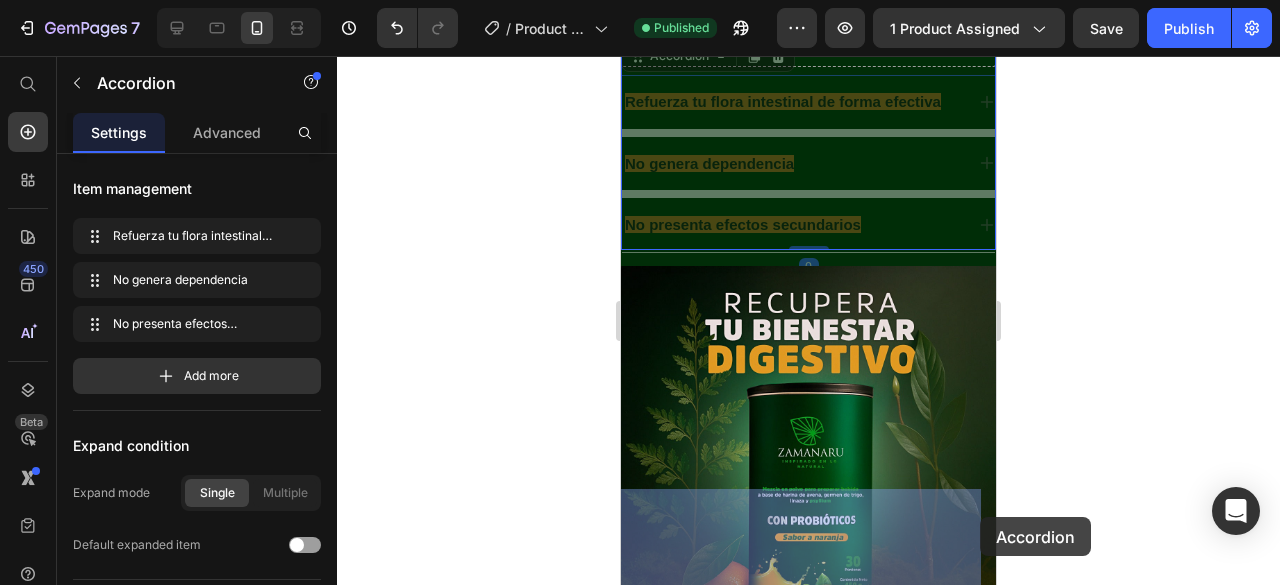 drag, startPoint x: 957, startPoint y: 520, endPoint x: 980, endPoint y: 517, distance: 23.194826 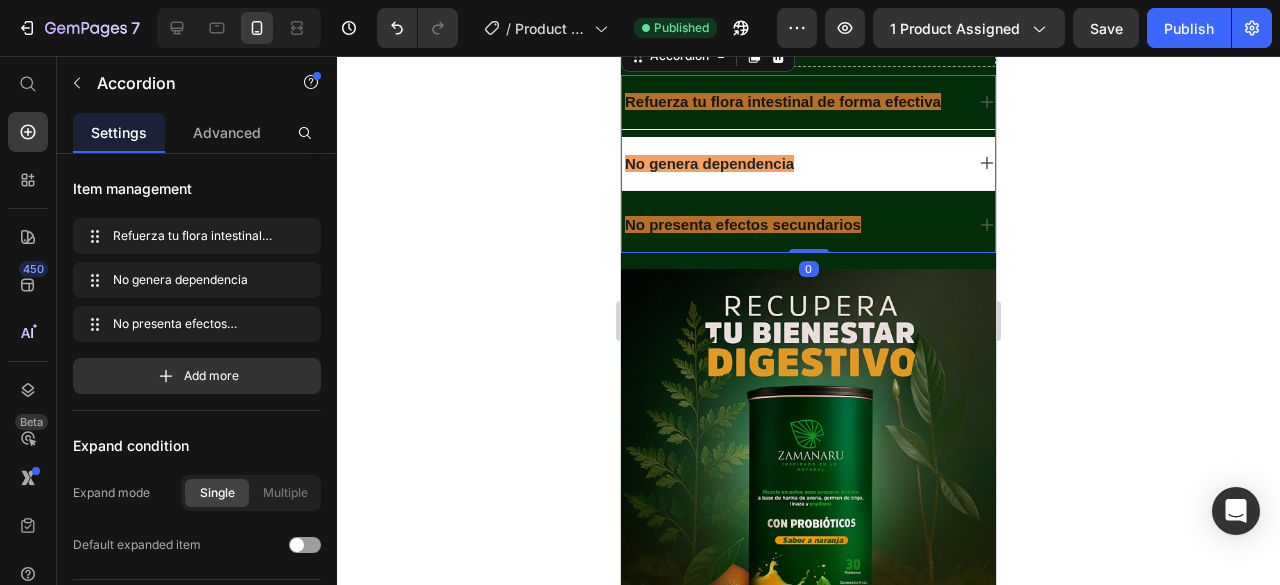 scroll, scrollTop: 2338, scrollLeft: 0, axis: vertical 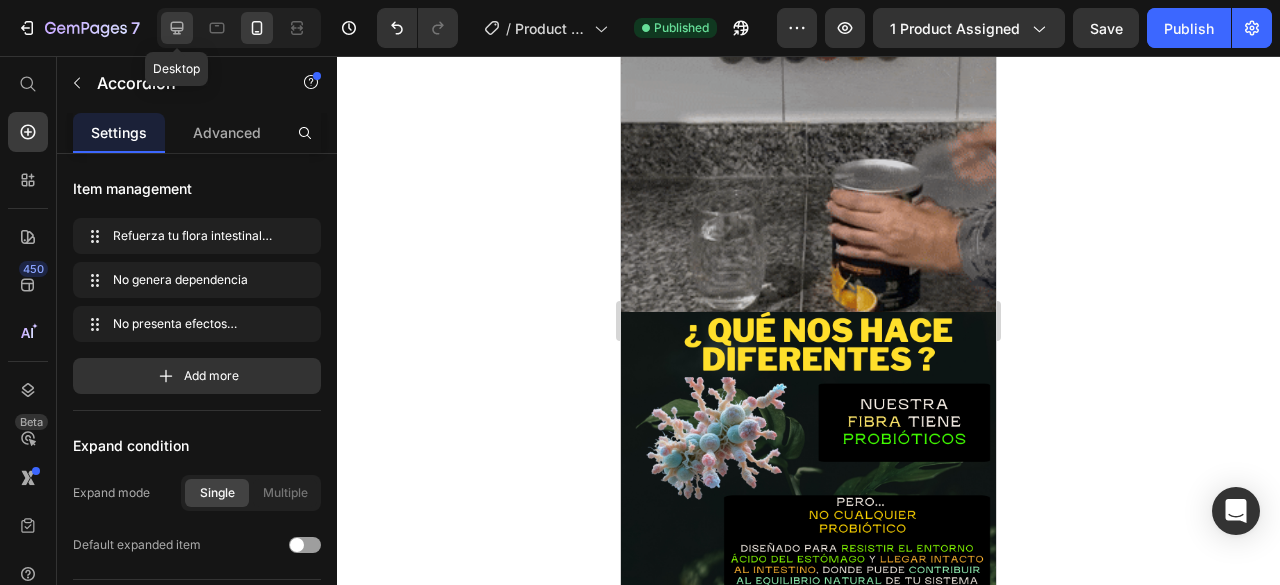 click 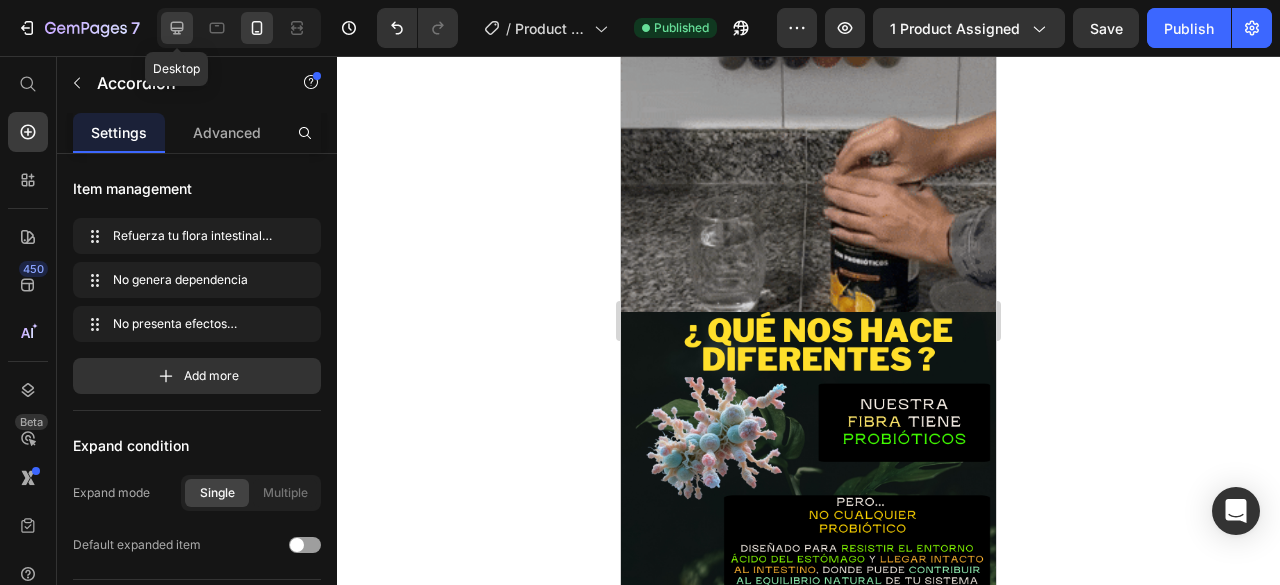 type on "18" 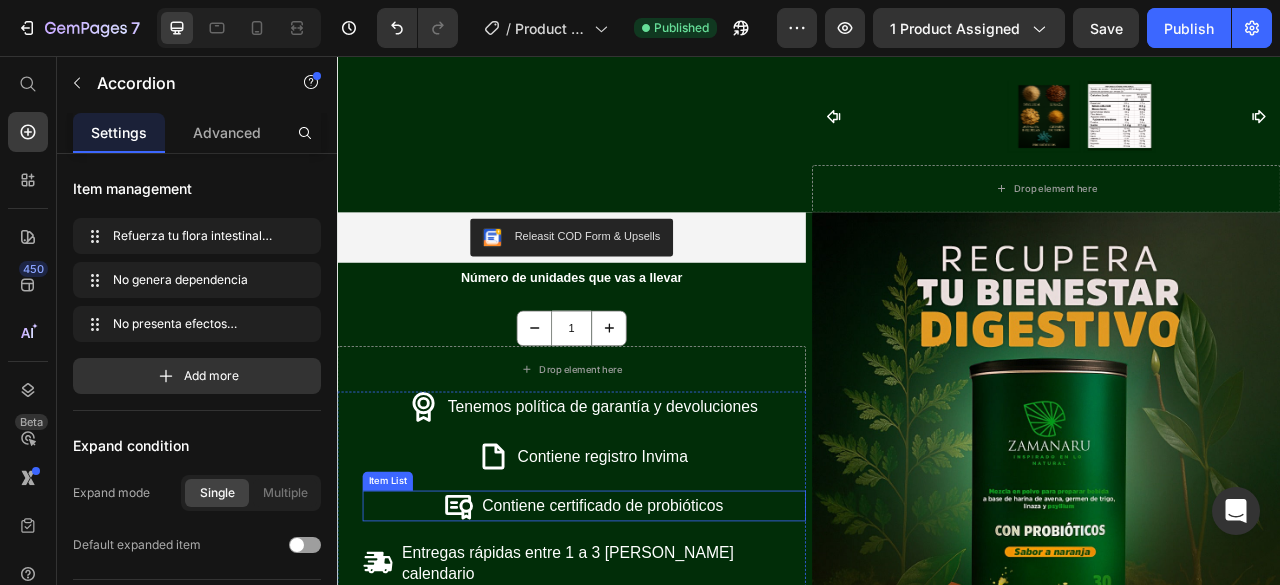 scroll, scrollTop: 1386, scrollLeft: 0, axis: vertical 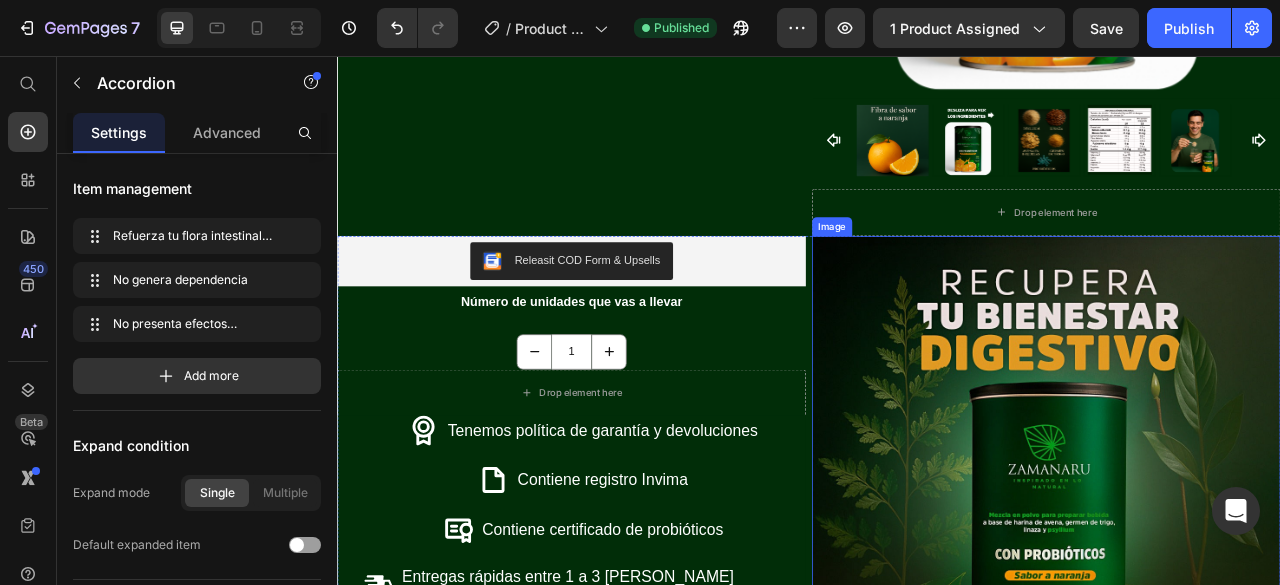click at bounding box center (1239, 657) 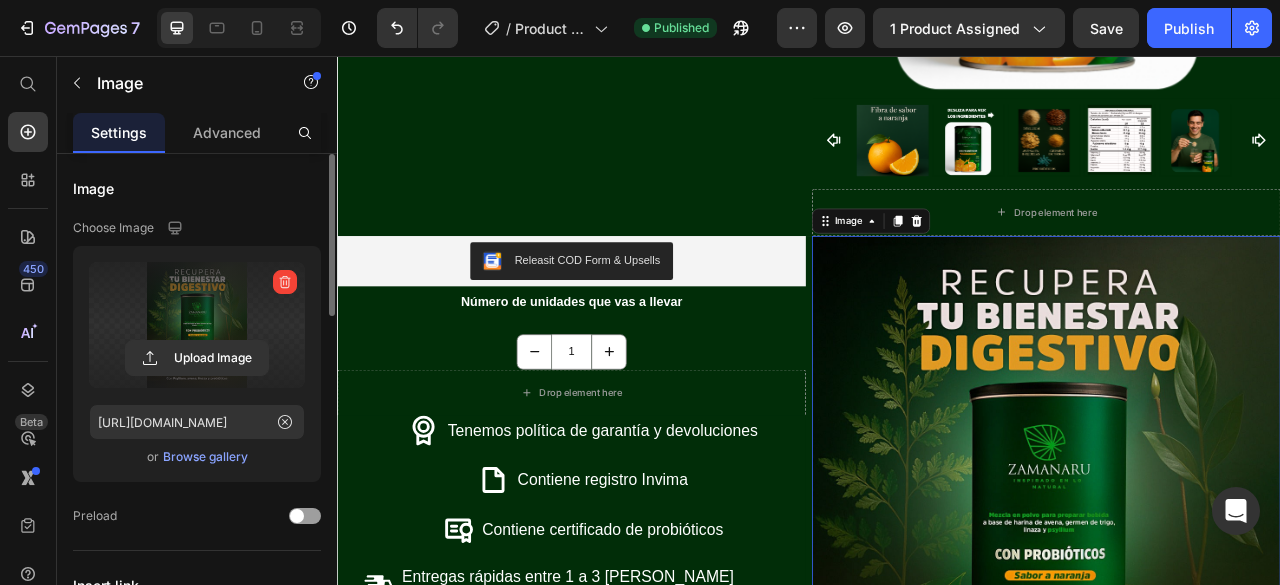 click at bounding box center (197, 325) 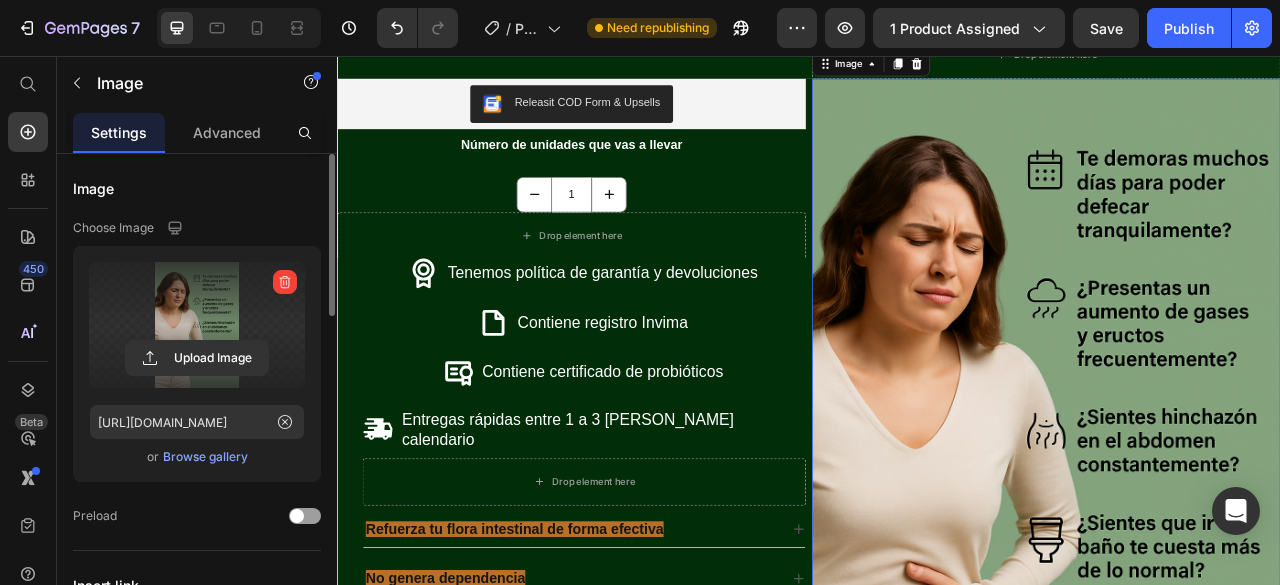 scroll, scrollTop: 1486, scrollLeft: 0, axis: vertical 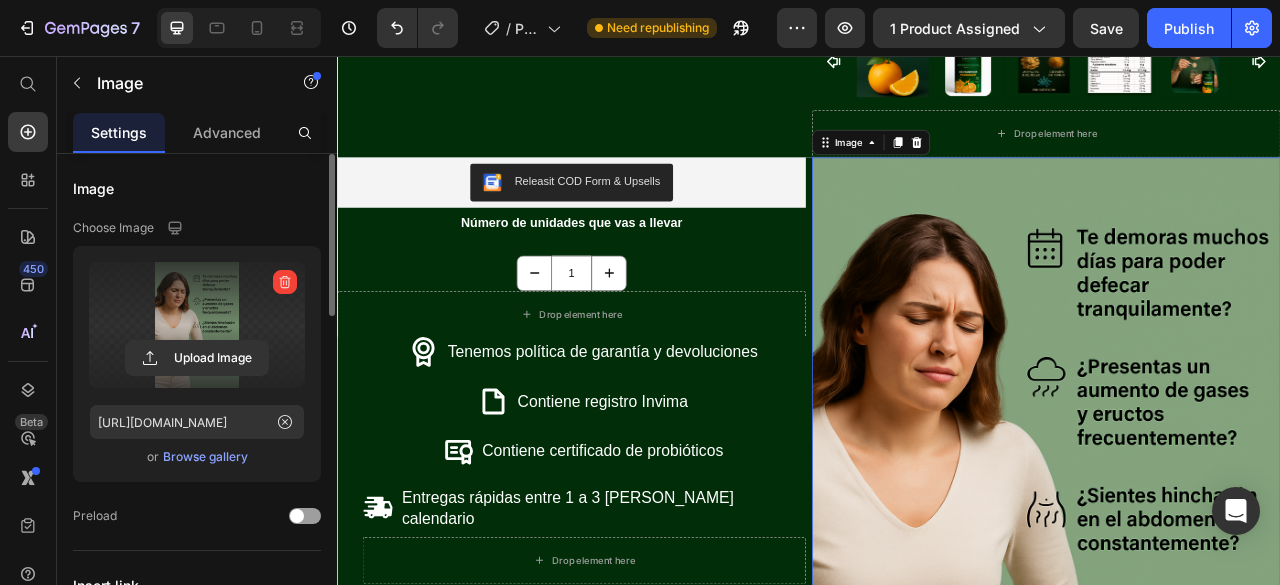 click at bounding box center [1239, 632] 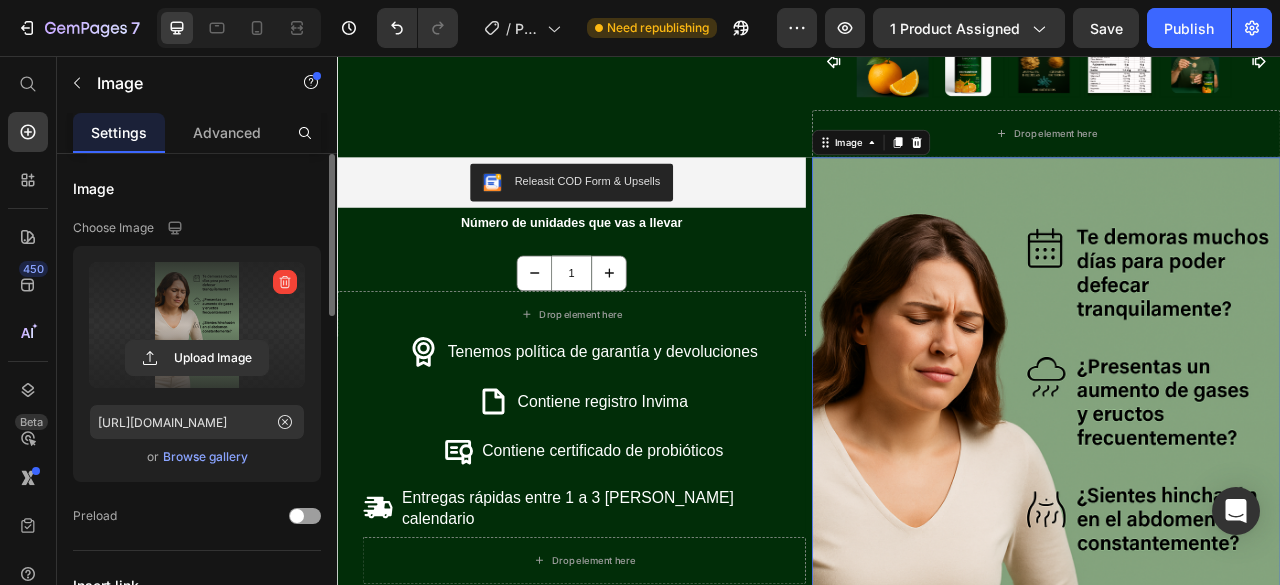 click at bounding box center [197, 325] 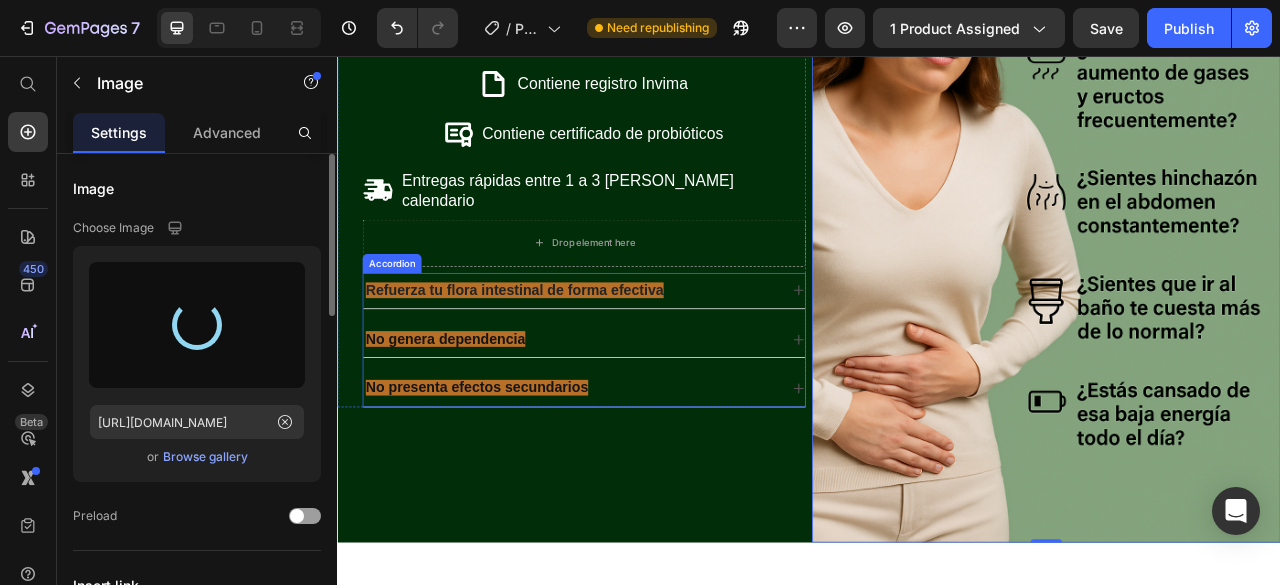 scroll, scrollTop: 1986, scrollLeft: 0, axis: vertical 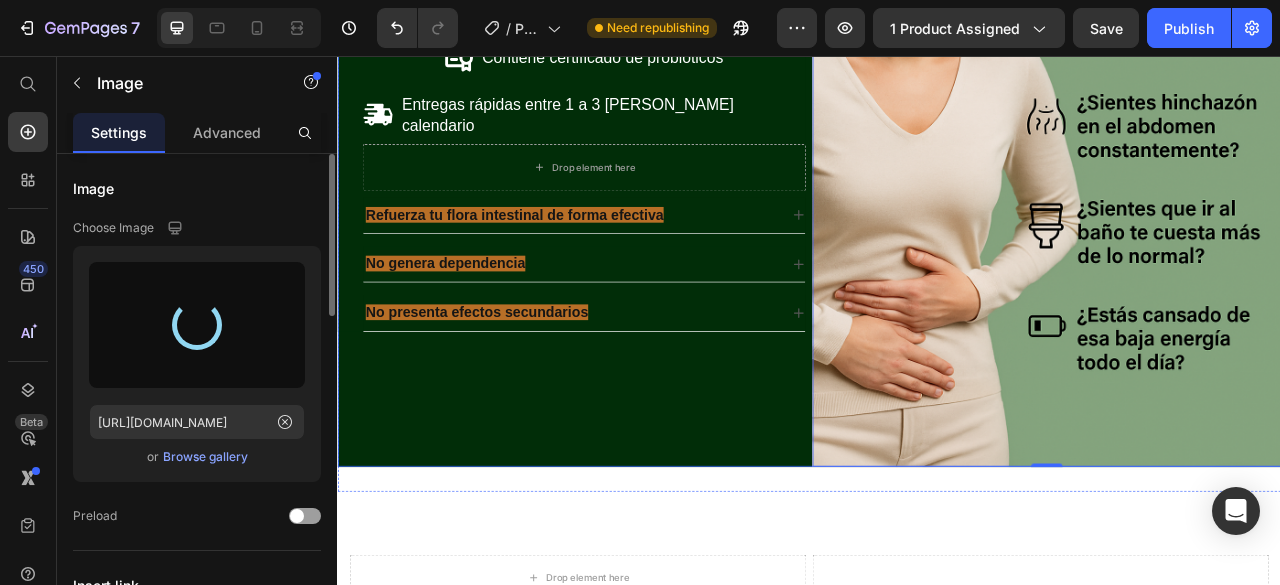 type on "https://cdn.shopify.com/s/files/1/0594/0677/8430/files/gempages_555276960993903482-9ffef6e2-671f-4af5-b7c4-81a3c0a9c6be.png" 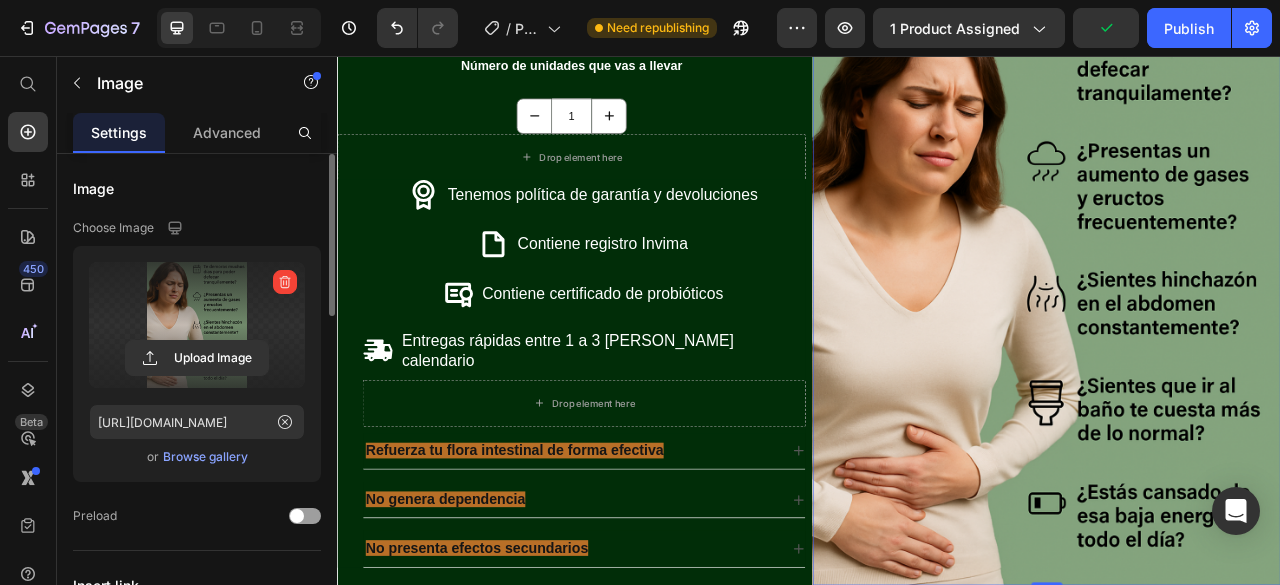 scroll, scrollTop: 1586, scrollLeft: 0, axis: vertical 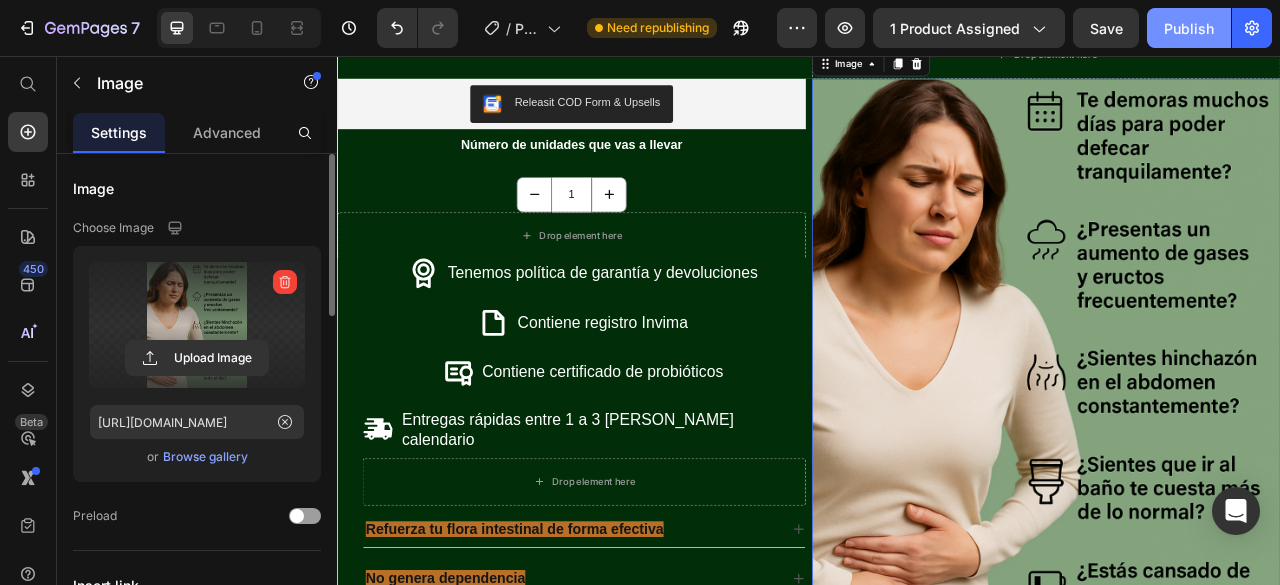drag, startPoint x: 1213, startPoint y: 27, endPoint x: 1176, endPoint y: 33, distance: 37.48333 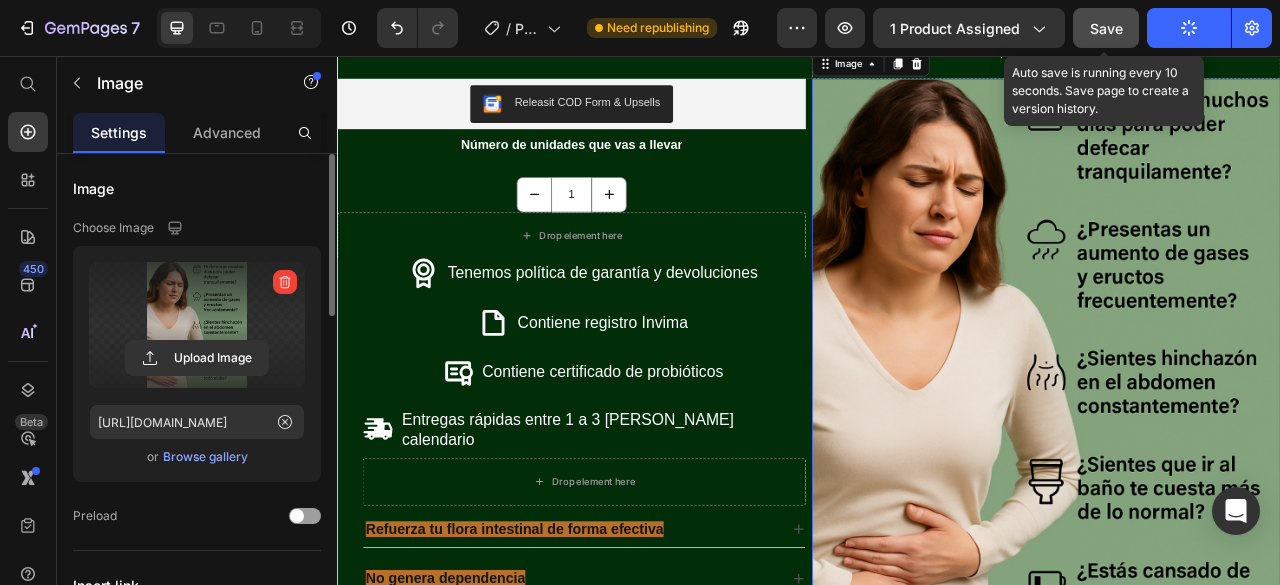 click on "Save" at bounding box center [1106, 28] 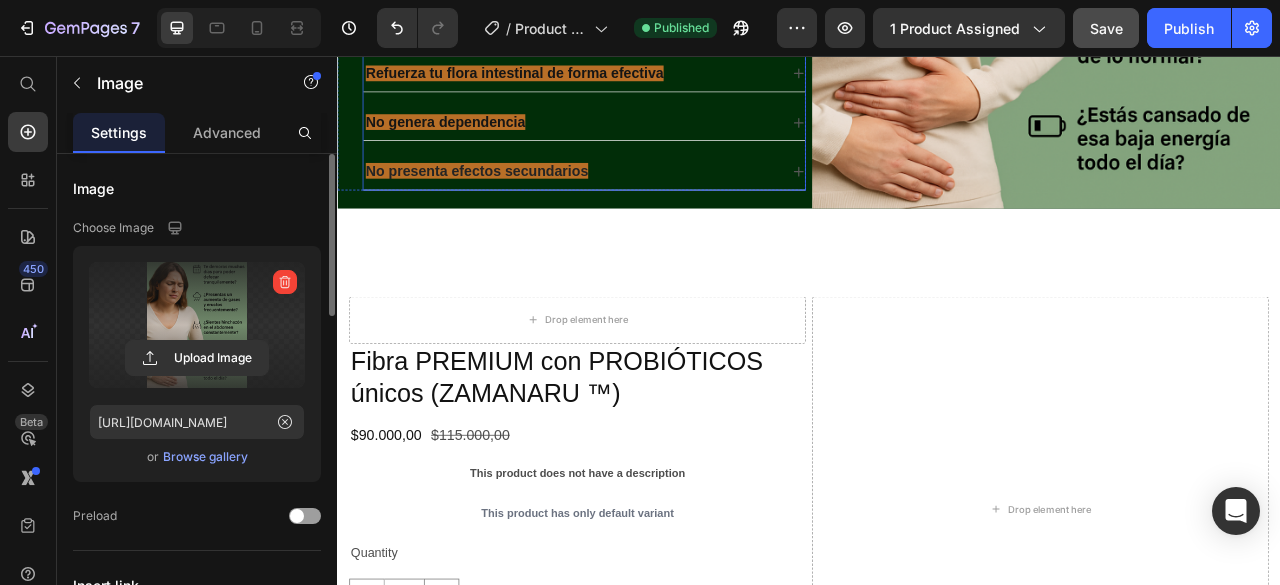 scroll, scrollTop: 1986, scrollLeft: 0, axis: vertical 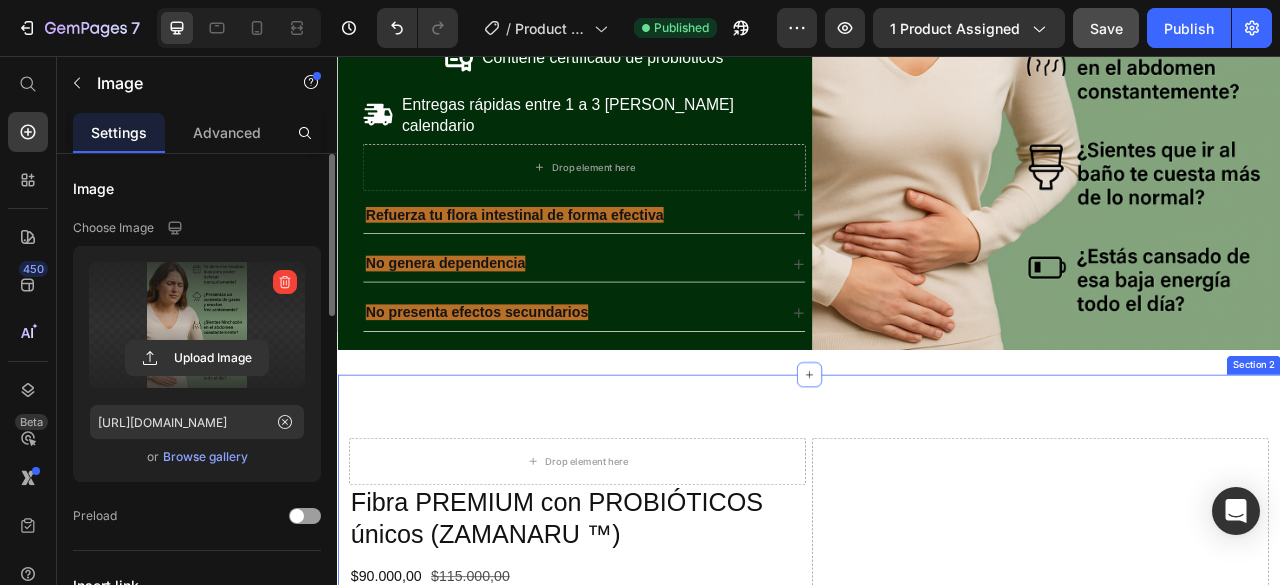 click on "Drop element here Fibra PREMIUM con PROBIÓTICOS únicos (ZAMANARU ™) Product Title $90.000,00 Product Price $115.000,00 Product Price Row This product does not have a description Product Description This product has only default variant Product Variants & Swatches Quantity Text Block 1 Product Quantity
Add to cart Add to Cart Buy it now Dynamic Checkout Product
Drop element here Row
100% Money-Back Guarantee Item List
60-Day Easy Returns Item List Row
Product Images Boosts immunity and defense Text Block Boosts immunity and defense Text Block Boosts immunity and defense Text Block Row Icon Icon Icon Icon Icon Icon List Briana M. Text Block Row Verified Buyer Item List Row “At vero eos et accusamus et iusto odio dignissimos ducimus qui blanditiis praesentium voluptatum” Text Block Row Icon Icon Icon Icon Icon Icon List 485 Reviews! Text Block Row Product Title $90.000,00 Quantity" at bounding box center (937, 1253) 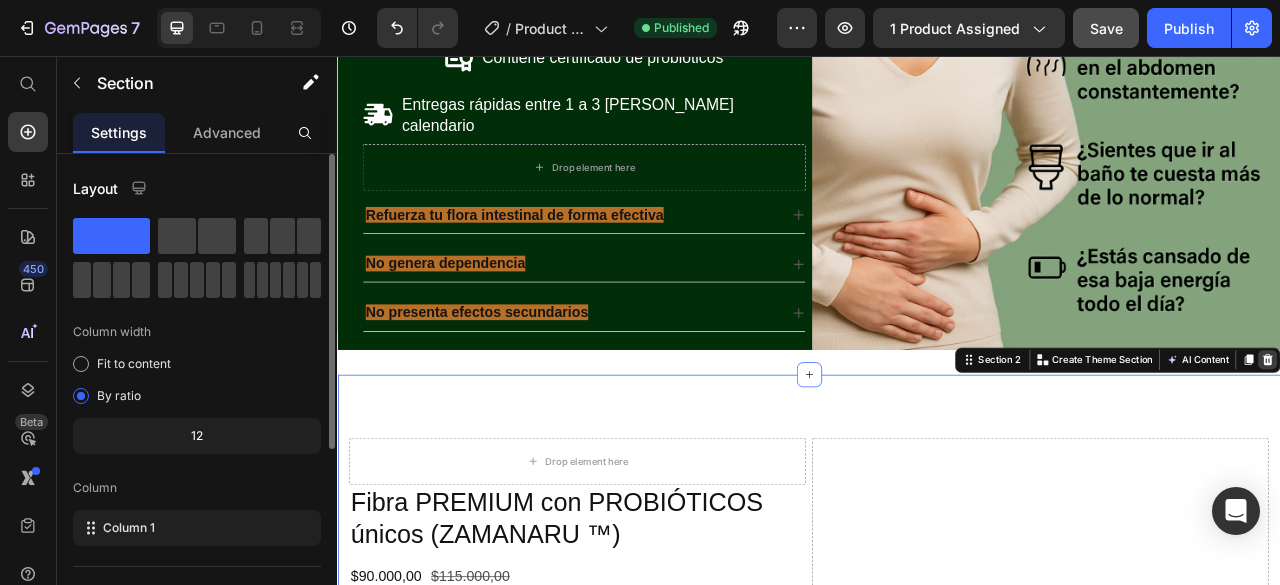 click 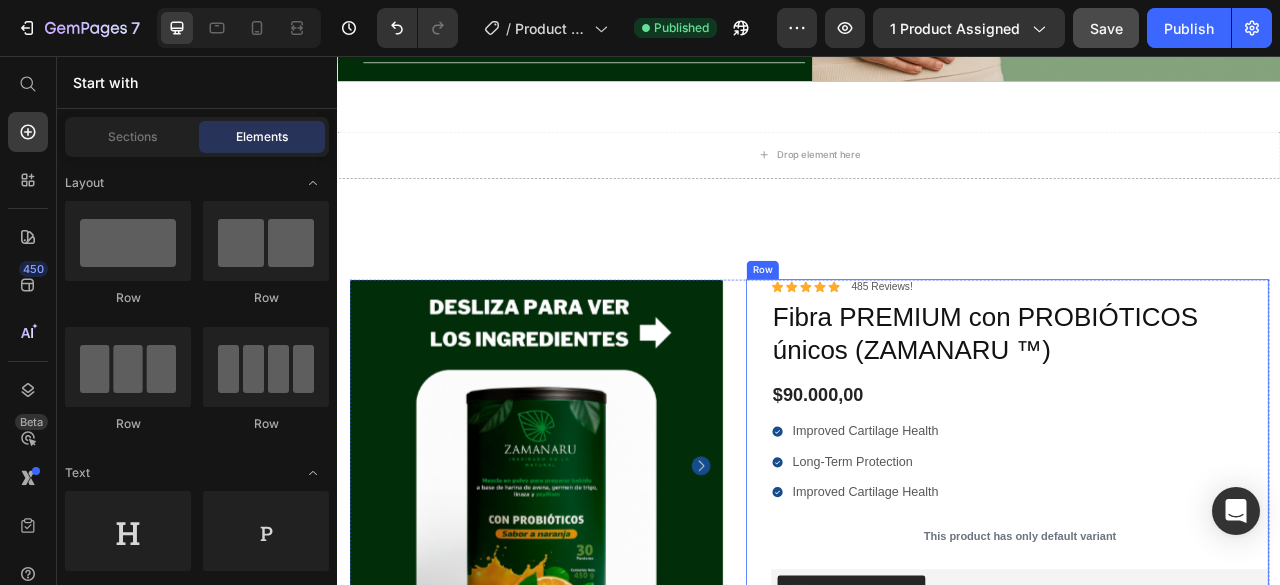 scroll, scrollTop: 2186, scrollLeft: 0, axis: vertical 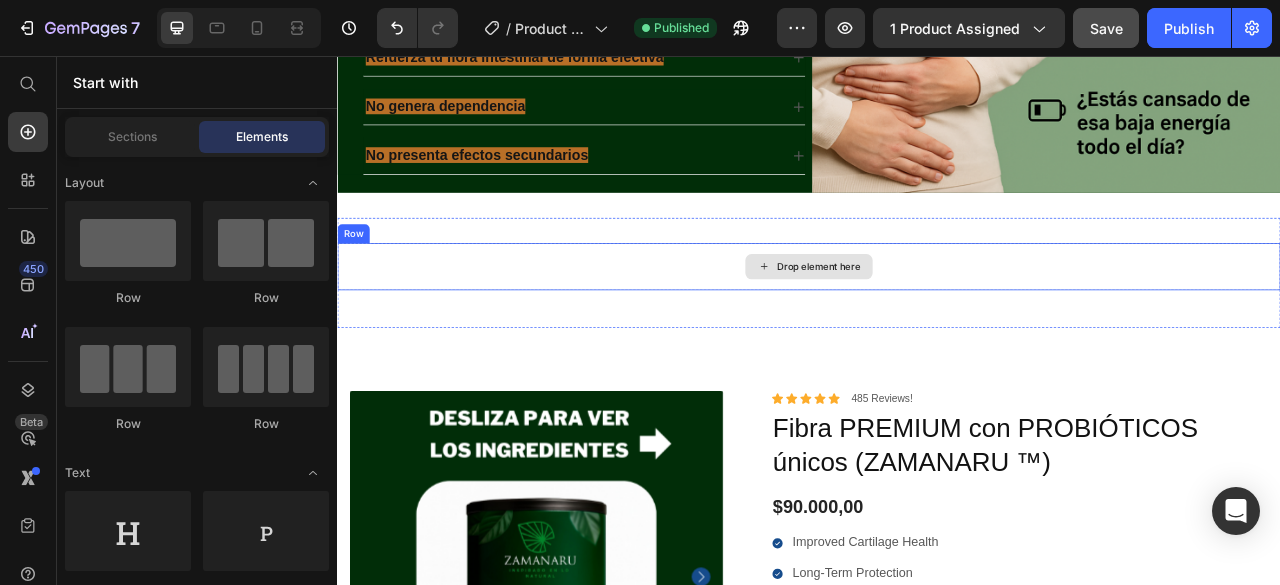 click on "Drop element here" at bounding box center [949, 324] 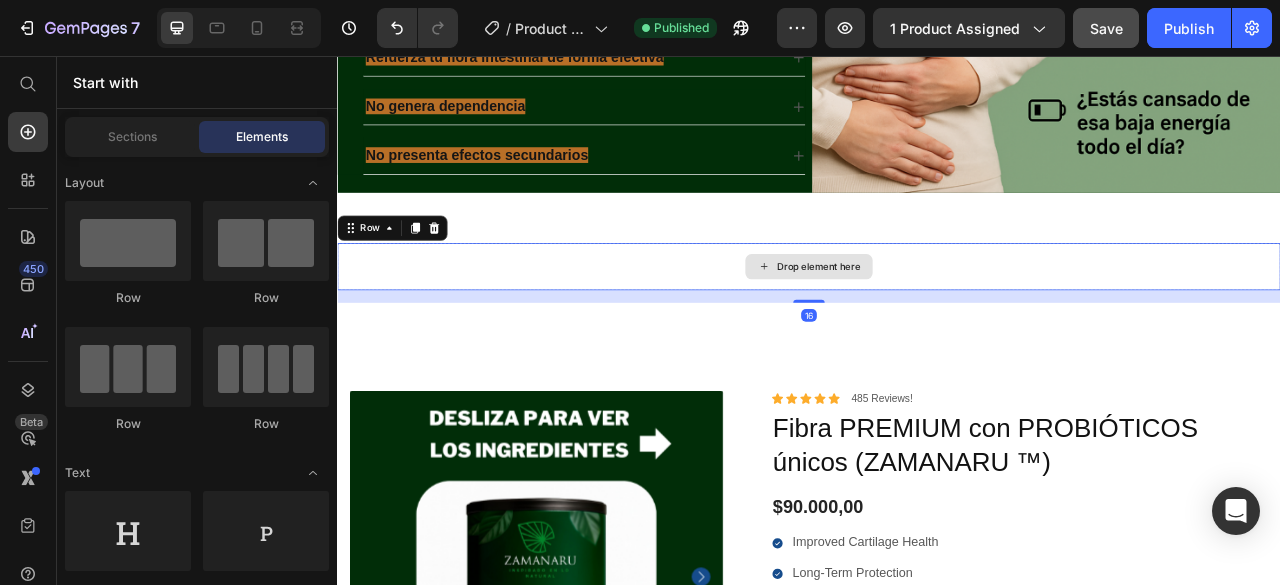 click on "Drop element here" at bounding box center [937, 324] 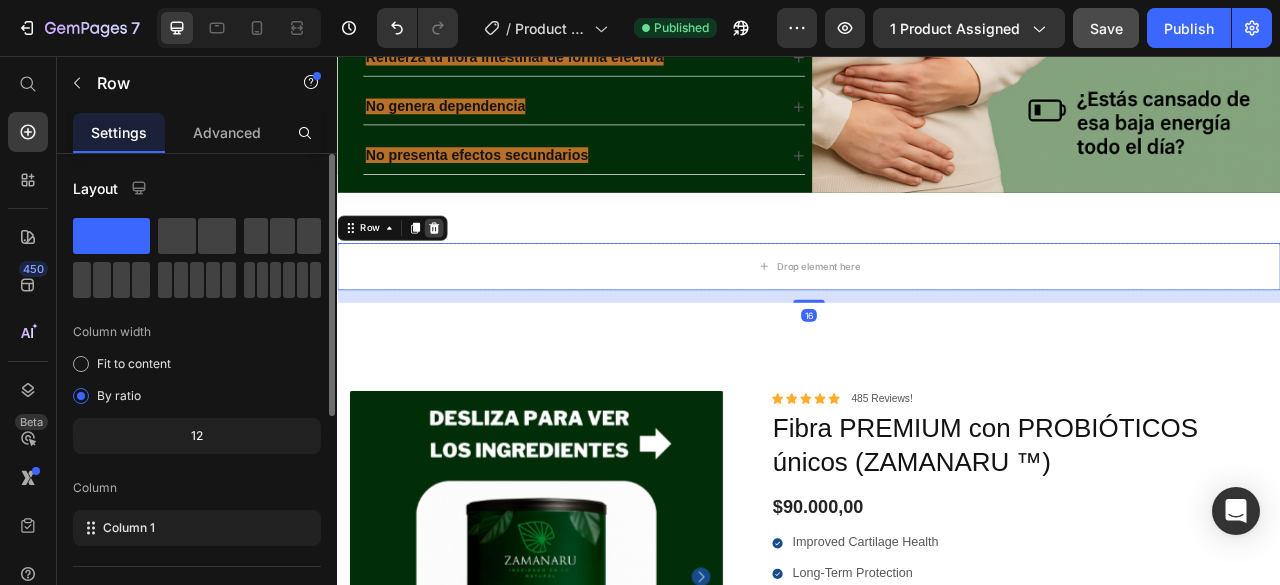 click 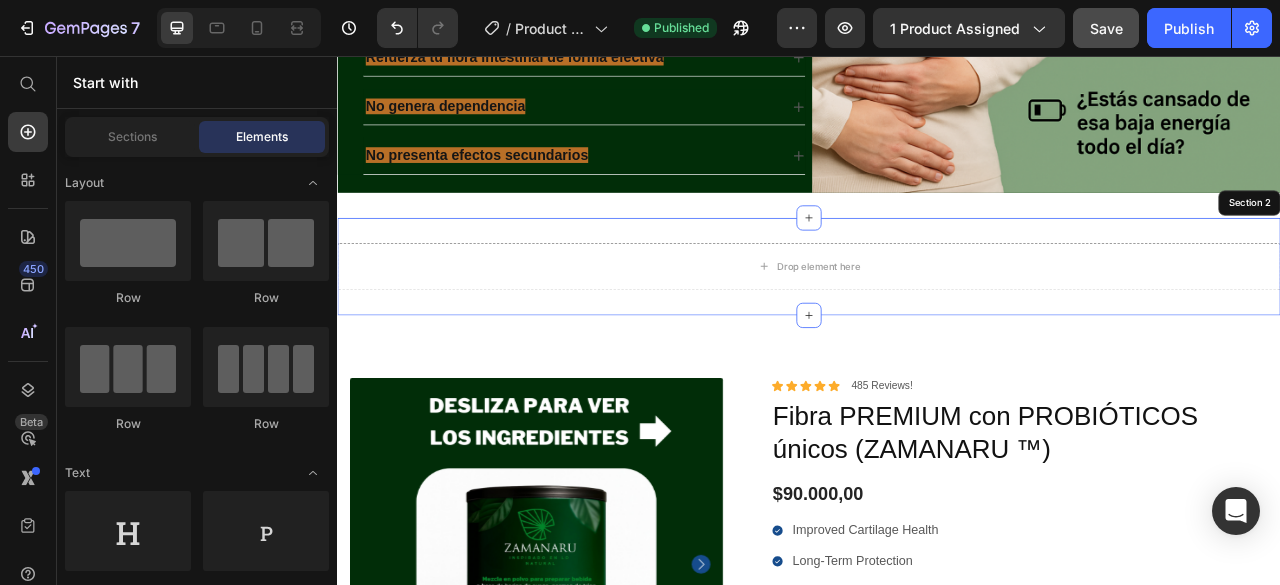 click on "Drop element here Section 2" at bounding box center [937, 324] 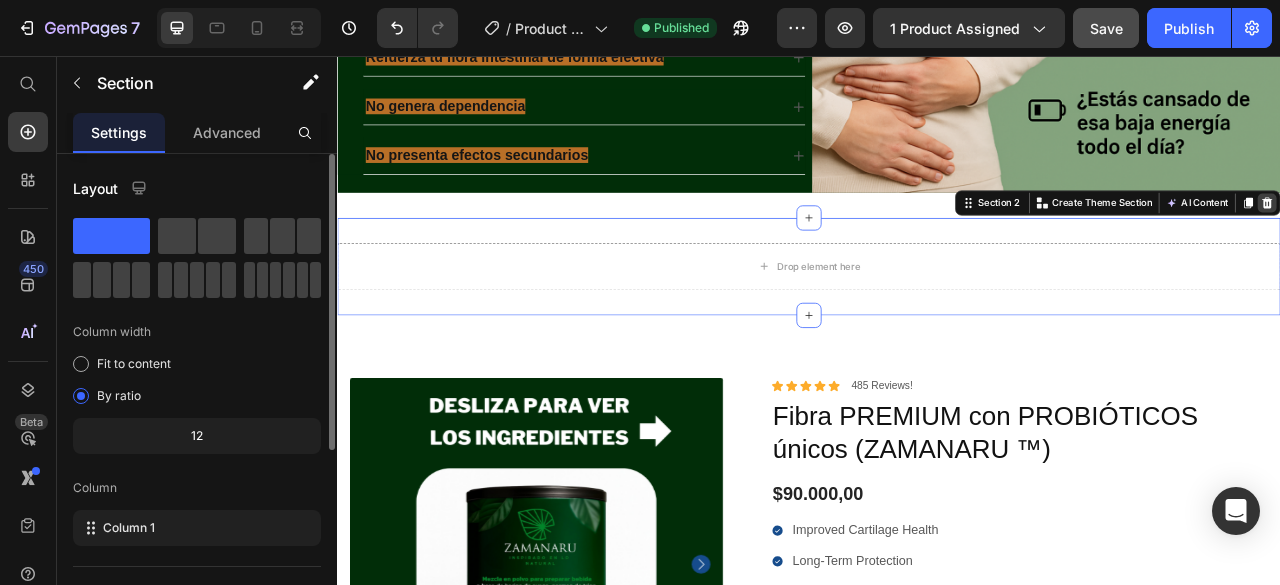 click 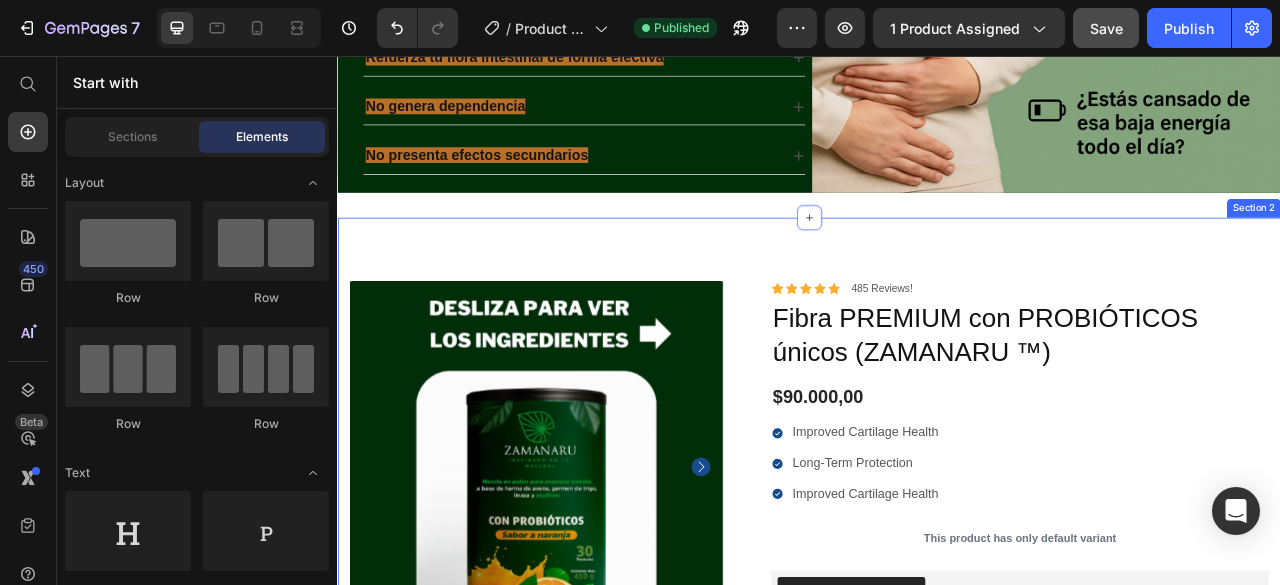 click on "100% Money-Back Guarantee Item List
60-Day Easy Returns Item List Row
Product Images
Icon Boosts immunity and defense Text Block
Icon Boosts immunity and defense Text Block
Icon Boosts immunity and defense Text Block Row Icon Icon Icon Icon Icon Icon List Briana M. Text Block Row Verified Buyer Item List Row “At vero eos et accusamus et iusto odio dignissimos ducimus qui blanditiis praesentium voluptatum” Text Block Row Icon Icon Icon Icon Icon Icon List 485 Reviews! Text Block Row Fibra PREMIUM con PROBIÓTICOS únicos (ZAMANARU ™) Product Title $90.000,00 Product Price Improved Cartilage Health Long-Term Protection Improved Cartilage Health Item List This product has only default variant Product Variants & Swatches Seal Subscriptions Seal Subscriptions Quantity Text Block 1 Product Quantity
Ships within 1-2days.  Free shipping & returns Item List 1 Product Quantity Row" at bounding box center [937, 797] 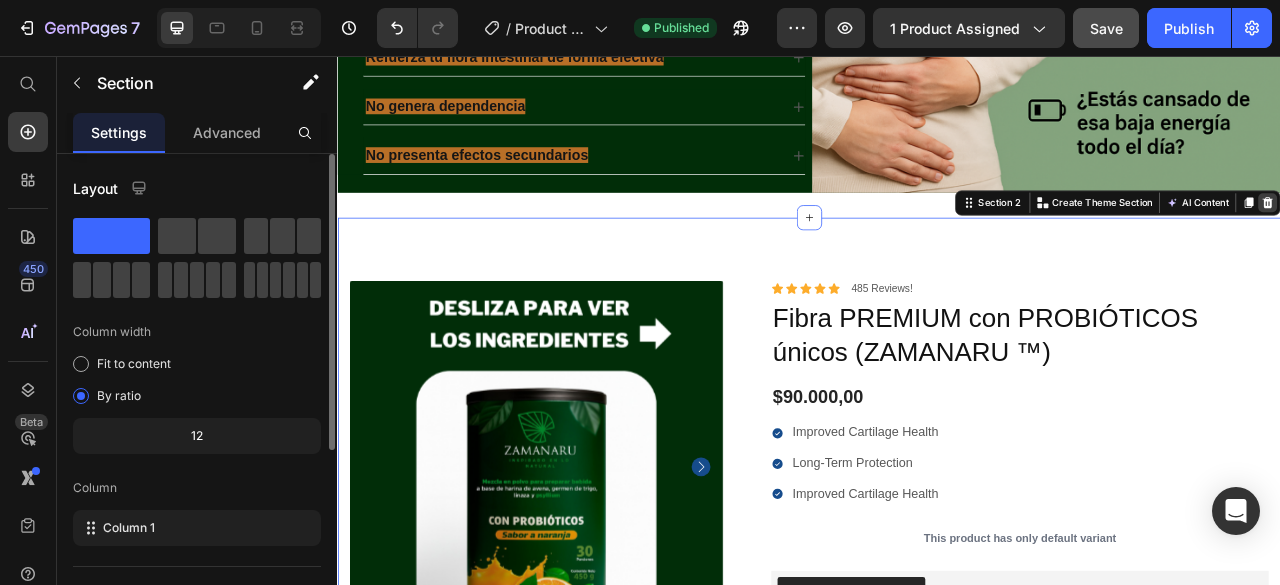 click 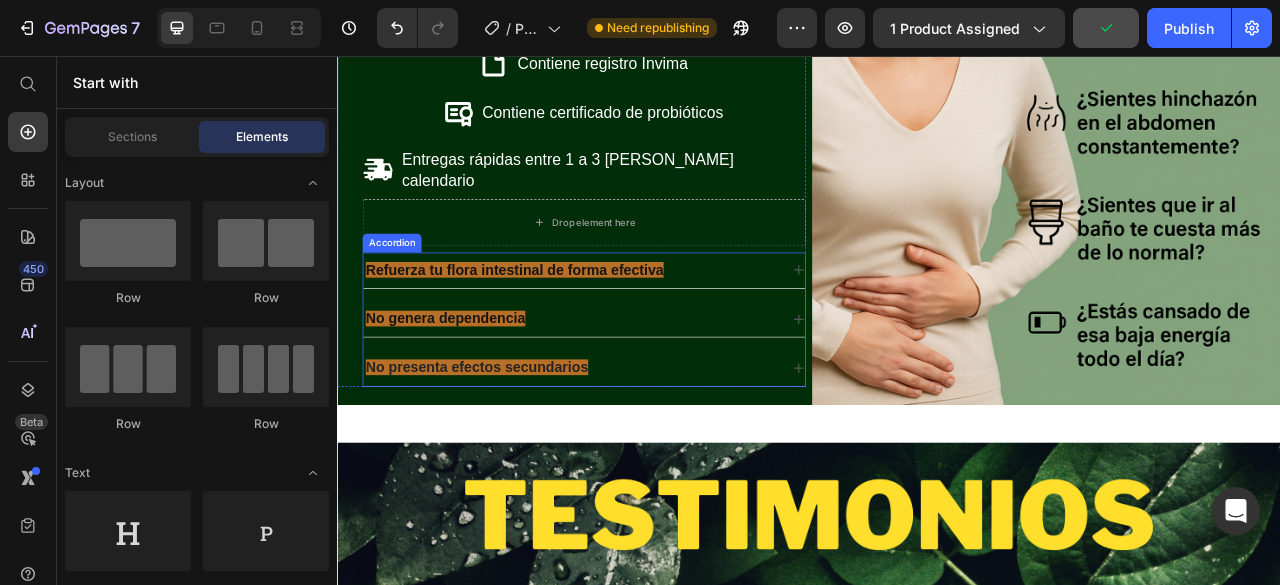 scroll, scrollTop: 1886, scrollLeft: 0, axis: vertical 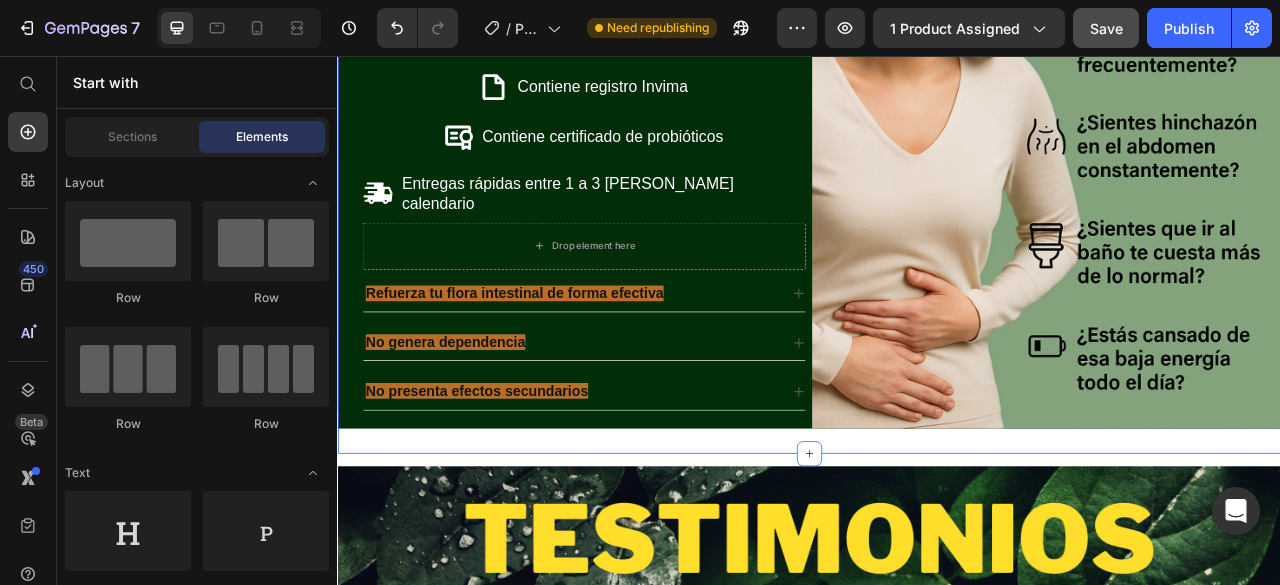 click on "ZAMANARU Text Bienestar para tu intestino Text Nutre tu cuerpo con alimento de calidad Text Mejora tu digestión Text ZAMANARU Text Bienestar para tu intestino Text Nutre tu cuerpo con alimento de calidad Text Mejora tu digestión Text ZAMANARU Text Bienestar para tu intestino Text Nutre tu cuerpo con alimento de calidad Text Mejora tu digestión Text ZAMANARU Text Bienestar para tu intestino Text Nutre tu cuerpo con alimento de calidad Text Mejora tu digestión Text ZAMANARU Text Bienestar para tu intestino Text Nutre tu cuerpo con alimento de calidad Text Mejora tu digestión Text ZAMANARU Text Bienestar para tu intestino Text Nutre tu cuerpo con alimento de calidad Text Mejora tu digestión Text Marquee Image Releasit COD Form & Upsells Releasit COD Form & Upsells Número de unidades que vas a llevar Text Block 1 Product Quantity Fibra PREMIUM con PROBIÓTICOS únicos (ZAMANARU ™) Product Title Icon Icon Icon Icon Icon Icon List  +1300 clientes satisfechos   Text Block Row $115.000,00 Product Price de" at bounding box center (937, -678) 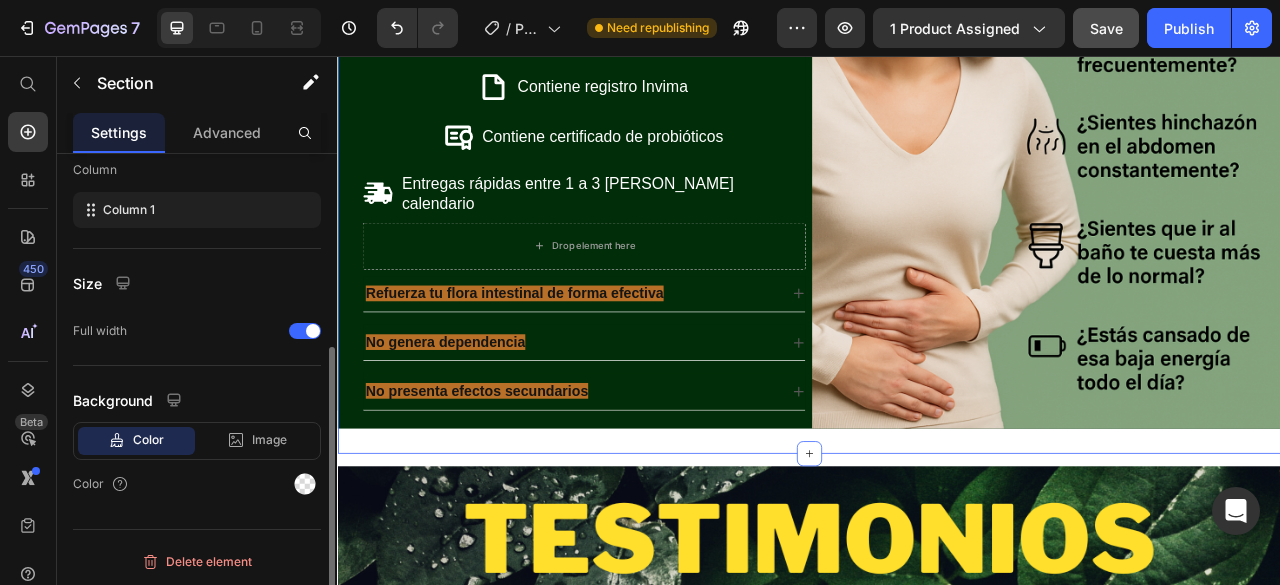 scroll, scrollTop: 318, scrollLeft: 0, axis: vertical 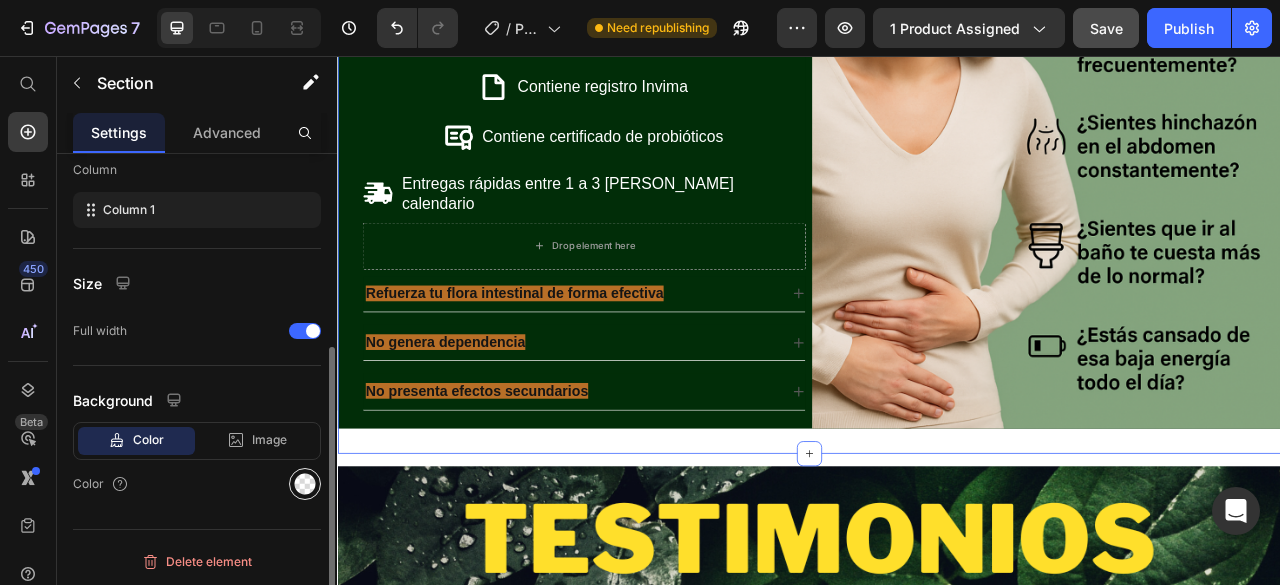 click at bounding box center [305, 484] 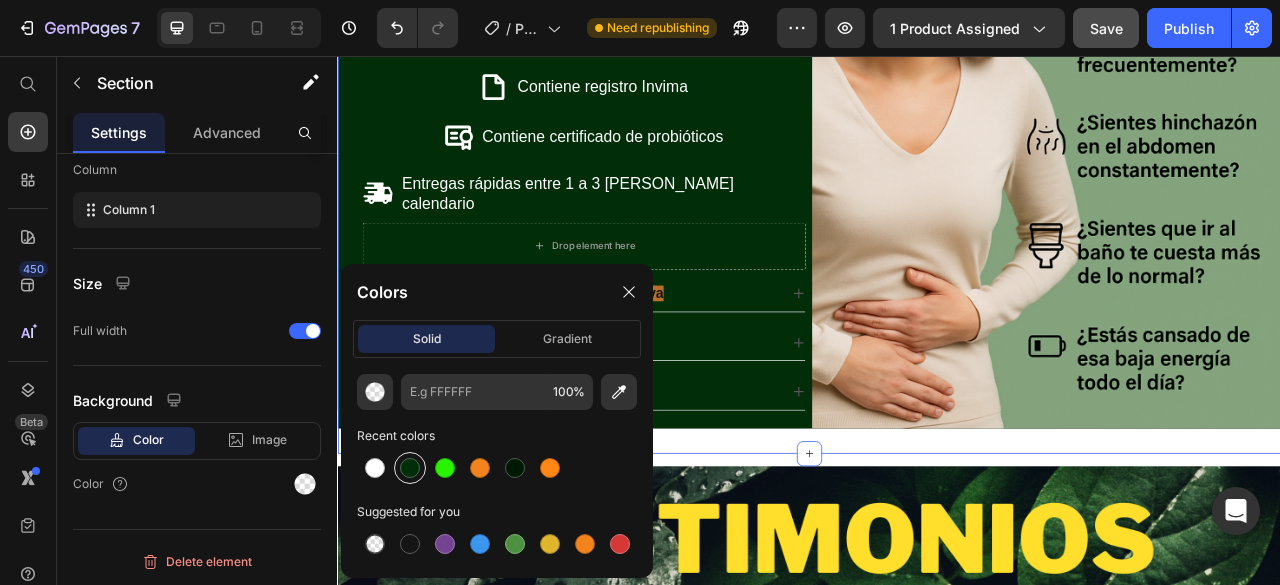 click at bounding box center (410, 468) 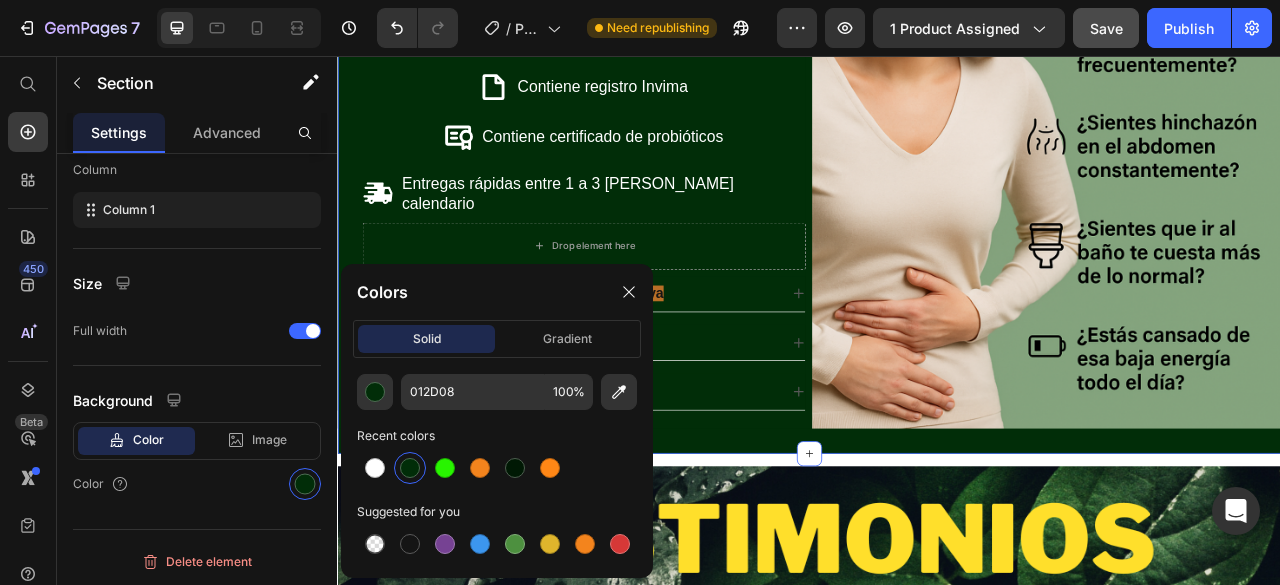 scroll, scrollTop: 318, scrollLeft: 0, axis: vertical 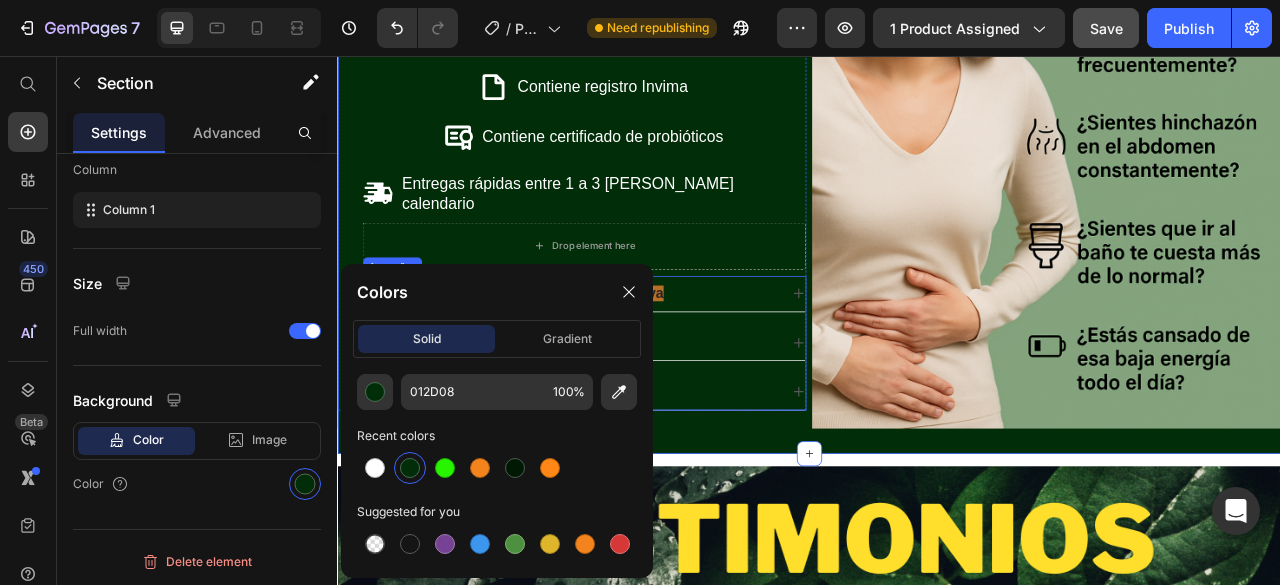 click on "Refuerza tu flora intestinal de forma efectiva" at bounding box center [651, 358] 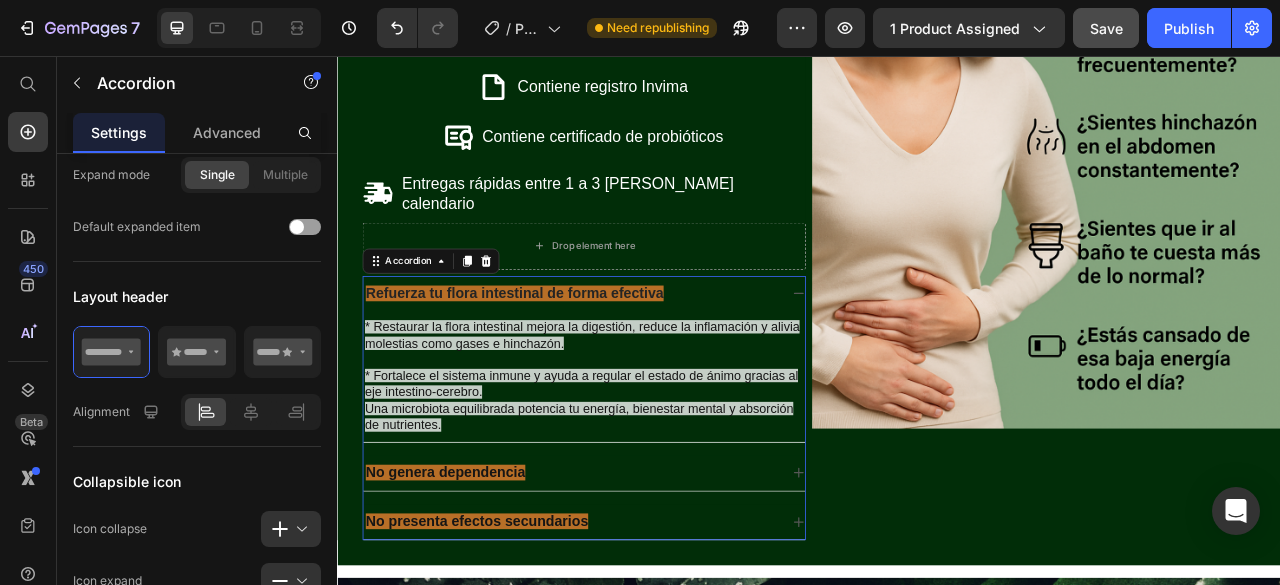 scroll, scrollTop: 0, scrollLeft: 0, axis: both 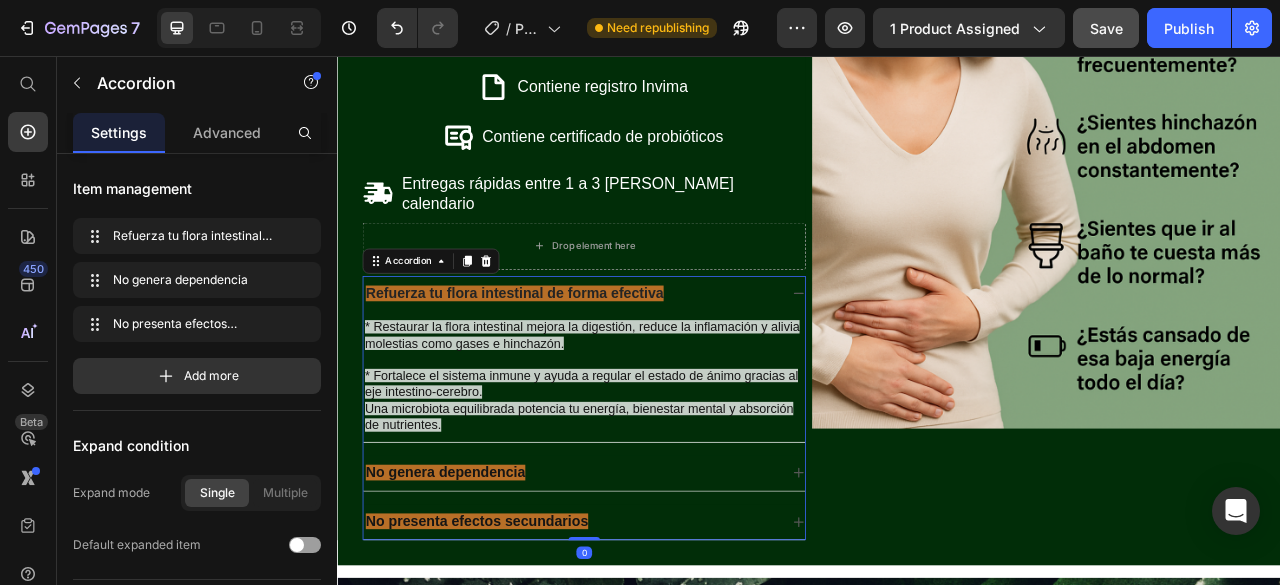 click 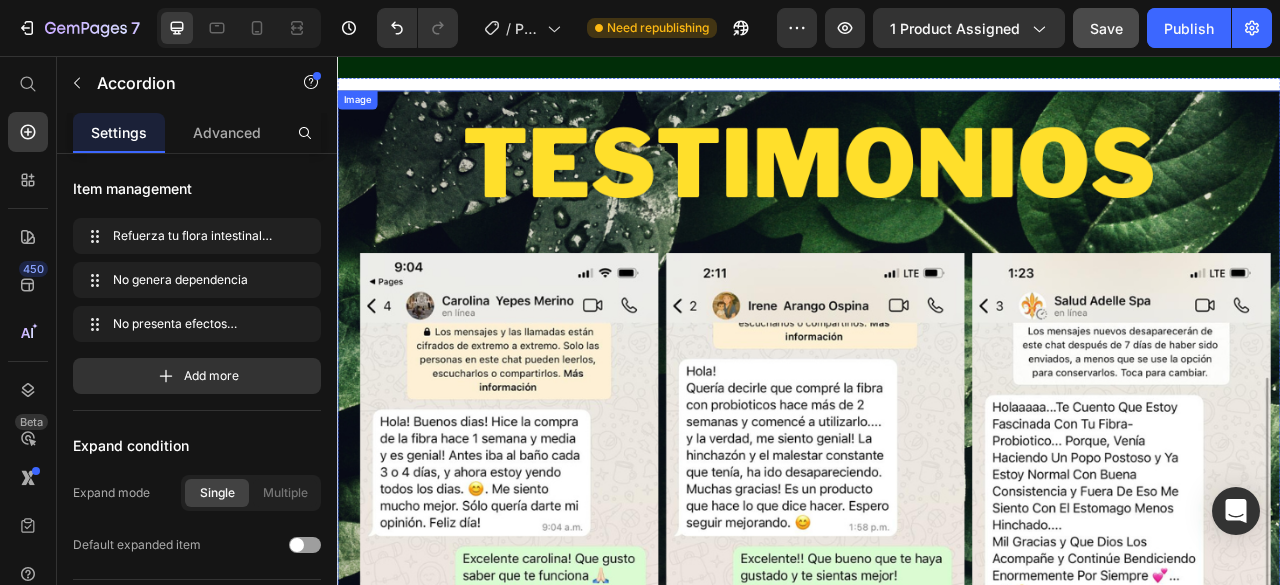 scroll, scrollTop: 2198, scrollLeft: 0, axis: vertical 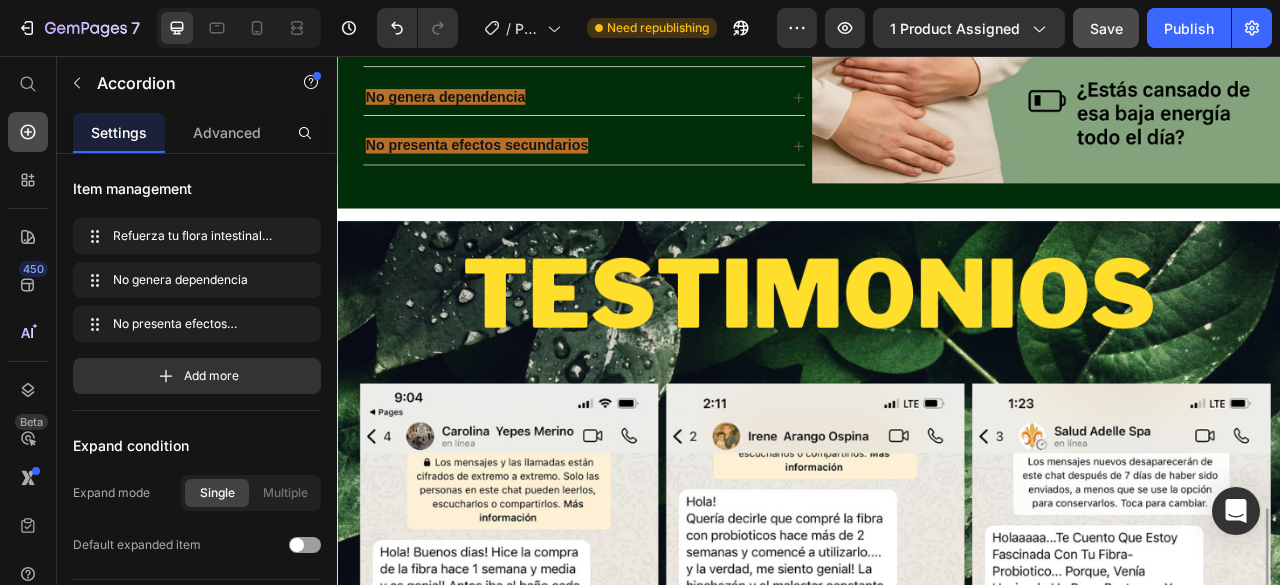 click 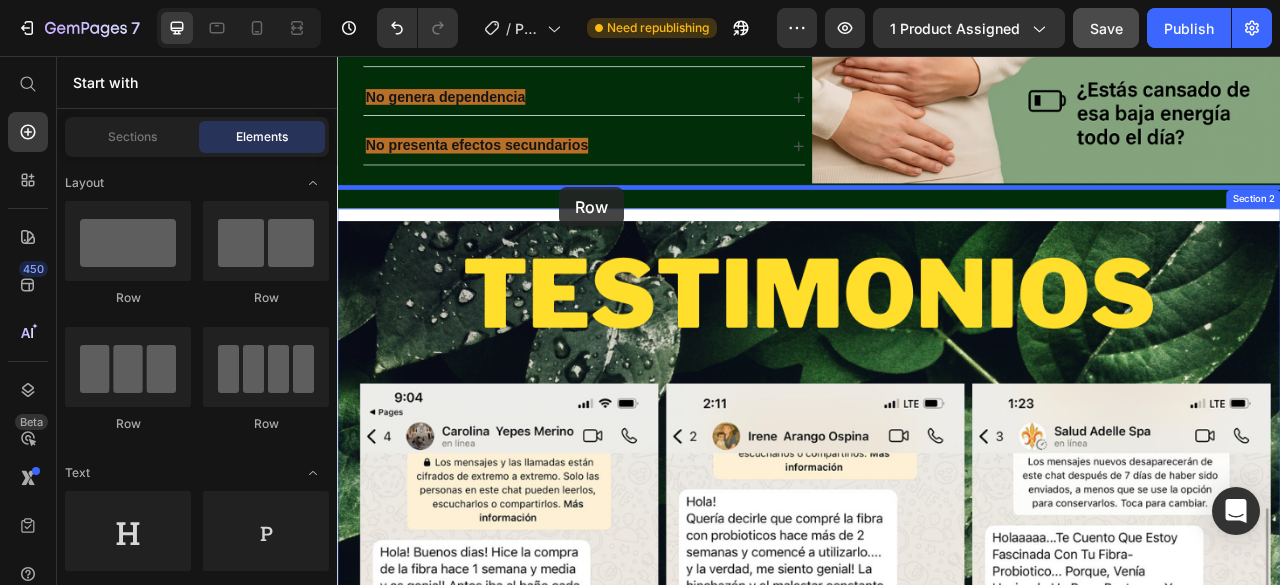 drag, startPoint x: 618, startPoint y: 310, endPoint x: 619, endPoint y: 223, distance: 87.005745 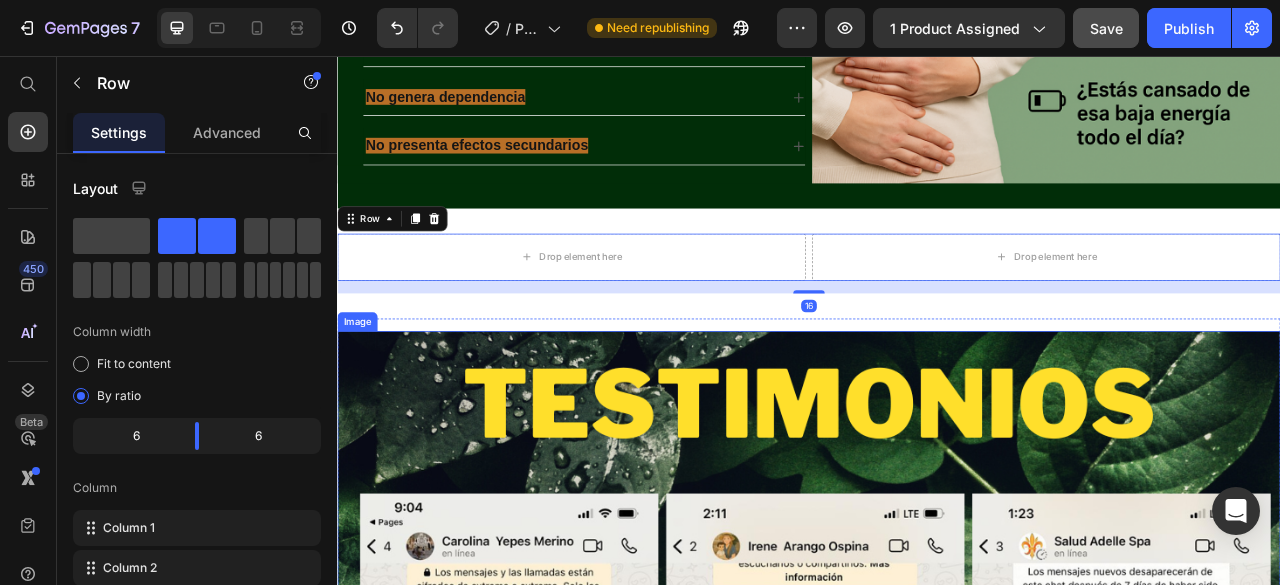 click at bounding box center (937, 1006) 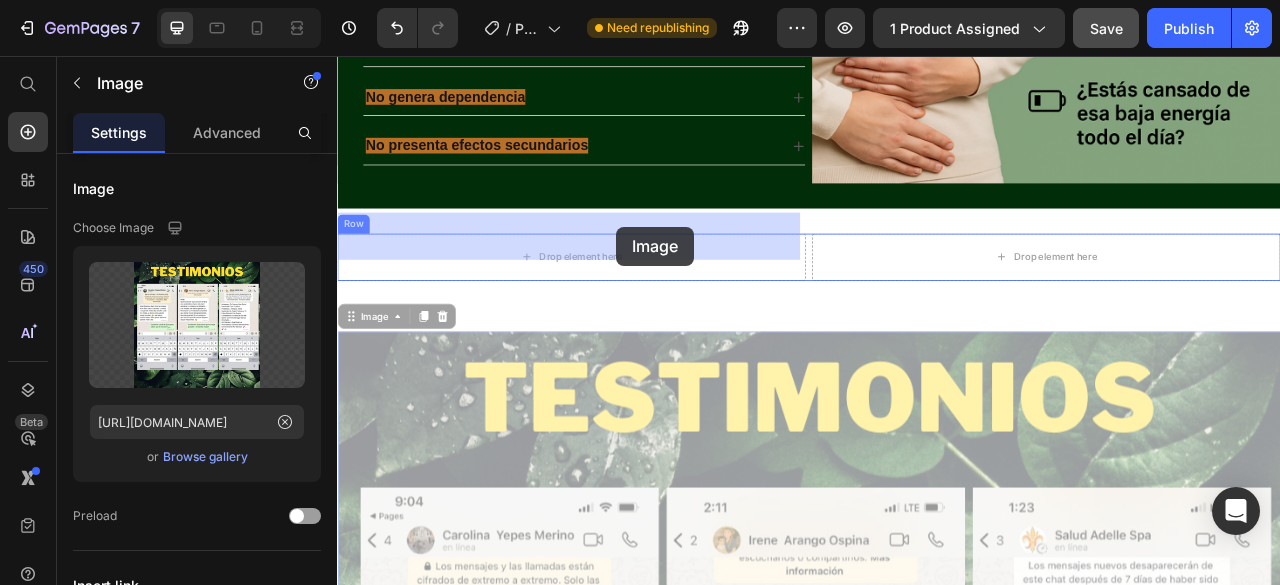 drag, startPoint x: 905, startPoint y: 510, endPoint x: 692, endPoint y: 273, distance: 318.65027 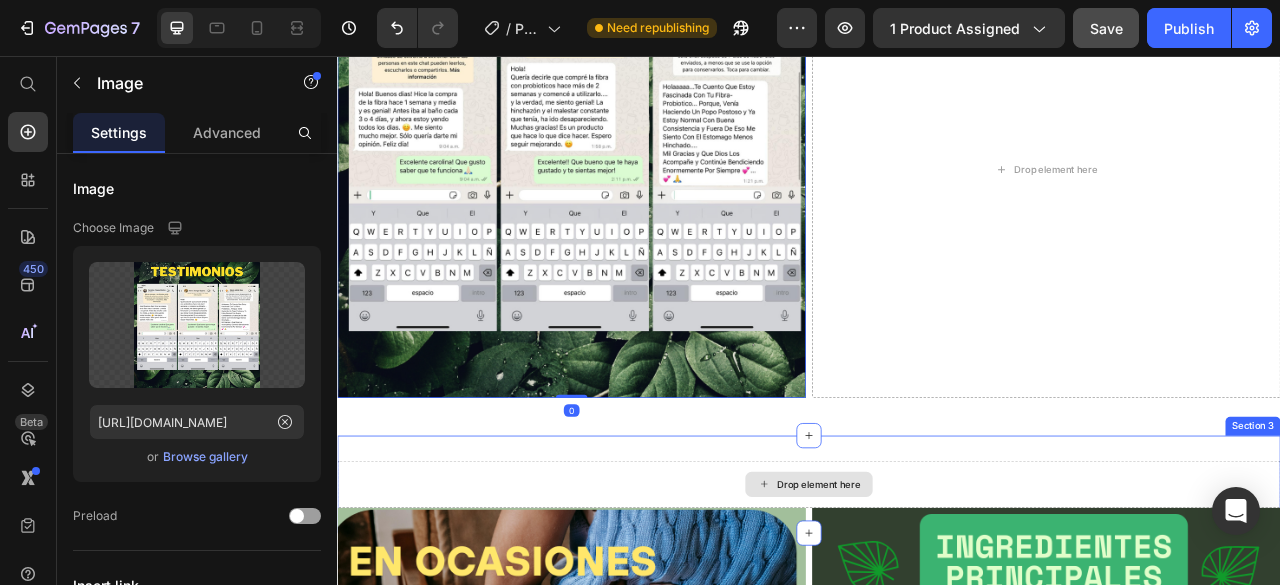 scroll, scrollTop: 2698, scrollLeft: 0, axis: vertical 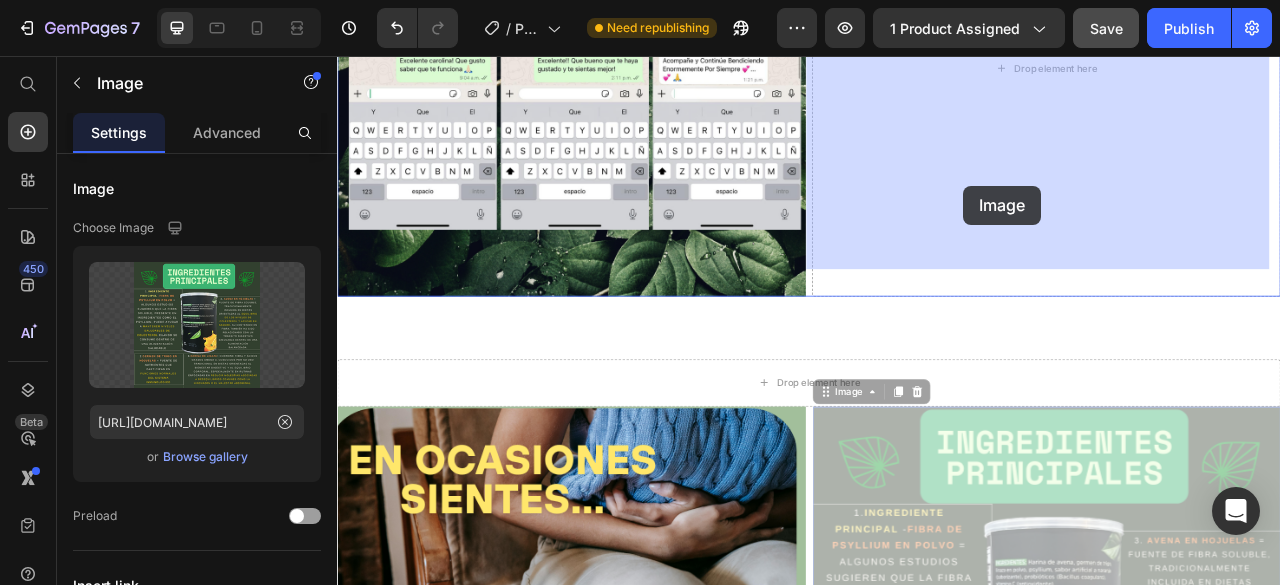 drag, startPoint x: 1108, startPoint y: 590, endPoint x: 1135, endPoint y: 254, distance: 337.08307 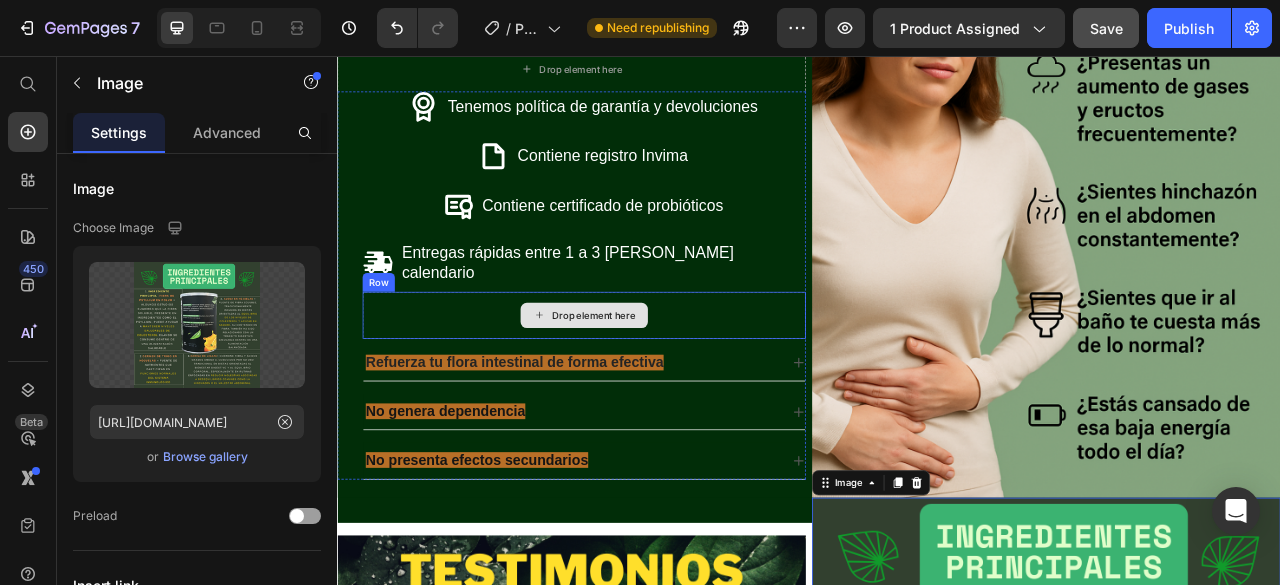 scroll, scrollTop: 1998, scrollLeft: 0, axis: vertical 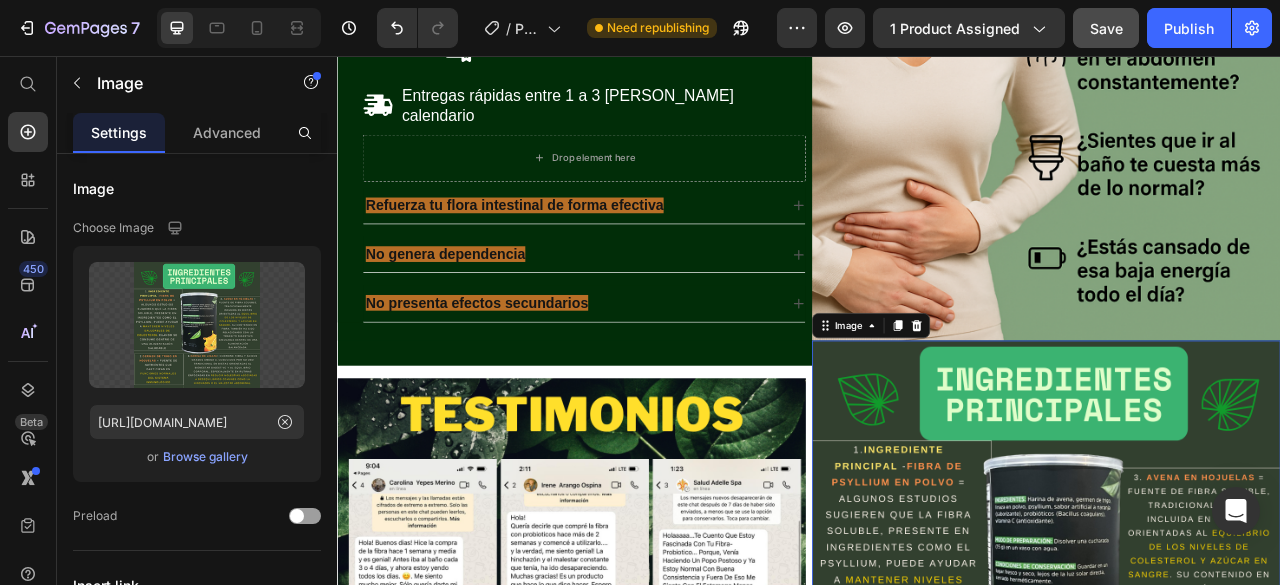 click at bounding box center (1239, 716) 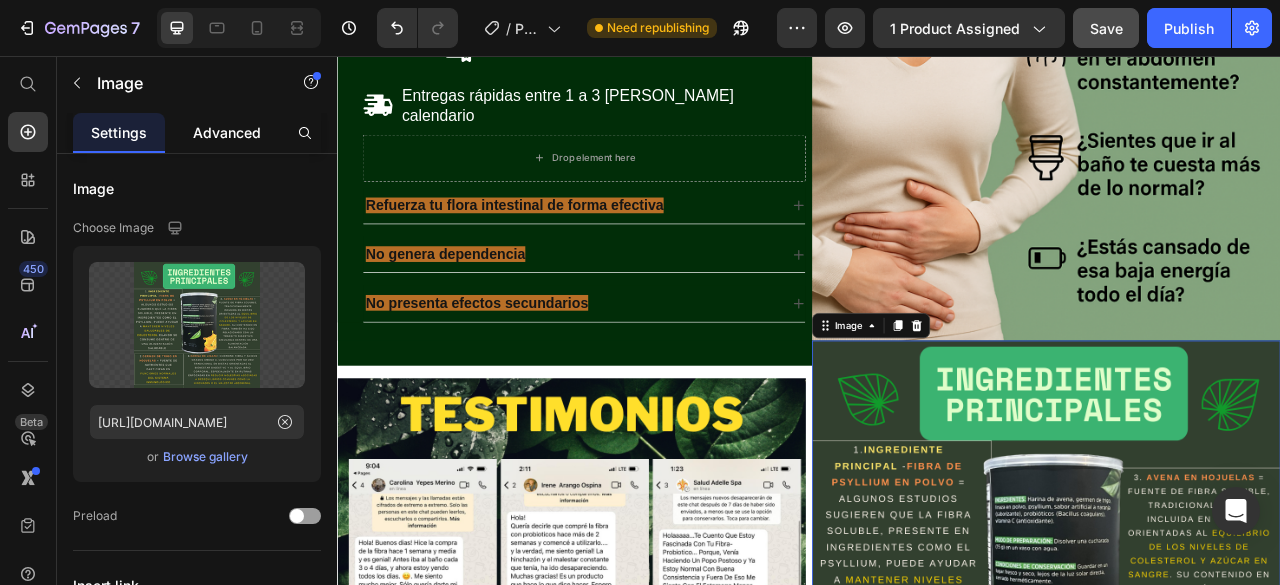 click on "Advanced" at bounding box center [227, 132] 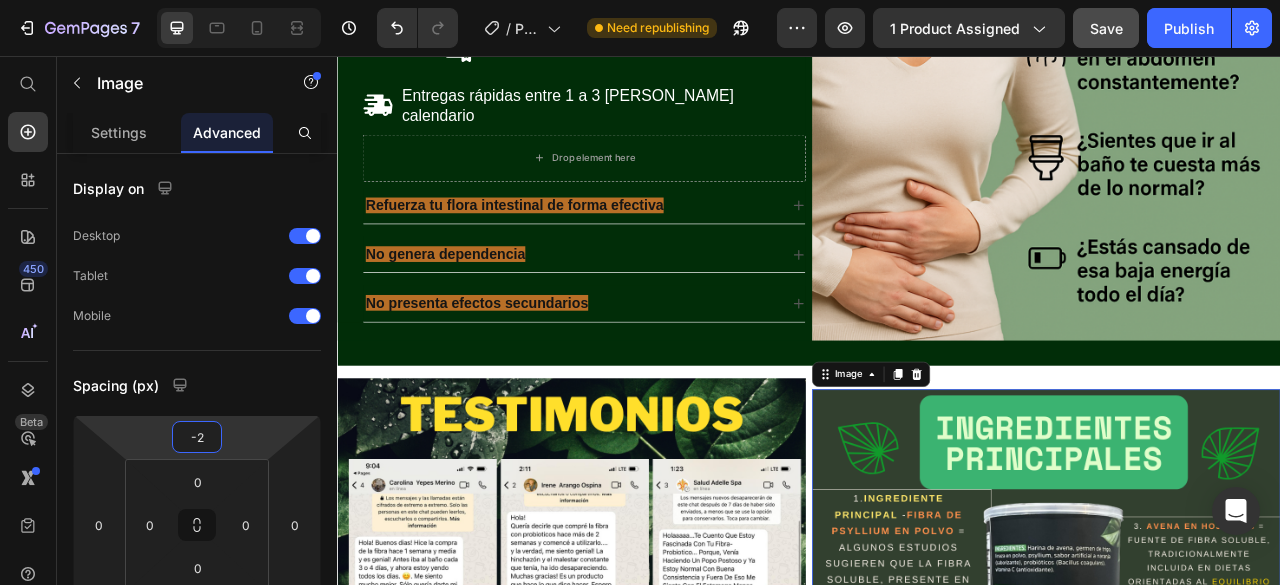 type on "0" 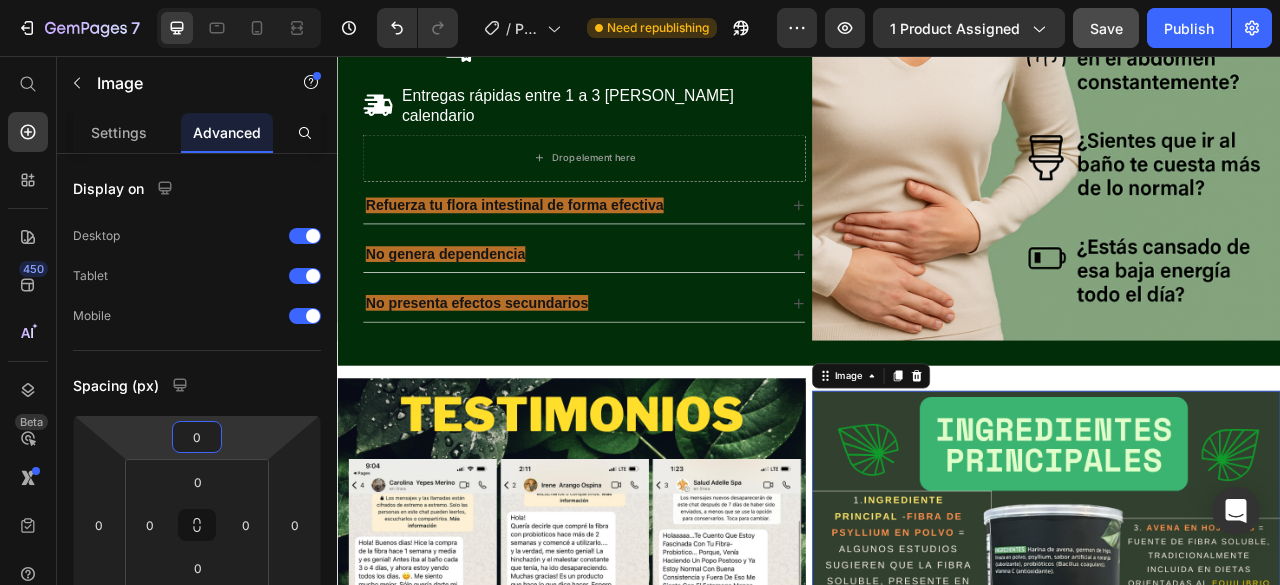 drag, startPoint x: 228, startPoint y: 415, endPoint x: 241, endPoint y: 383, distance: 34.539833 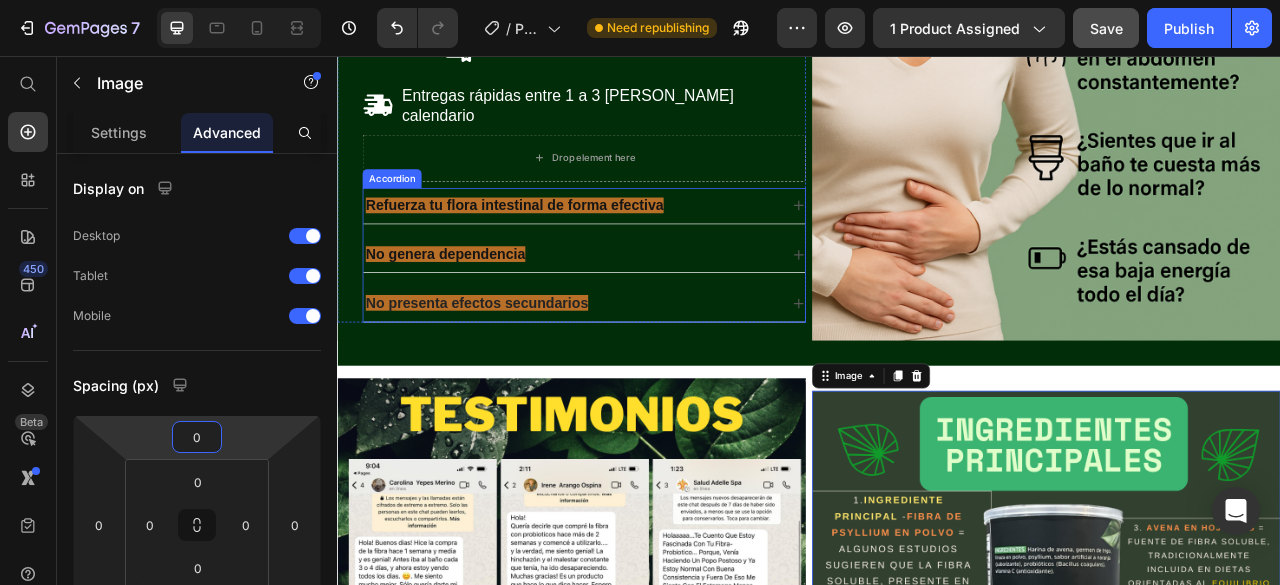 click on "No presenta efectos secundarios" at bounding box center [651, 370] 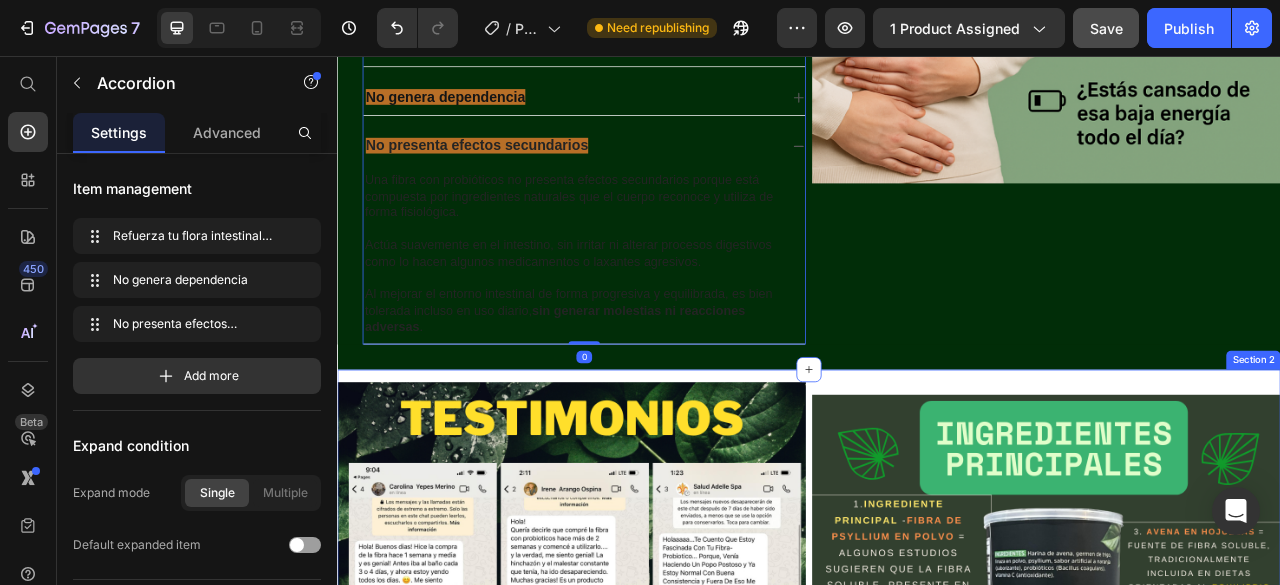 scroll, scrollTop: 2198, scrollLeft: 0, axis: vertical 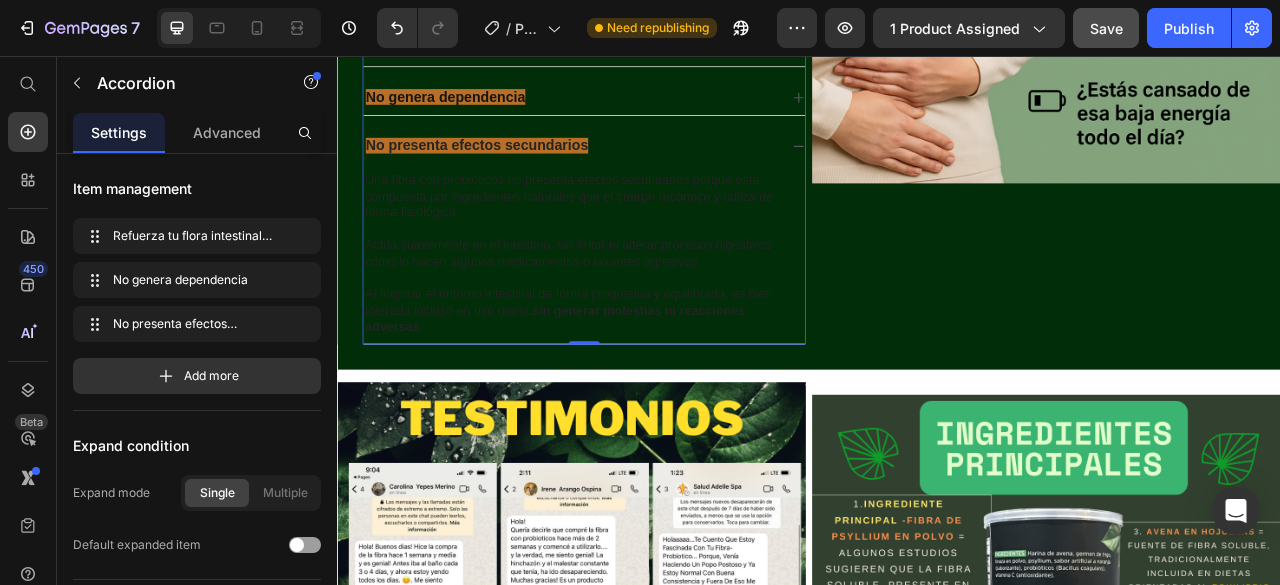 click 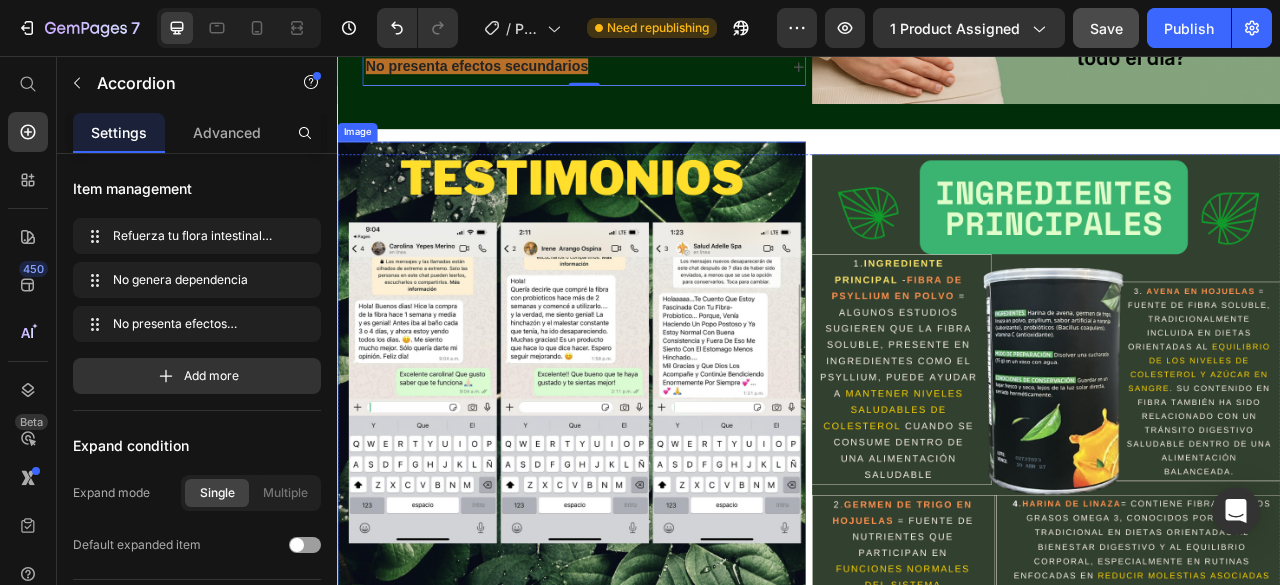 scroll, scrollTop: 2298, scrollLeft: 0, axis: vertical 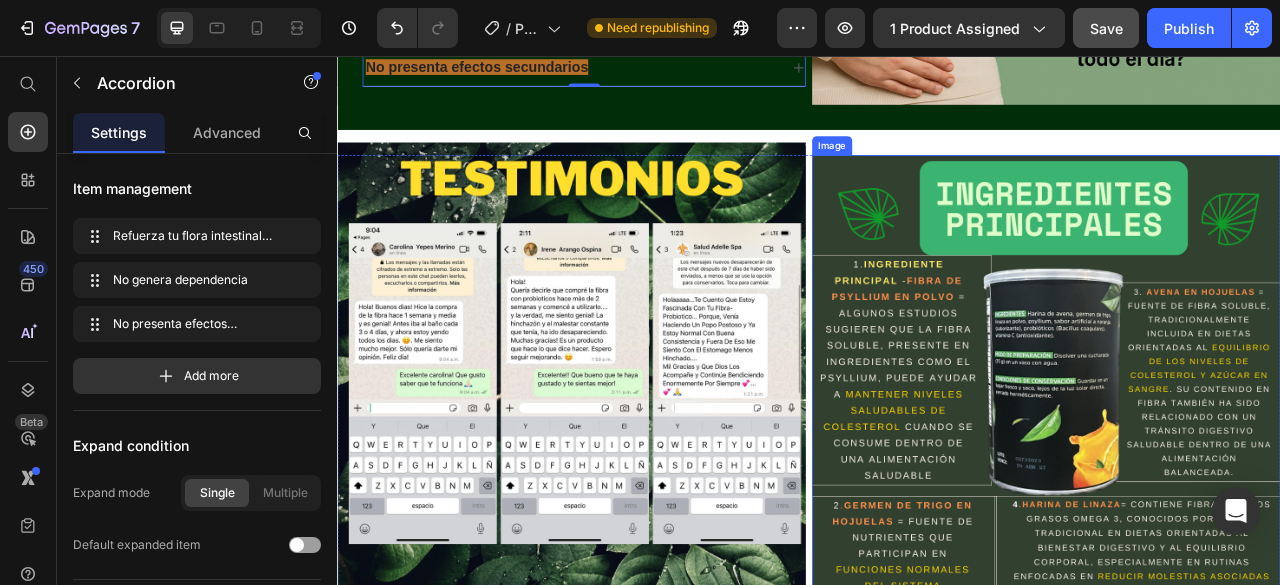 click at bounding box center [1239, 480] 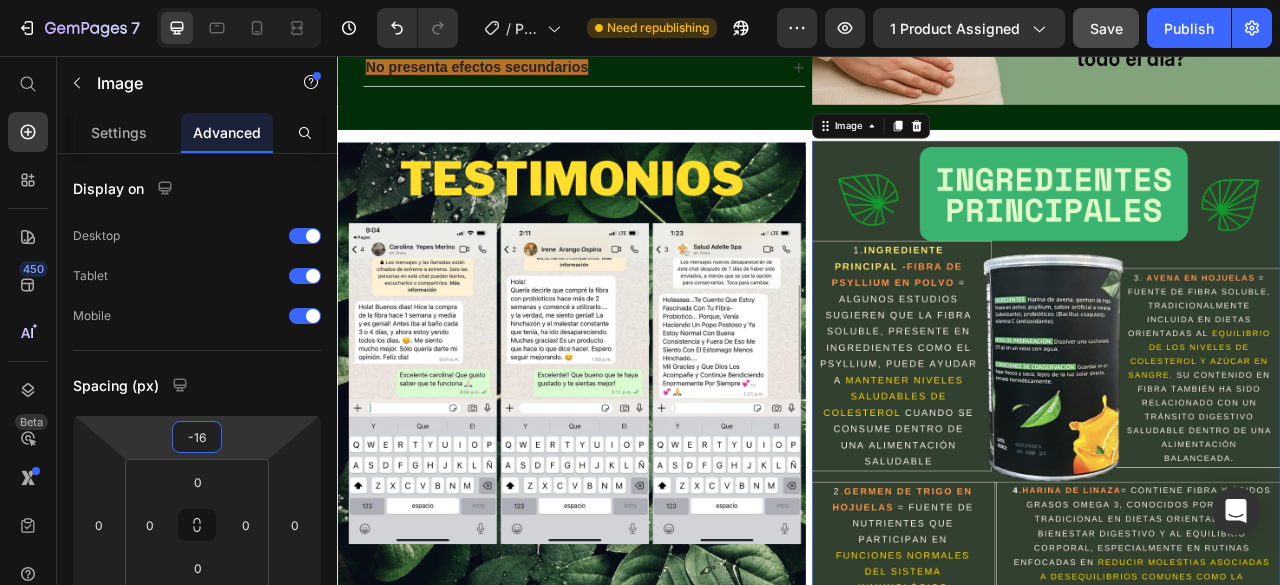 type on "-14" 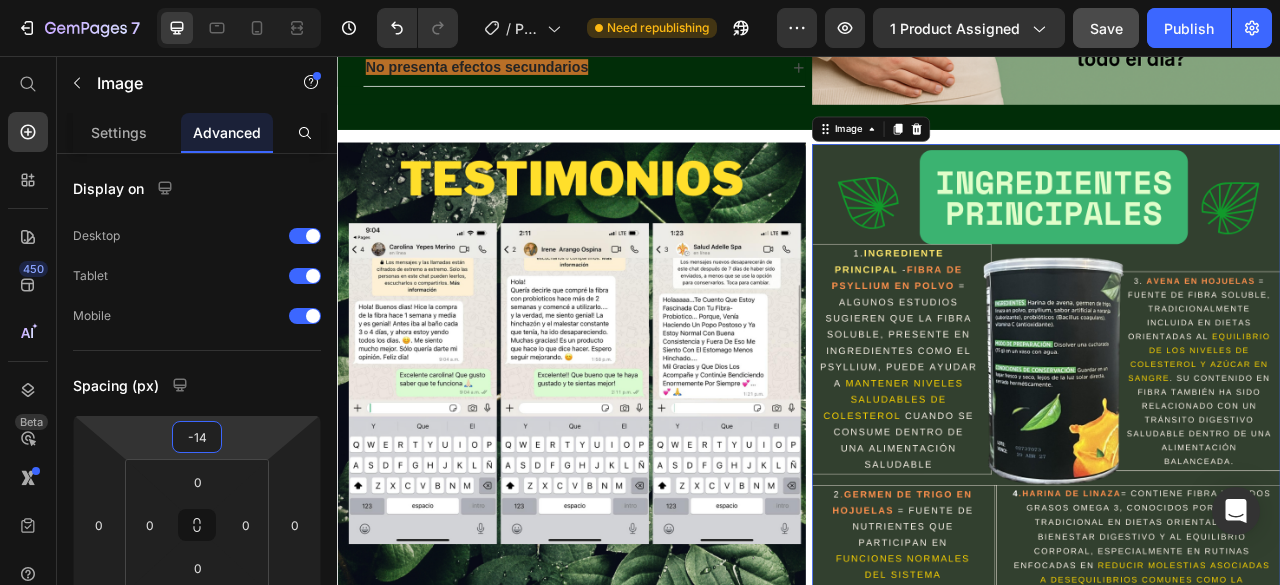 click on "7   /  Product Page - May 13, 16:58:32 Need republishing Preview 1 product assigned  Save   Publish  450 Beta Start with Sections Elements Hero Section Product Detail Brands Trusted Badges Guarantee Product Breakdown How to use Testimonials Compare Bundle FAQs Social Proof Brand Story Product List Collection Blog List Contact Sticky Add to Cart Custom Footer Browse Library 450 Layout
Row
Row
Row
Row Text
Heading
Text Block Button
Button
Button
Sticky Back to top Media
Image" at bounding box center (640, 0) 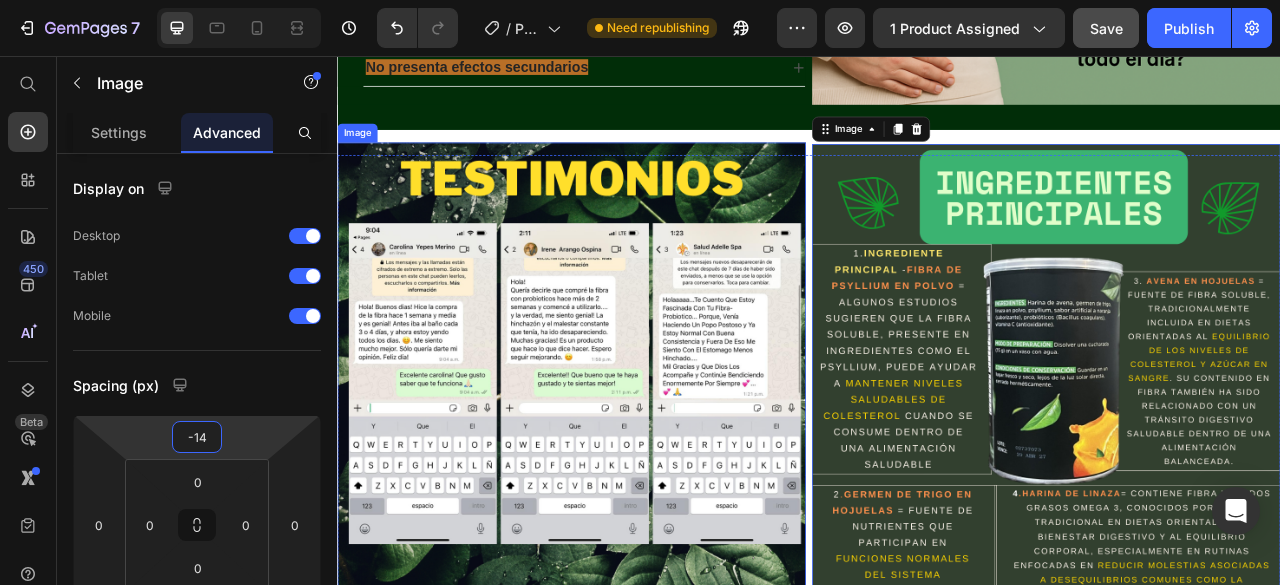 click at bounding box center (635, 464) 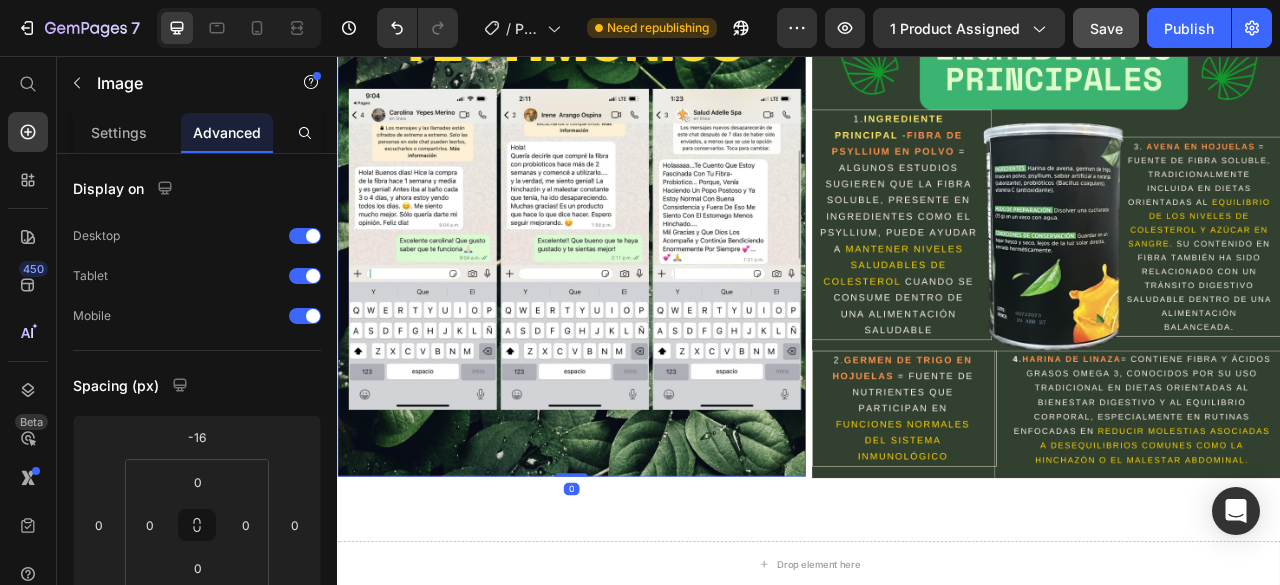 scroll, scrollTop: 2698, scrollLeft: 0, axis: vertical 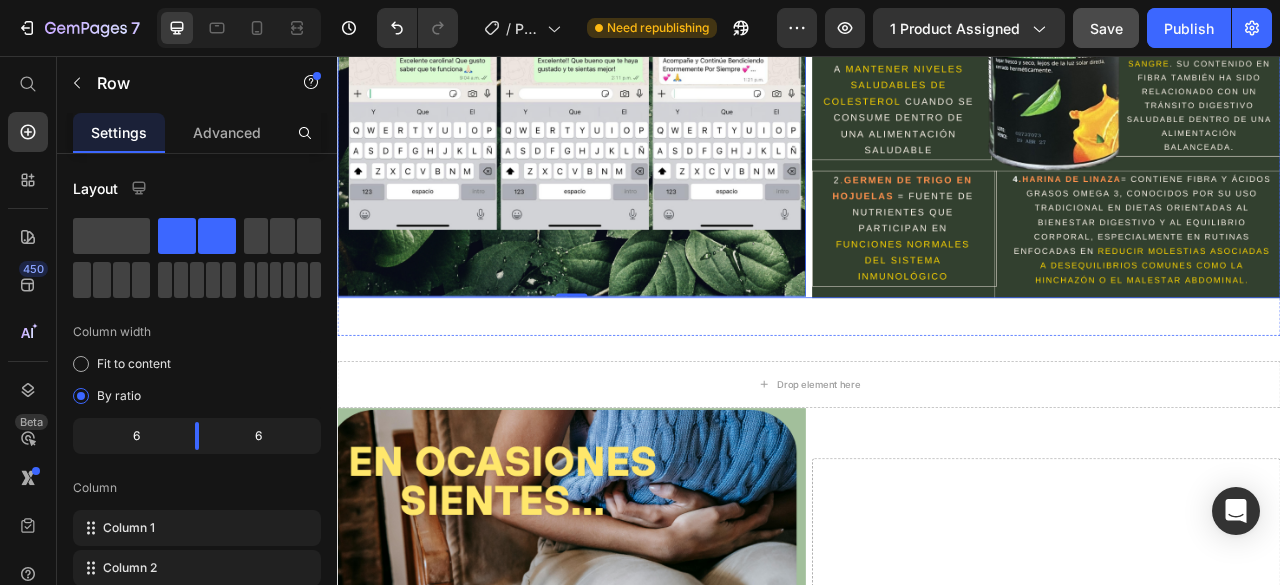 click on "Image   0 Image Row" at bounding box center [937, 73] 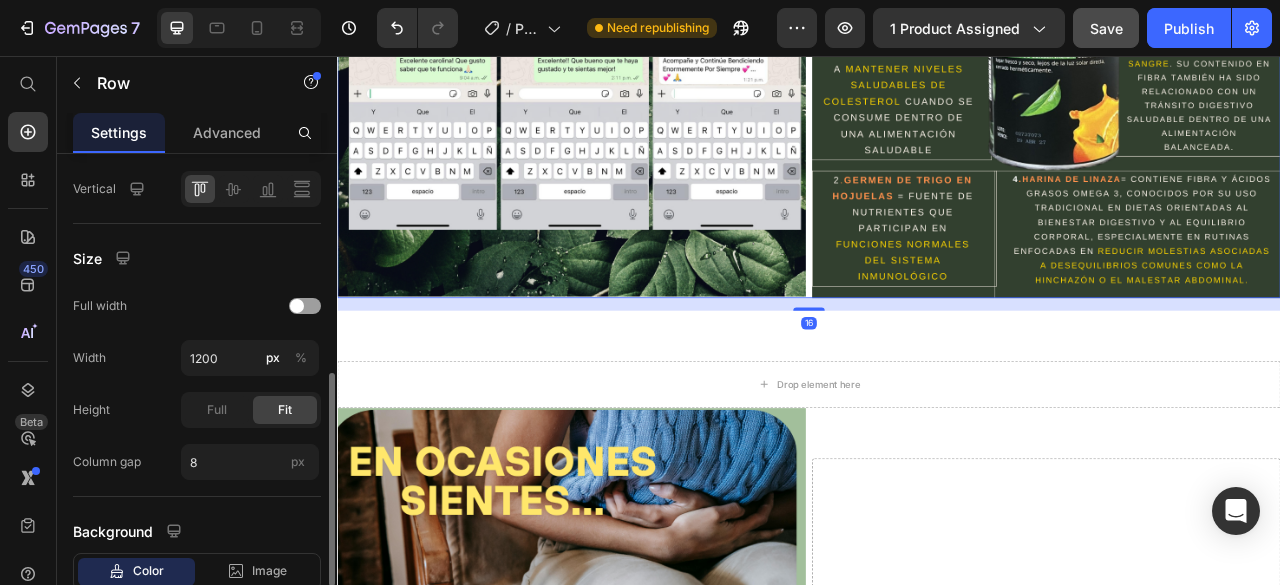 scroll, scrollTop: 630, scrollLeft: 0, axis: vertical 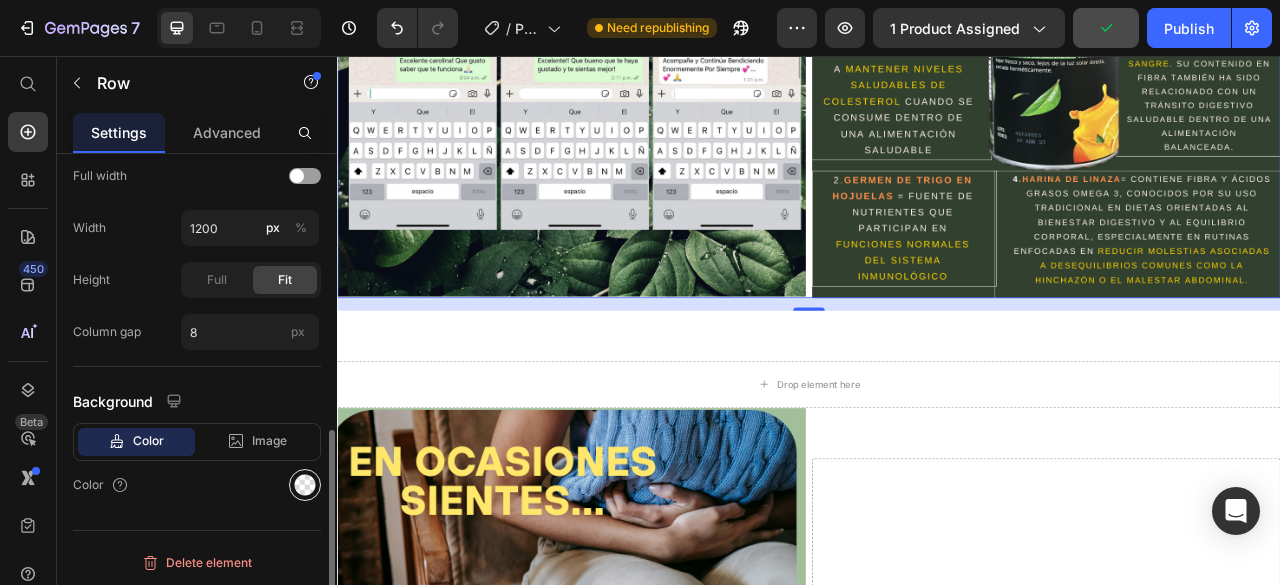 click at bounding box center [305, 485] 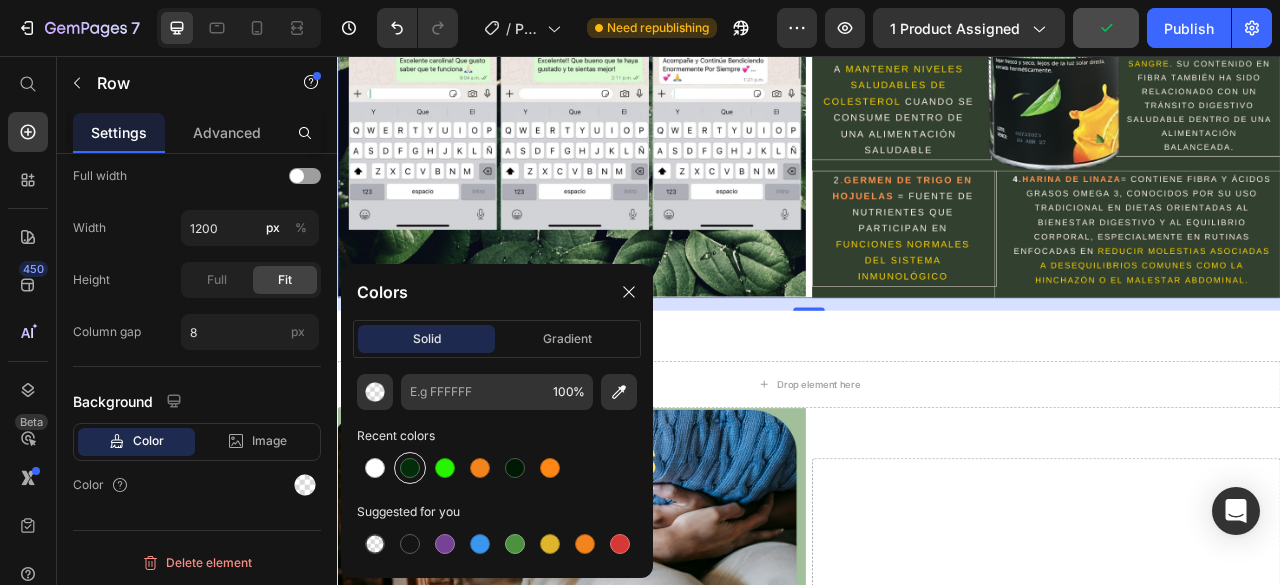 click at bounding box center [410, 468] 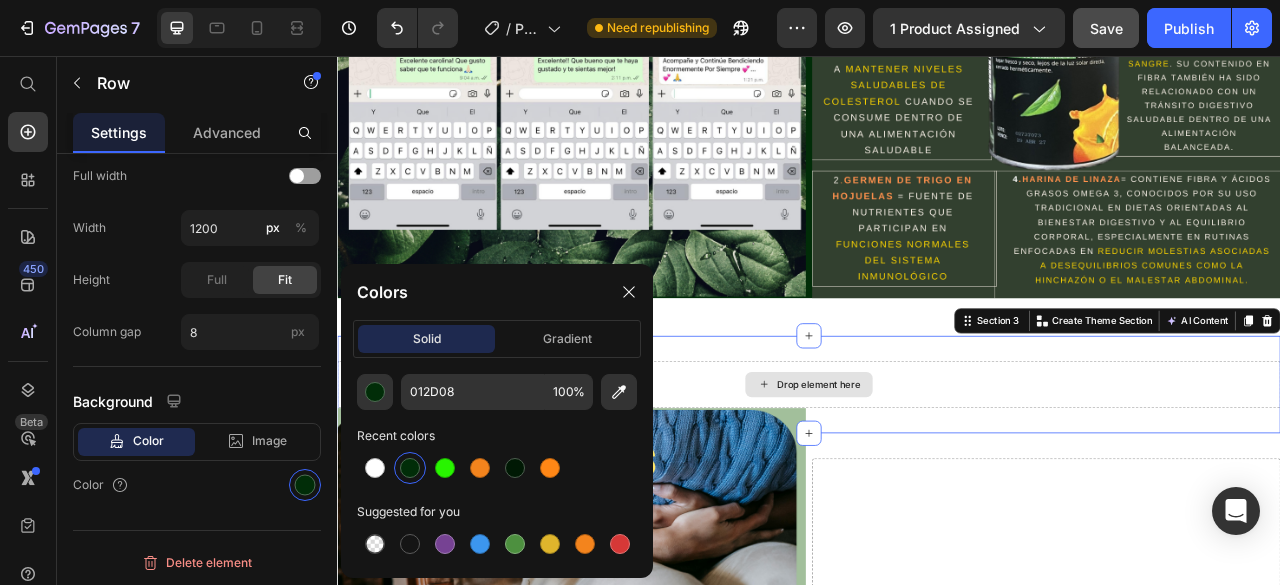 click on "Drop element here" at bounding box center [937, 474] 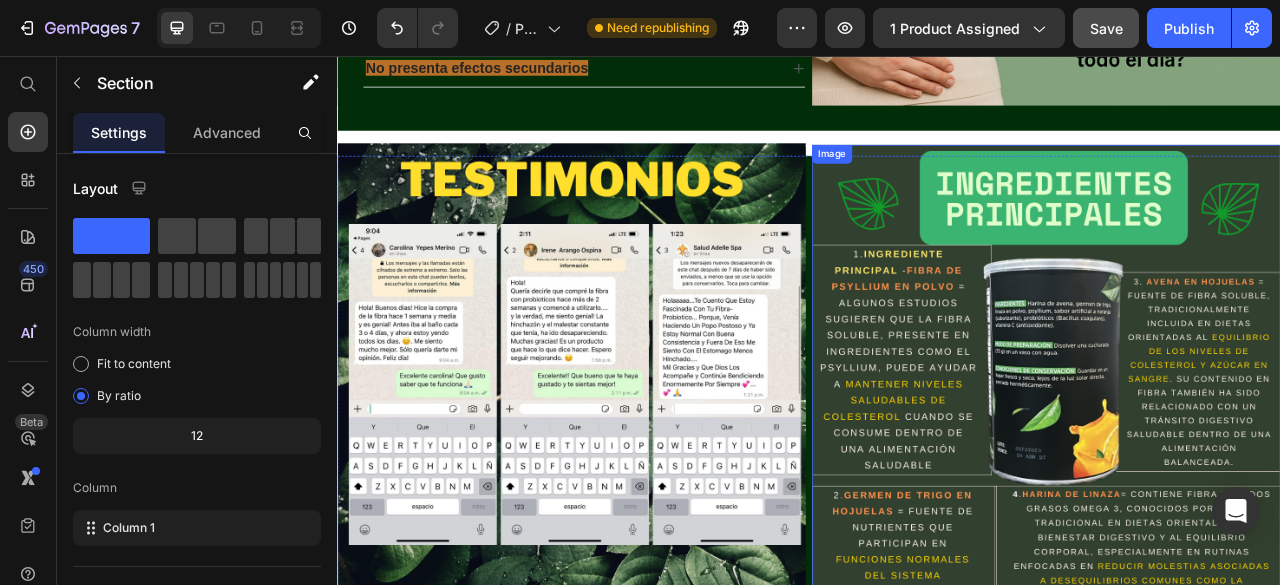 scroll, scrollTop: 2198, scrollLeft: 0, axis: vertical 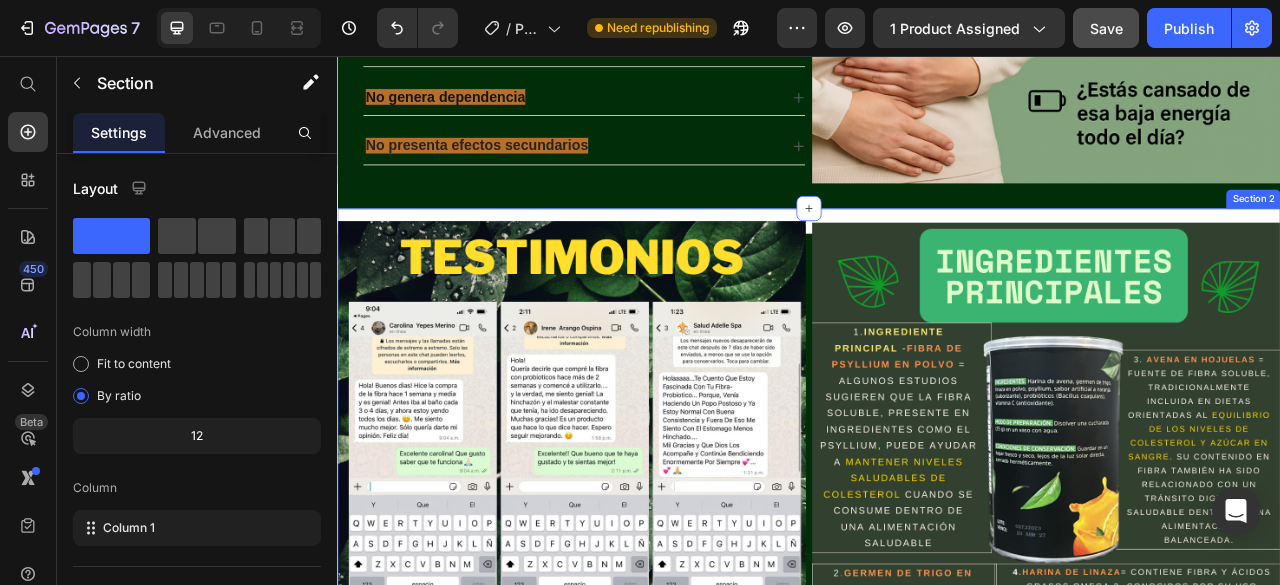 click on "Image Image Row Section 2" at bounding box center (937, 581) 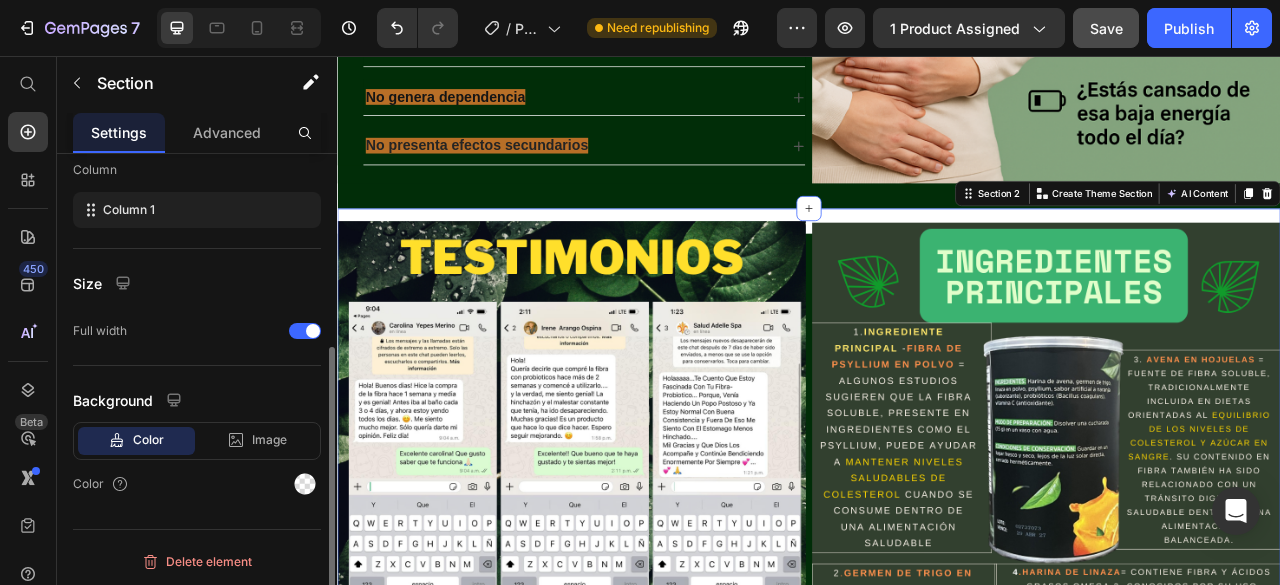 scroll, scrollTop: 318, scrollLeft: 0, axis: vertical 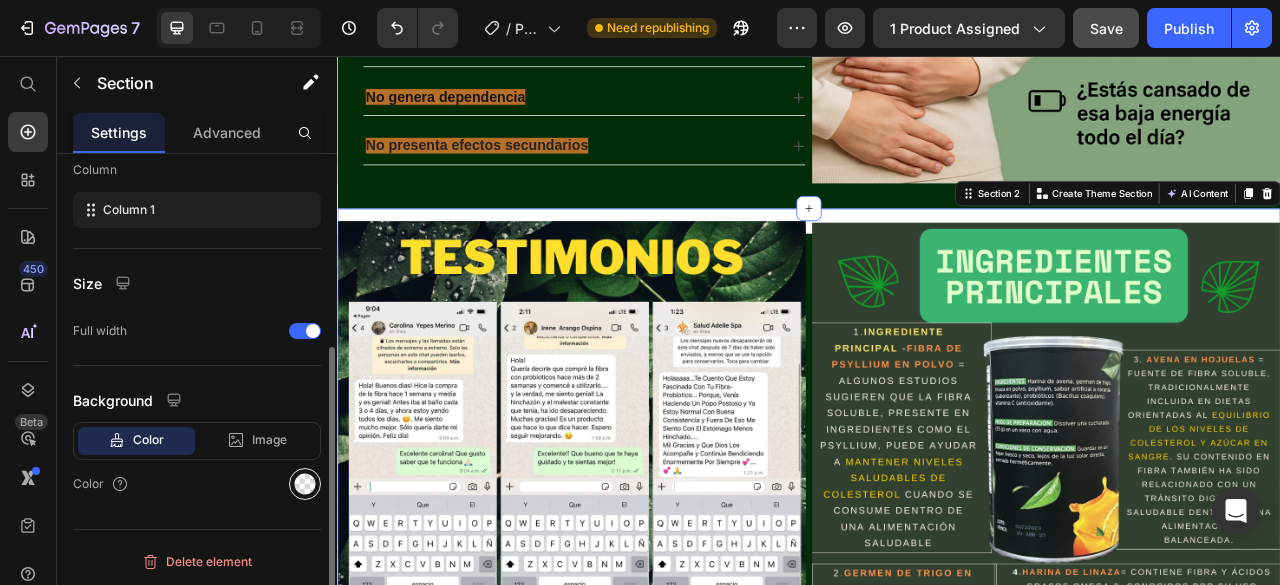 click at bounding box center [305, 484] 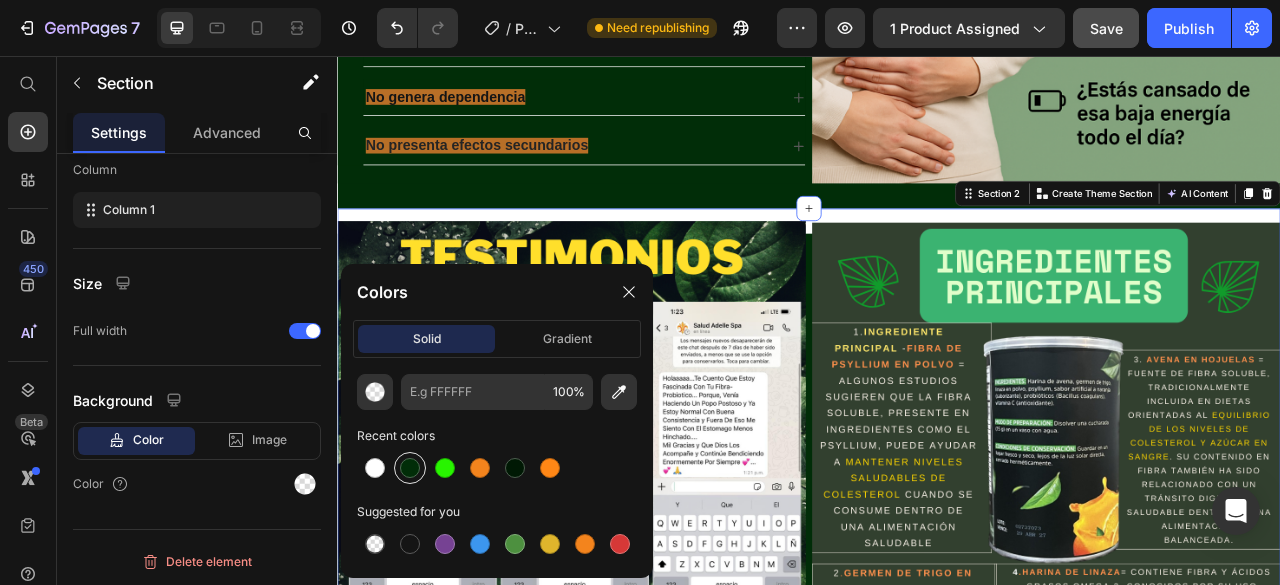 click at bounding box center [410, 468] 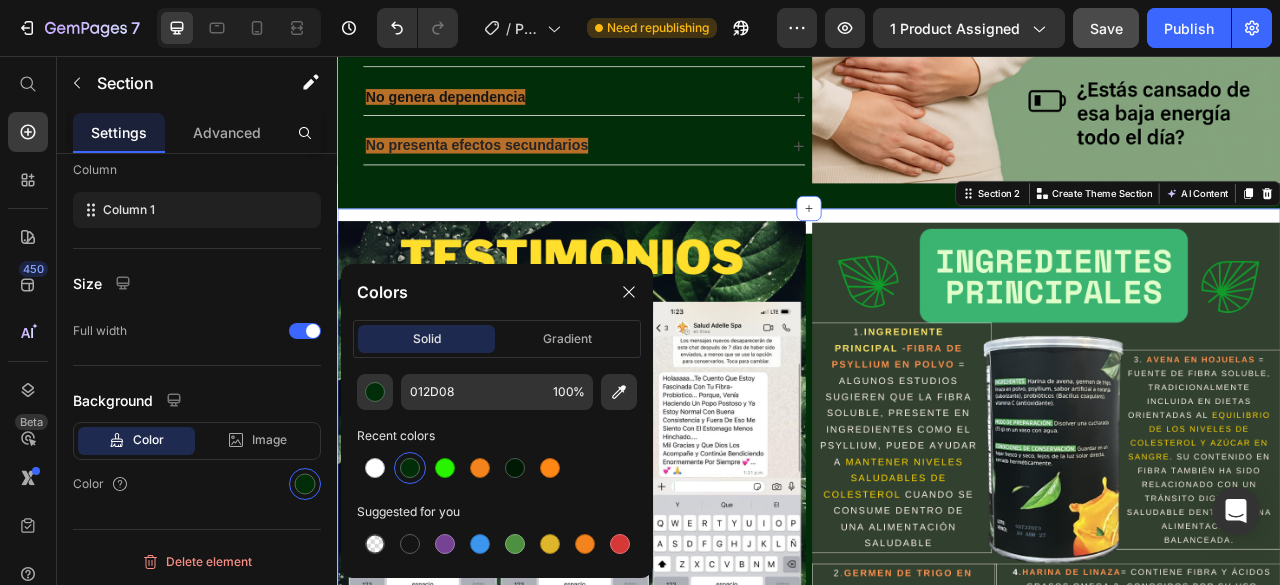 scroll, scrollTop: 318, scrollLeft: 0, axis: vertical 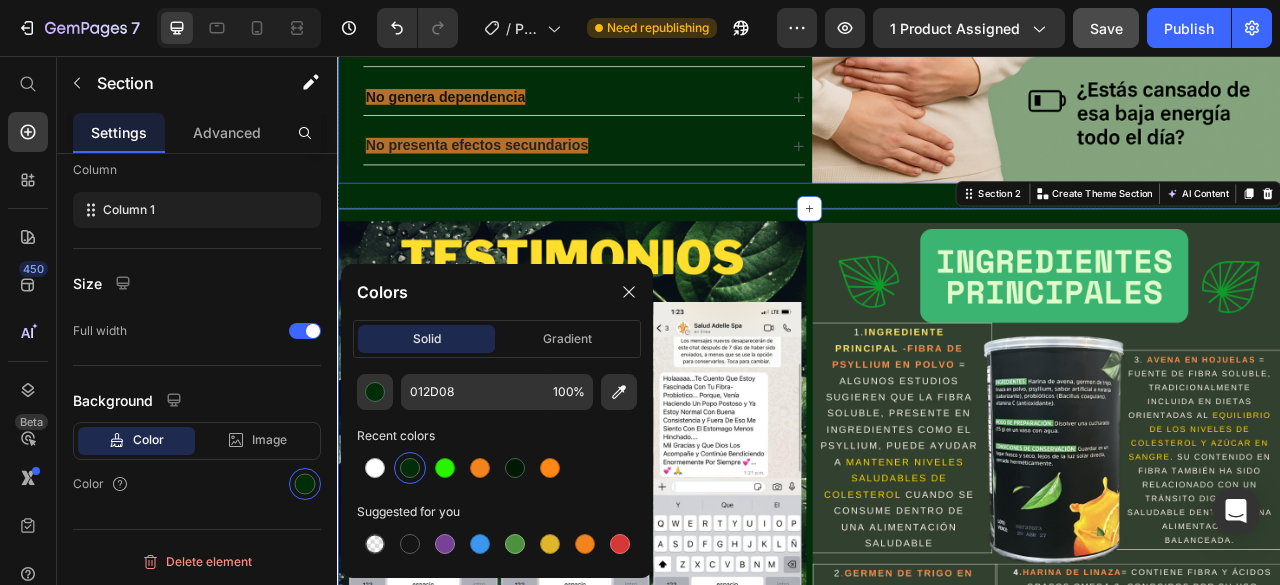 click on "Releasit COD Form & Upsells Releasit COD Form & Upsells Número de unidades que vas a llevar Text Block 1 Product Quantity
Drop element here Product
Tenemos política de garantía y devoluciones  Item List
Contiene registro Invima Item List
Contiene certificado de probióticos  Item List
Entregas rápidas entre 1 a 3 días calendario Item List
Drop element here Row
Refuerza tu flora intestinal de forma efectiva
No genera dependencia
No presenta efectos secundarios Accordion Row" at bounding box center (635, -155) 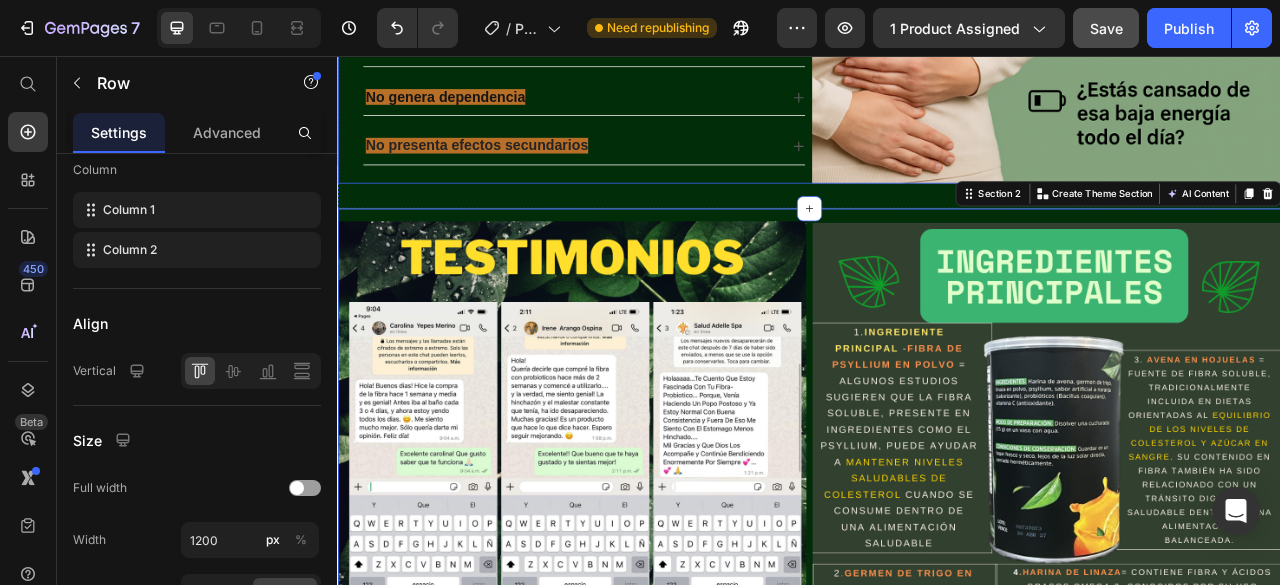 scroll, scrollTop: 0, scrollLeft: 0, axis: both 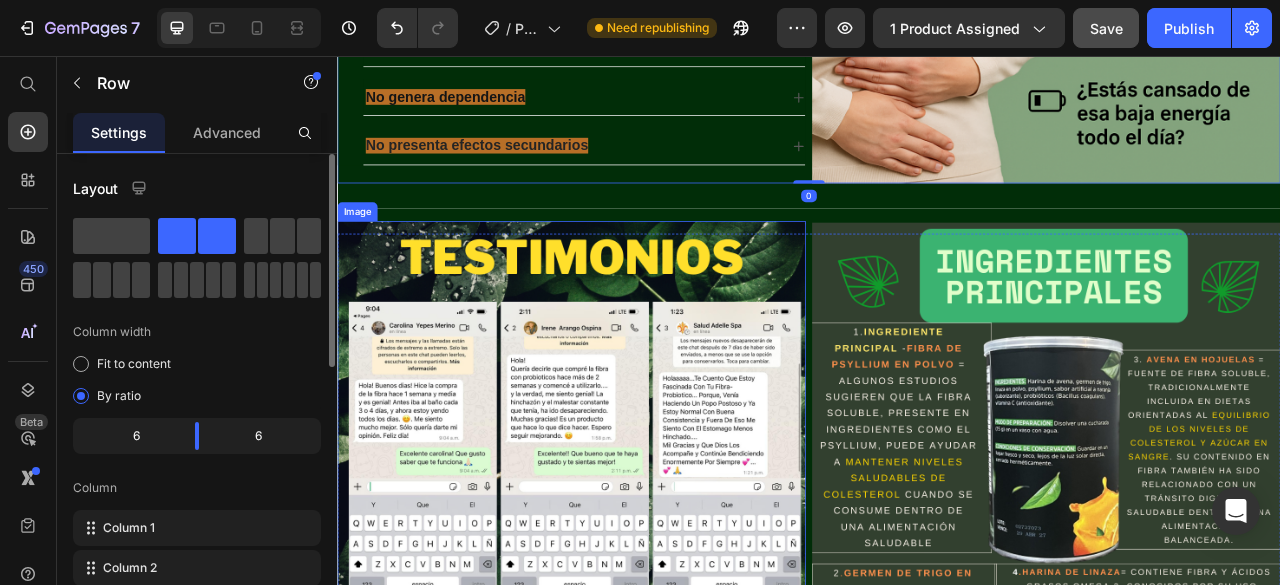 click at bounding box center (635, 564) 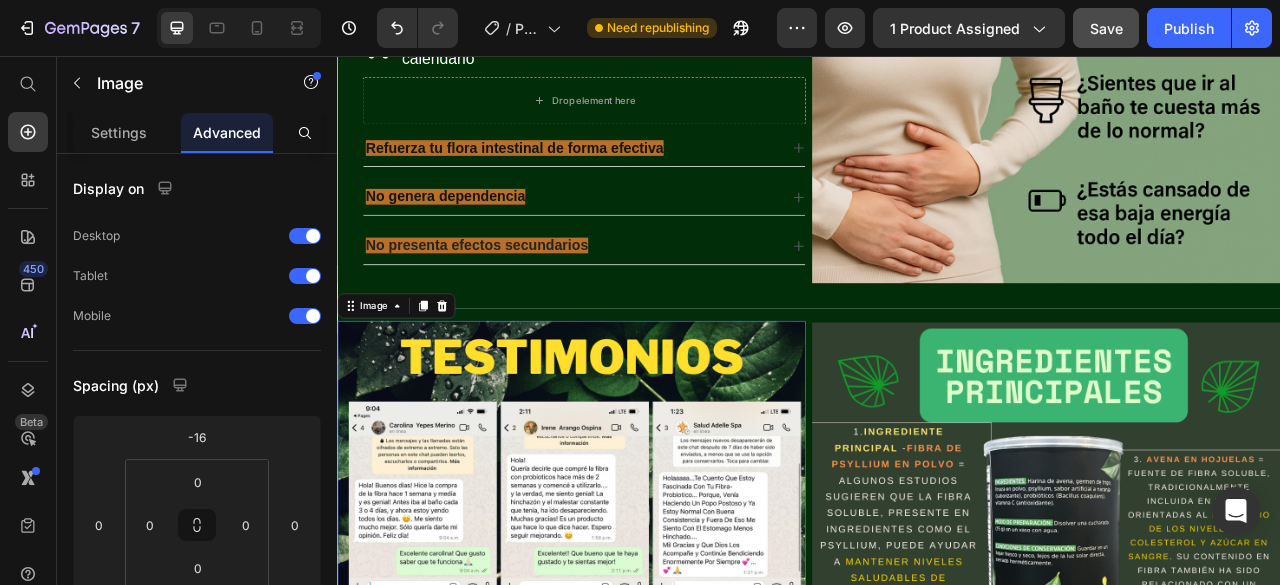 scroll, scrollTop: 1998, scrollLeft: 0, axis: vertical 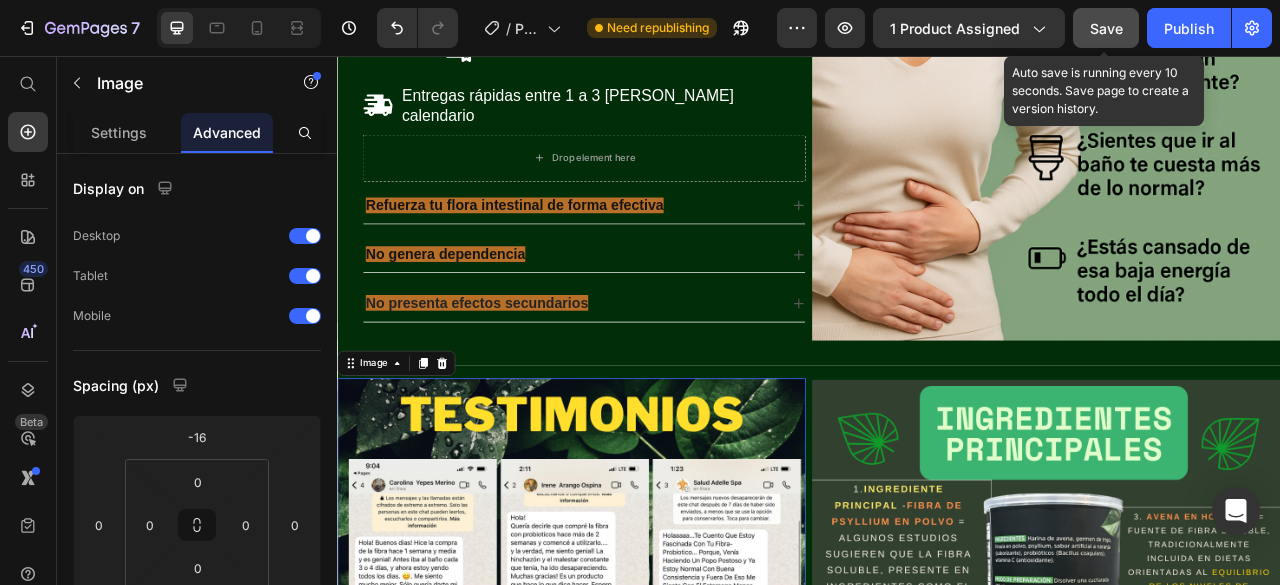 click on "Save" at bounding box center (1106, 28) 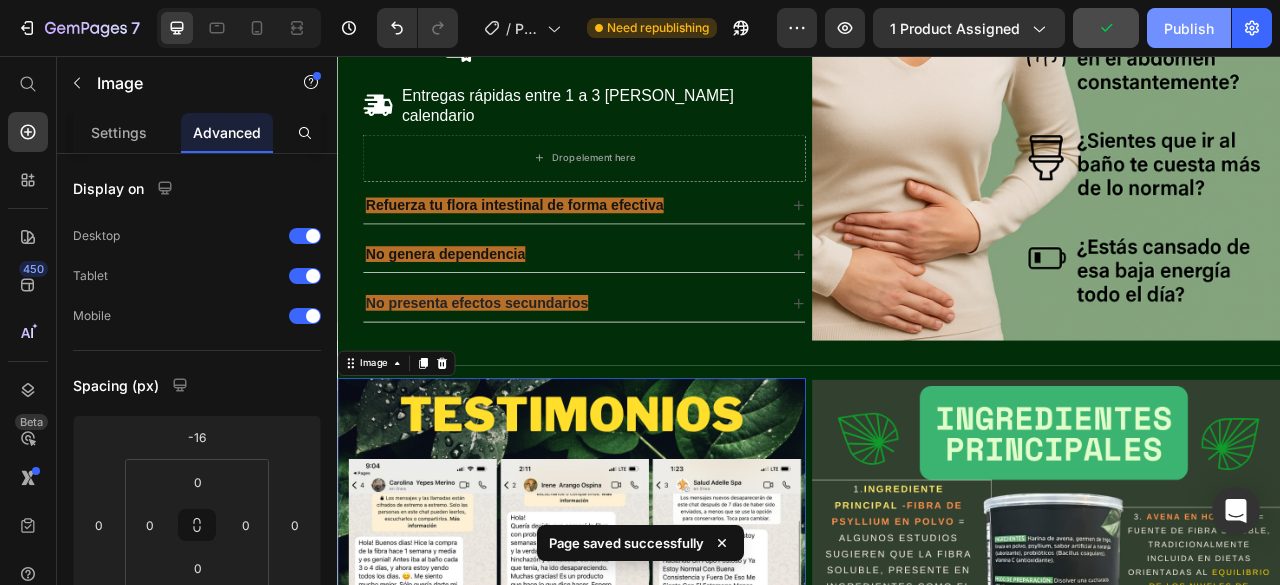 click on "Publish" at bounding box center [1189, 28] 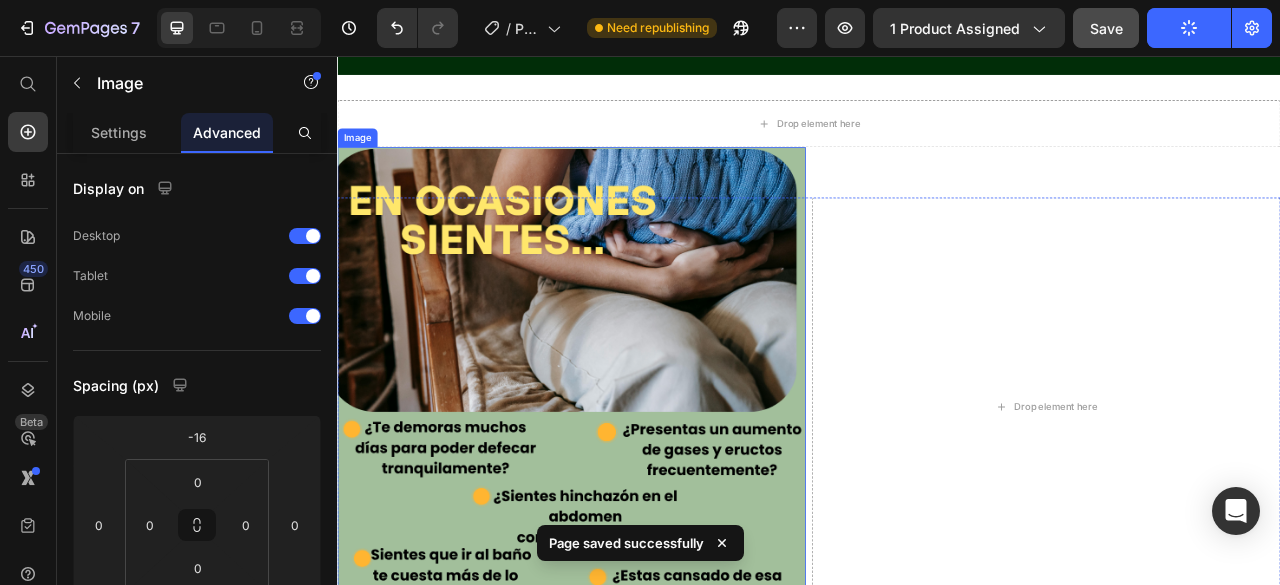 scroll, scrollTop: 2898, scrollLeft: 0, axis: vertical 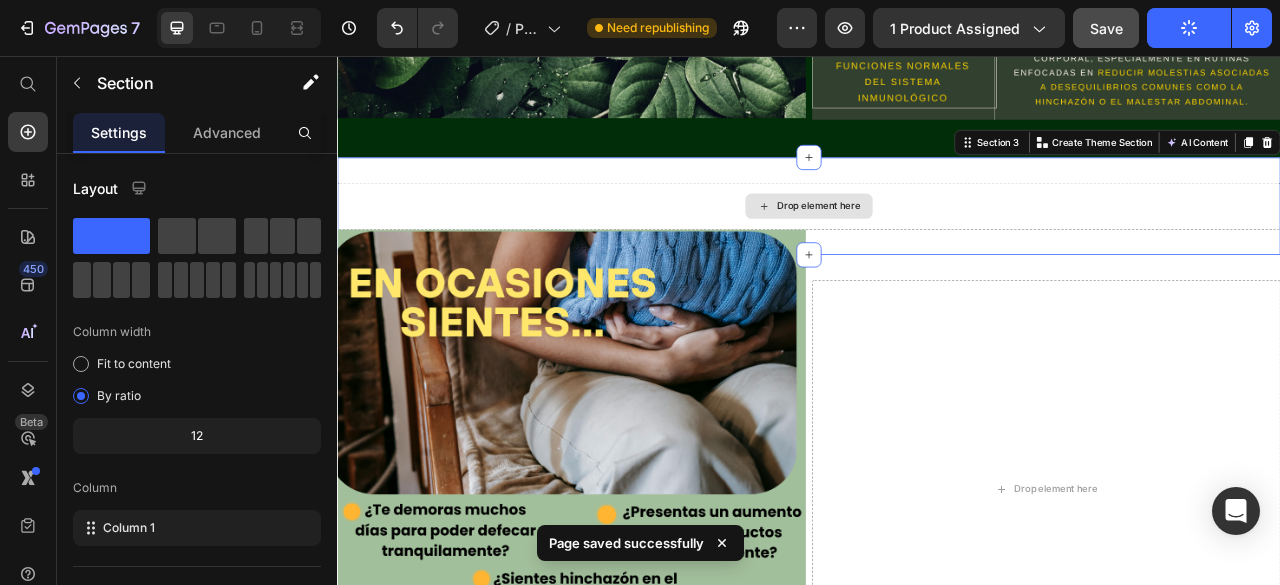 click on "Drop element here" at bounding box center [937, 247] 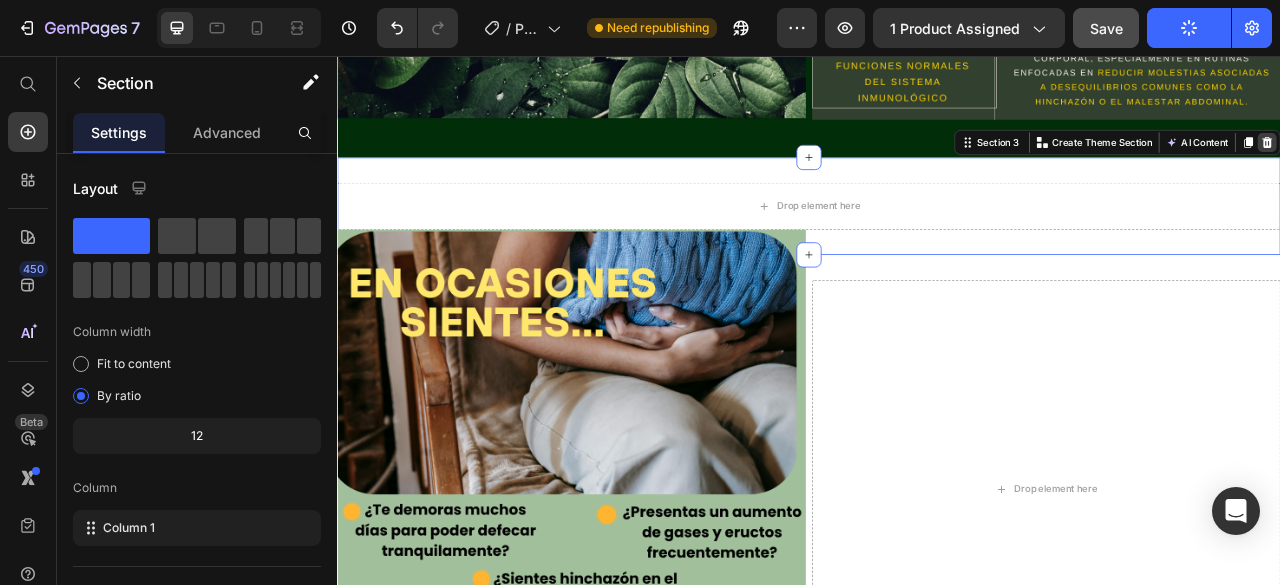 click 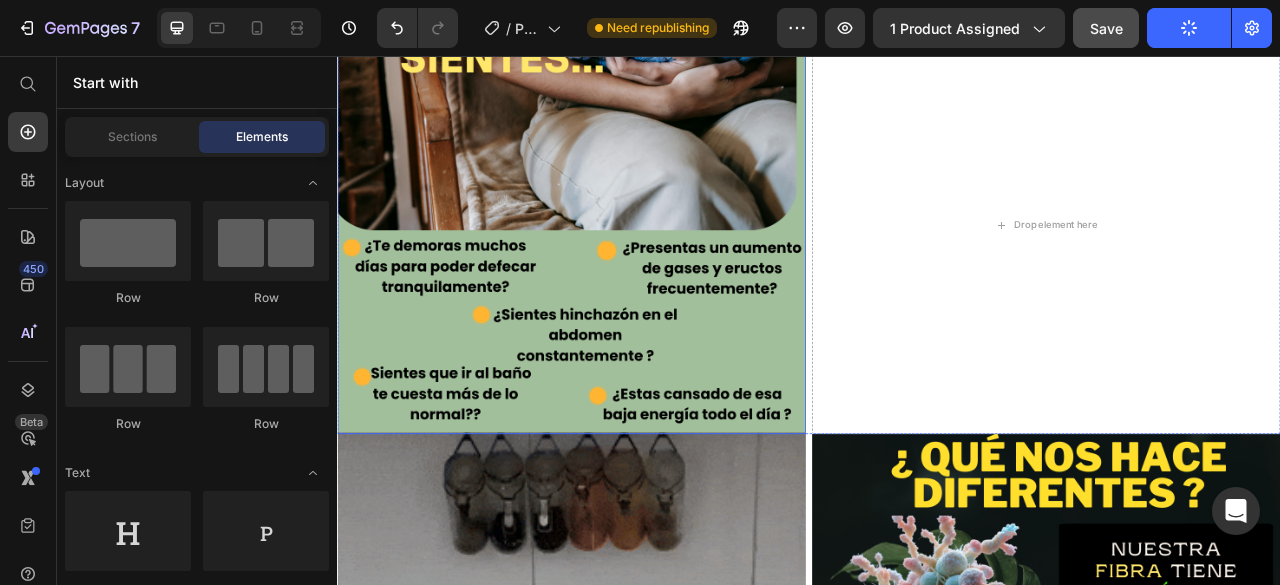 scroll, scrollTop: 2898, scrollLeft: 0, axis: vertical 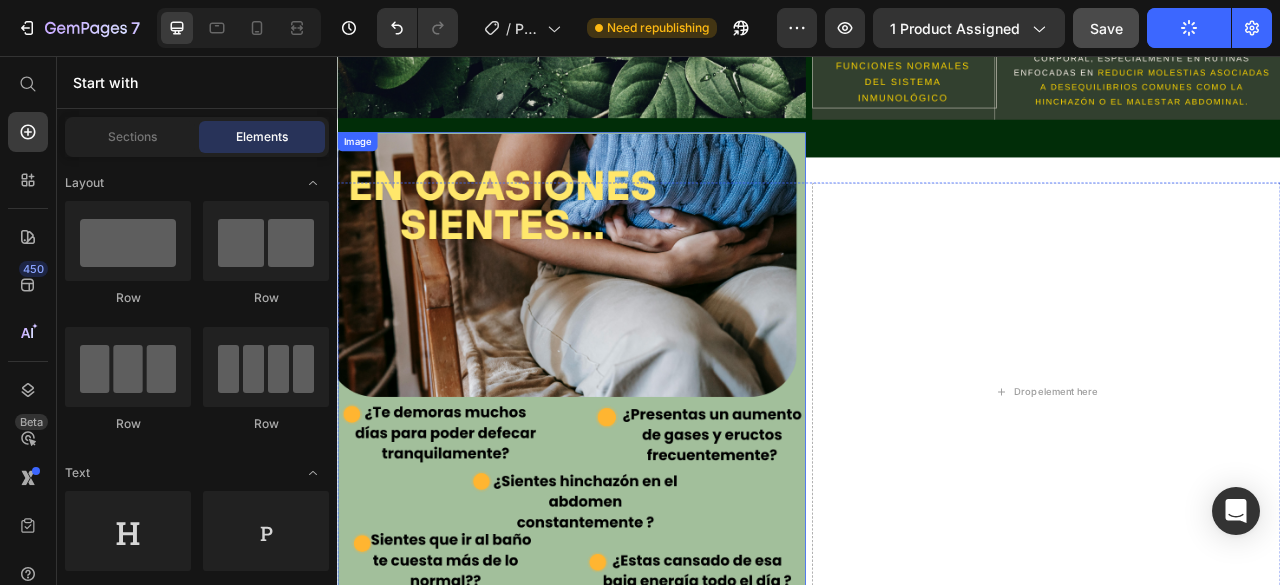 click at bounding box center [635, 451] 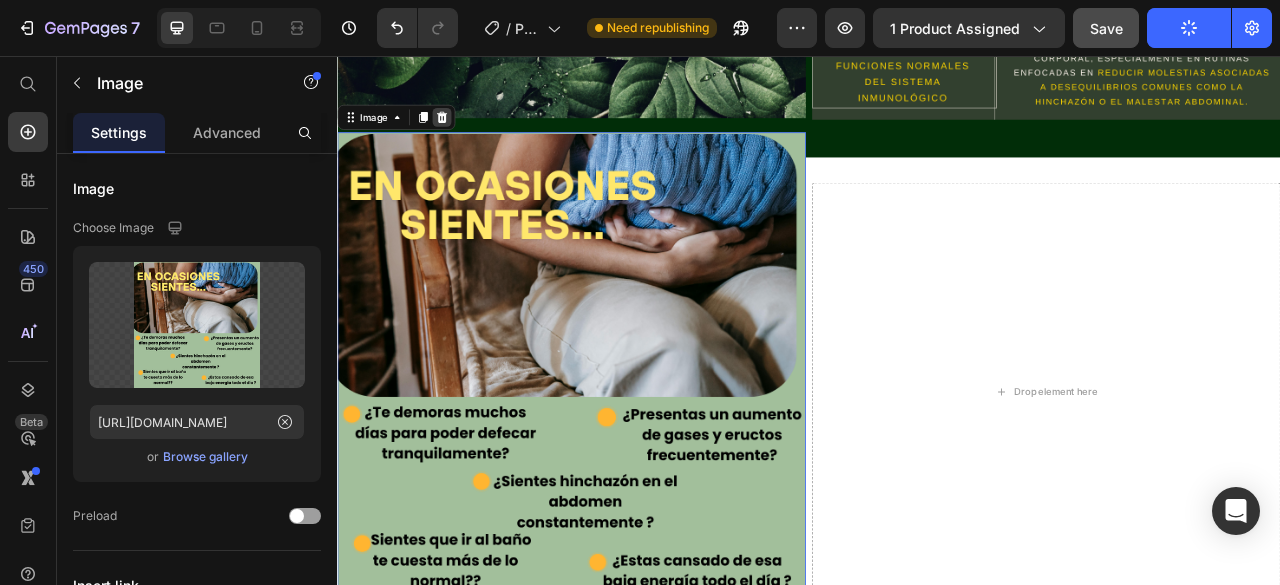click 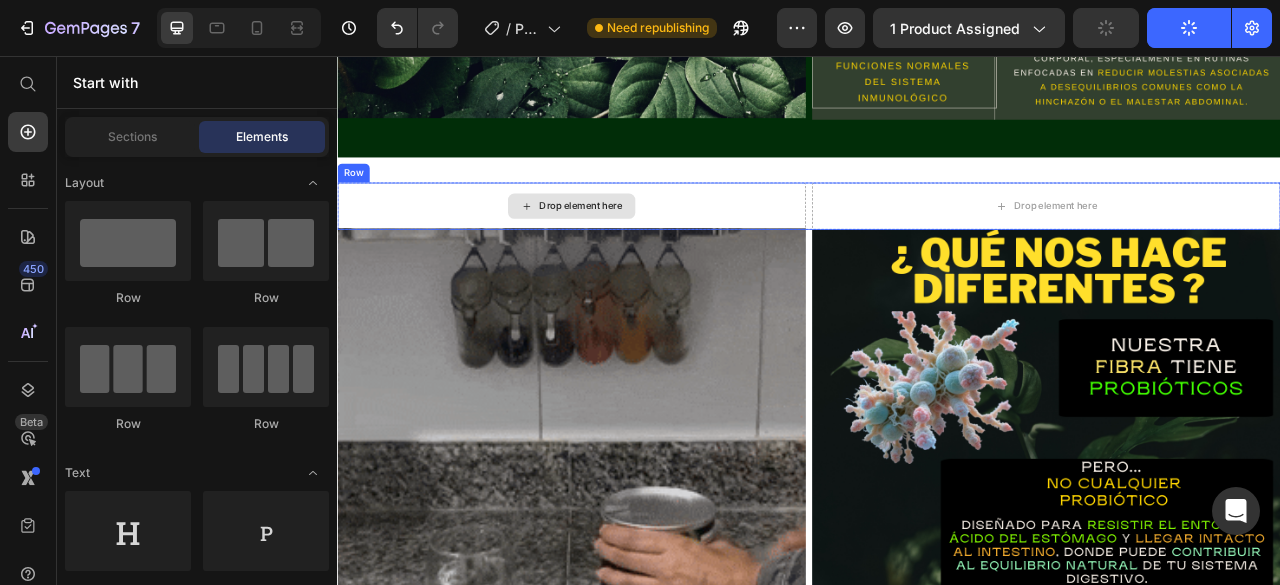 click on "Drop element here" at bounding box center [635, 247] 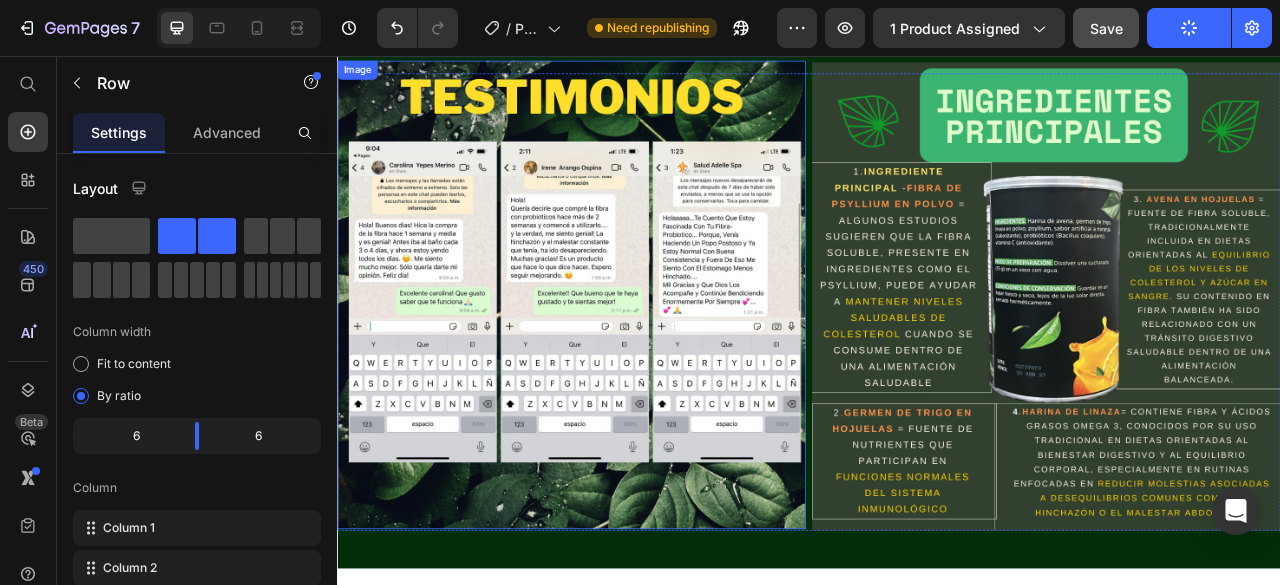 scroll, scrollTop: 2271, scrollLeft: 0, axis: vertical 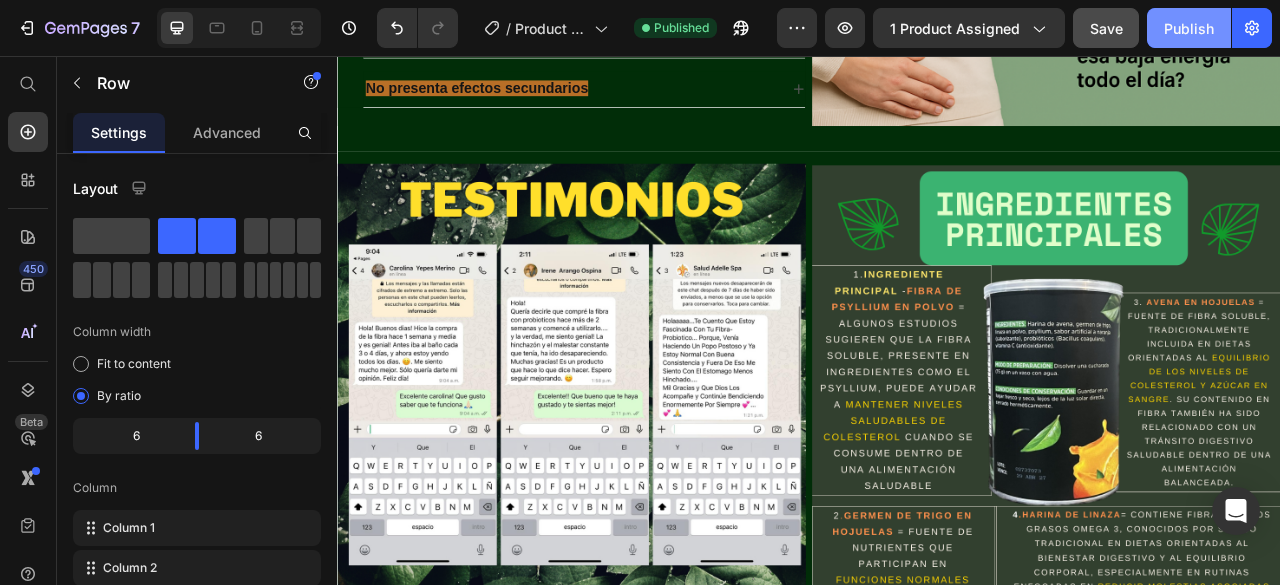 click on "Publish" at bounding box center [1189, 28] 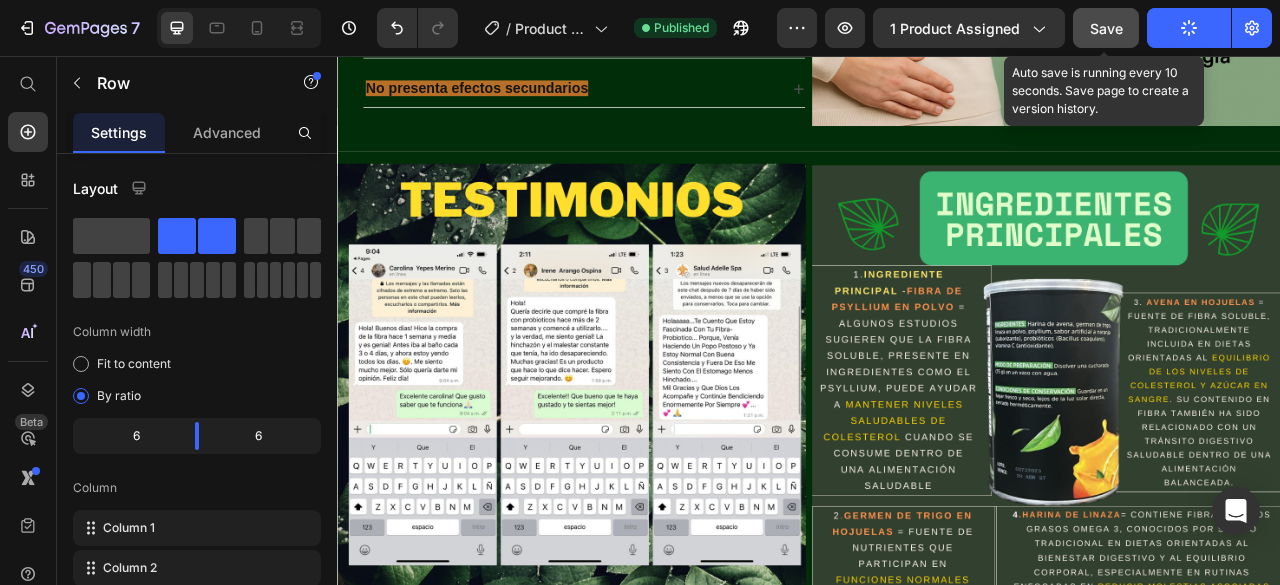click on "Save" at bounding box center (1106, 28) 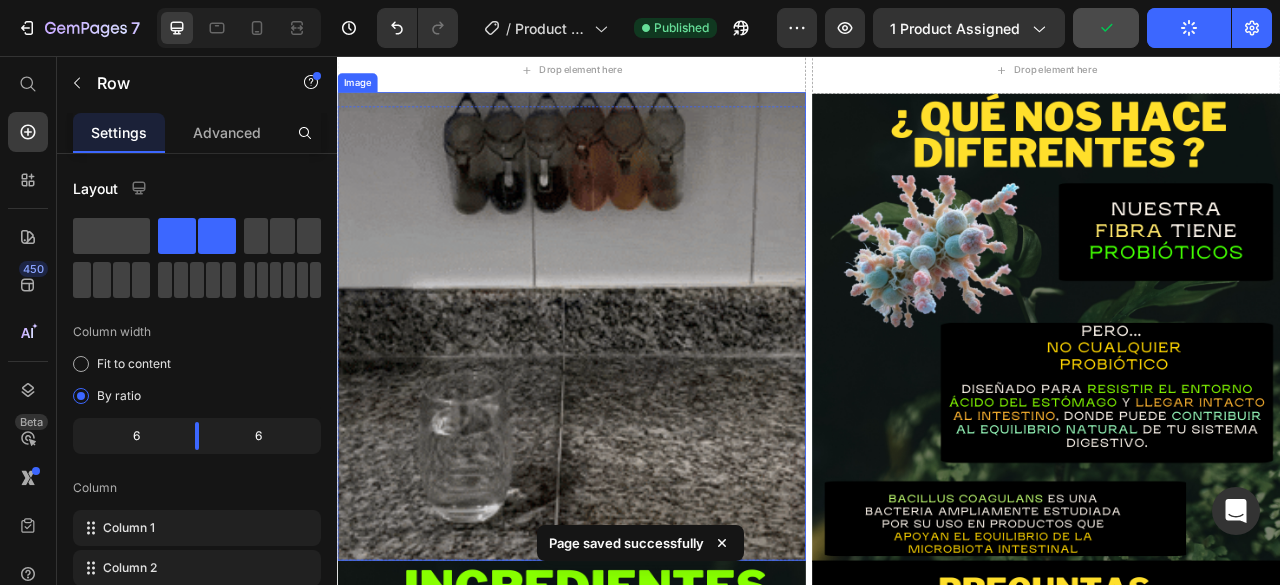 scroll, scrollTop: 2871, scrollLeft: 0, axis: vertical 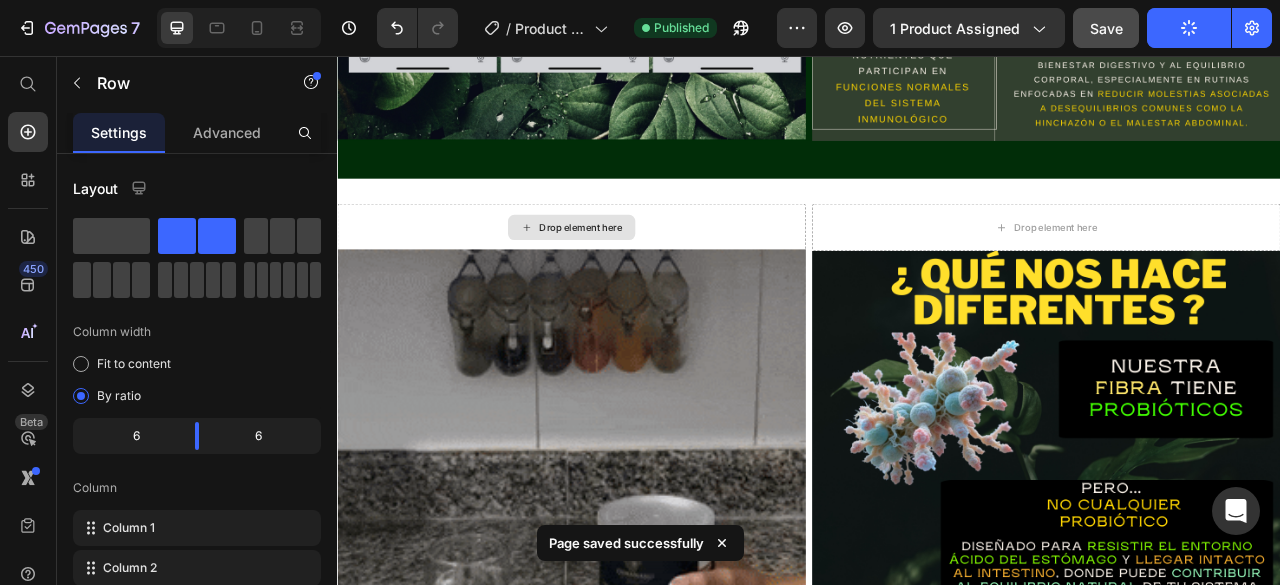 click on "Drop element here" at bounding box center (635, 274) 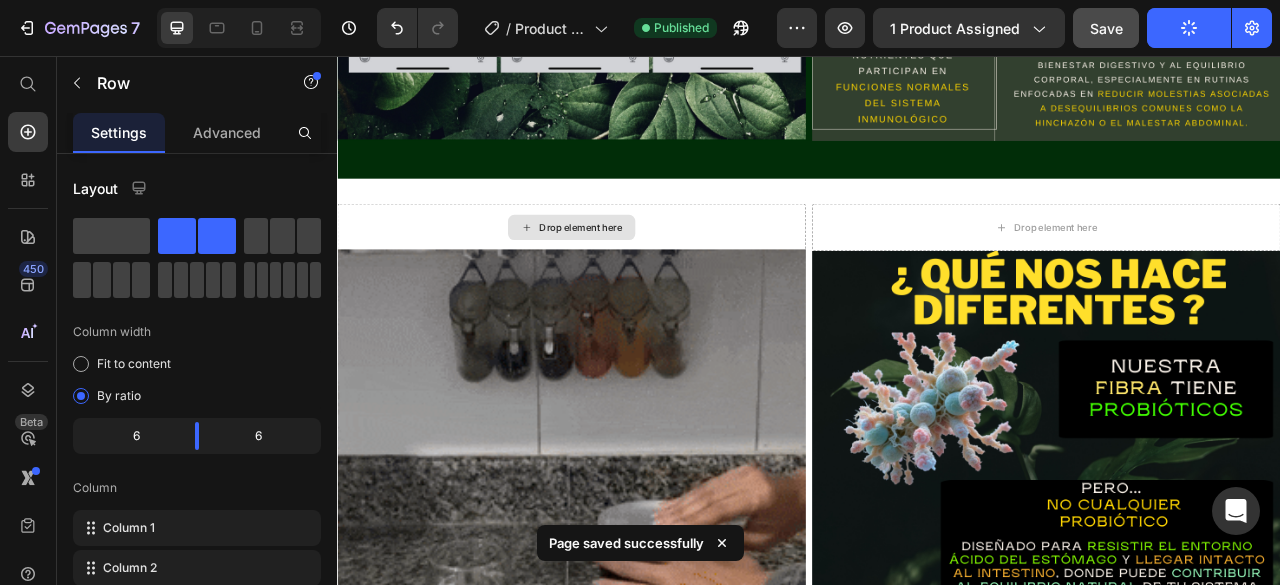 click on "Drop element here" at bounding box center [635, 274] 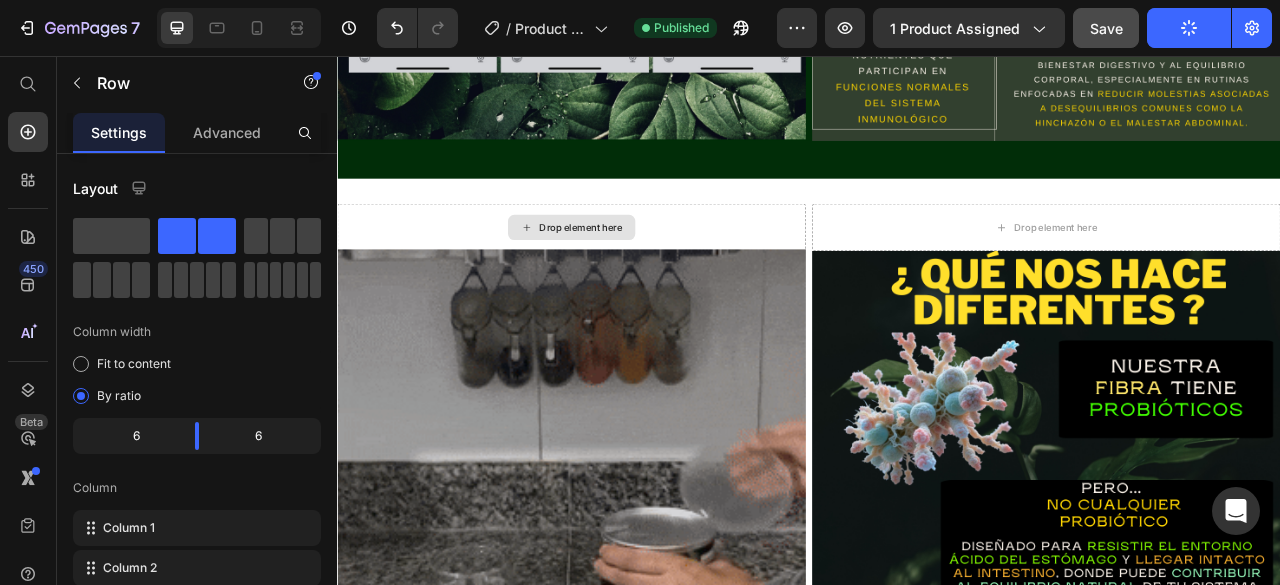click on "Drop element here" at bounding box center (635, 274) 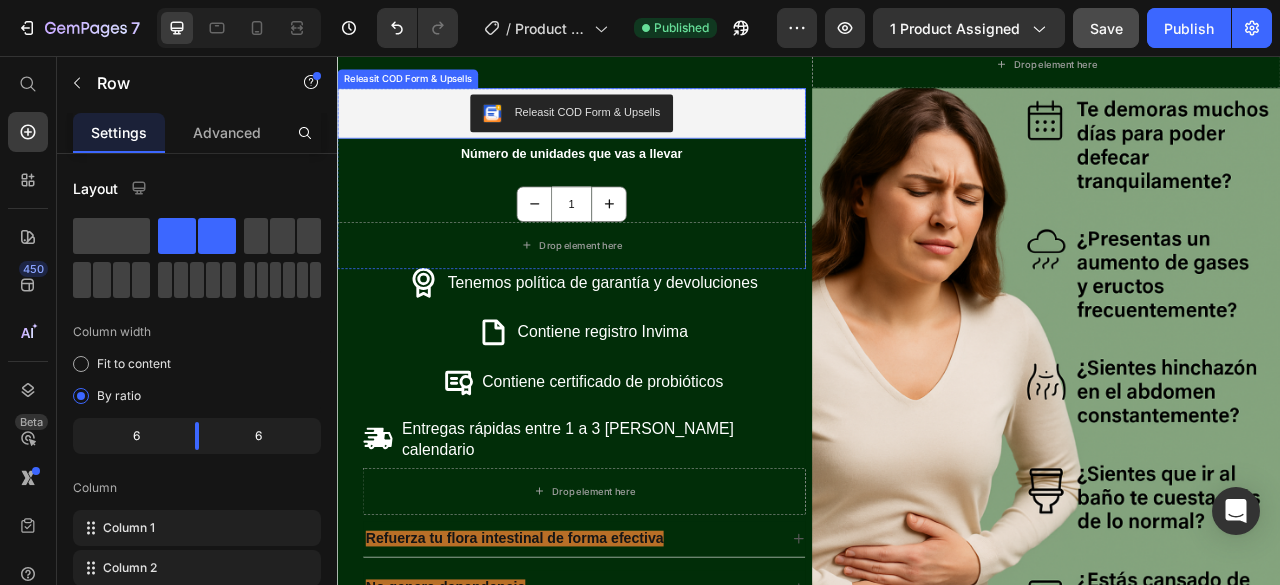 scroll, scrollTop: 1371, scrollLeft: 0, axis: vertical 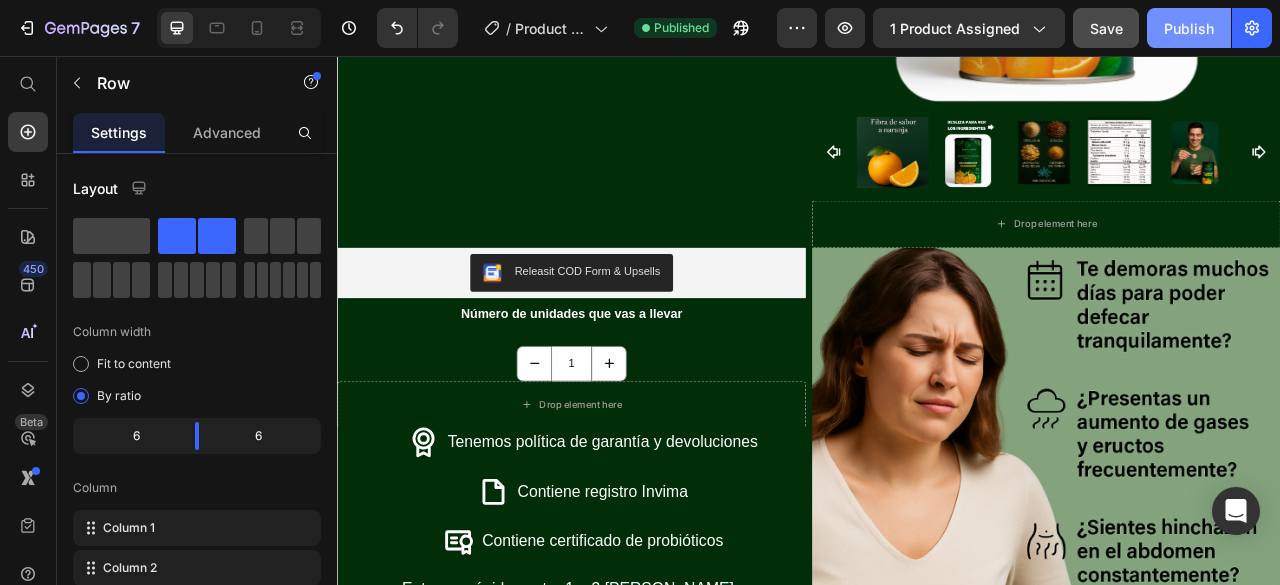click on "Publish" at bounding box center (1189, 28) 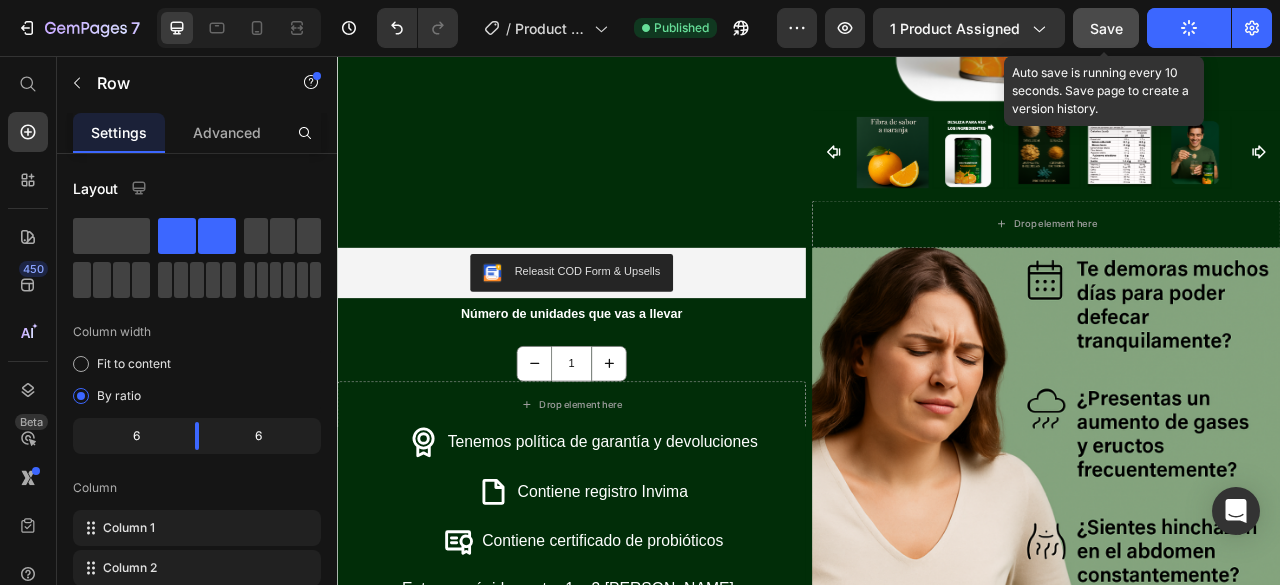 click on "Save" at bounding box center (1106, 28) 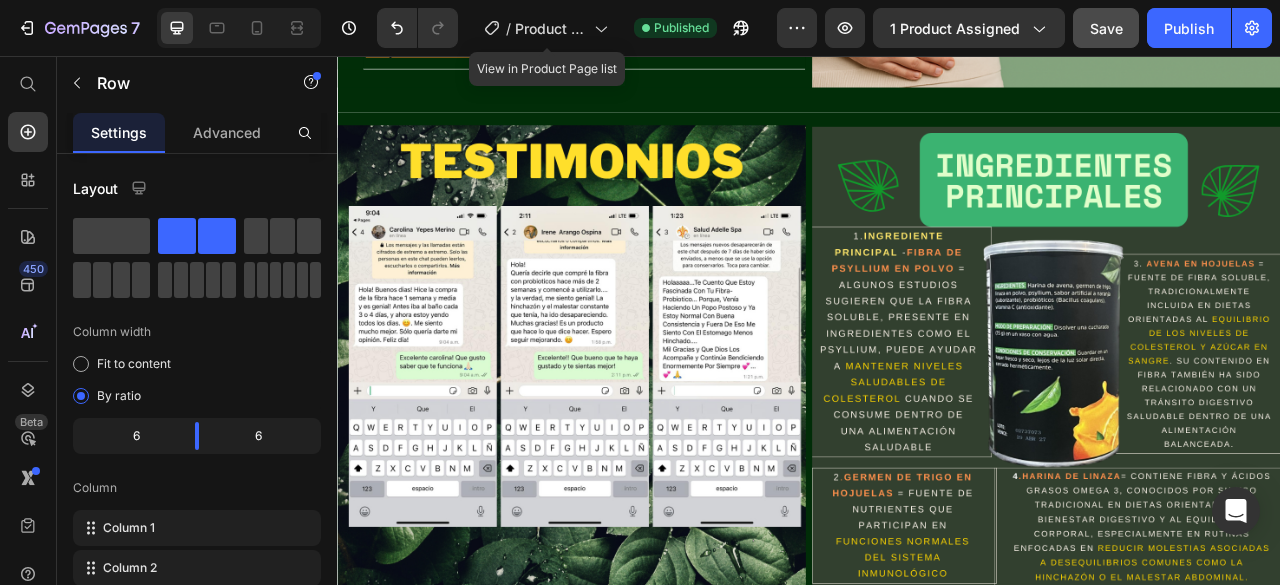 scroll, scrollTop: 2300, scrollLeft: 0, axis: vertical 